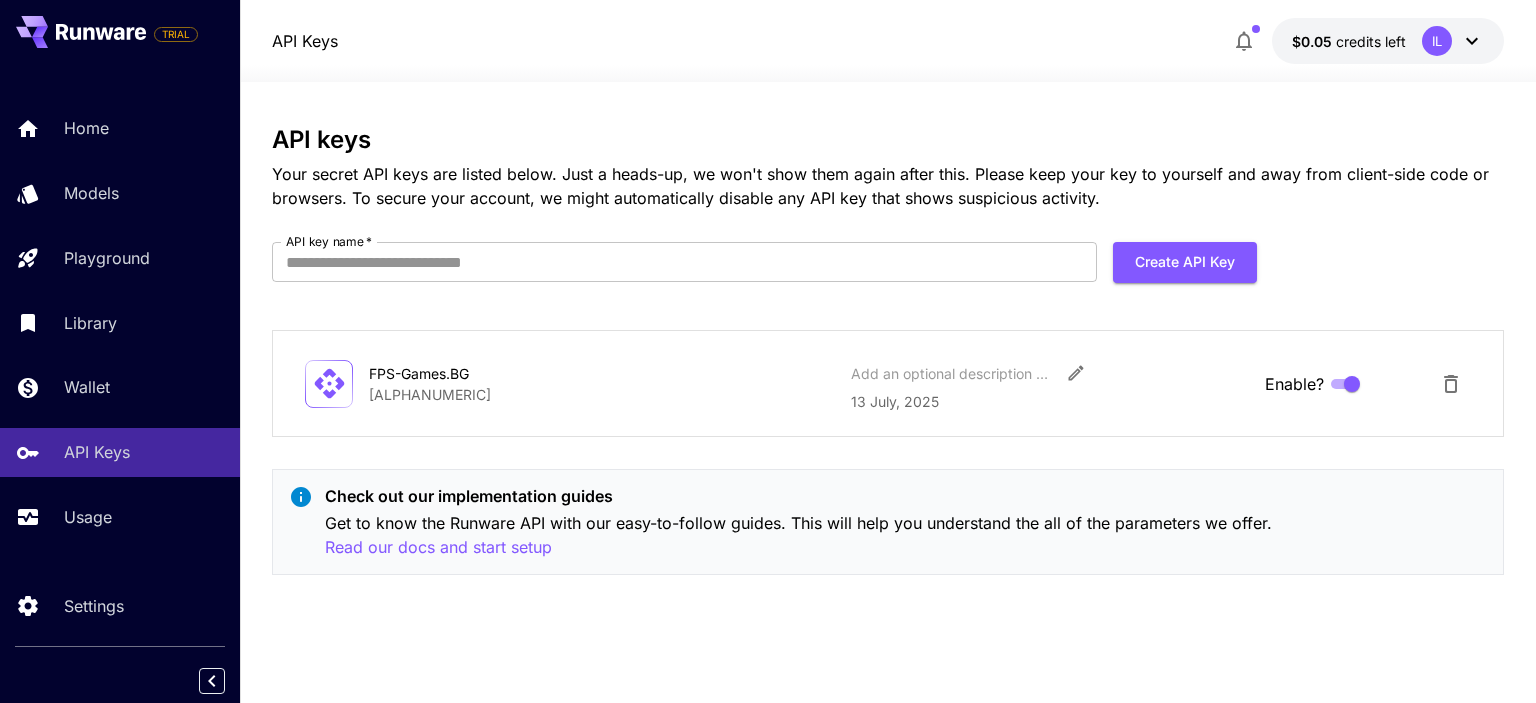scroll, scrollTop: 0, scrollLeft: 0, axis: both 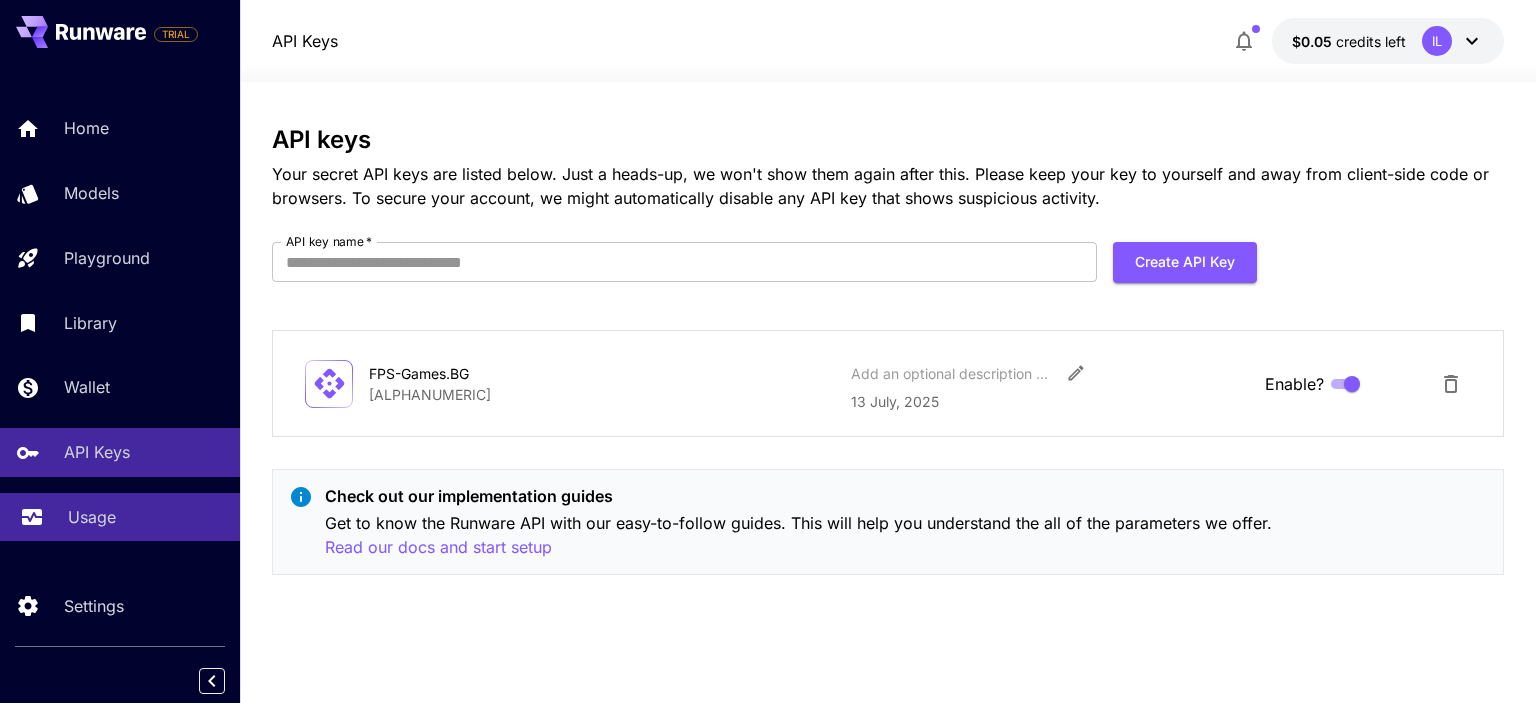 click on "Usage" at bounding box center [92, 517] 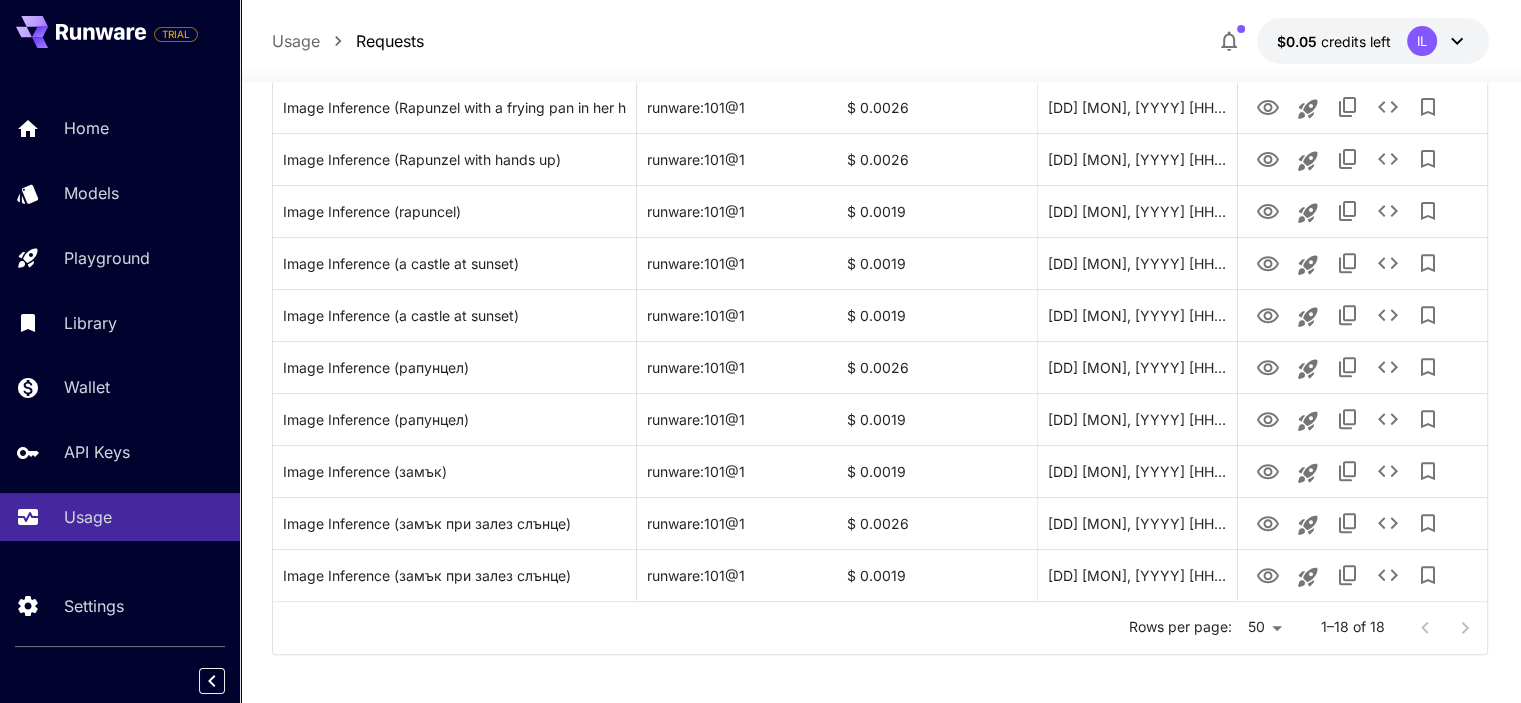 scroll, scrollTop: 738, scrollLeft: 0, axis: vertical 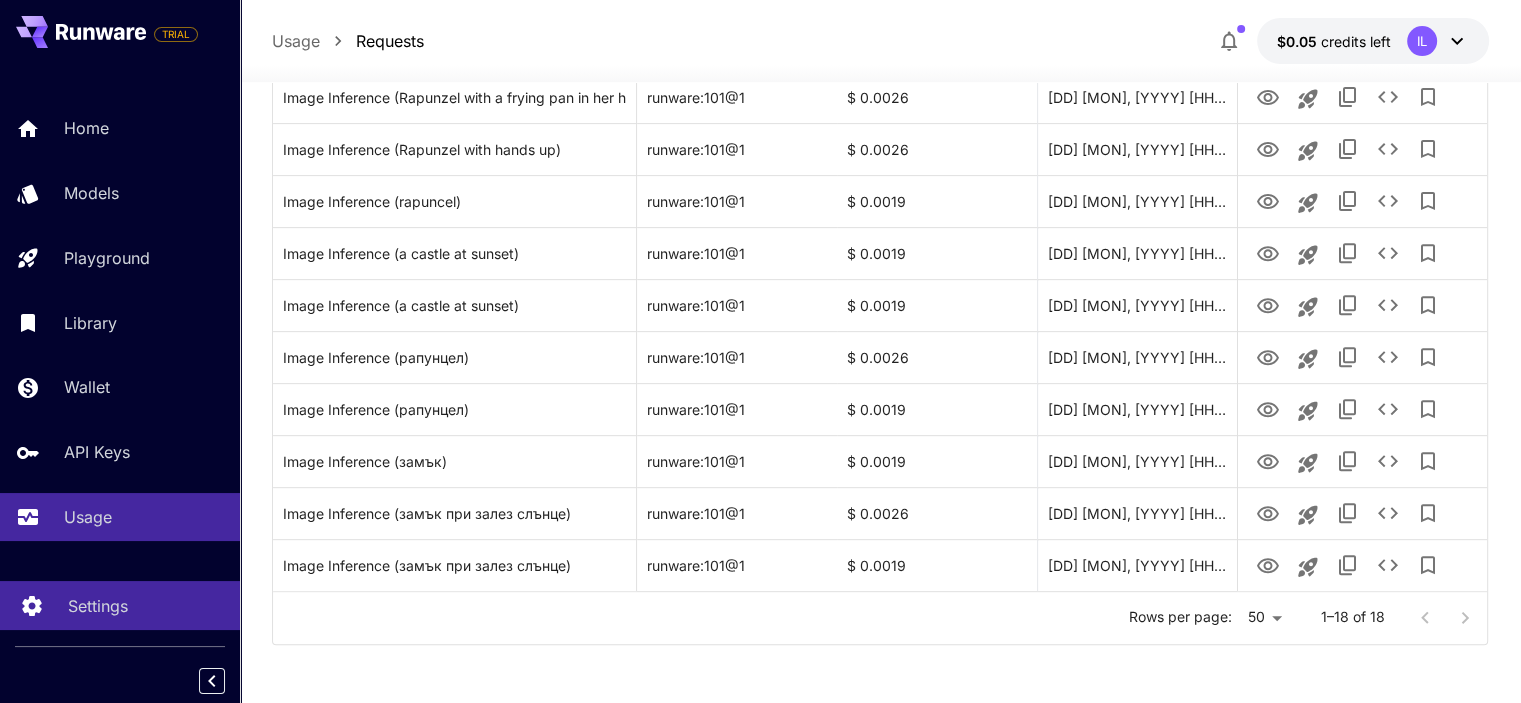 click on "Settings" at bounding box center [146, 606] 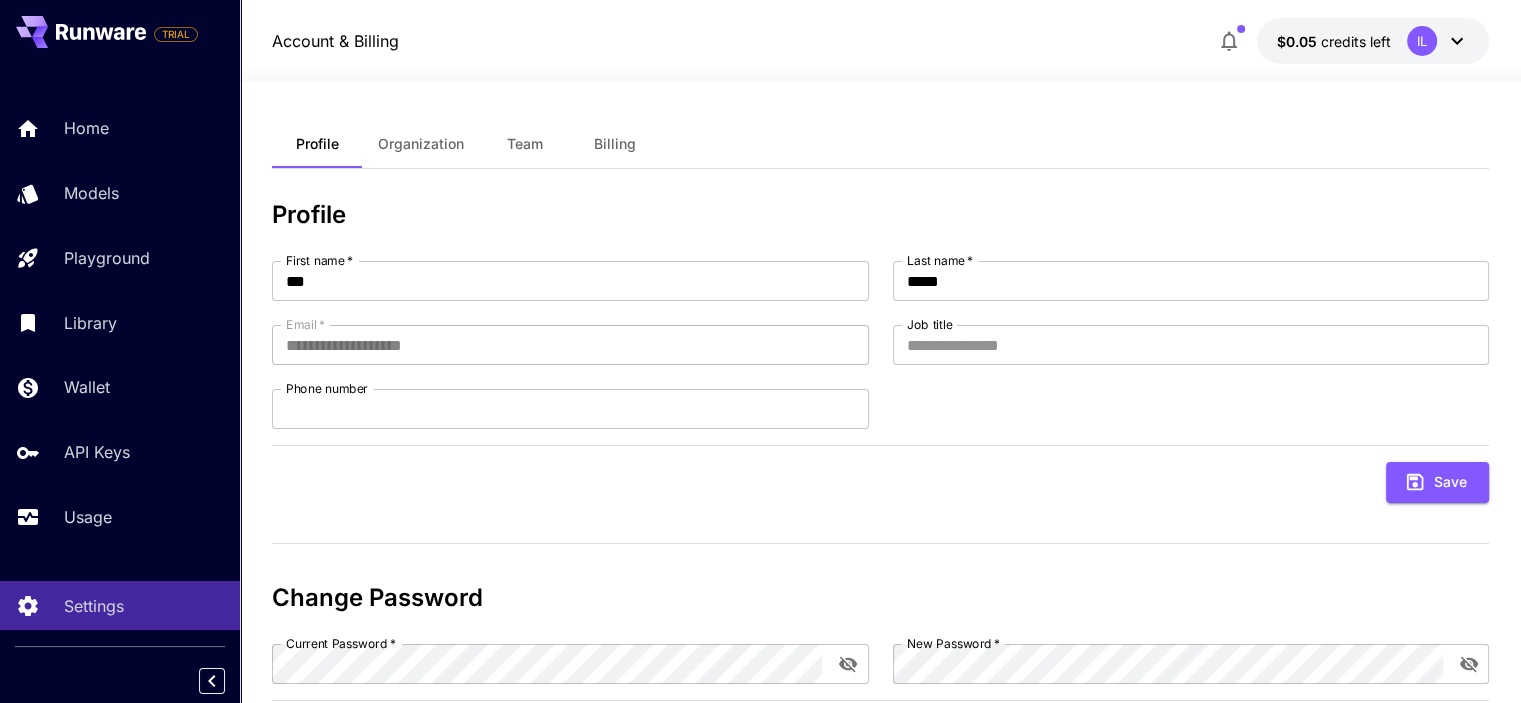 scroll, scrollTop: 0, scrollLeft: 0, axis: both 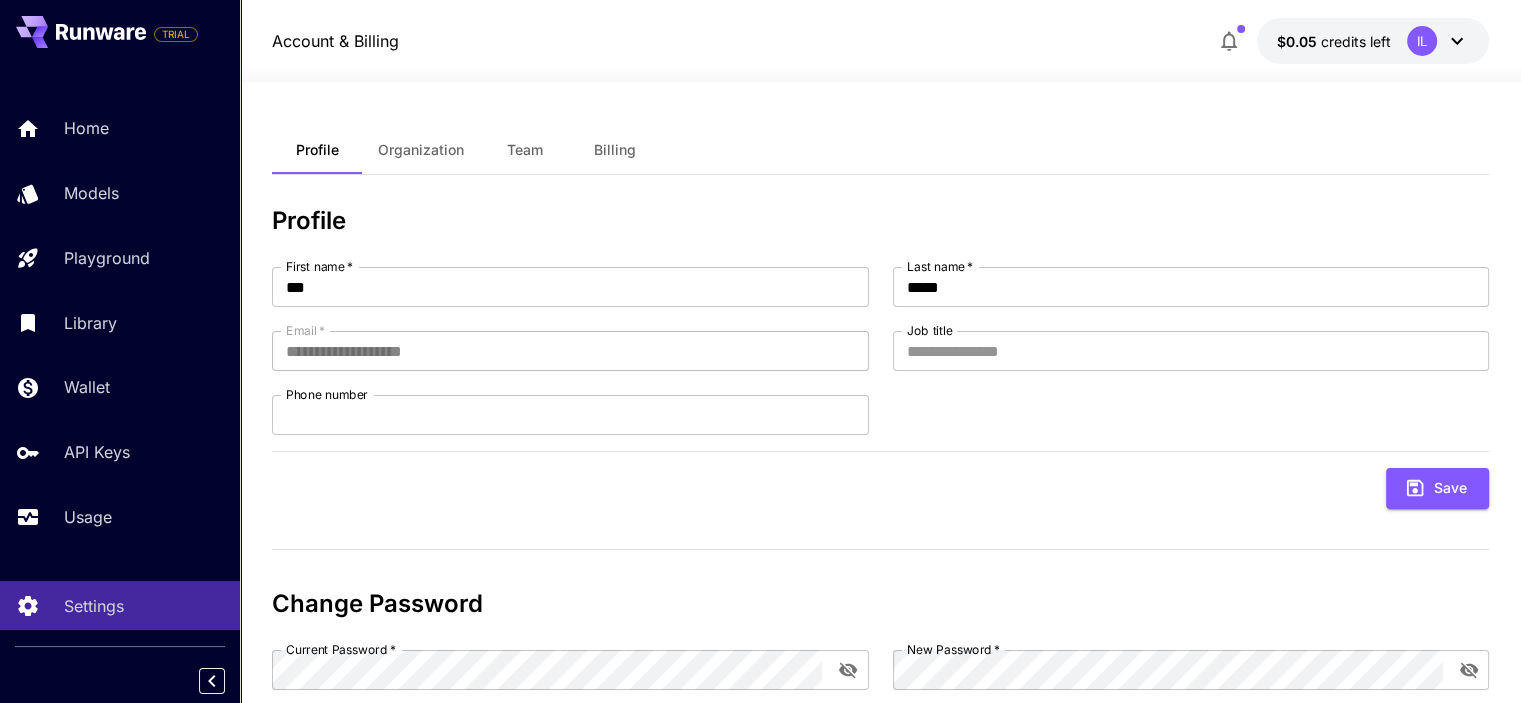 click 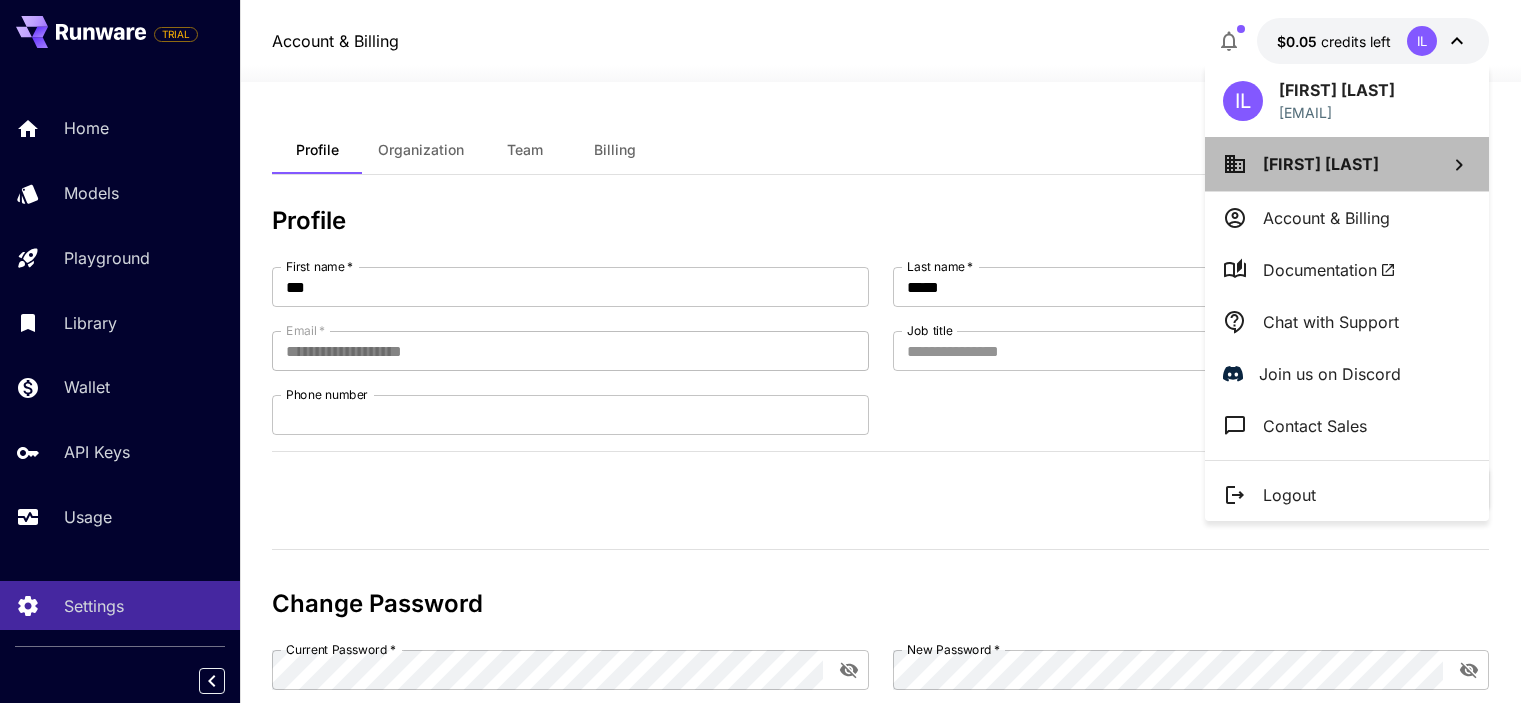 click 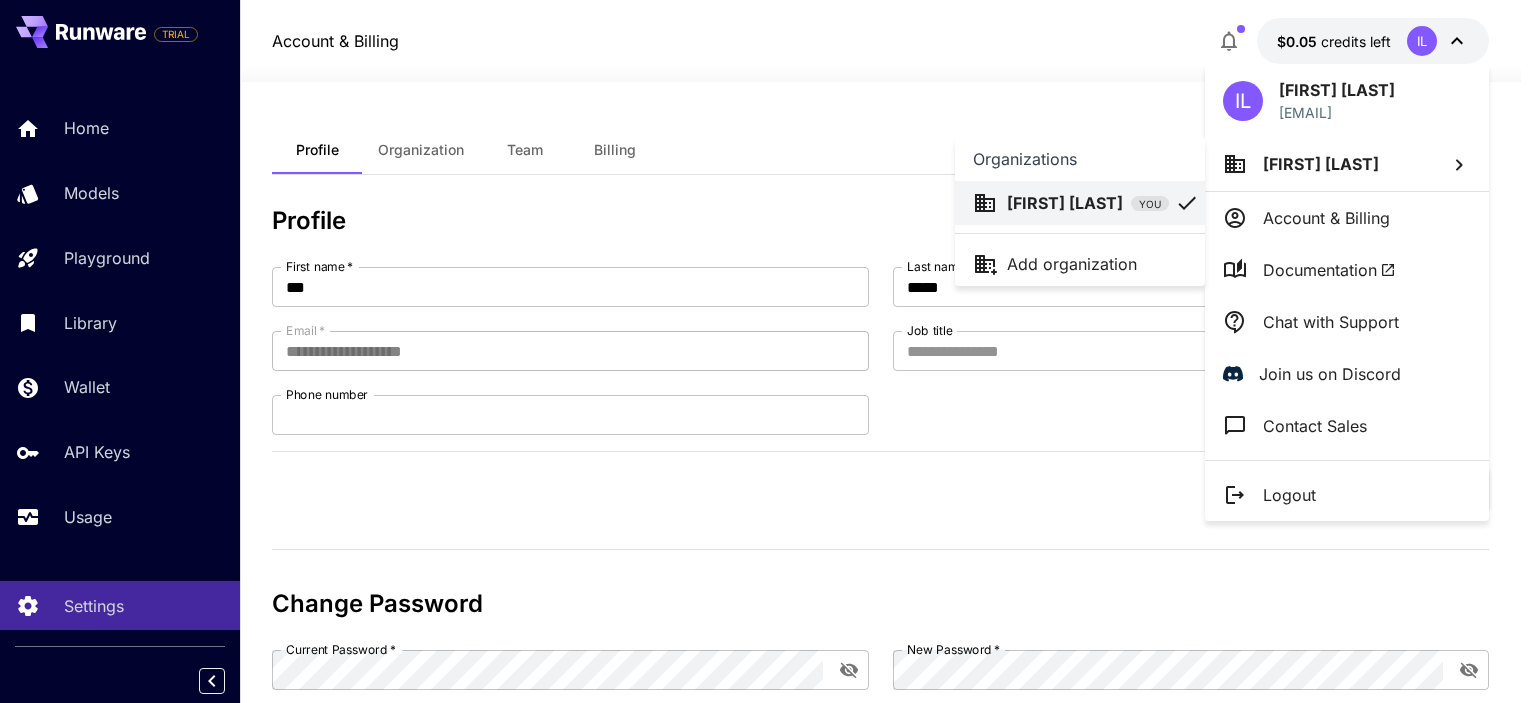 click at bounding box center (768, 351) 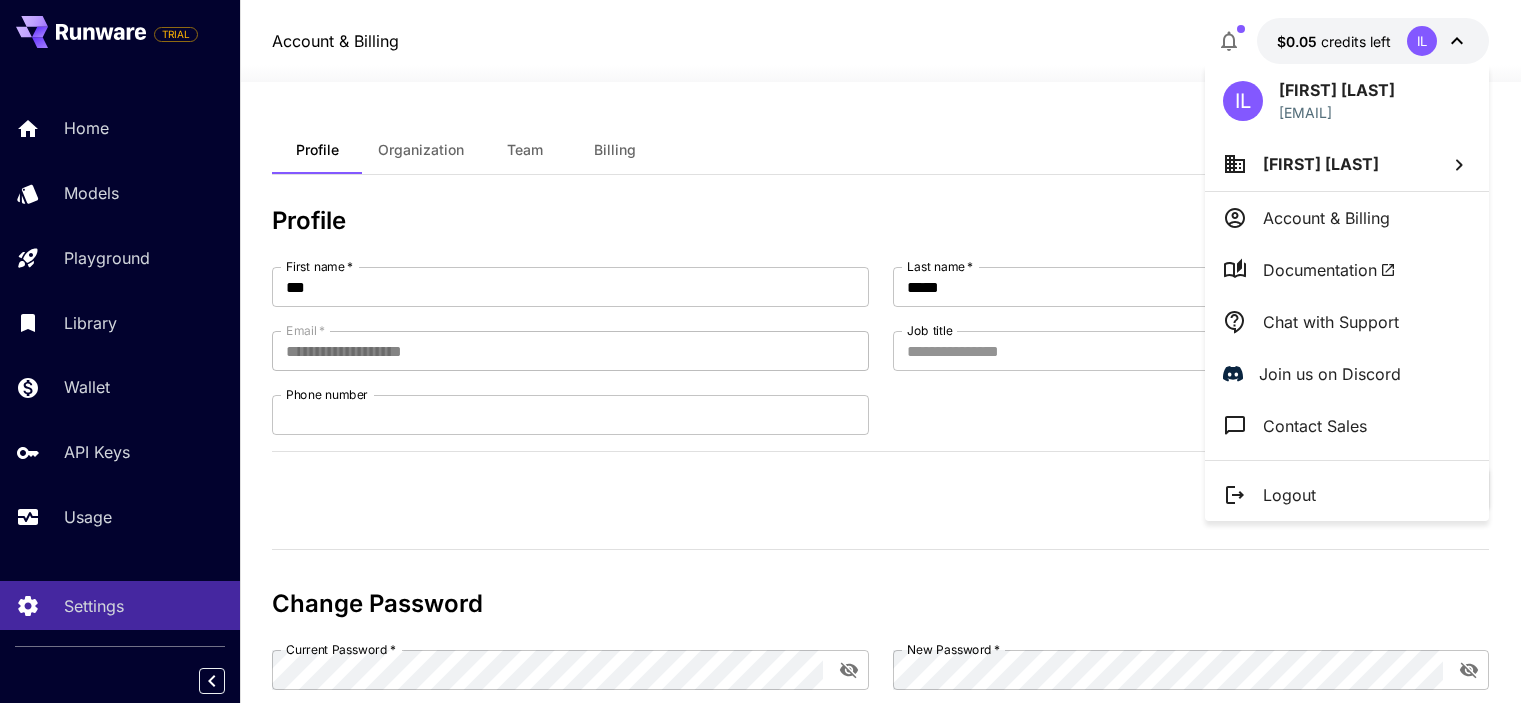 click at bounding box center (768, 351) 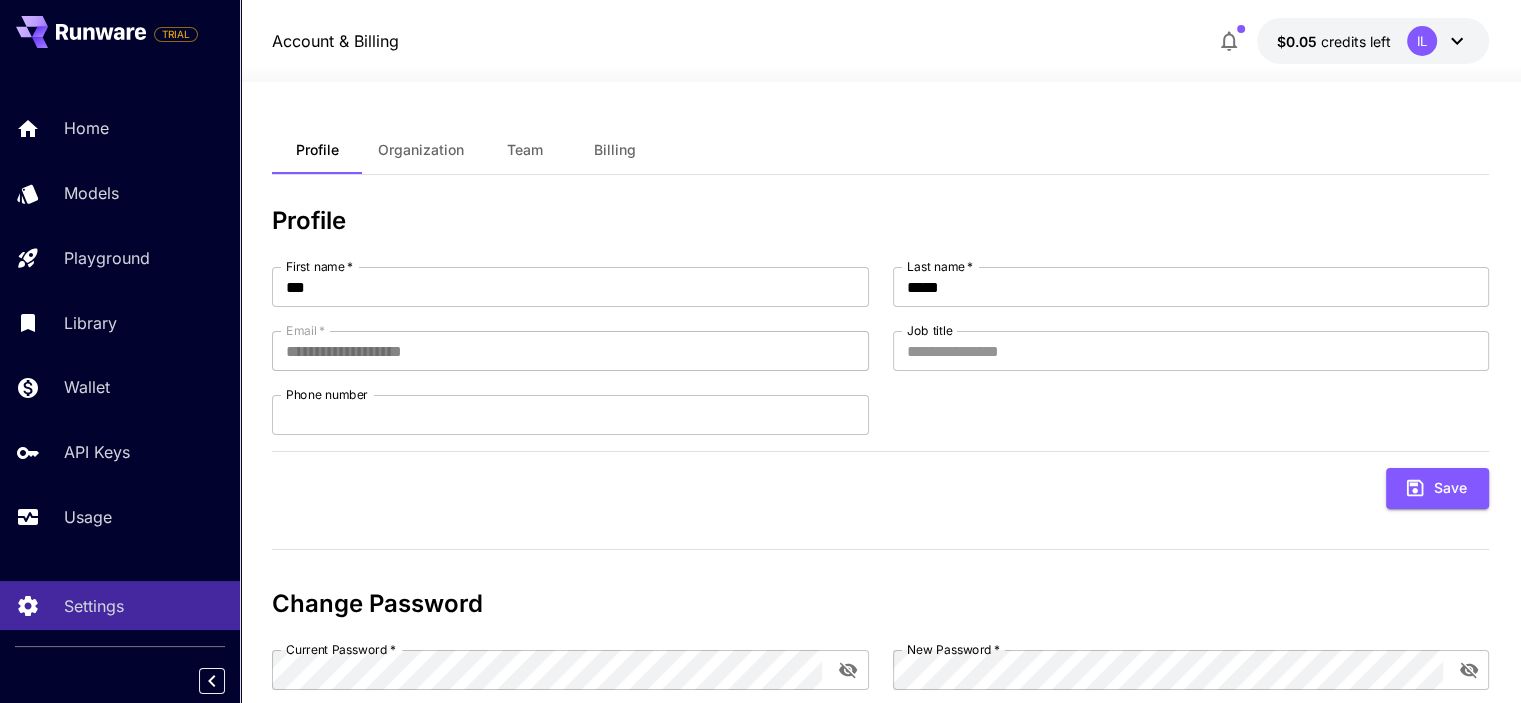 click on "Organization" at bounding box center [421, 150] 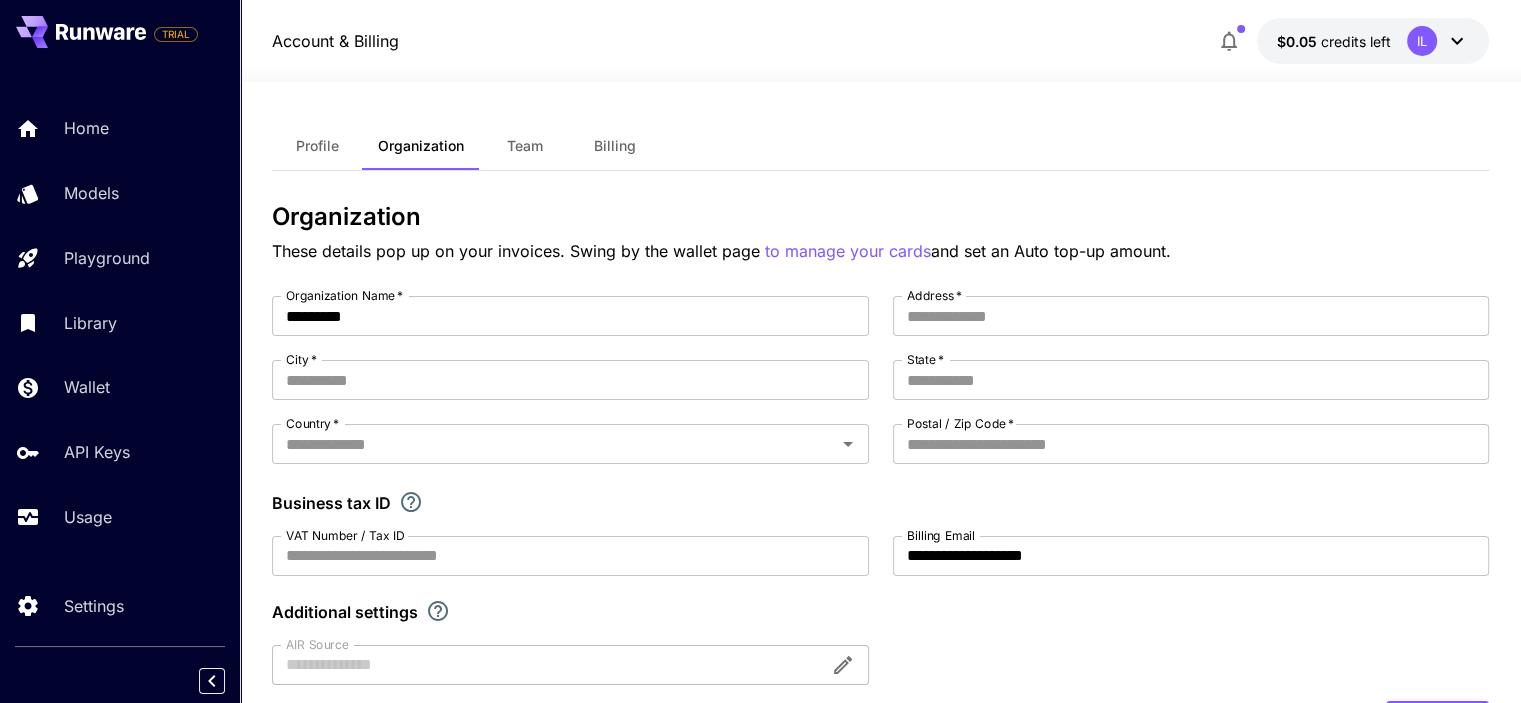 scroll, scrollTop: 0, scrollLeft: 0, axis: both 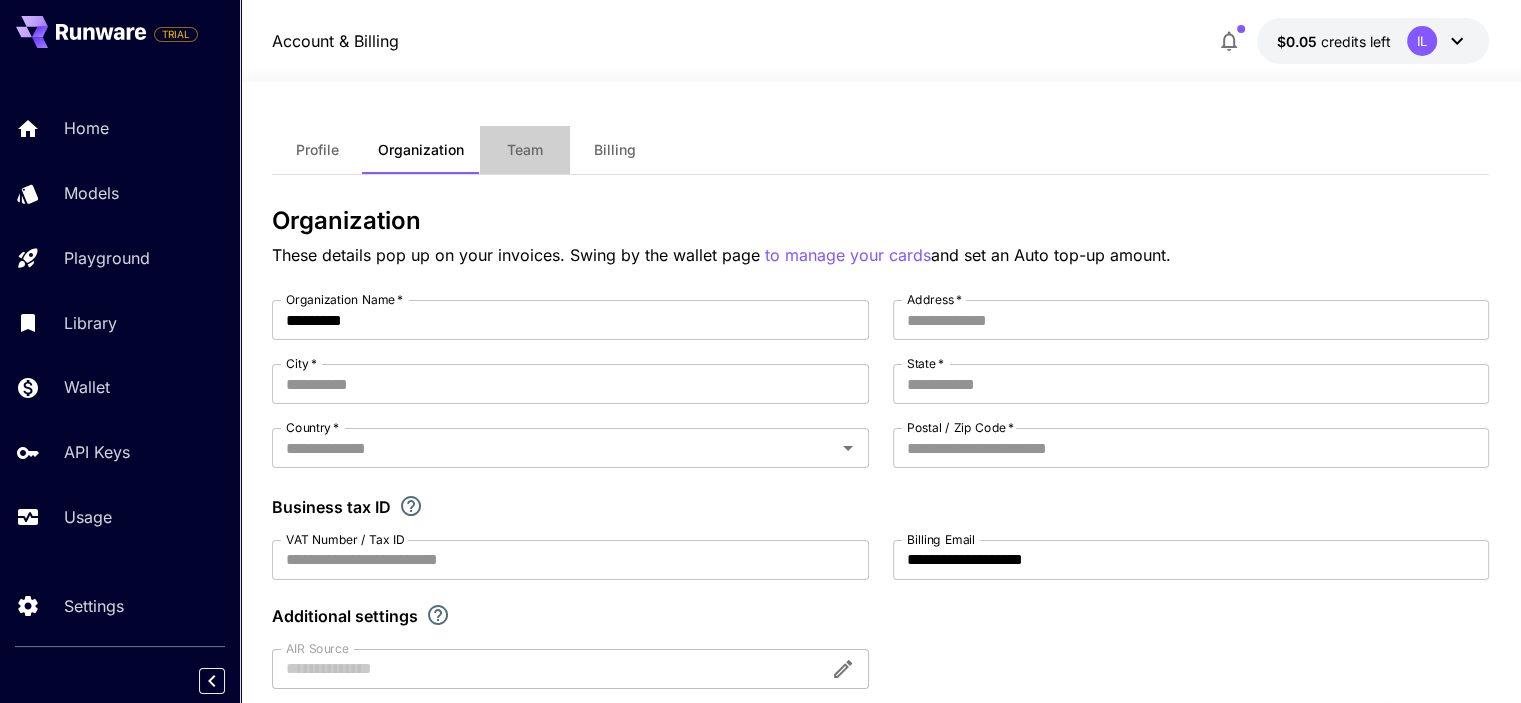 click on "Team" at bounding box center (525, 150) 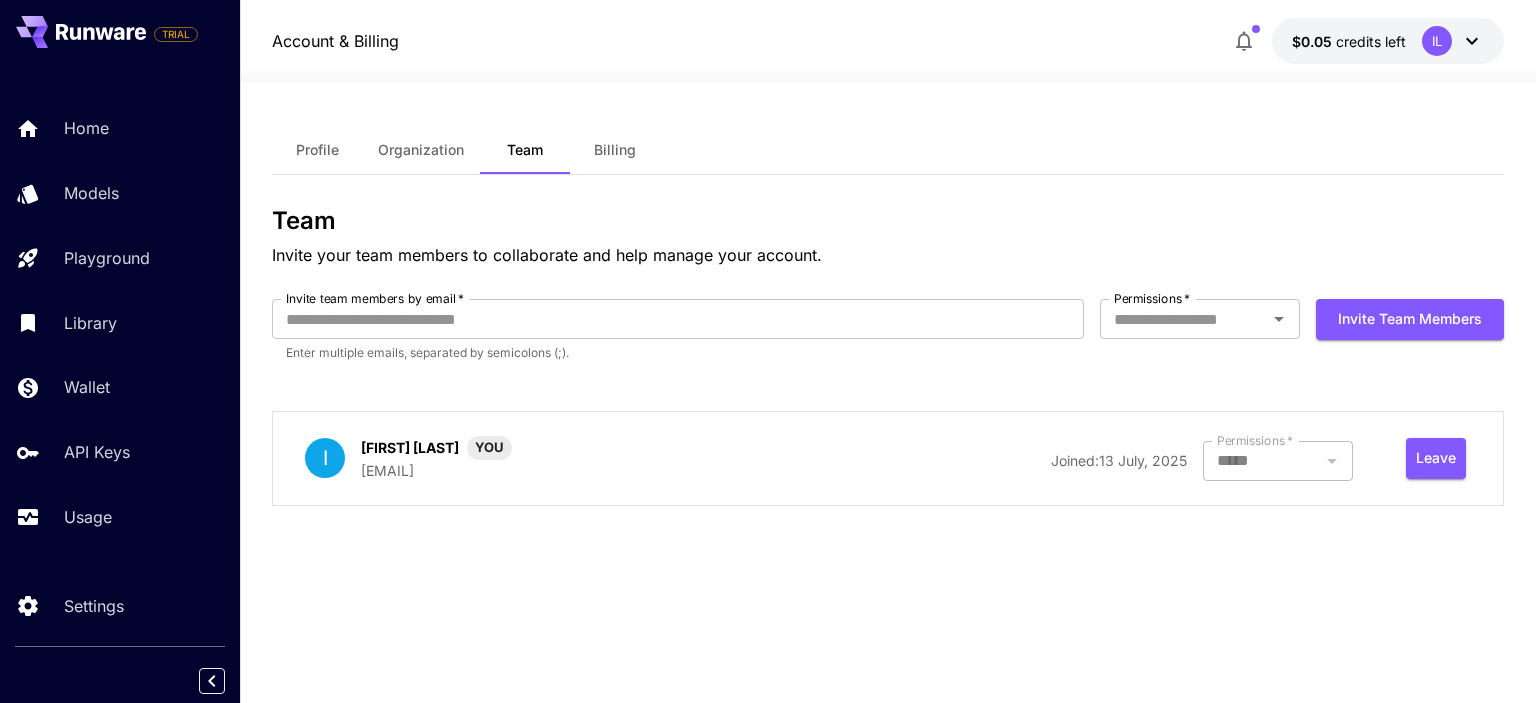 click on "Billing" at bounding box center [615, 150] 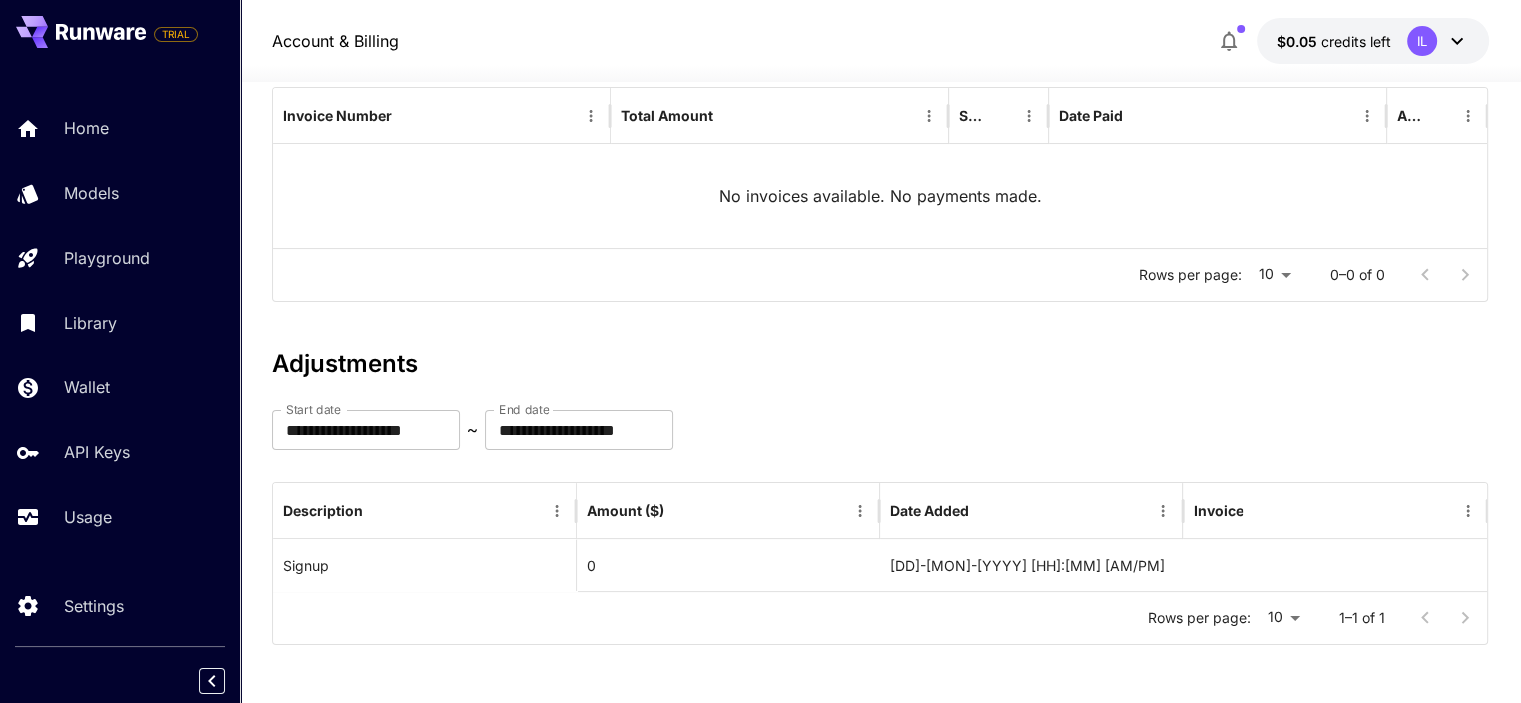 scroll, scrollTop: 0, scrollLeft: 0, axis: both 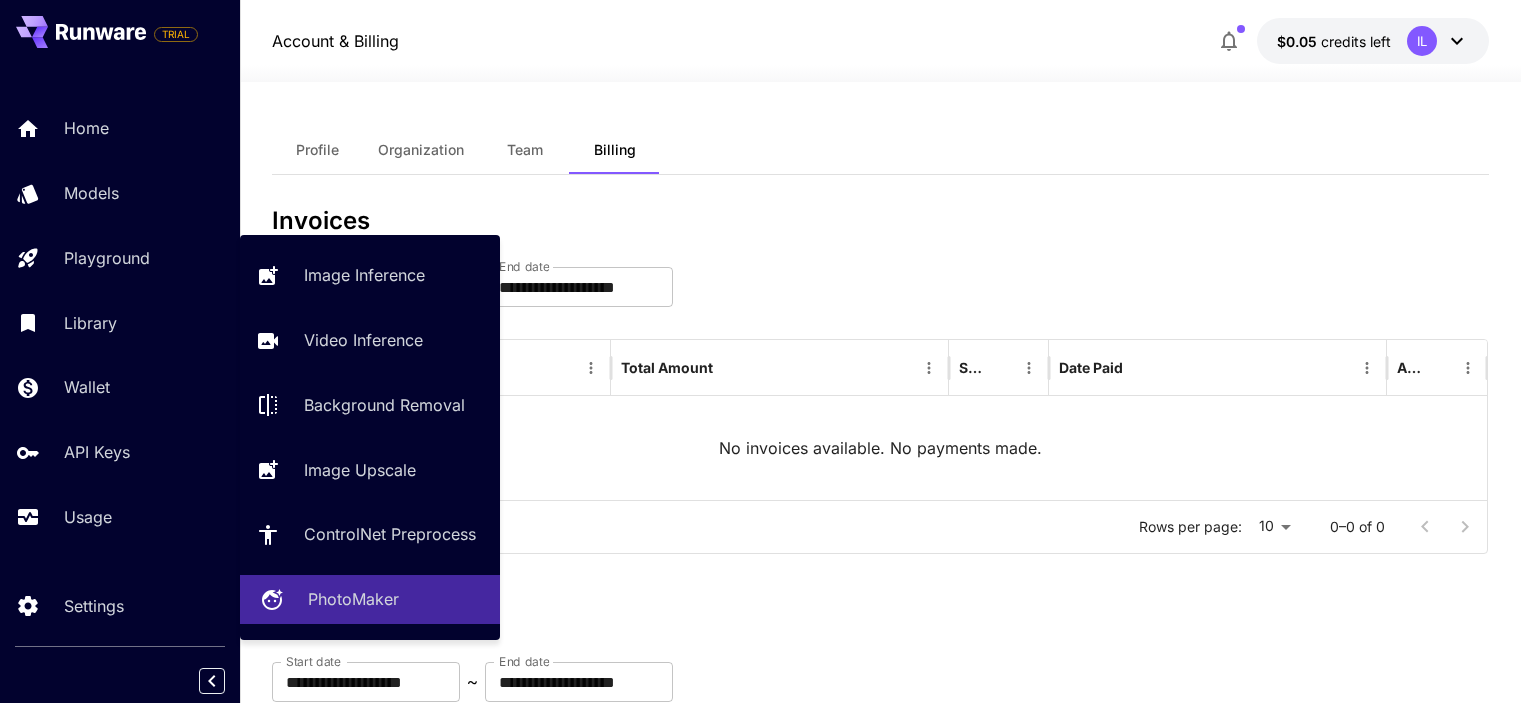 click on "PhotoMaker" at bounding box center [353, 599] 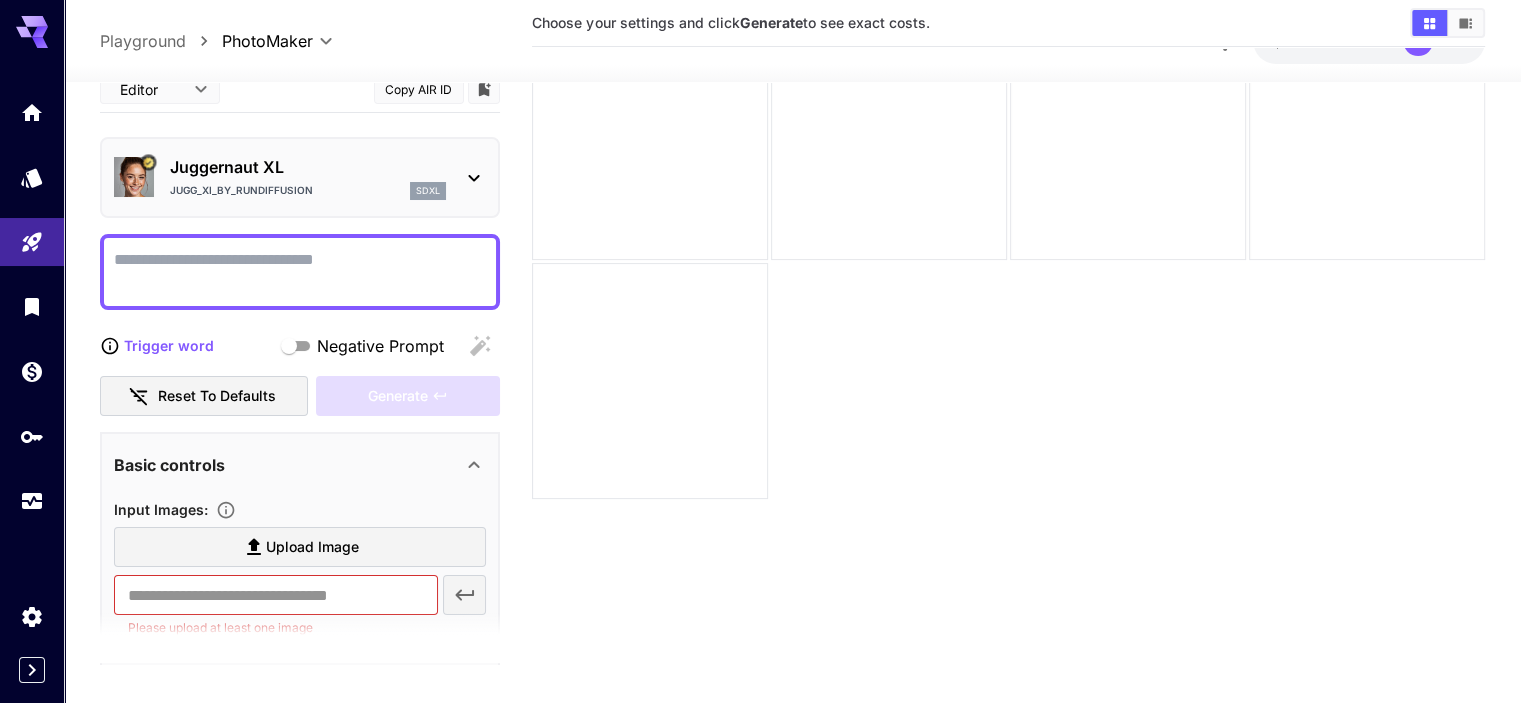 scroll, scrollTop: 158, scrollLeft: 0, axis: vertical 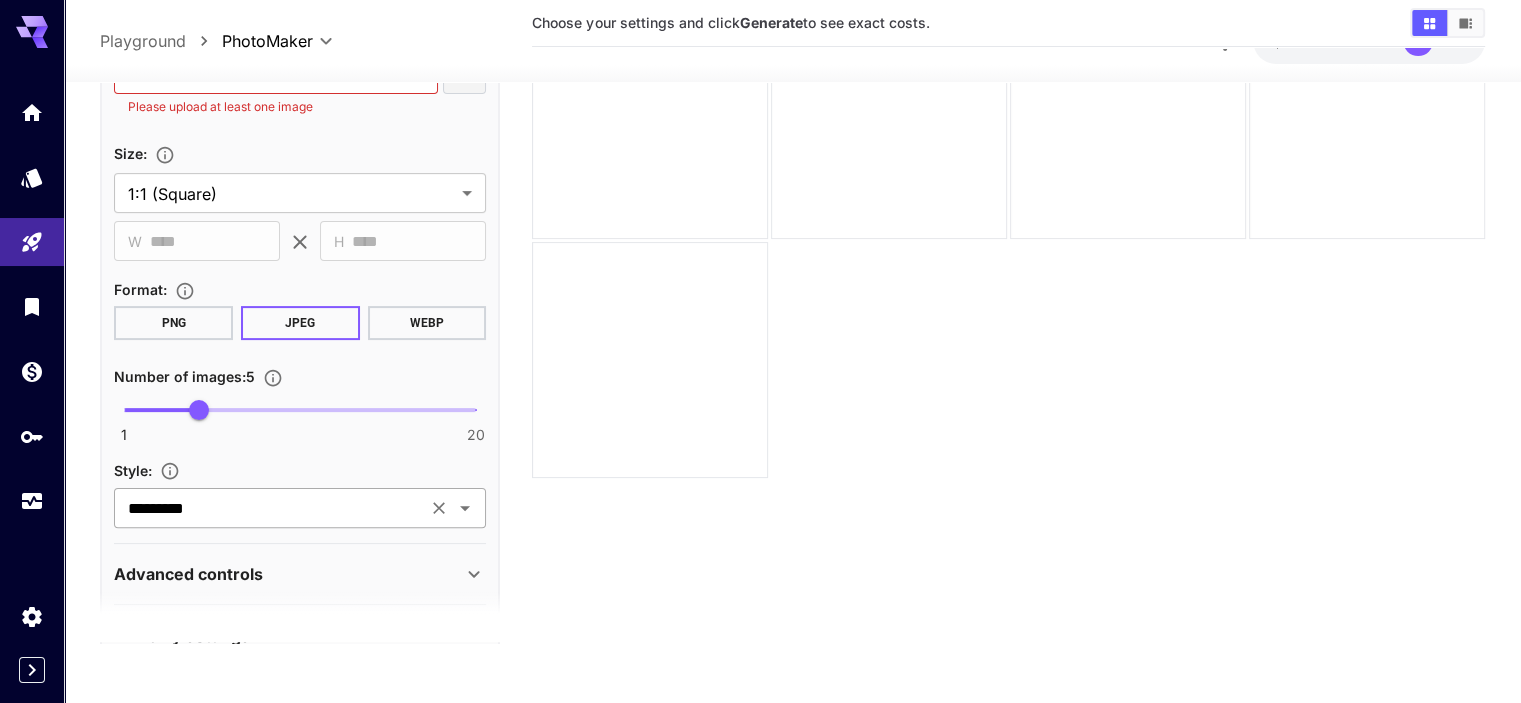click 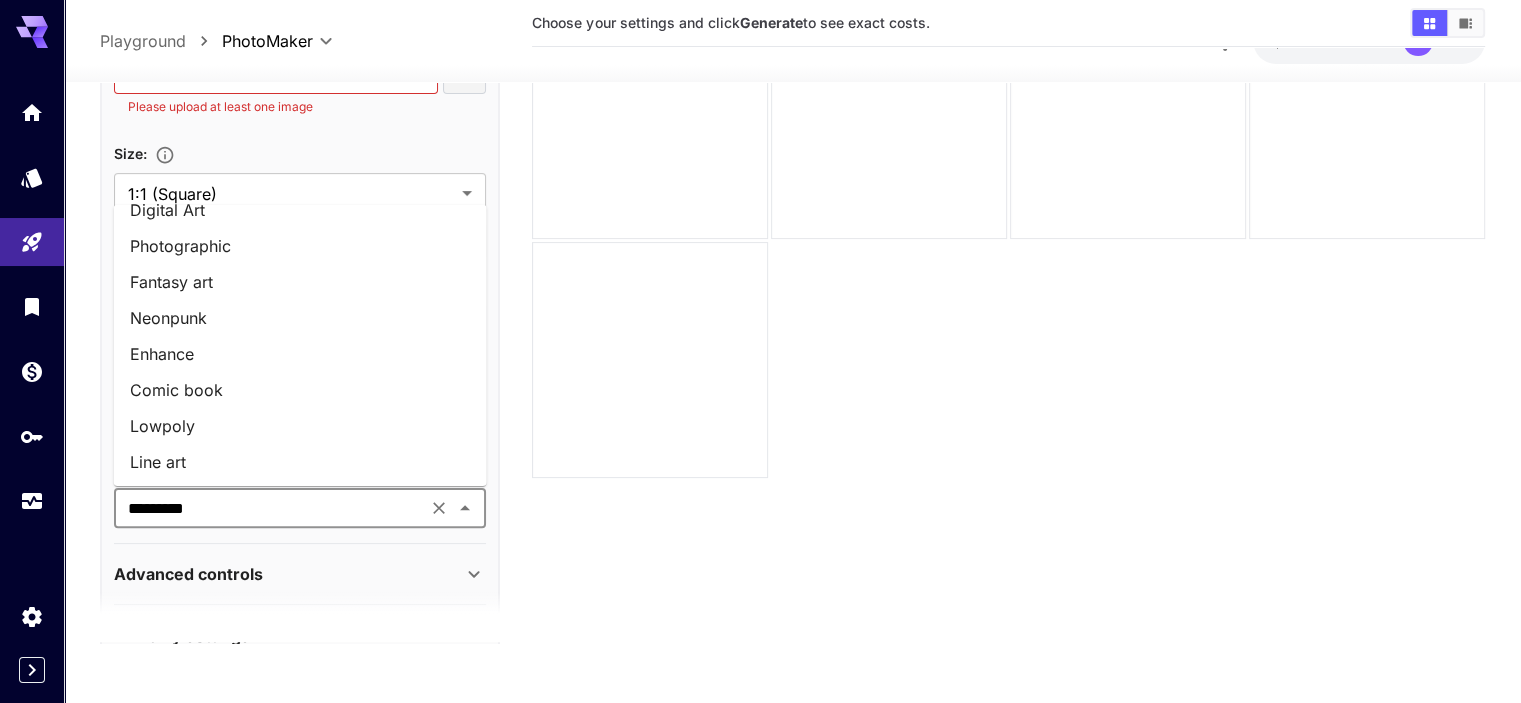 scroll, scrollTop: 130, scrollLeft: 0, axis: vertical 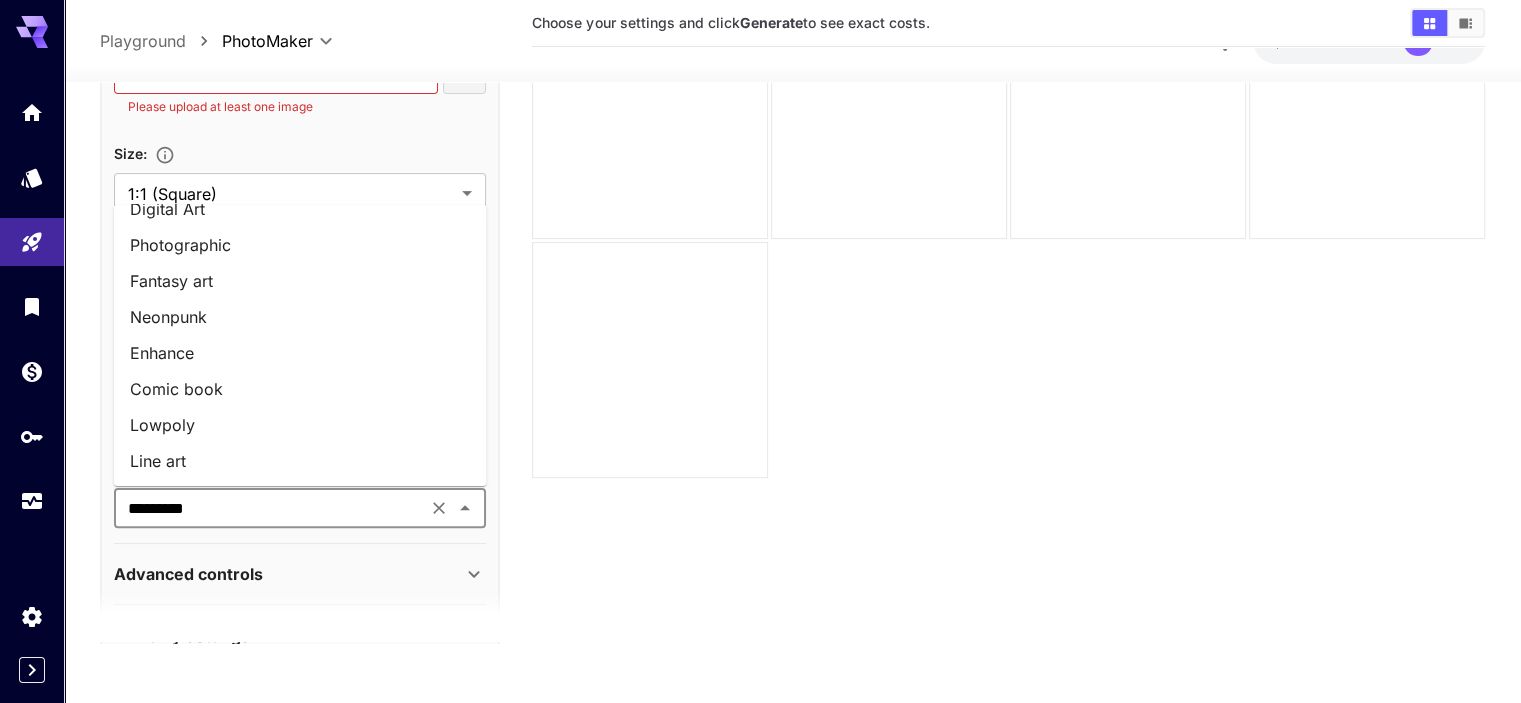 click 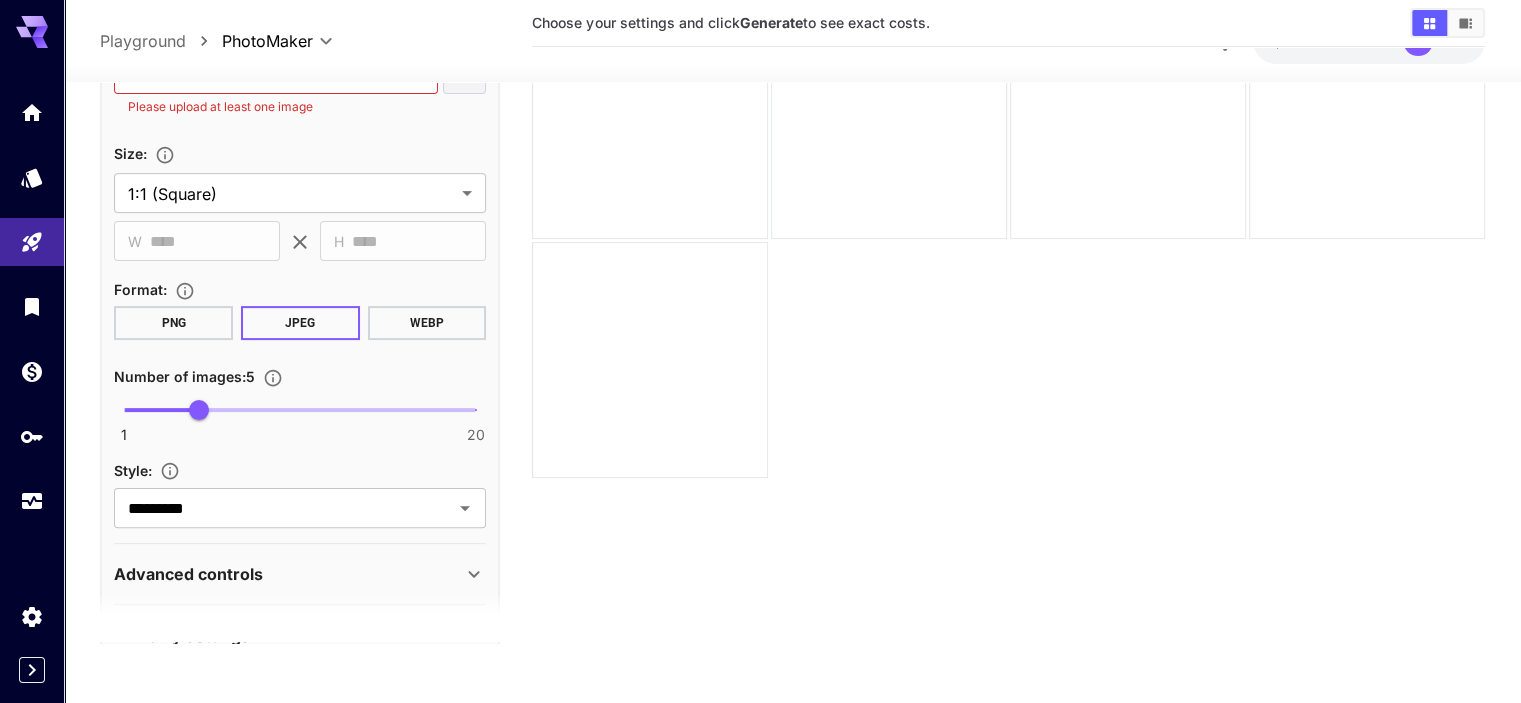 click 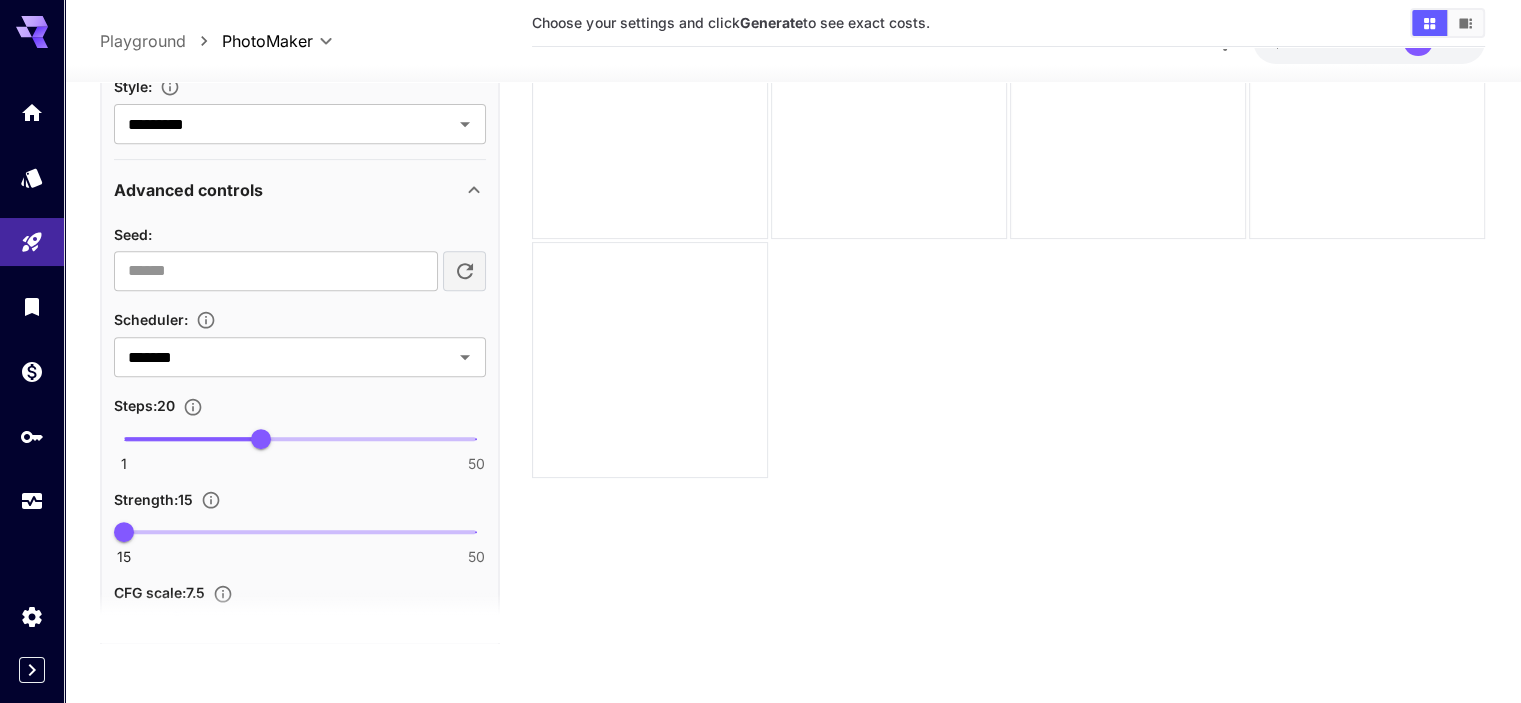scroll, scrollTop: 900, scrollLeft: 0, axis: vertical 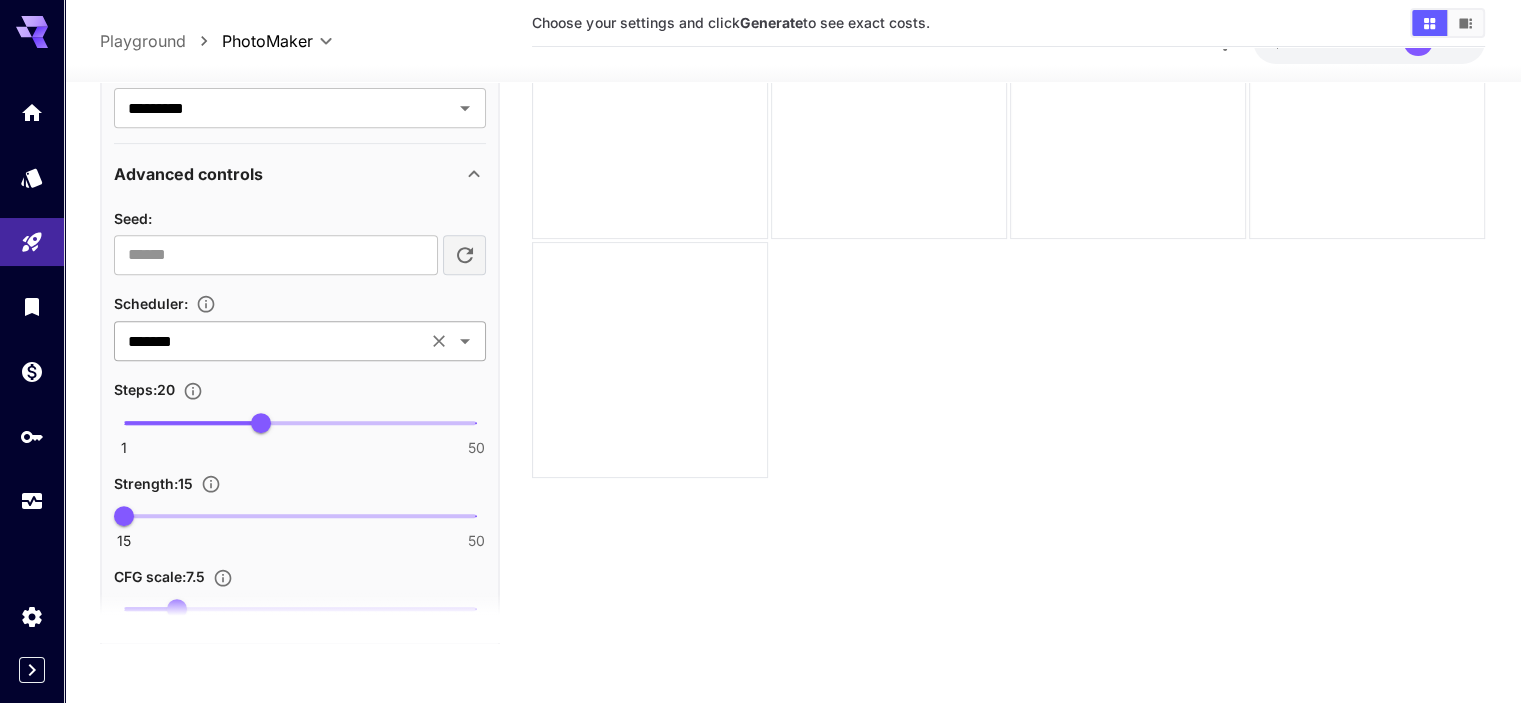 click 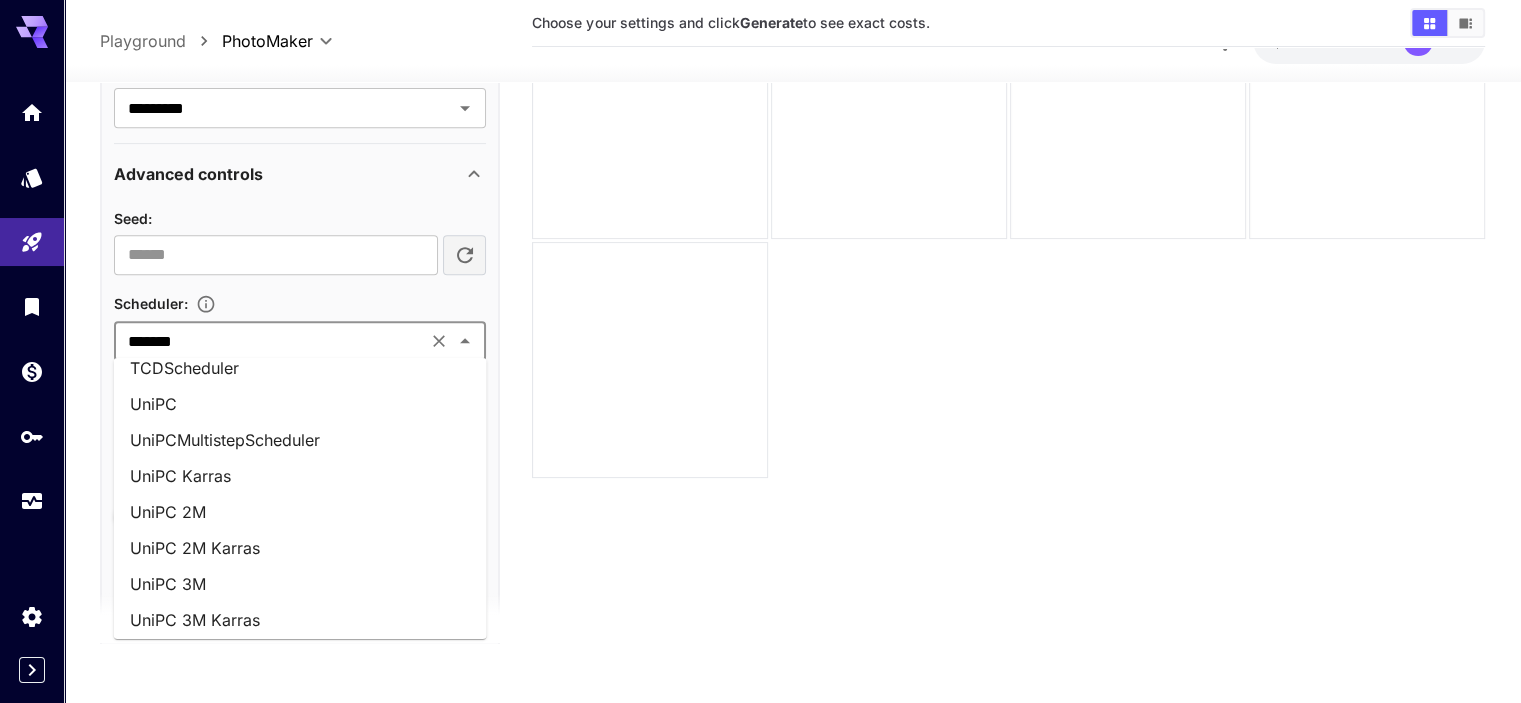 scroll, scrollTop: 1390, scrollLeft: 0, axis: vertical 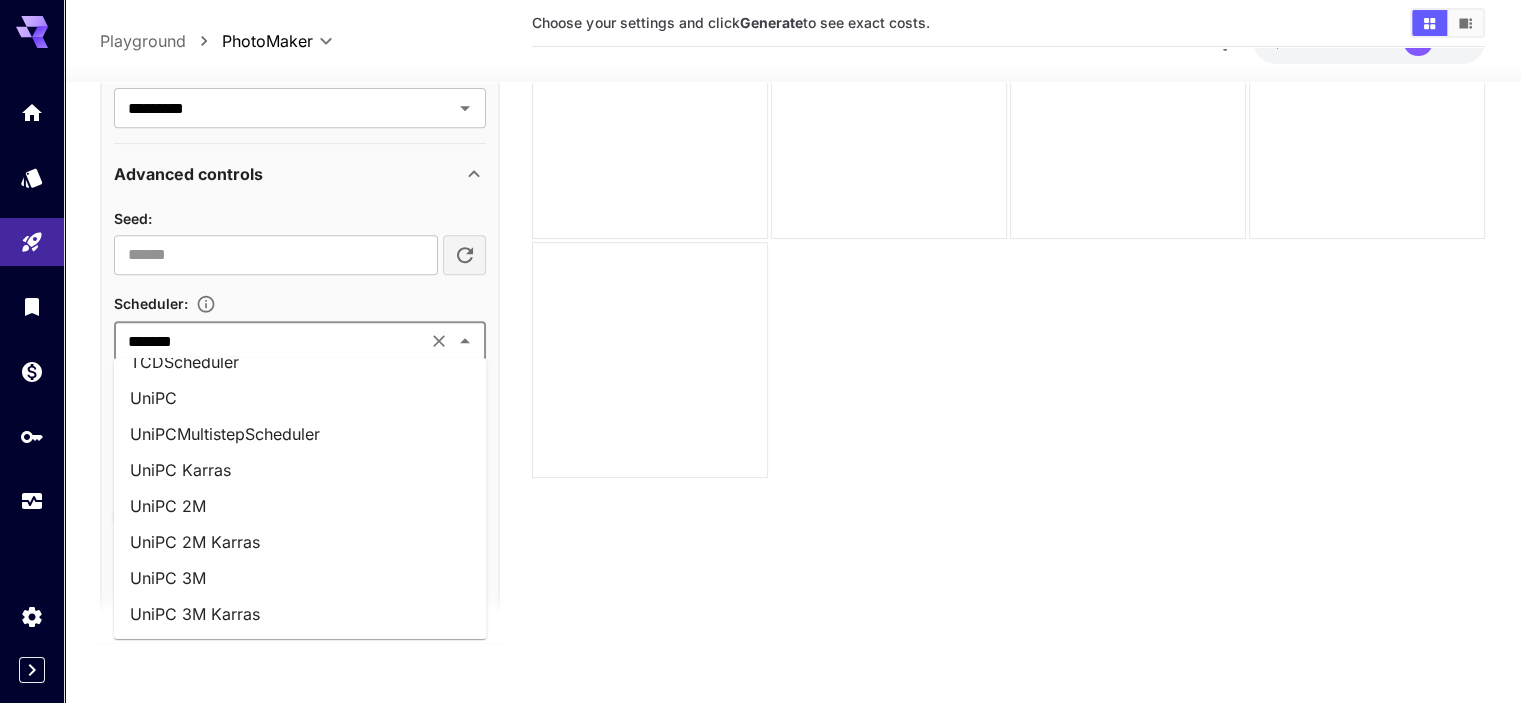 click 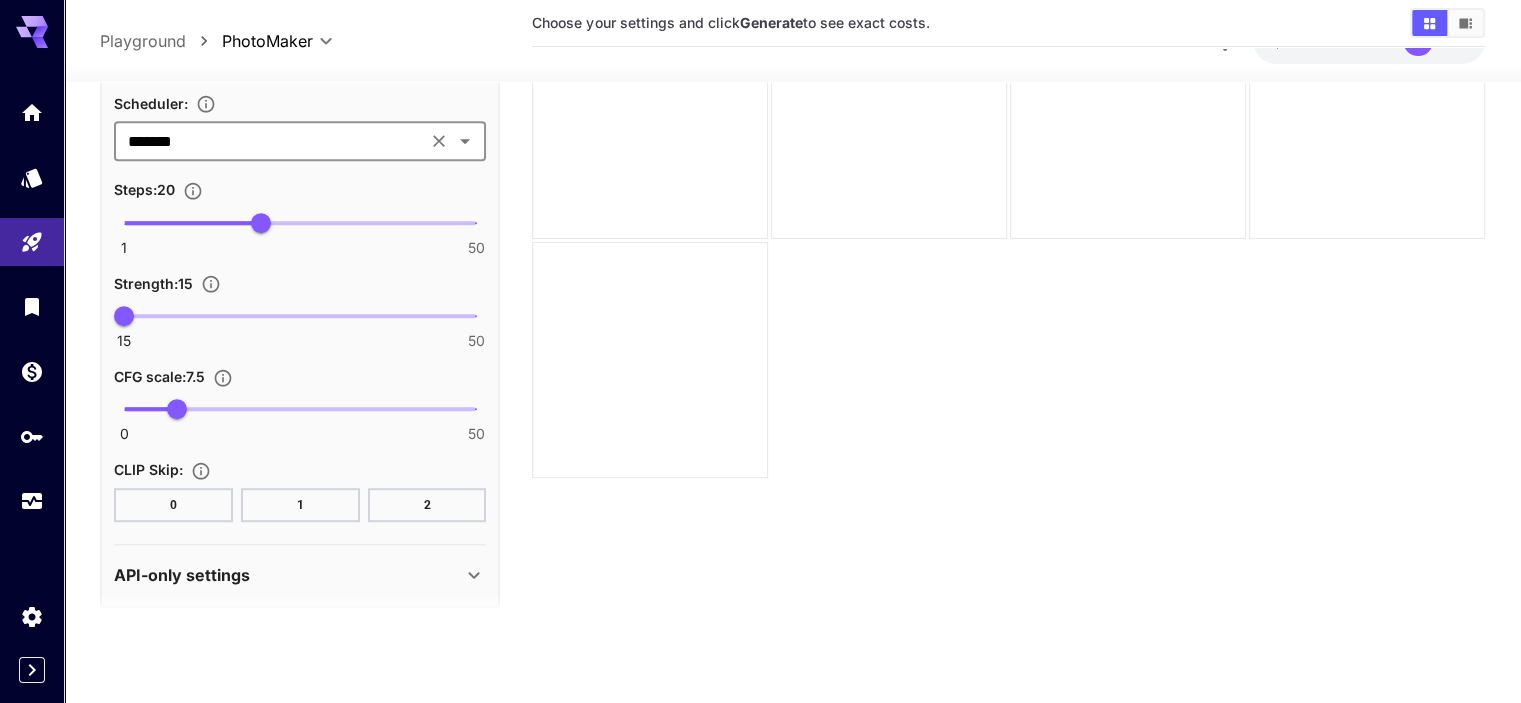 scroll, scrollTop: 1108, scrollLeft: 0, axis: vertical 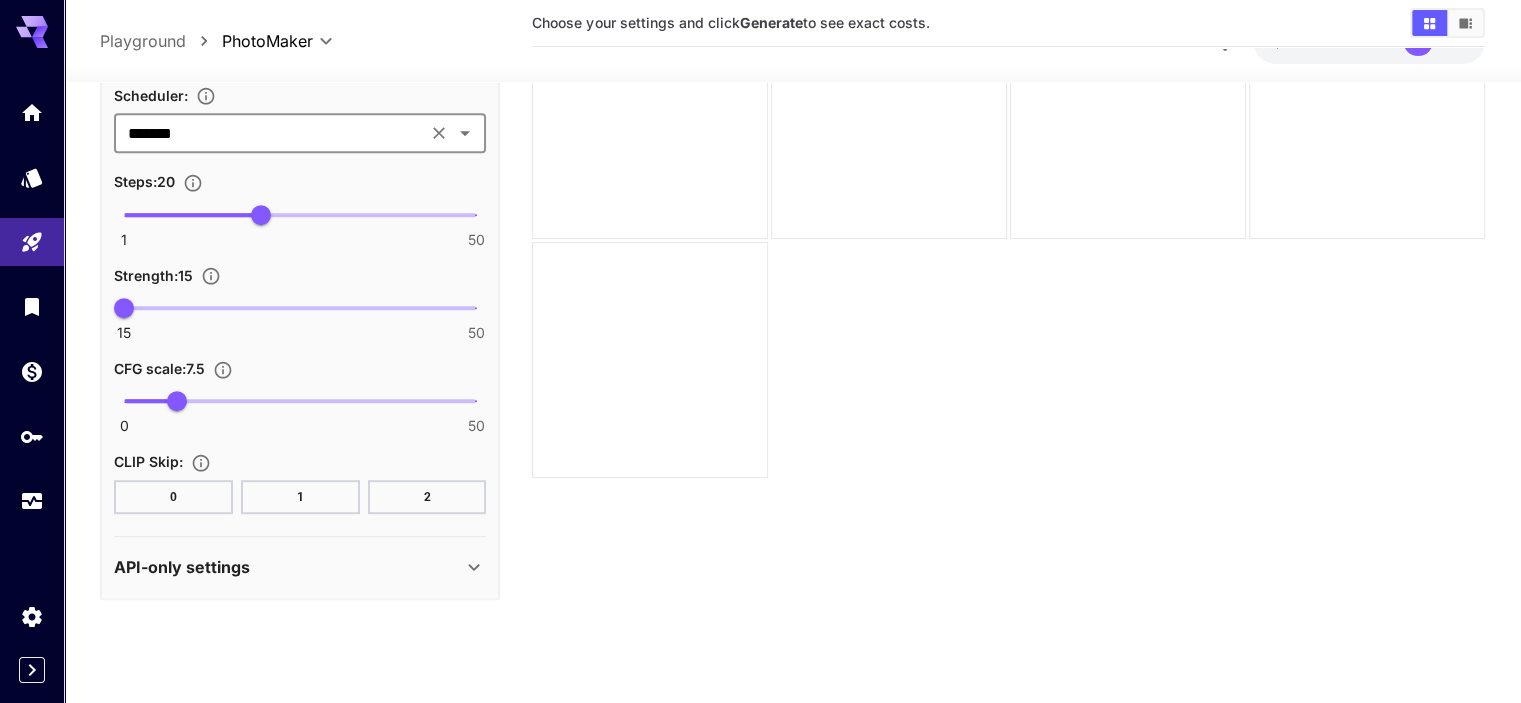 click 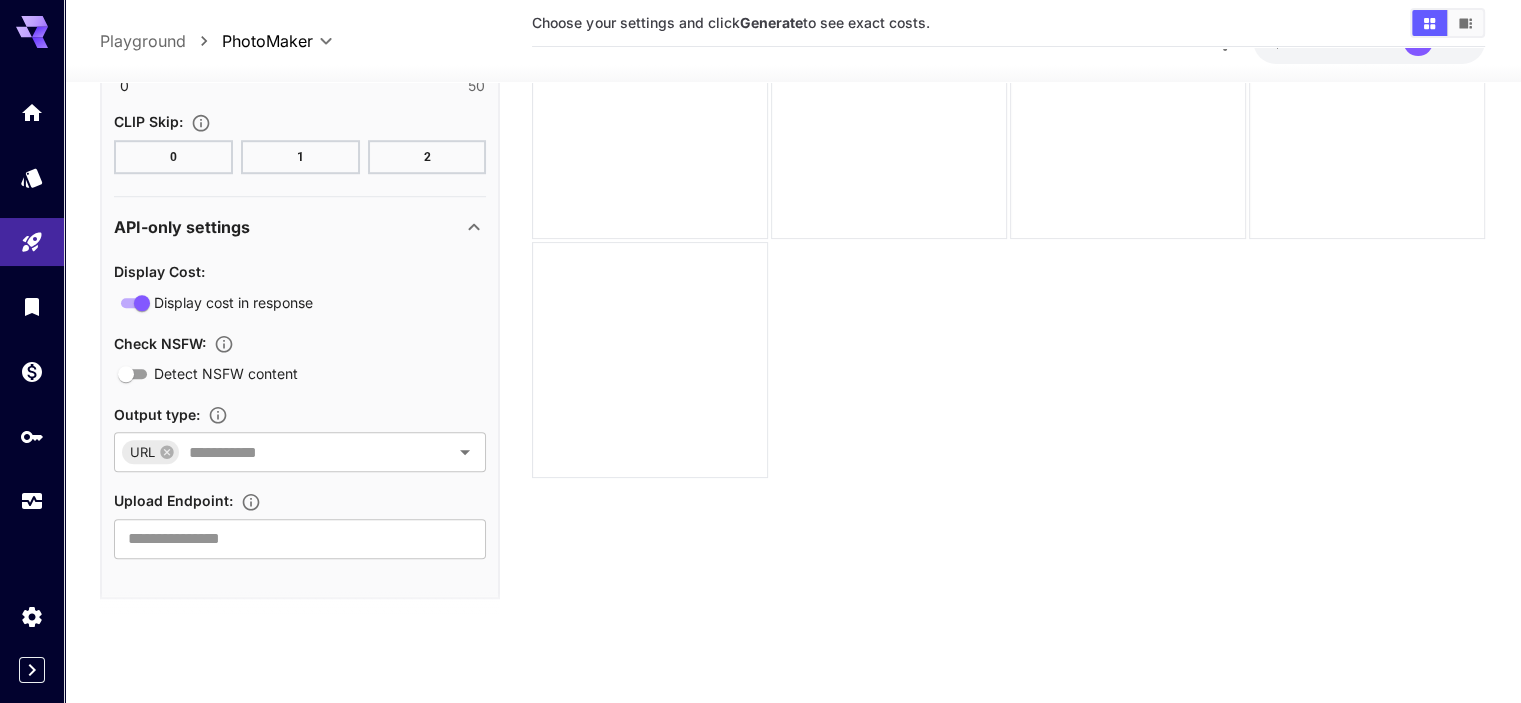 scroll, scrollTop: 1448, scrollLeft: 0, axis: vertical 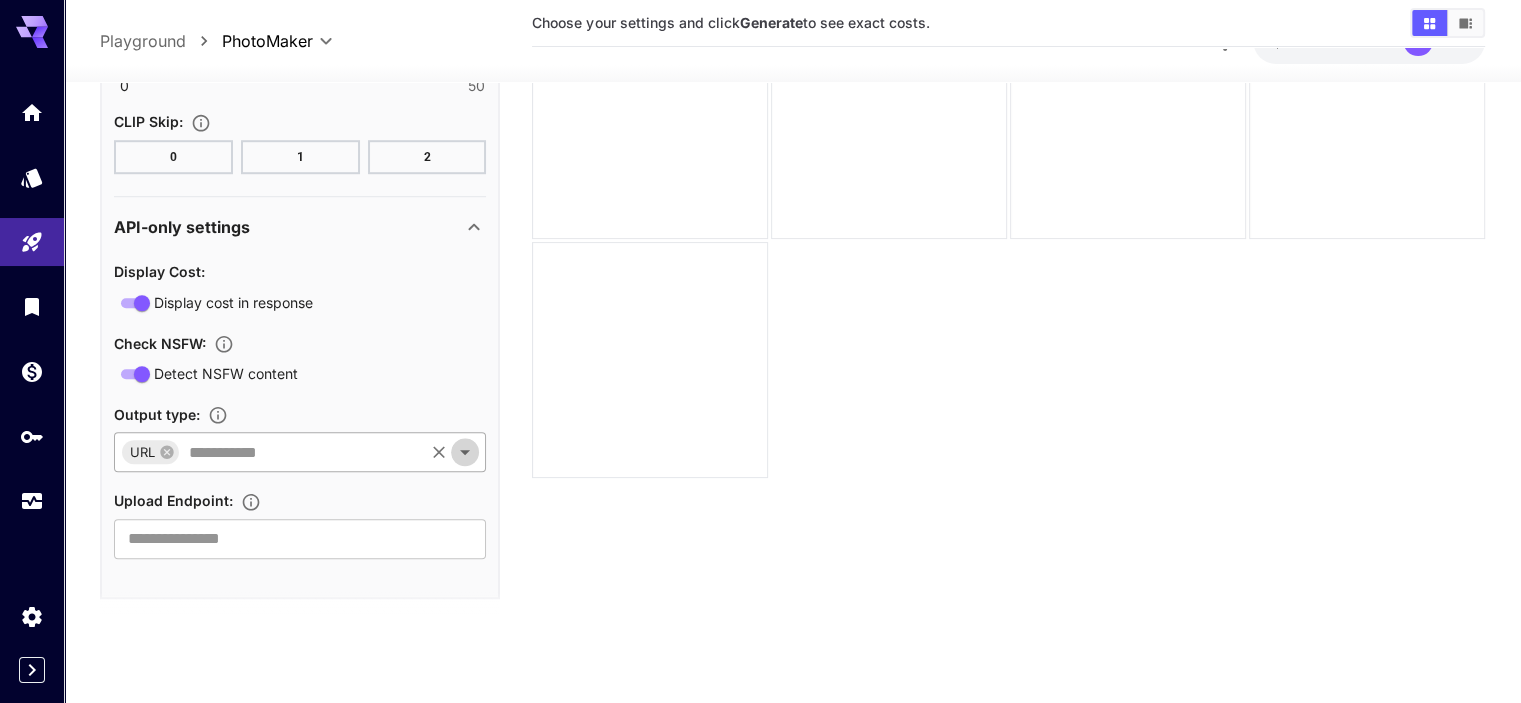 click 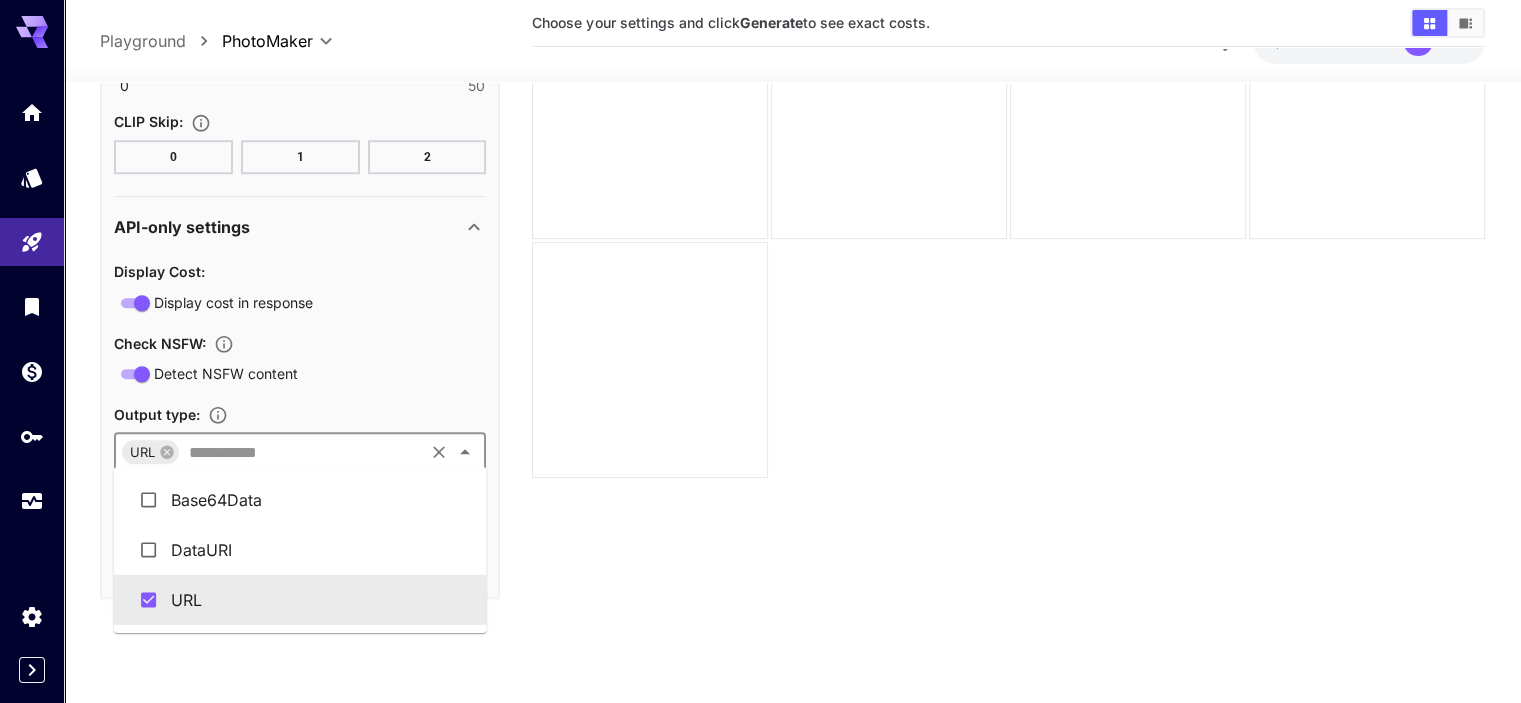click 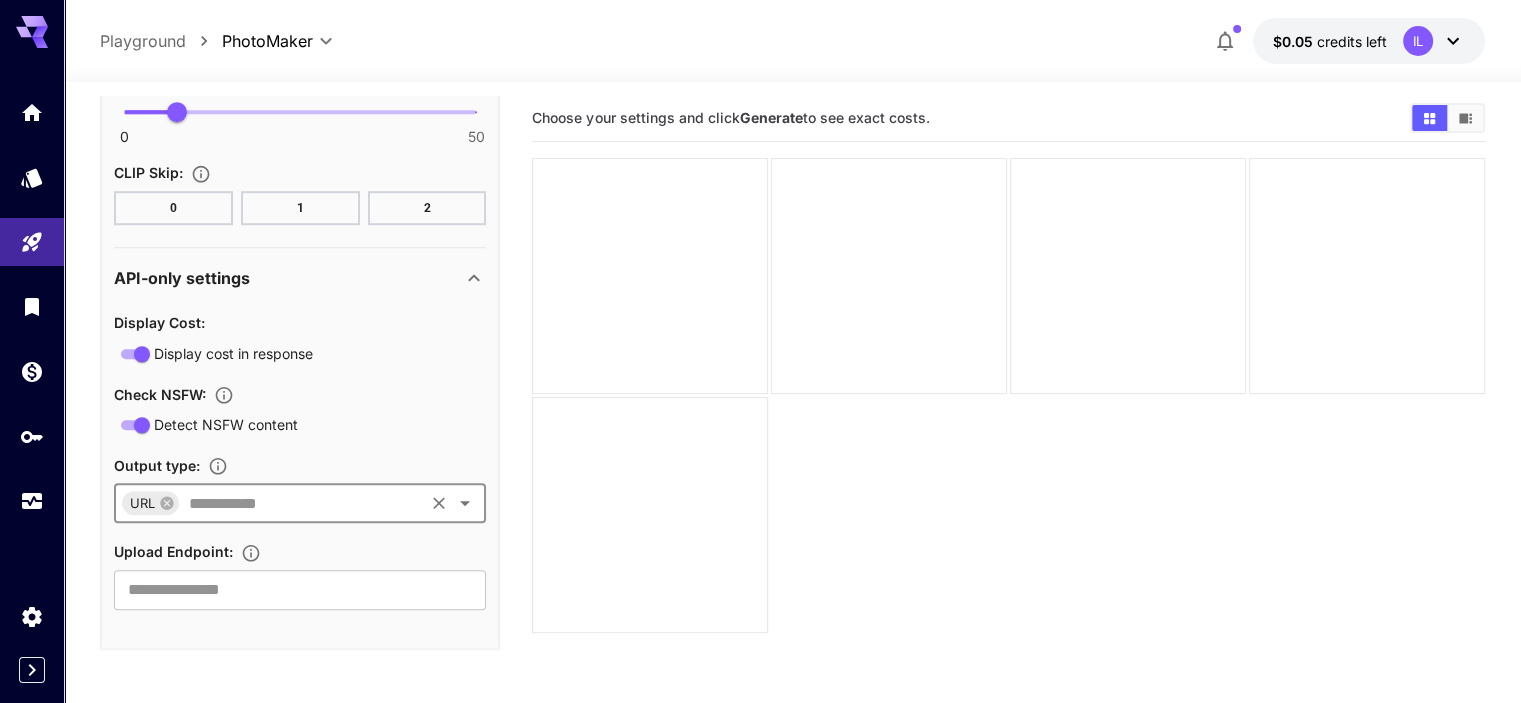 scroll, scrollTop: 0, scrollLeft: 0, axis: both 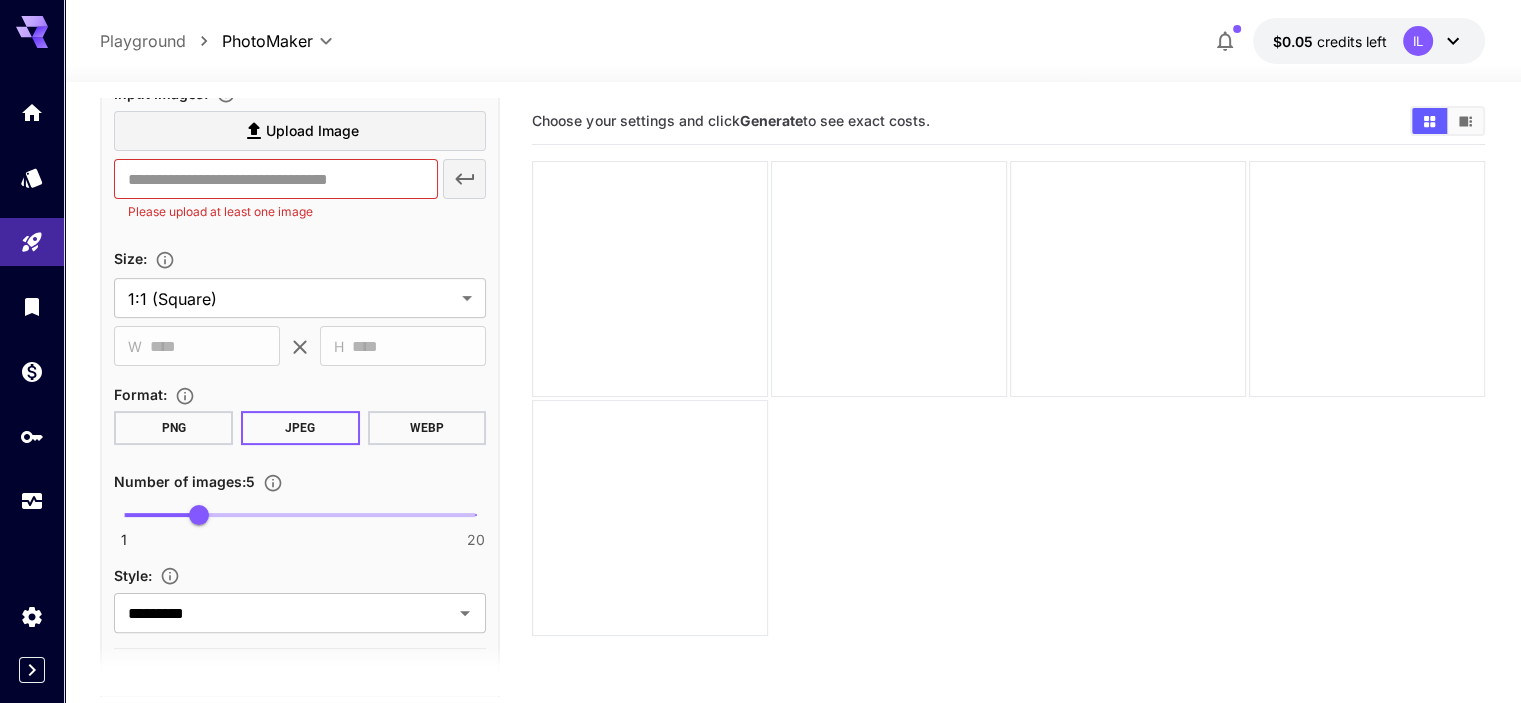 click on "WEBP" at bounding box center (427, 428) 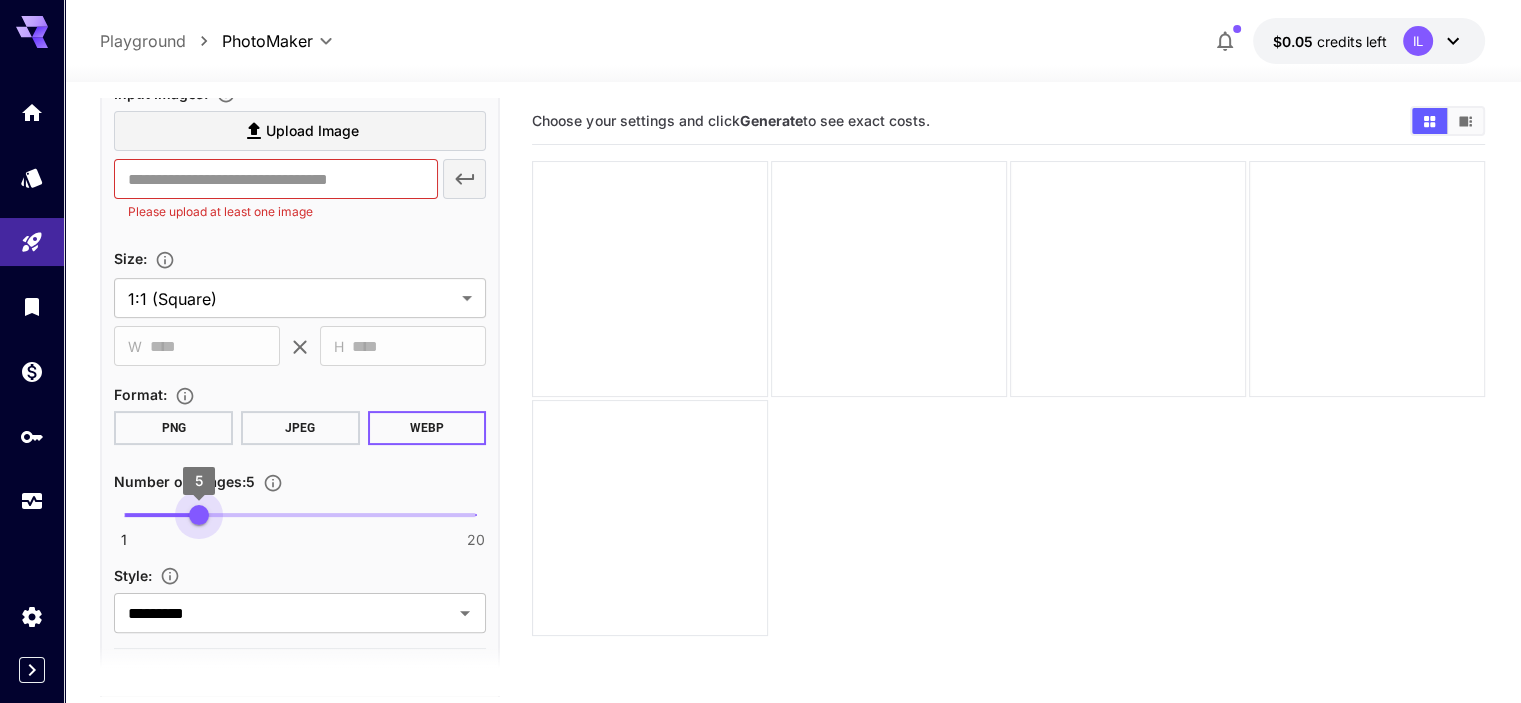 type on "*" 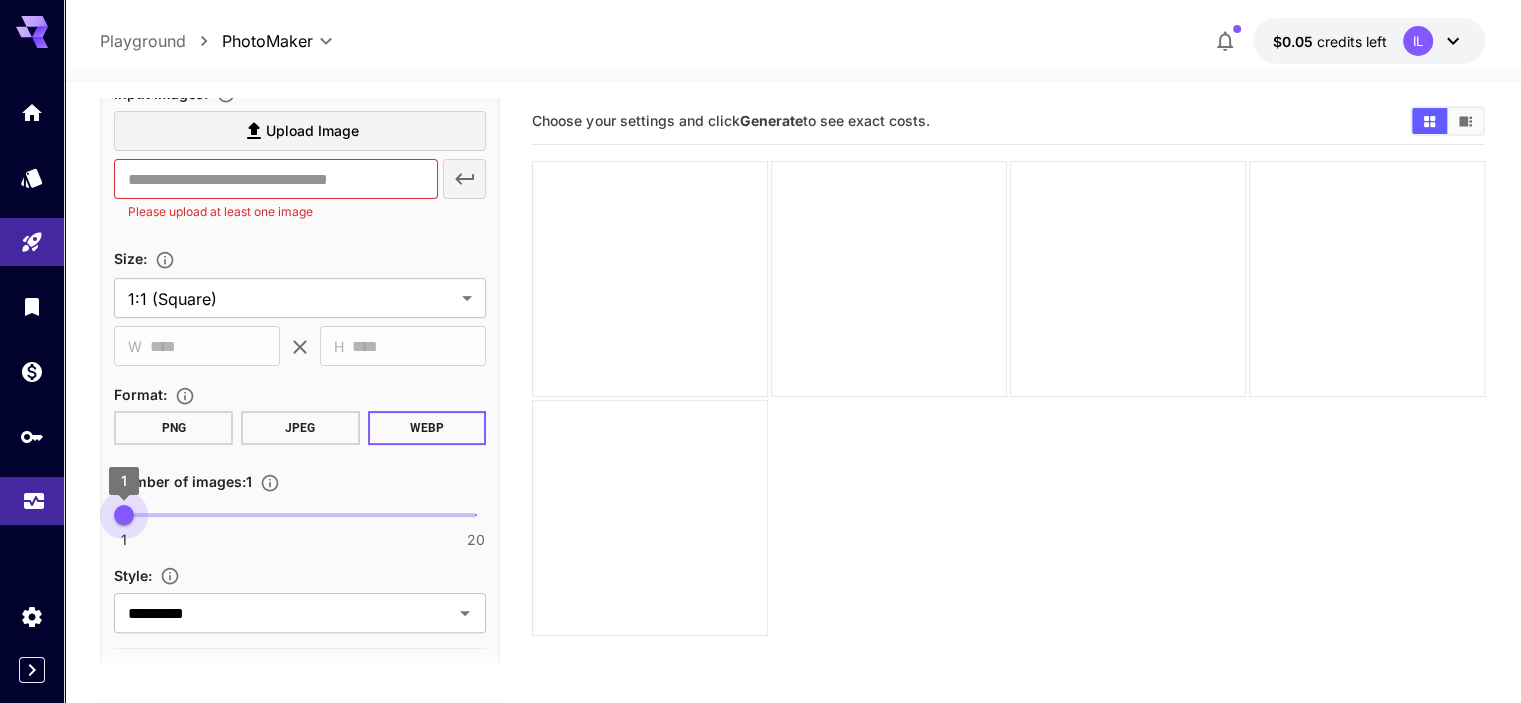 drag, startPoint x: 200, startPoint y: 512, endPoint x: 59, endPoint y: 507, distance: 141.08862 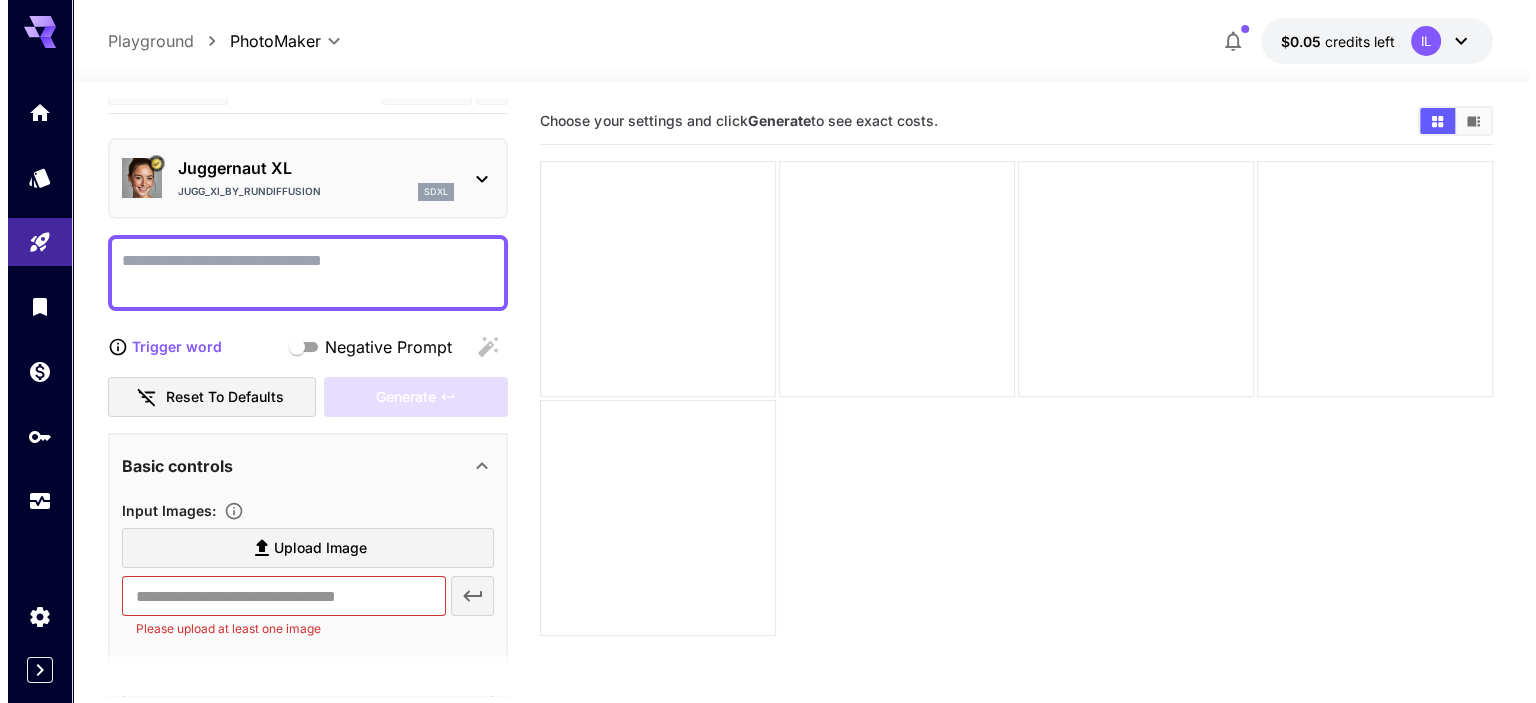 scroll, scrollTop: 0, scrollLeft: 0, axis: both 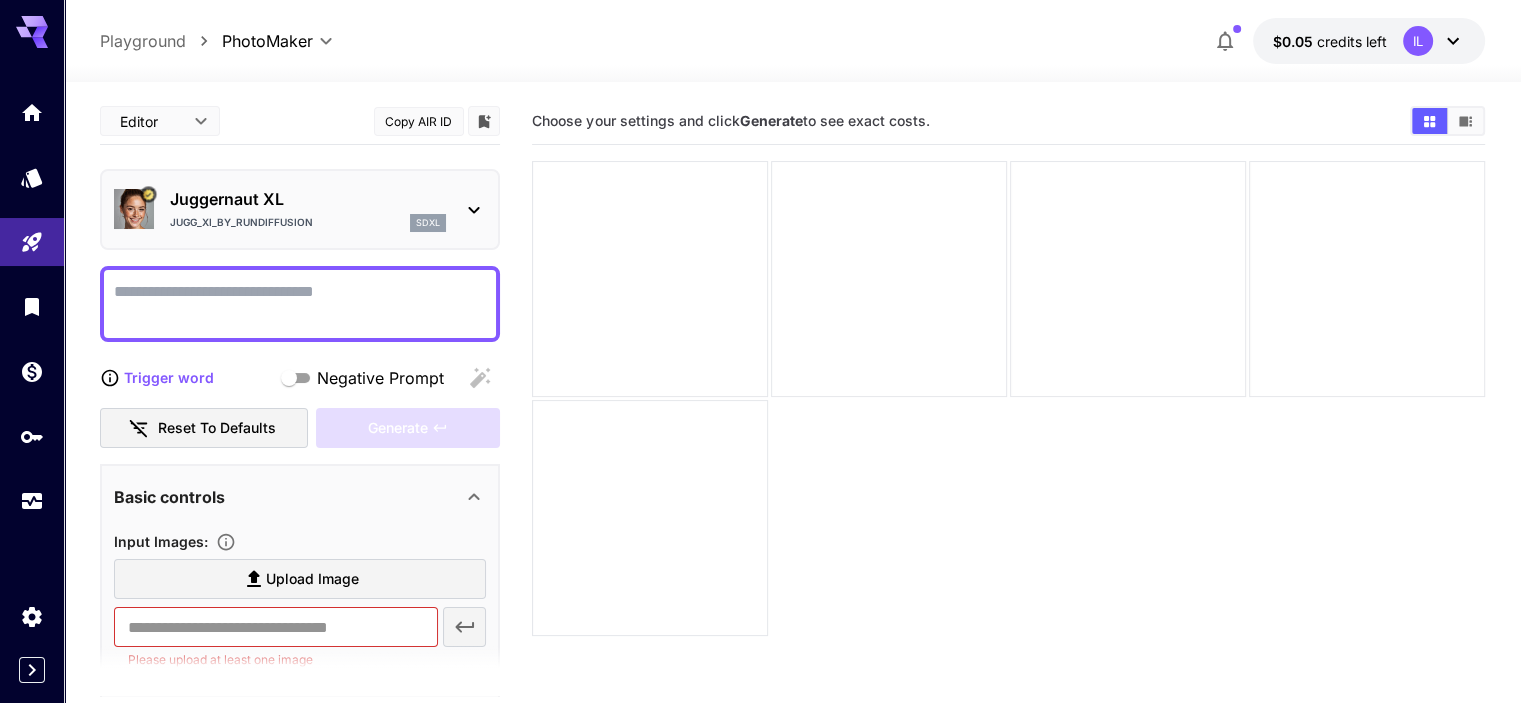 click 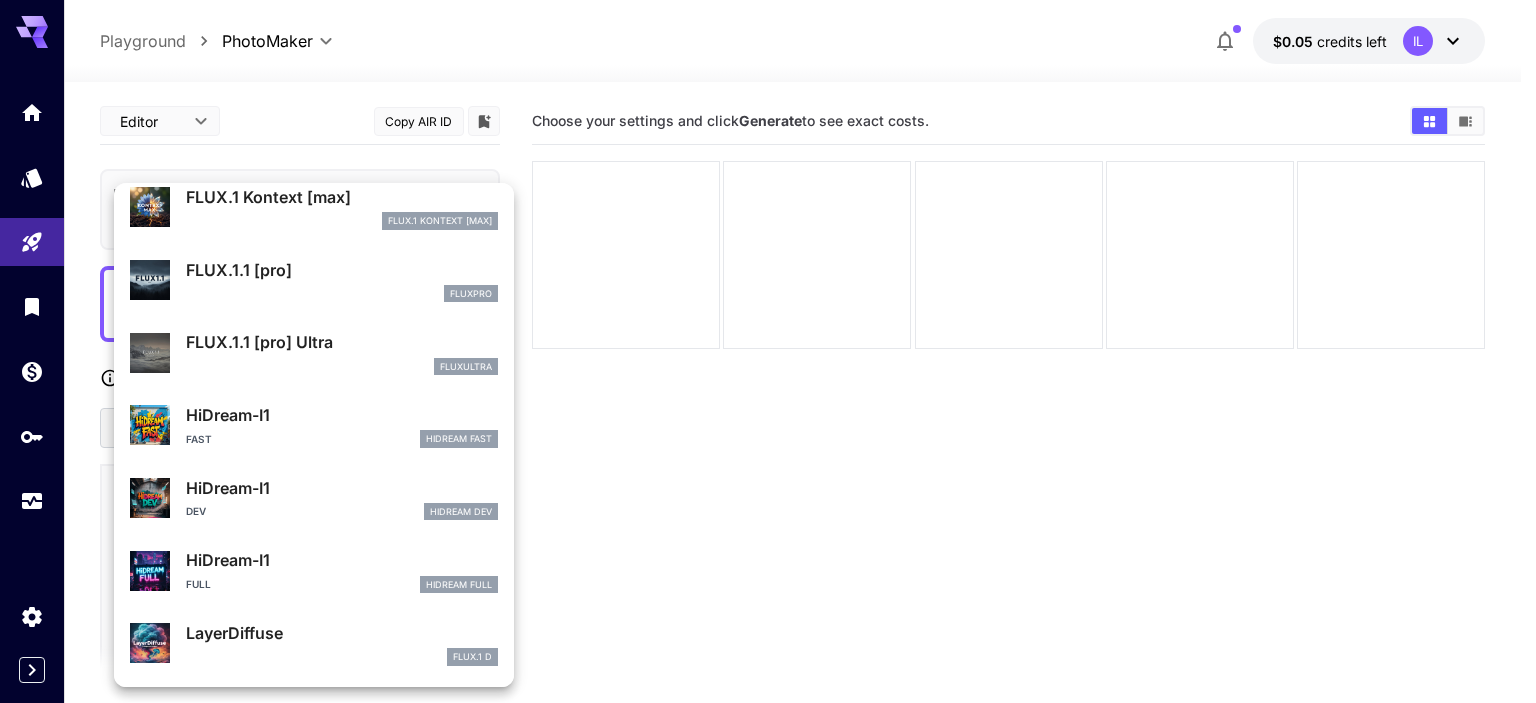 scroll, scrollTop: 376, scrollLeft: 0, axis: vertical 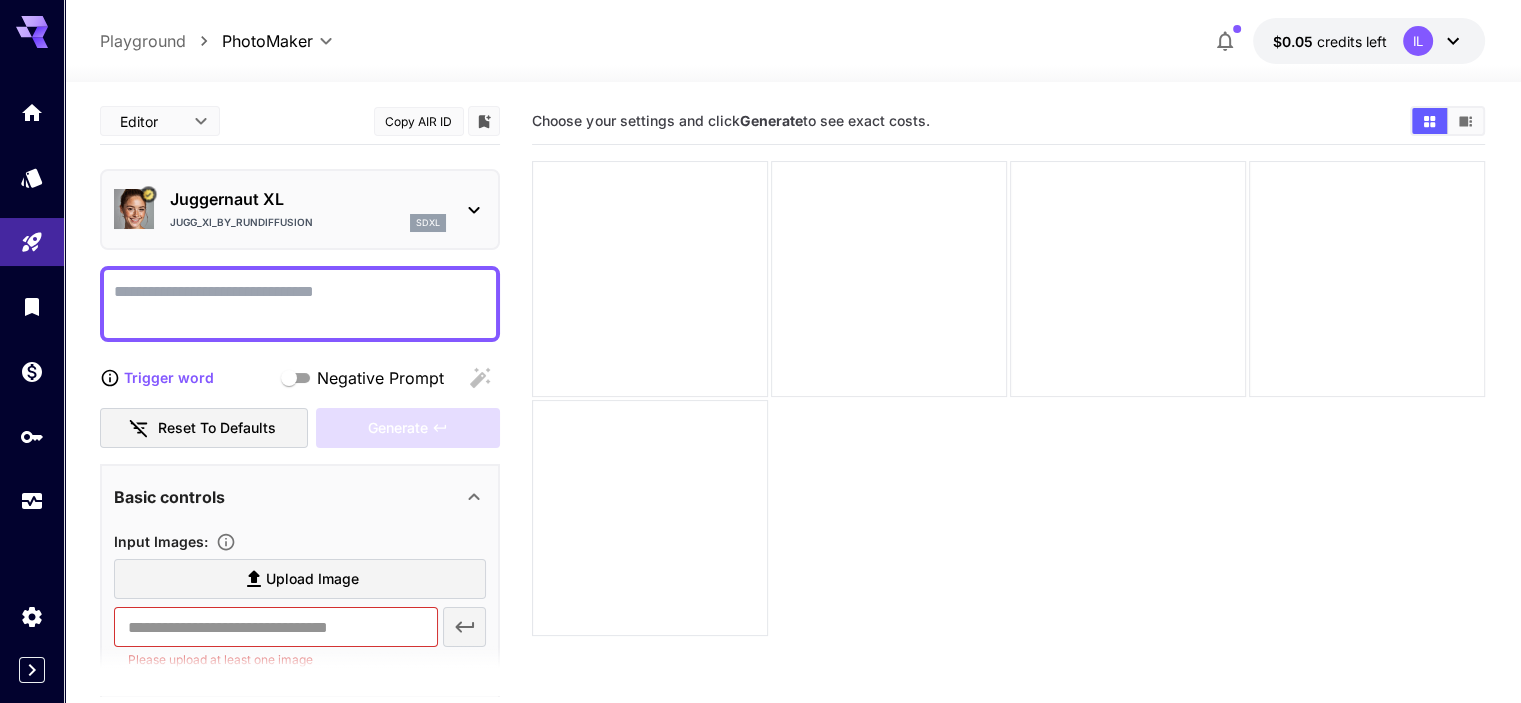 click on "Juggernaut XL" at bounding box center [308, 199] 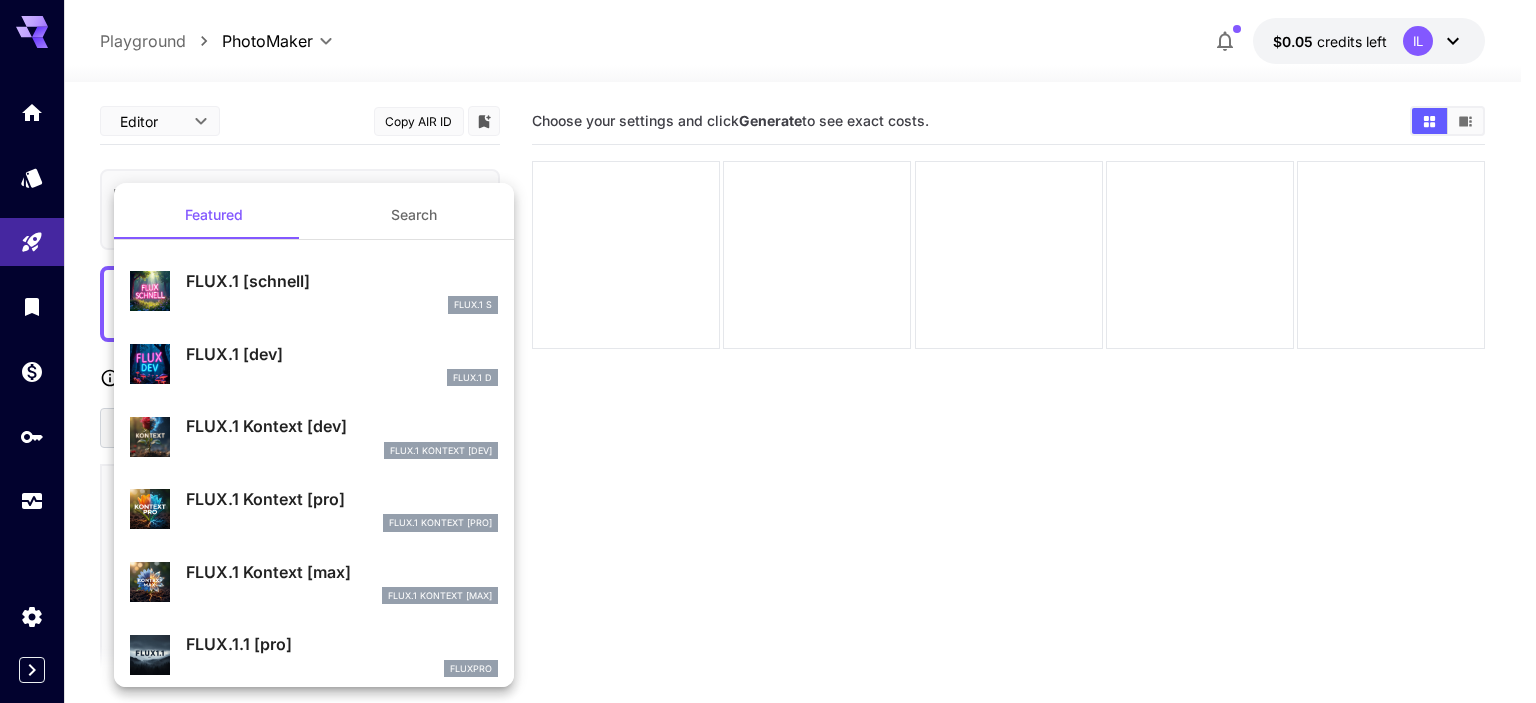click on "Search" at bounding box center [414, 215] 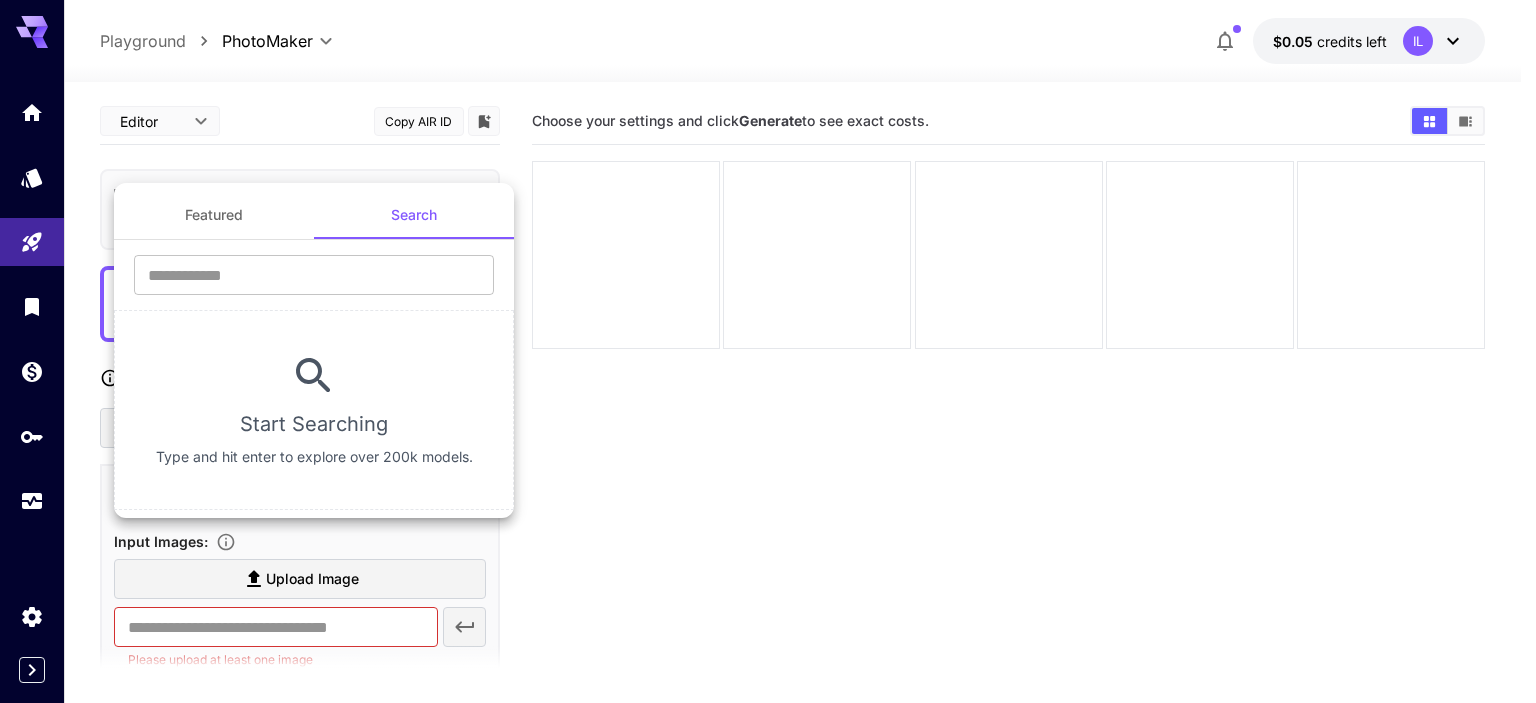 click on "Featured" at bounding box center [214, 215] 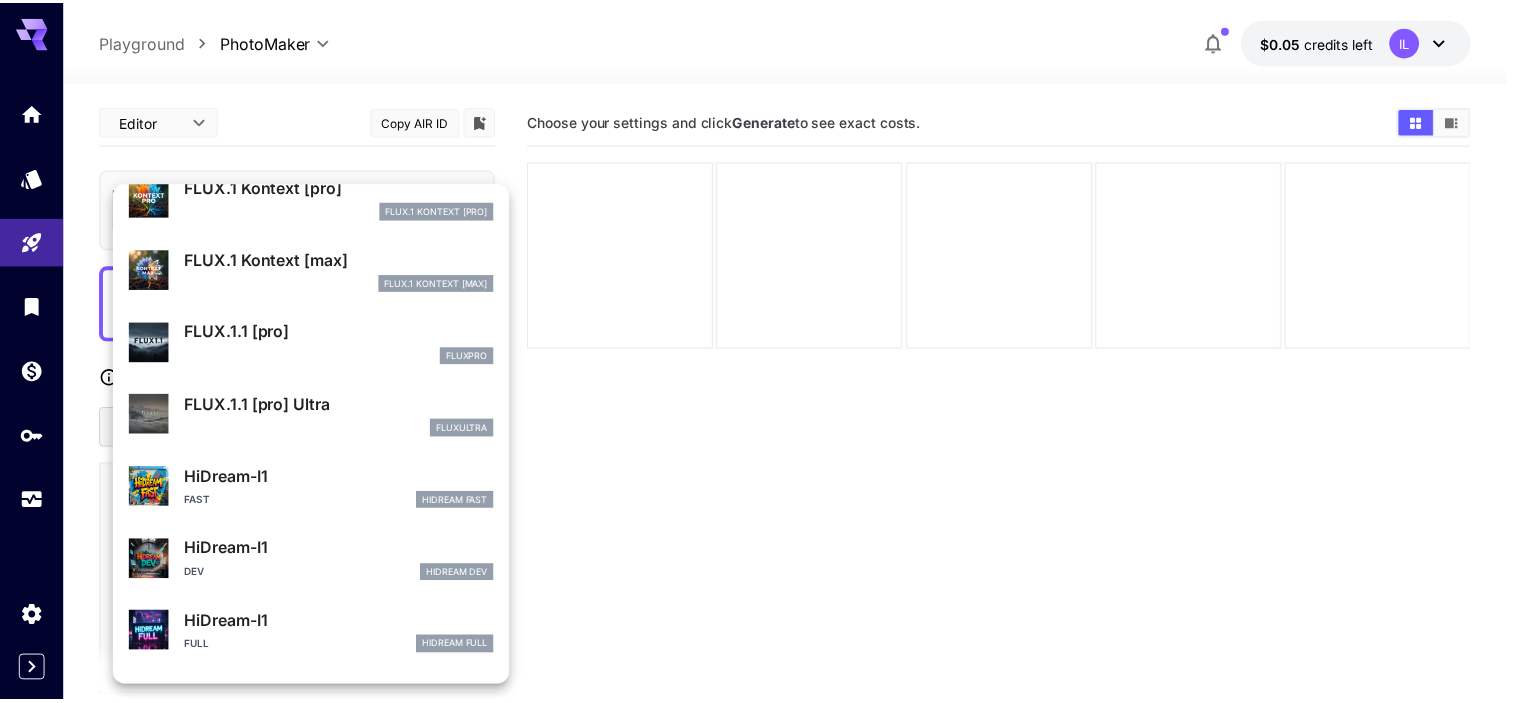 scroll, scrollTop: 376, scrollLeft: 0, axis: vertical 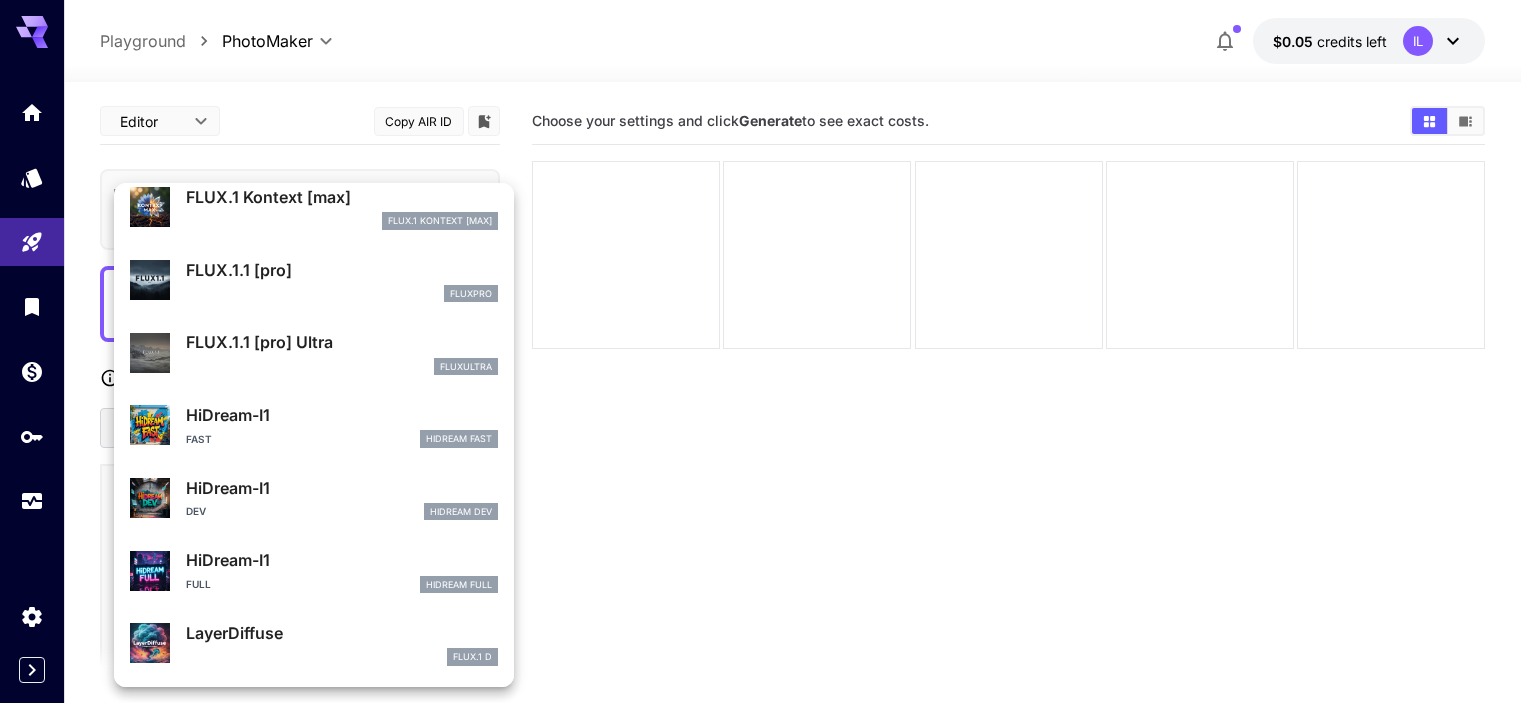 click at bounding box center (768, 351) 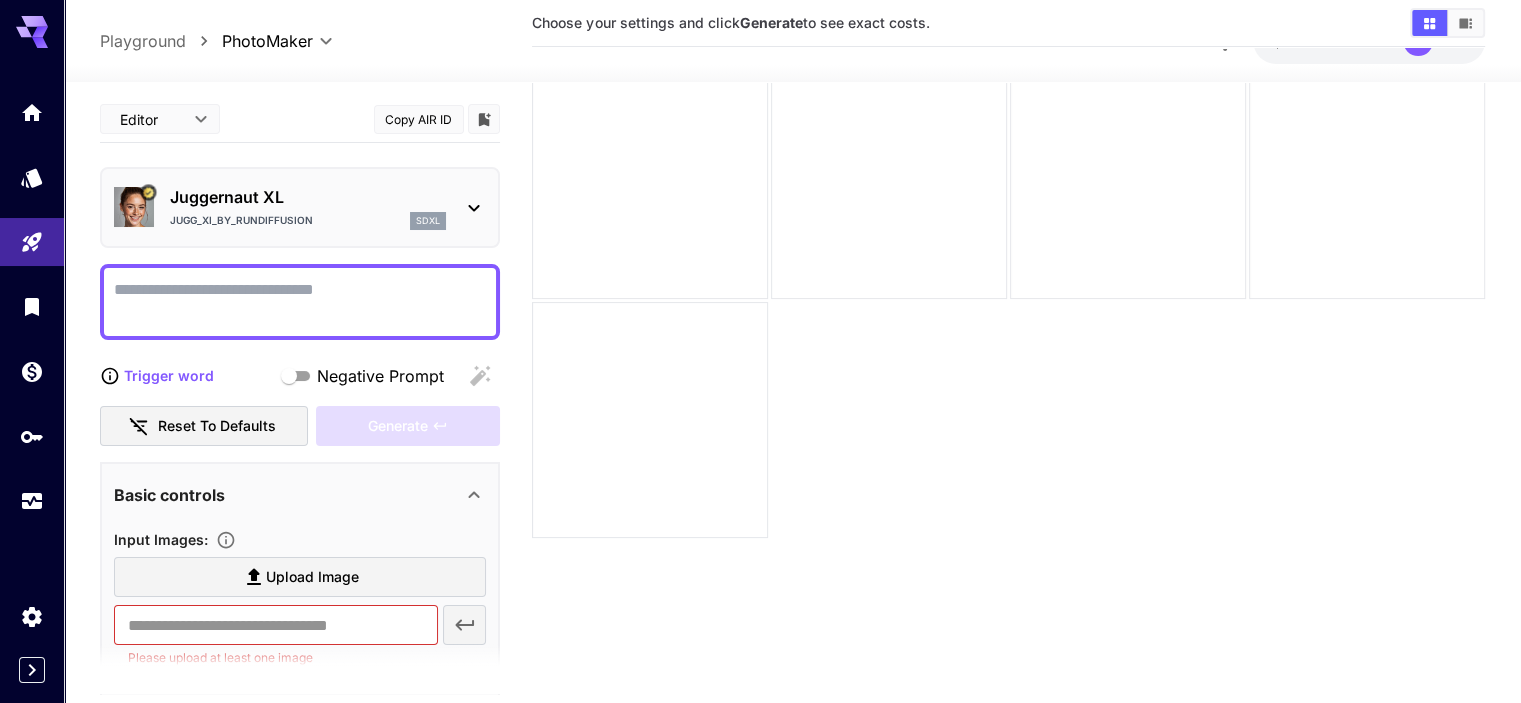 scroll, scrollTop: 100, scrollLeft: 0, axis: vertical 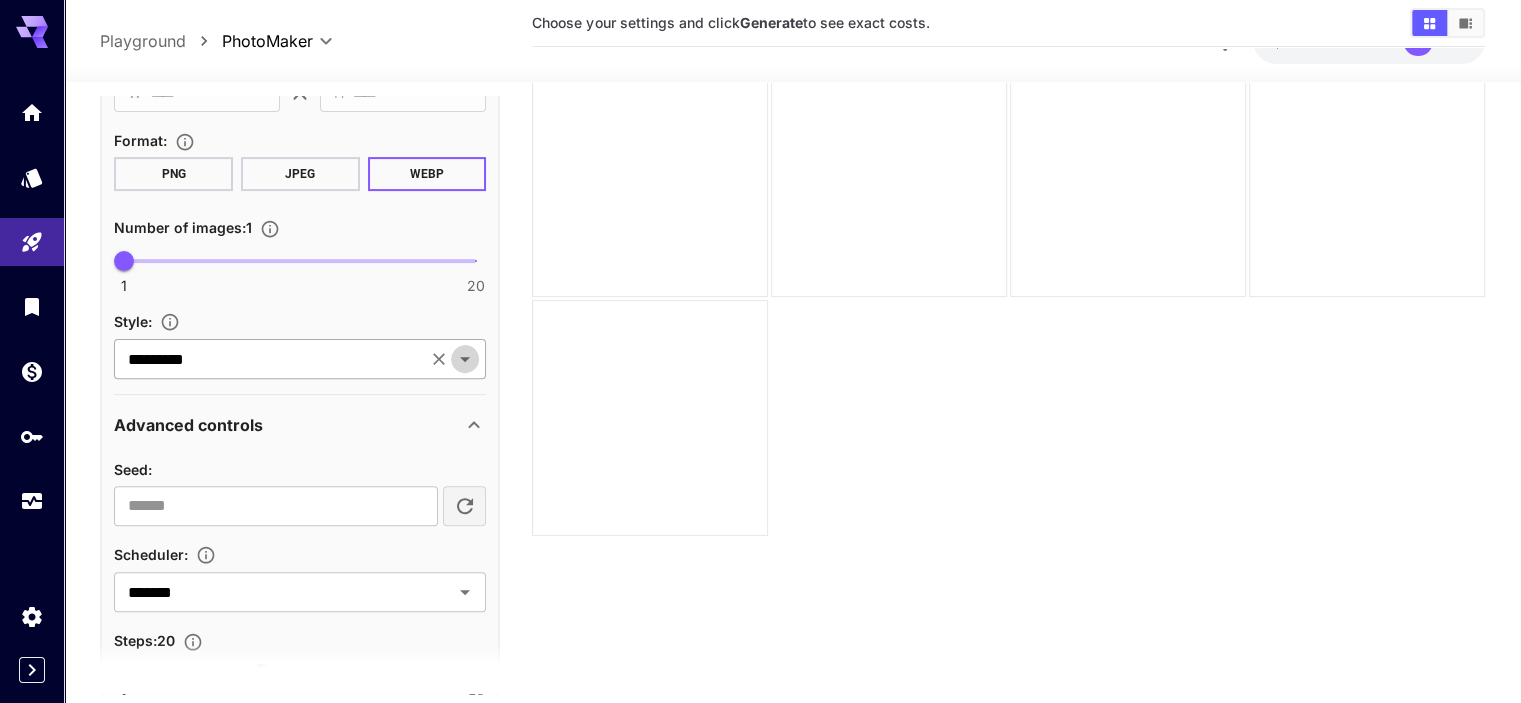 click 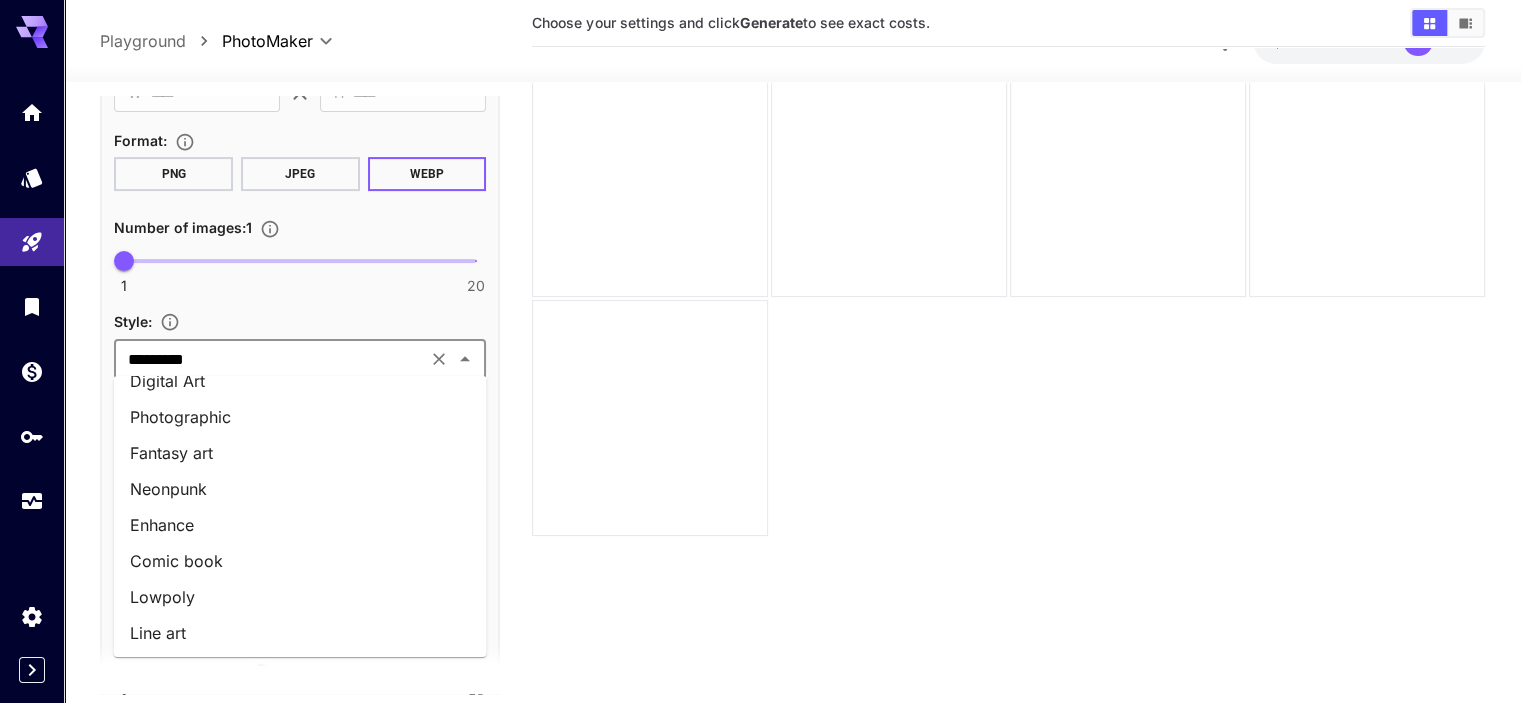 scroll, scrollTop: 130, scrollLeft: 0, axis: vertical 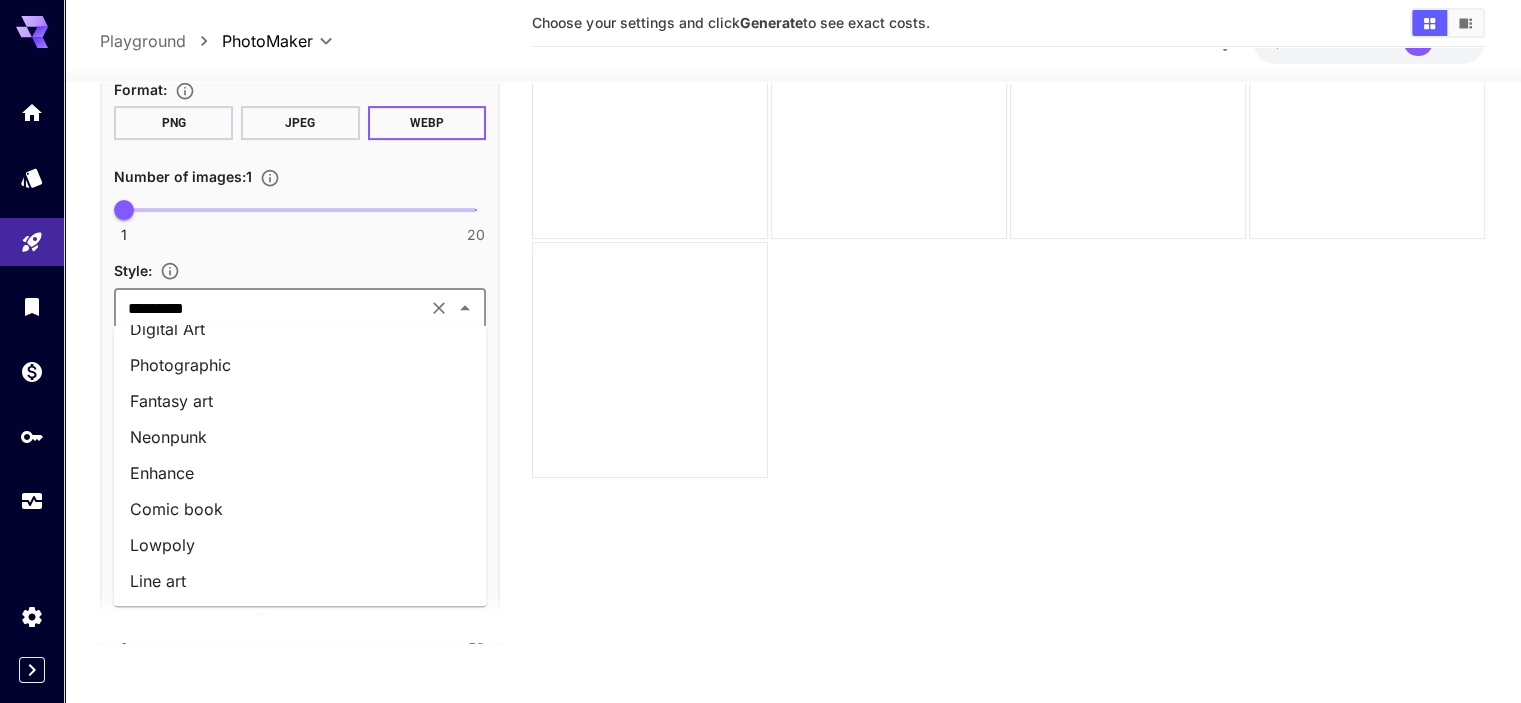 click on "Choose your settings and click  Generate  to see exact costs." at bounding box center [1008, 291] 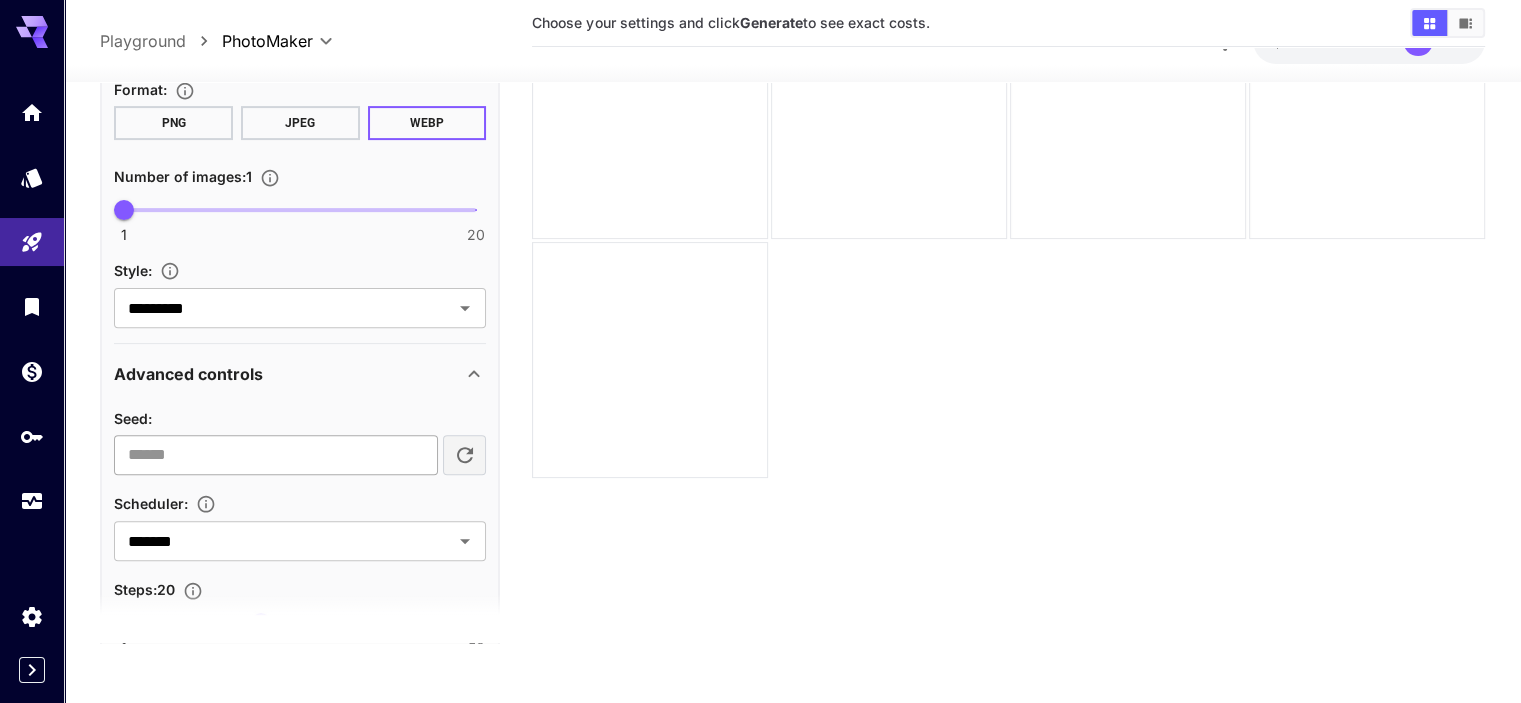click on "**" at bounding box center [275, 455] 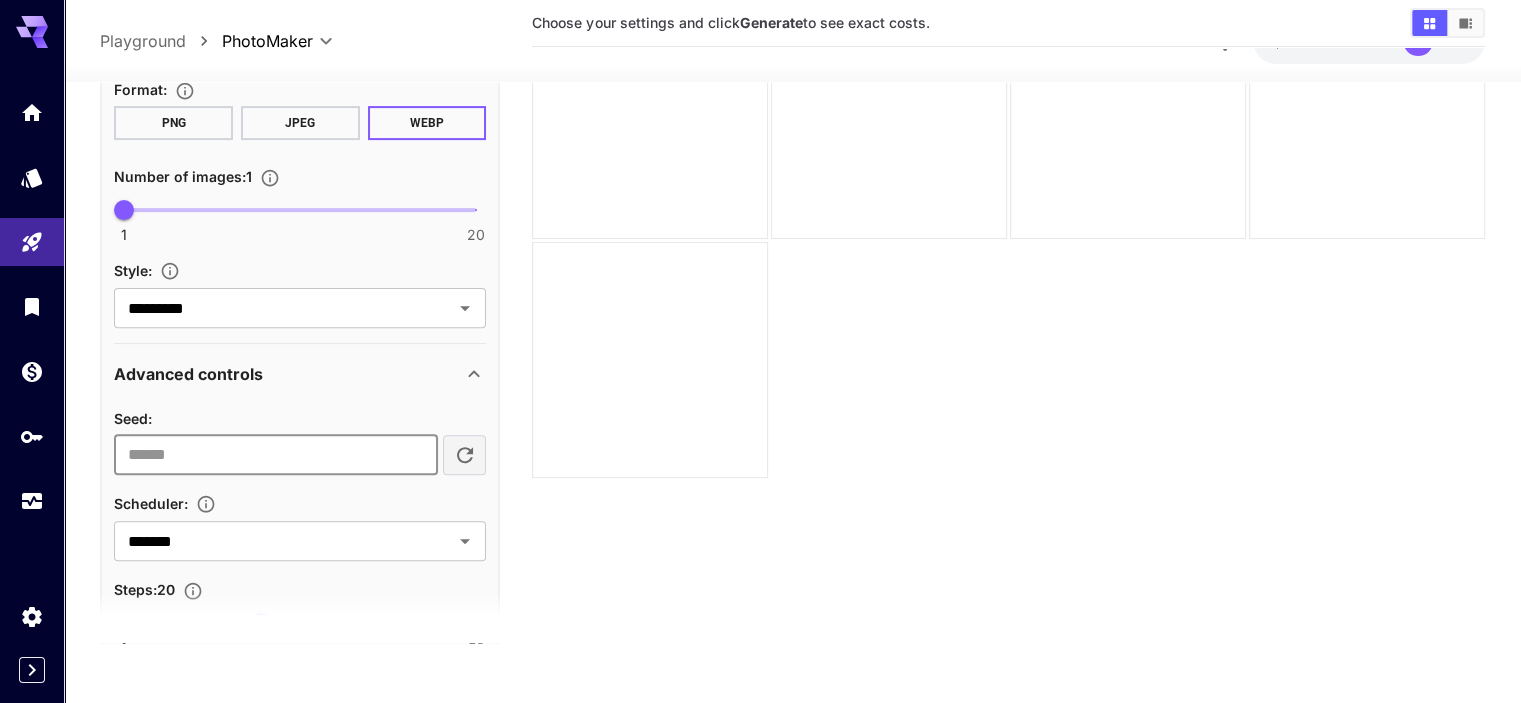 click on "**" at bounding box center (275, 455) 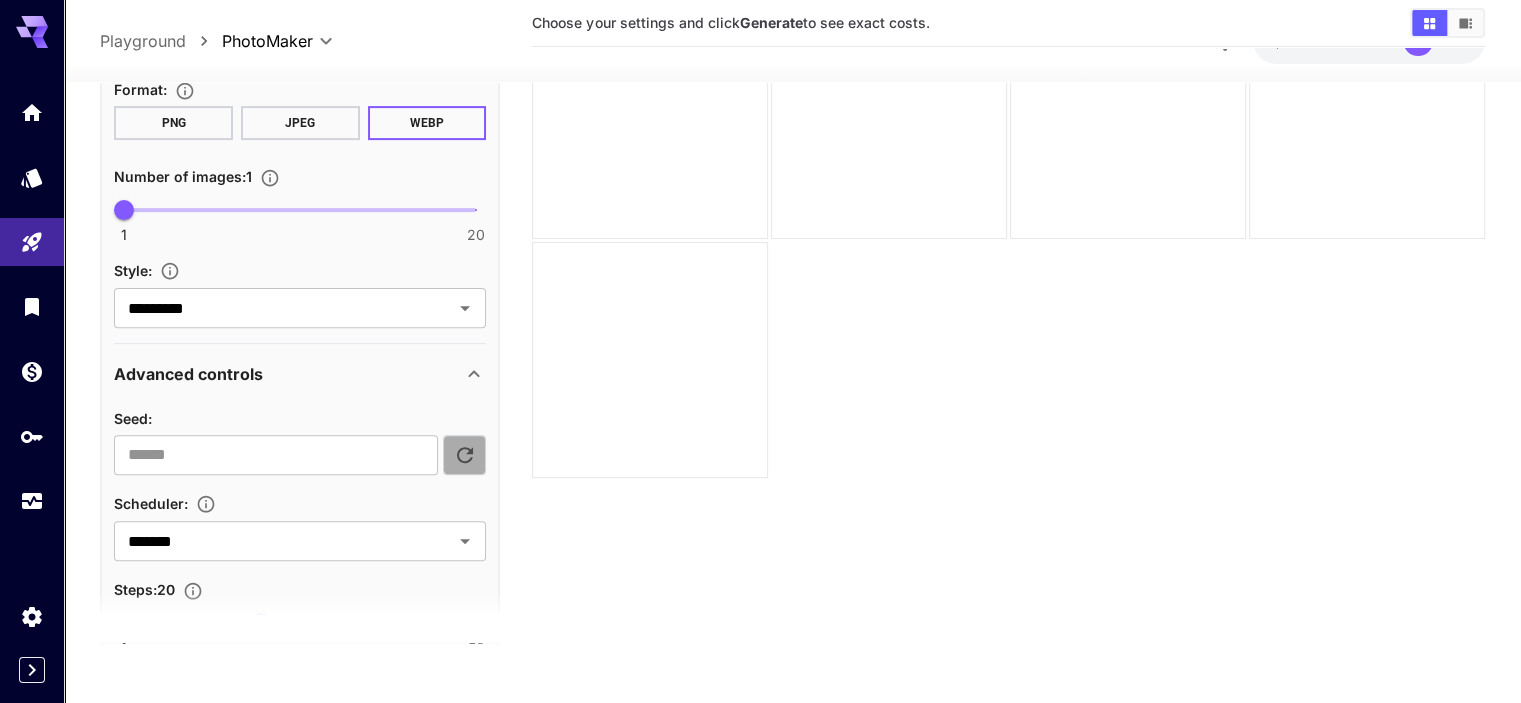 click 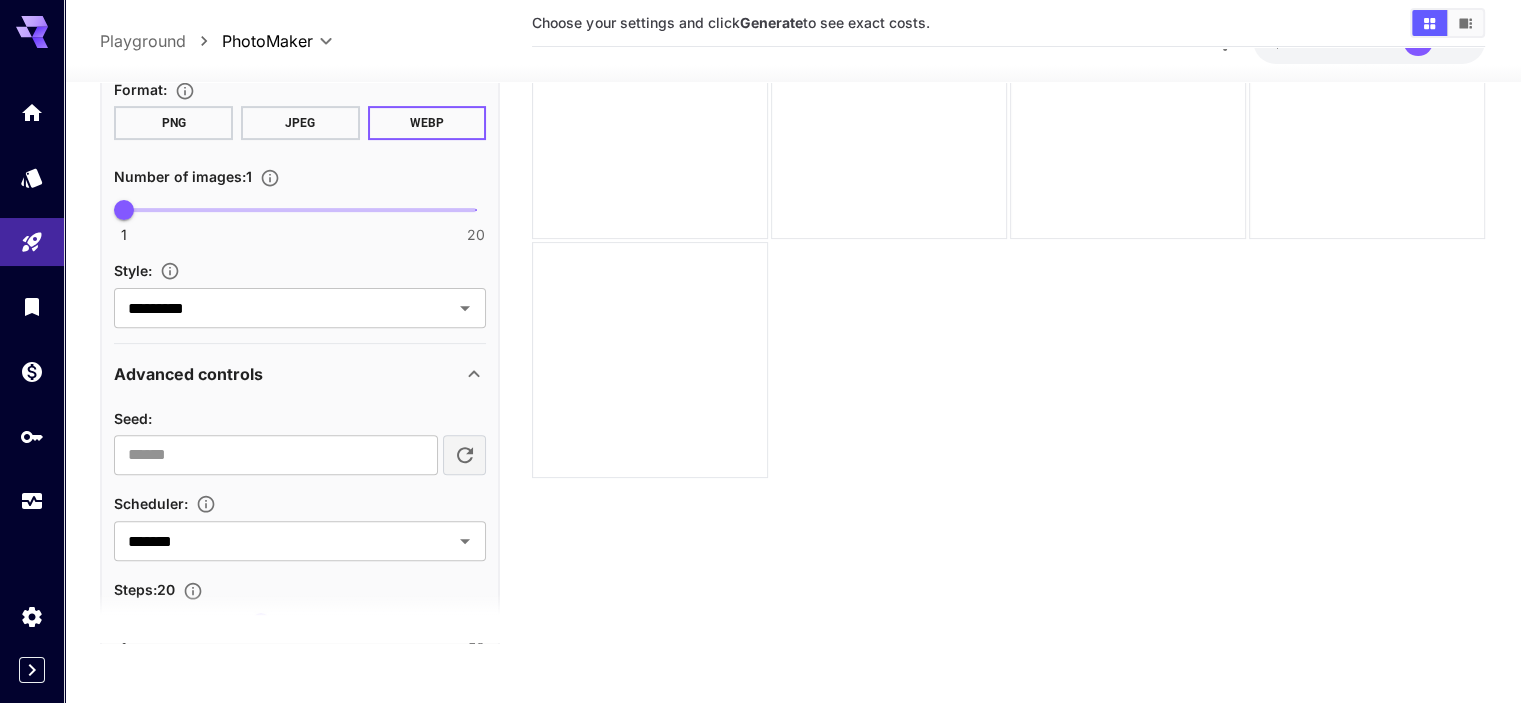 click 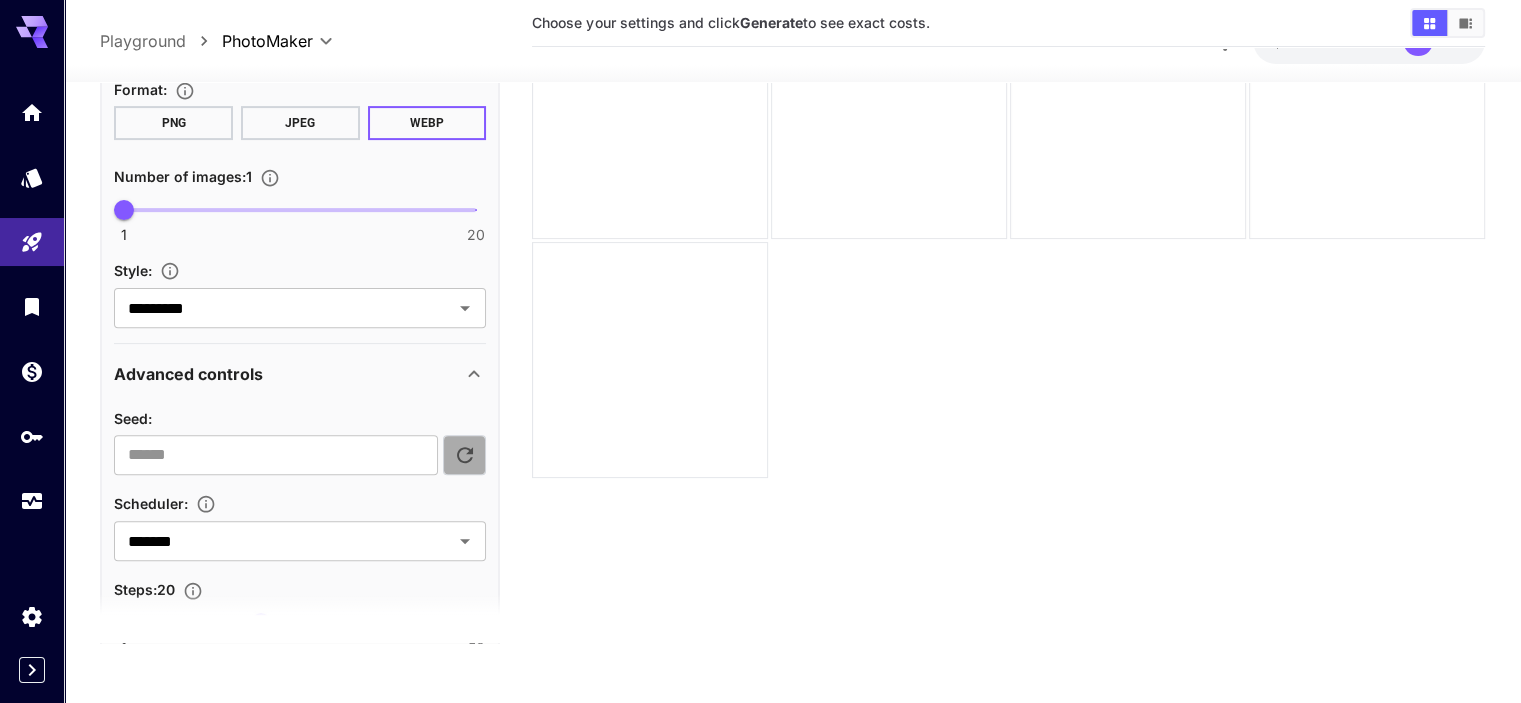 click 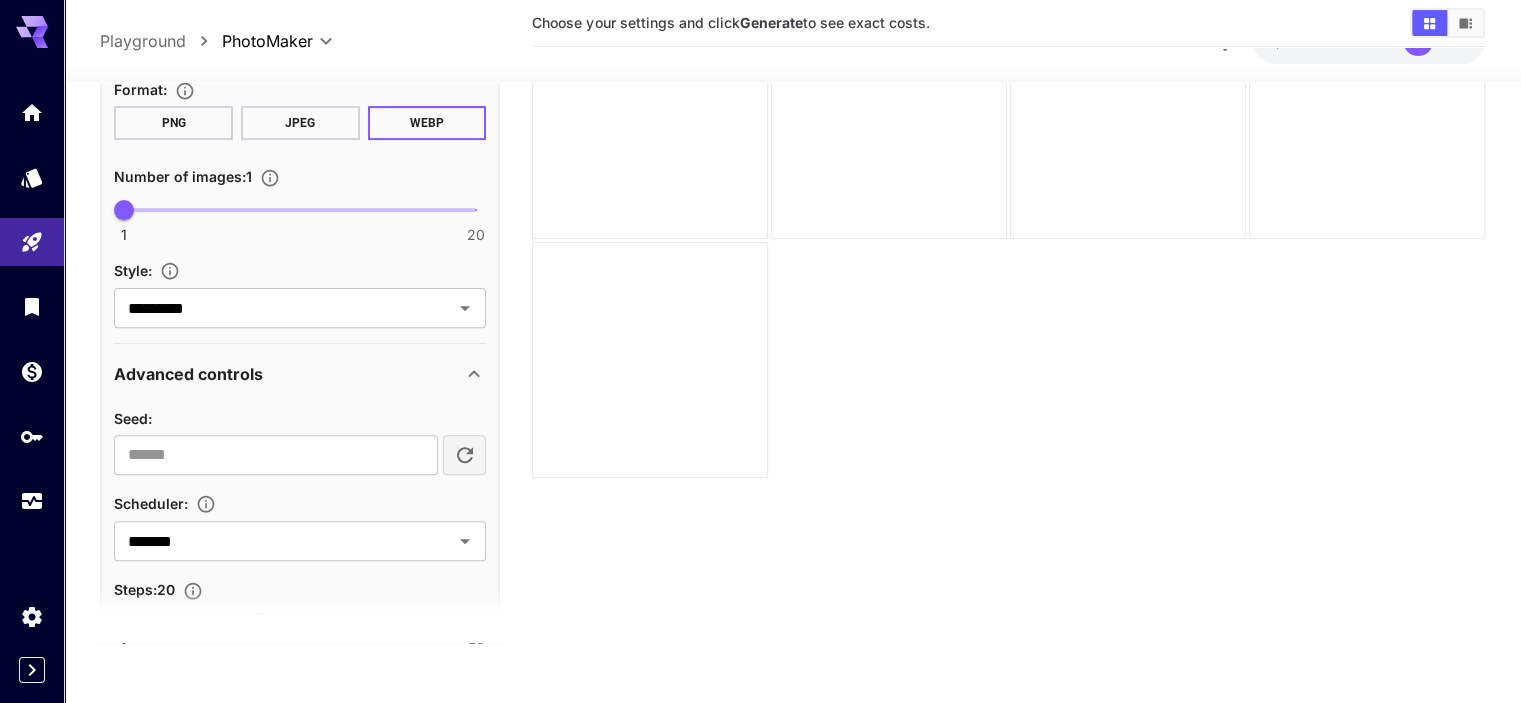 click 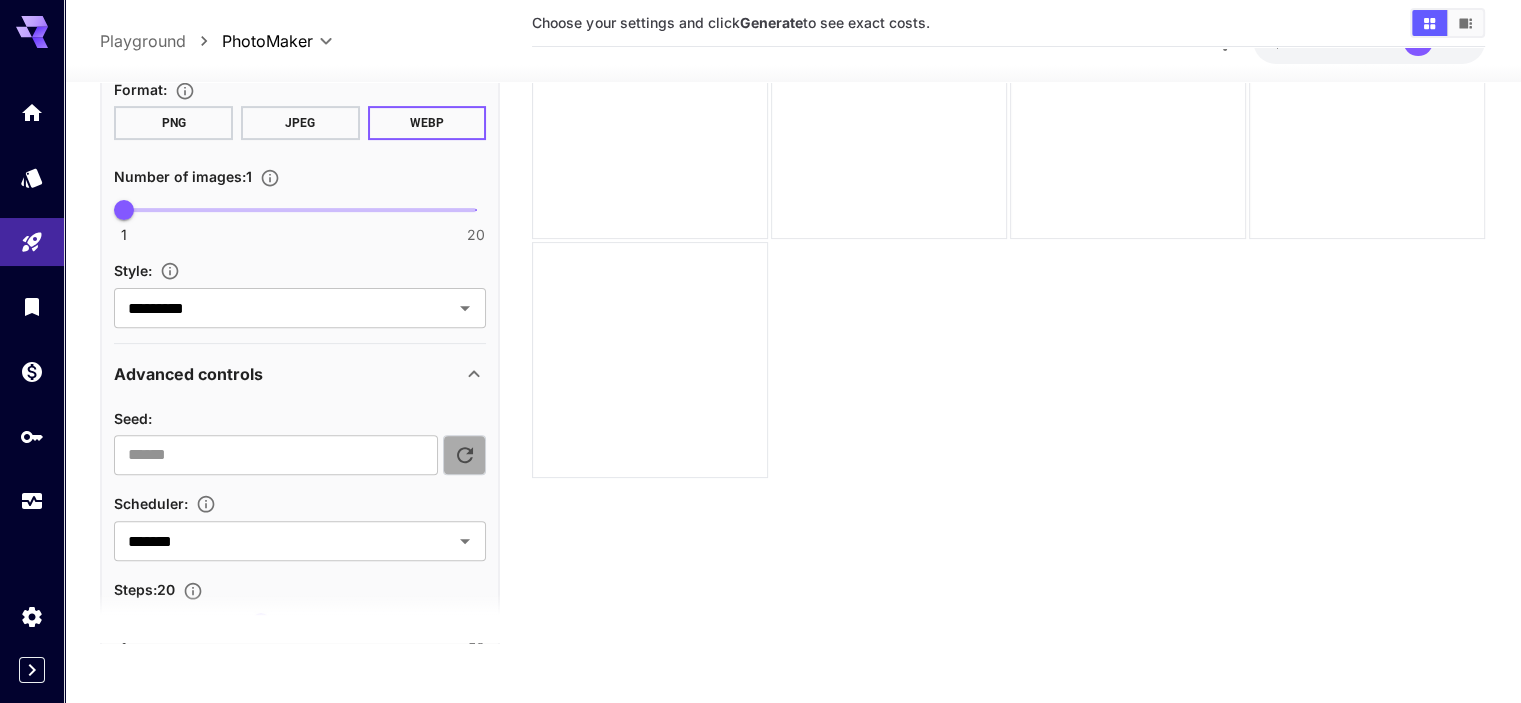 click 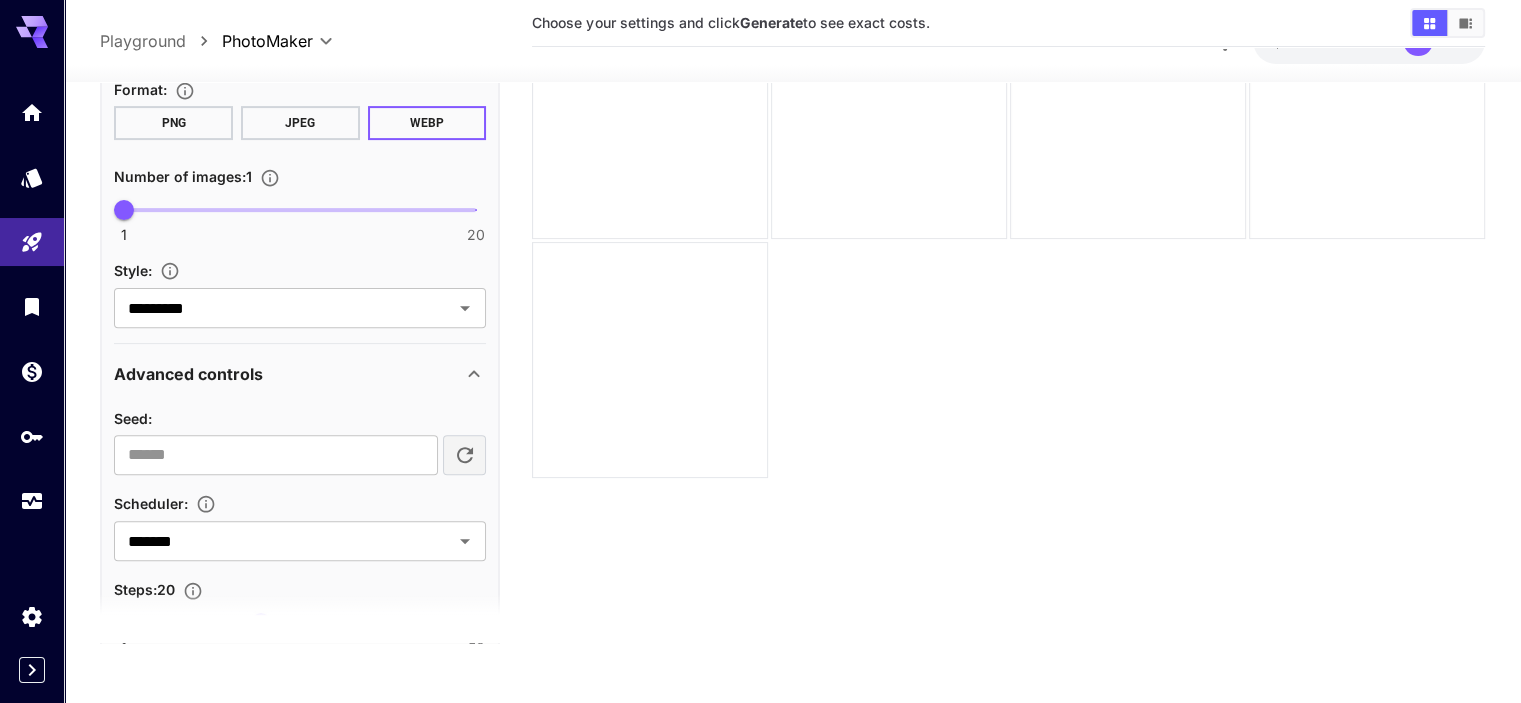click 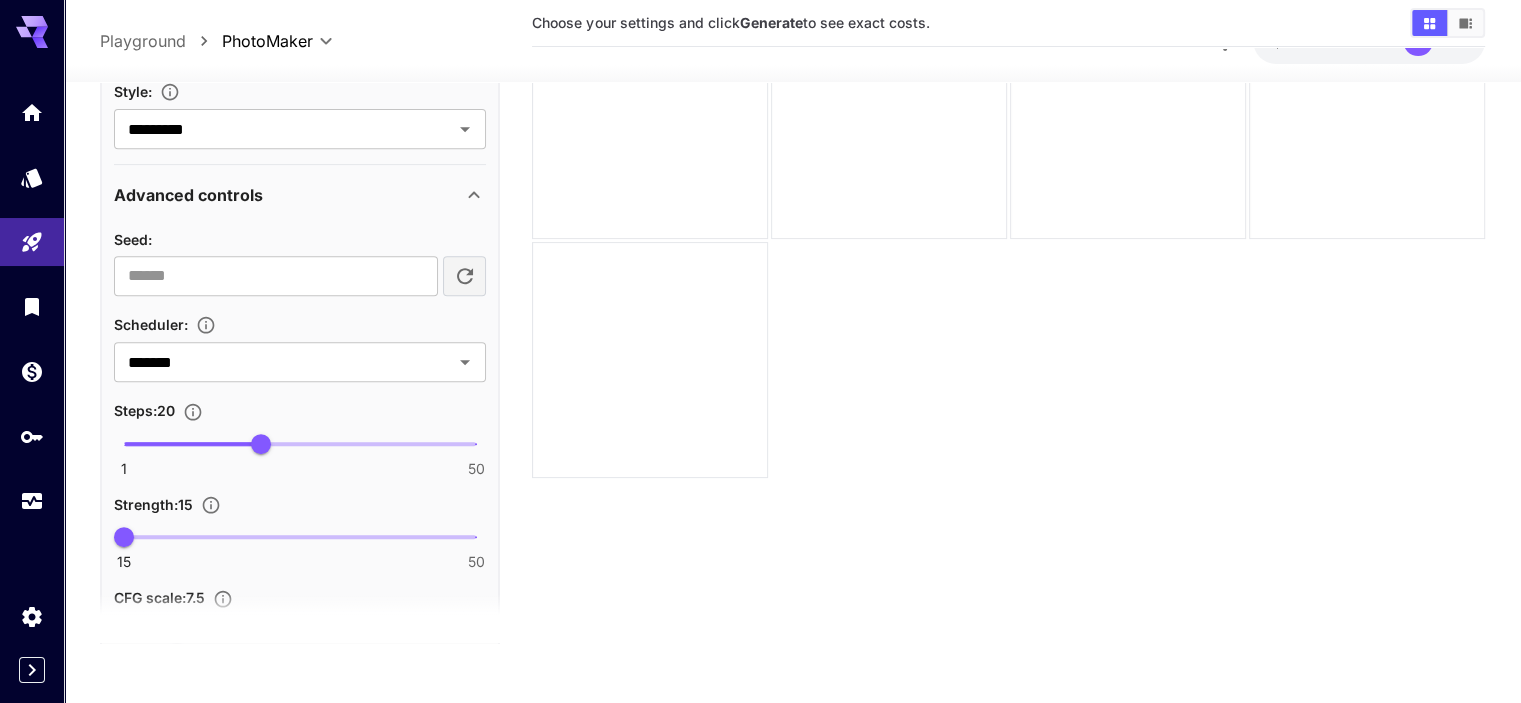 scroll, scrollTop: 900, scrollLeft: 0, axis: vertical 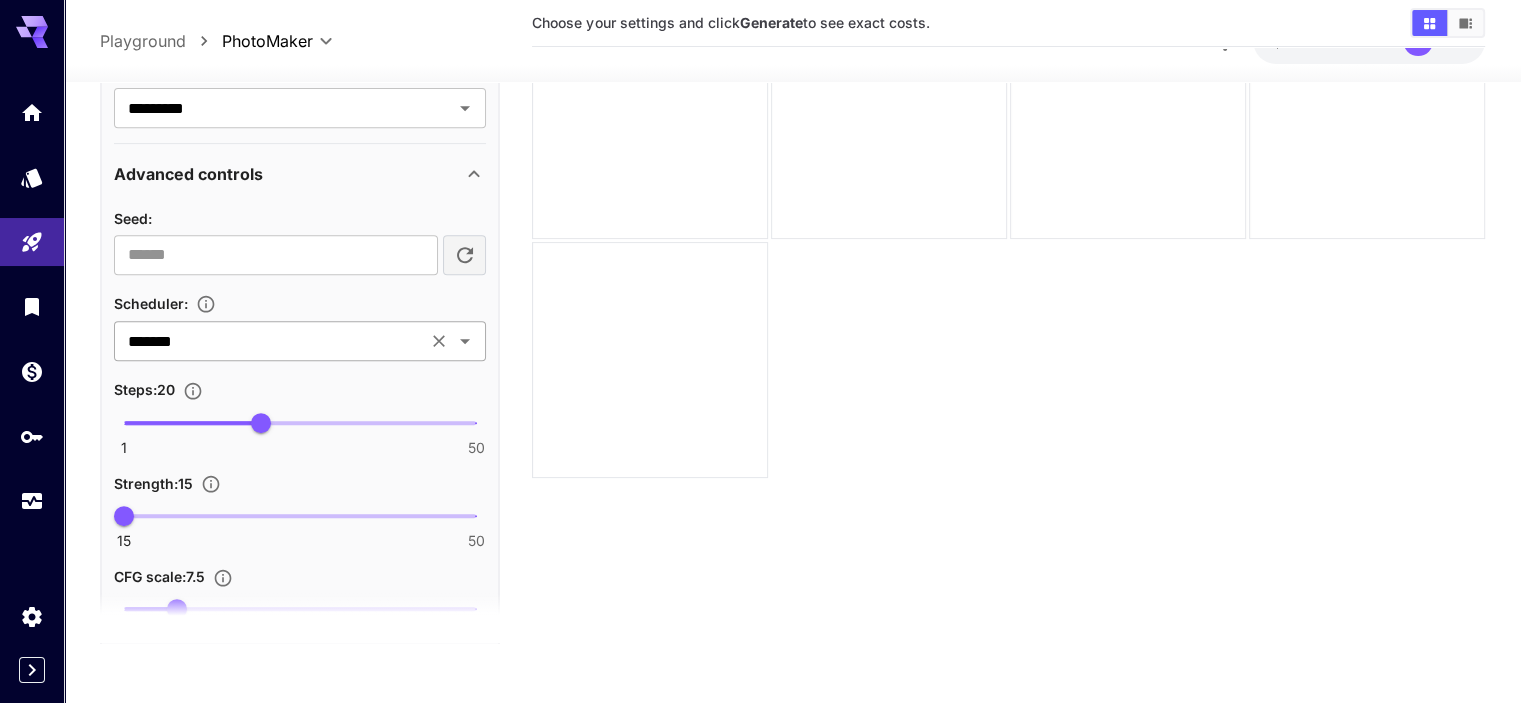 click 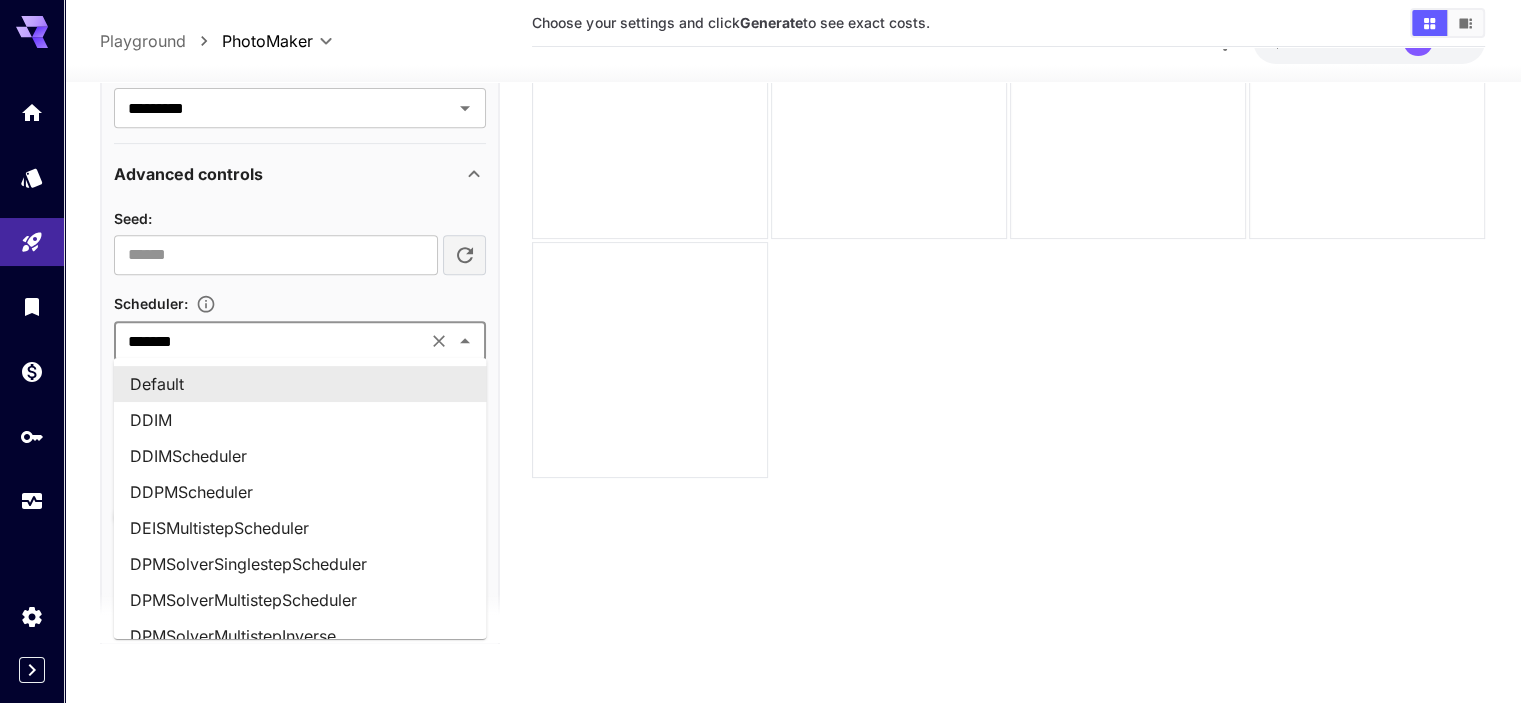 click 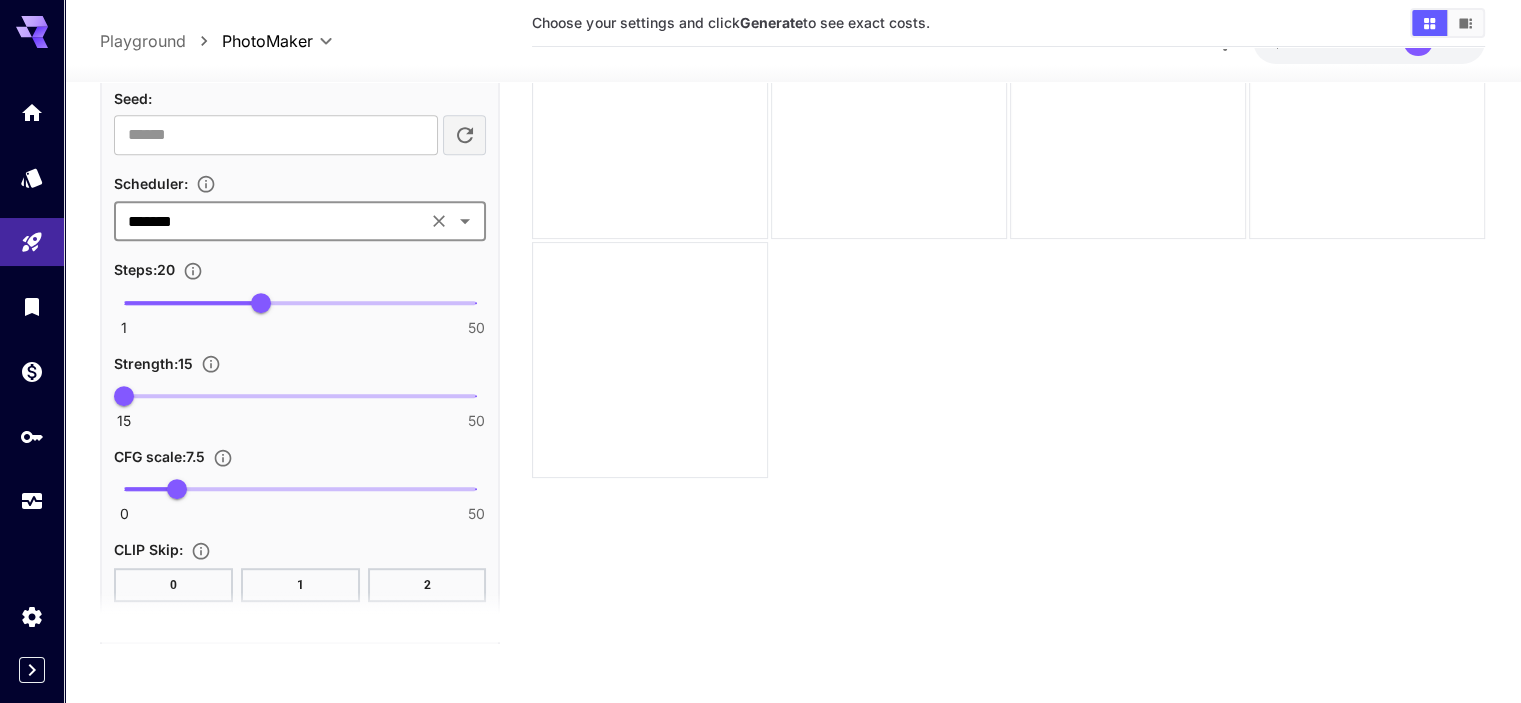 scroll, scrollTop: 1000, scrollLeft: 0, axis: vertical 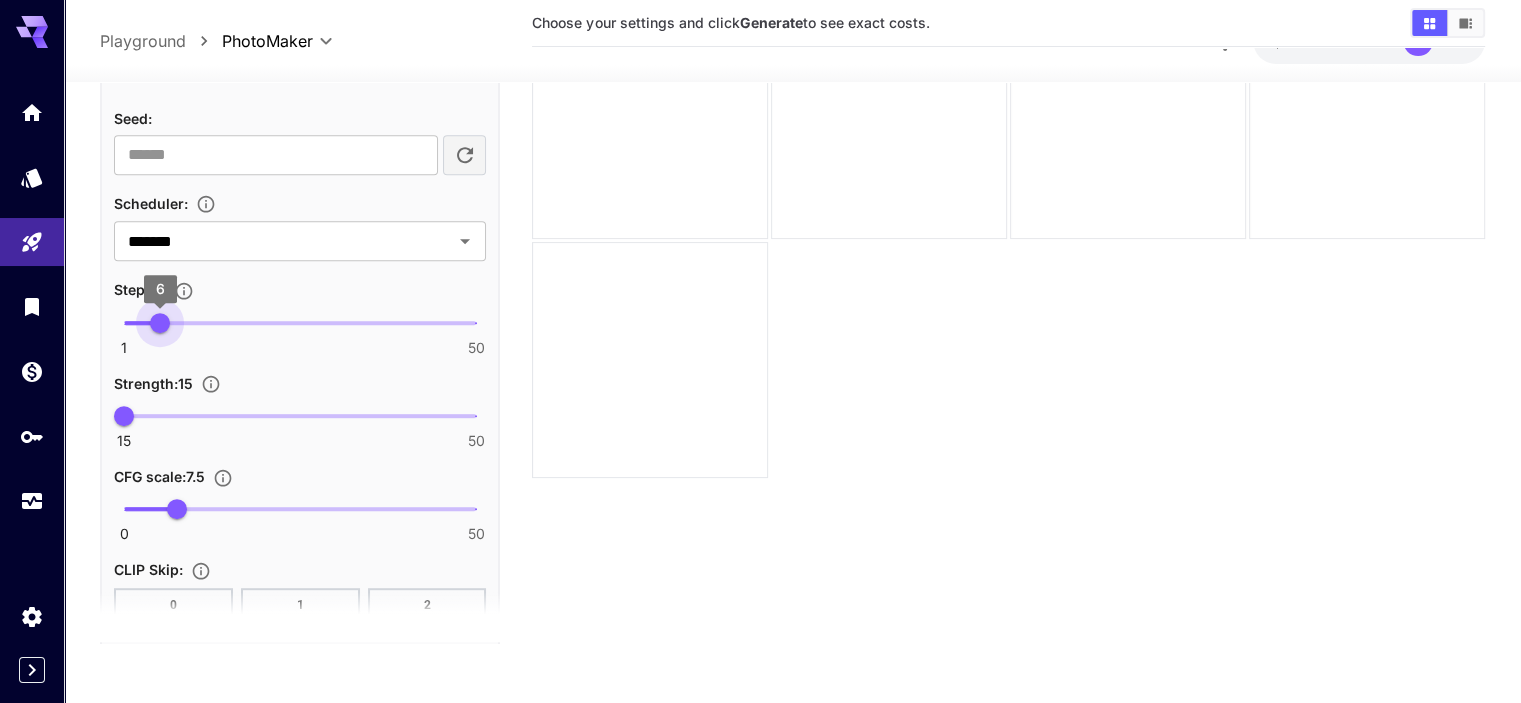 type on "*" 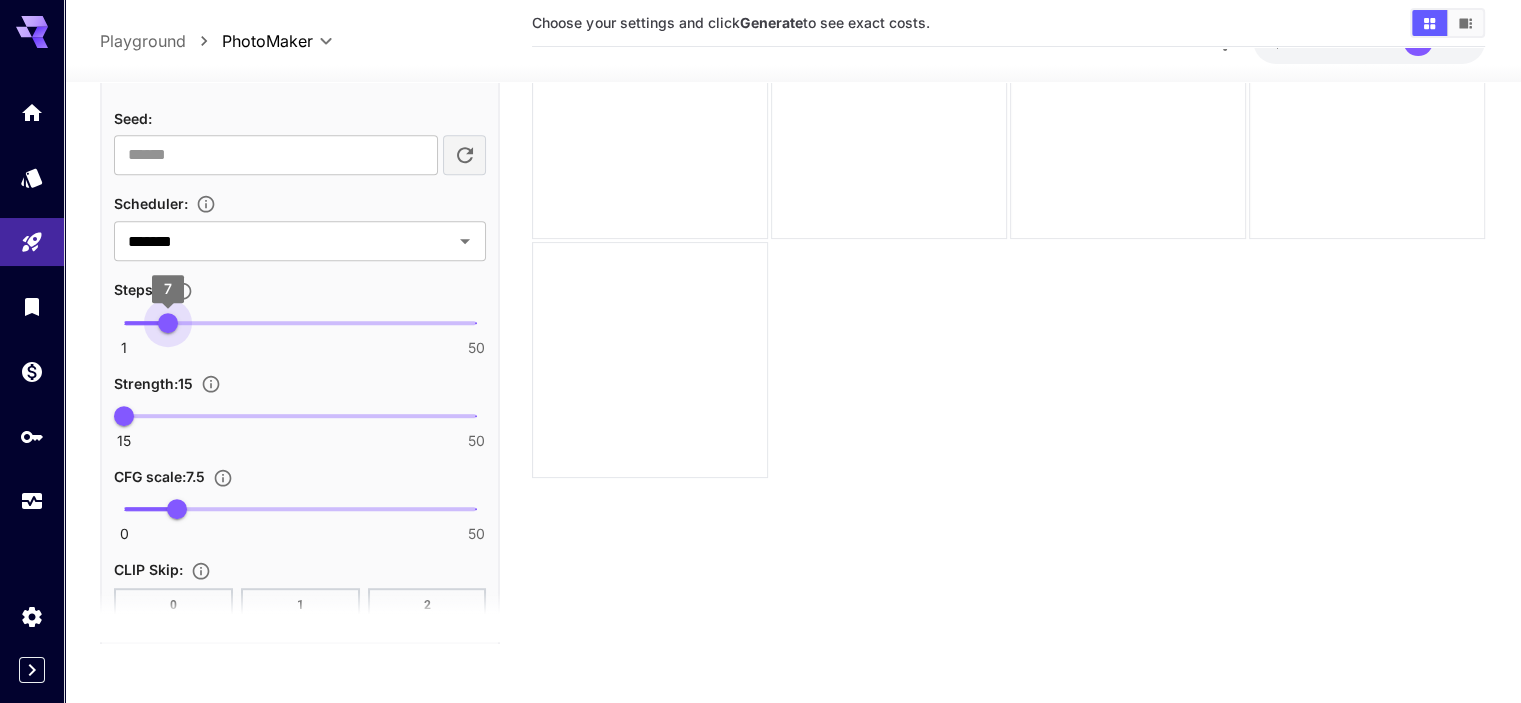 drag, startPoint x: 259, startPoint y: 319, endPoint x: 166, endPoint y: 319, distance: 93 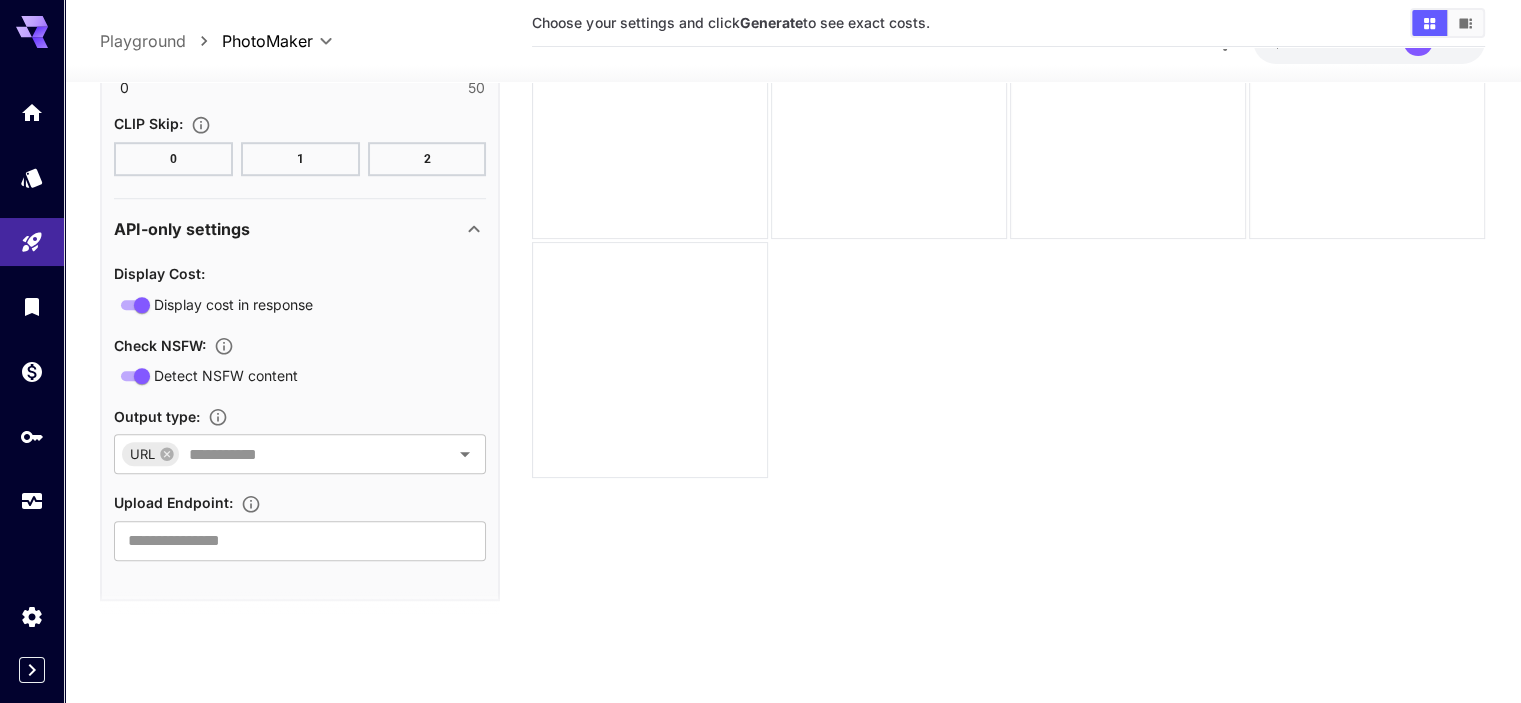 scroll, scrollTop: 1448, scrollLeft: 0, axis: vertical 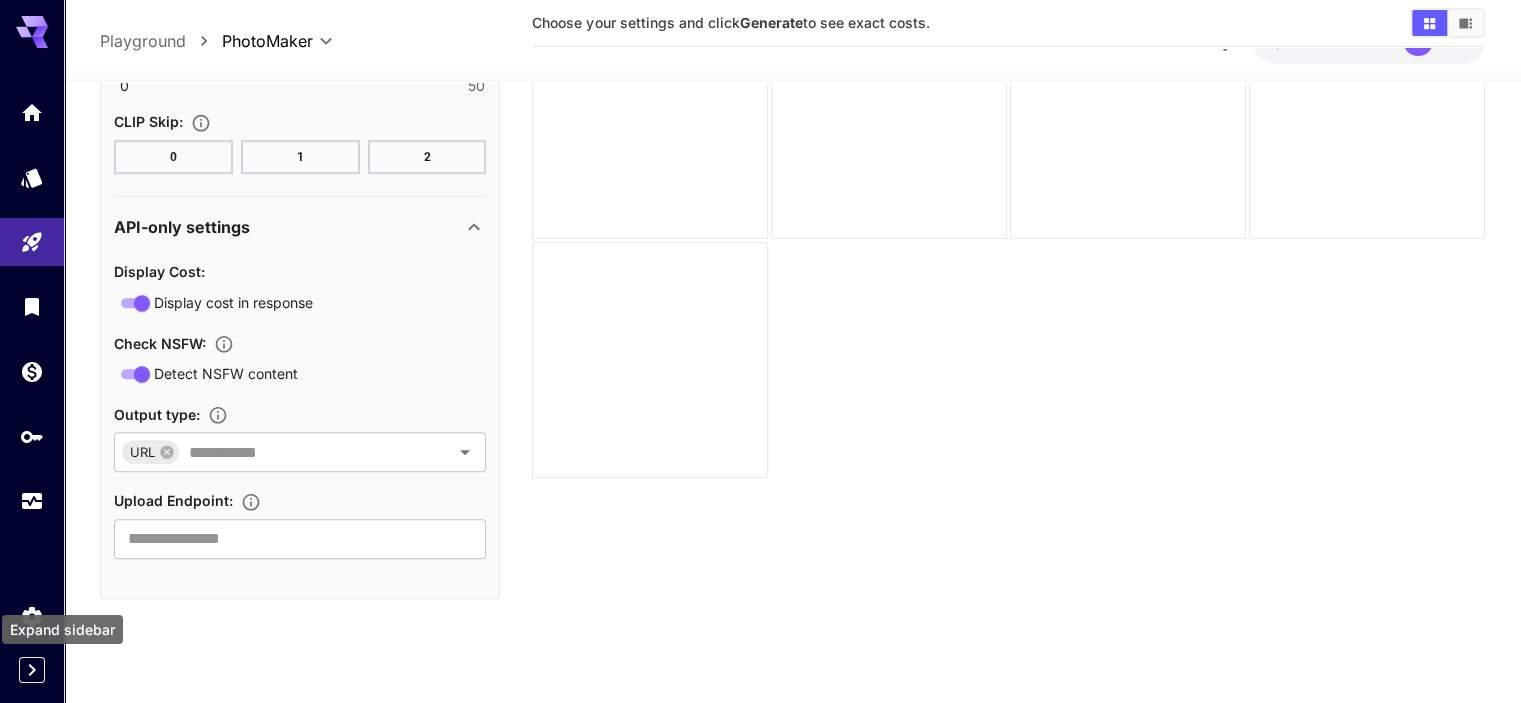 click 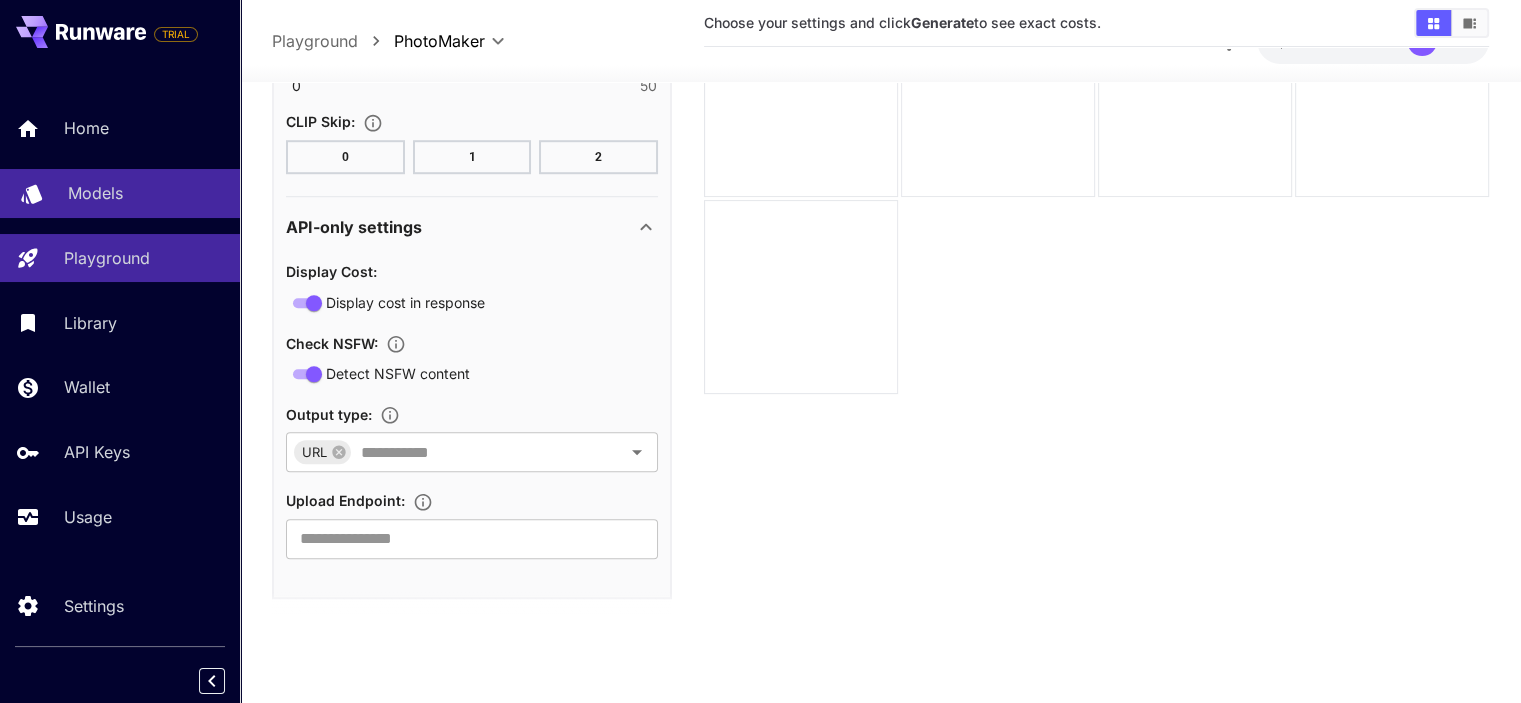 click on "Models" at bounding box center [95, 193] 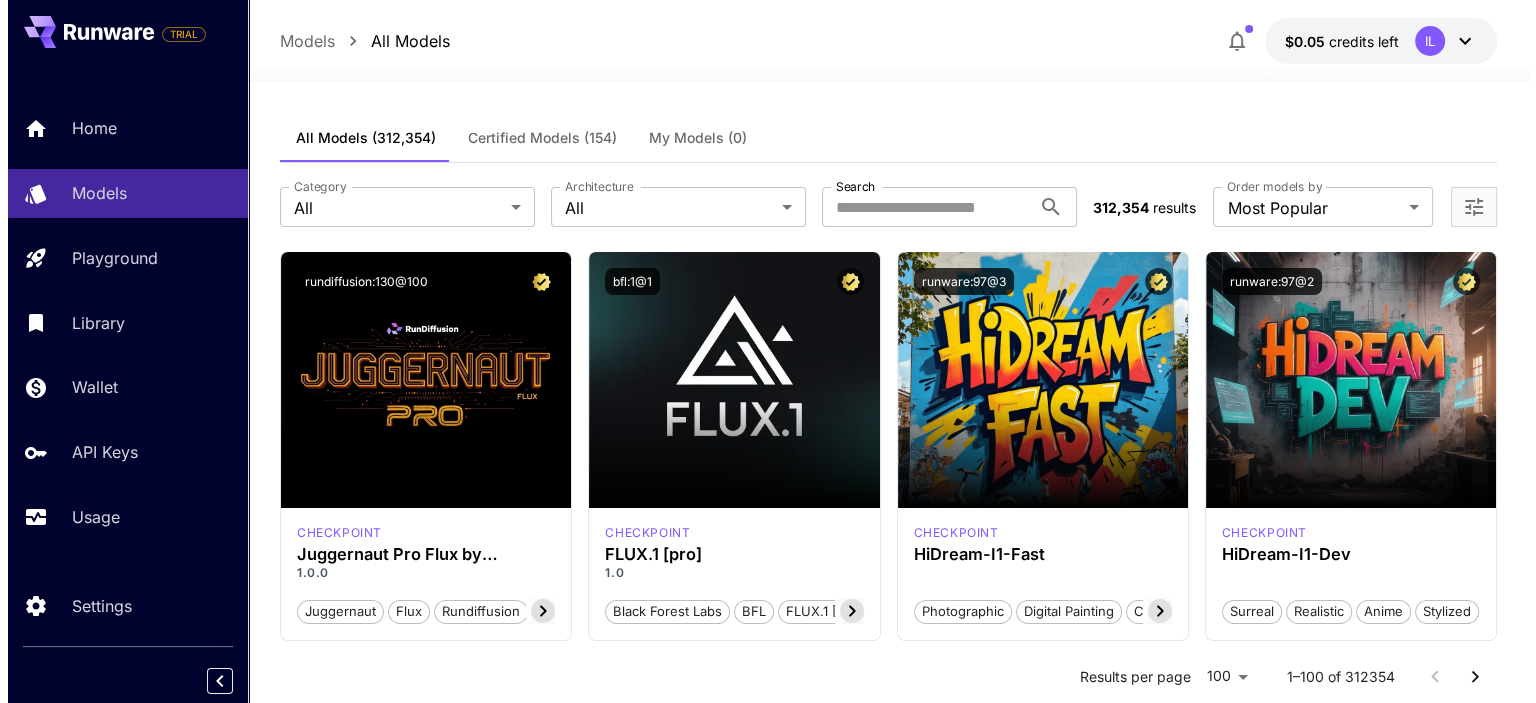 scroll, scrollTop: 0, scrollLeft: 0, axis: both 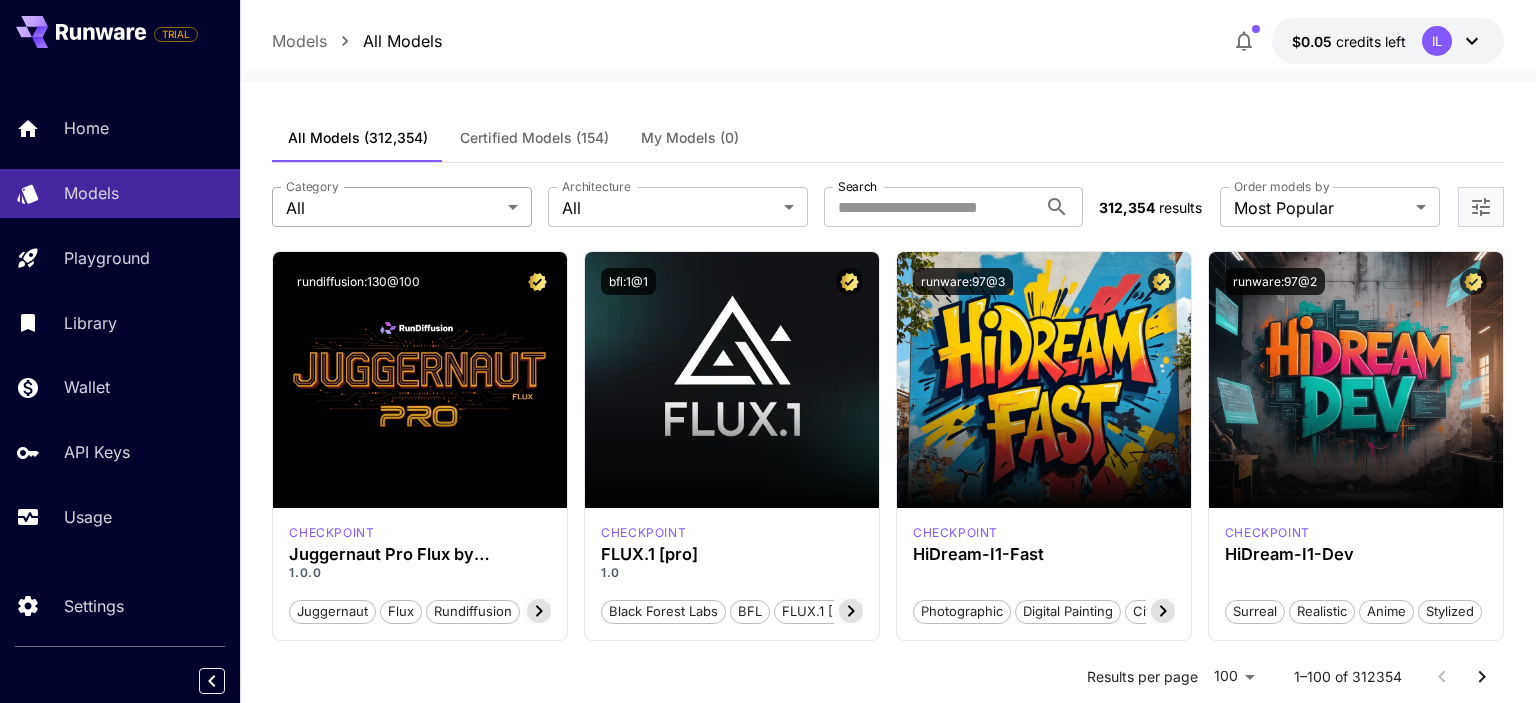 click on "**********" at bounding box center [768, 9553] 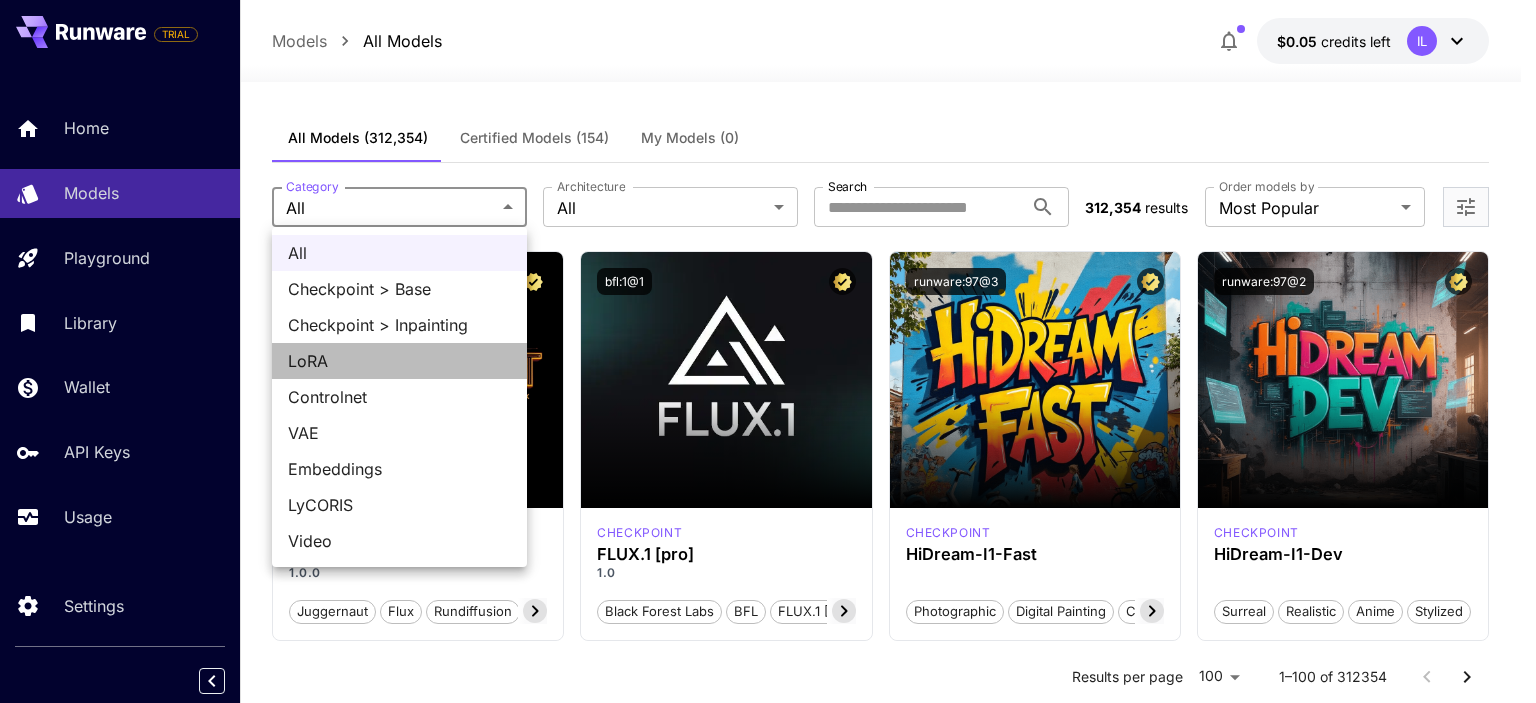click on "LoRA" at bounding box center (399, 361) 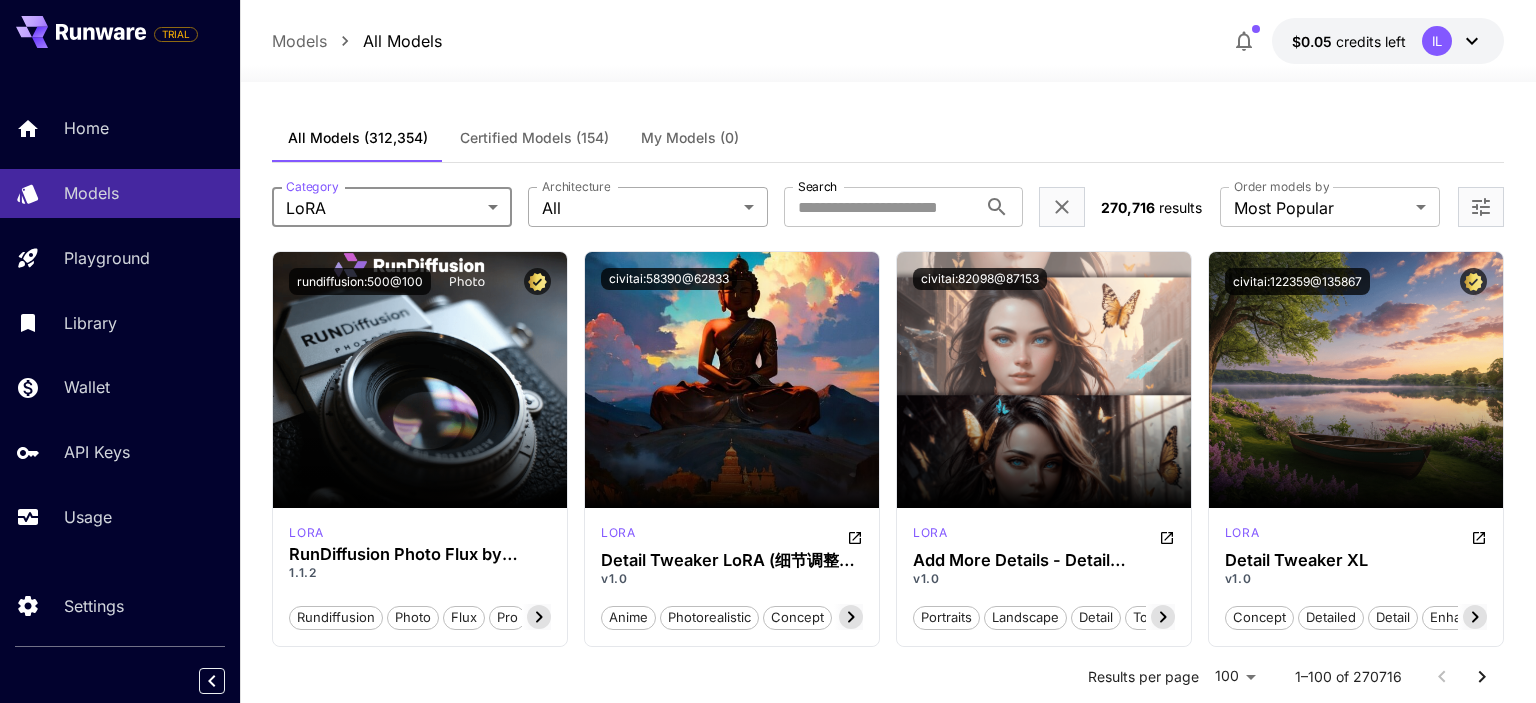click on "**********" at bounding box center [768, 9565] 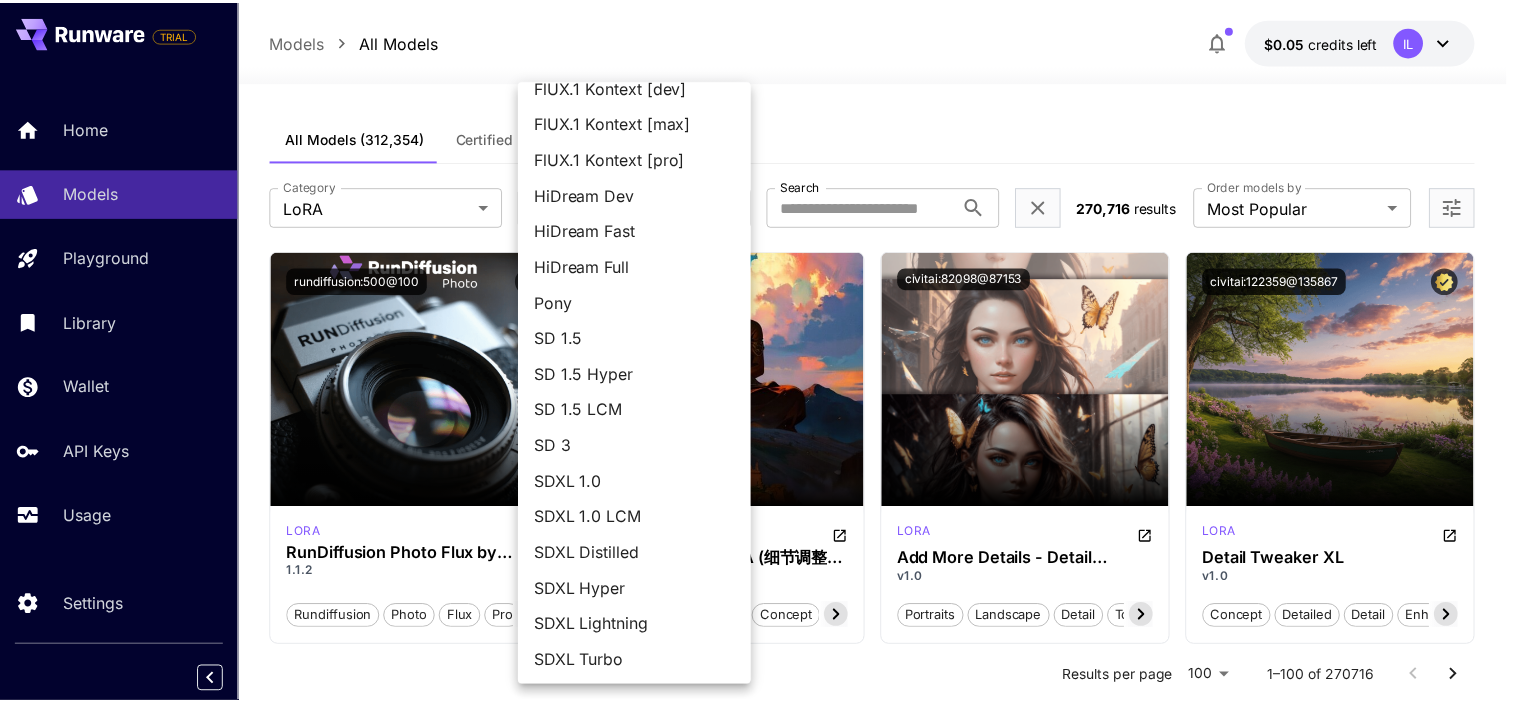 scroll, scrollTop: 128, scrollLeft: 0, axis: vertical 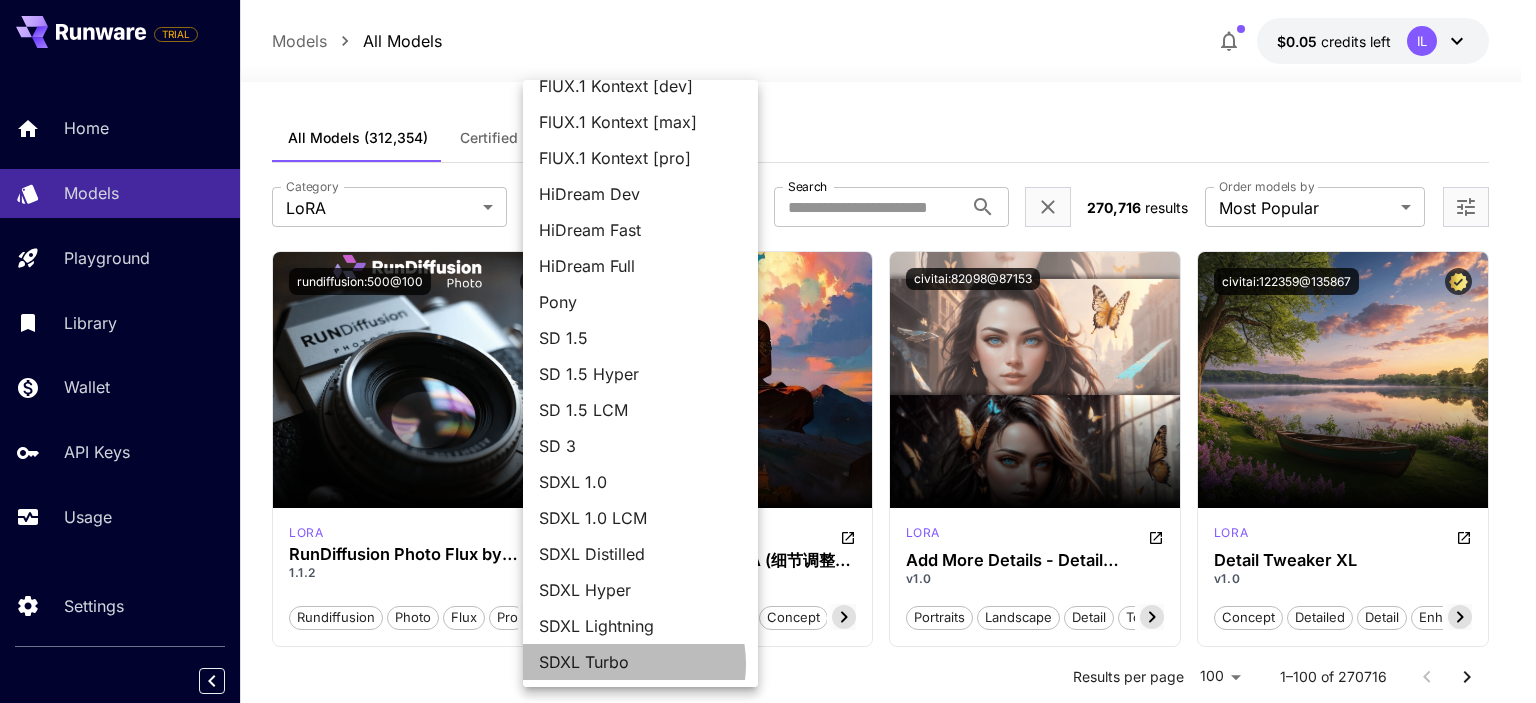 click on "SDXL Turbo" at bounding box center [640, 662] 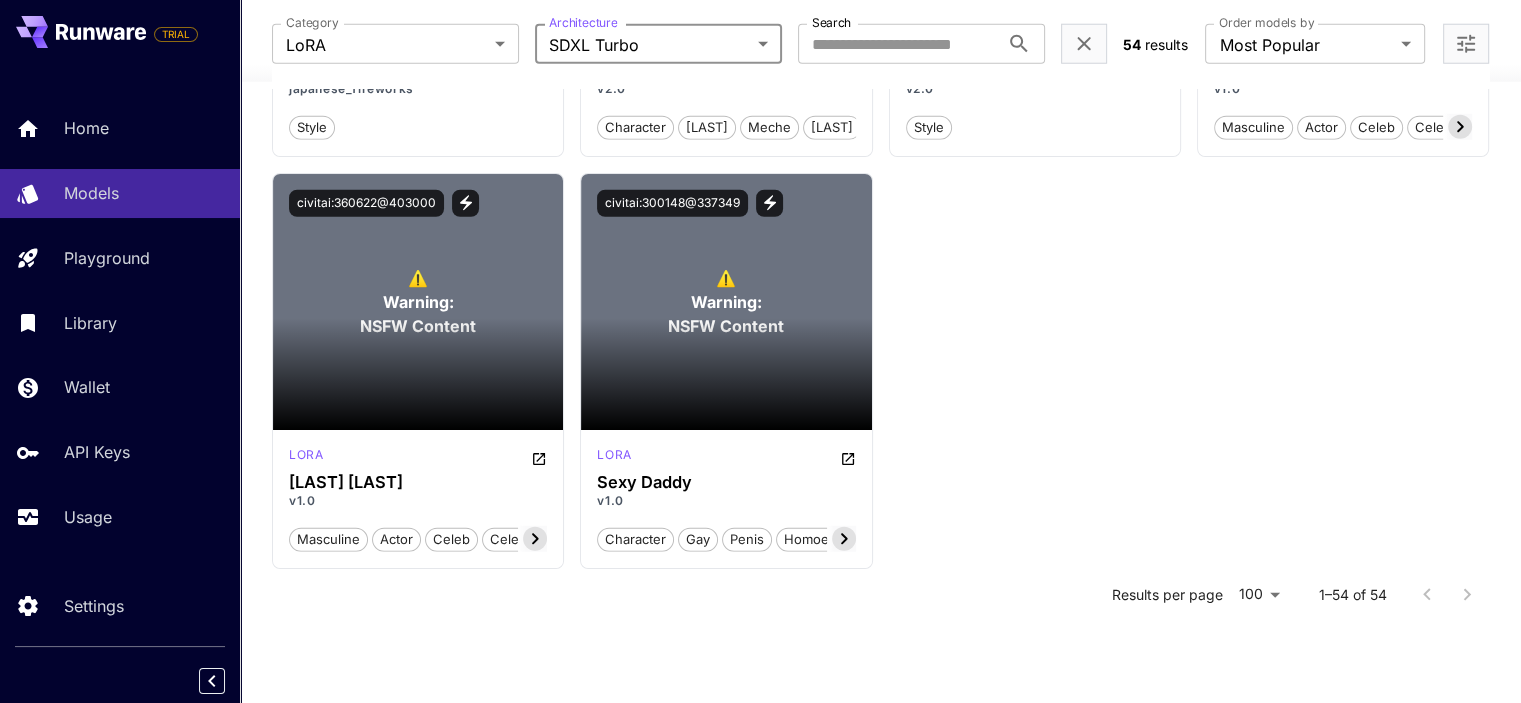 scroll, scrollTop: 5426, scrollLeft: 0, axis: vertical 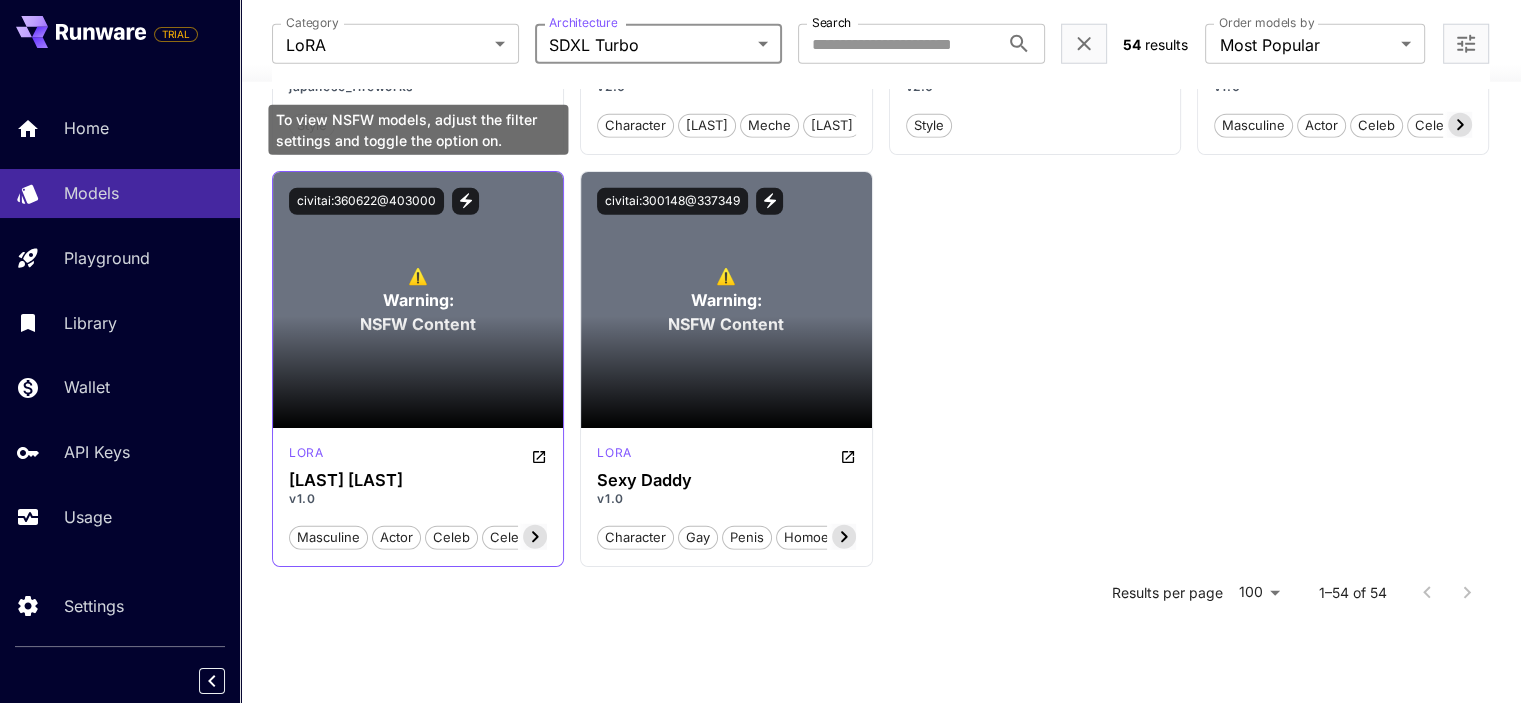 click on "⚠️ Warning: NSFW Content" at bounding box center [418, 300] 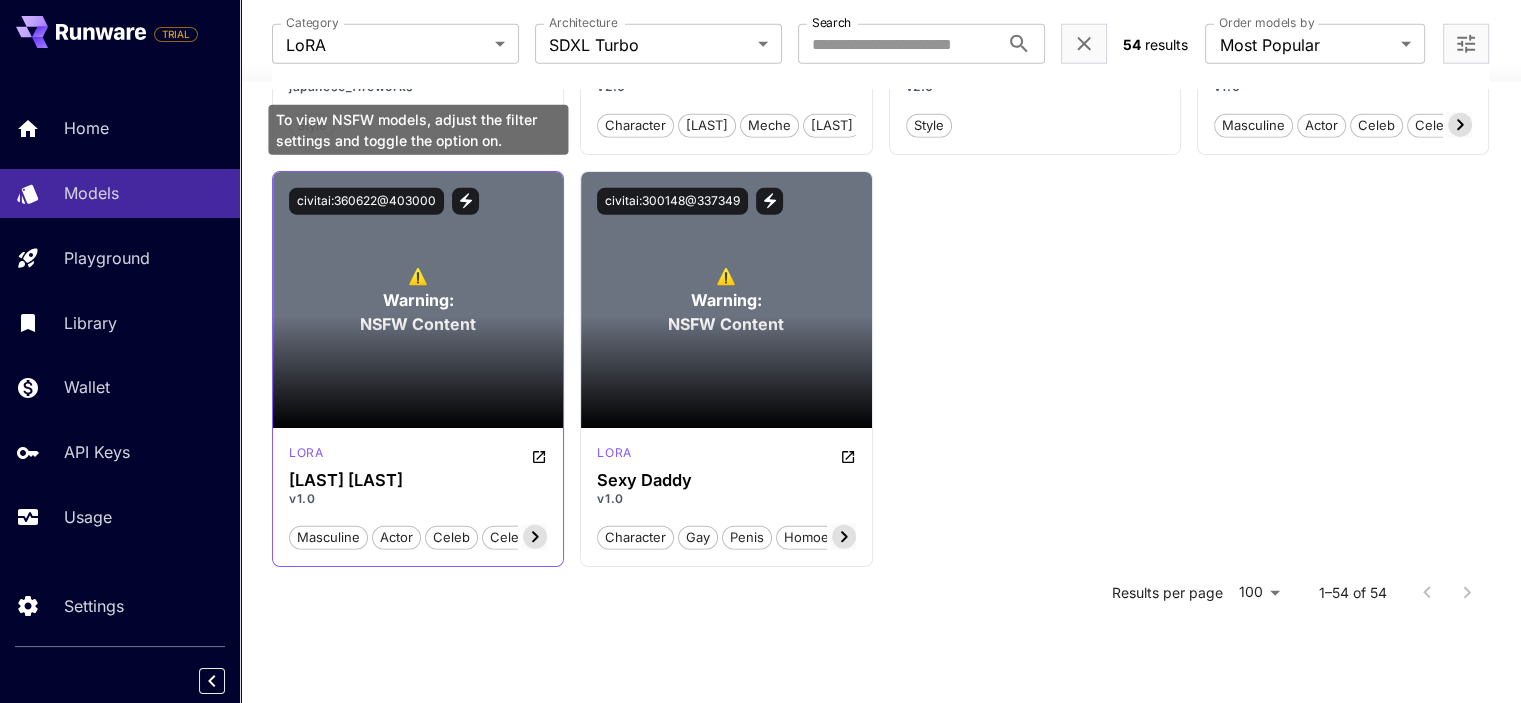 click on "Warning:" at bounding box center [418, 300] 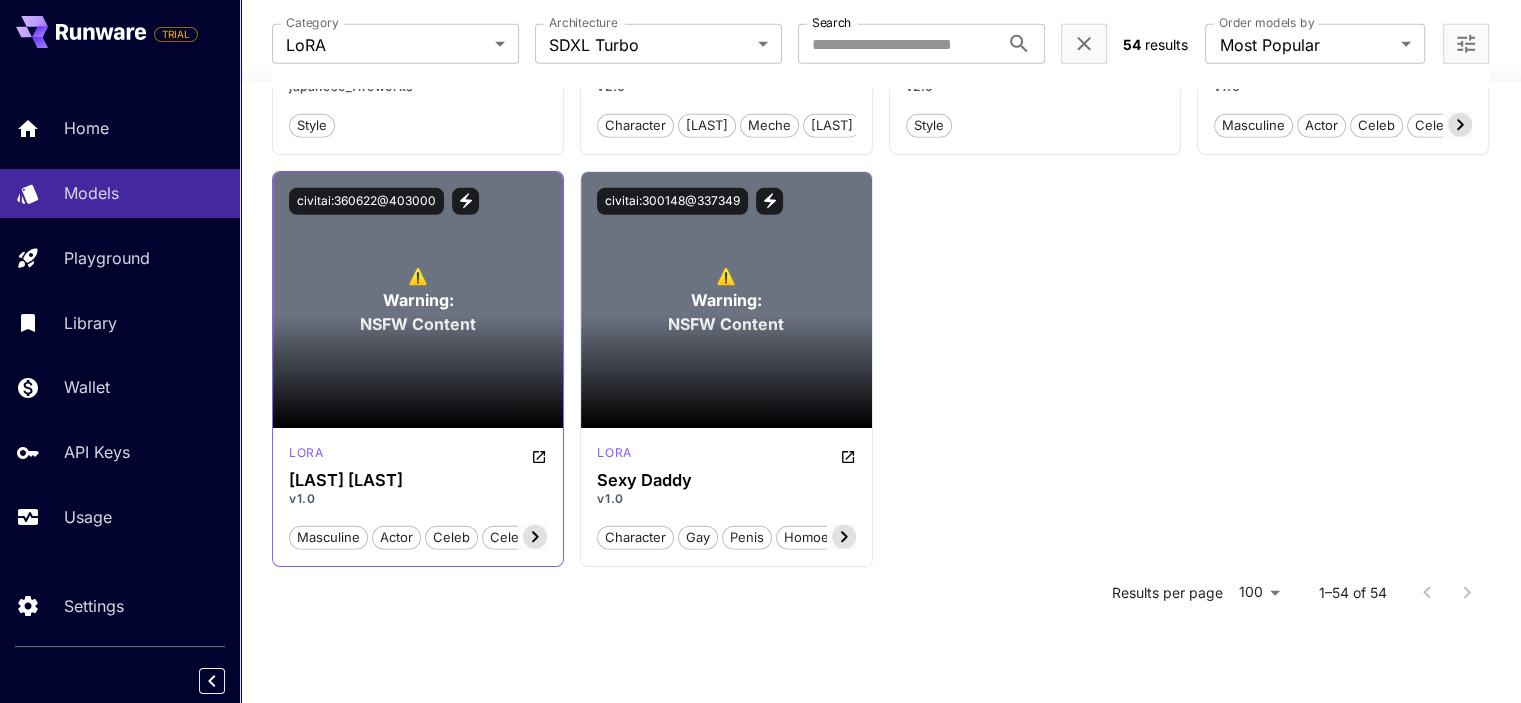 click at bounding box center (418, 372) 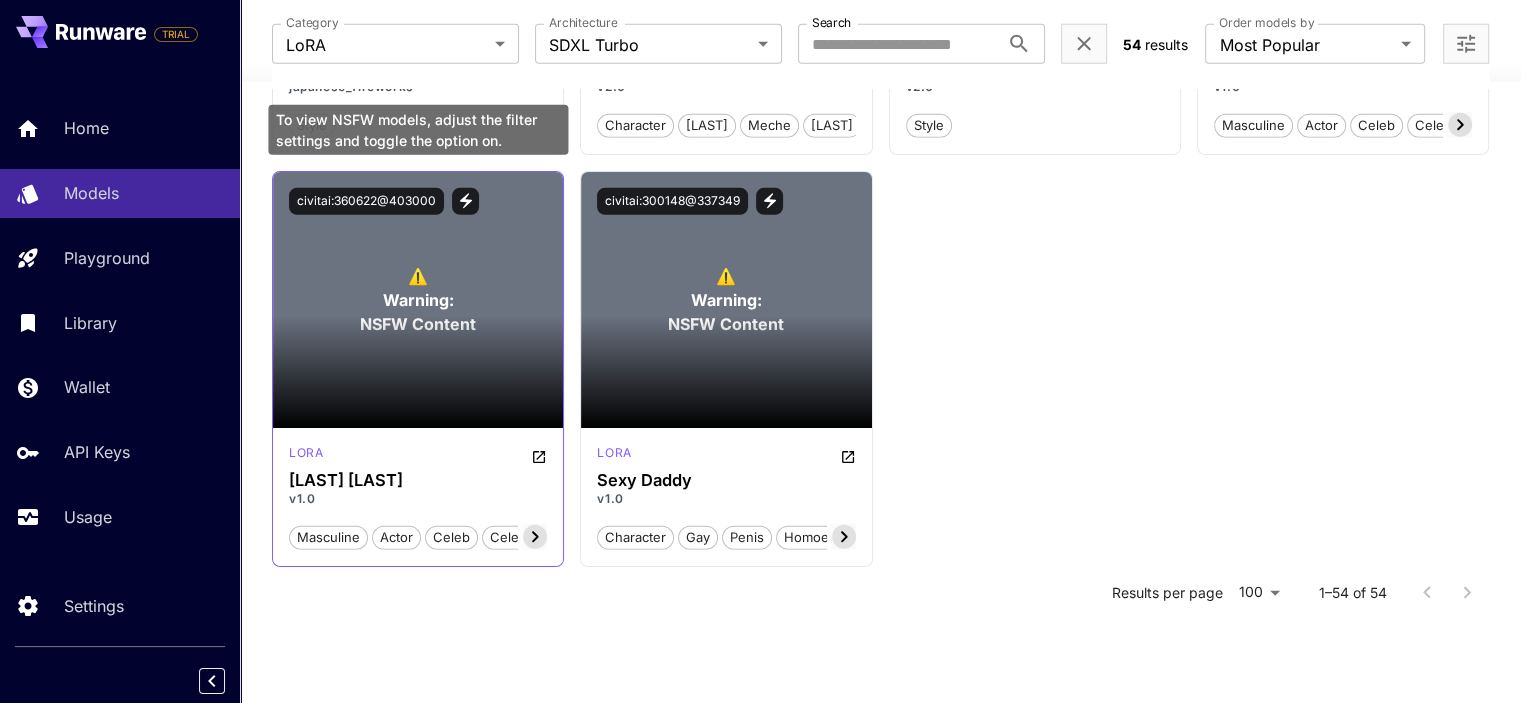click on "Warning:" at bounding box center (418, 300) 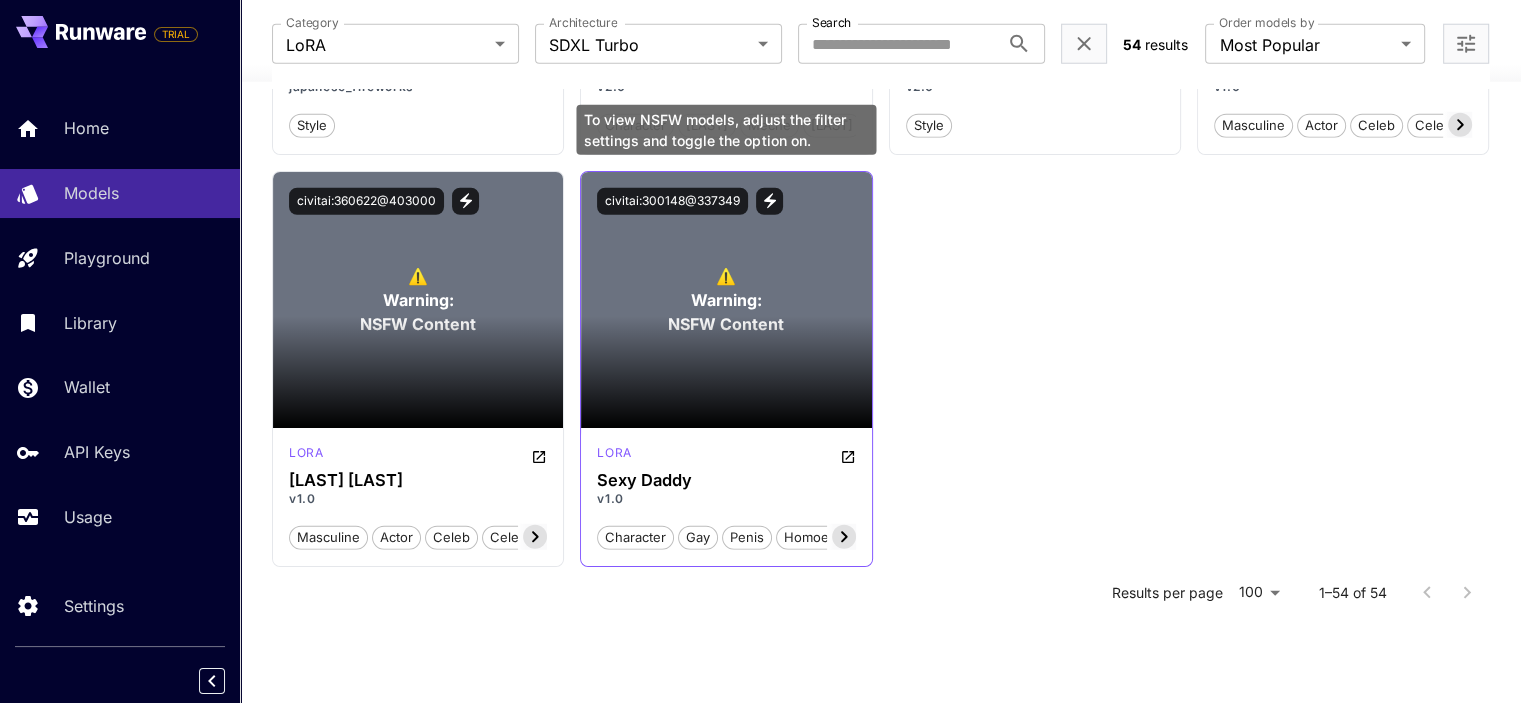 click on "Warning:" at bounding box center [726, 300] 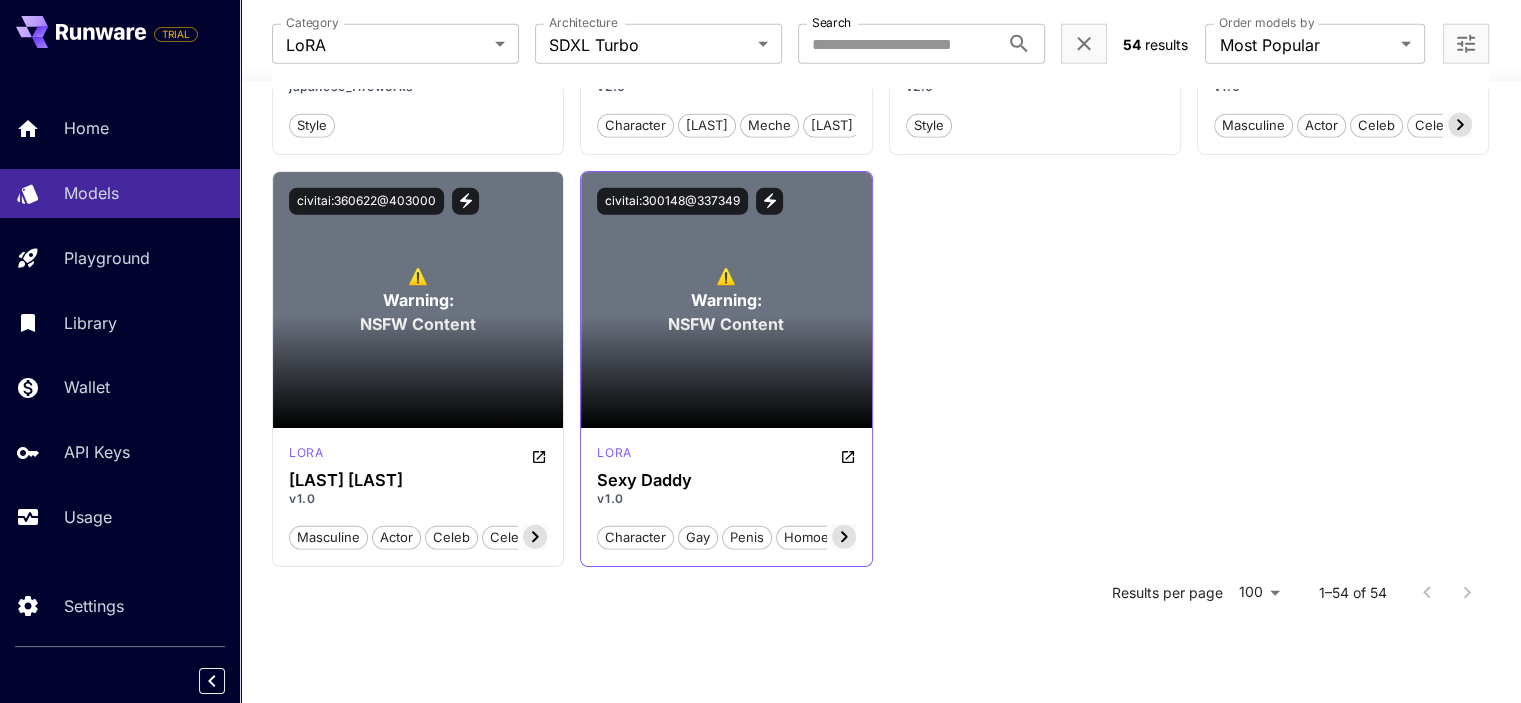 click at bounding box center [726, 372] 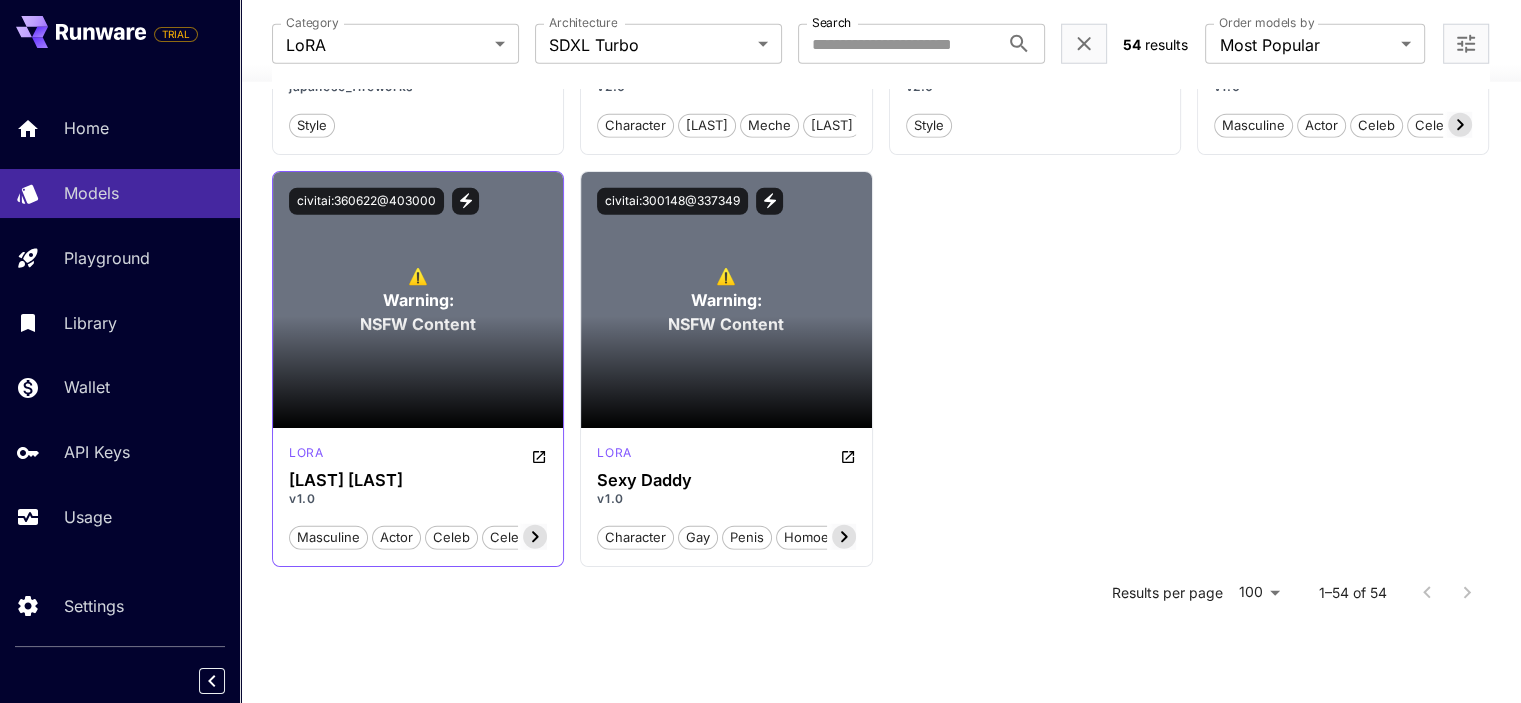 click 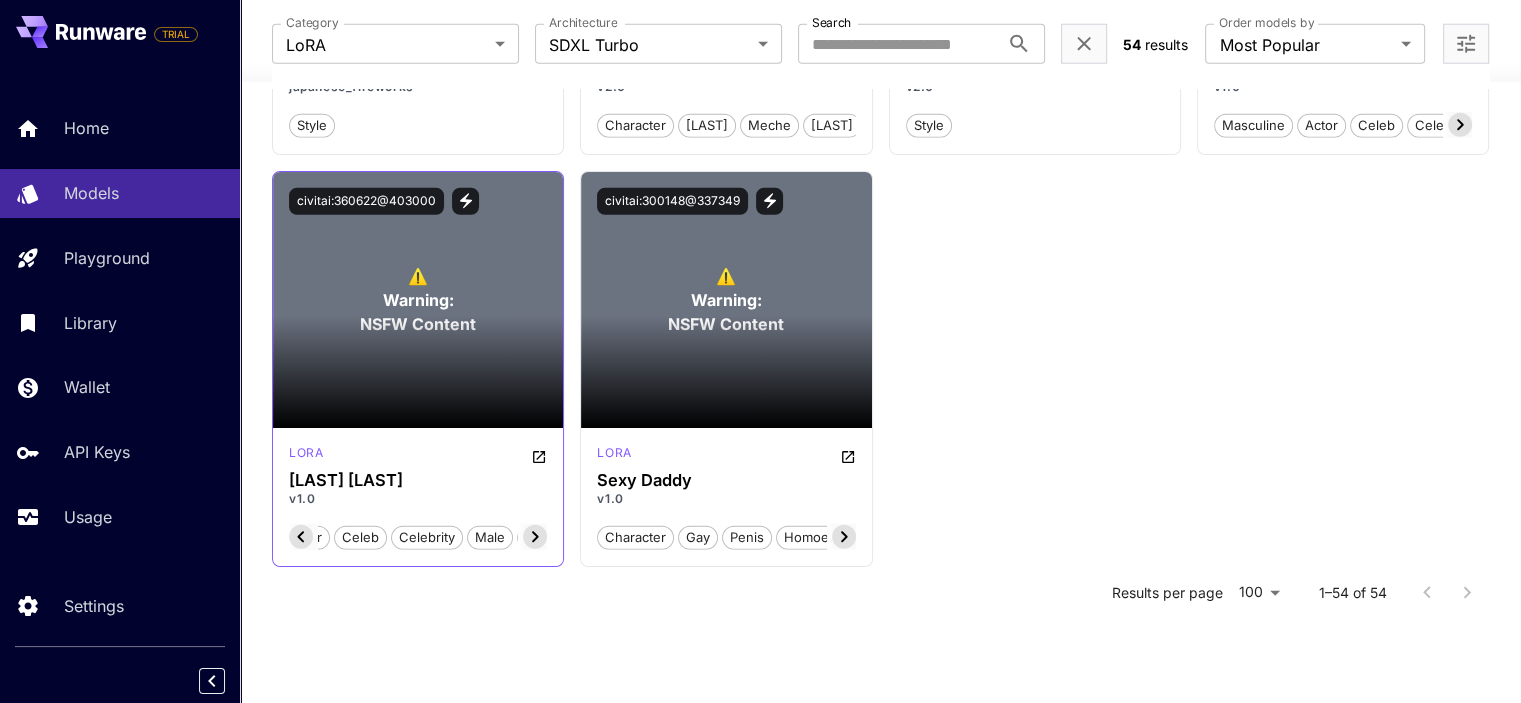 scroll, scrollTop: 0, scrollLeft: 128, axis: horizontal 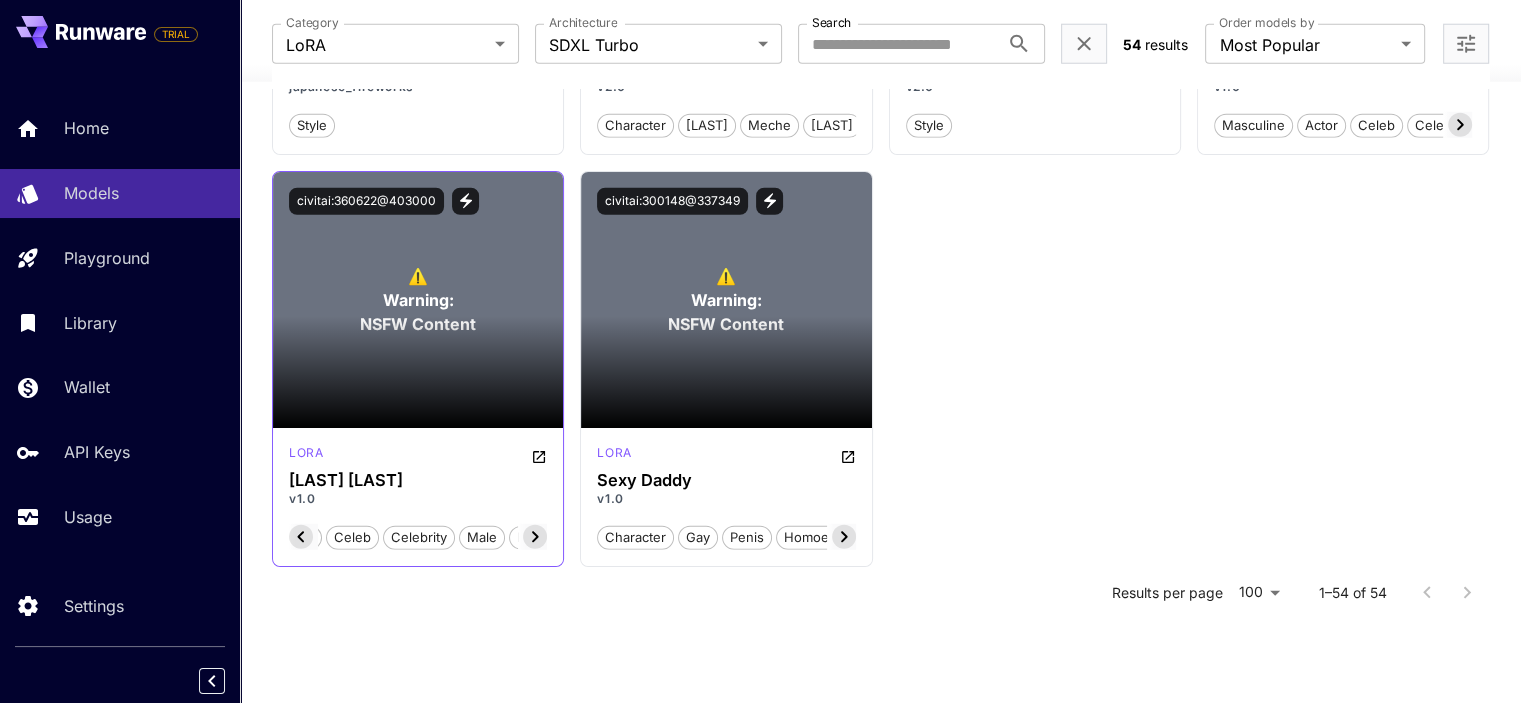 click 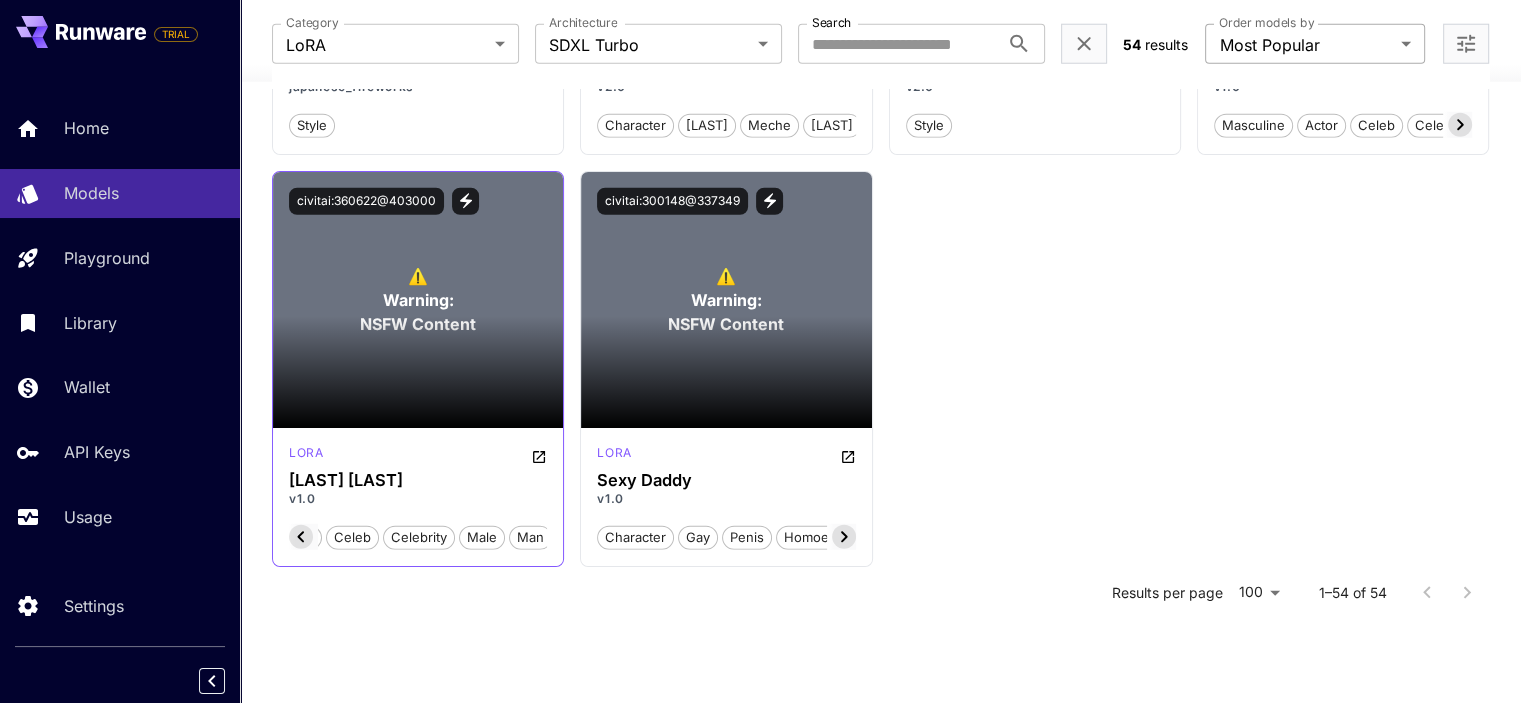 click on "**********" at bounding box center [760, -2374] 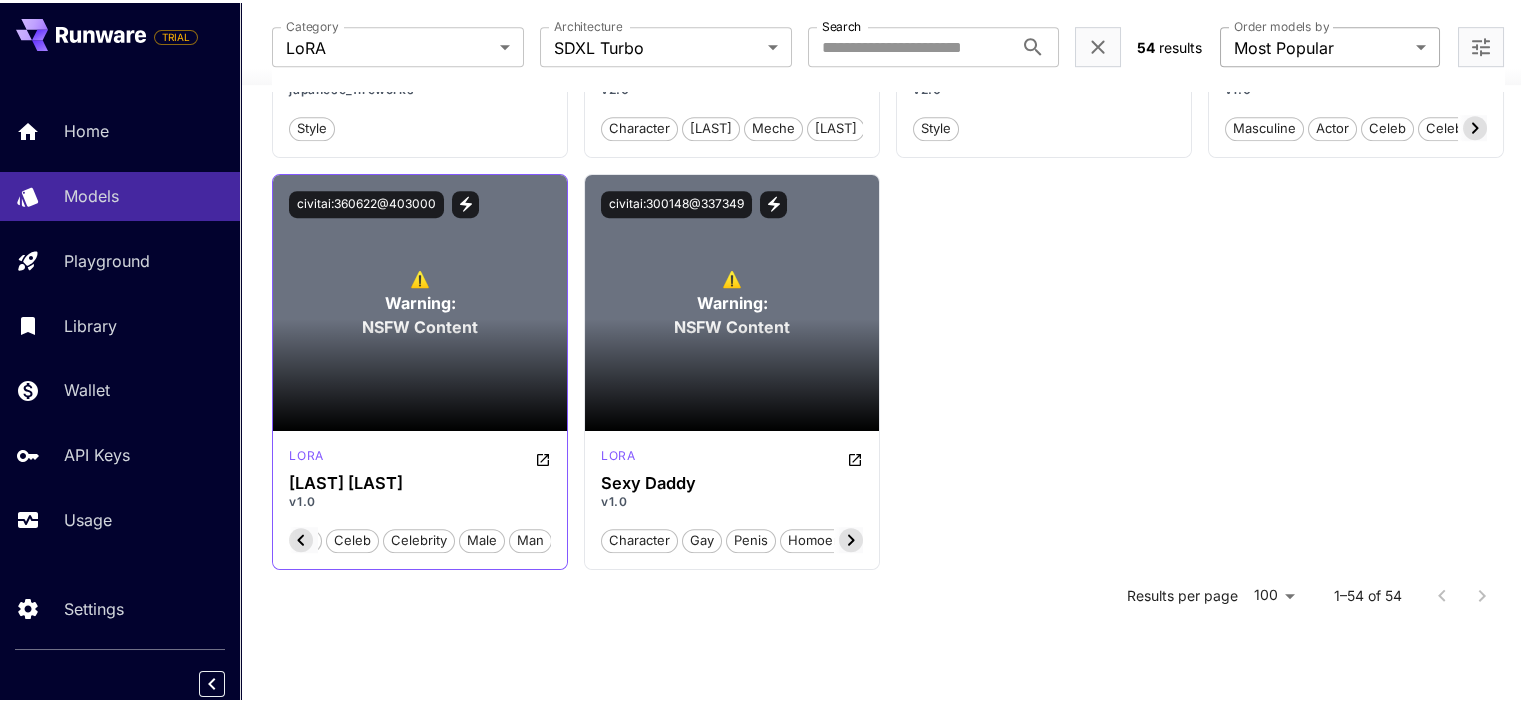 scroll, scrollTop: 0, scrollLeft: 124, axis: horizontal 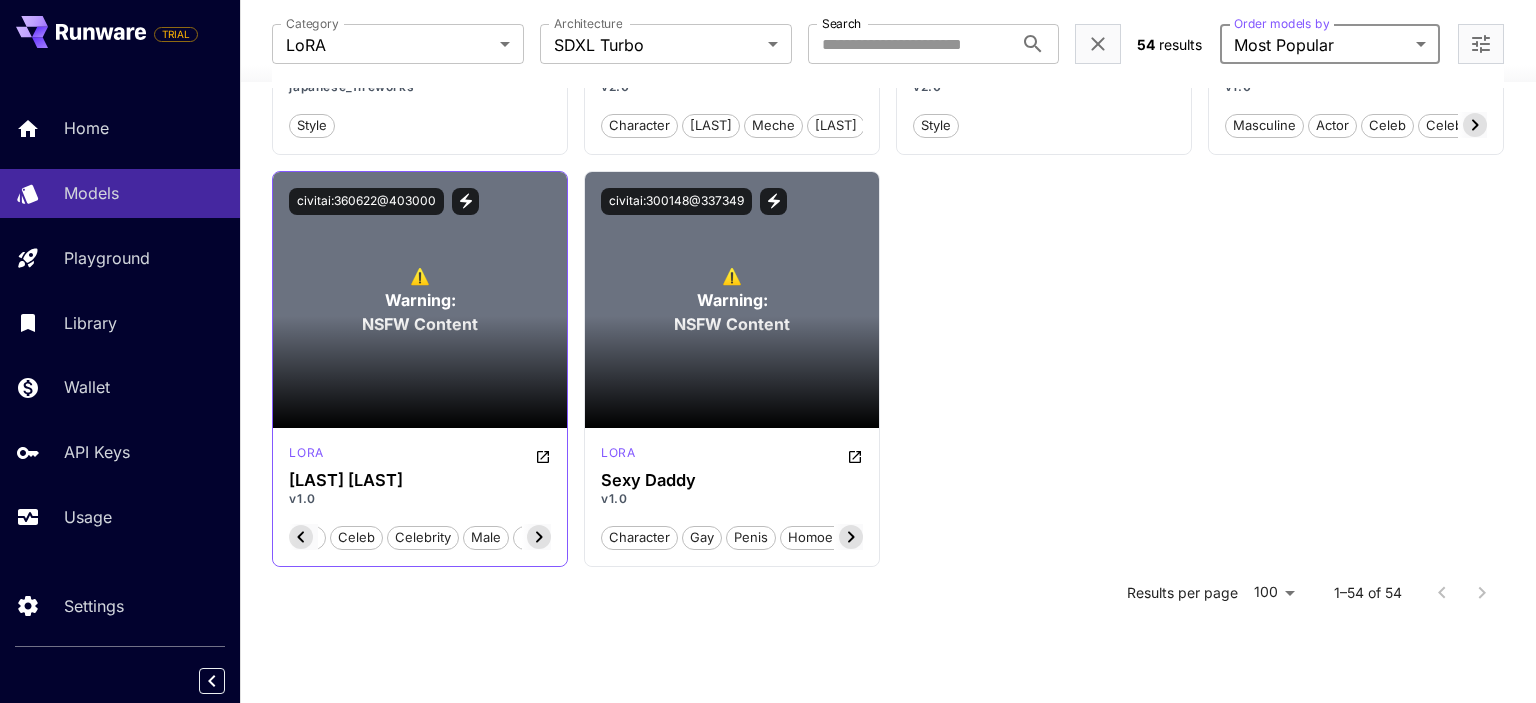 click on "**********" at bounding box center [768, -2374] 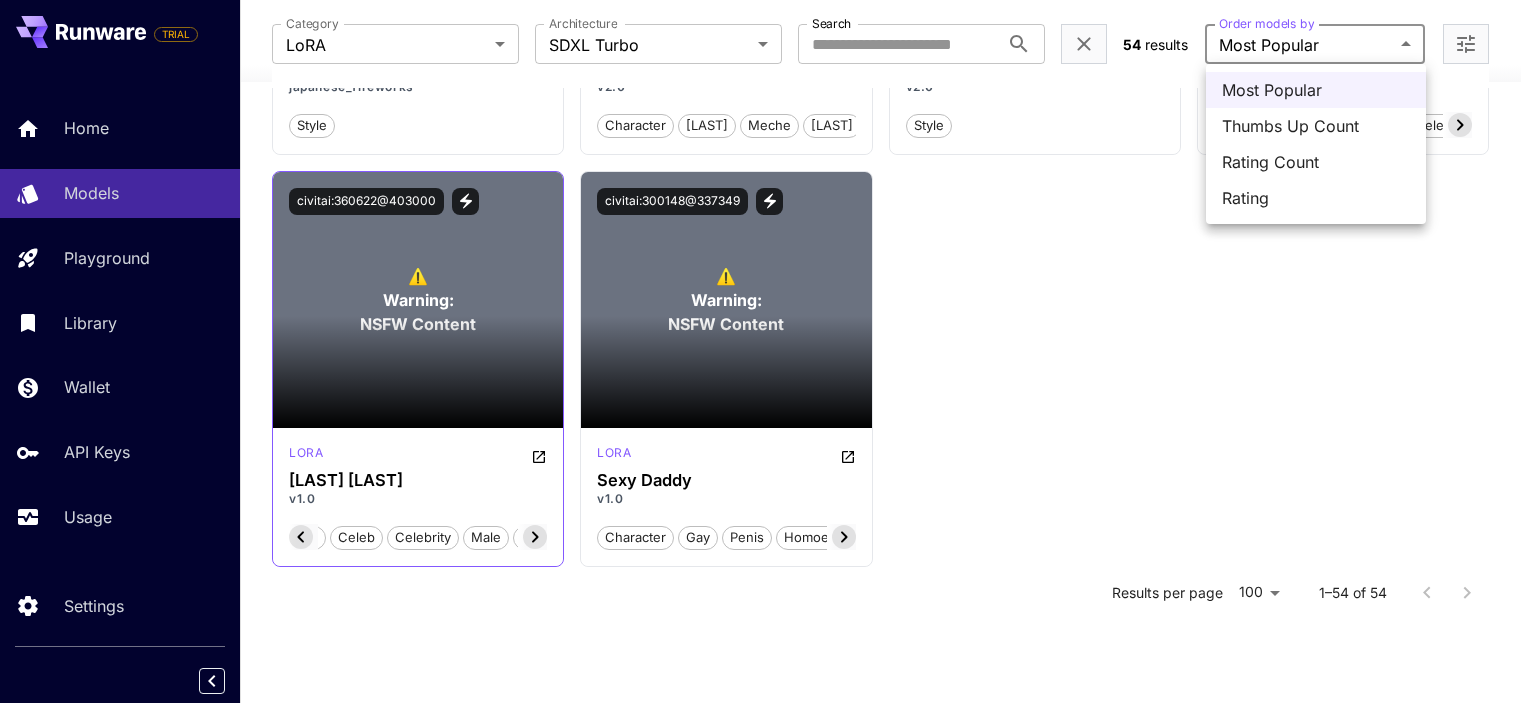 click at bounding box center [768, 351] 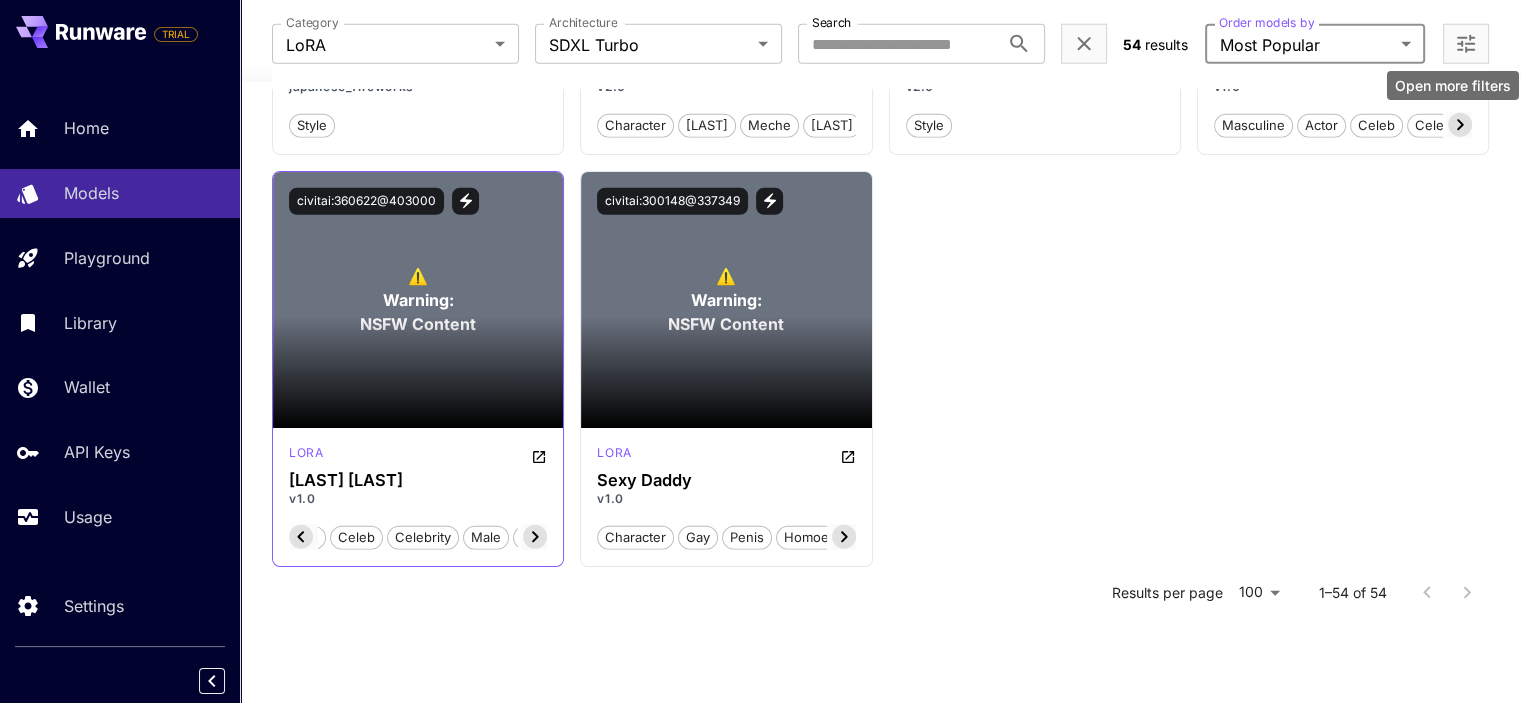 click 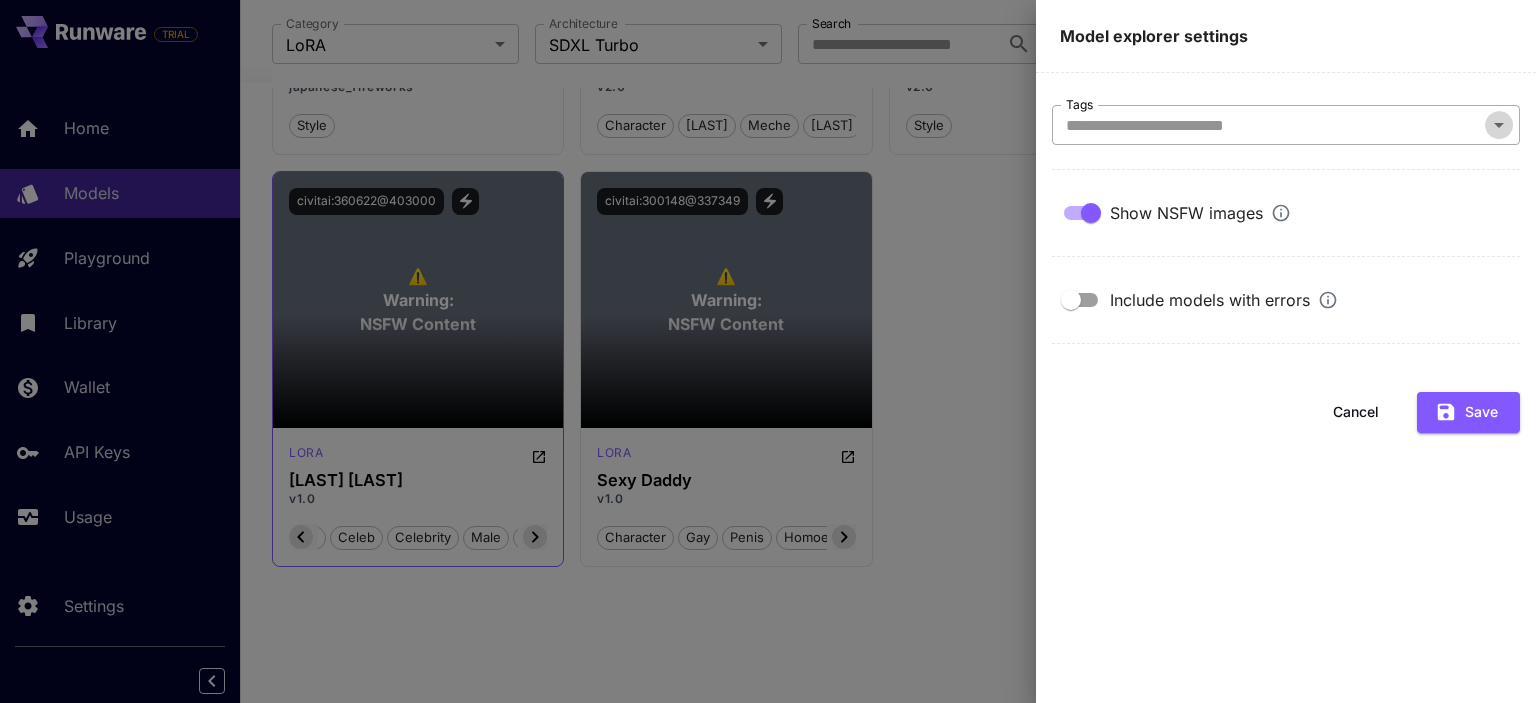 click 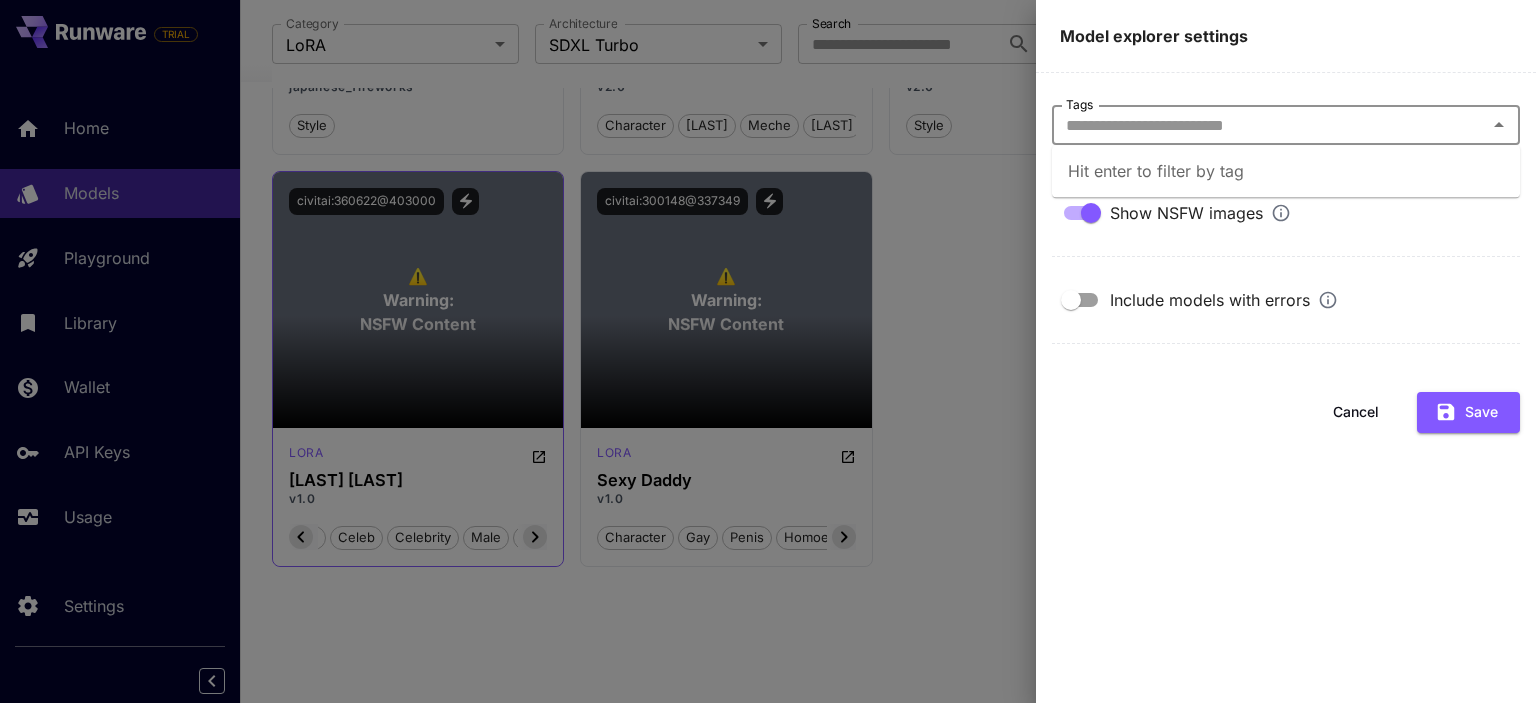 click 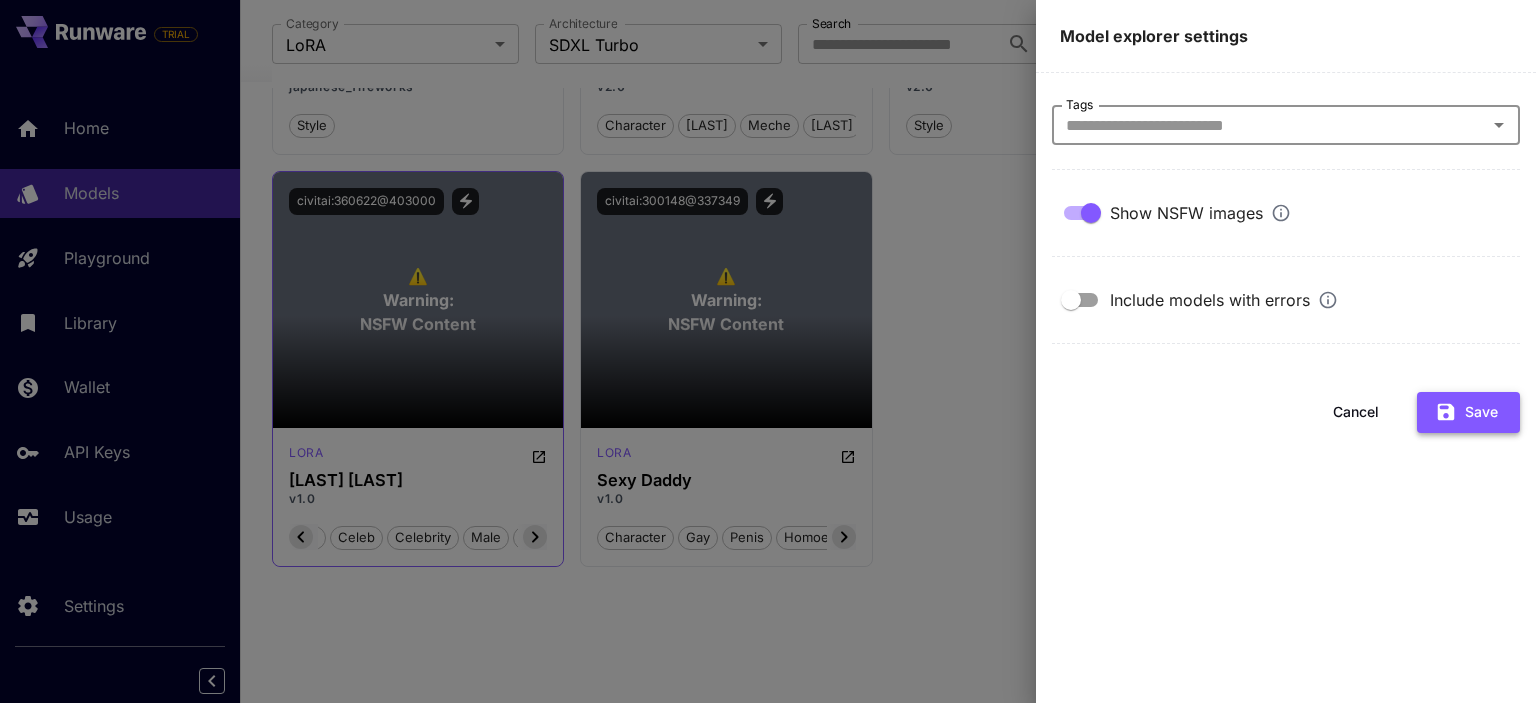 click on "Save" at bounding box center [1468, 412] 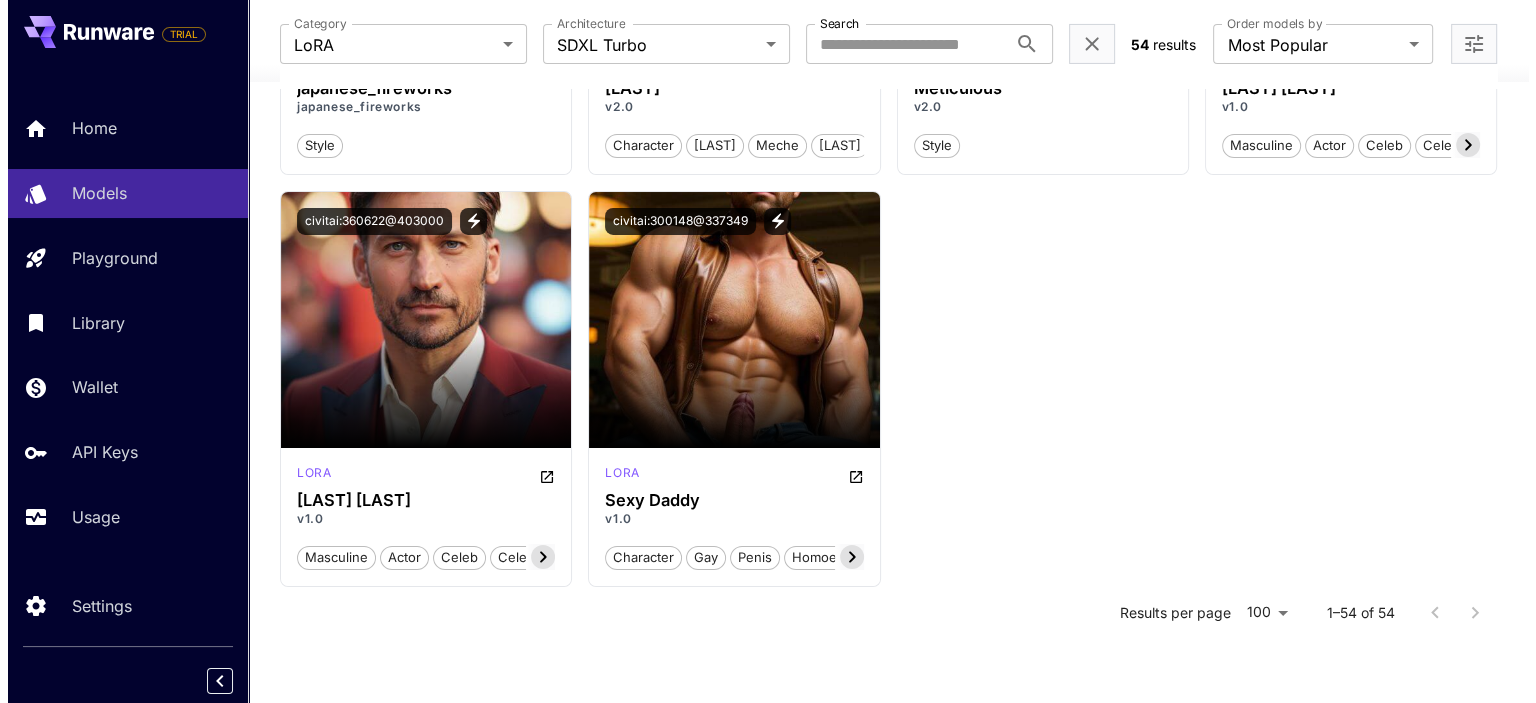 scroll, scrollTop: 7046, scrollLeft: 0, axis: vertical 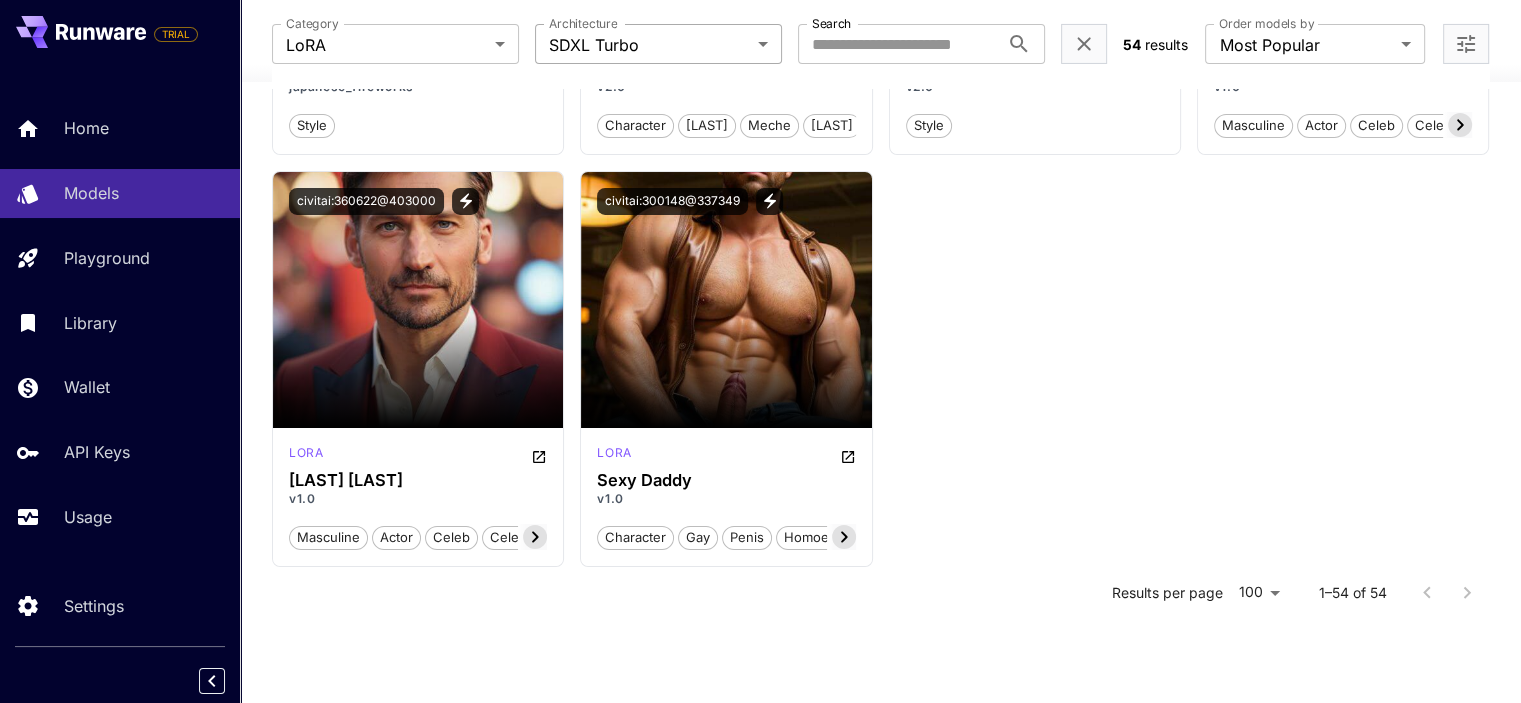 click on "**********" at bounding box center [760, -3184] 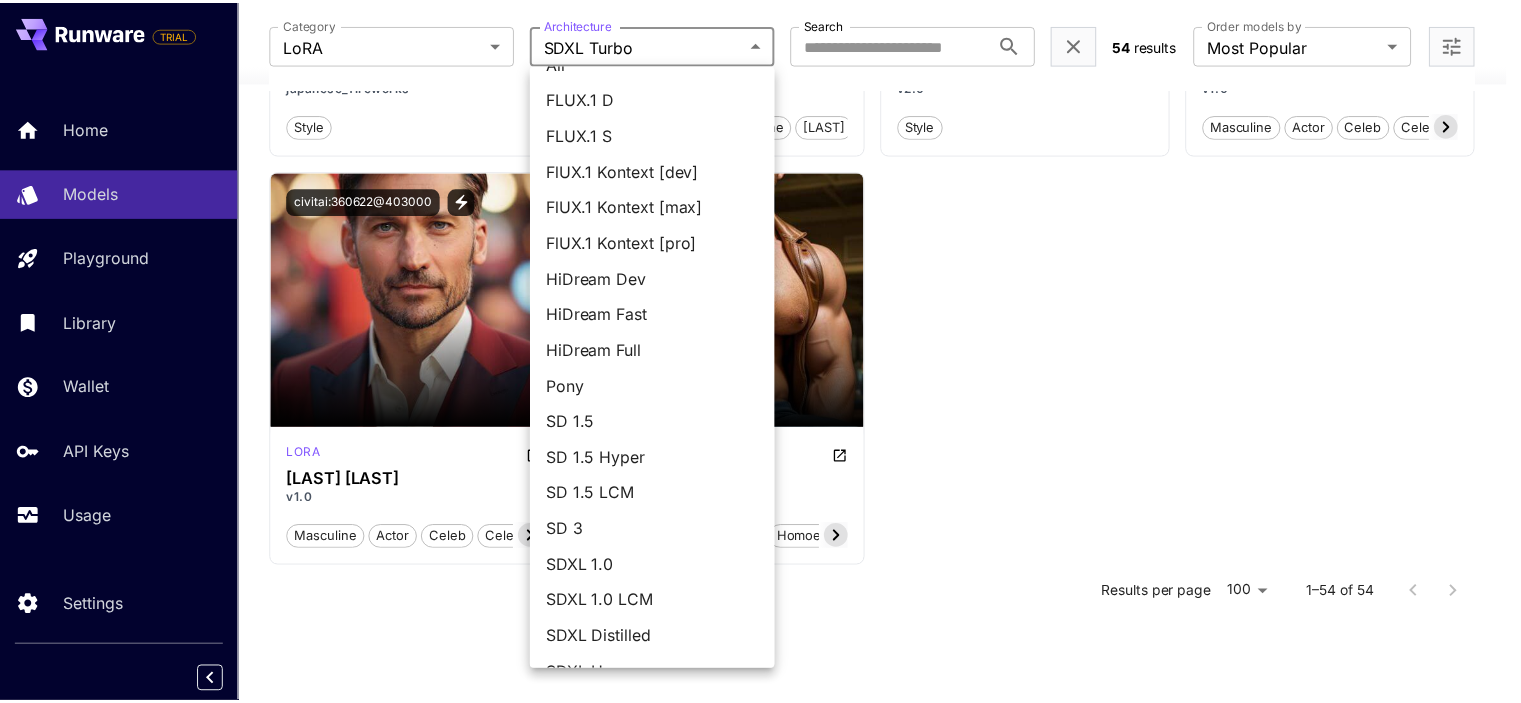 scroll, scrollTop: 0, scrollLeft: 0, axis: both 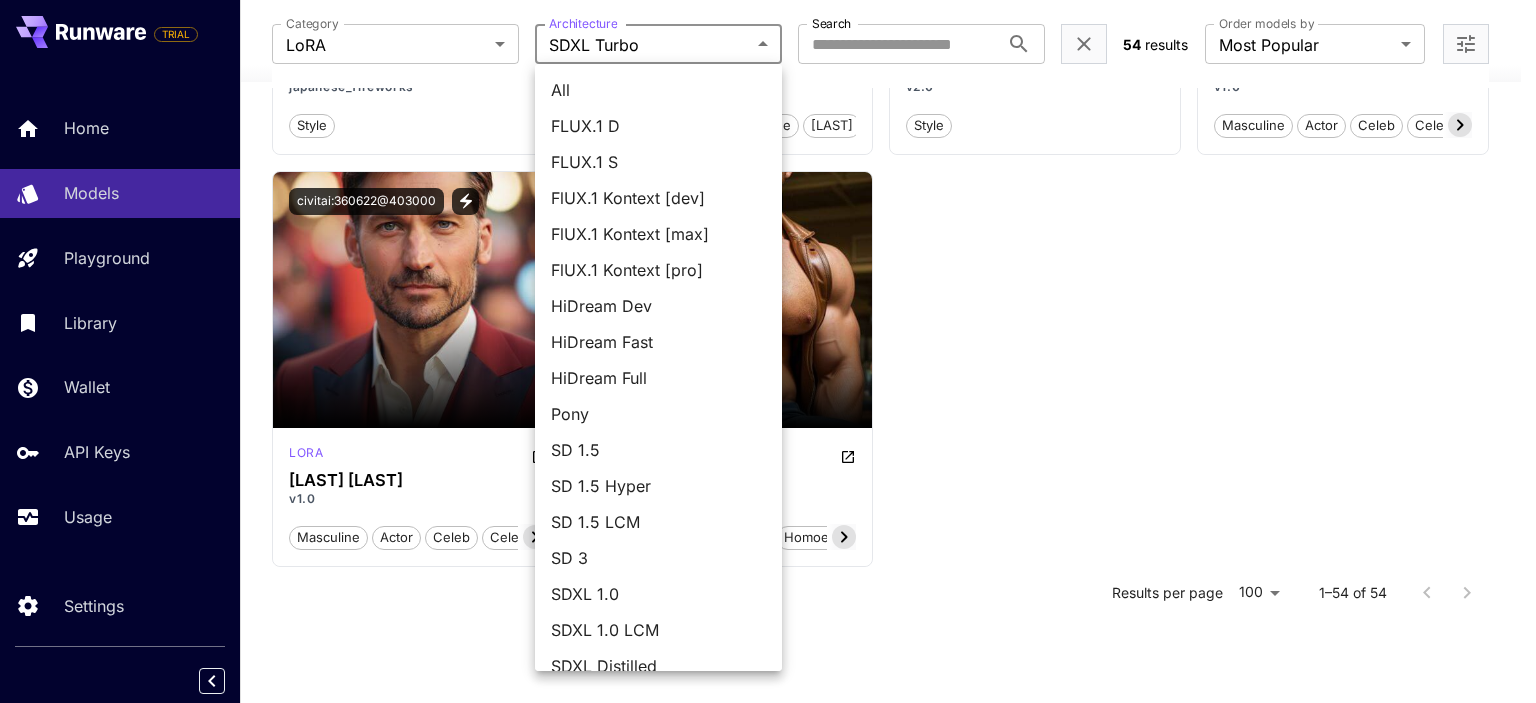click on "All" at bounding box center (658, 90) 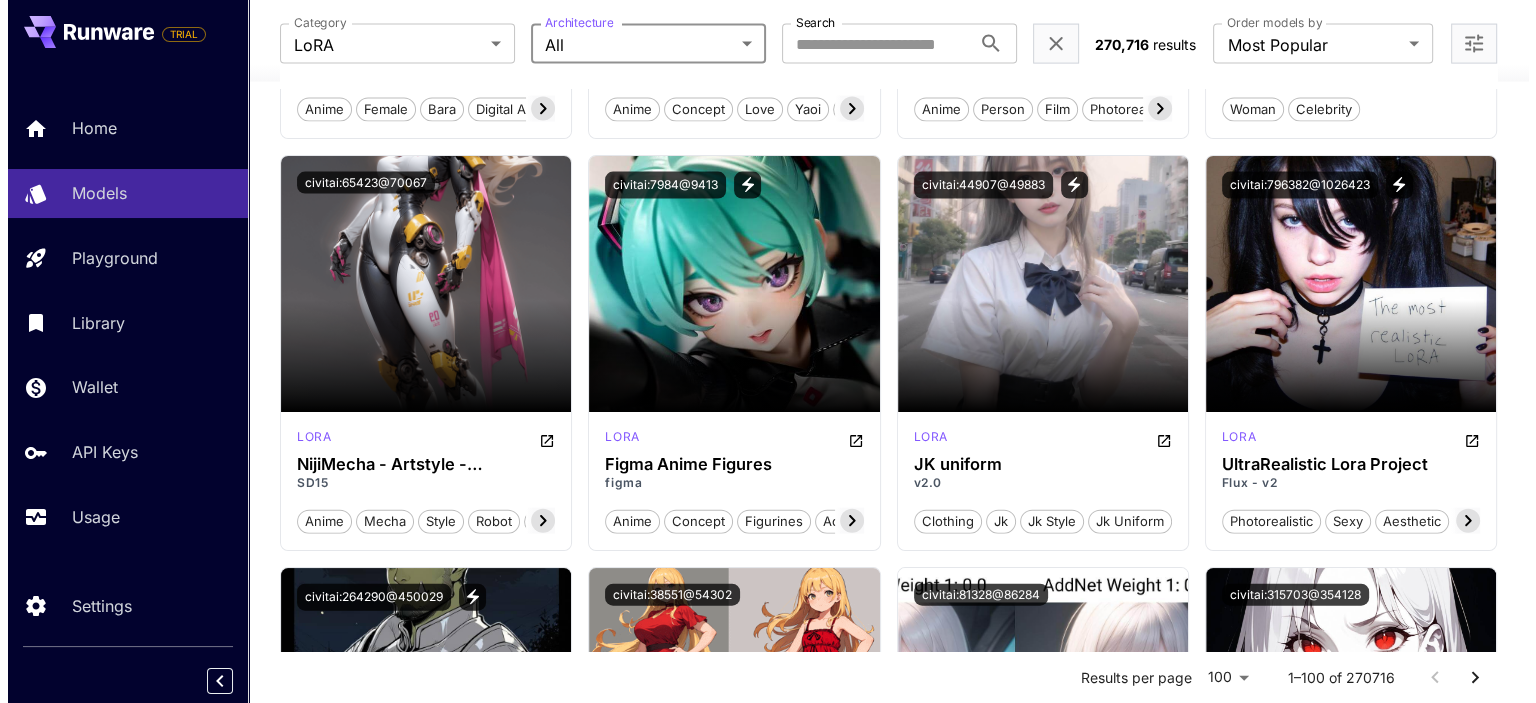 scroll, scrollTop: 11977, scrollLeft: 0, axis: vertical 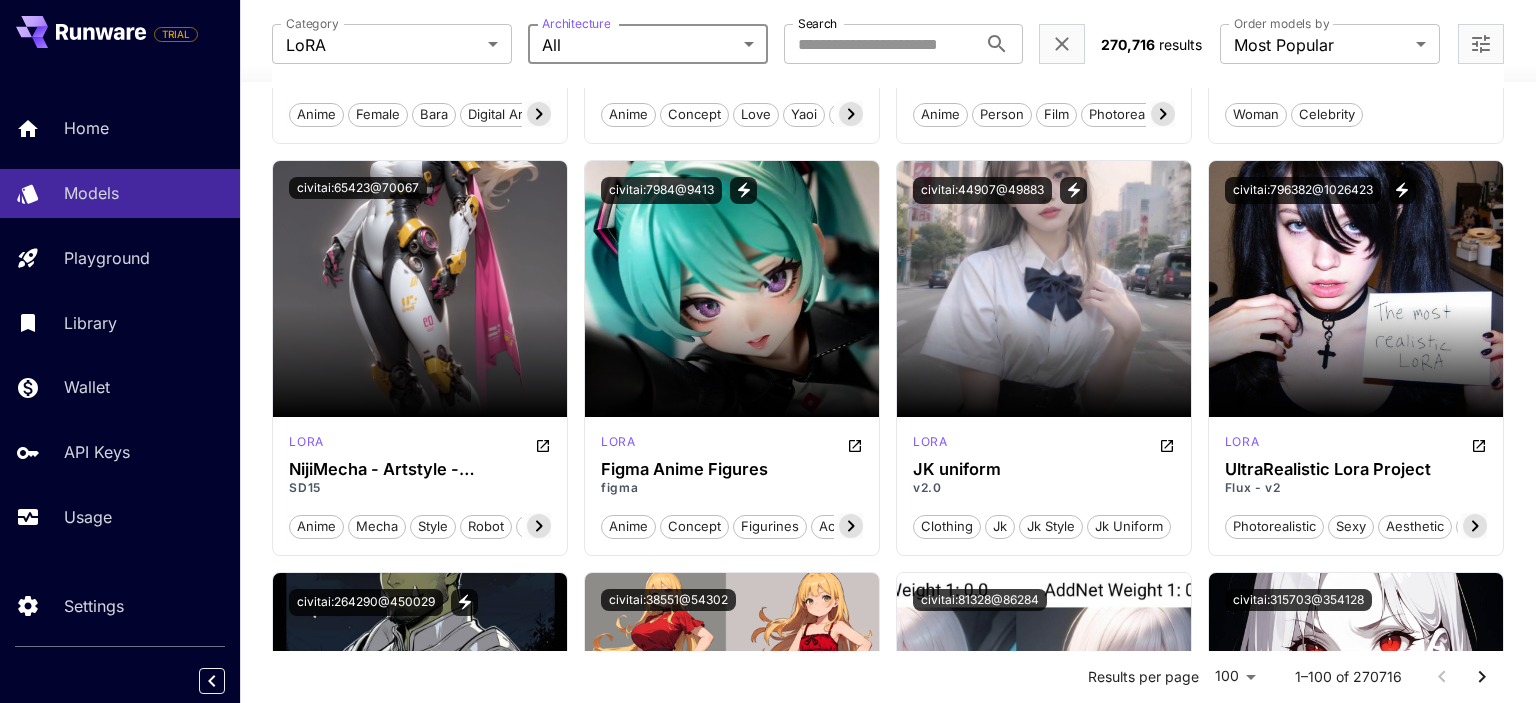 click on "**********" at bounding box center (768, -5449) 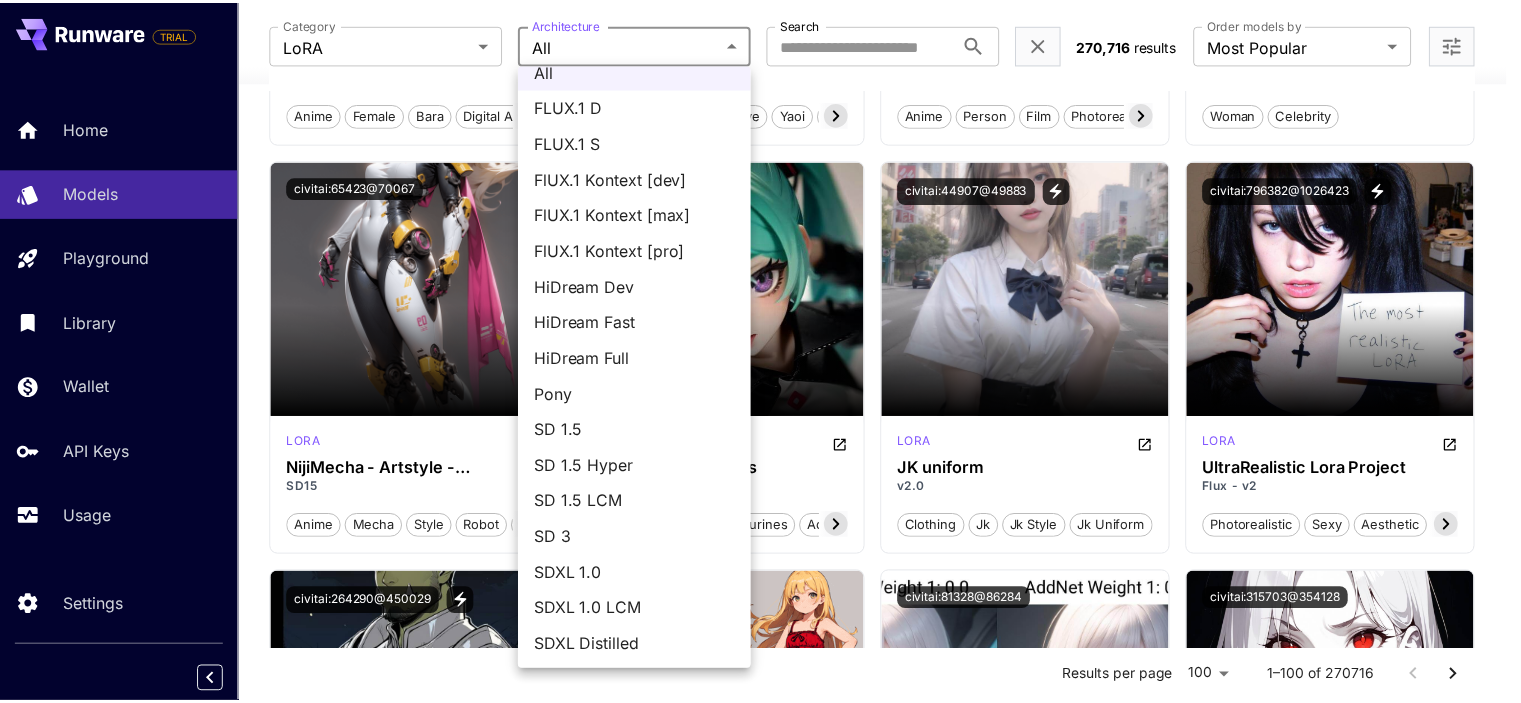 scroll, scrollTop: 0, scrollLeft: 0, axis: both 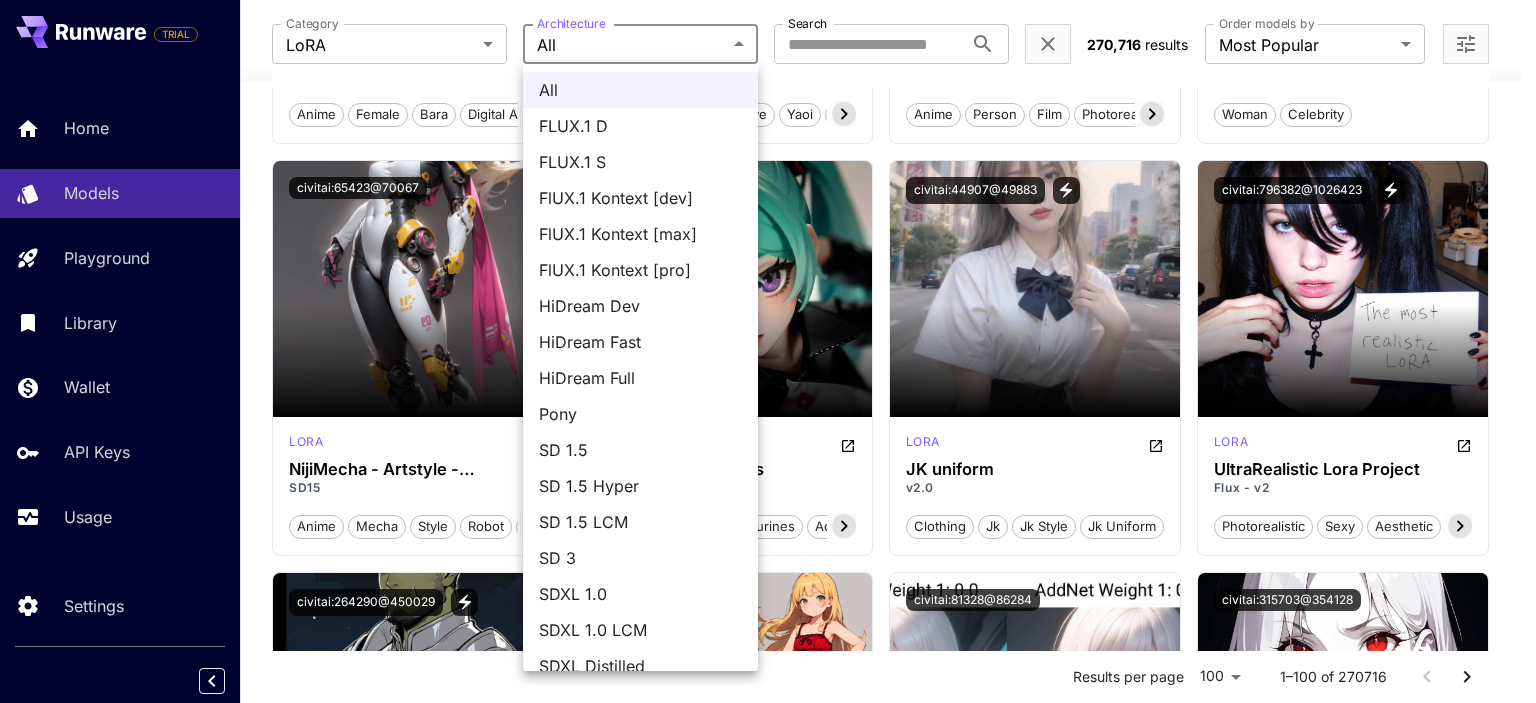 click at bounding box center [768, 351] 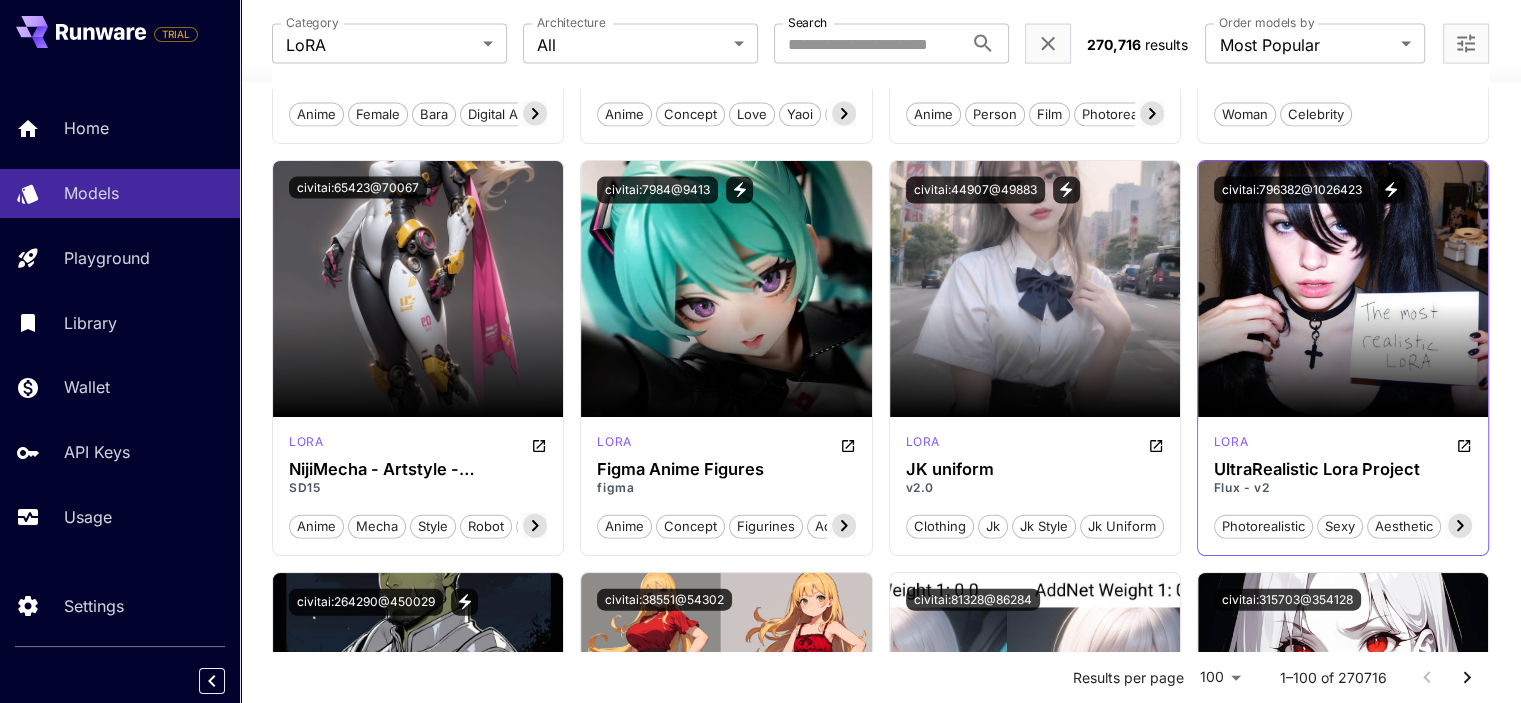 click on "photorealistic" at bounding box center (1263, 527) 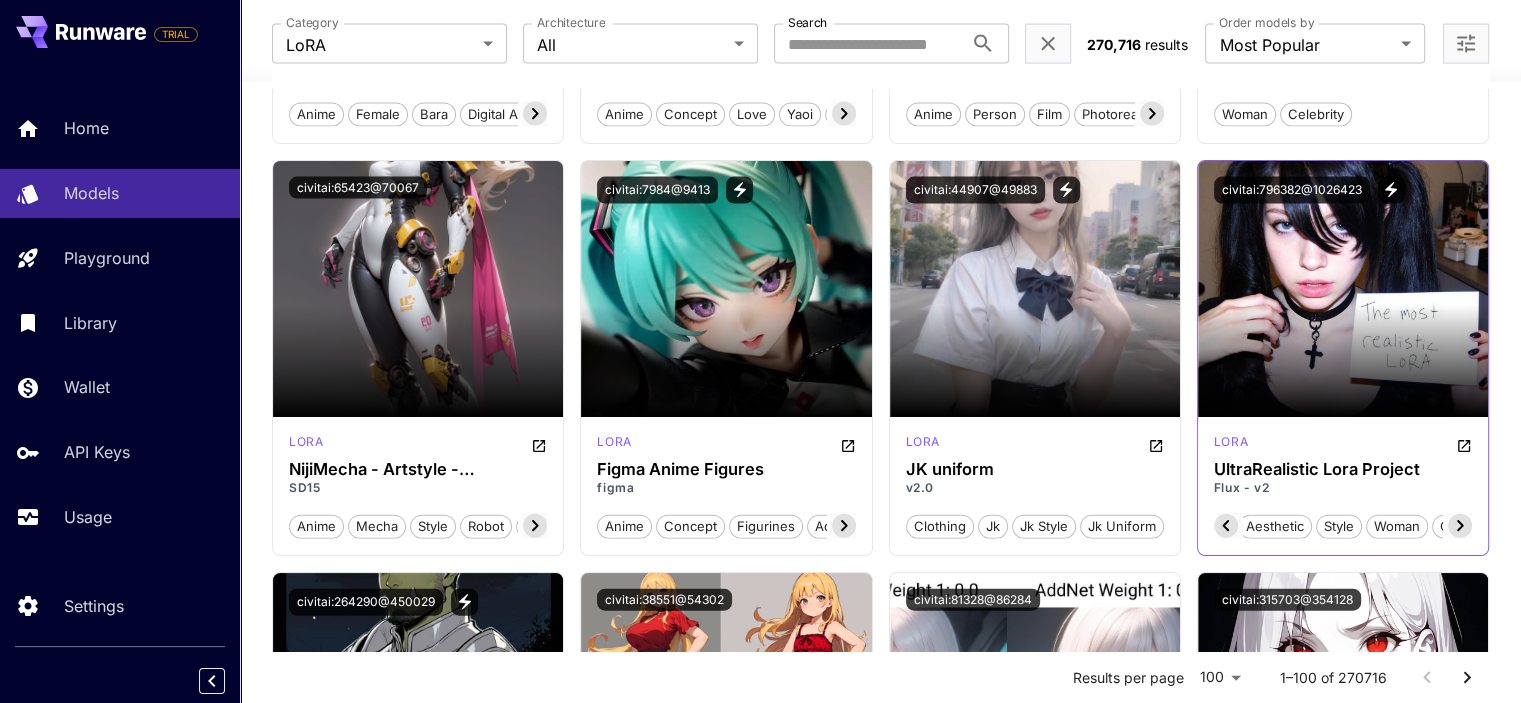 scroll, scrollTop: 0, scrollLeft: 200, axis: horizontal 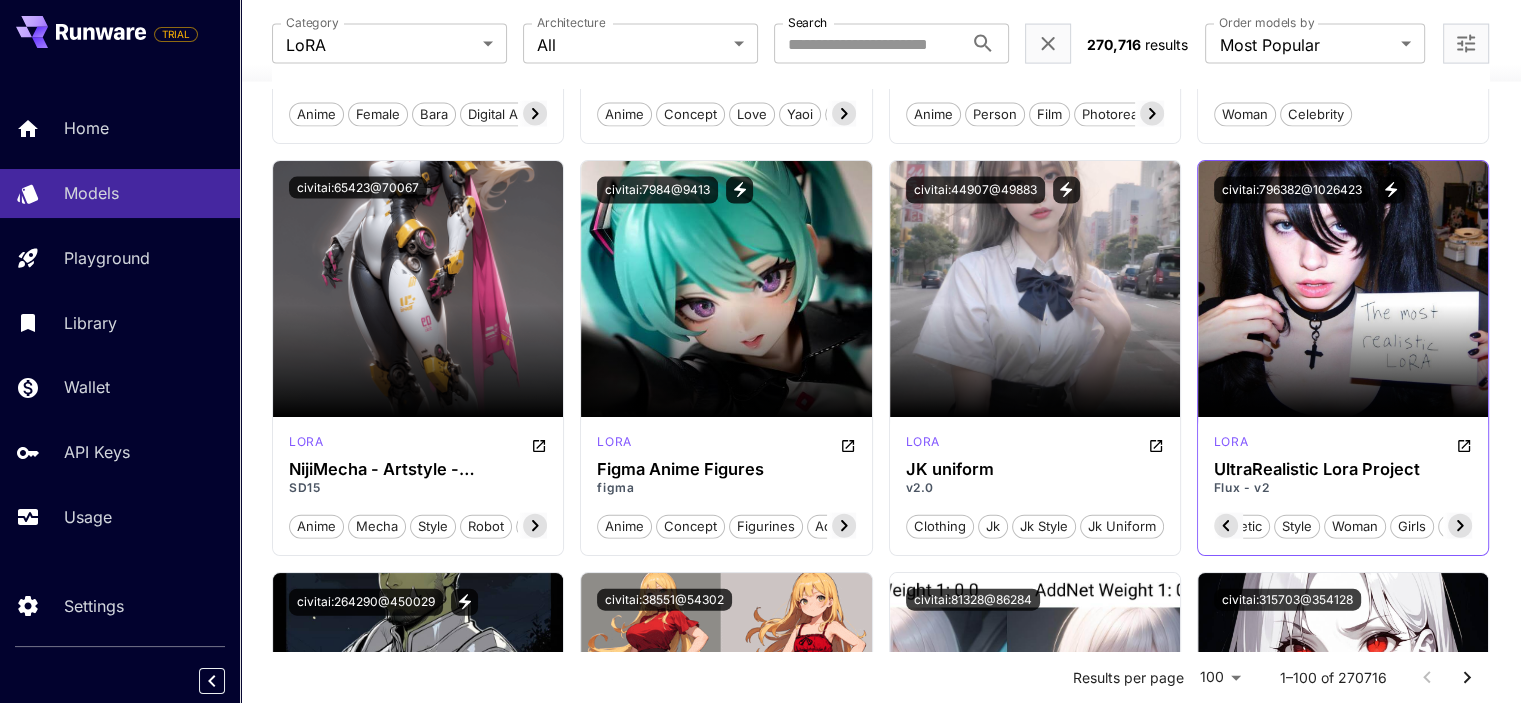 click 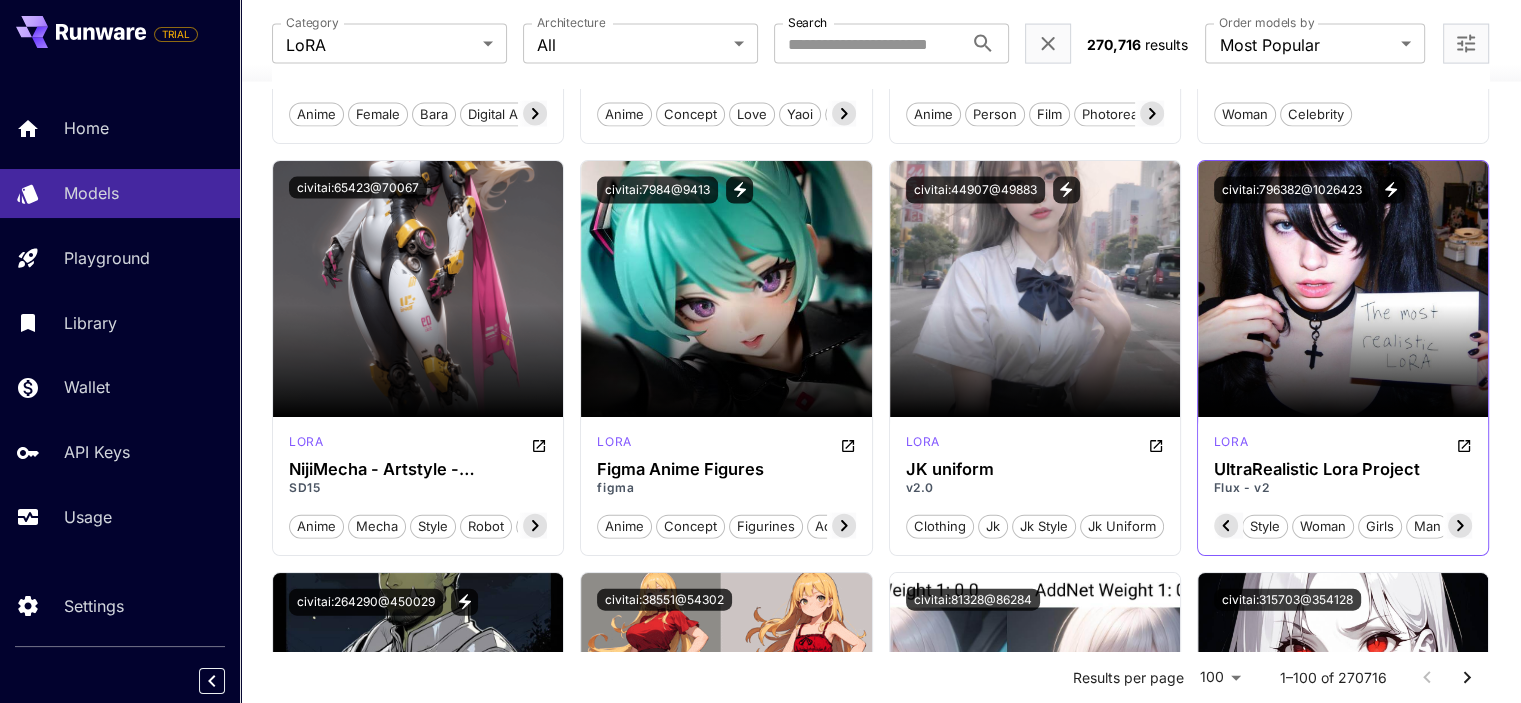 scroll, scrollTop: 0, scrollLeft: 206, axis: horizontal 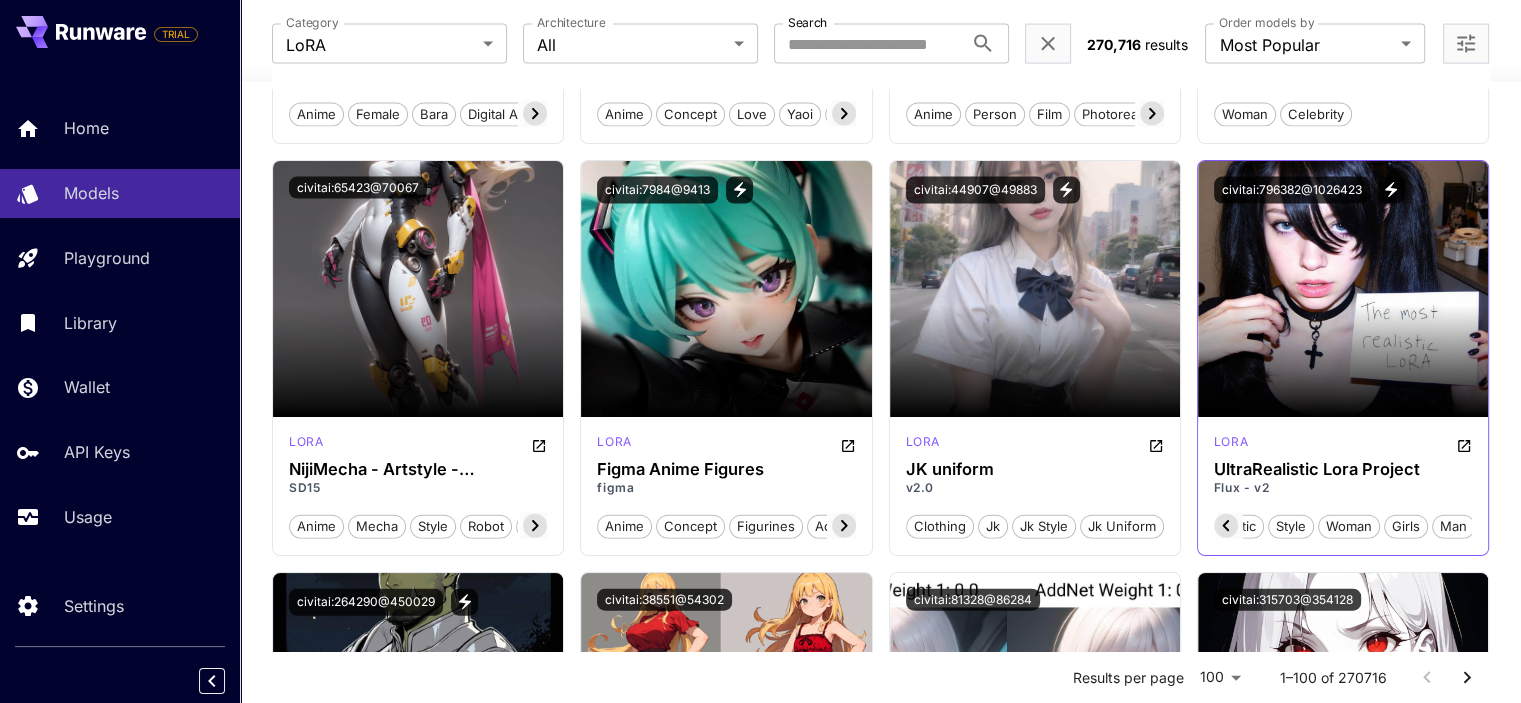 click 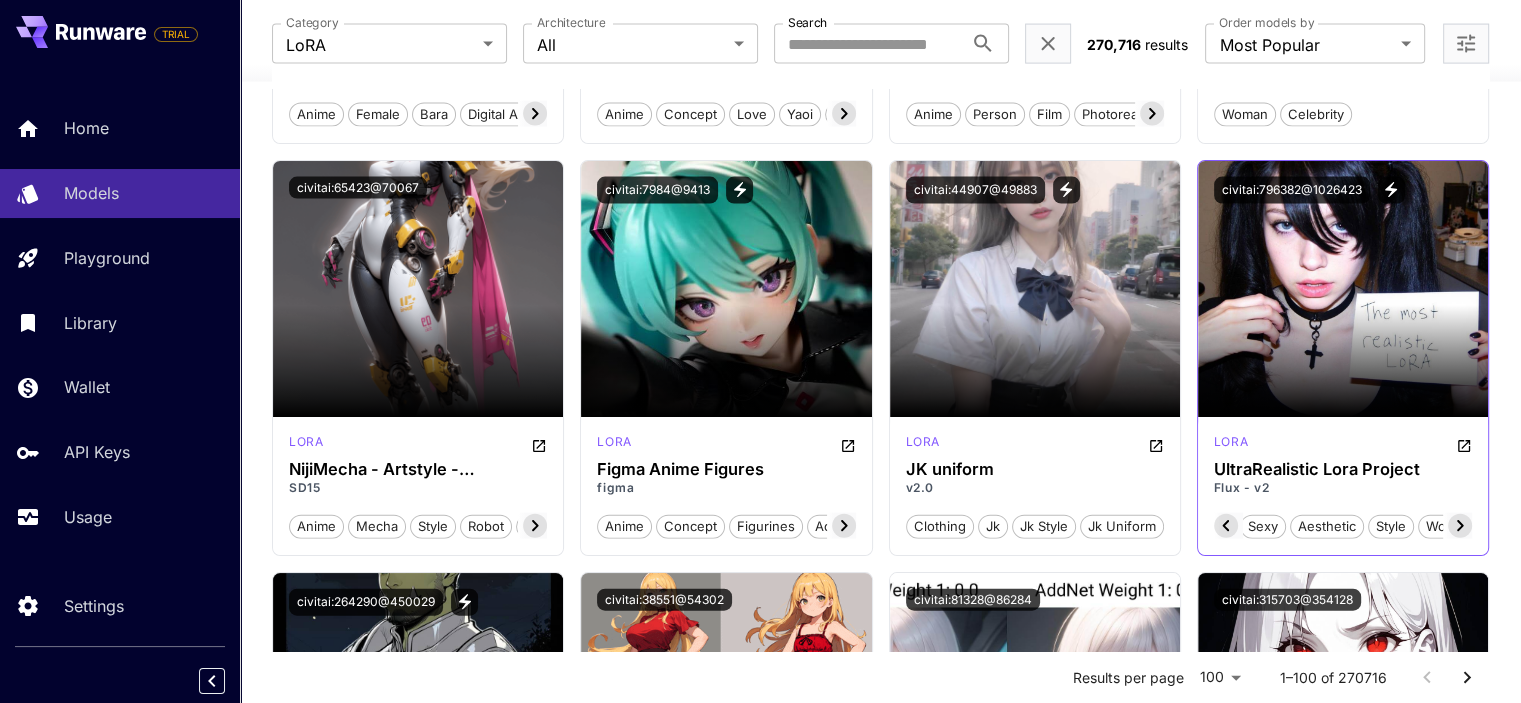 click 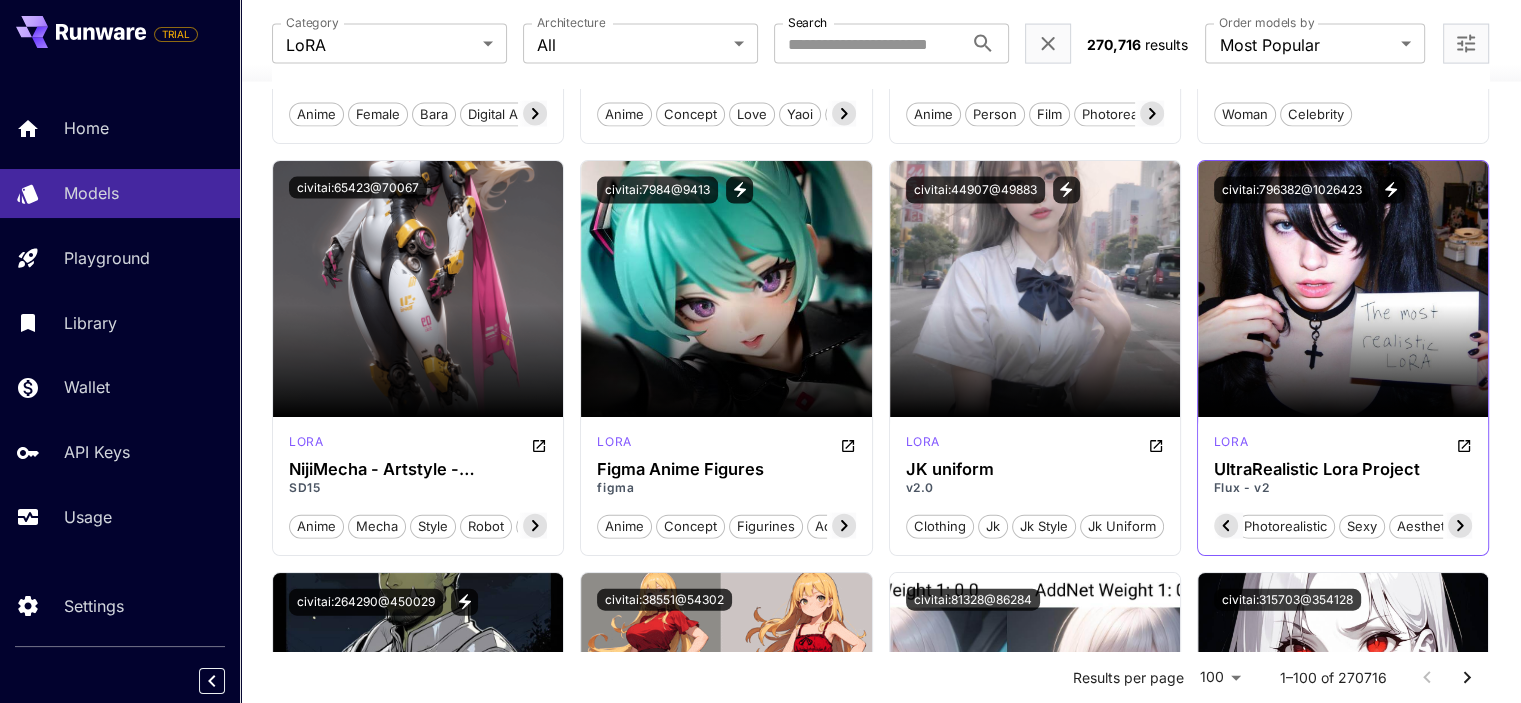 scroll, scrollTop: 0, scrollLeft: 6, axis: horizontal 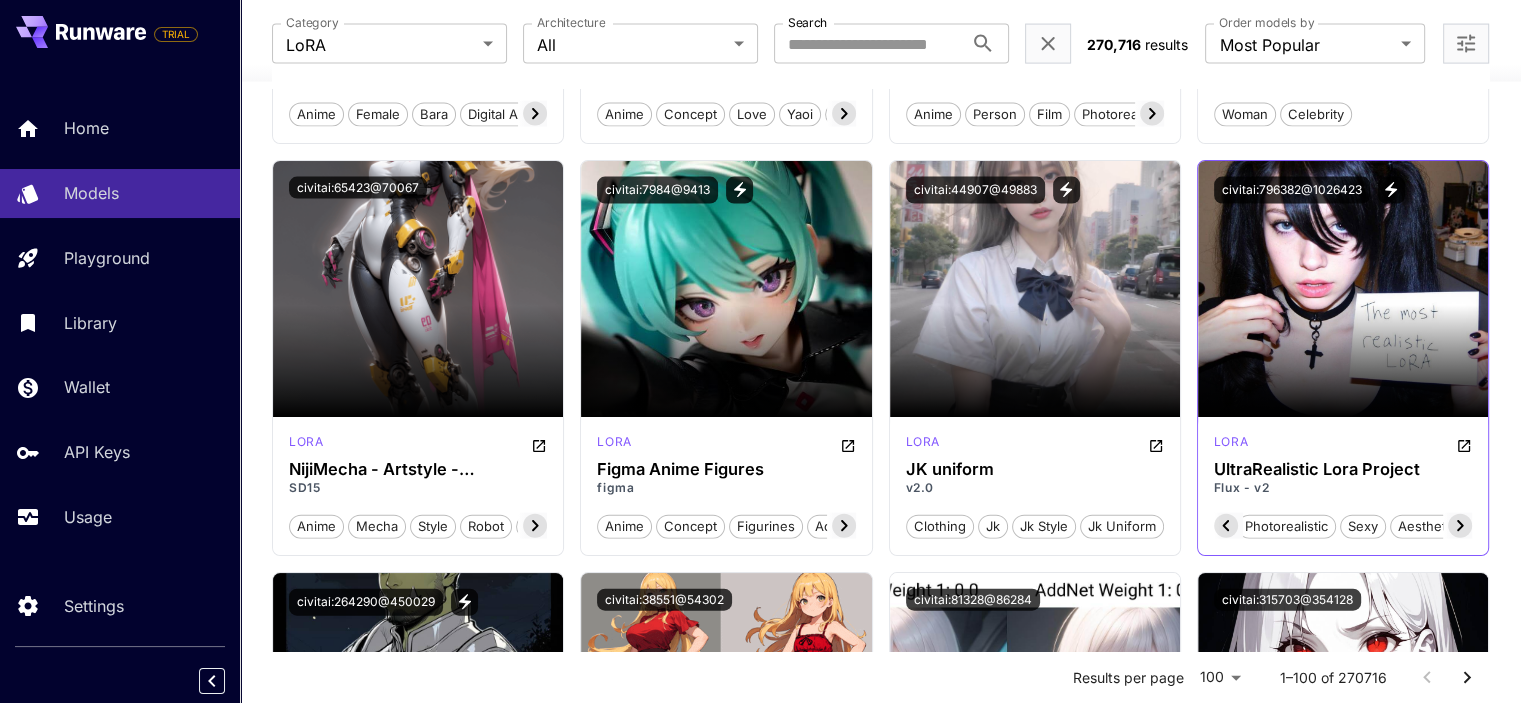 click 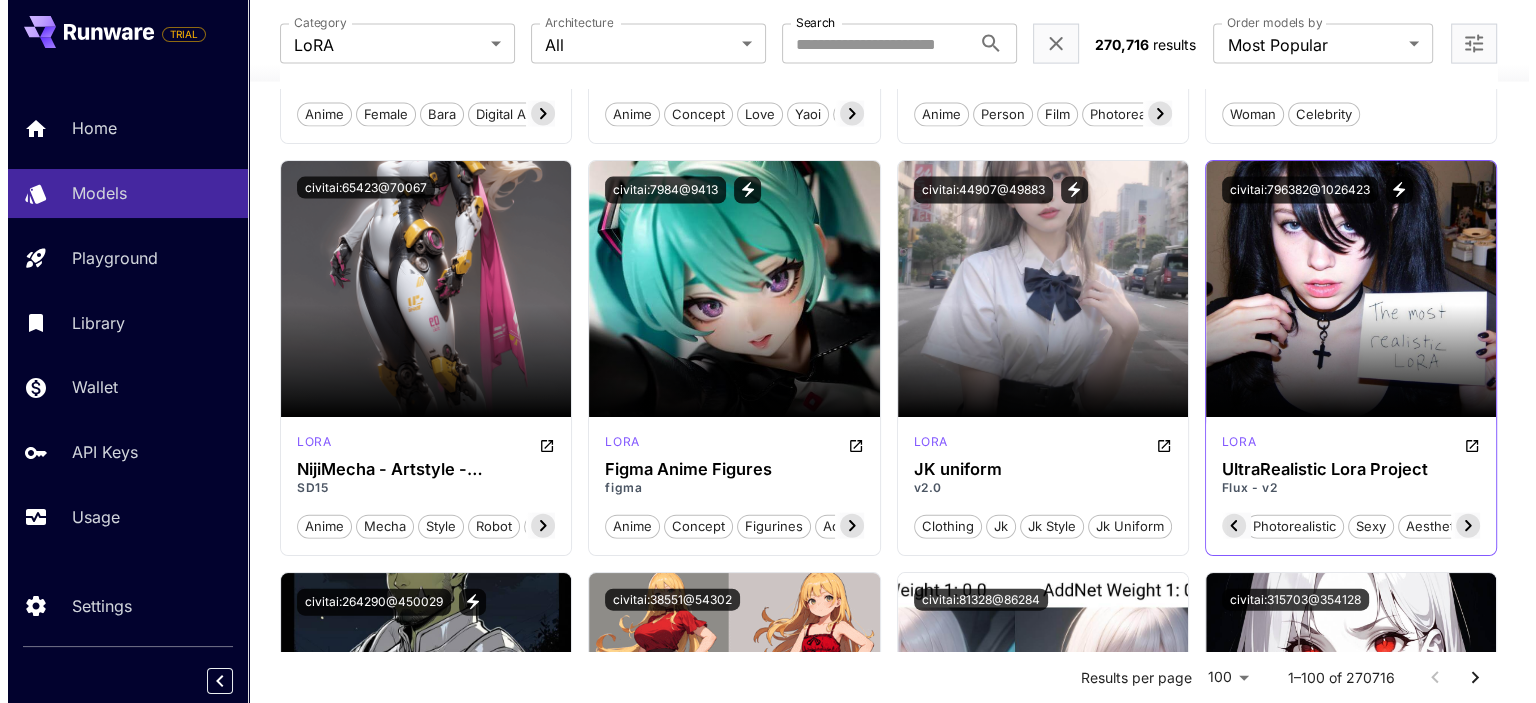 scroll, scrollTop: 0, scrollLeft: 0, axis: both 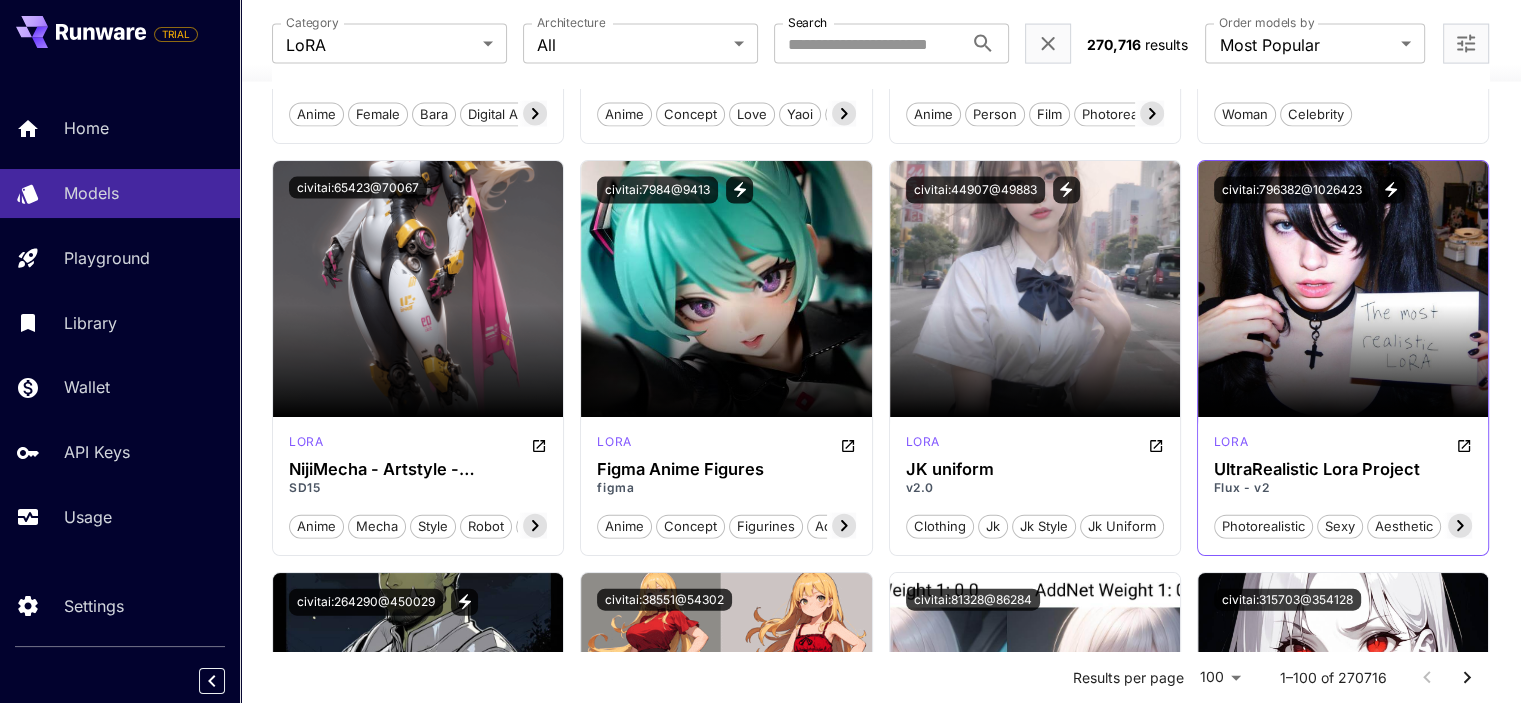 click on "photorealistic" at bounding box center (1263, 527) 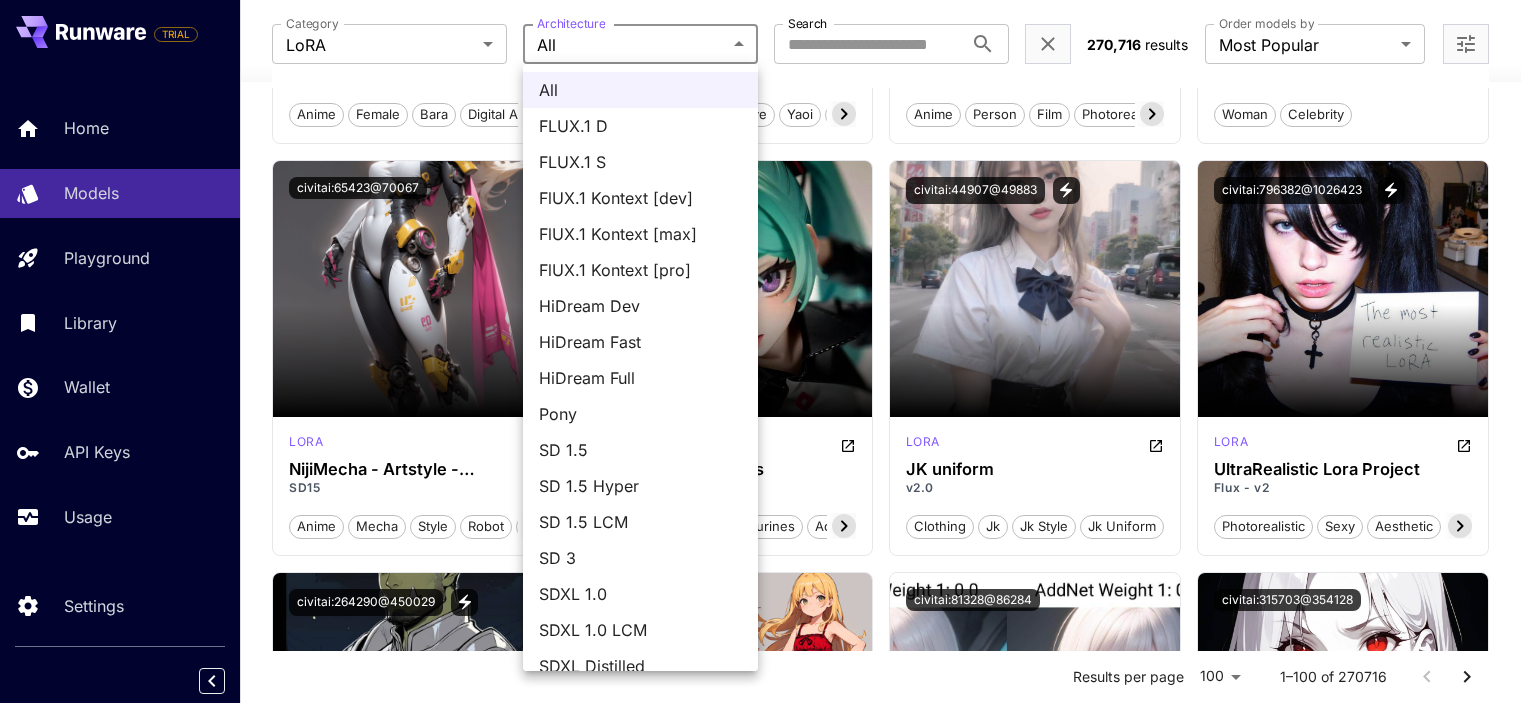 click on "**********" at bounding box center (768, -5449) 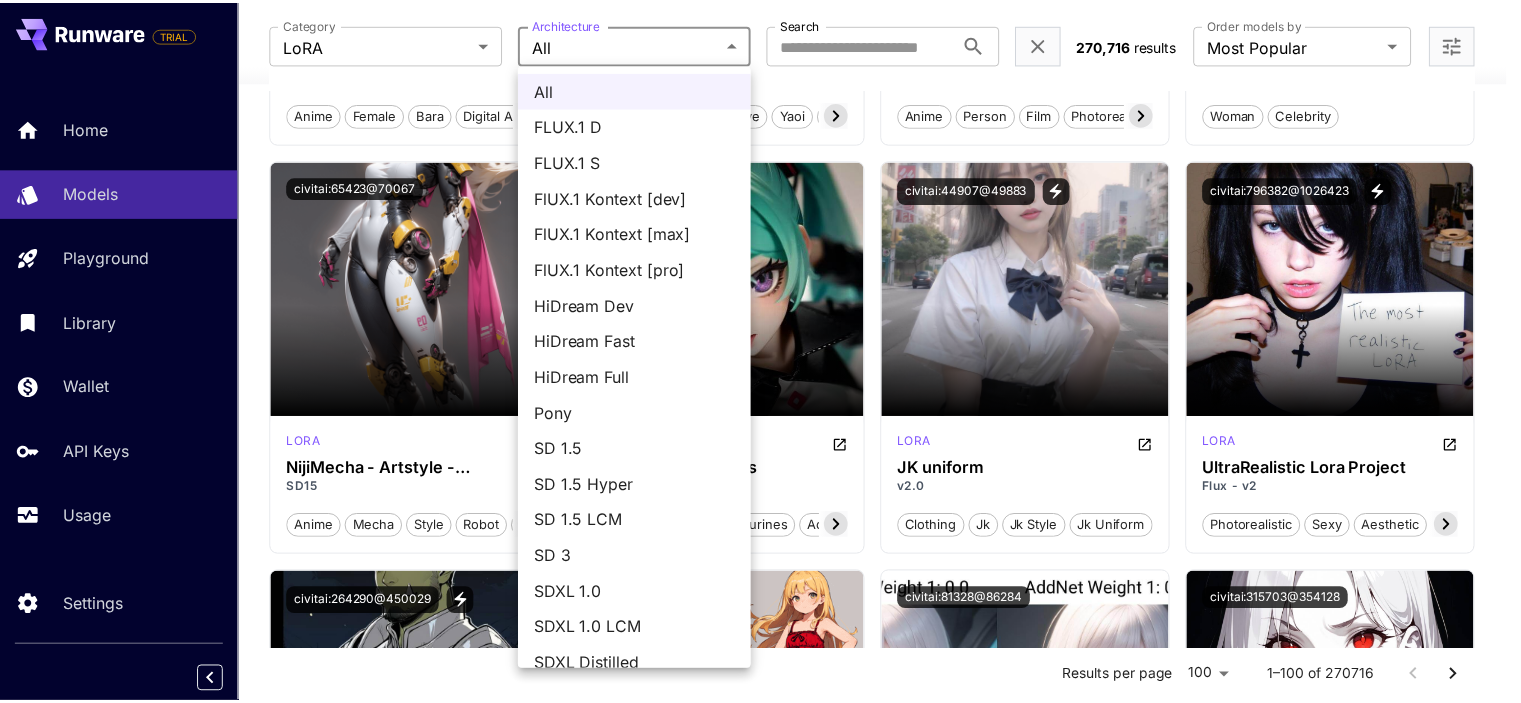 scroll, scrollTop: 0, scrollLeft: 0, axis: both 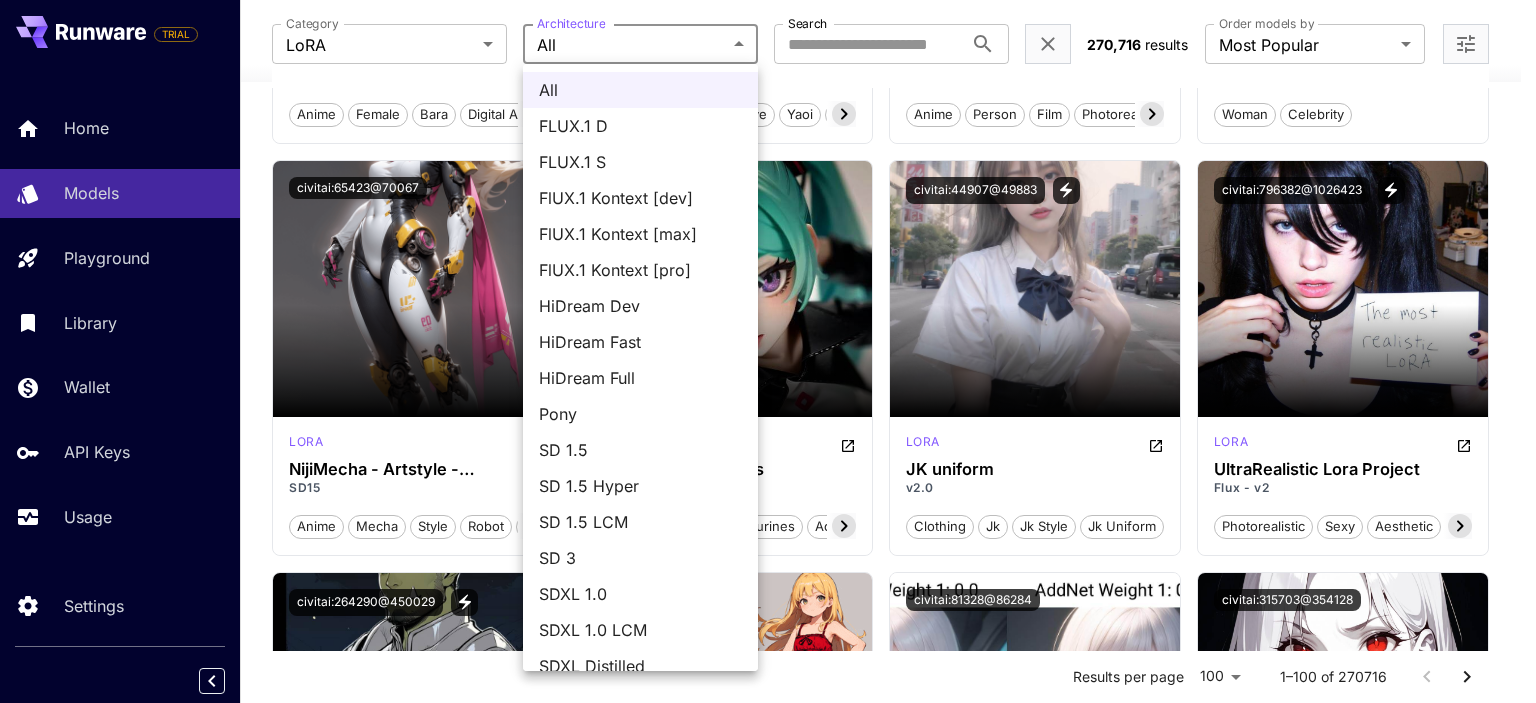 click on "HiDream Full" at bounding box center (640, 378) 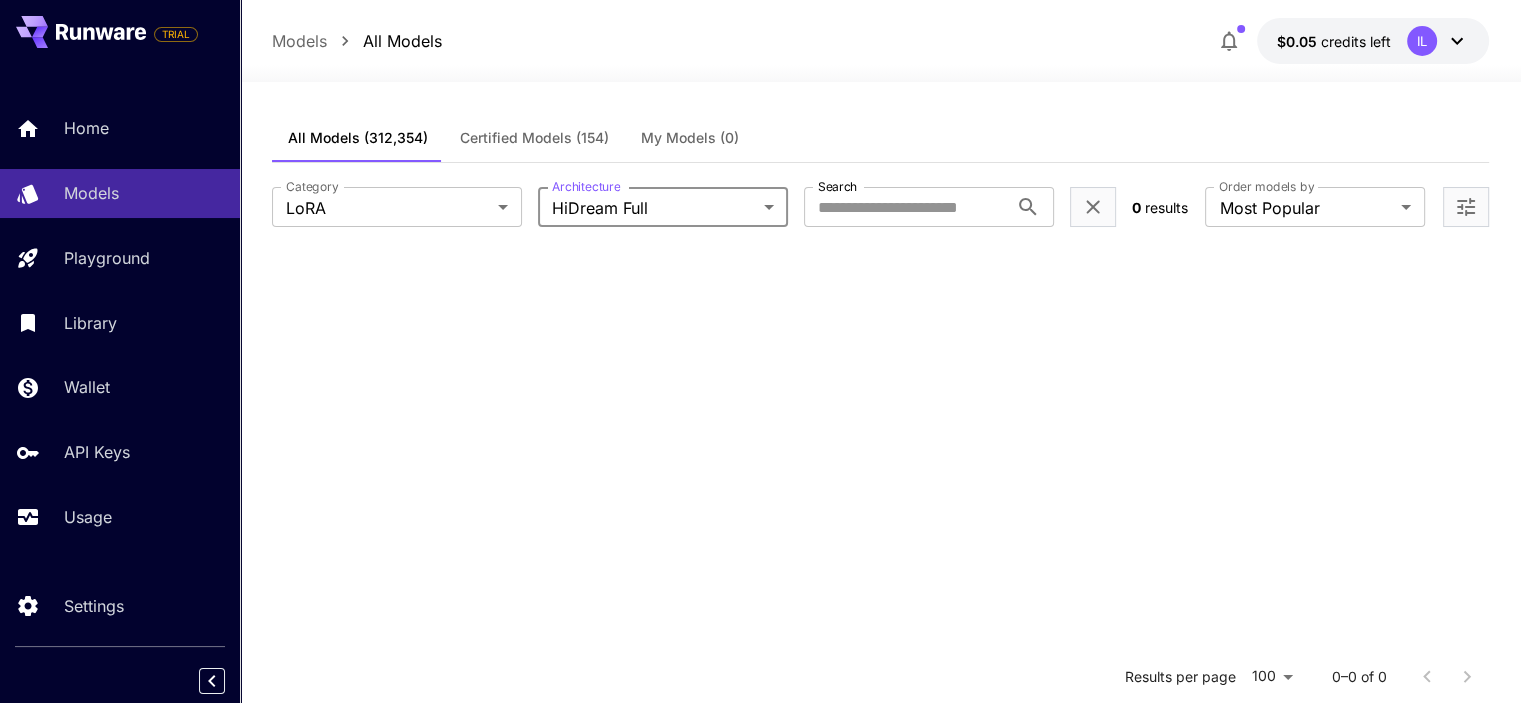 scroll, scrollTop: 0, scrollLeft: 0, axis: both 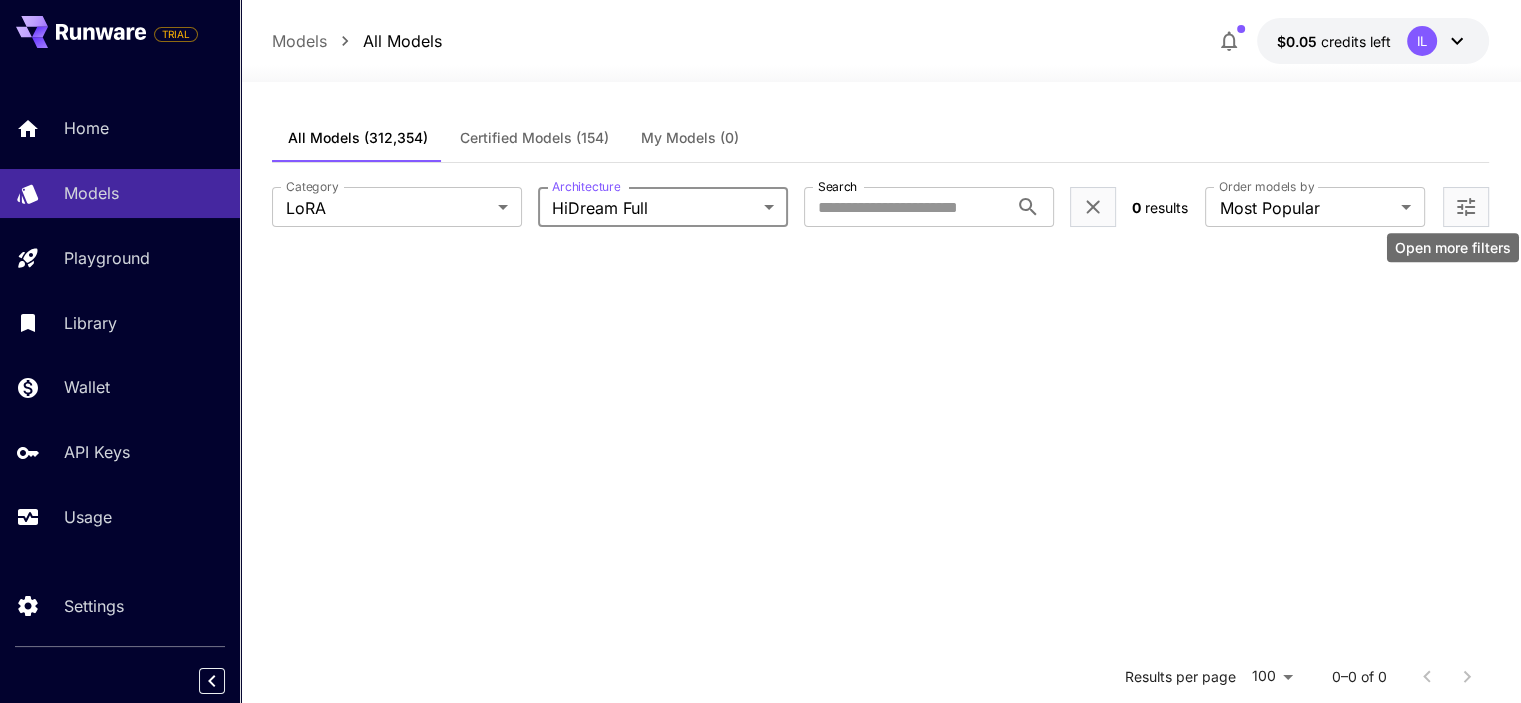 click 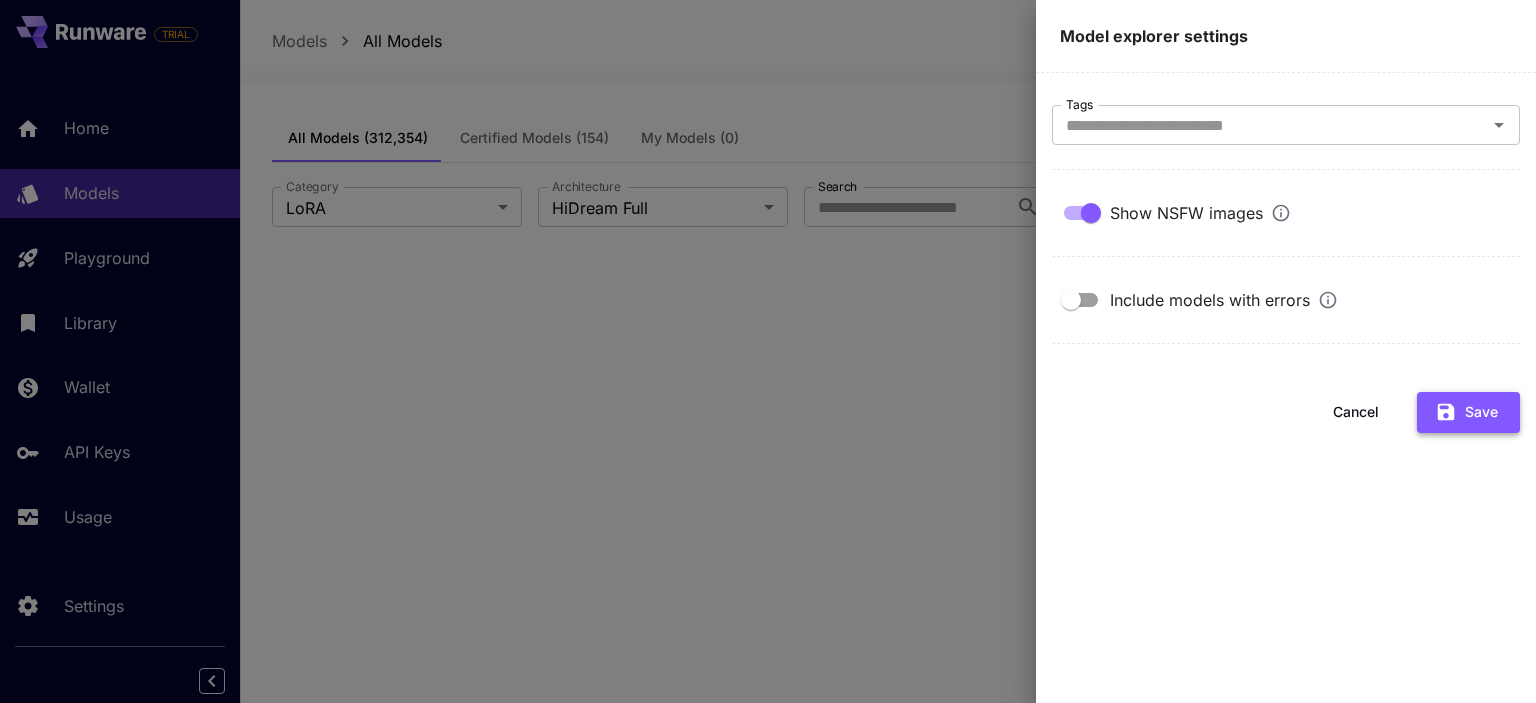 click on "Save" at bounding box center [1468, 412] 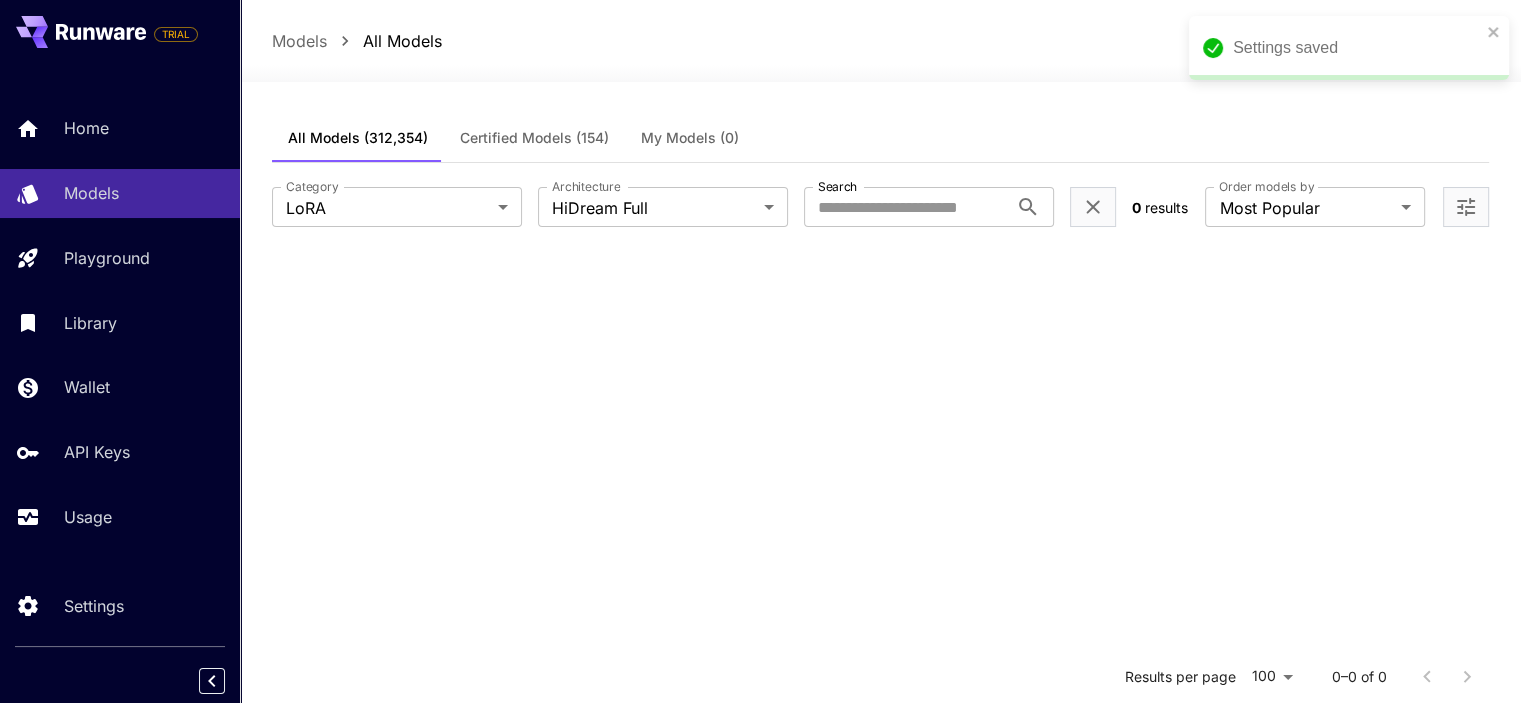 click on "Certified Models (154)" at bounding box center (534, 138) 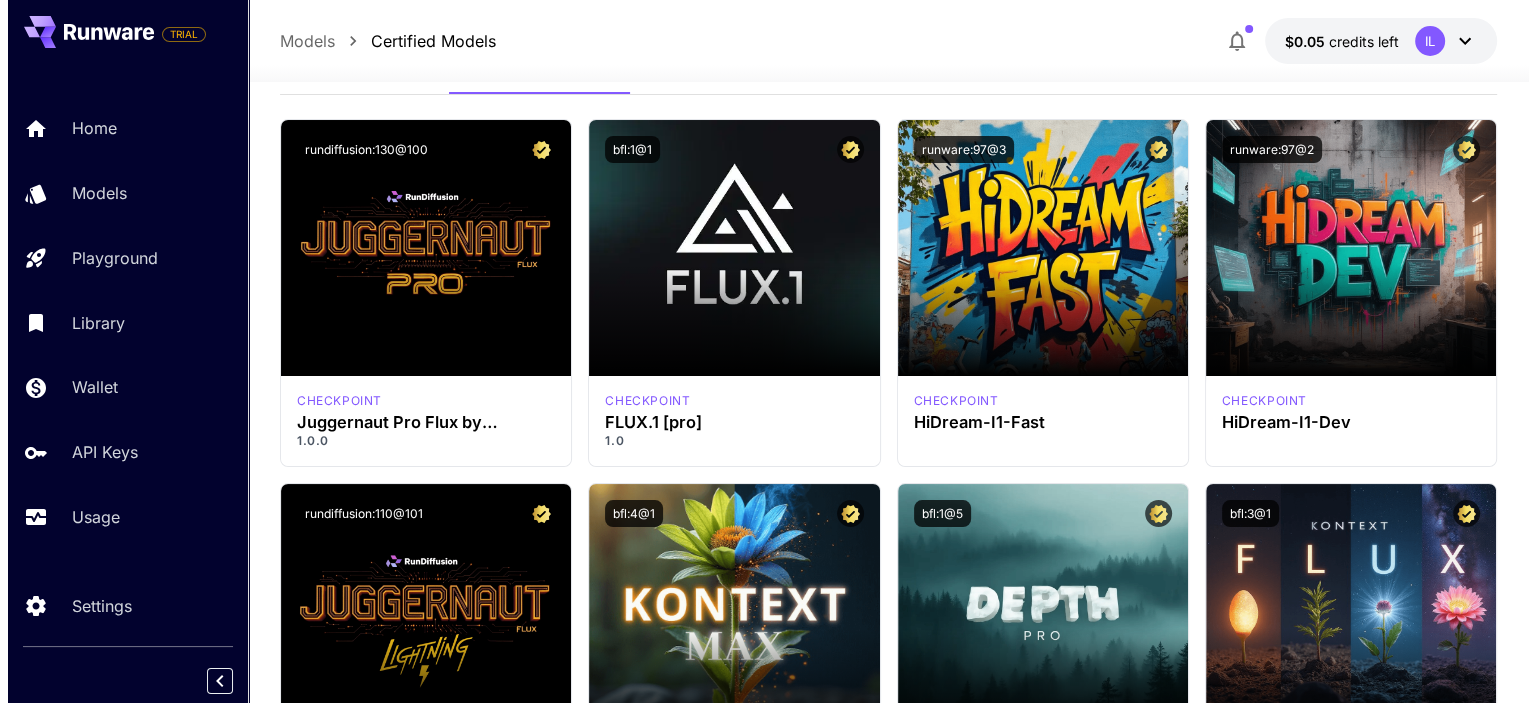scroll, scrollTop: 0, scrollLeft: 0, axis: both 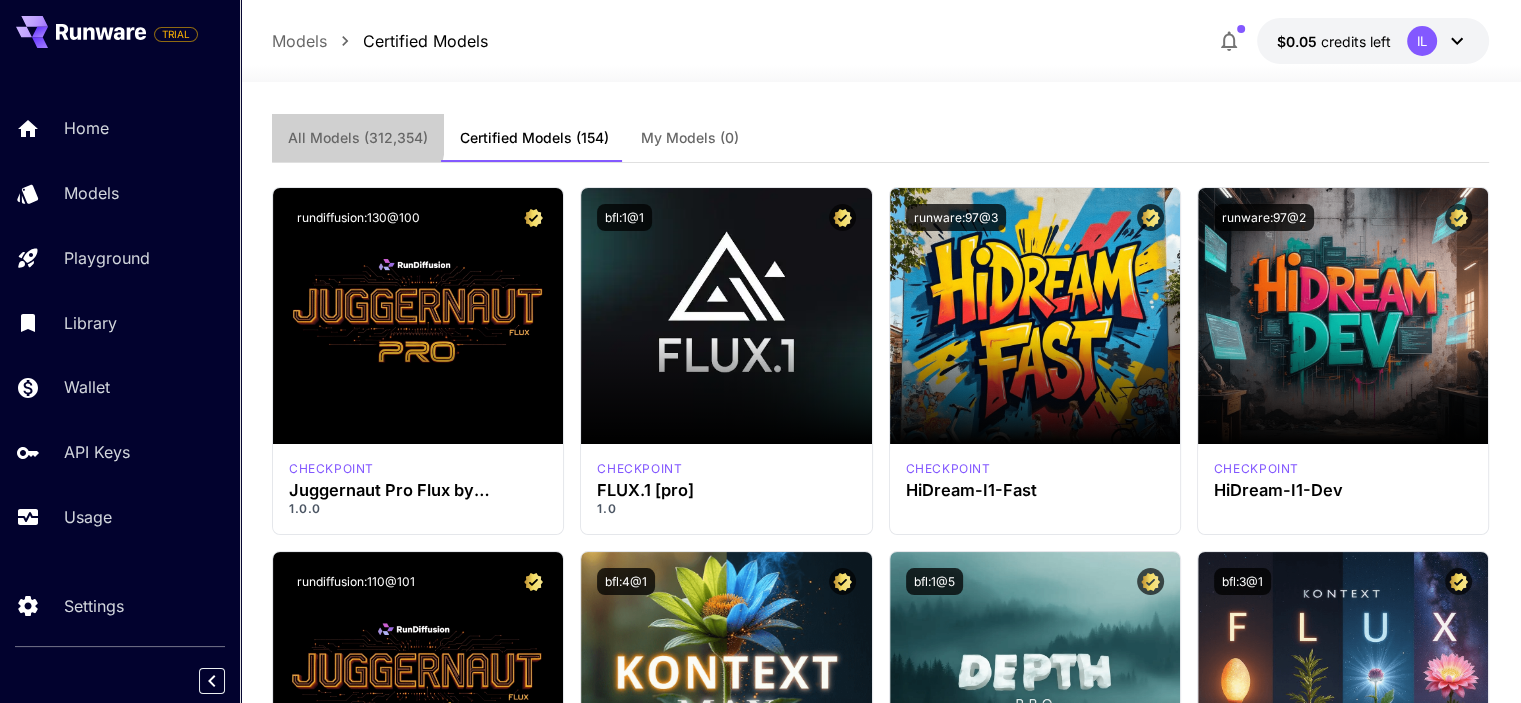 click on "All Models (312,354)" at bounding box center (358, 138) 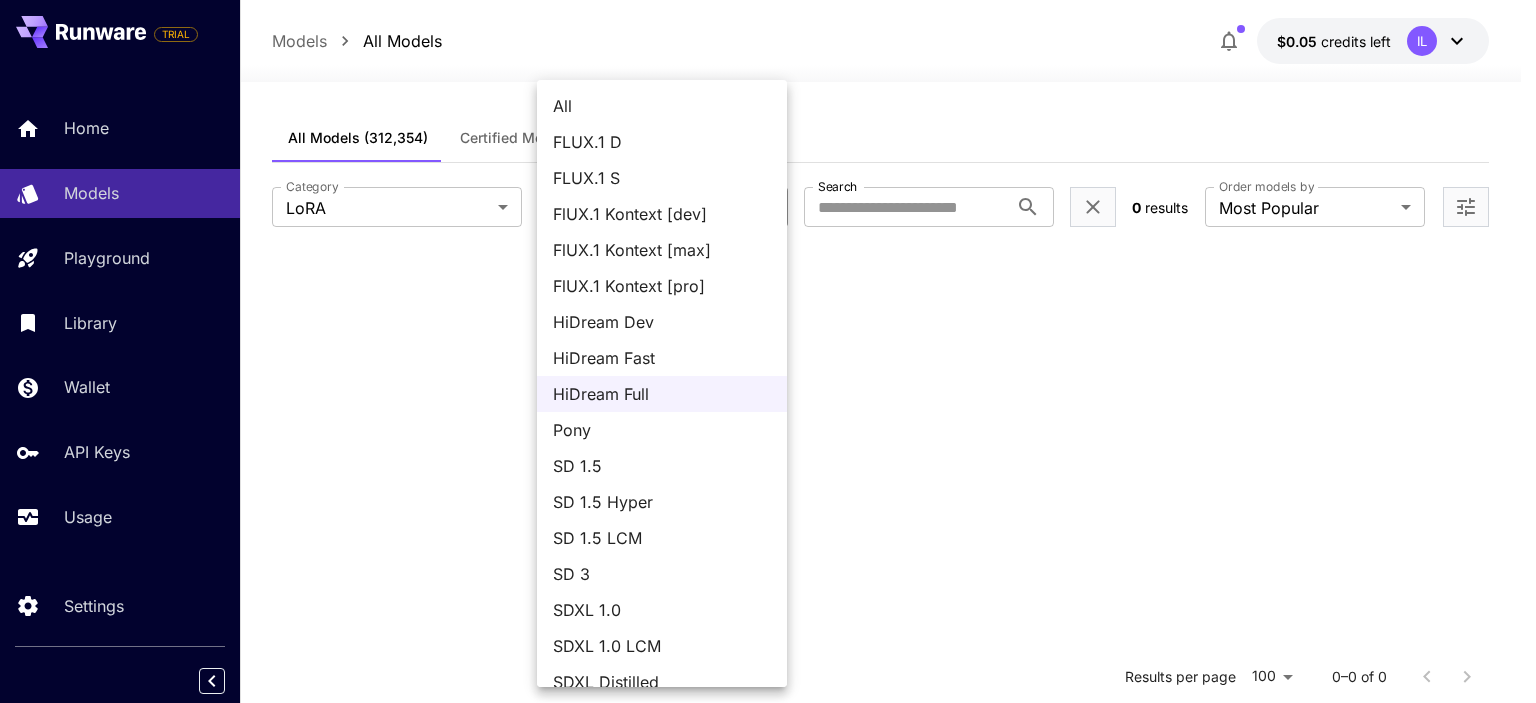 click on "**********" at bounding box center [768, 533] 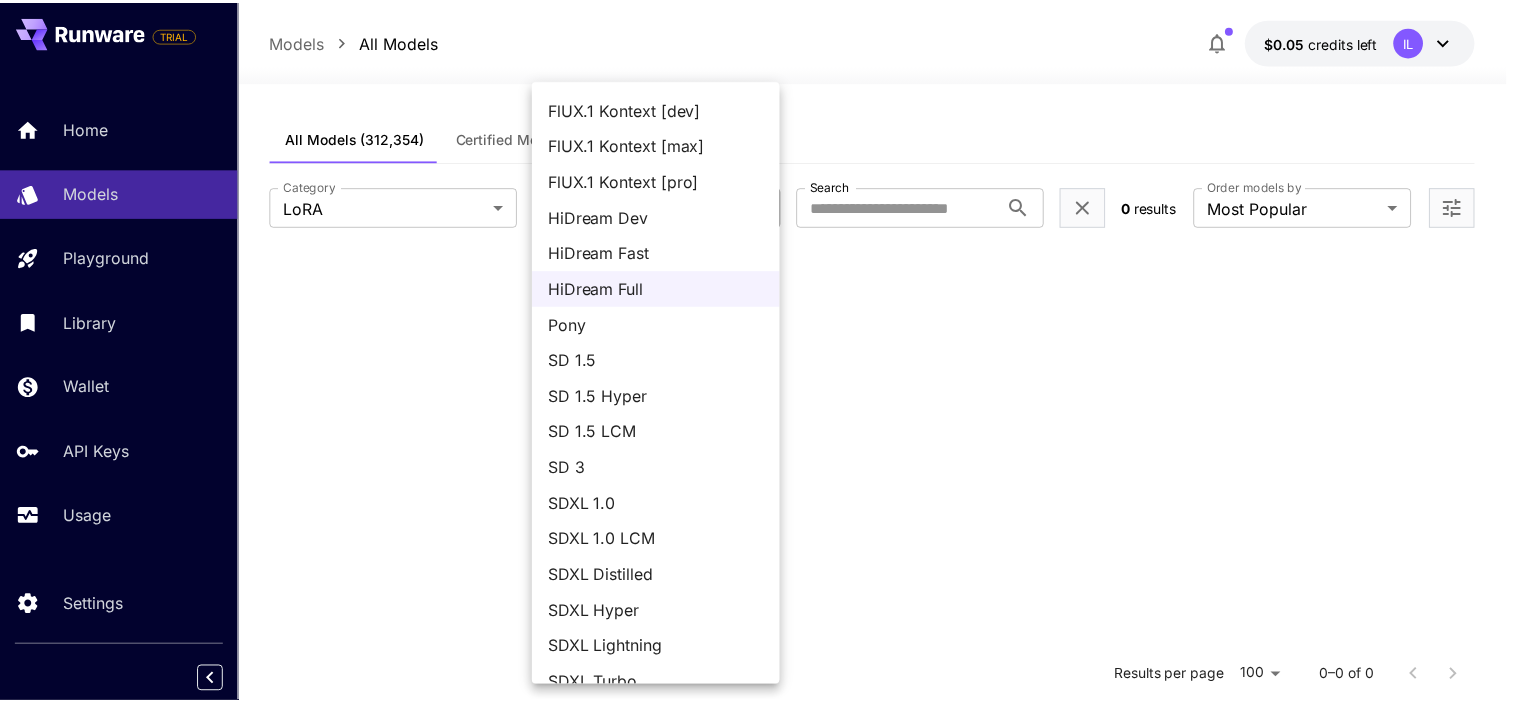 scroll, scrollTop: 128, scrollLeft: 0, axis: vertical 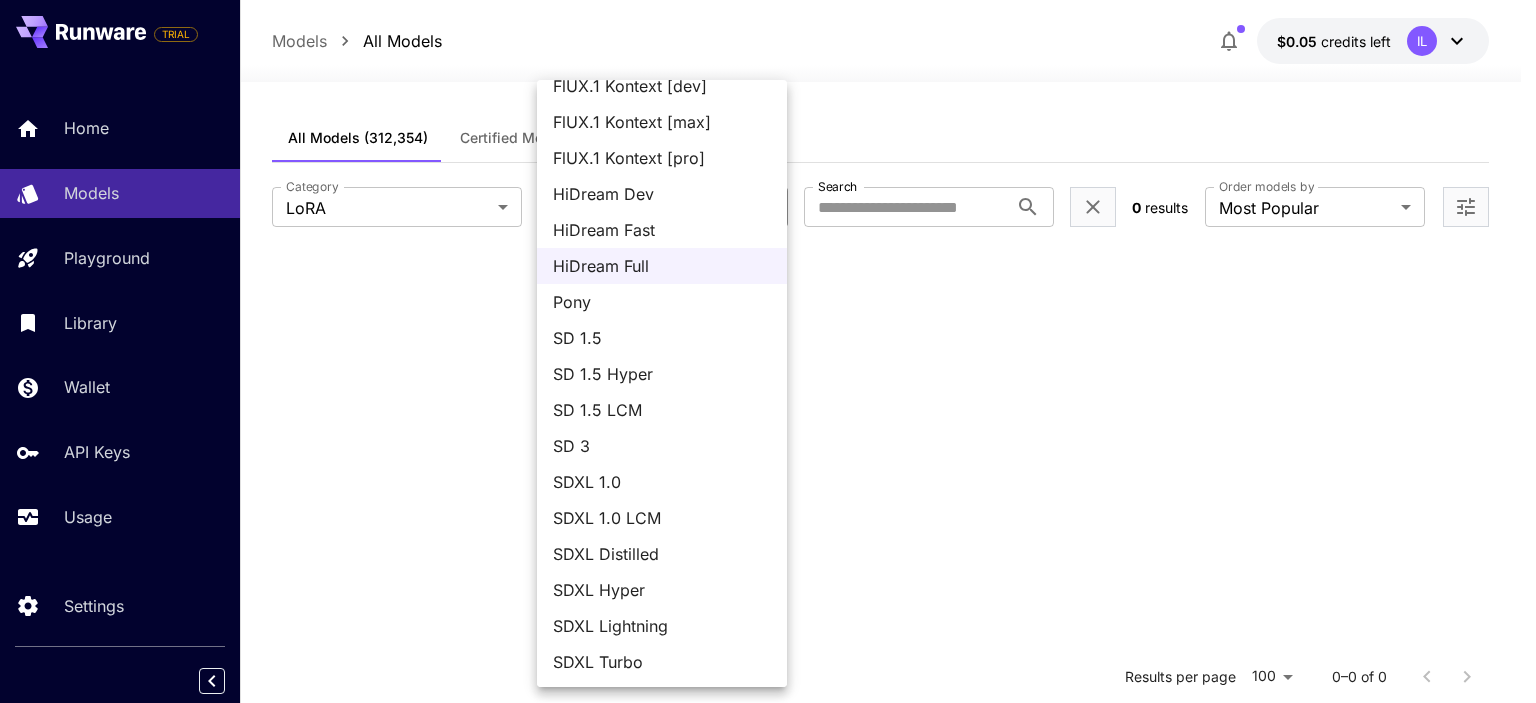 click on "SD 3" at bounding box center (662, 446) 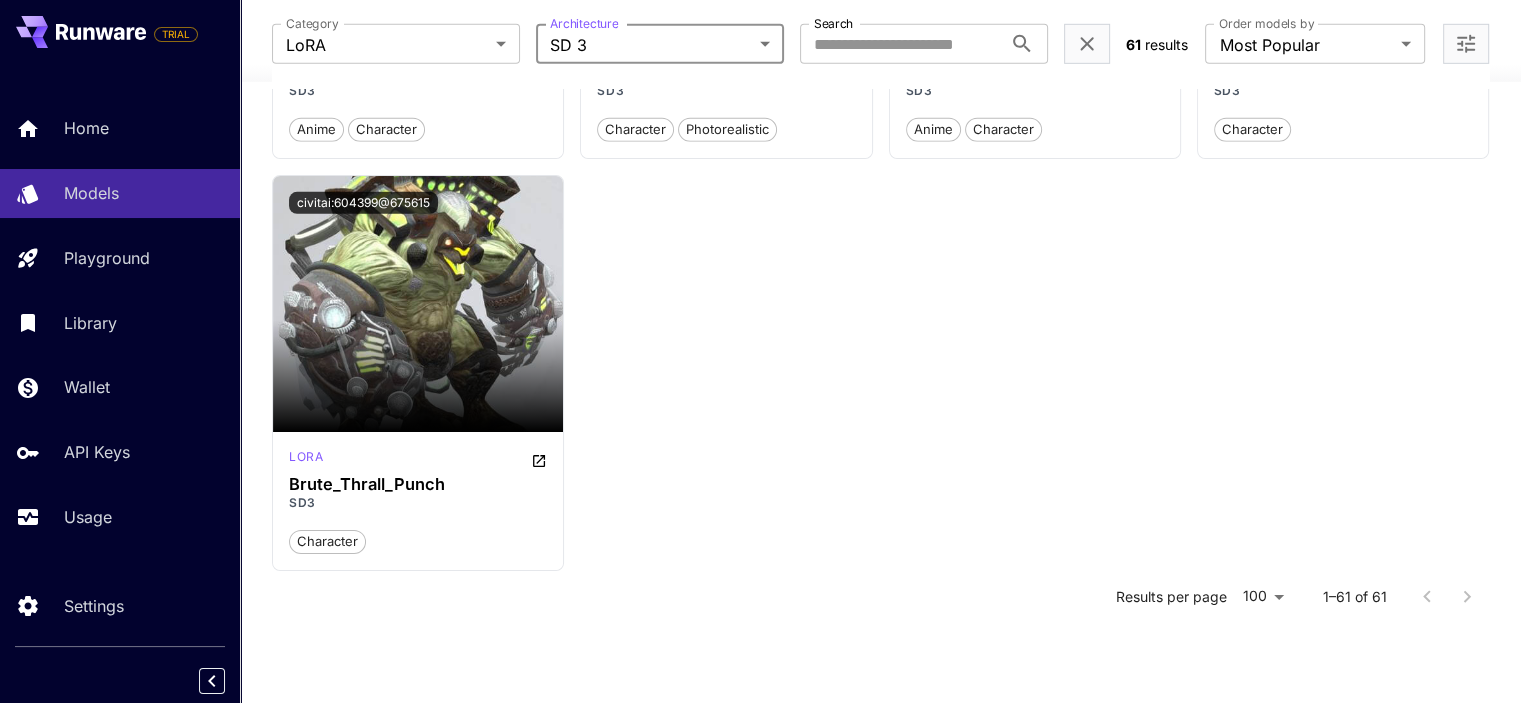 scroll, scrollTop: 6248, scrollLeft: 0, axis: vertical 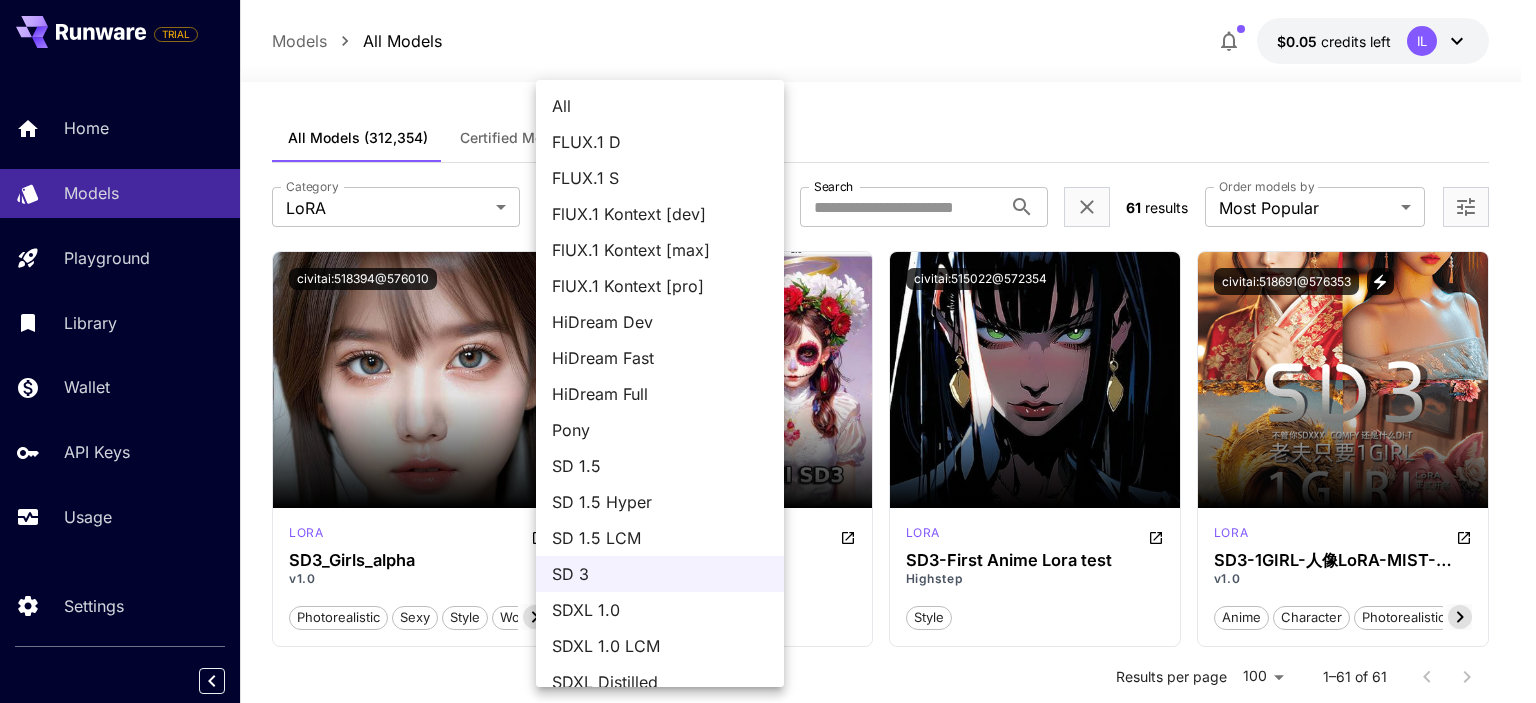 click on "**********" at bounding box center (768, 3463) 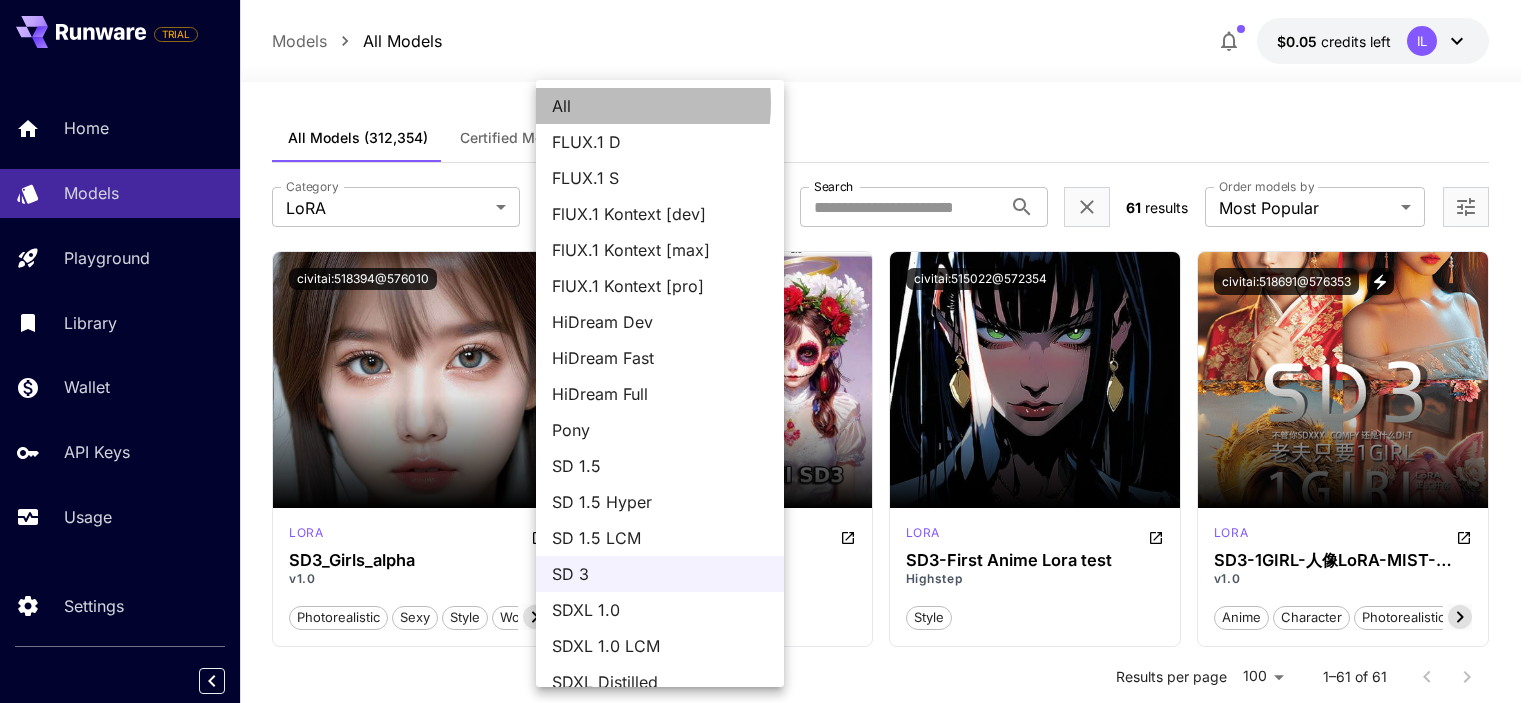 click on "All" at bounding box center (660, 106) 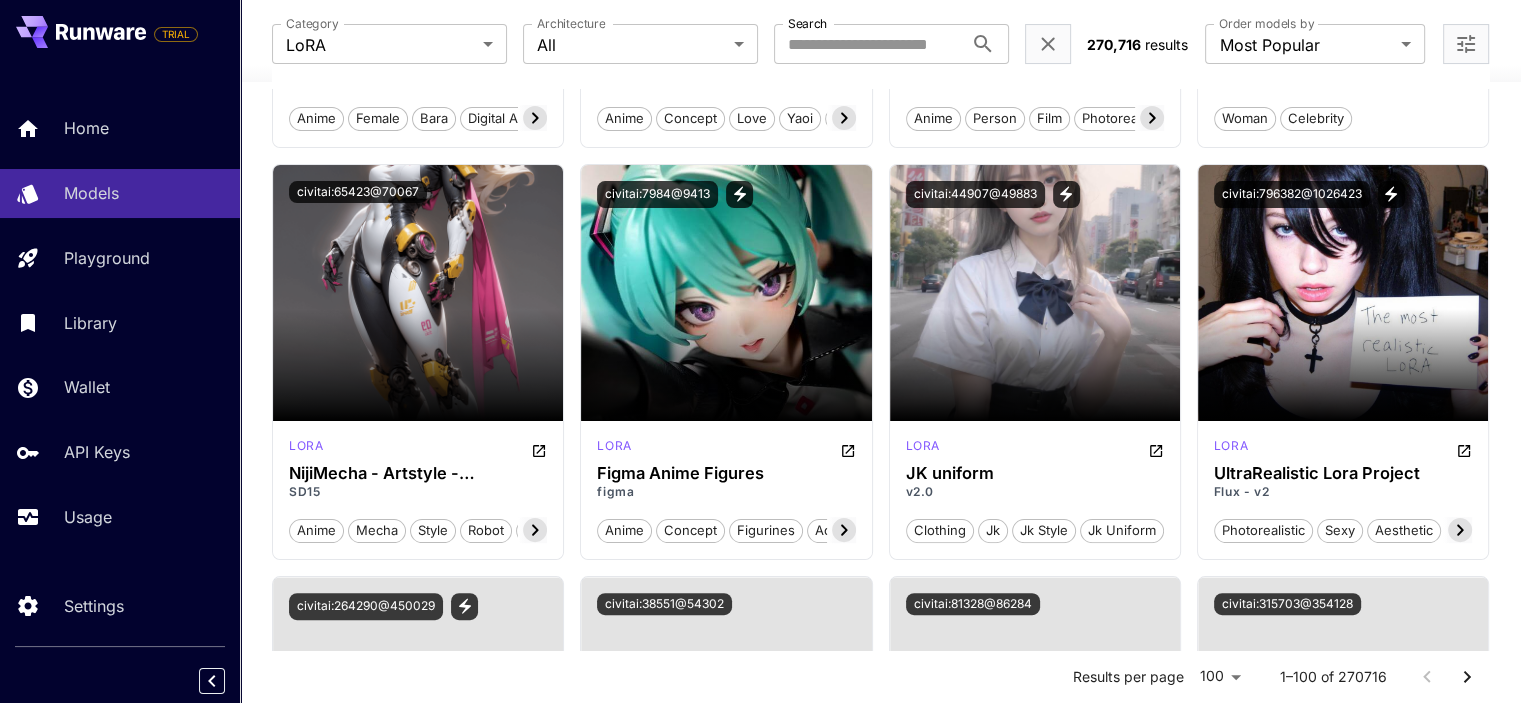 scroll, scrollTop: 16022, scrollLeft: 0, axis: vertical 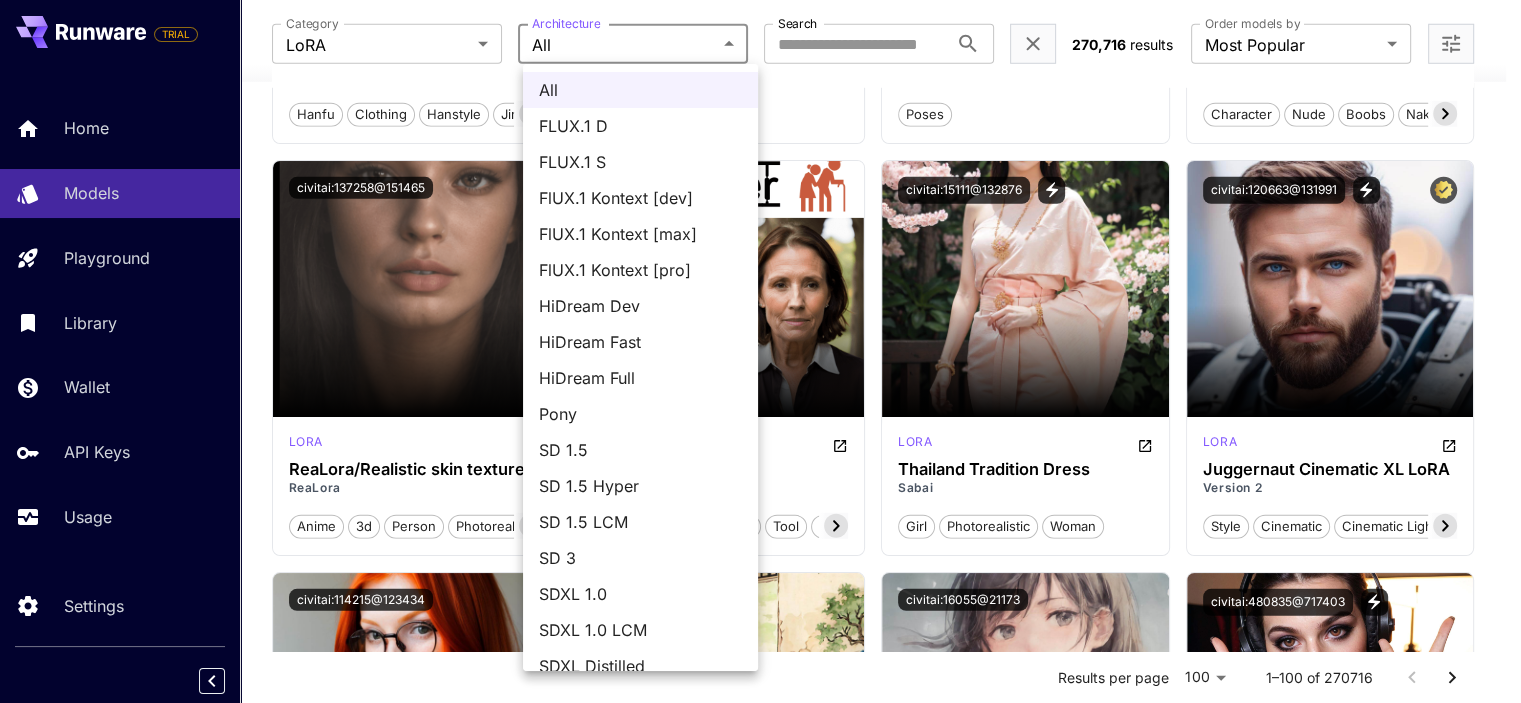 click on "**********" at bounding box center (760, -117) 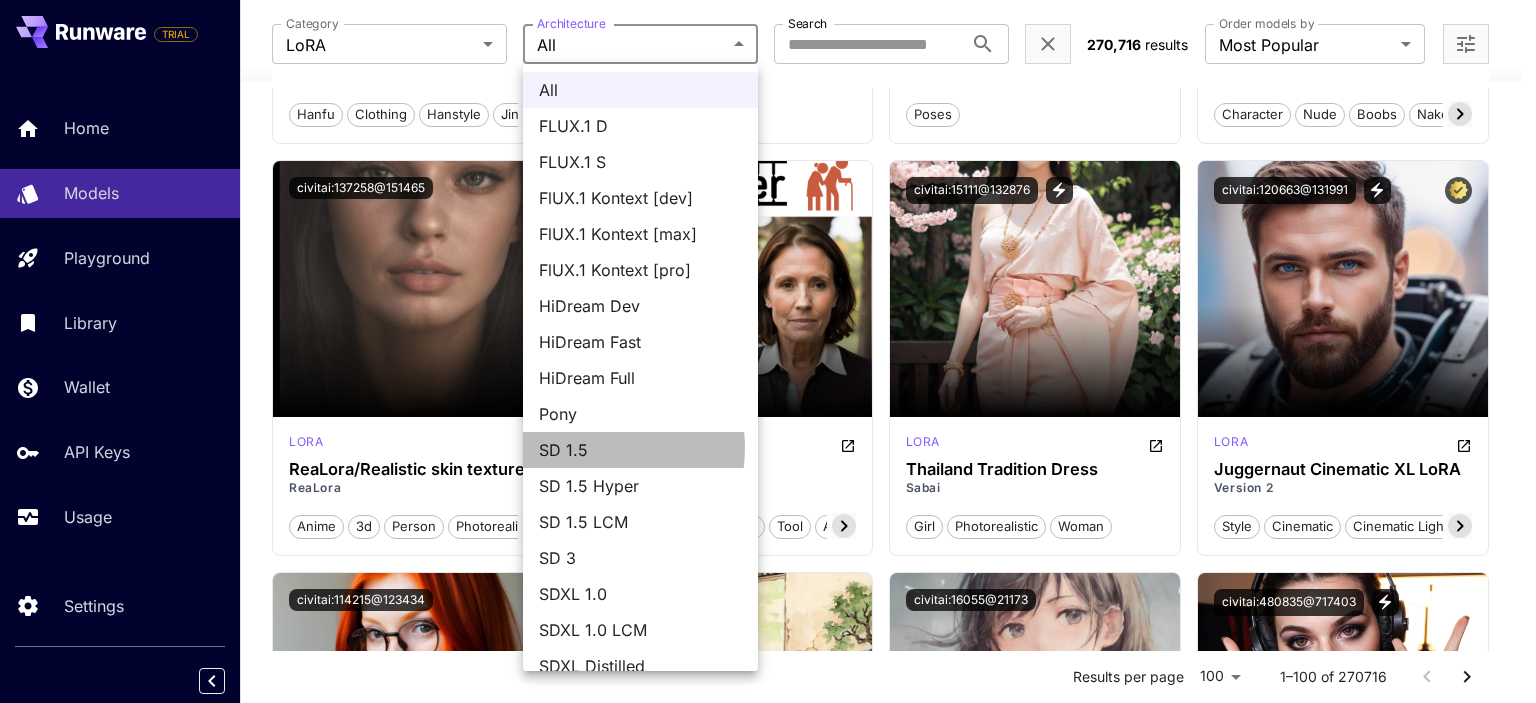click on "SD 1.5" at bounding box center (640, 450) 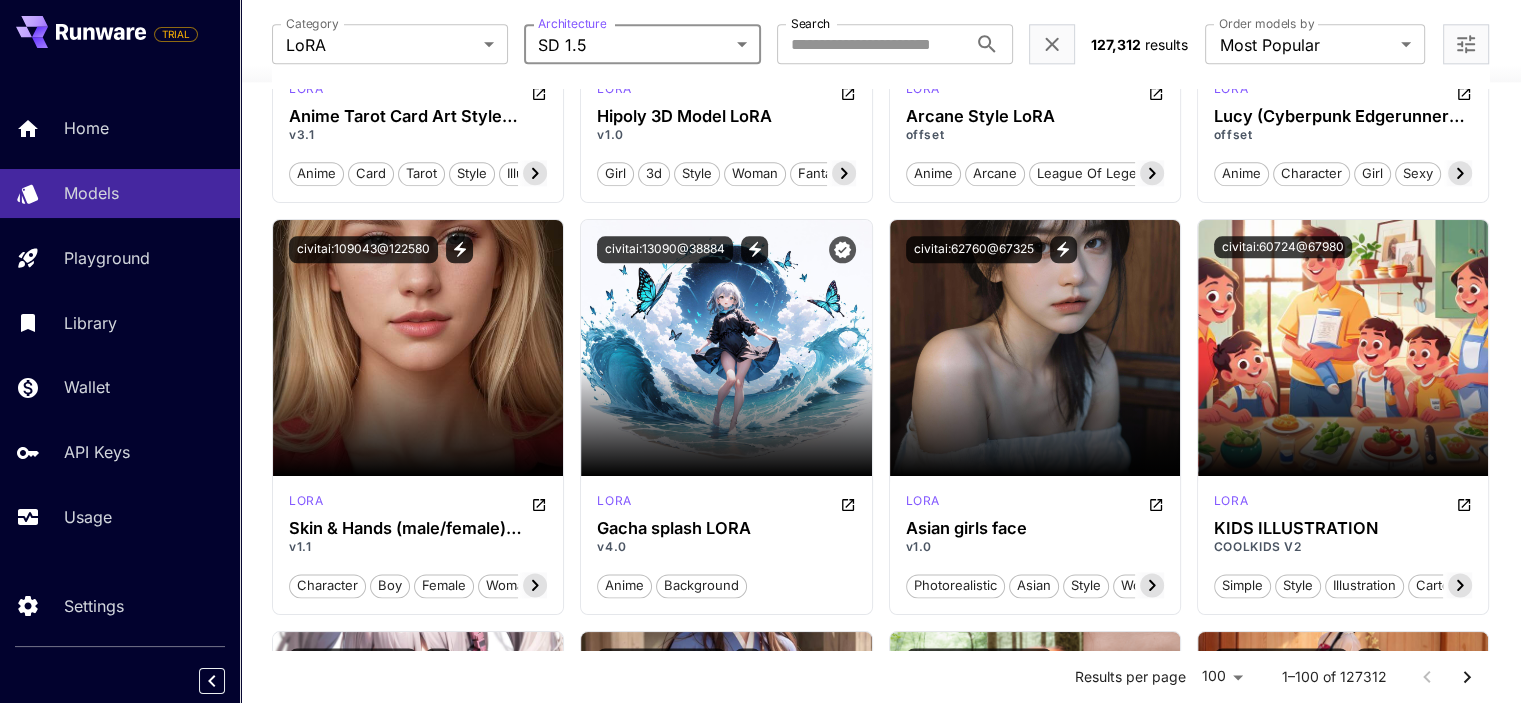 scroll, scrollTop: 2500, scrollLeft: 0, axis: vertical 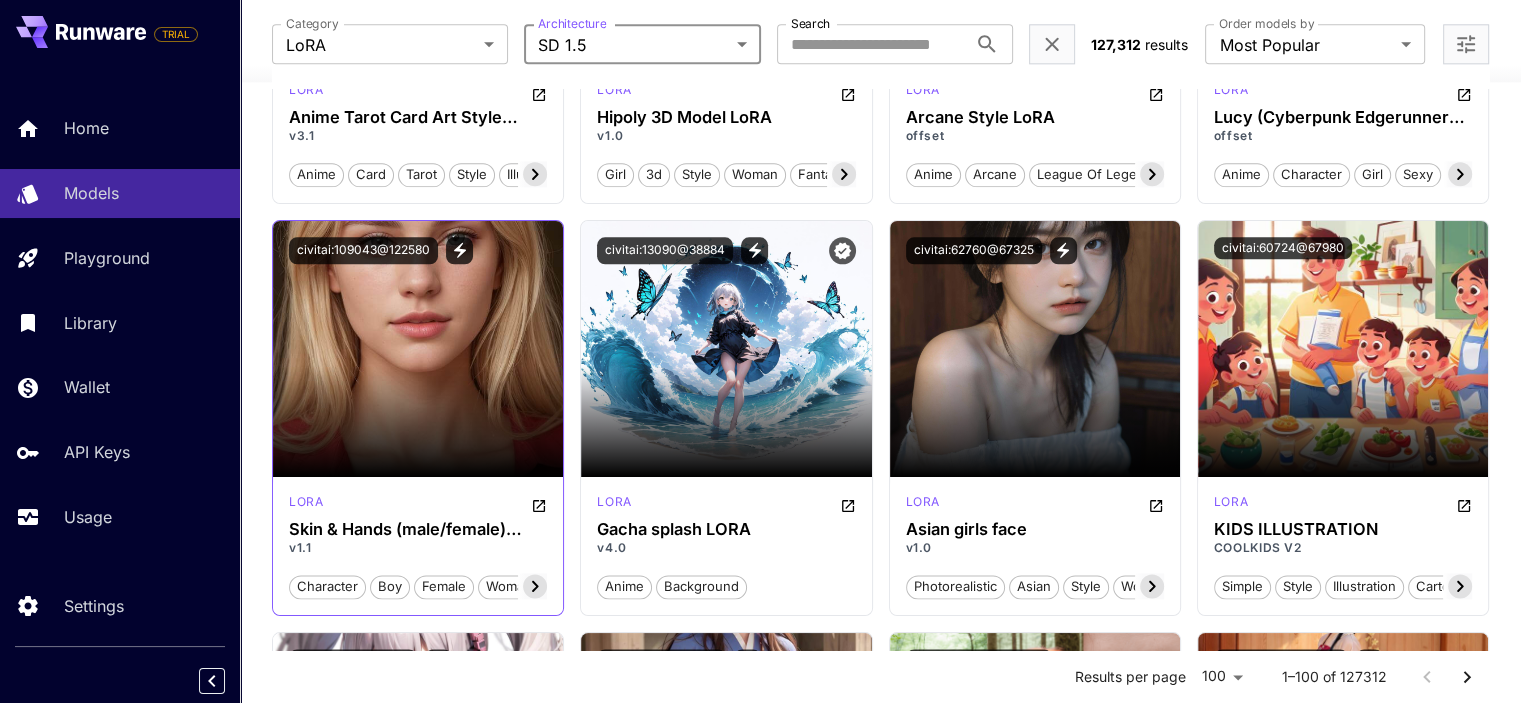 click 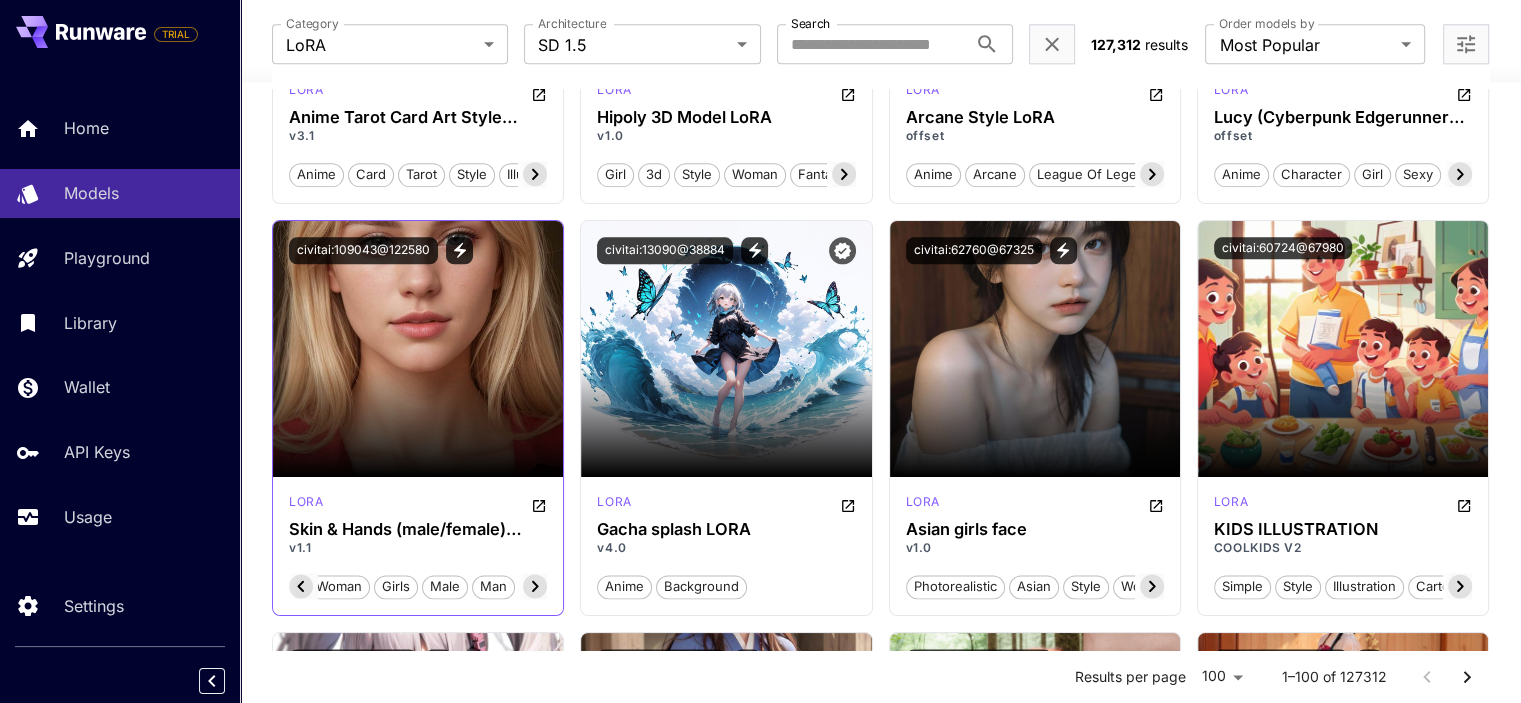 scroll, scrollTop: 0, scrollLeft: 200, axis: horizontal 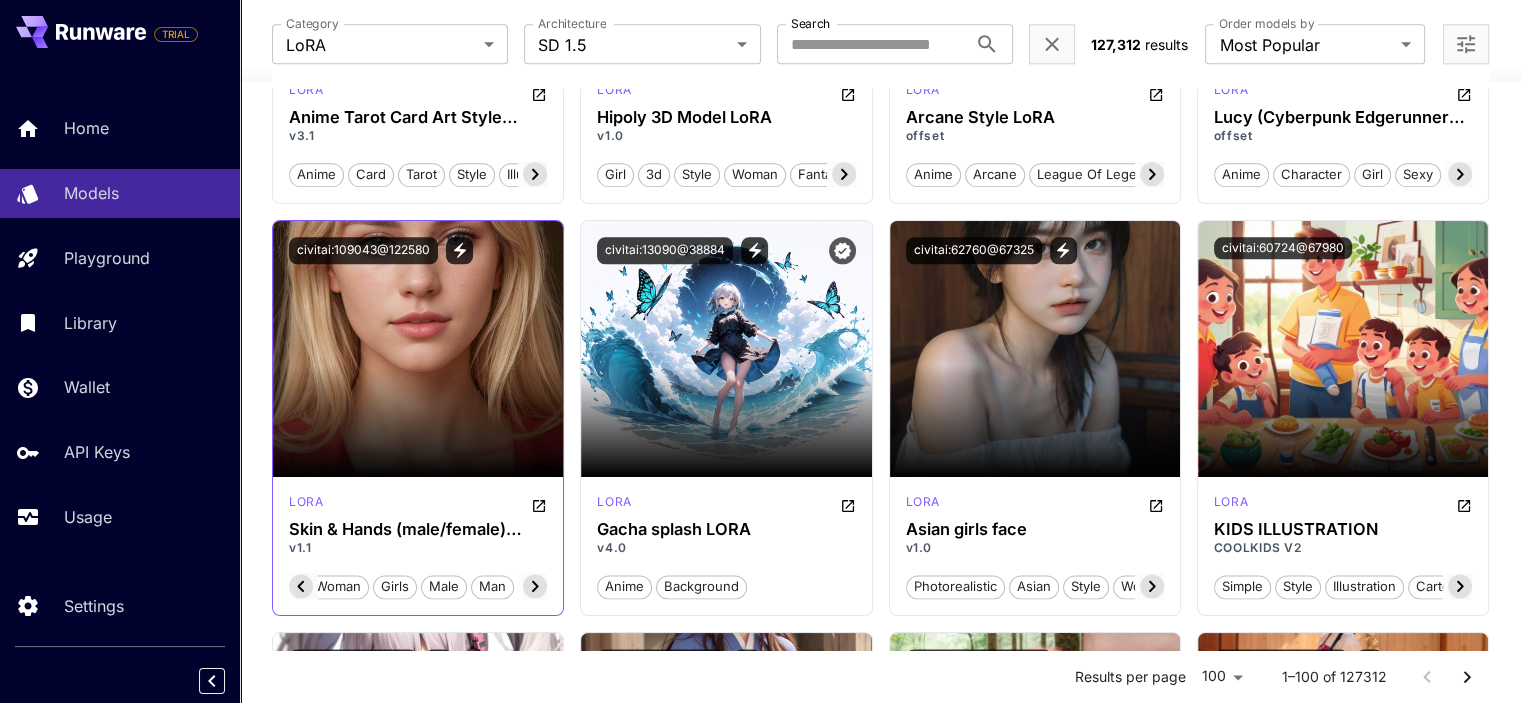 click 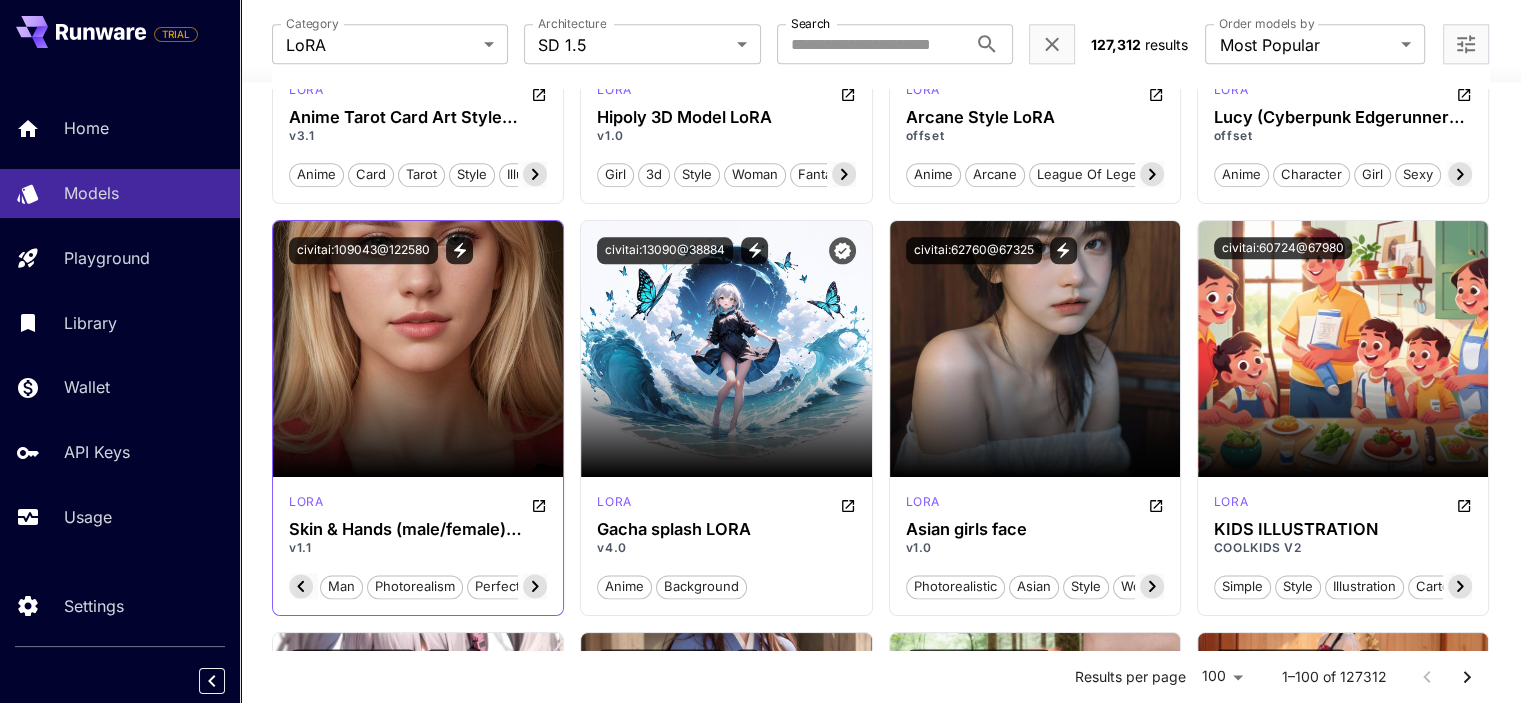scroll, scrollTop: 0, scrollLeft: 400, axis: horizontal 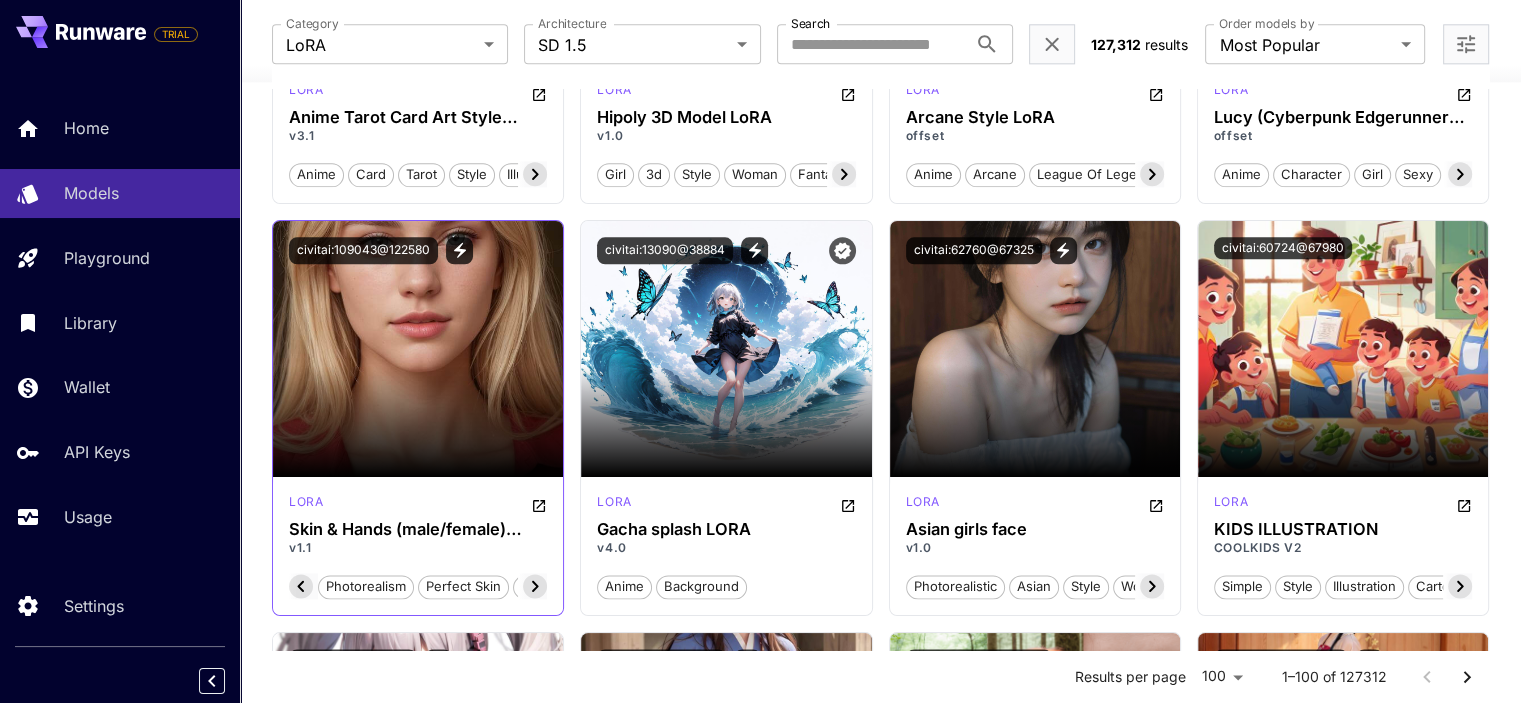 click 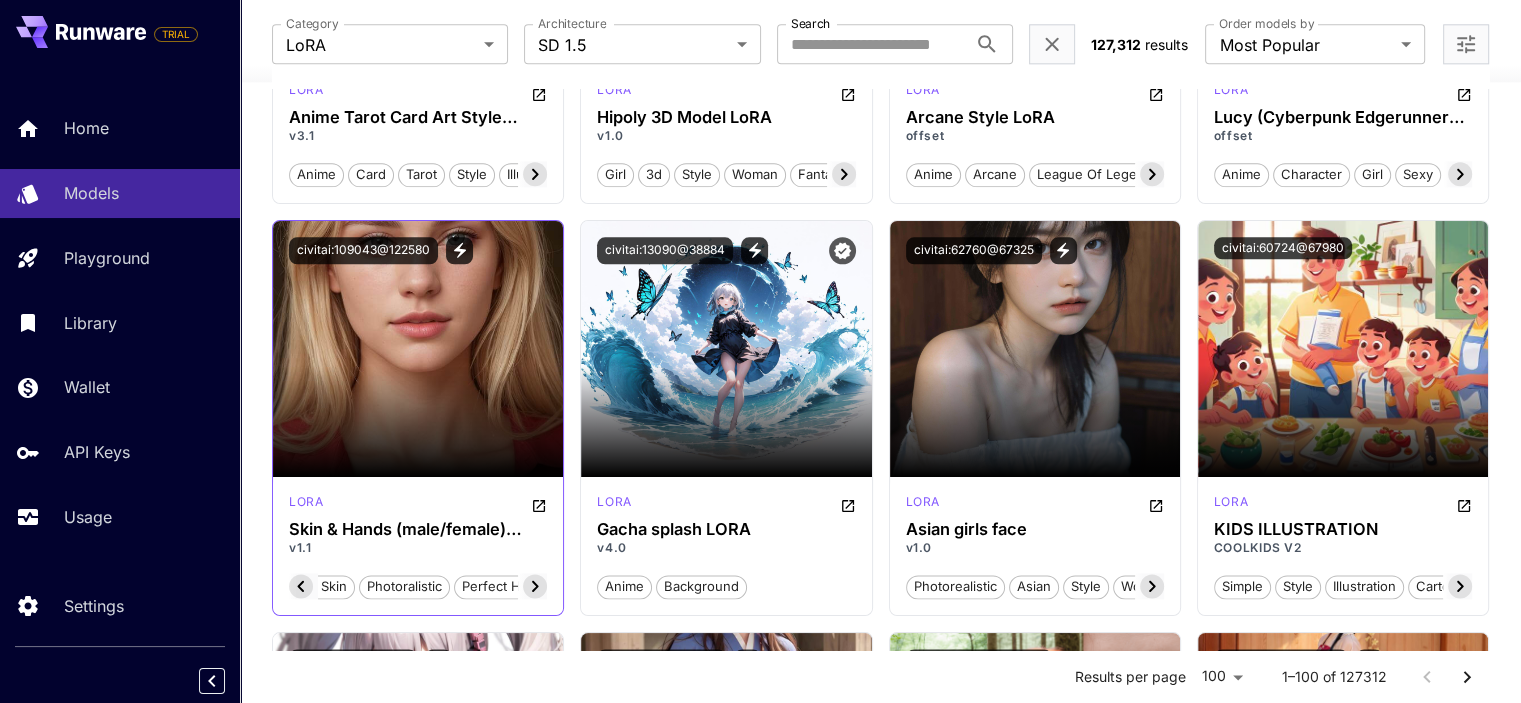 scroll, scrollTop: 0, scrollLeft: 559, axis: horizontal 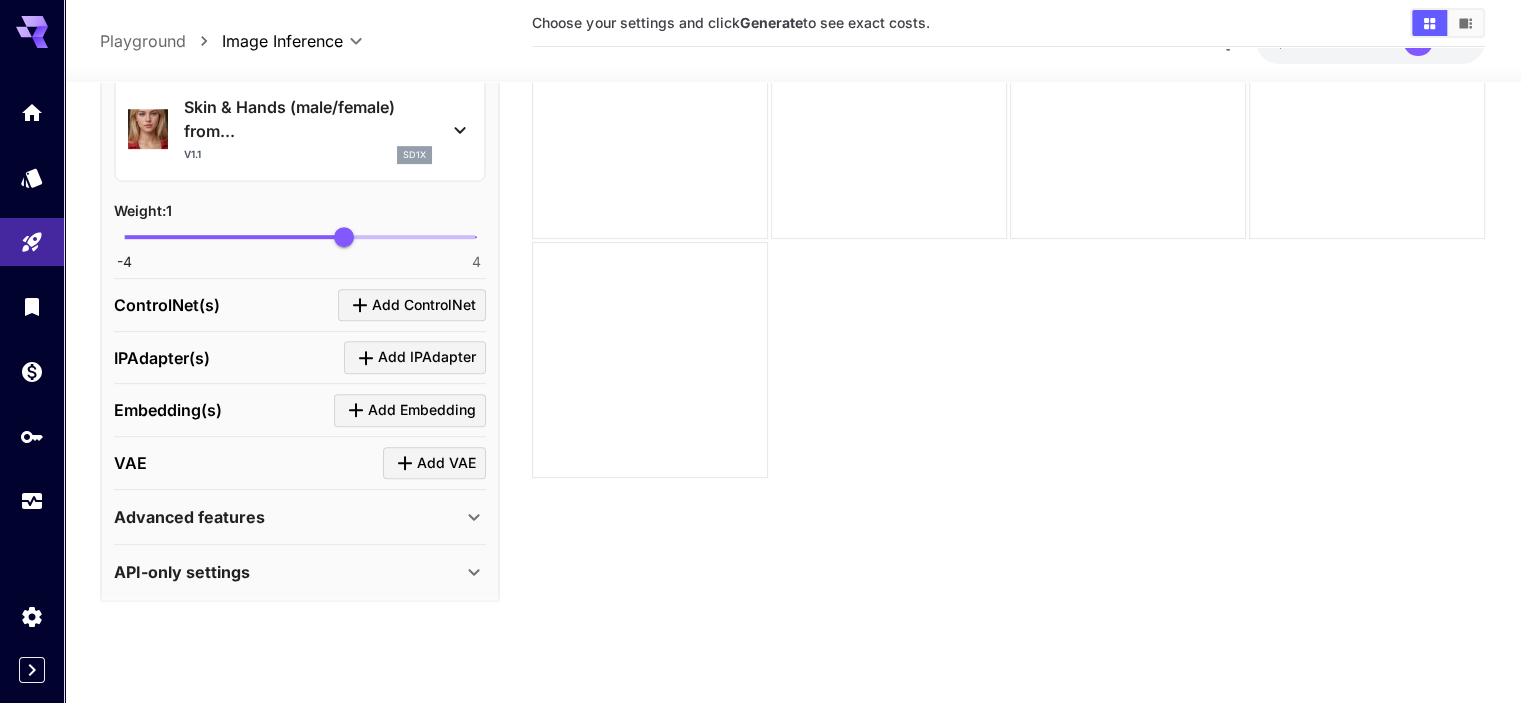 click 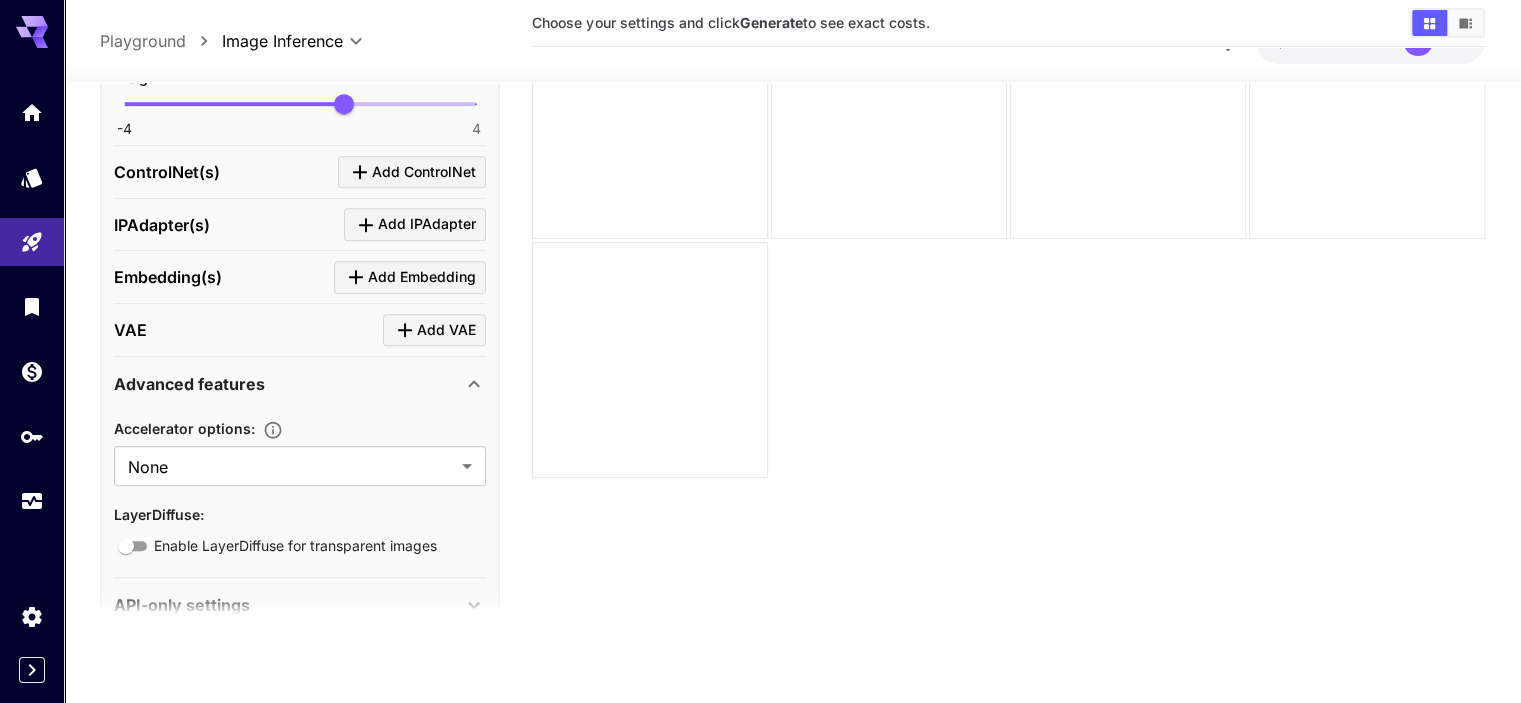 scroll, scrollTop: 1042, scrollLeft: 0, axis: vertical 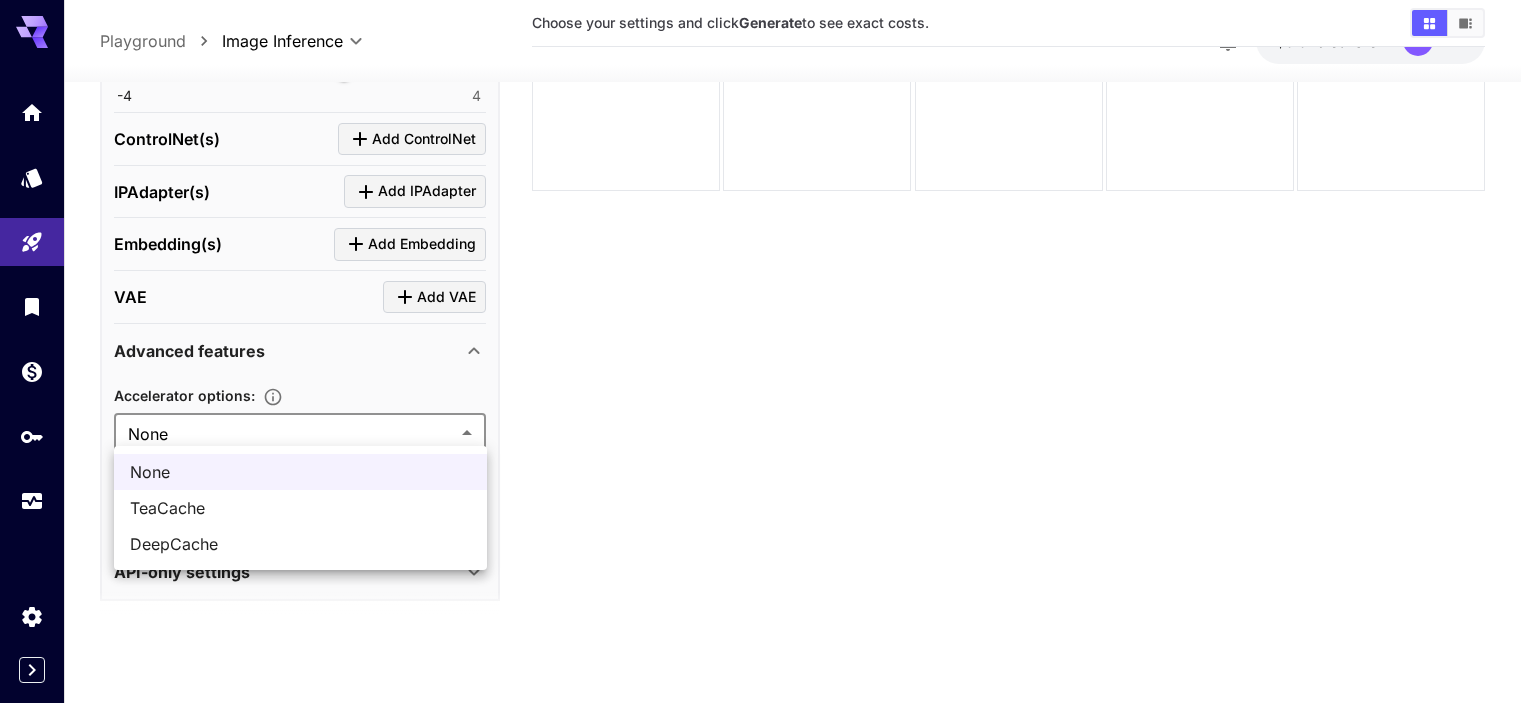 click on "**********" at bounding box center (768, 272) 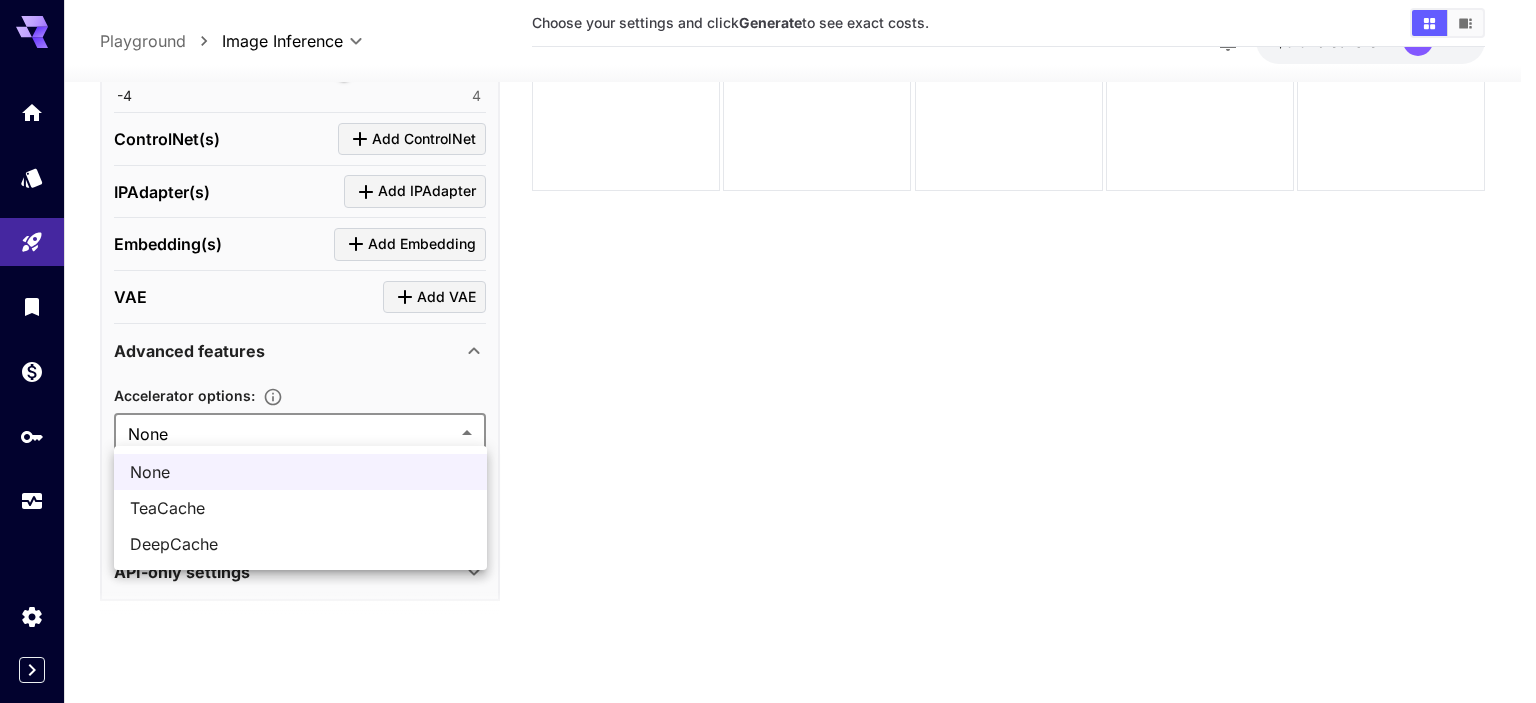 click on "DeepCache" at bounding box center (300, 544) 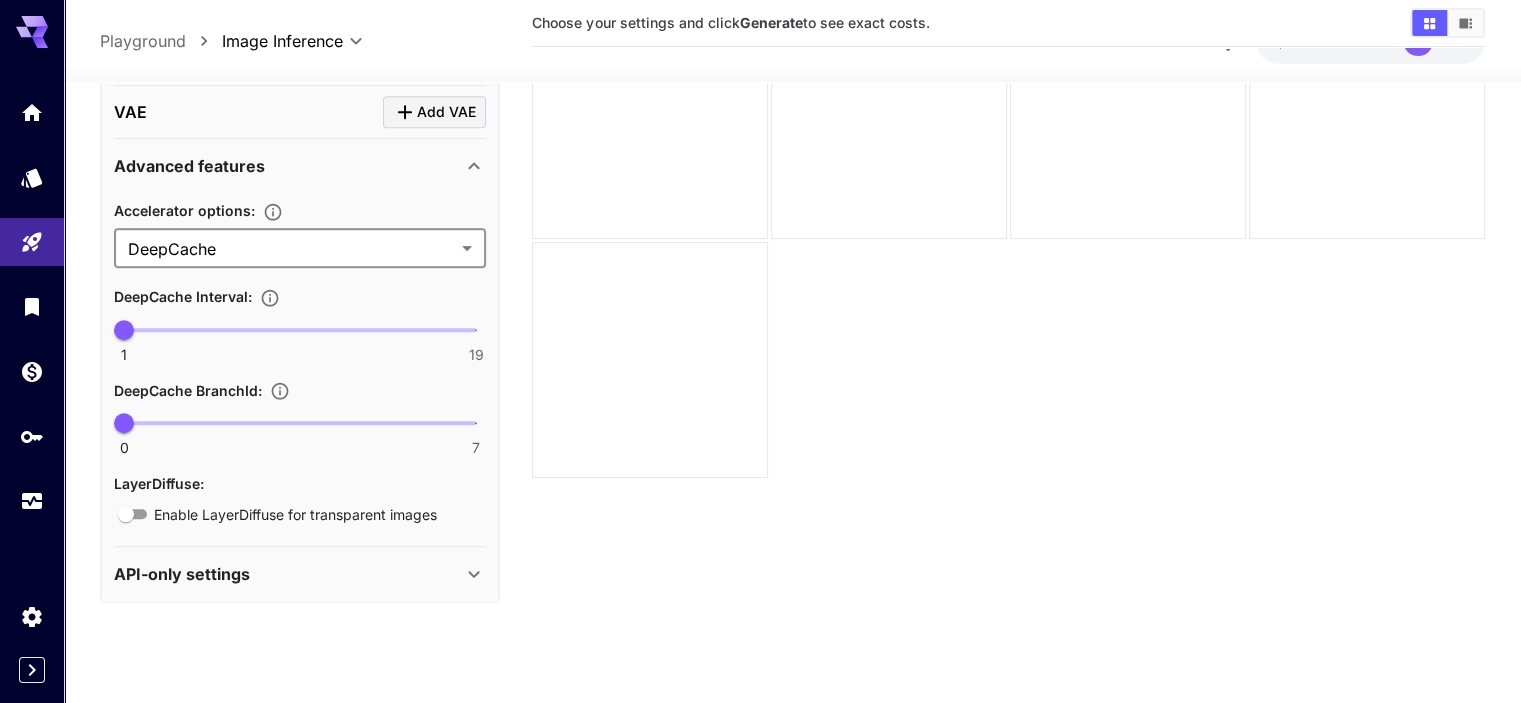 scroll, scrollTop: 1228, scrollLeft: 0, axis: vertical 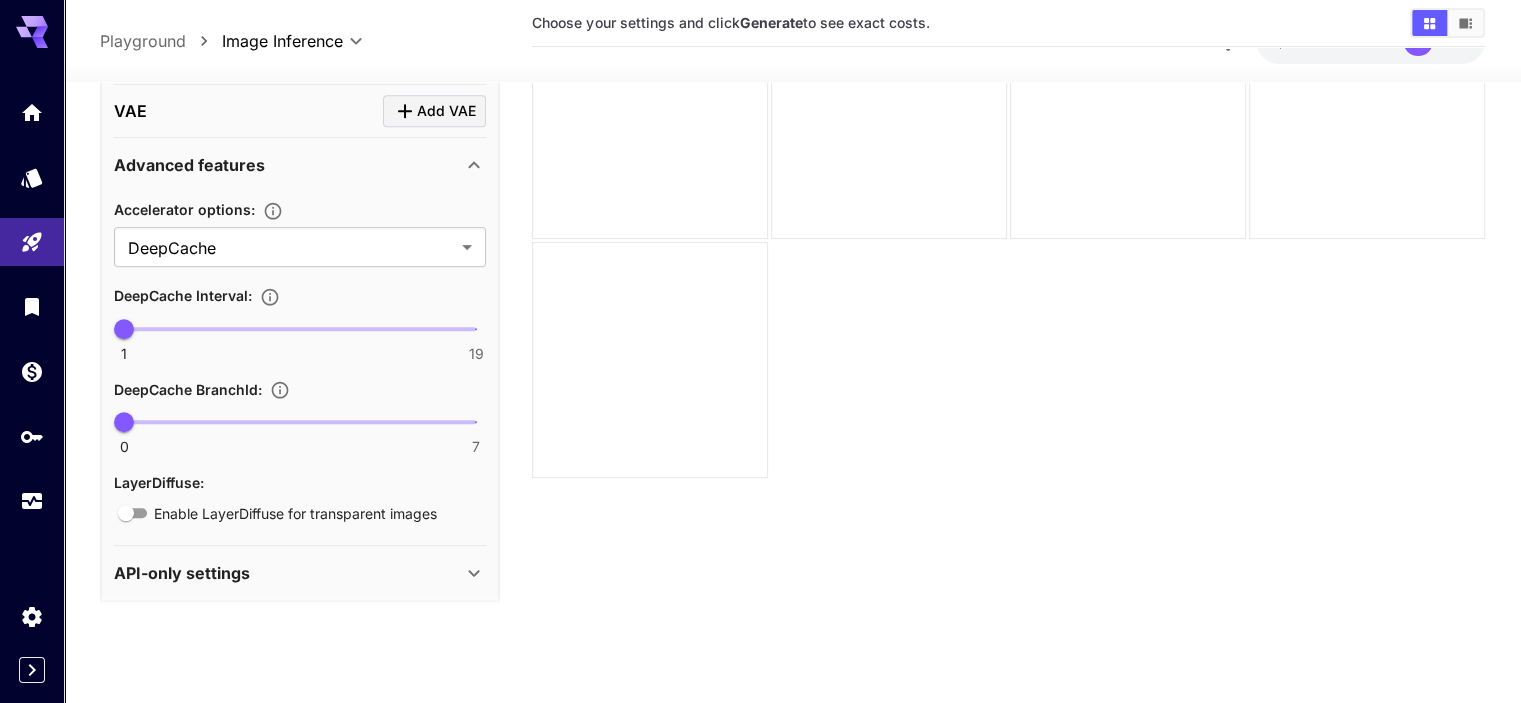 click 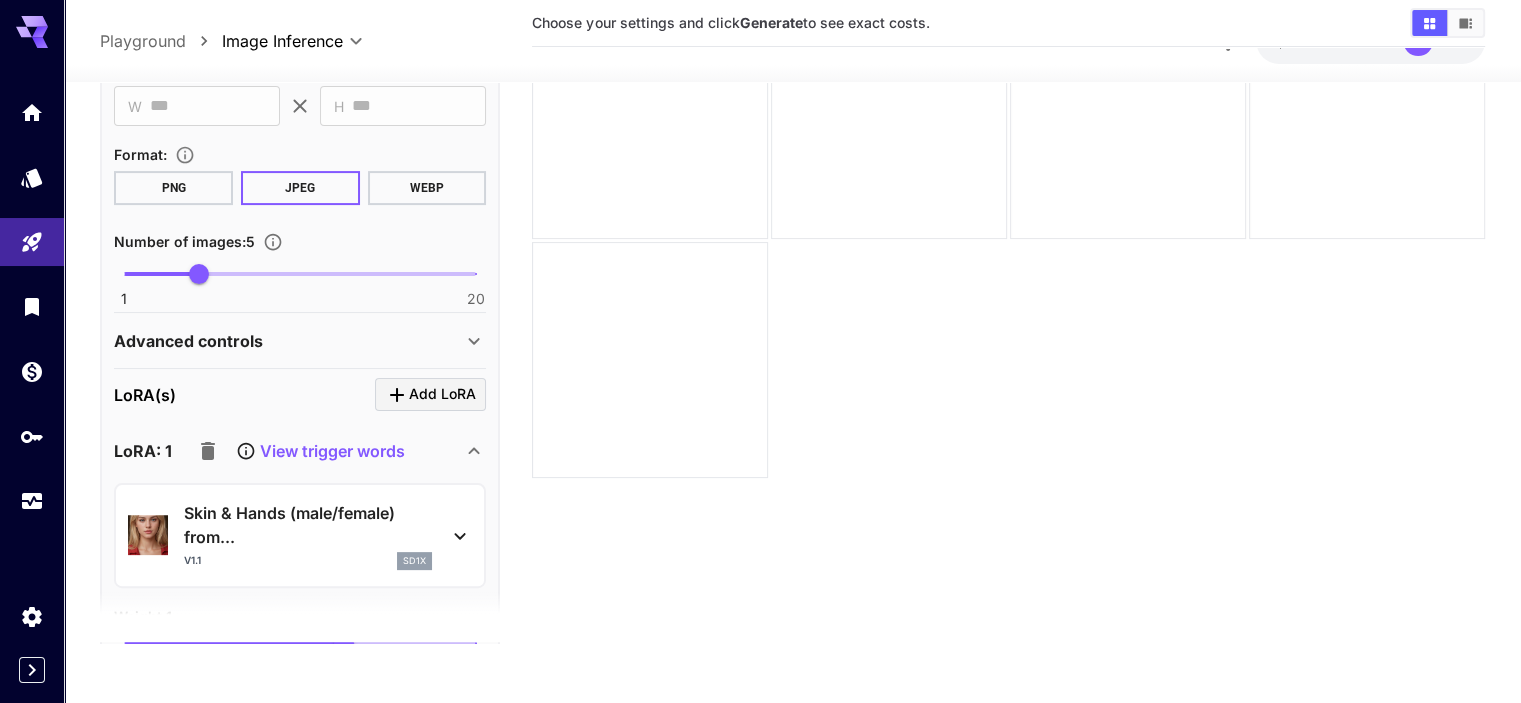 scroll, scrollTop: 468, scrollLeft: 0, axis: vertical 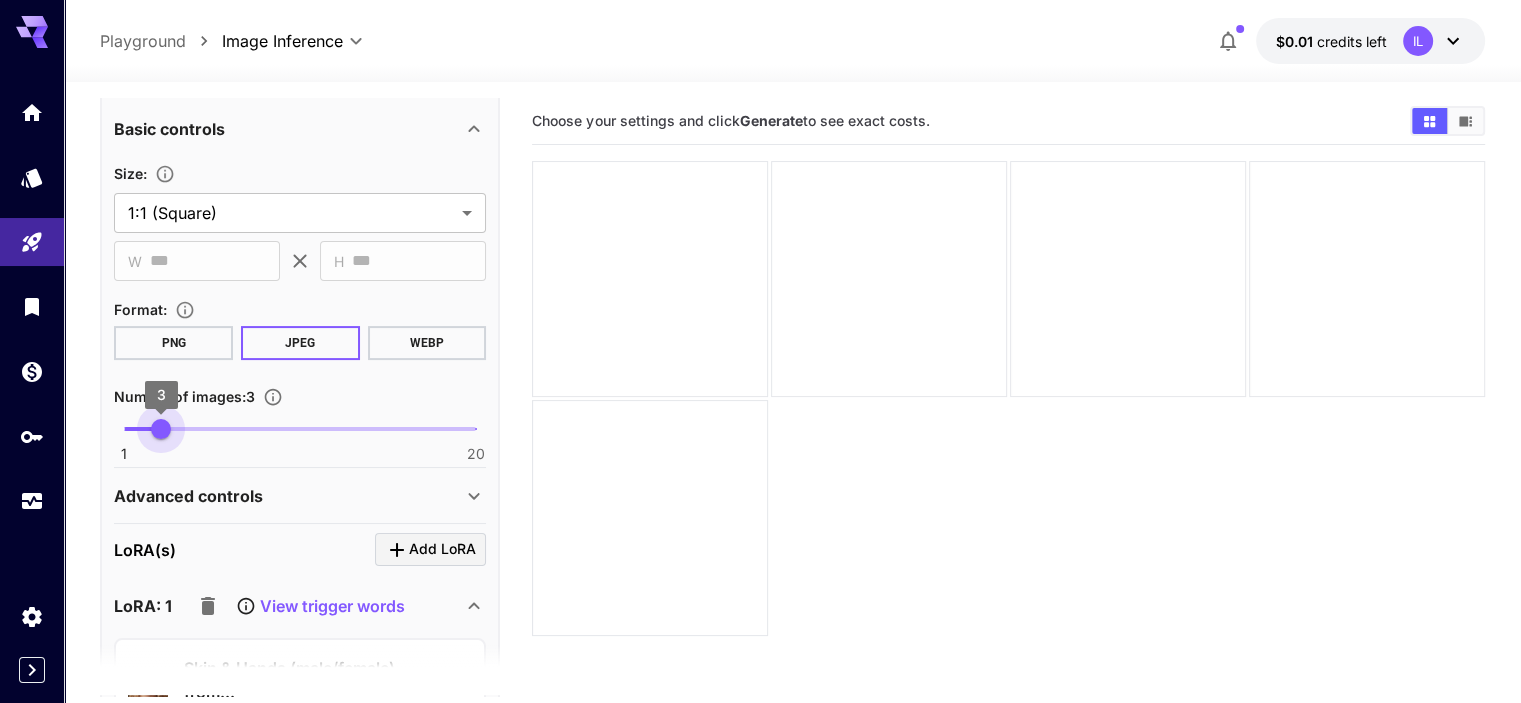 type on "*" 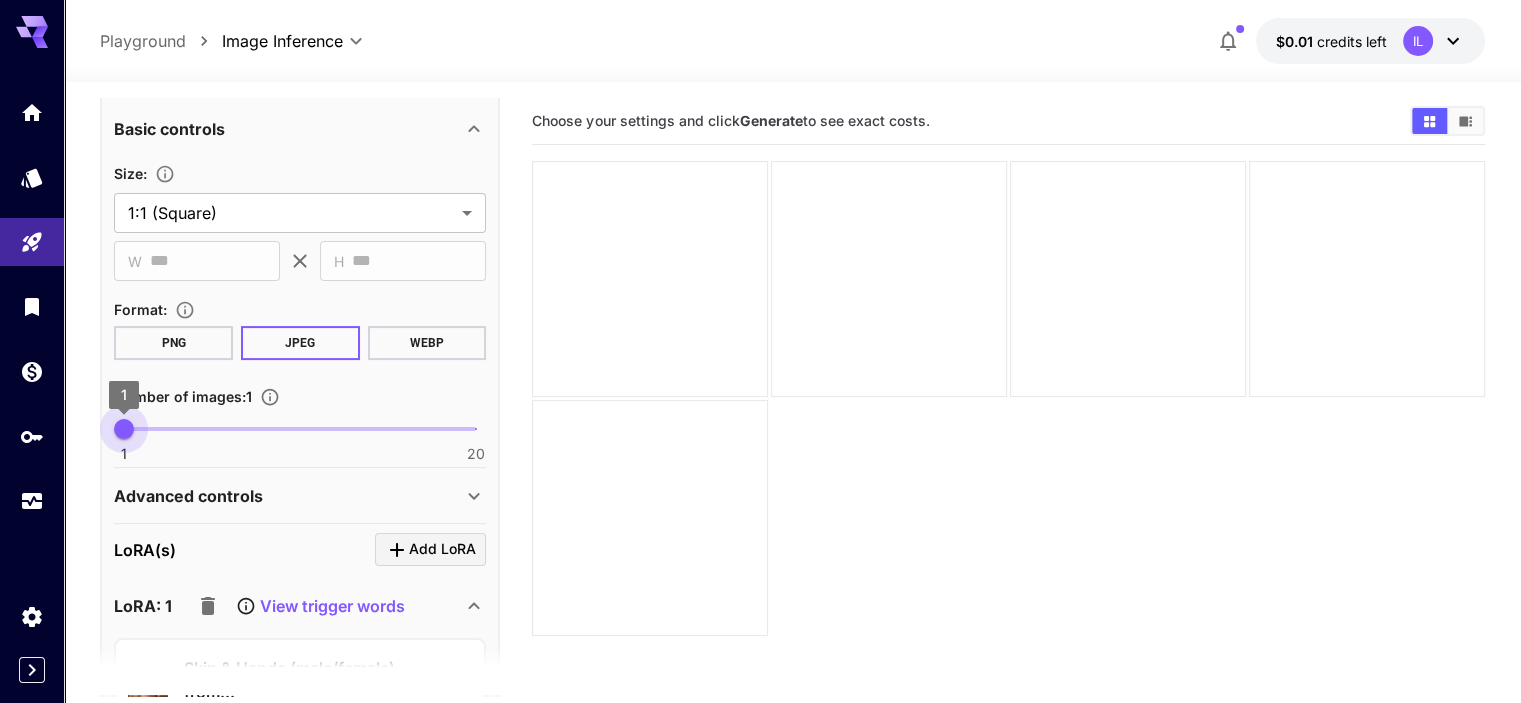 drag, startPoint x: 200, startPoint y: 431, endPoint x: 111, endPoint y: 422, distance: 89.453896 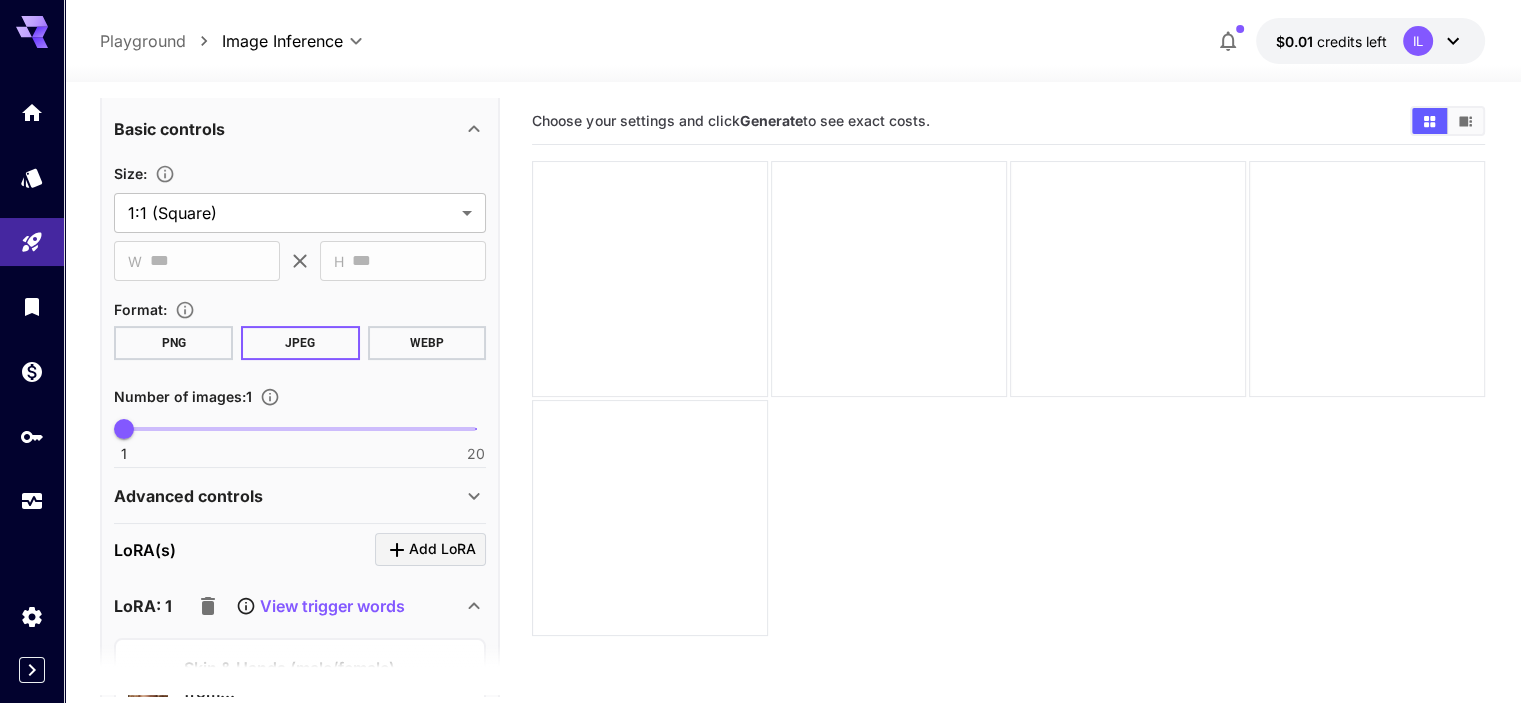 click on "WEBP" at bounding box center (427, 343) 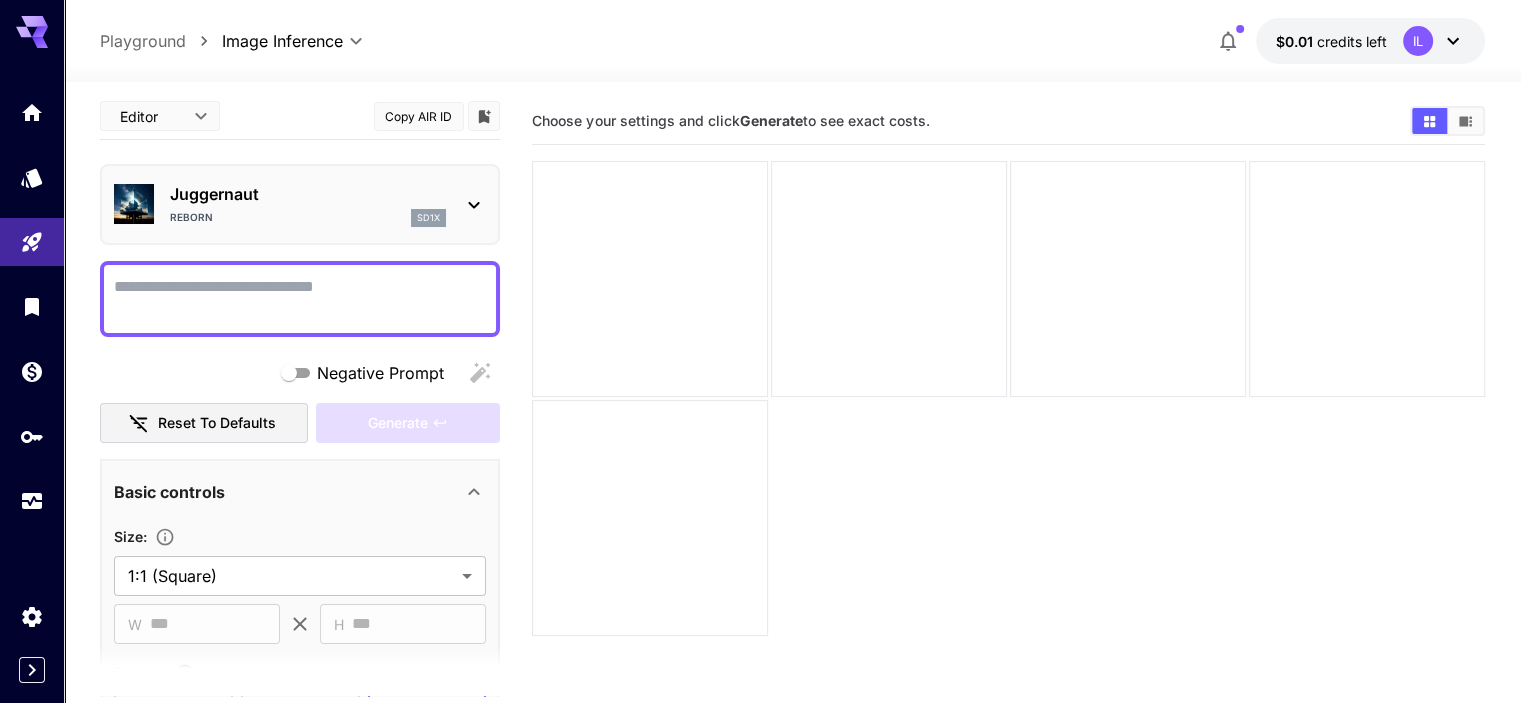 scroll, scrollTop: 0, scrollLeft: 0, axis: both 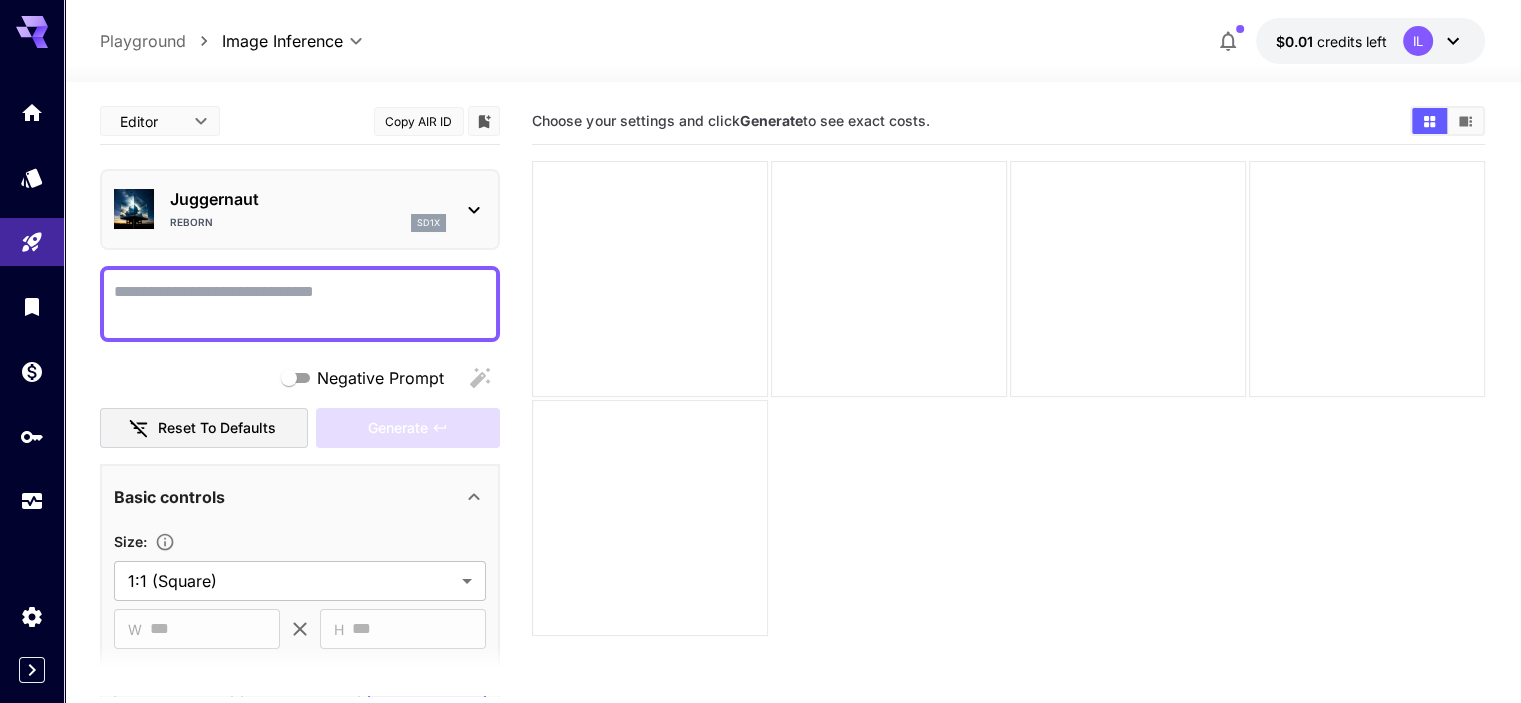 click 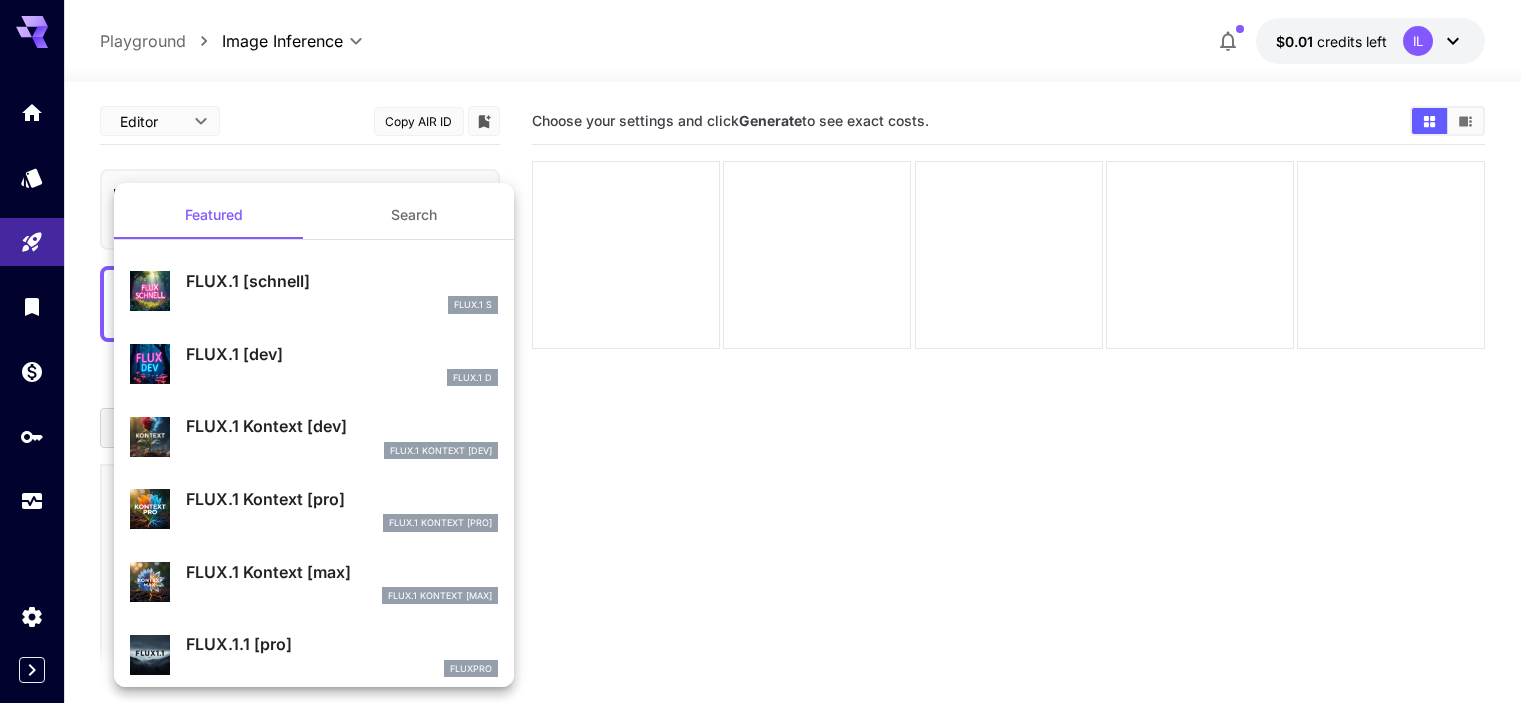 click at bounding box center (768, 351) 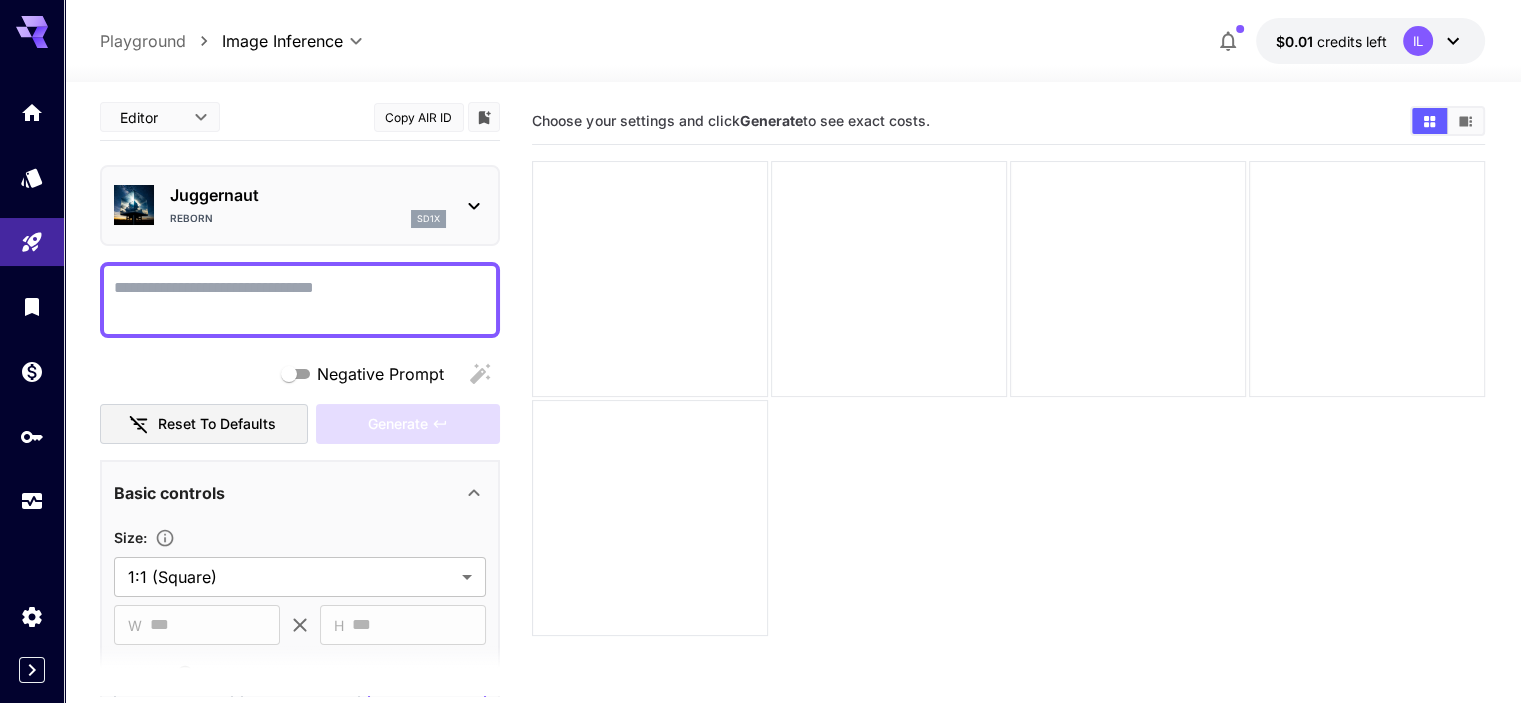 scroll, scrollTop: 0, scrollLeft: 0, axis: both 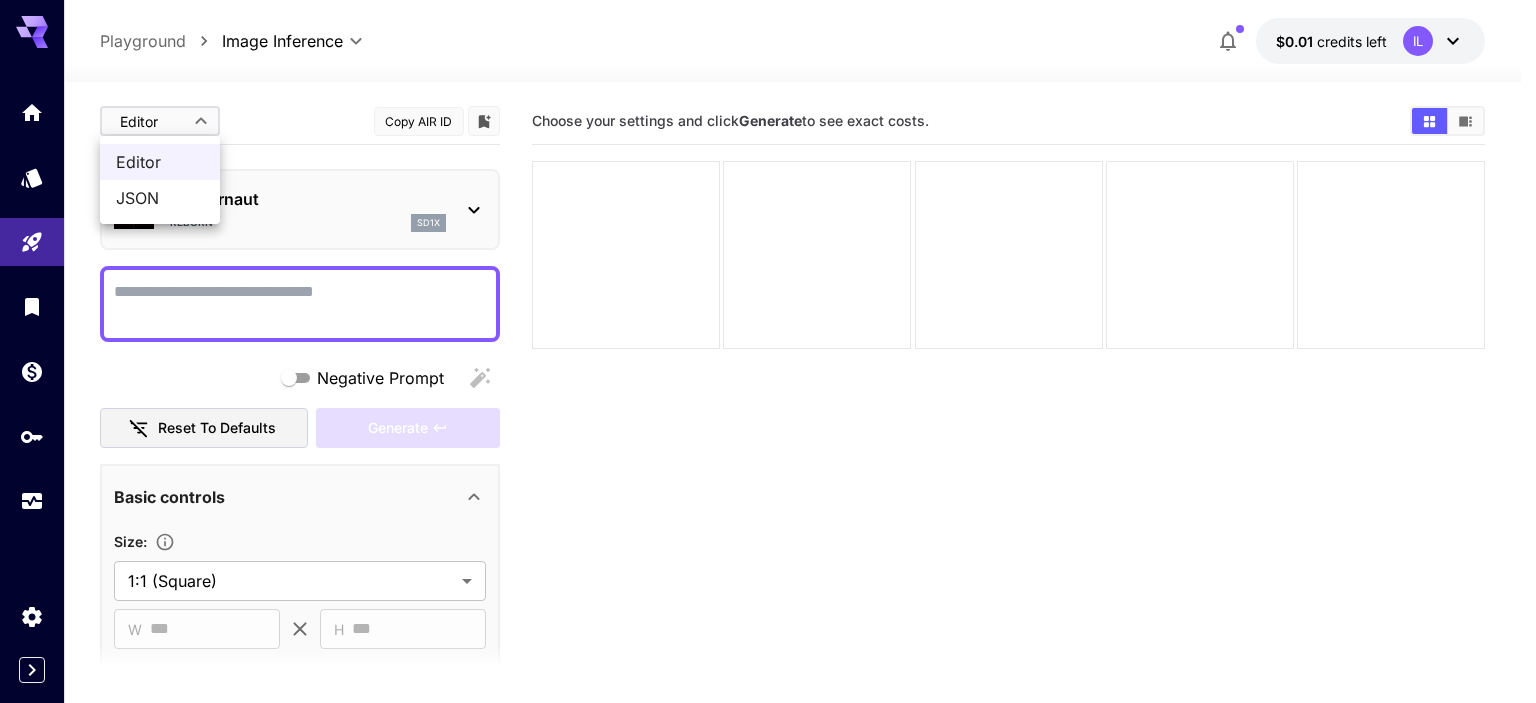 click on "**********" at bounding box center [768, 430] 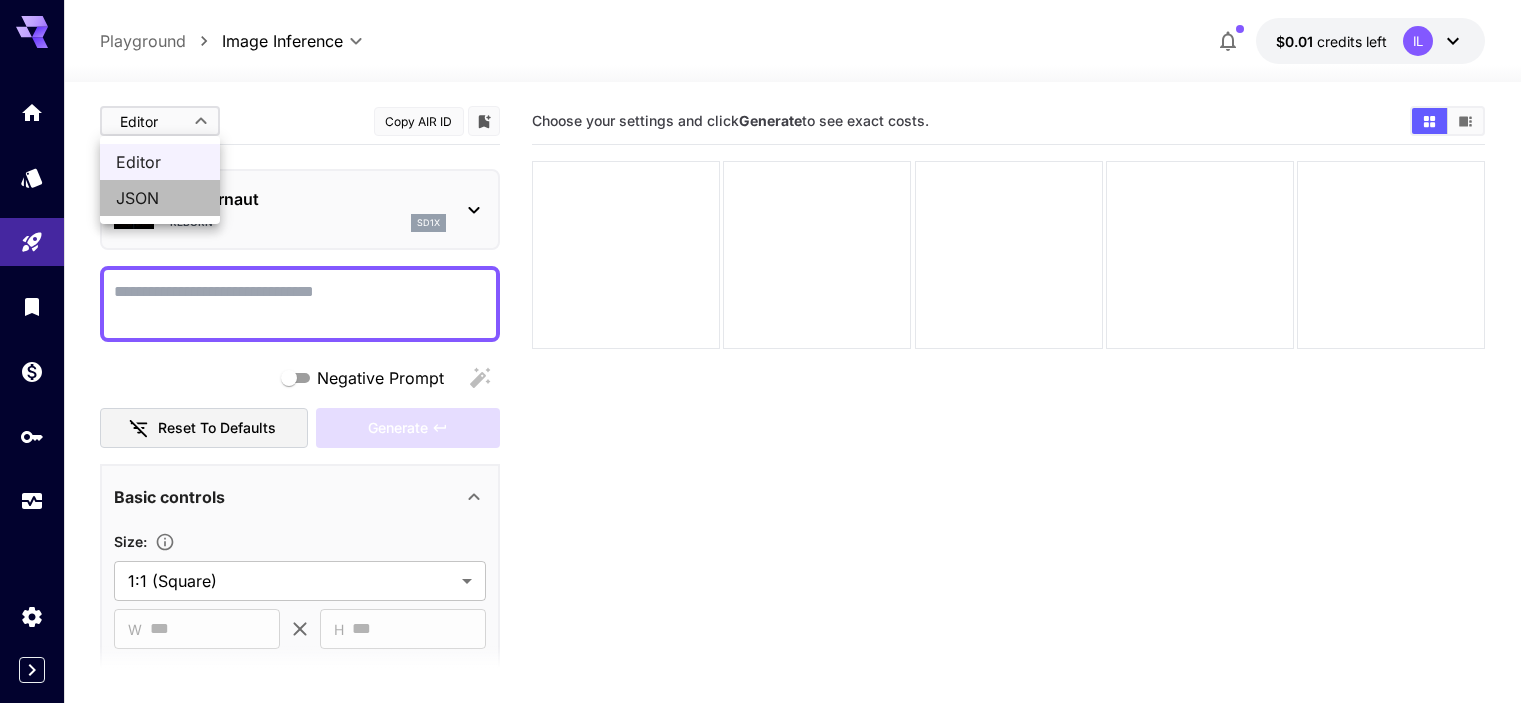 click on "JSON" at bounding box center [160, 198] 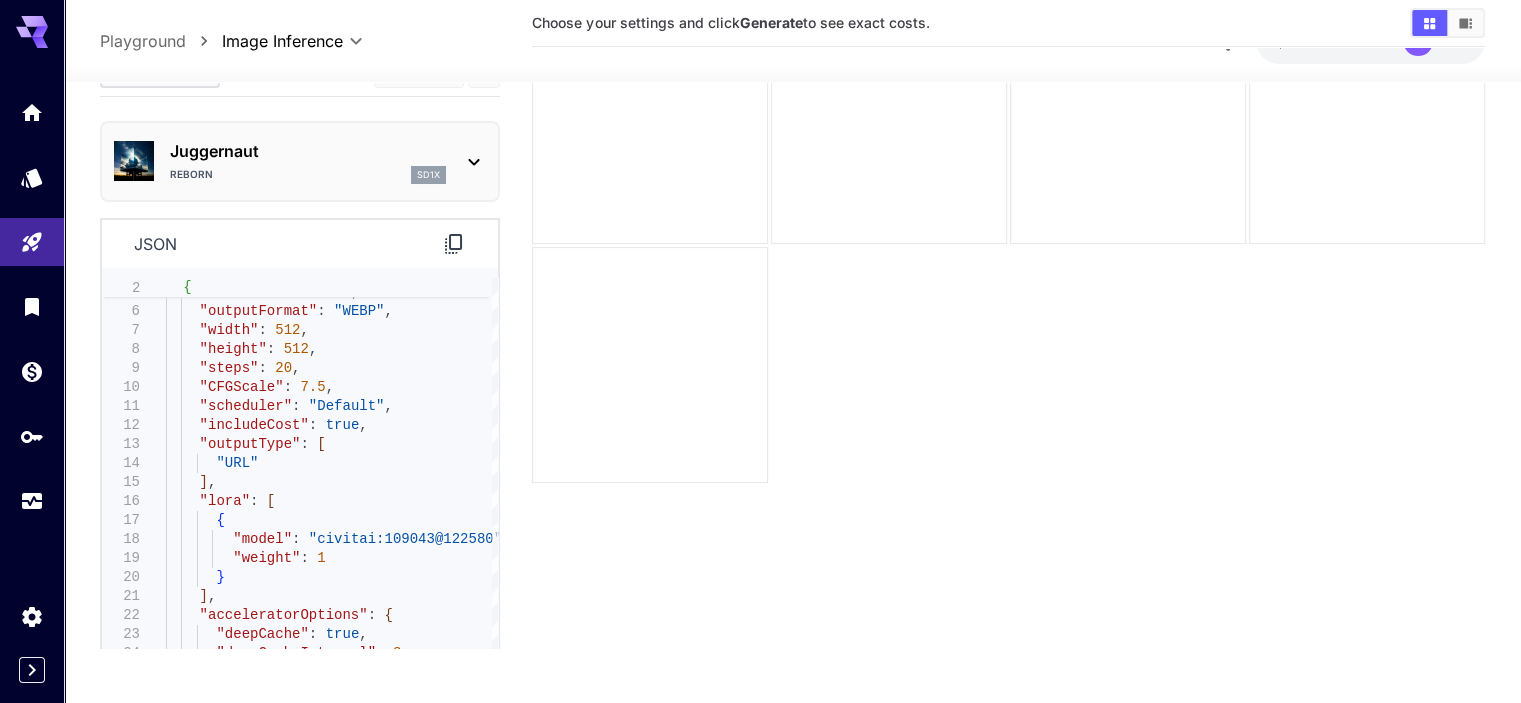 scroll, scrollTop: 158, scrollLeft: 0, axis: vertical 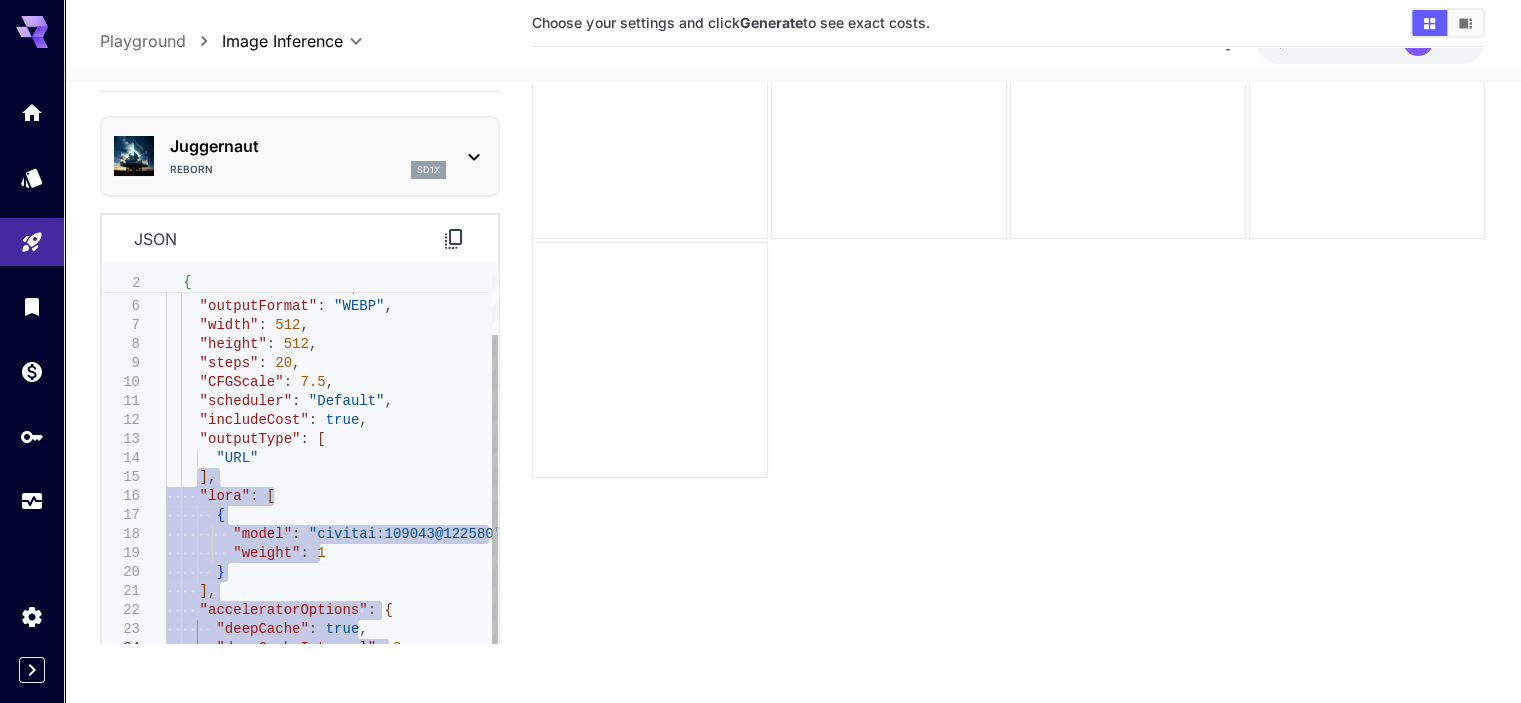 drag, startPoint x: 196, startPoint y: 487, endPoint x: 443, endPoint y: 656, distance: 299.28247 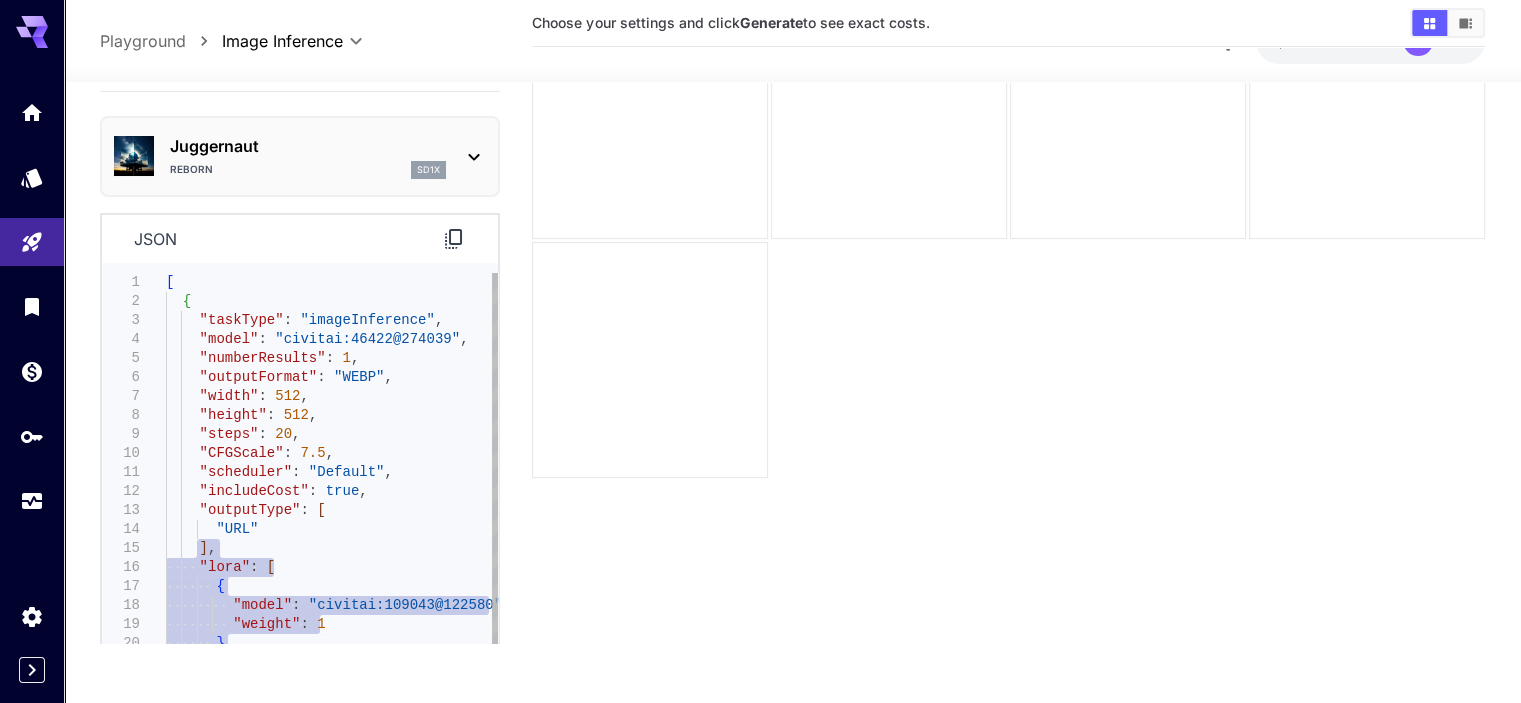 click on ""model" :   "civitai:46422@274039" ,      "numberResults" :   1 ,      "outputFormat" :   "WEBP" ,      "width" :   512 ,      "height" :   512 ,      "steps" :   20 ,      "CFGScale" :   7.5 ,      "scheduler" :   "Default" ,      "includeCost" :   true ,      "outputType" :   [        "URL"      ] ,      "lora" :   [        {          "model" :   "civitai:109043@122580" ,          "weight" :   1        }      ] ,      "acceleratorOptions" :   {        "deepCache" :   true ,        "deepCacheInterval" :   3 ,        "deepCacheBranchId" :   0      } ,    {      "taskType" :   "imageInference" , [" at bounding box center (332, 549) 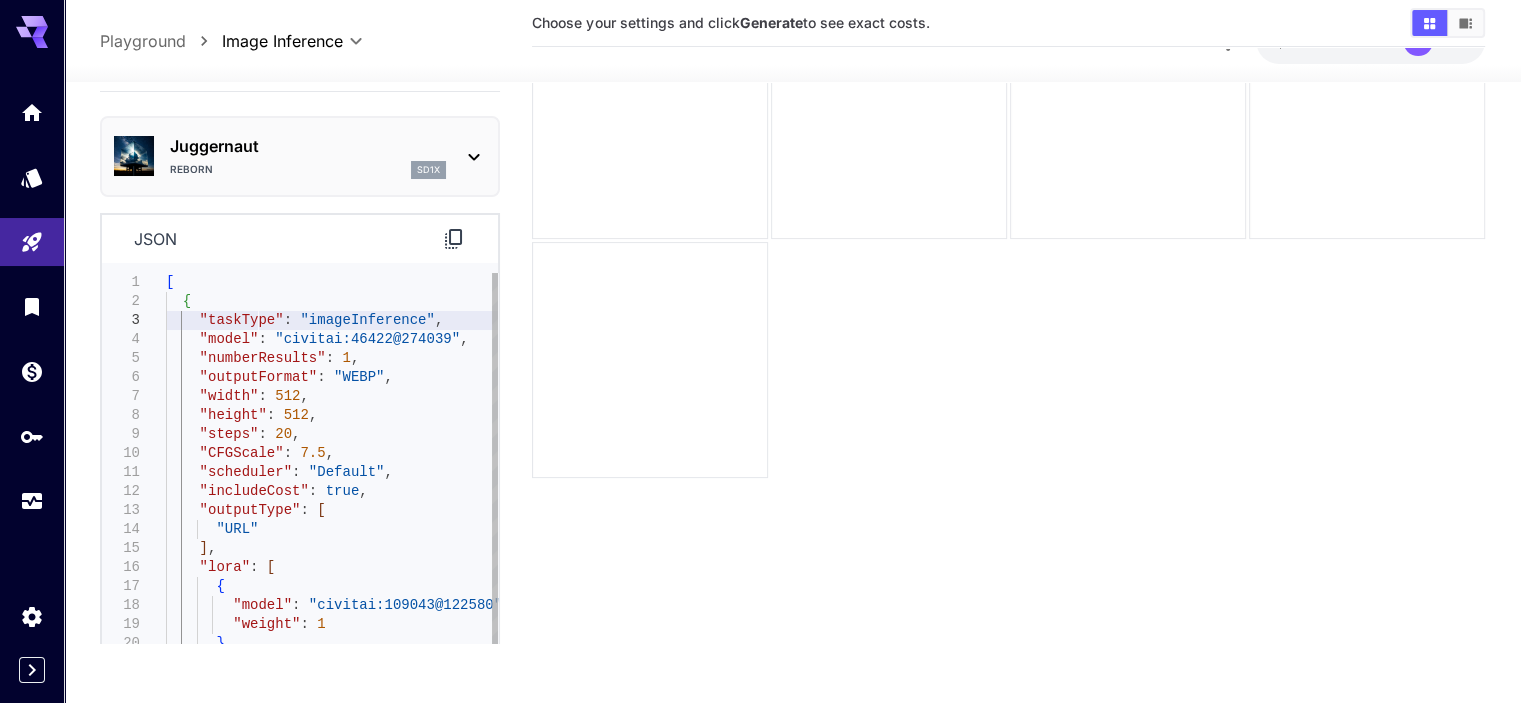 click on ""model" :   "civitai:46422@274039" ,      "numberResults" :   1 ,      "outputFormat" :   "WEBP" ,      "width" :   512 ,      "height" :   512 ,      "steps" :   20 ,      "CFGScale" :   7.5 ,      "scheduler" :   "Default" ,      "includeCost" :   true ,      "outputType" :   [        "URL"      ] ,      "lora" :   [        {          "model" :   "civitai:109043@122580" ,          "weight" :   1        }      ] ,      "acceleratorOptions" :   {        "deepCache" :   true ,        "deepCacheInterval" :   3 ,        "deepCacheBranchId" :   0      } ,    {      "taskType" :   "imageInference" , [" at bounding box center (332, 549) 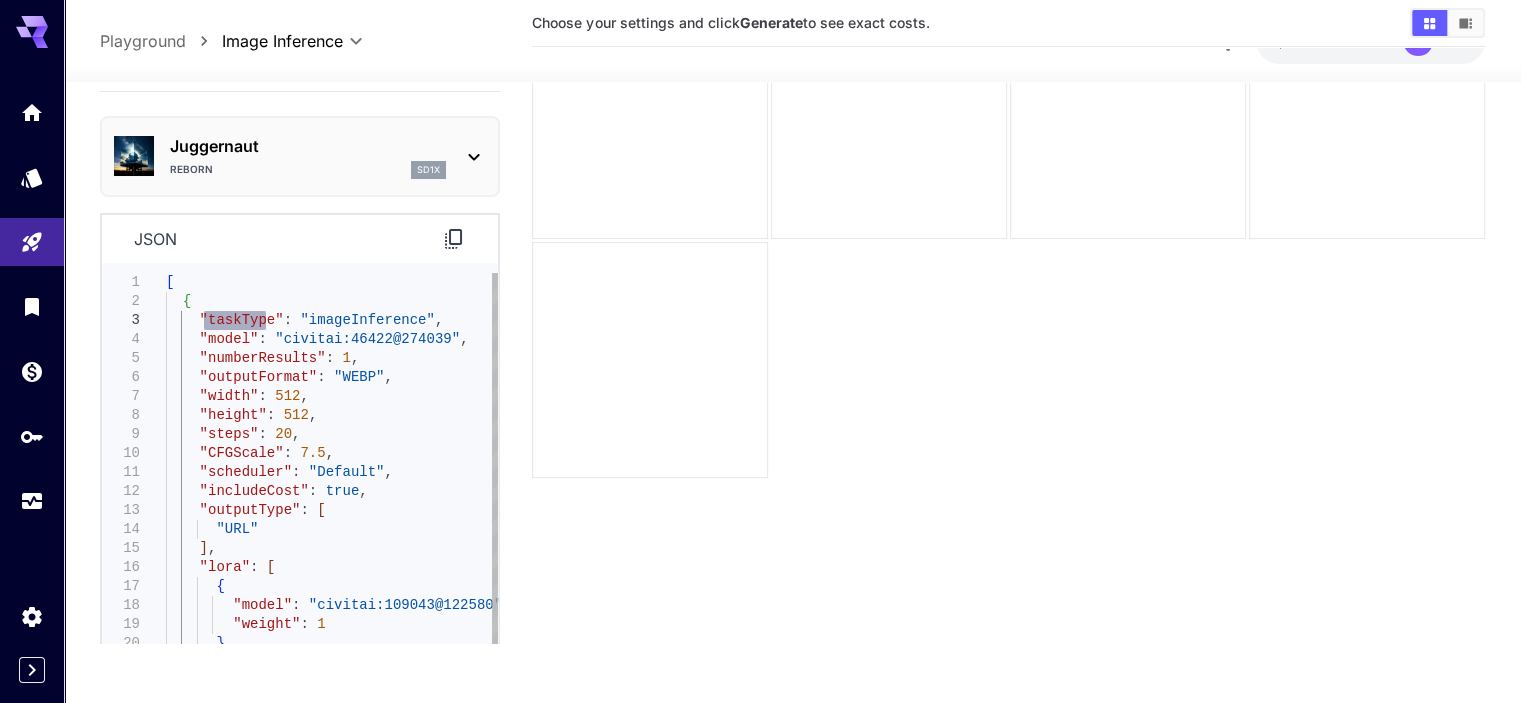 type on "**********" 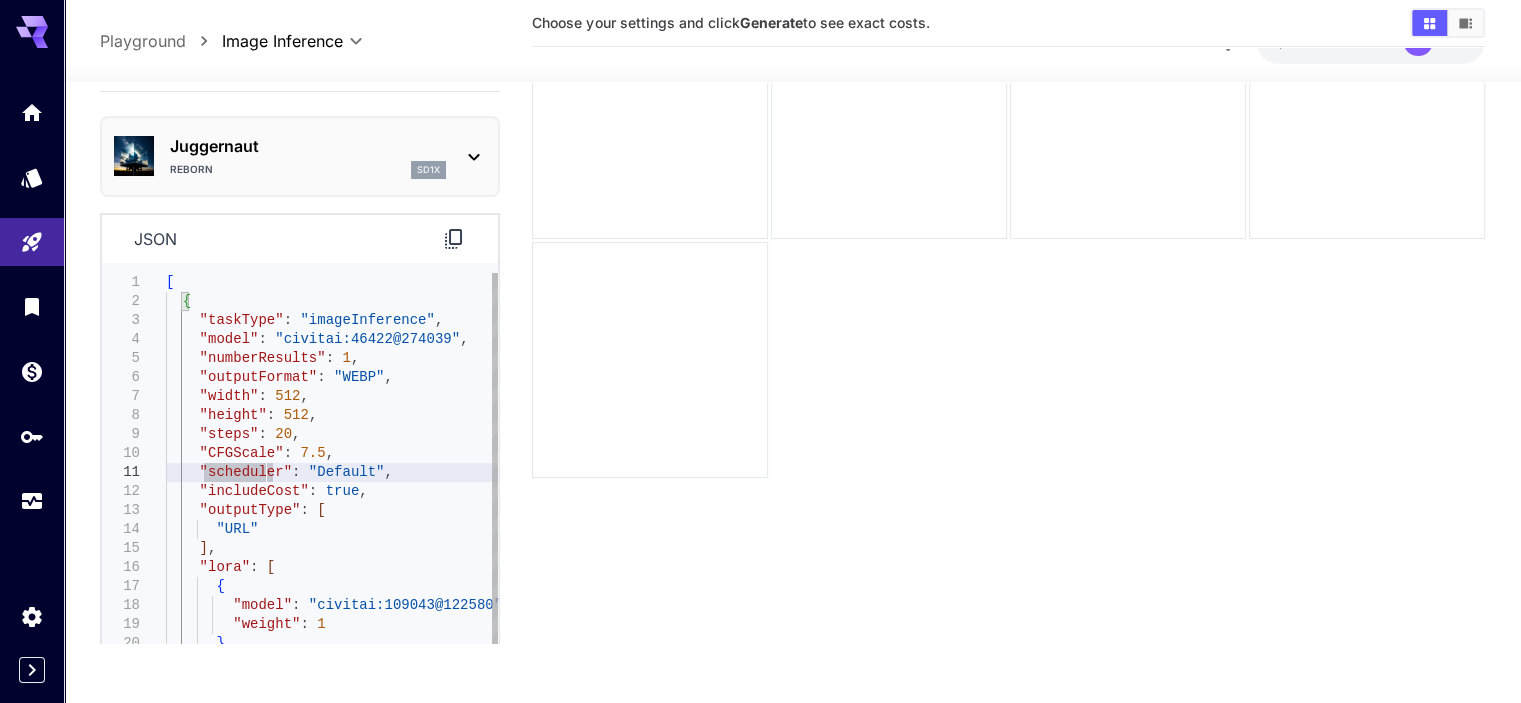 click on ""model" :   "civitai:46422@274039" ,      "numberResults" :   1 ,      "outputFormat" :   "WEBP" ,      "width" :   512 ,      "height" :   512 ,      "steps" :   20 ,      "CFGScale" :   7.5 ,      "scheduler" :   "Default" ,      "includeCost" :   true ,      "outputType" :   [        "URL"      ] ,      "lora" :   [        {          "model" :   "civitai:109043@122580" ,          "weight" :   1        }      ] ,      "acceleratorOptions" :   {        "deepCache" :   true ,        "deepCacheInterval" :   3 ,        "deepCacheBranchId" :   0      } ,    {      "taskType" :   "imageInference" , [" at bounding box center [332, 549] 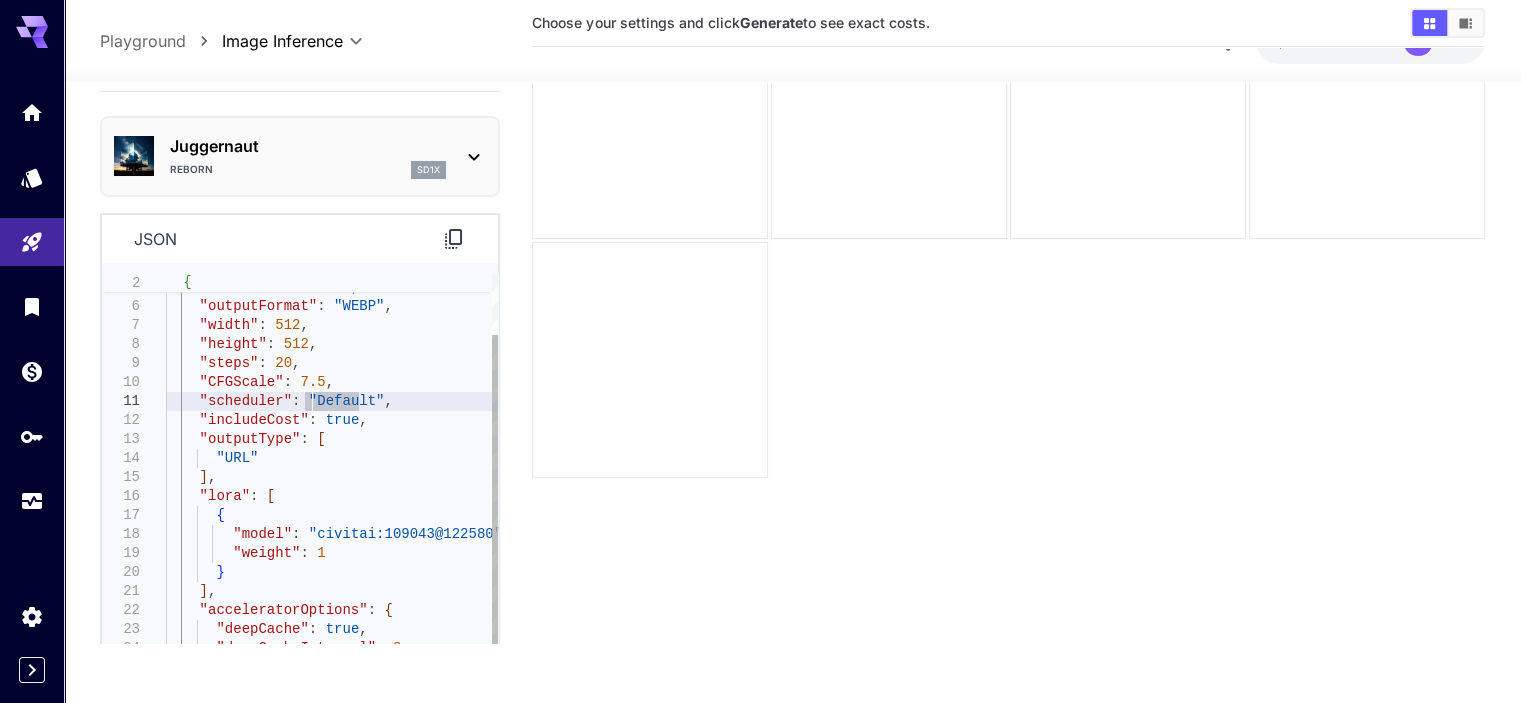 click on ""model" :   "civitai:46422@274039" ,      "numberResults" :   1 ,      "outputFormat" :   "WEBP" ,      "width" :   512 ,      "height" :   512 ,      "steps" :   20 ,      "CFGScale" :   7.5 ,      "scheduler" :   "Default" ,      "includeCost" :   true ,      "outputType" :   [        "URL"      ] ,      "lora" :   [        {          "model" :   "civitai:109043@122580" ,          "weight" :   1        }      ] ,      "acceleratorOptions" :   {        "deepCache" :   true ,        "deepCacheInterval" :   3 ,        "deepCacheBranchId" :   0      } ,      "positivePrompt" :   ""    } ]" at bounding box center [332, 478] 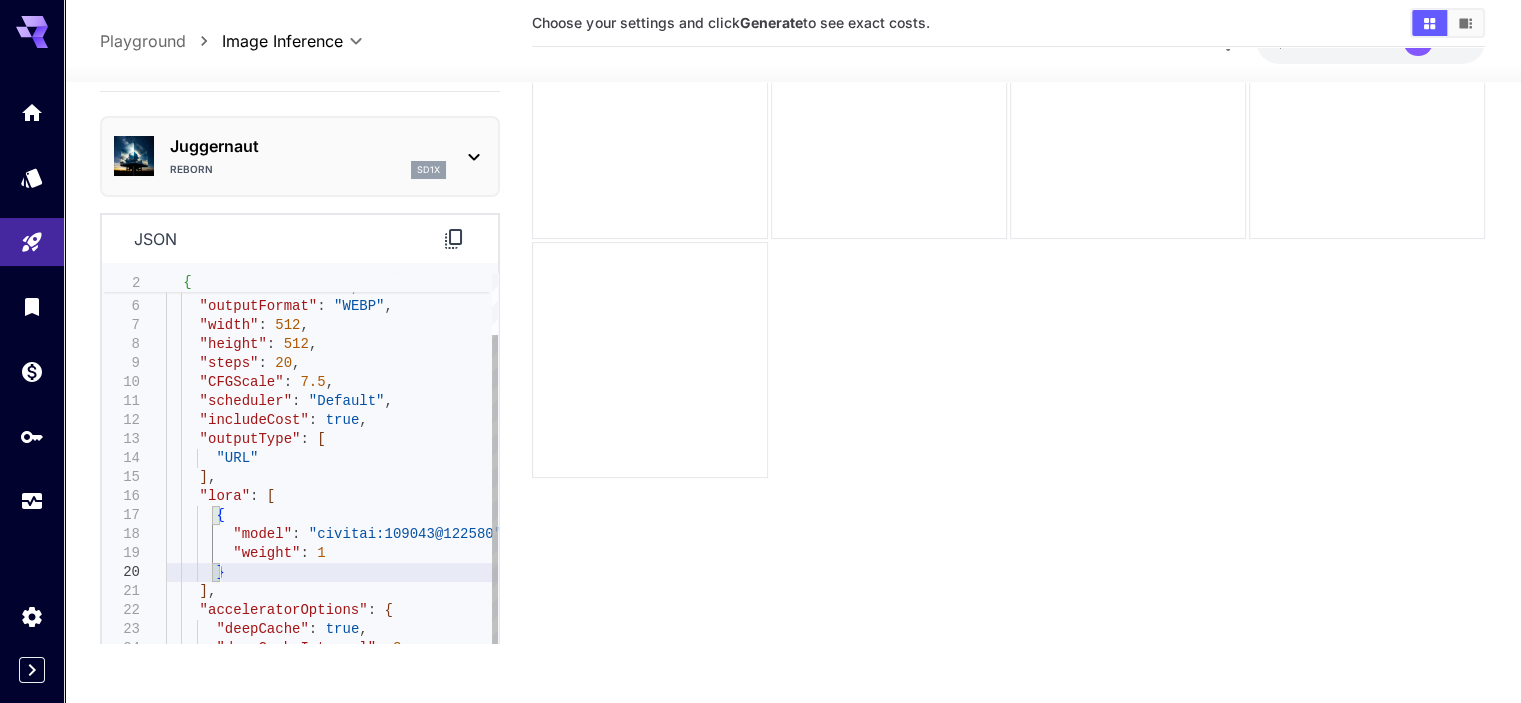 click on ""model" :   "civitai:46422@274039" ,      "numberResults" :   1 ,      "outputFormat" :   "WEBP" ,      "width" :   512 ,      "height" :   512 ,      "steps" :   20 ,      "CFGScale" :   7.5 ,      "scheduler" :   "Default" ,      "includeCost" :   true ,      "outputType" :   [        "URL"      ] ,      "lora" :   [        {          "model" :   "civitai:109043@122580" ,          "weight" :   1        }      ] ,      "acceleratorOptions" :   {        "deepCache" :   true ,        "deepCacheInterval" :   3 ,        "deepCacheBranchId" :   0      } ,      "positivePrompt" :   ""    } ]" at bounding box center (332, 478) 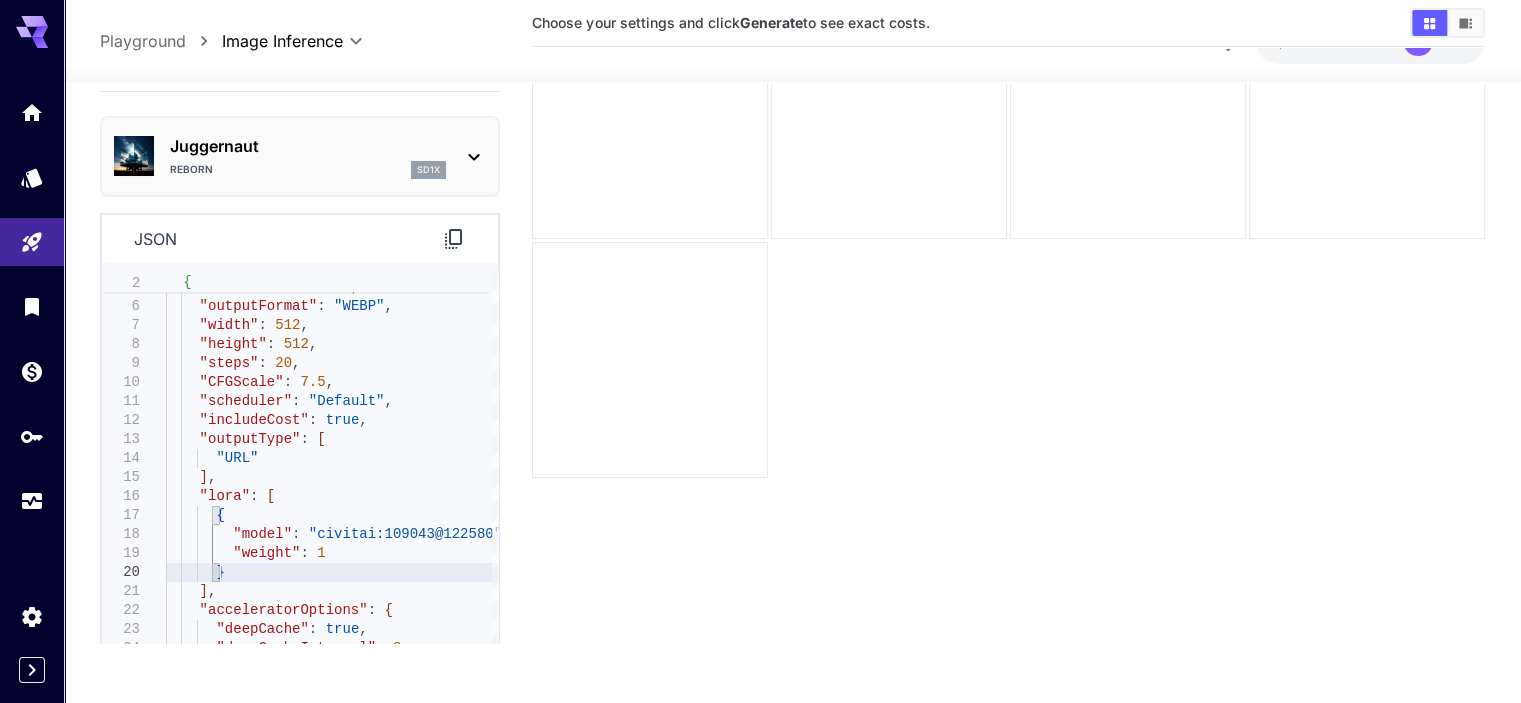 click on "Choose your settings and click  Generate  to see exact costs." at bounding box center (1008, 291) 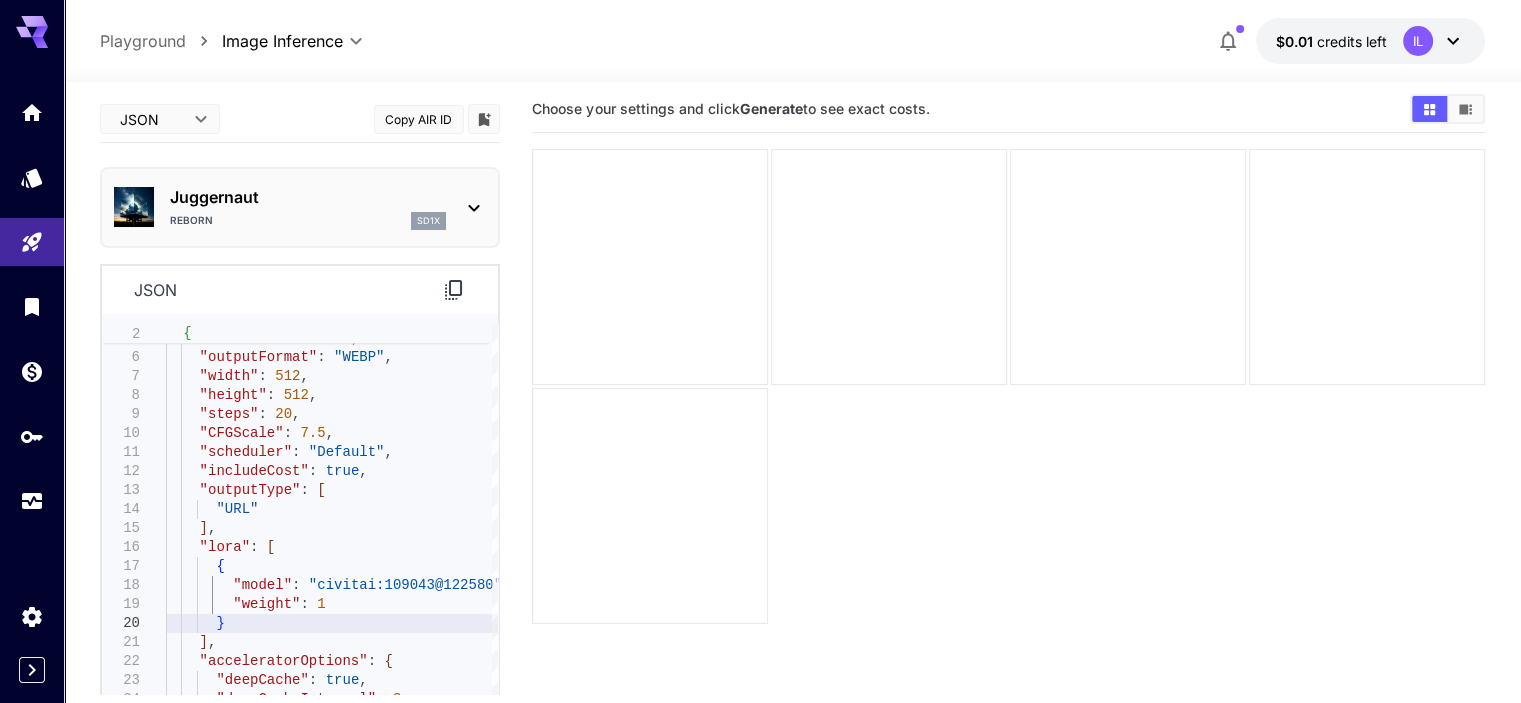 scroll, scrollTop: 0, scrollLeft: 0, axis: both 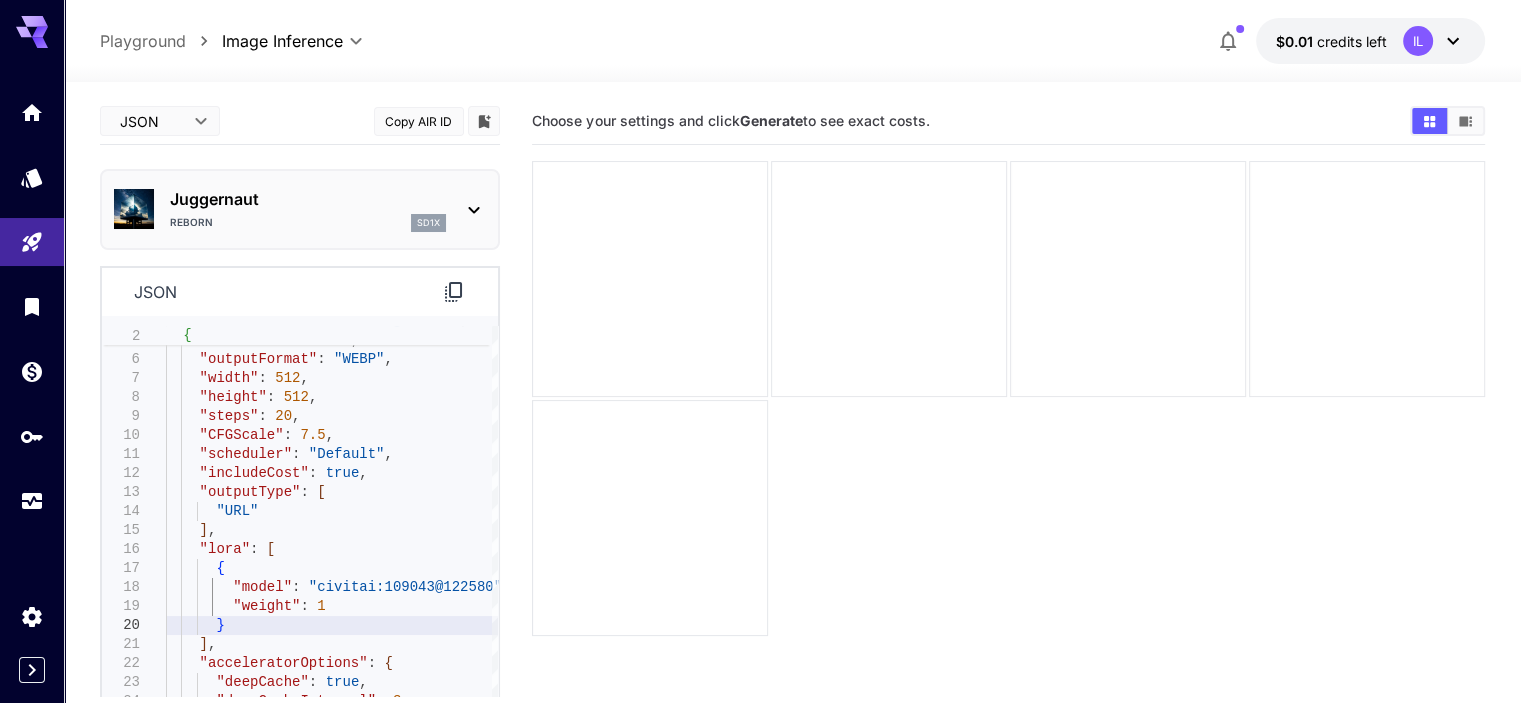 click on "**********" at bounding box center (760, 430) 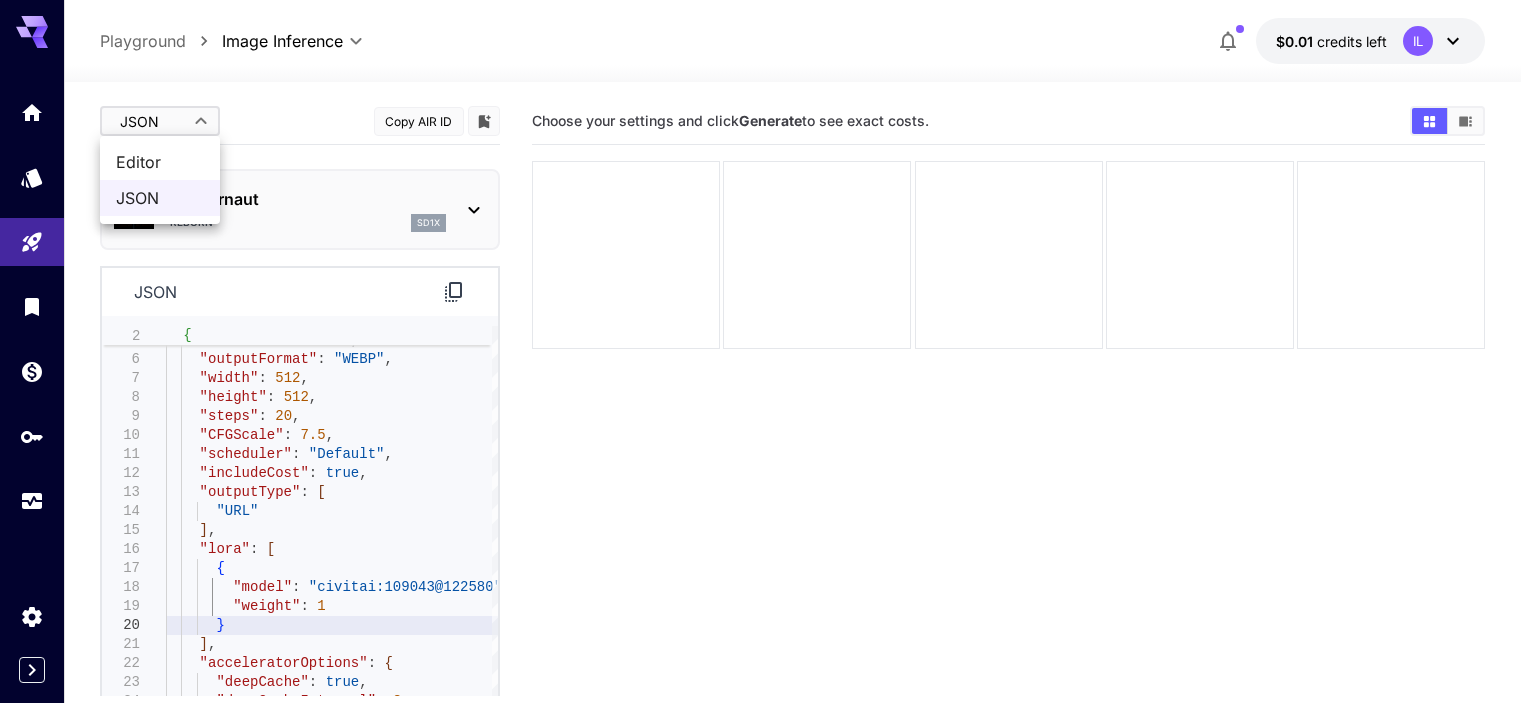 click on "Editor" at bounding box center (160, 162) 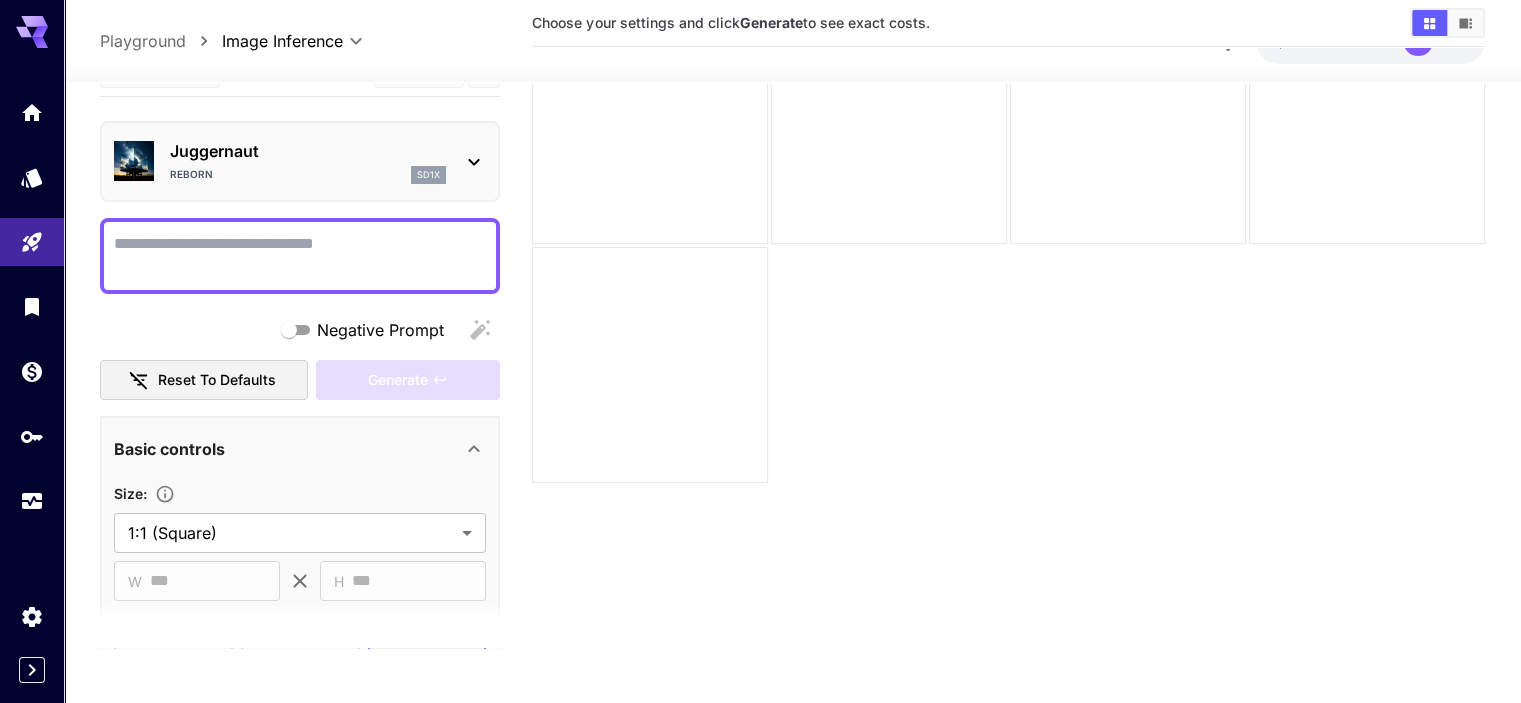 scroll, scrollTop: 158, scrollLeft: 0, axis: vertical 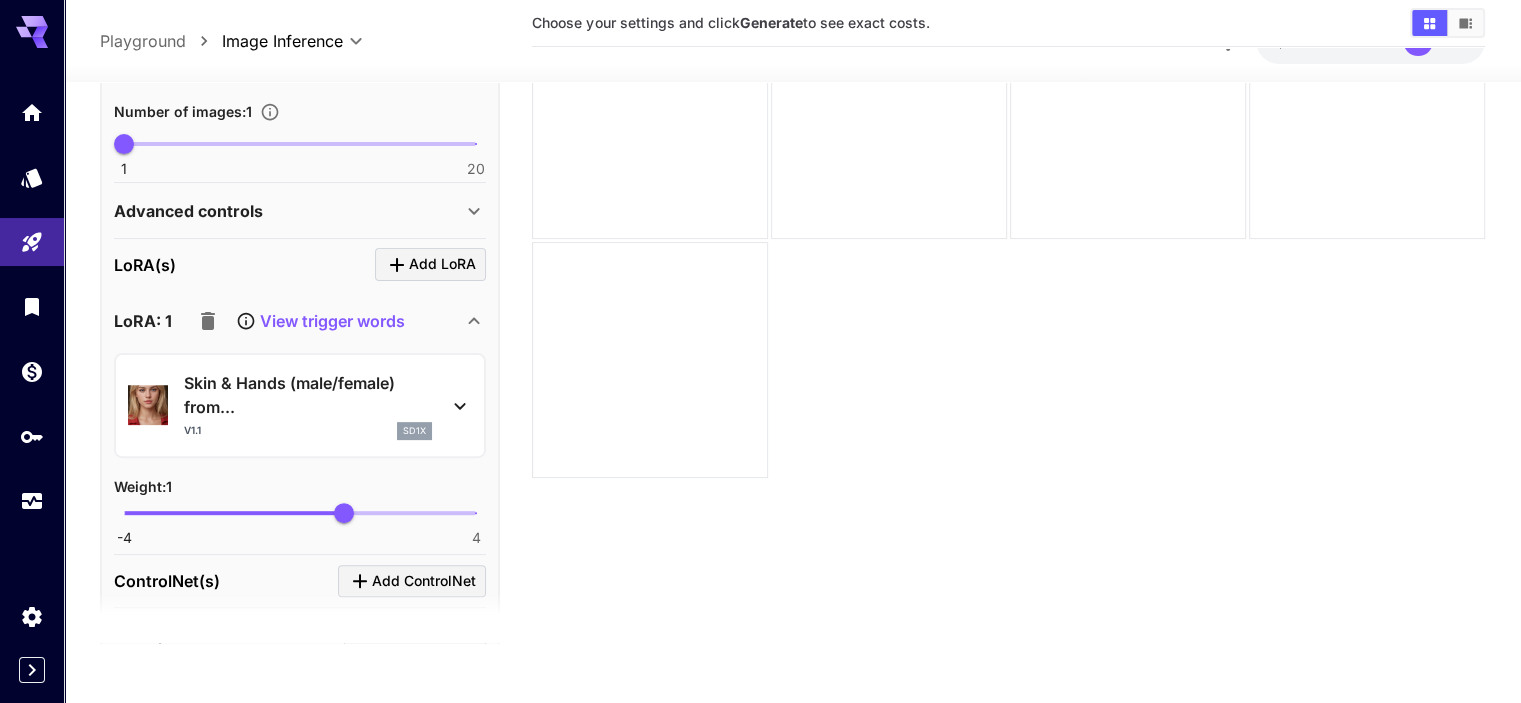 click 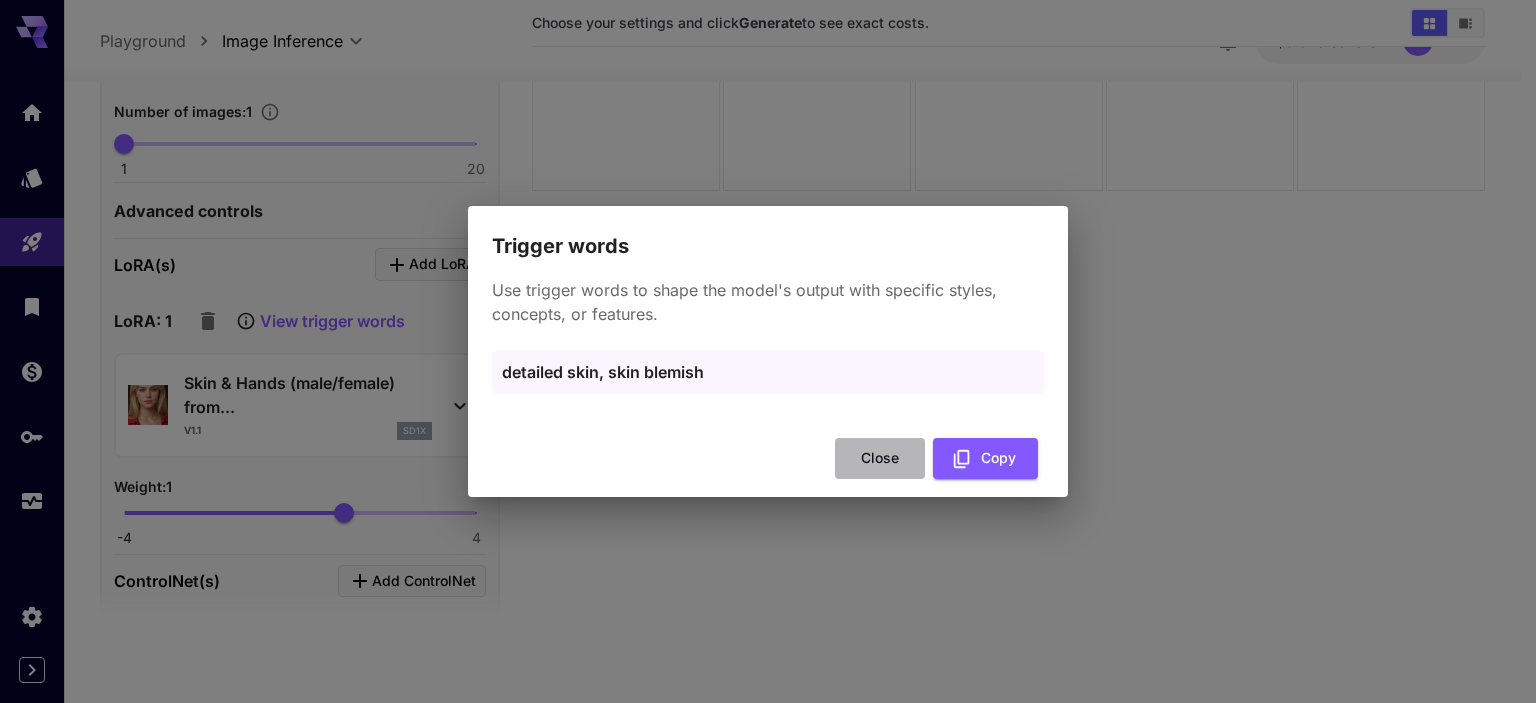 click on "Close" at bounding box center (880, 458) 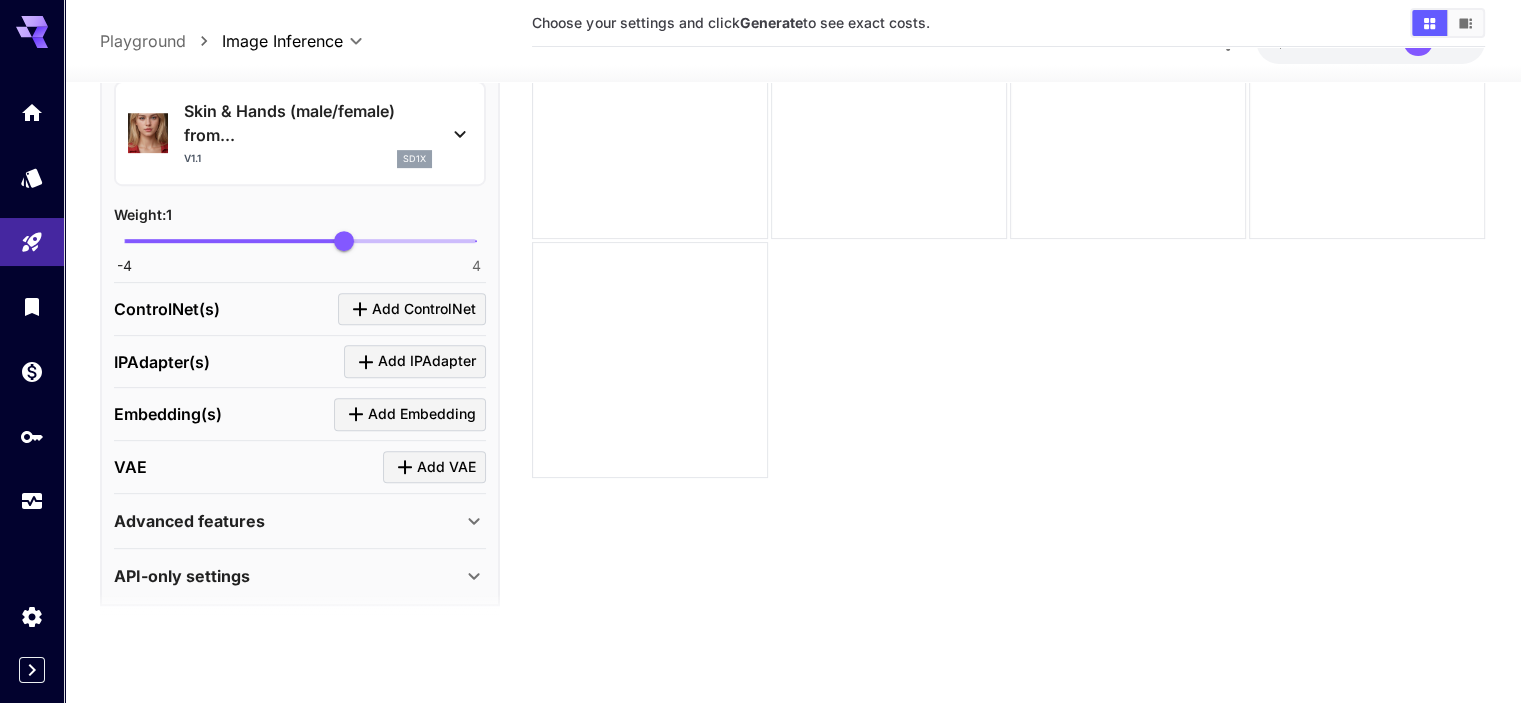 scroll, scrollTop: 876, scrollLeft: 0, axis: vertical 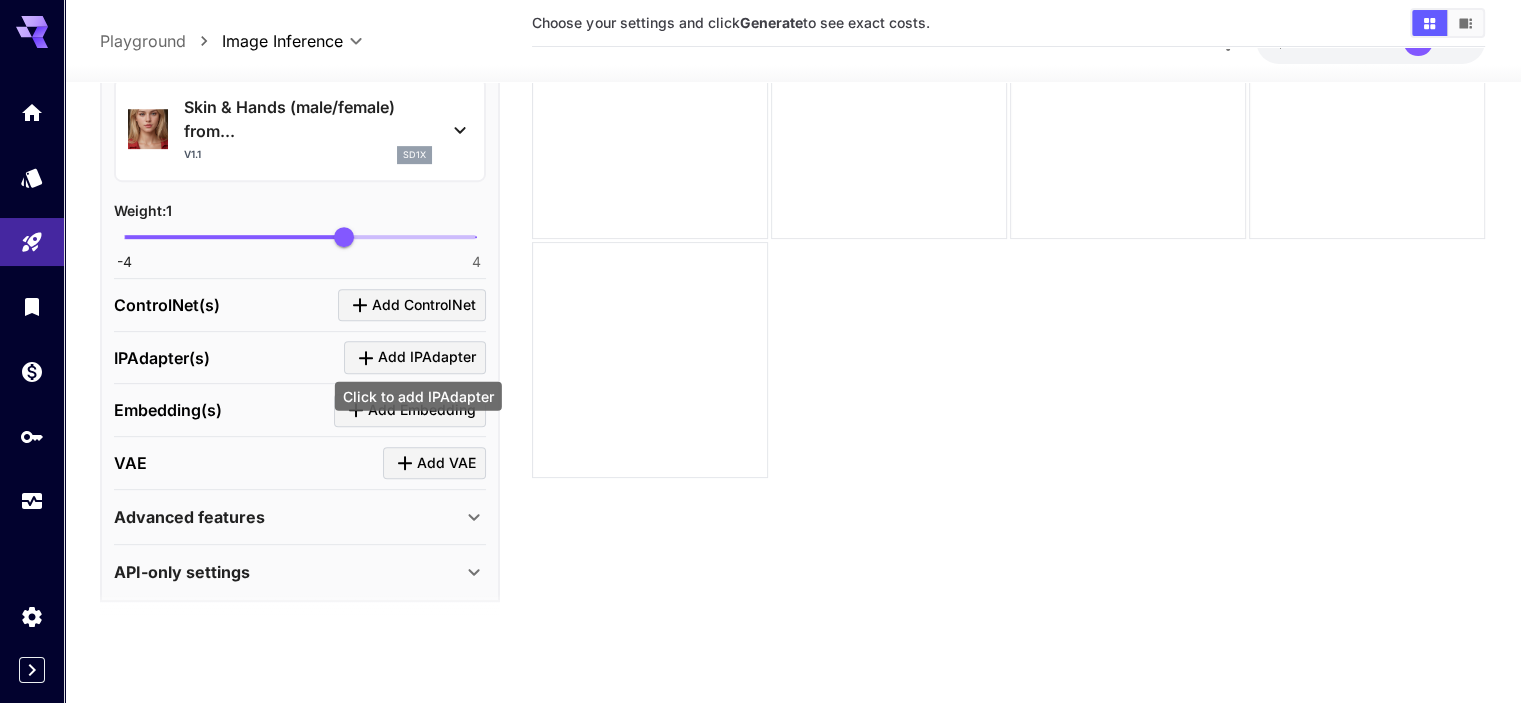 click 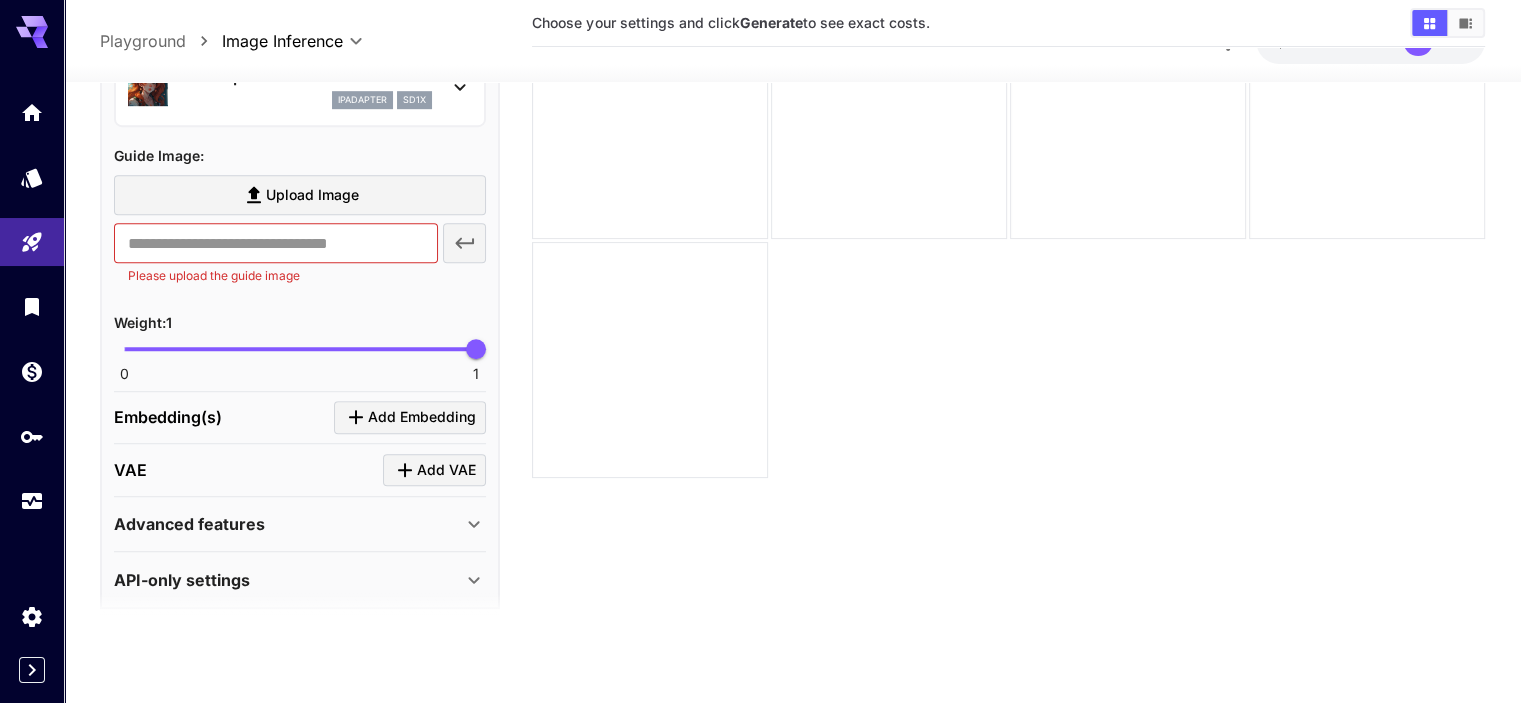 scroll, scrollTop: 1281, scrollLeft: 0, axis: vertical 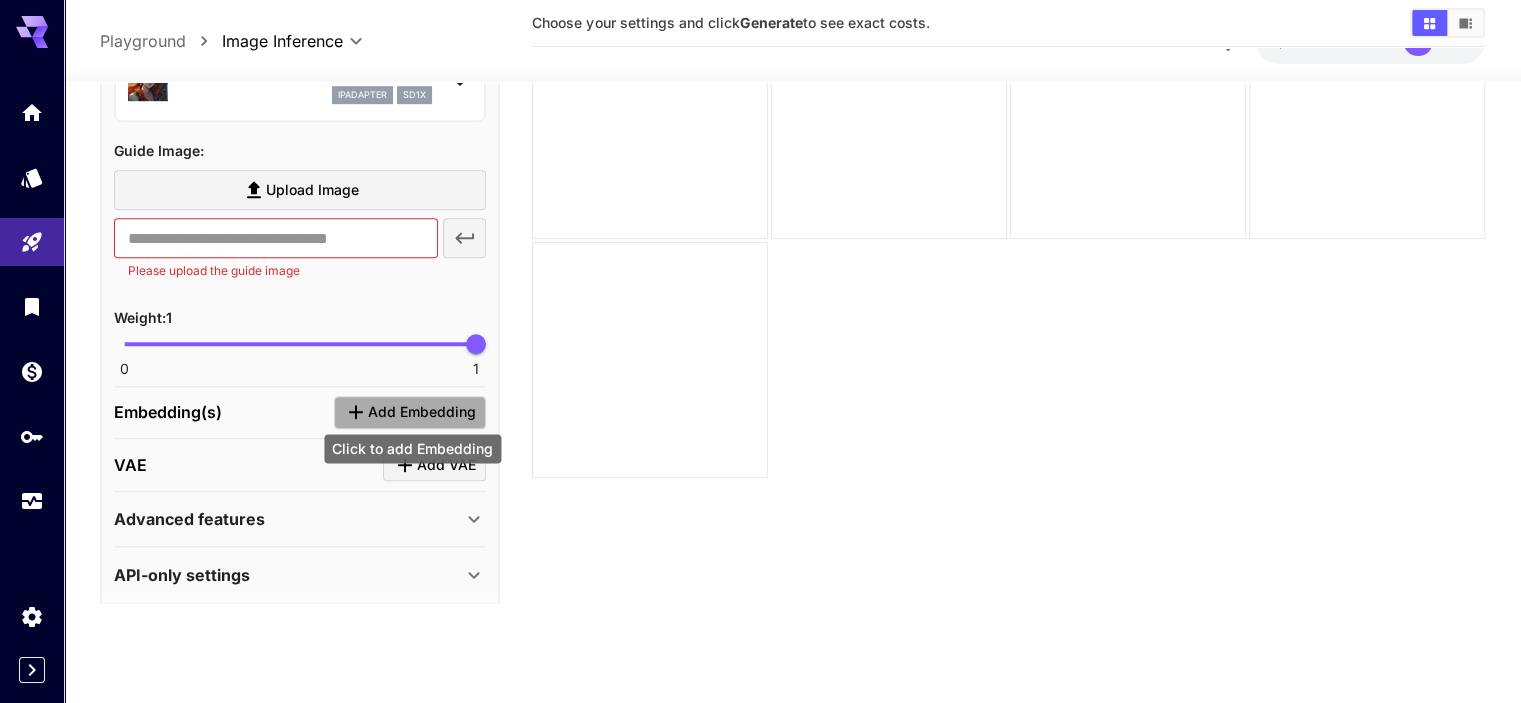 click 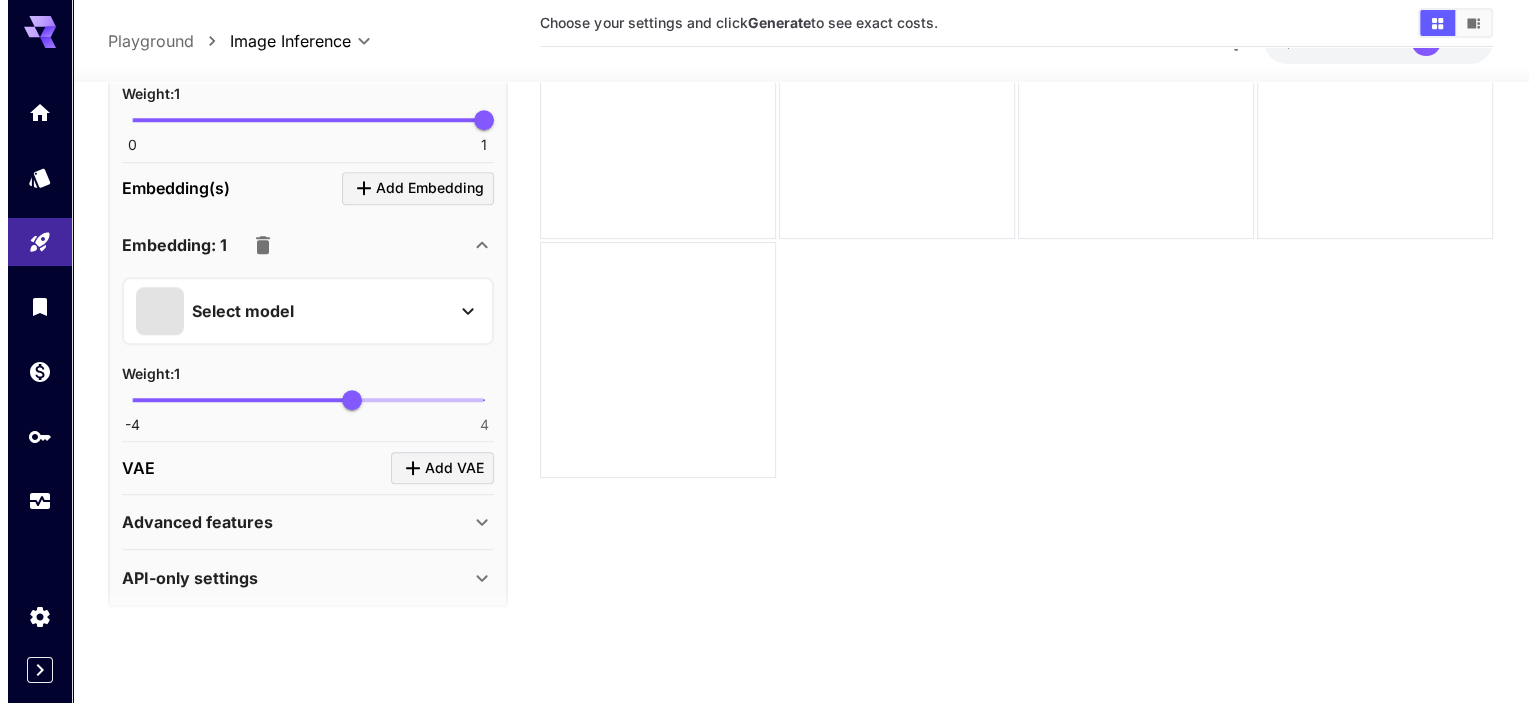 scroll, scrollTop: 1507, scrollLeft: 0, axis: vertical 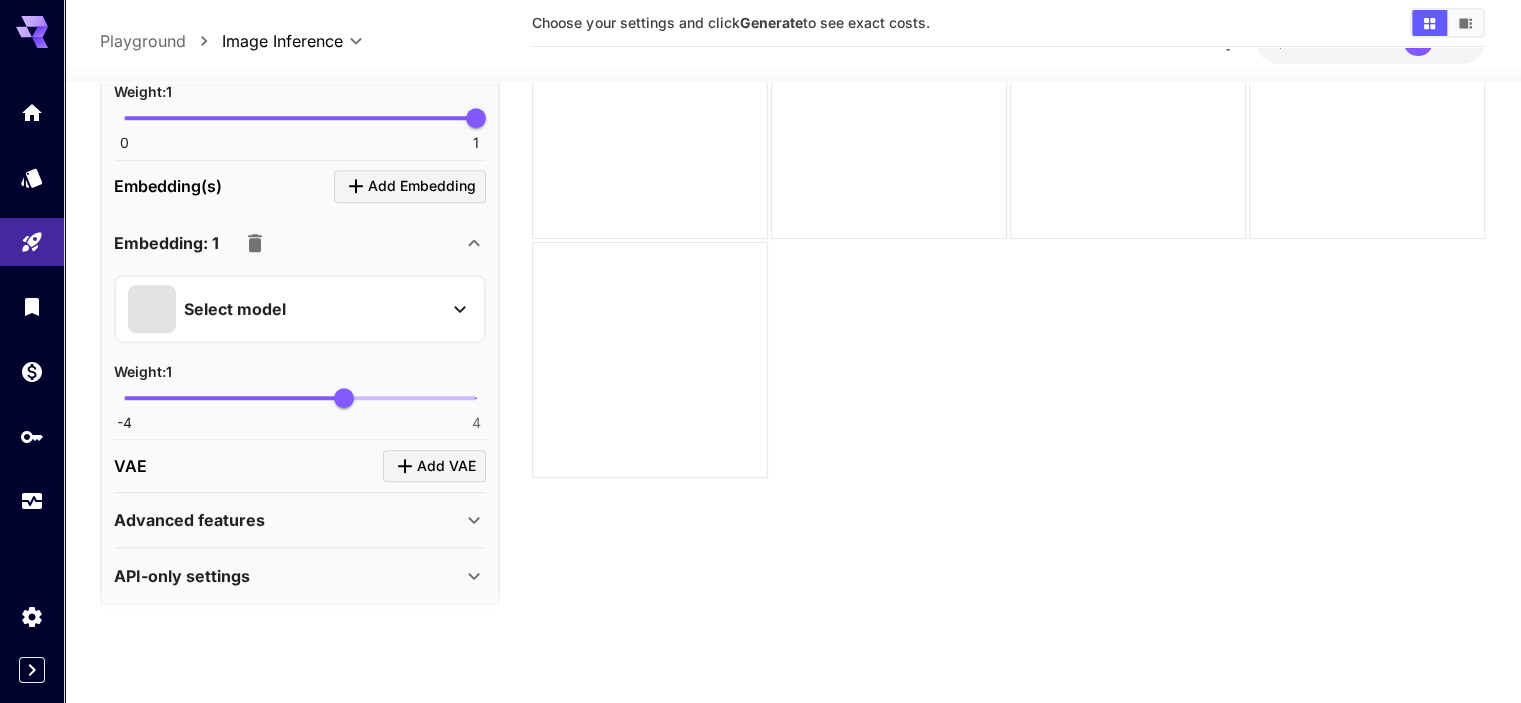 click 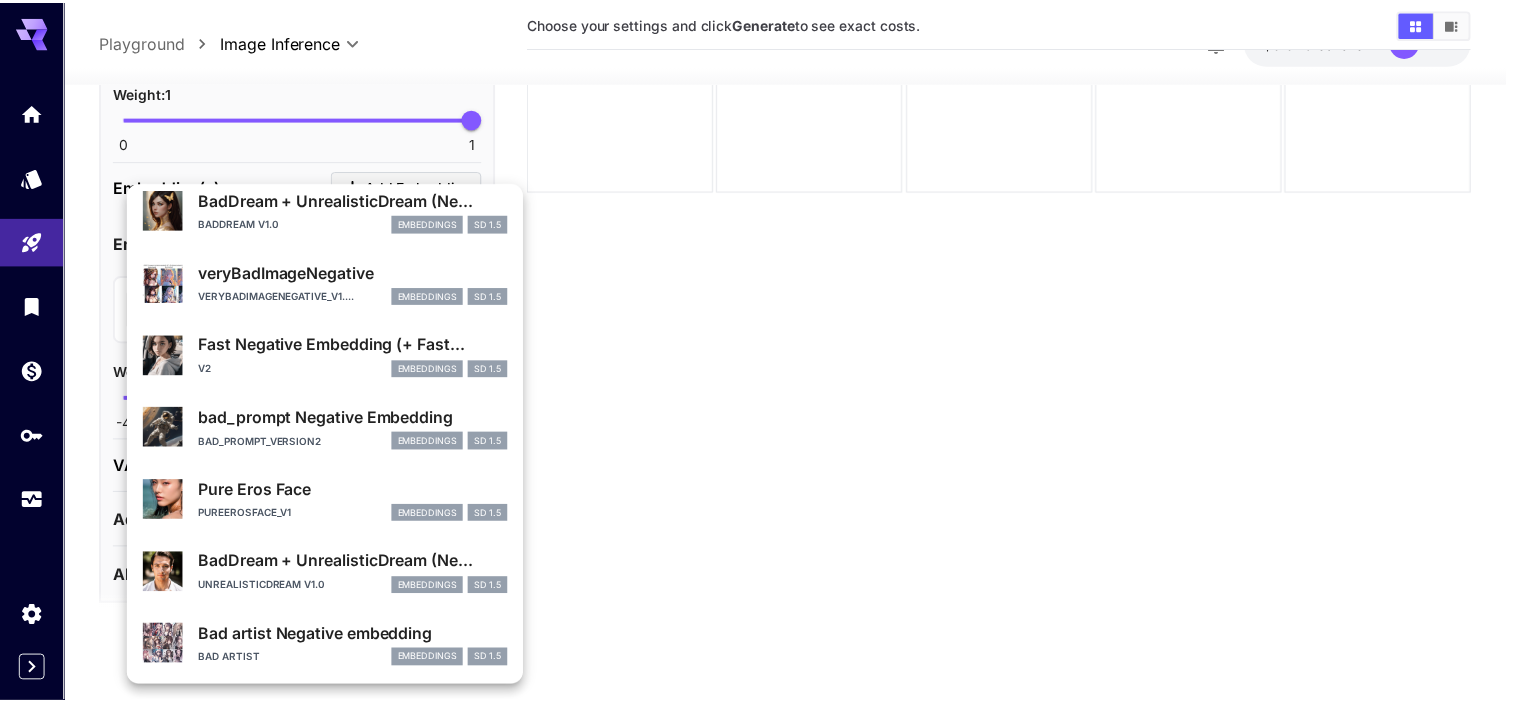 scroll, scrollTop: 303, scrollLeft: 0, axis: vertical 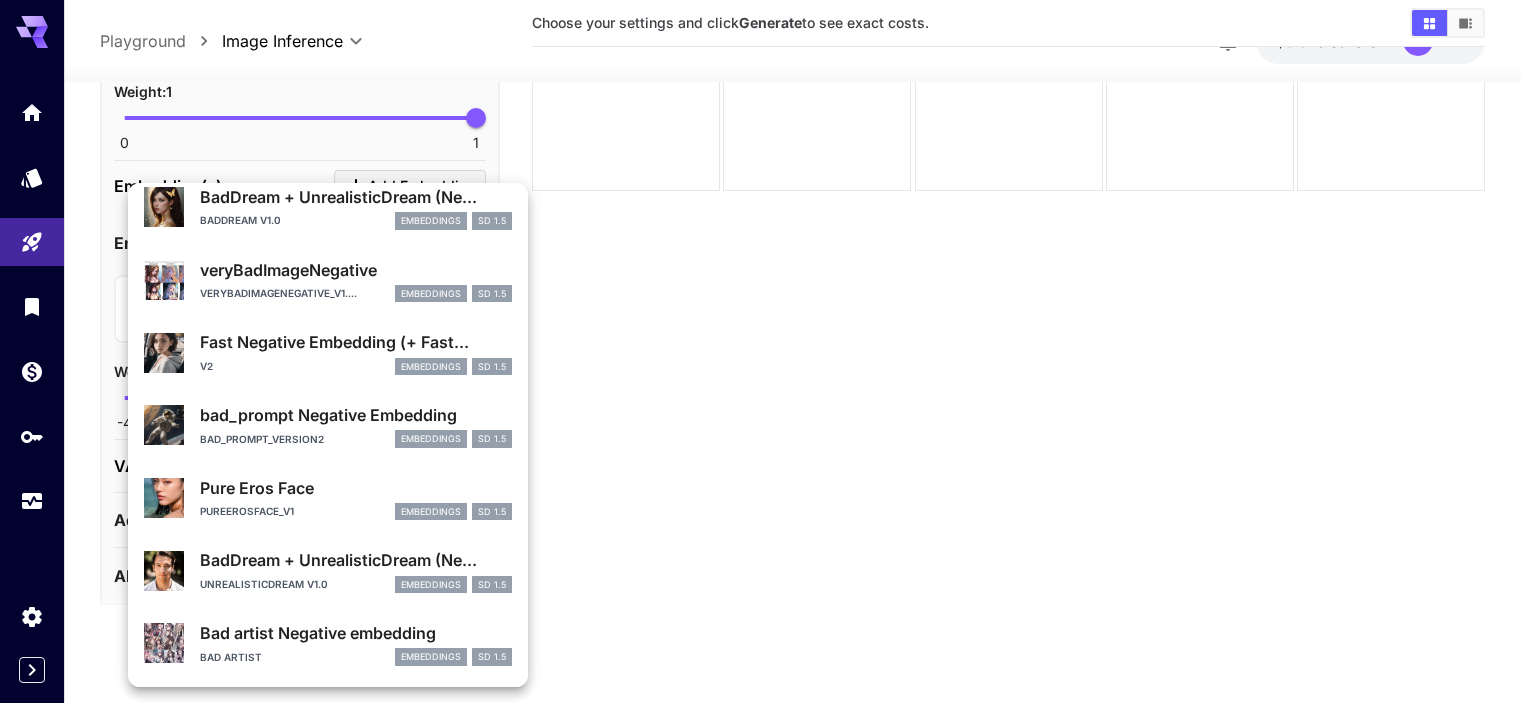 click on "Pure Eros Face" at bounding box center [356, 488] 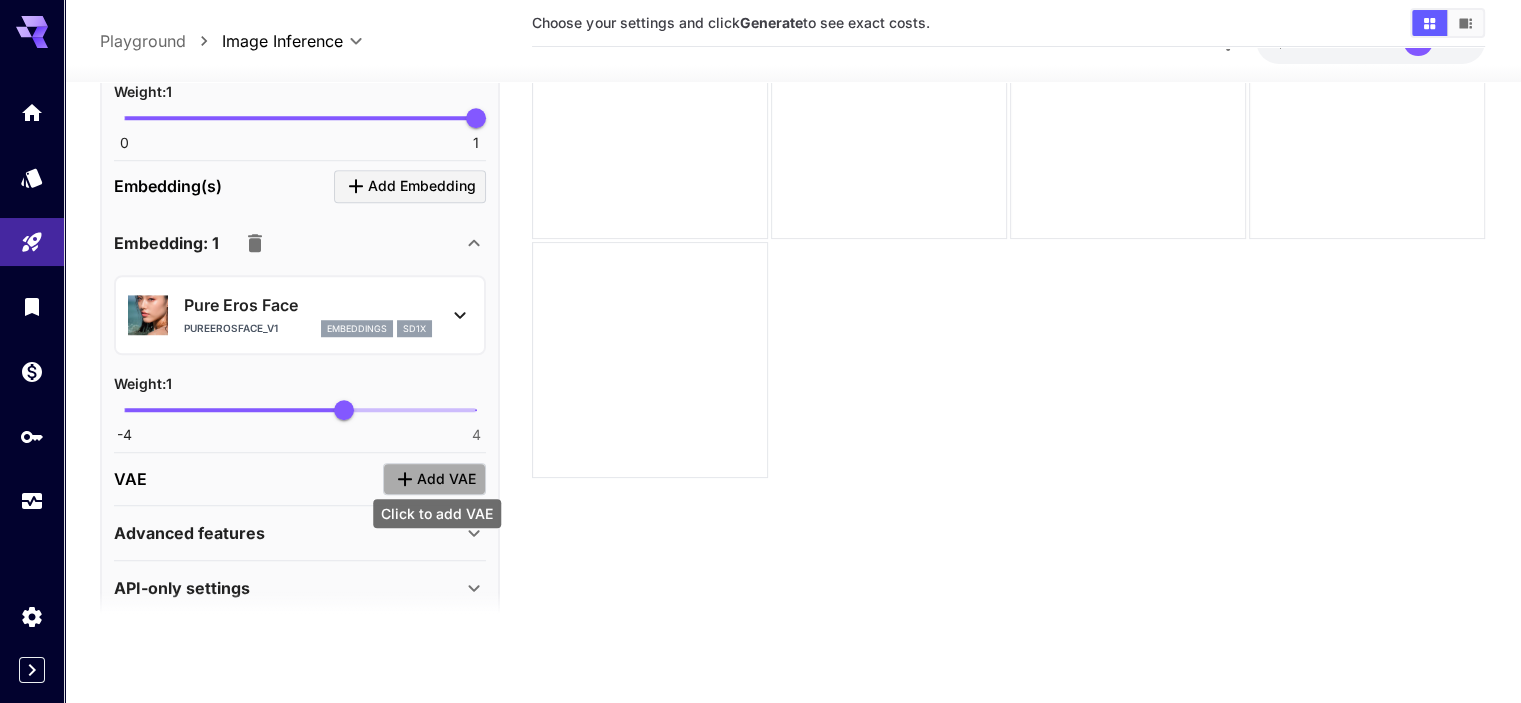 click on "Add VAE" at bounding box center (446, 479) 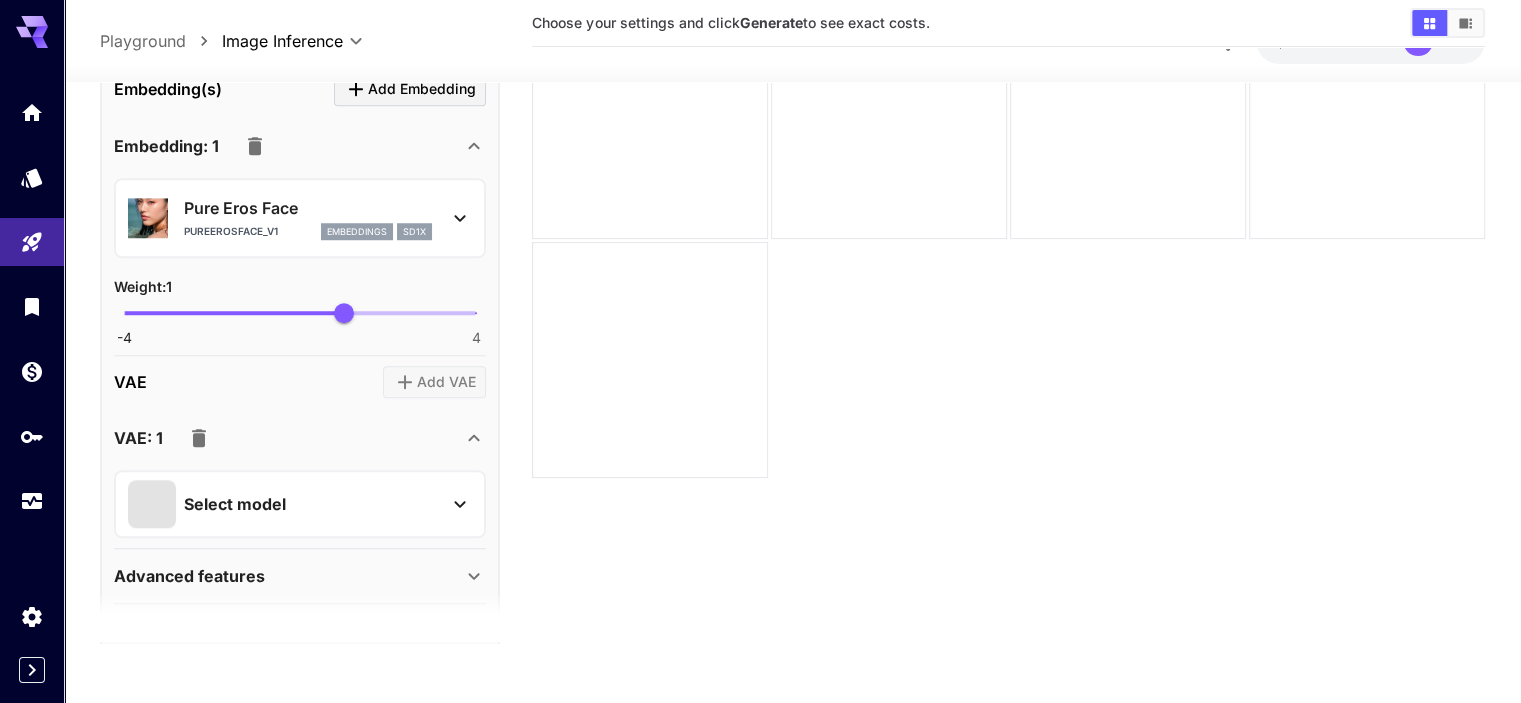 scroll, scrollTop: 1659, scrollLeft: 0, axis: vertical 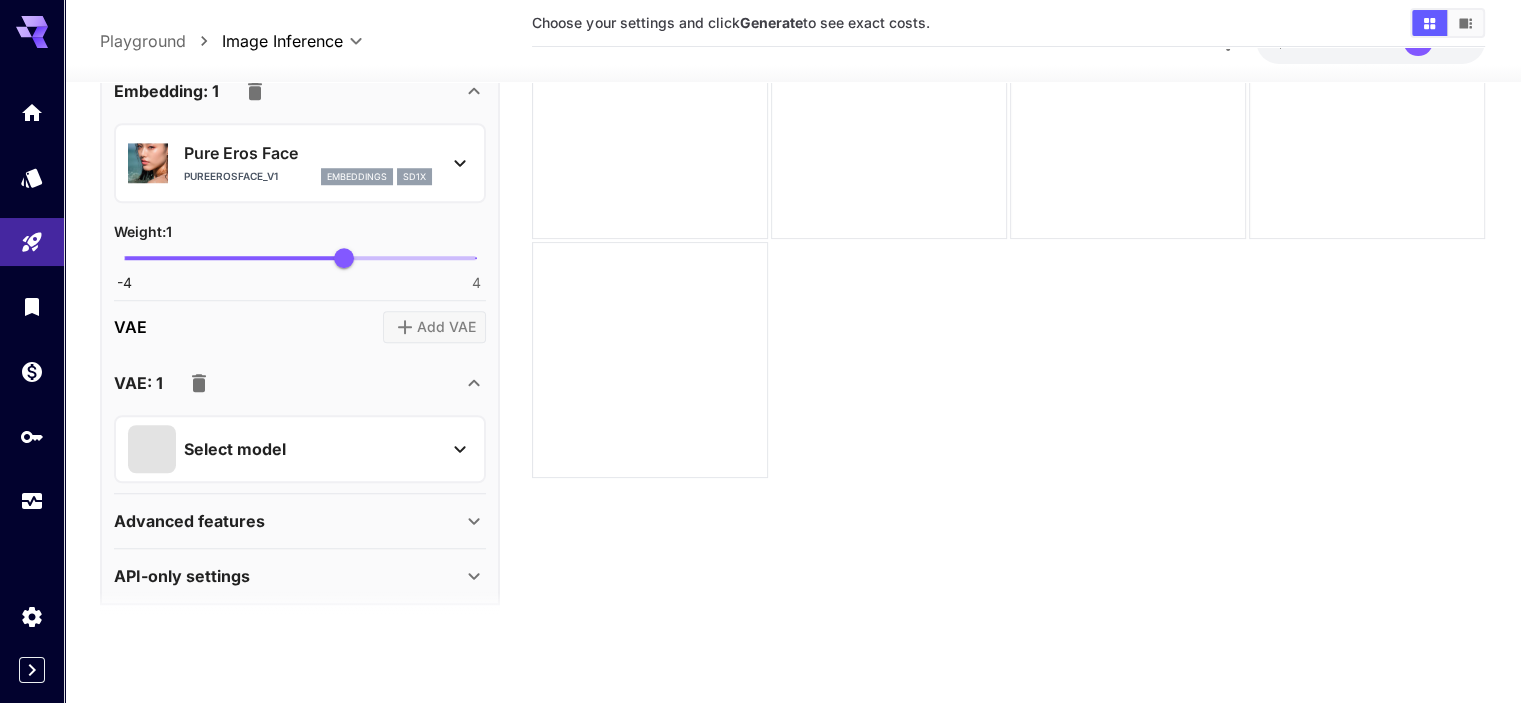 click 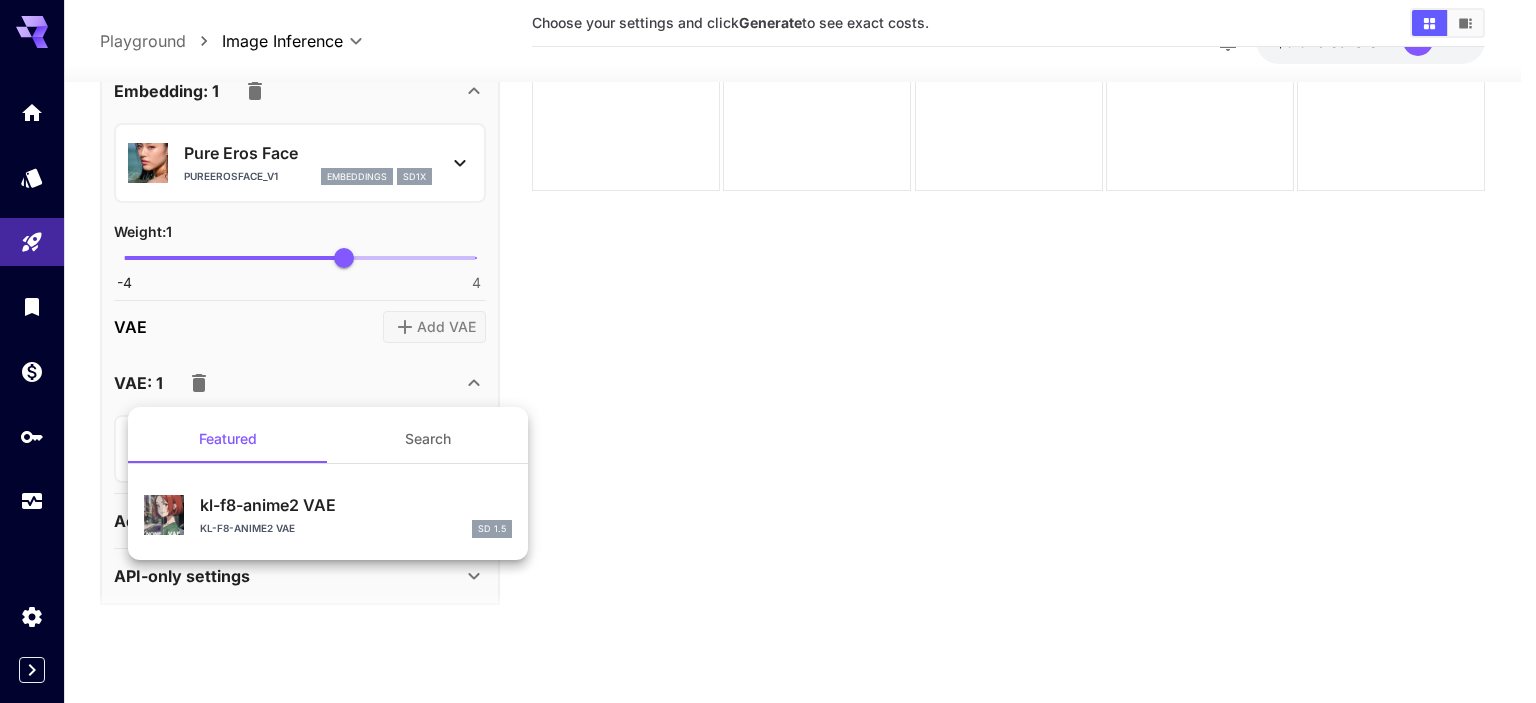 click at bounding box center (768, 351) 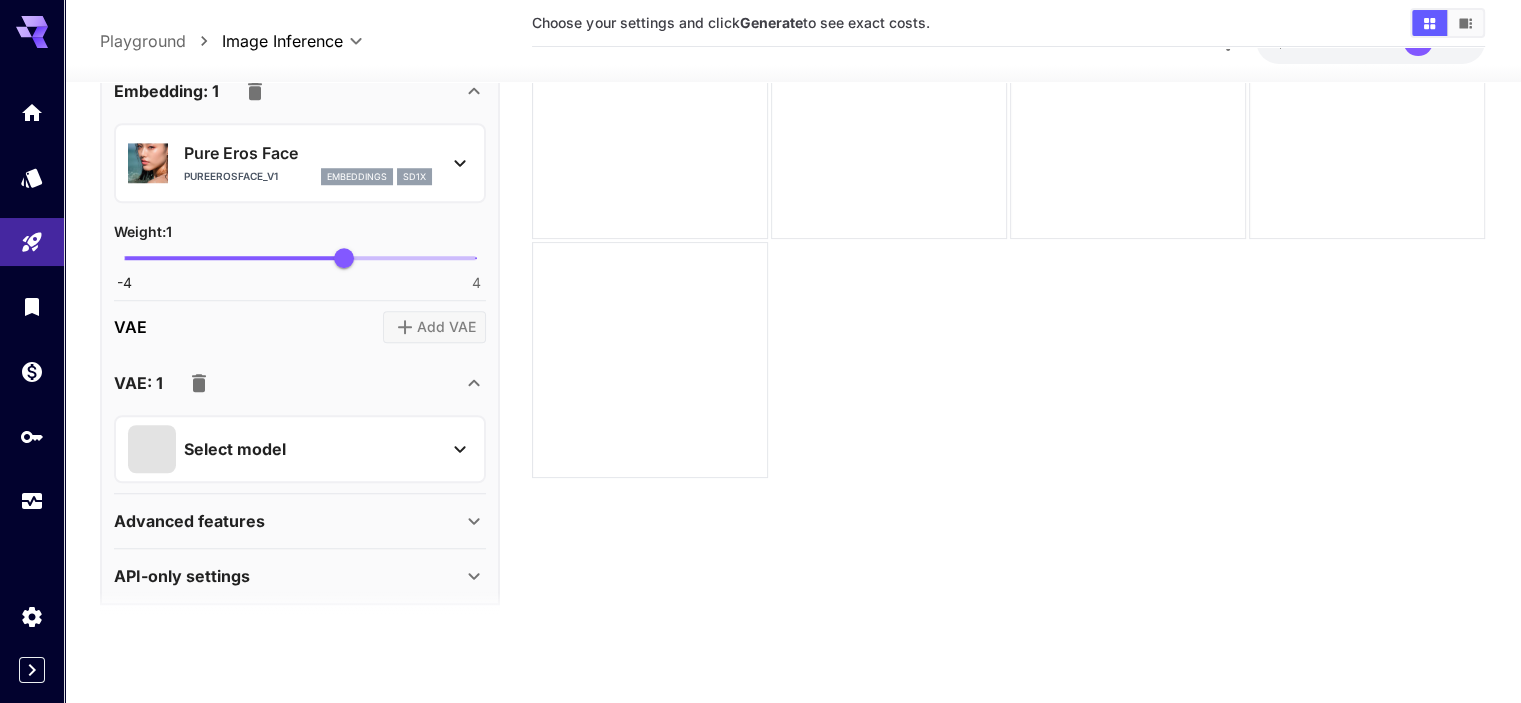 click 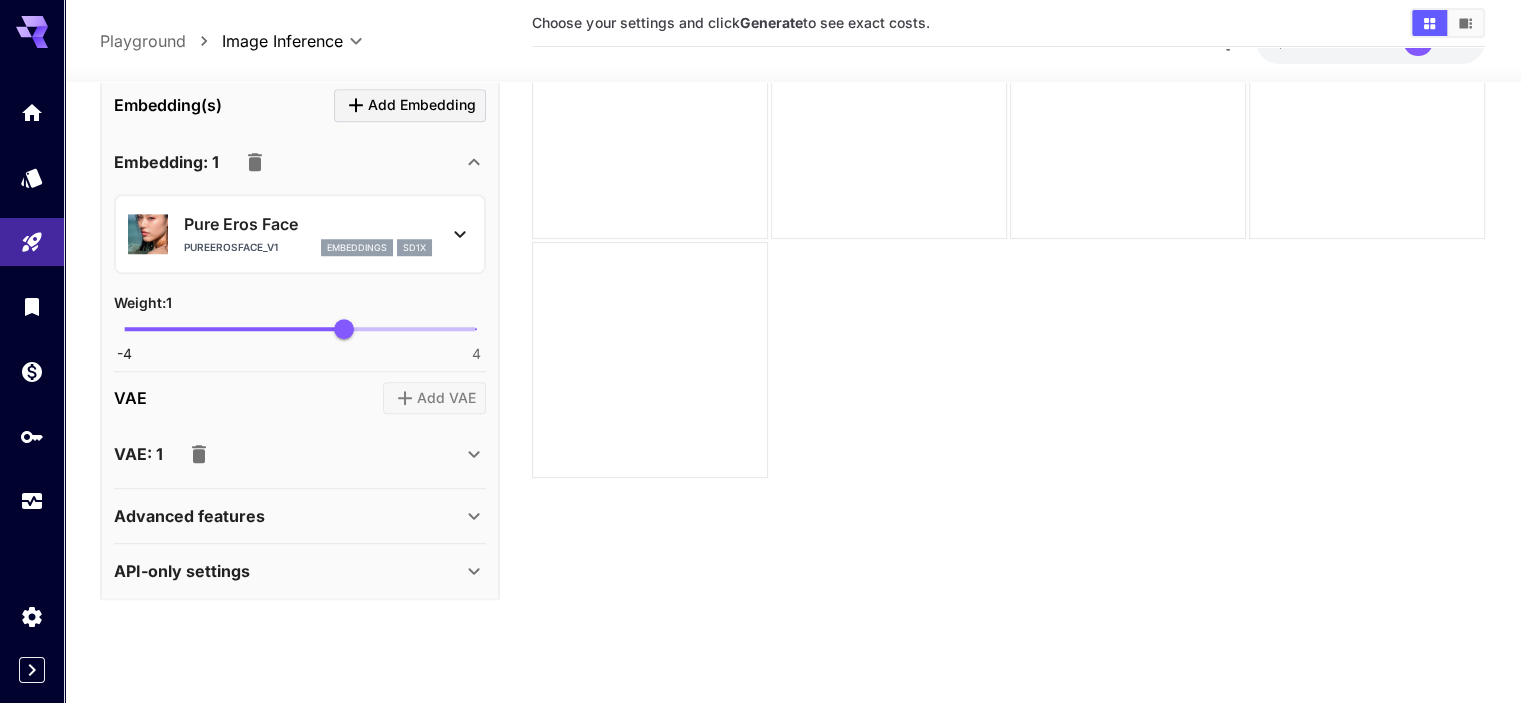scroll, scrollTop: 1584, scrollLeft: 0, axis: vertical 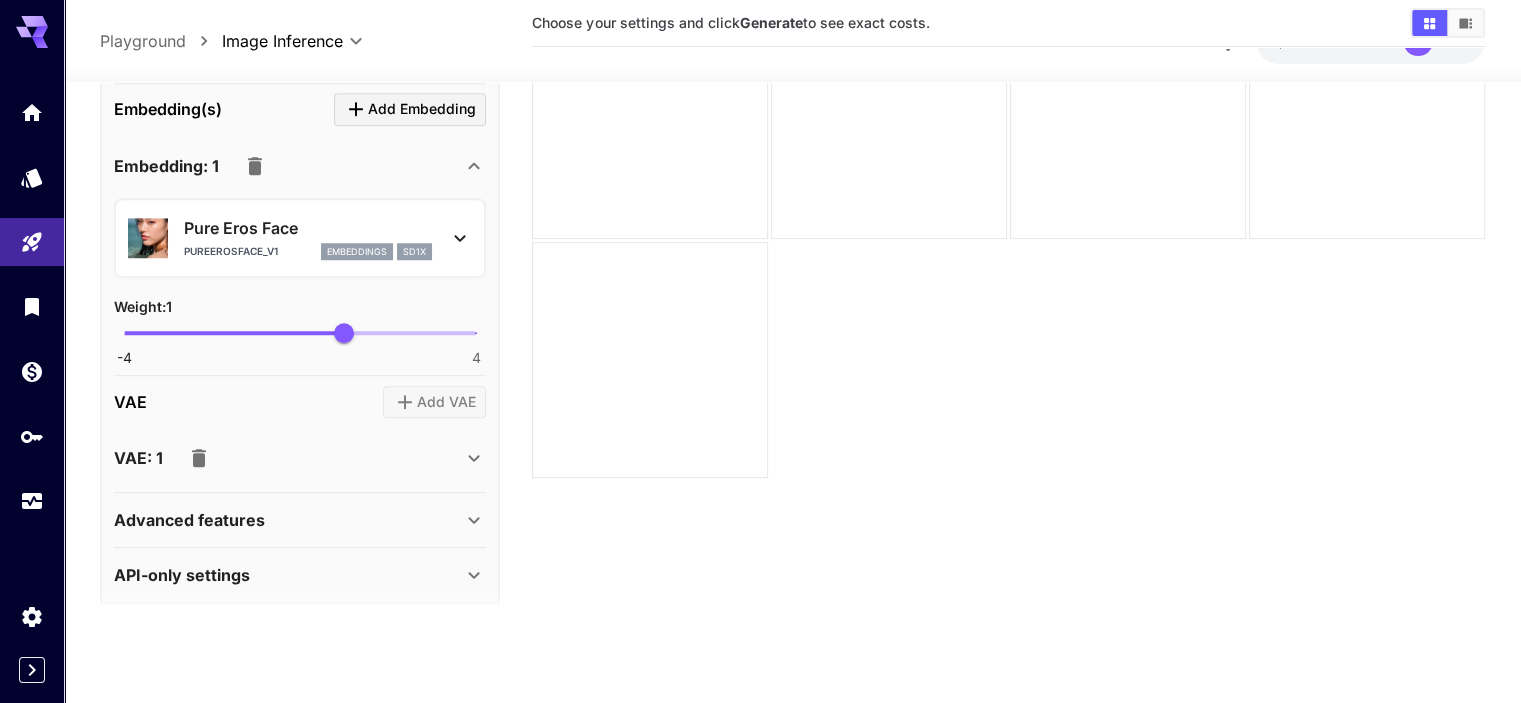 click 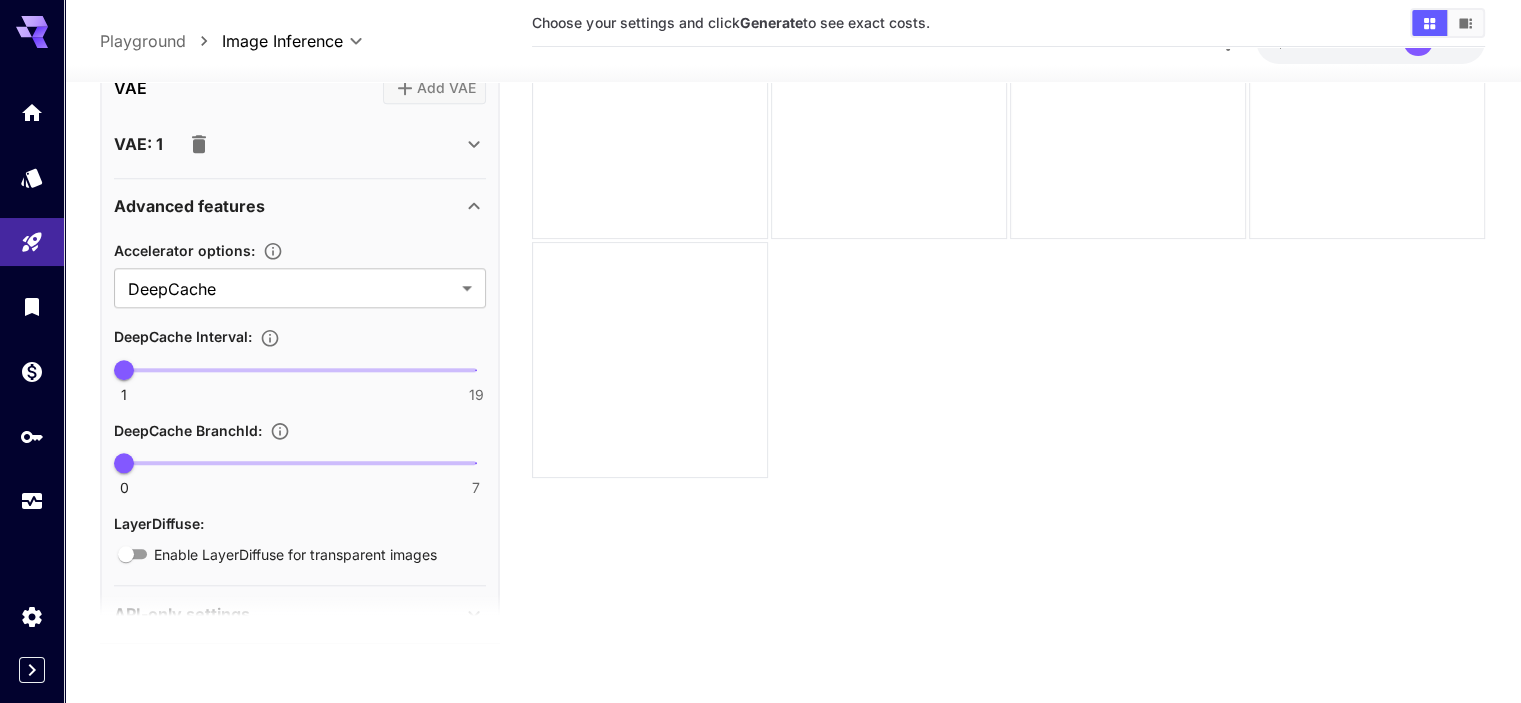 scroll, scrollTop: 1936, scrollLeft: 0, axis: vertical 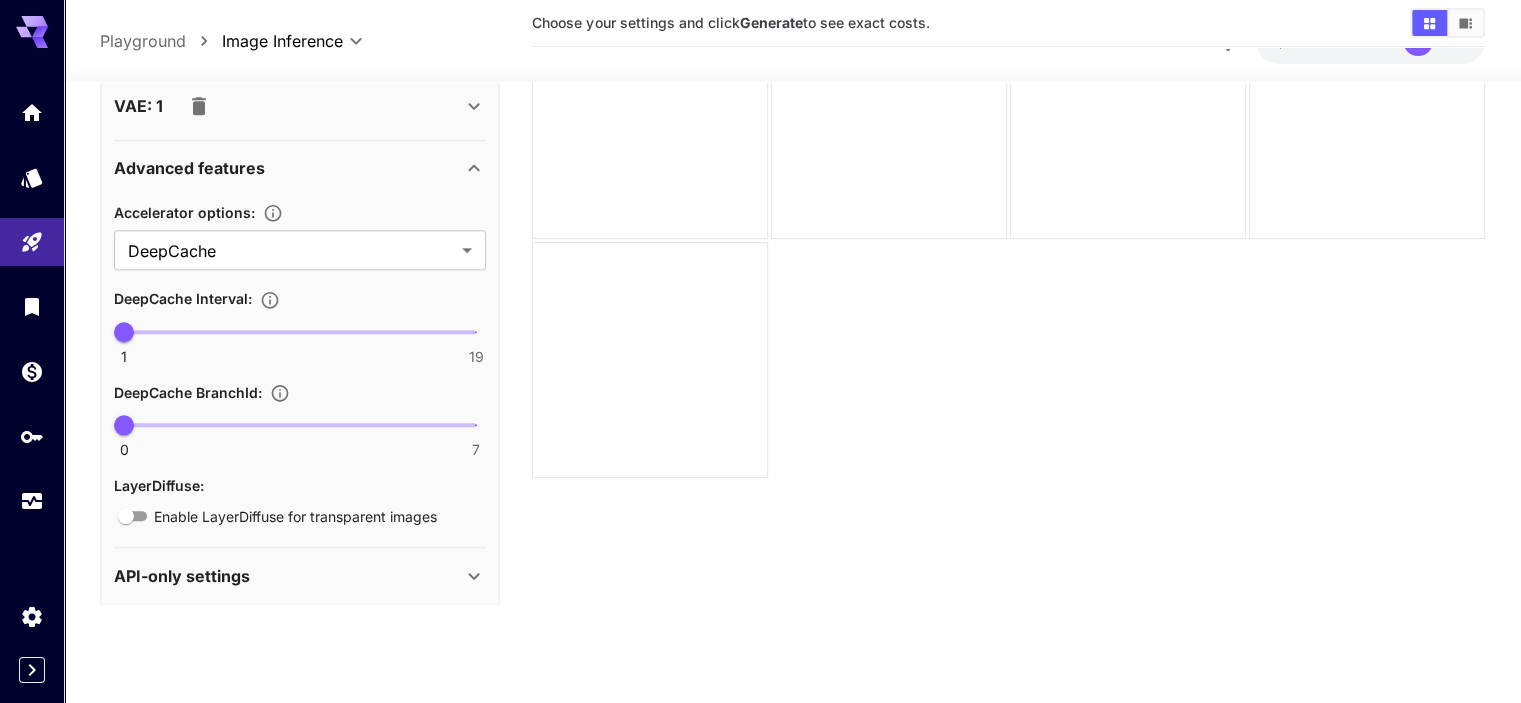 click on "API-only settings" at bounding box center (288, 576) 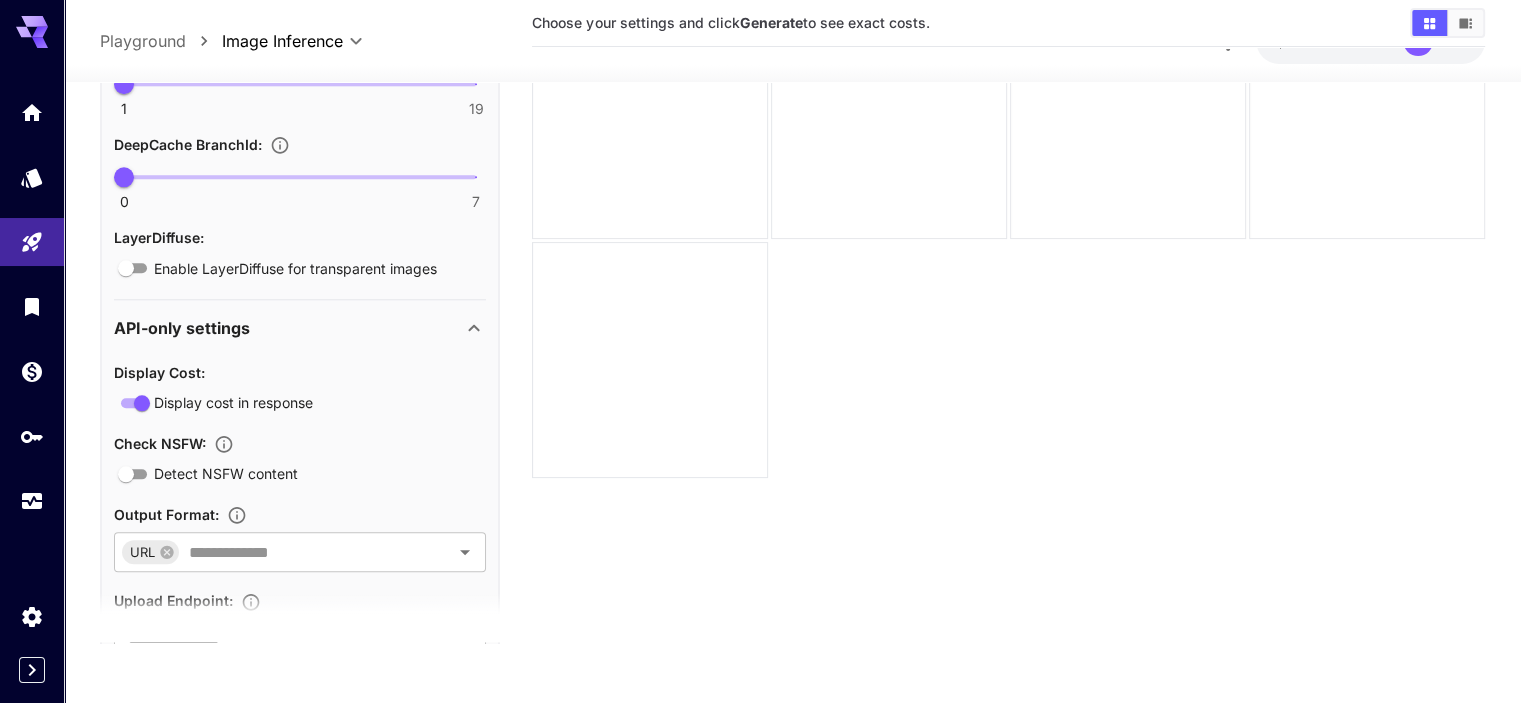 scroll, scrollTop: 2276, scrollLeft: 0, axis: vertical 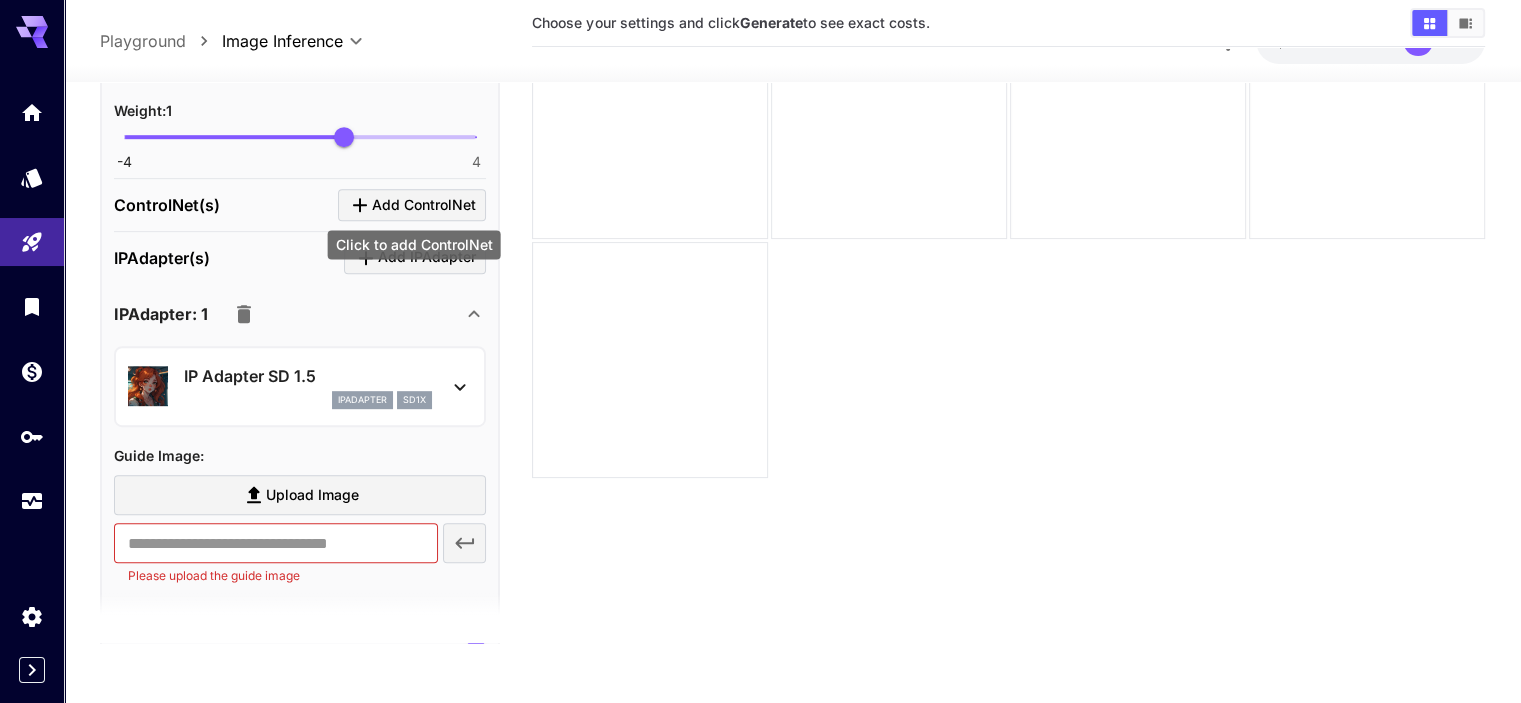 click on "Add ControlNet" at bounding box center (424, 205) 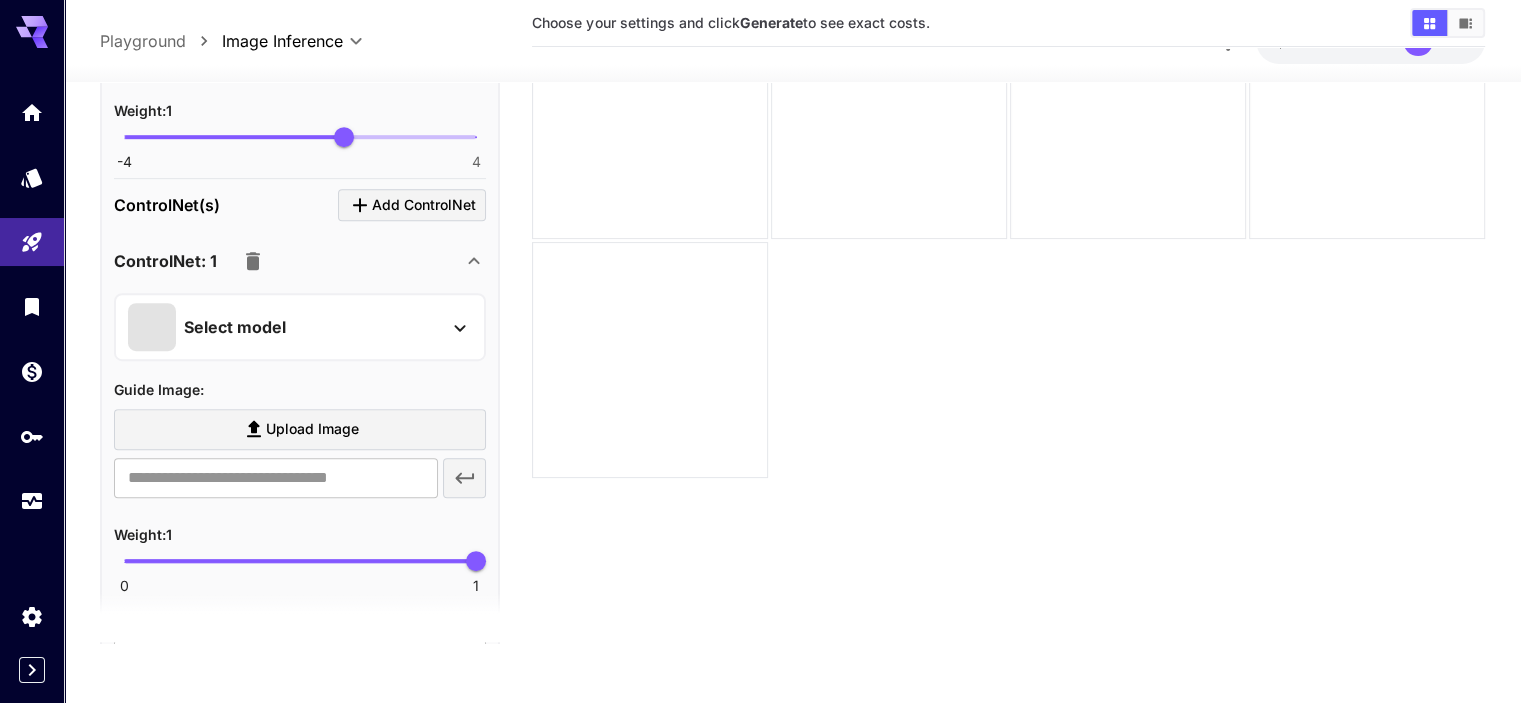 click 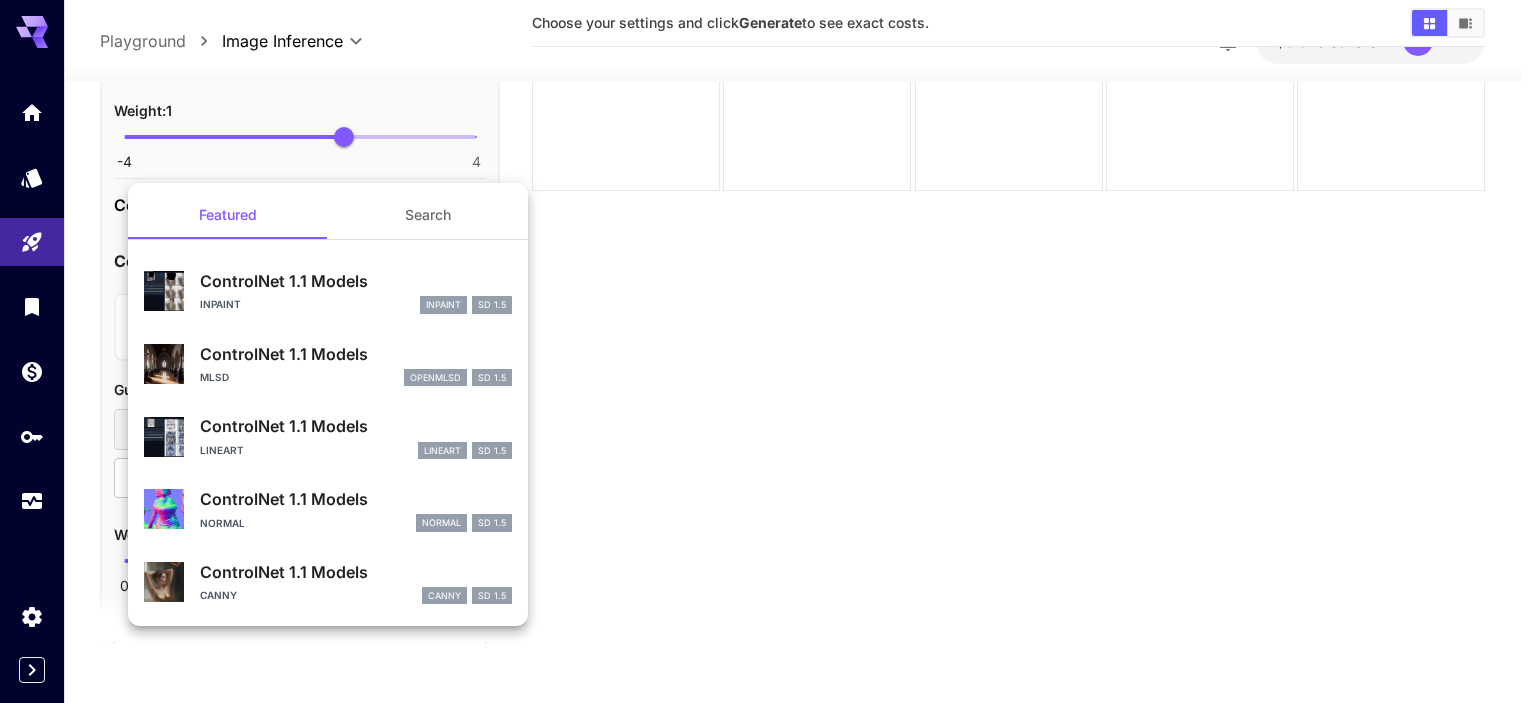 click on "ControlNet 1.1 Models" at bounding box center (356, 426) 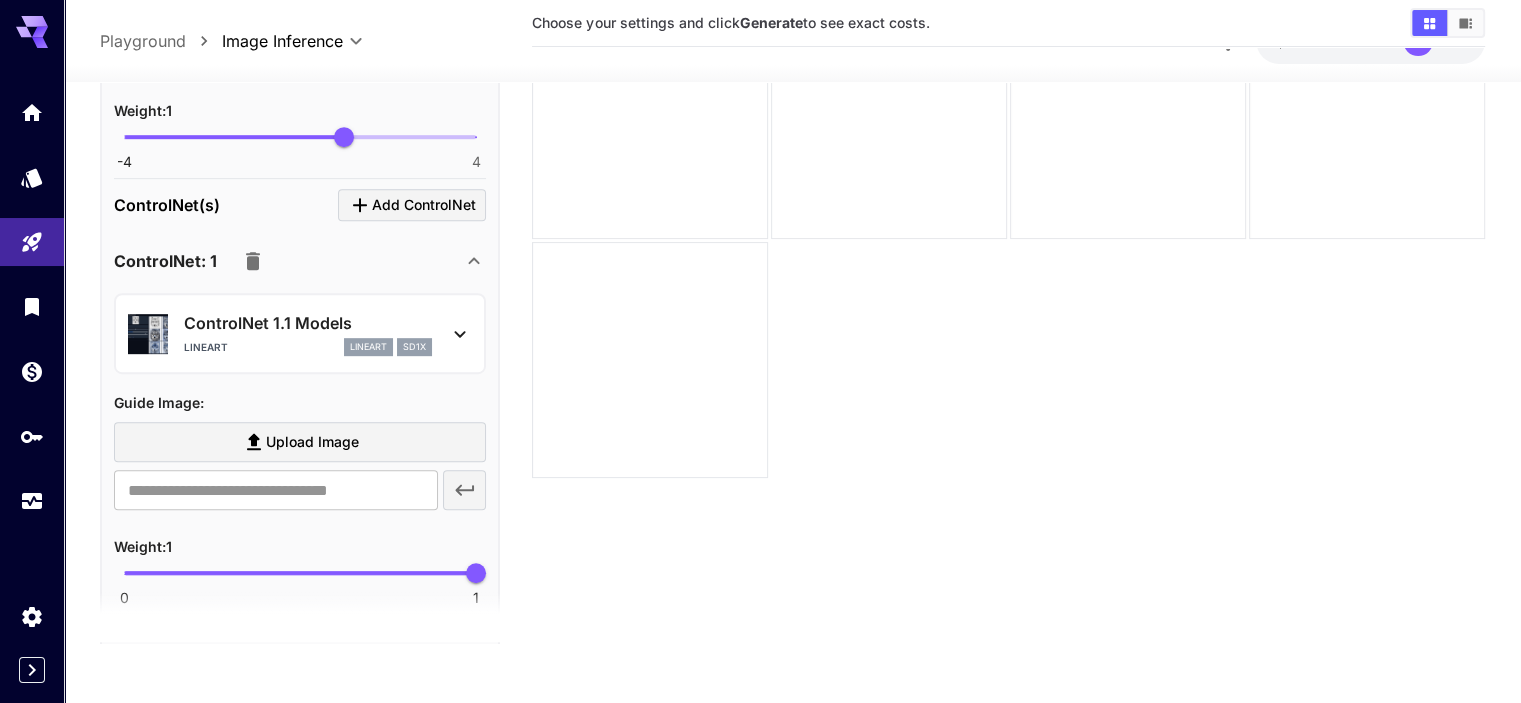 click on "Upload Image" at bounding box center [312, 442] 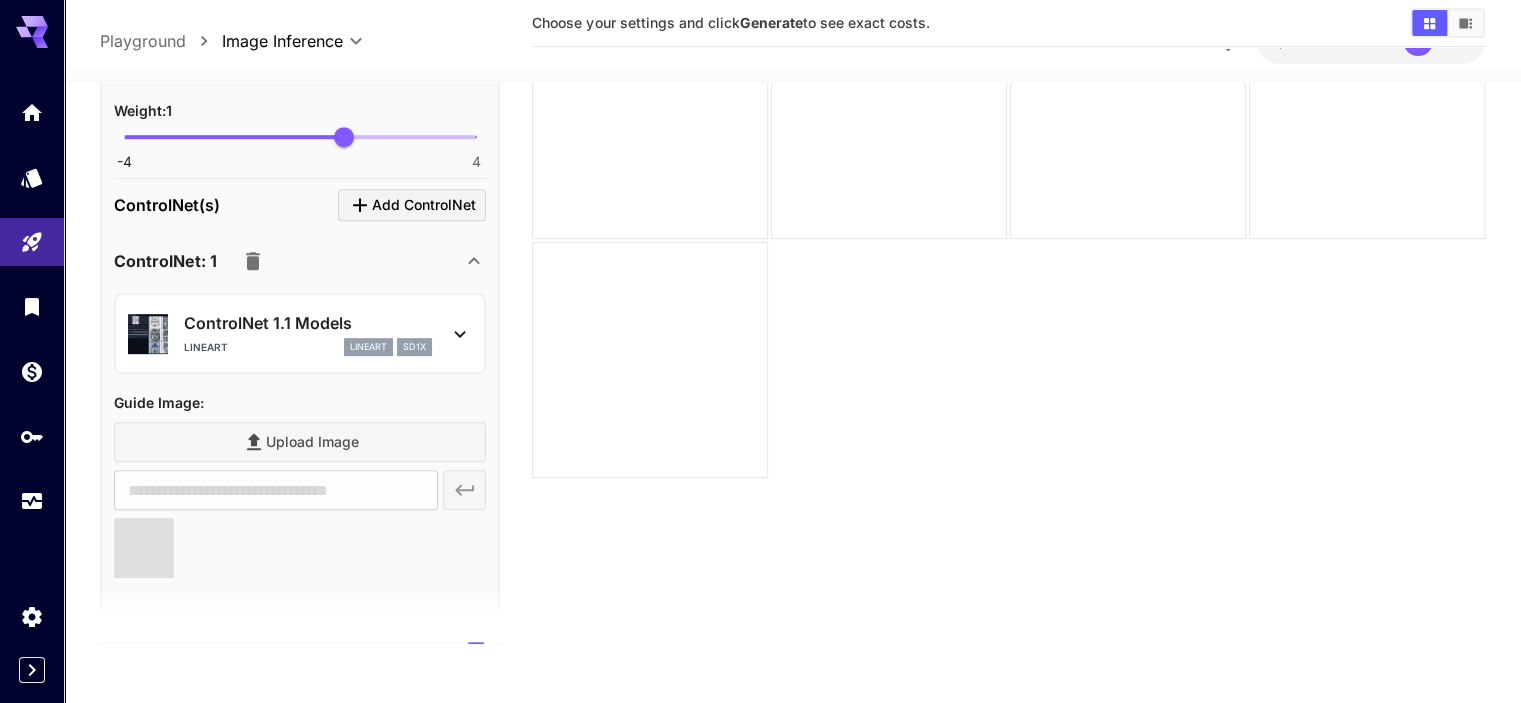 type on "**********" 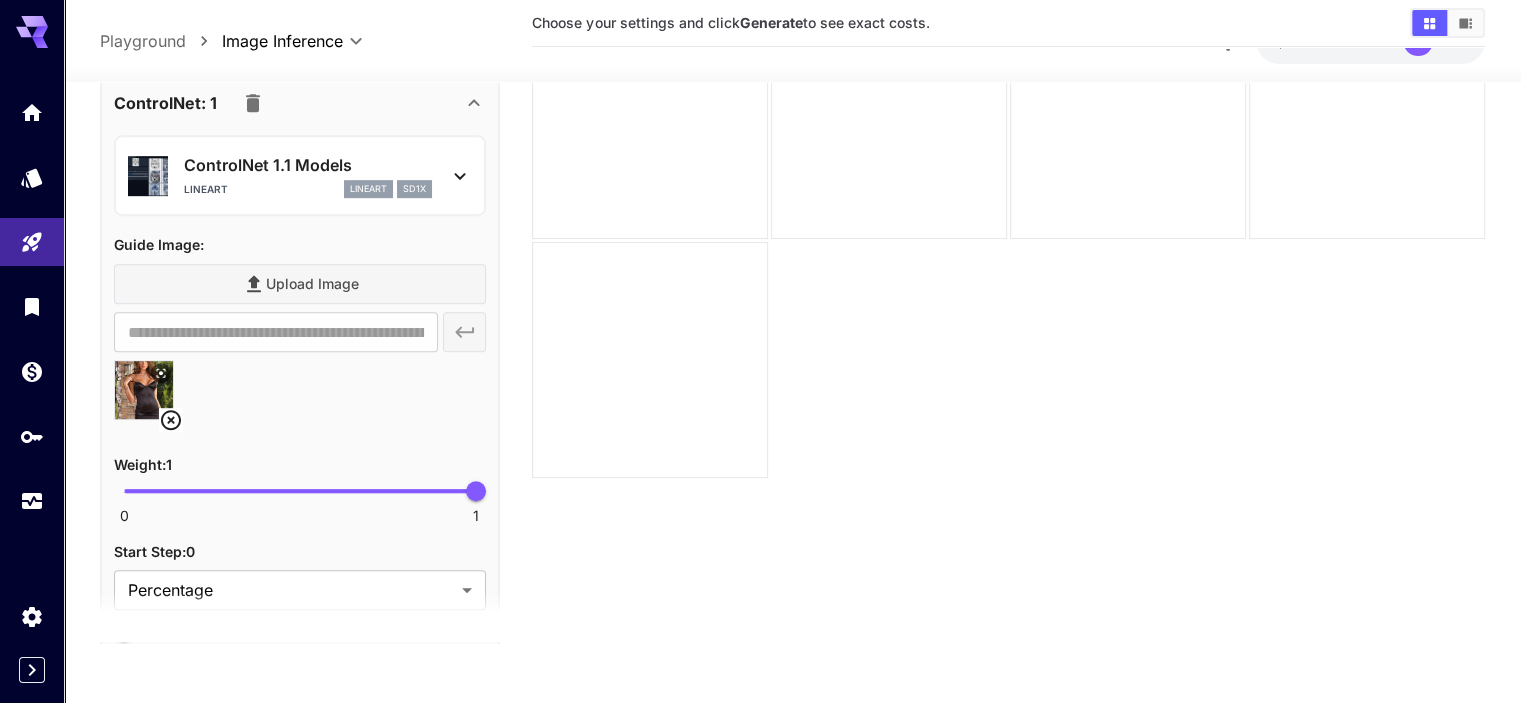 scroll, scrollTop: 1099, scrollLeft: 0, axis: vertical 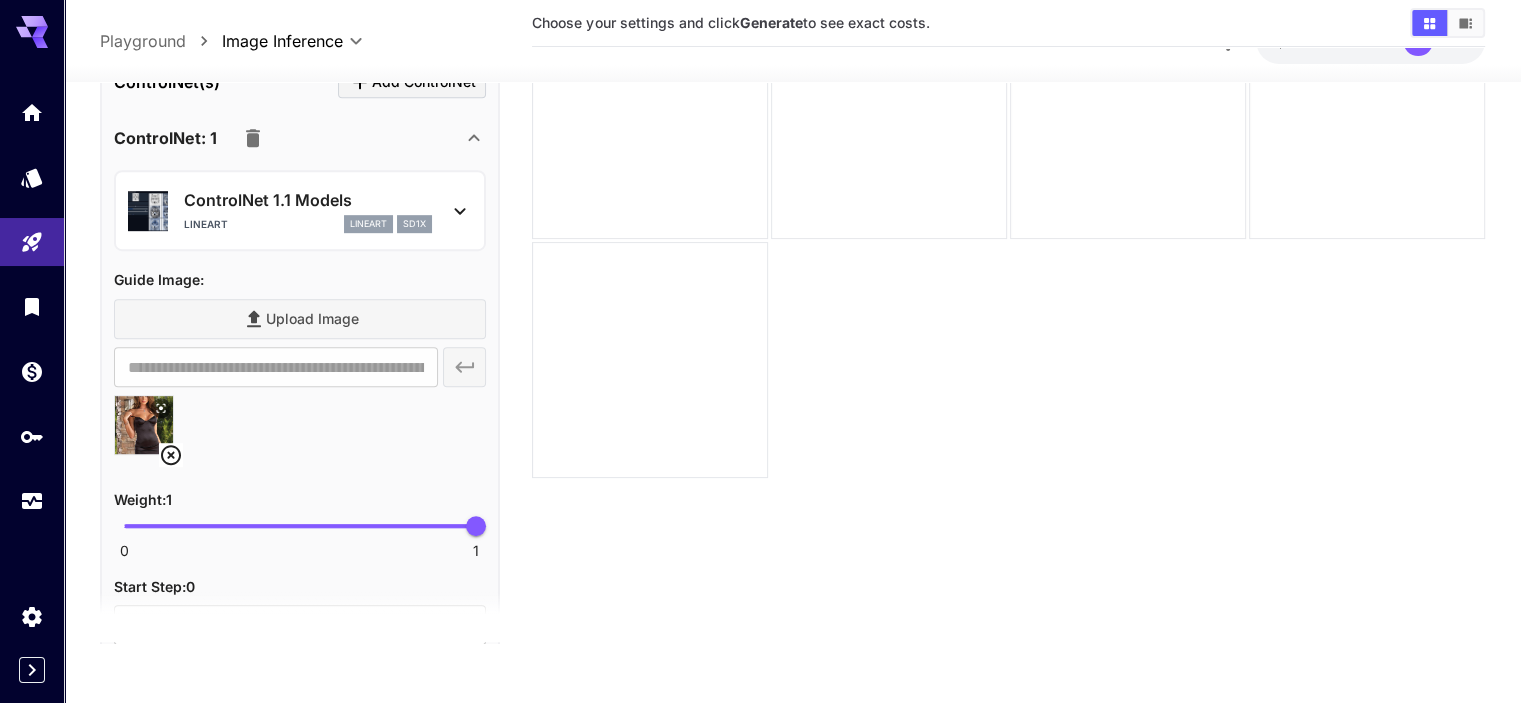 click 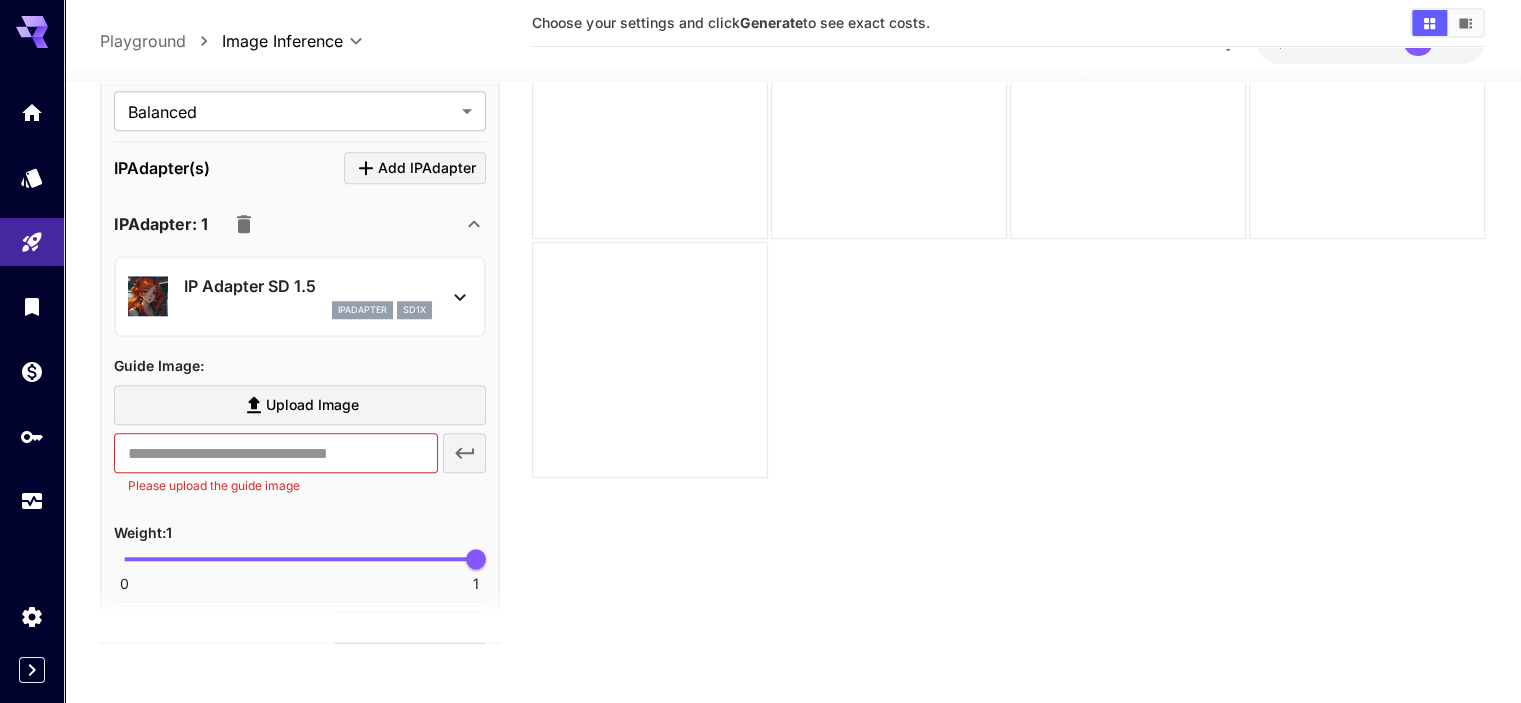 scroll, scrollTop: 1799, scrollLeft: 0, axis: vertical 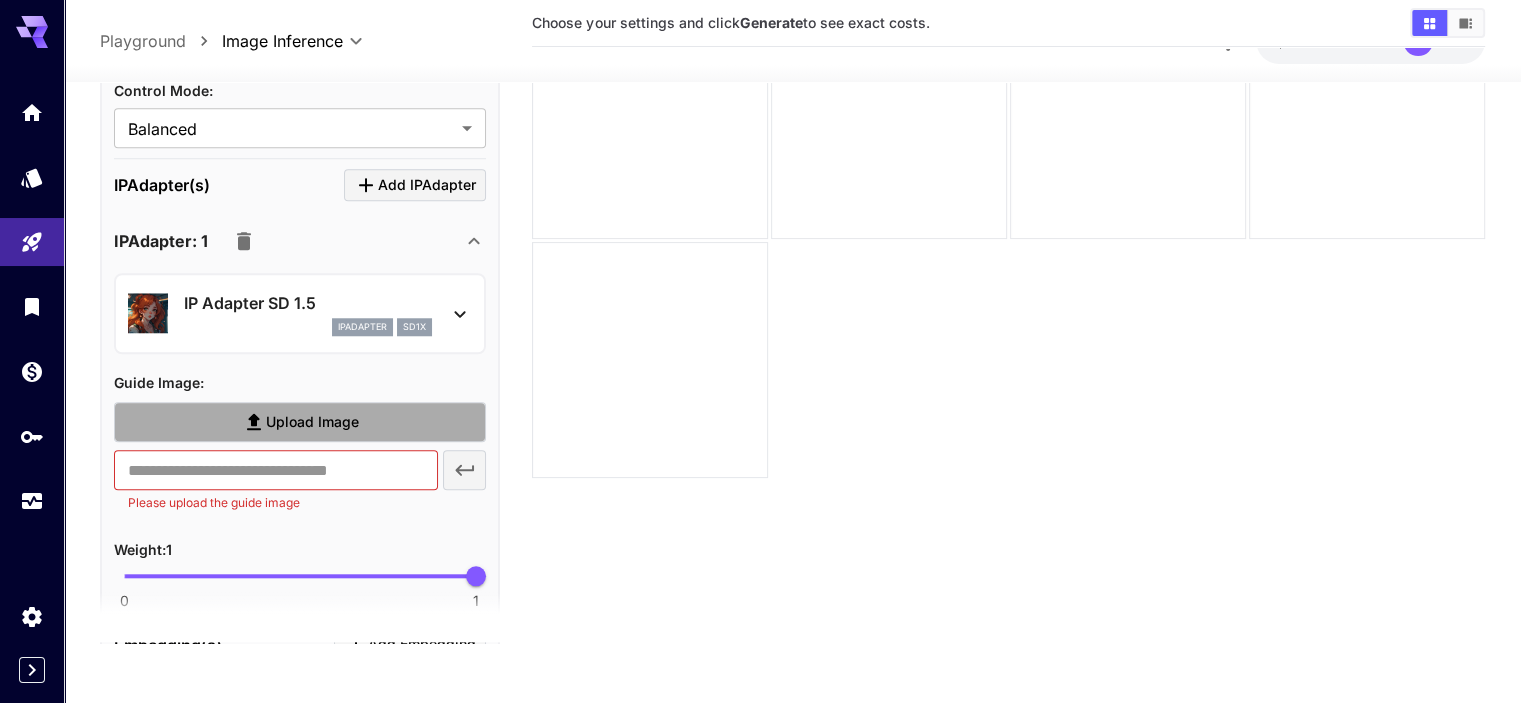 click on "Upload Image" at bounding box center (312, 422) 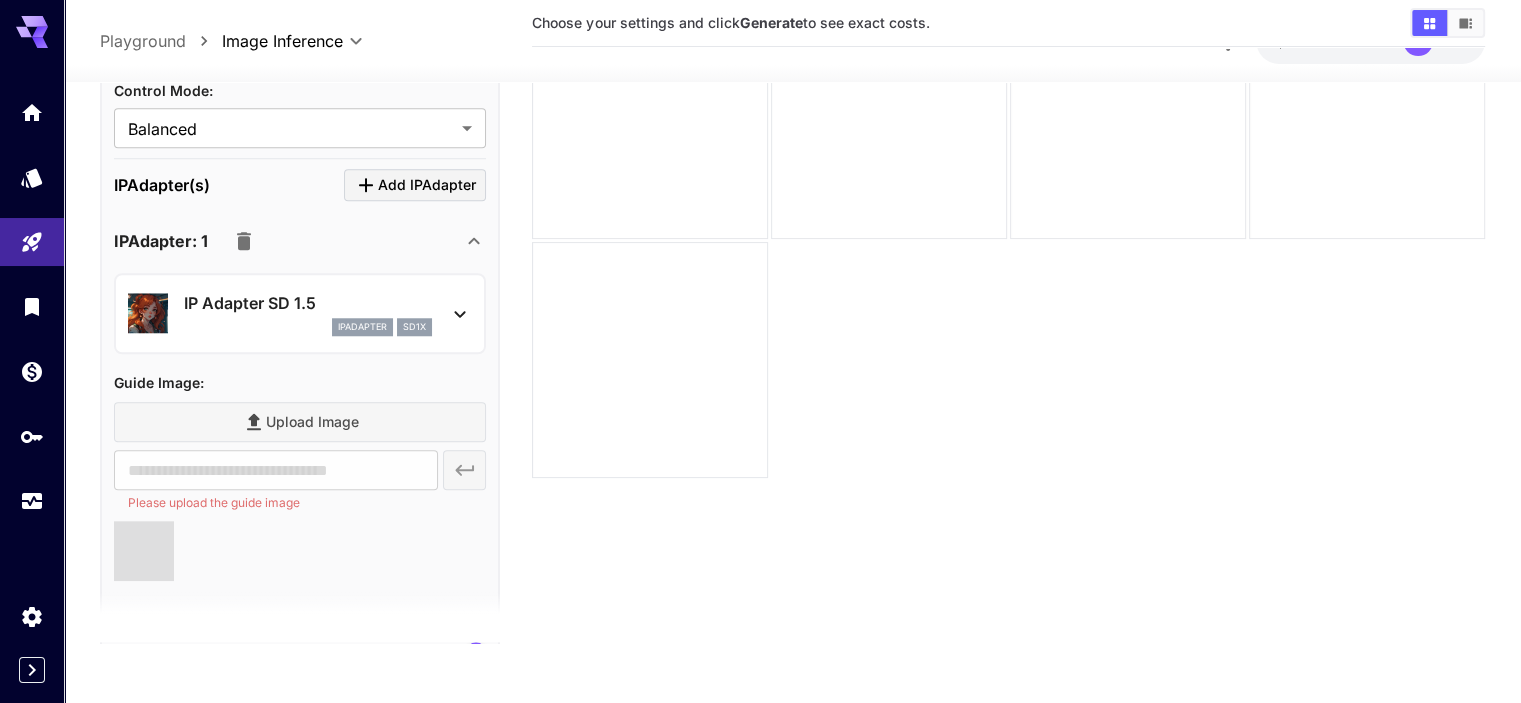 type on "**********" 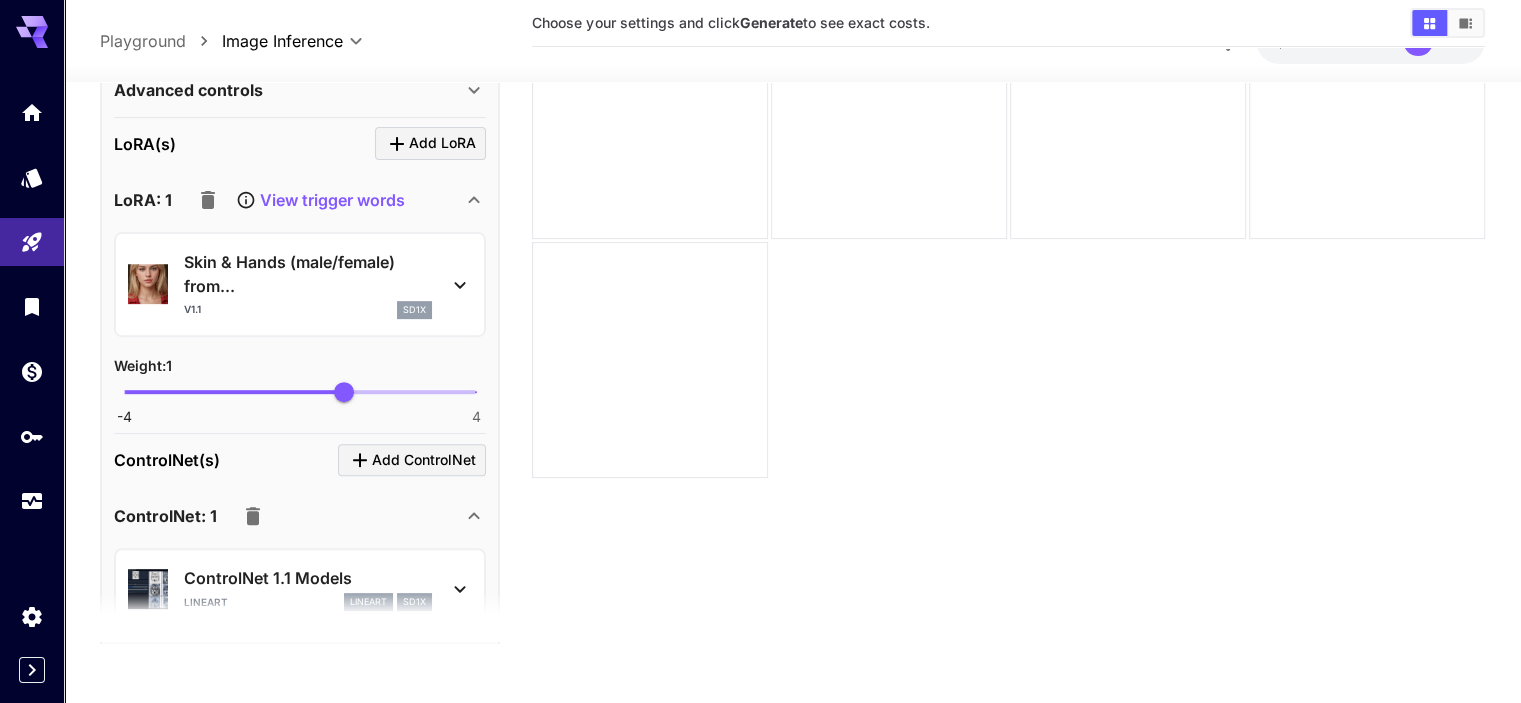 scroll, scrollTop: 699, scrollLeft: 0, axis: vertical 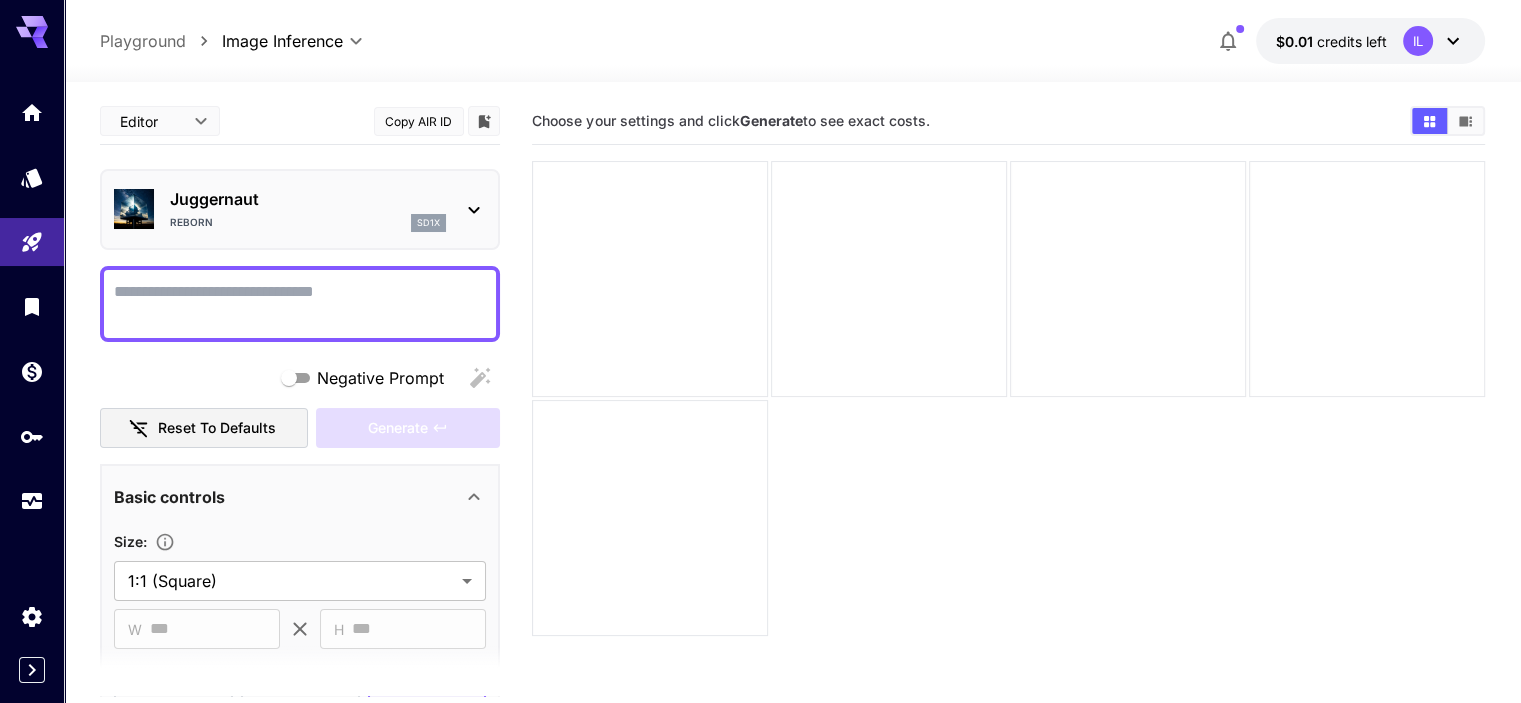 click on "Negative Prompt" at bounding box center [300, 304] 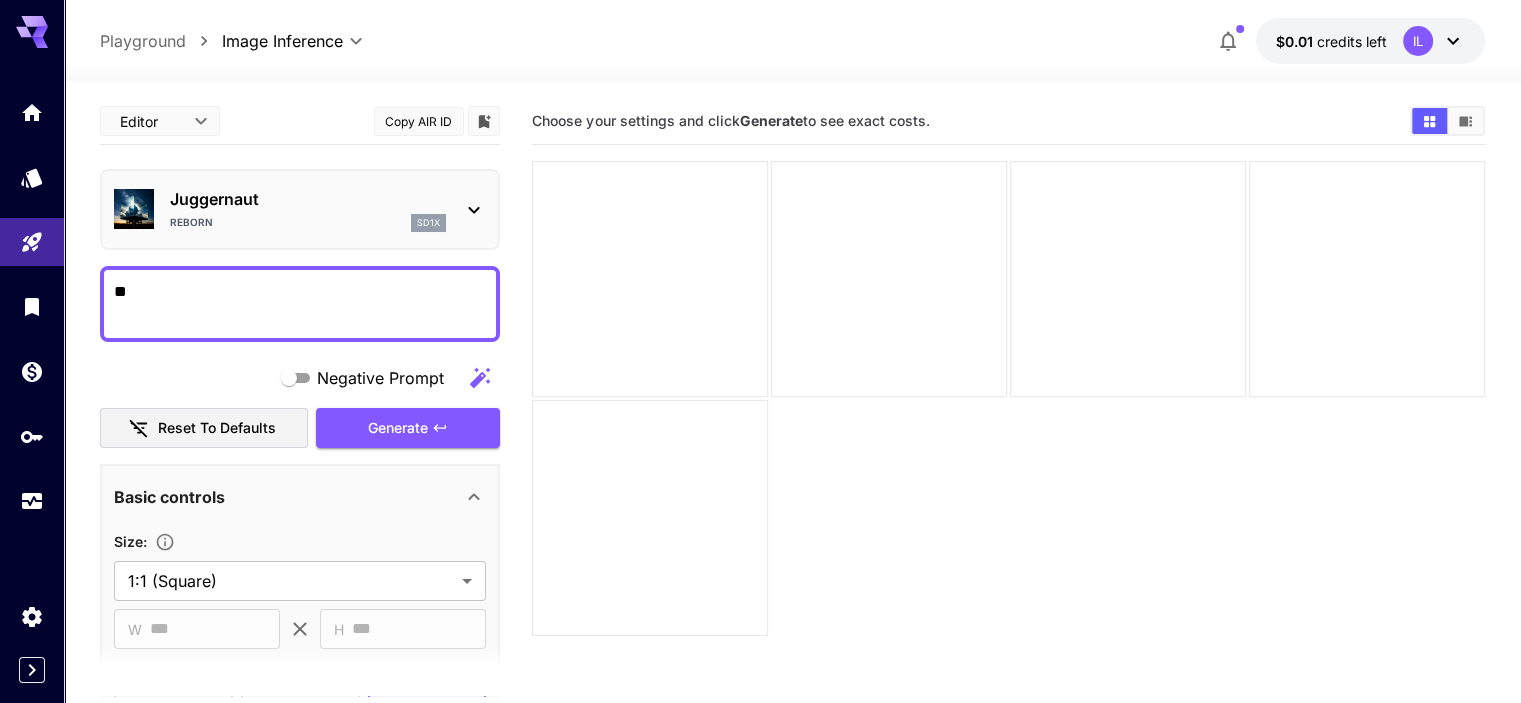 type on "*" 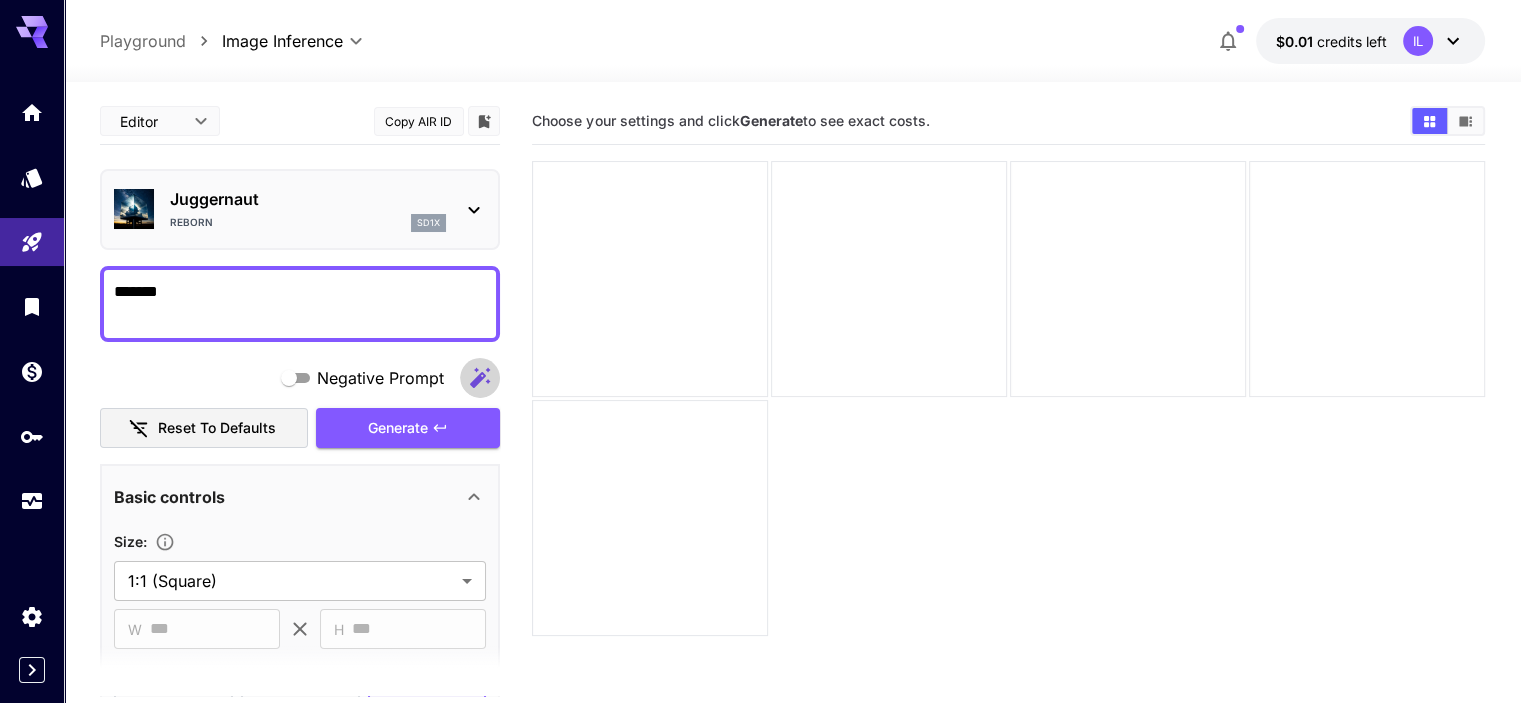 click 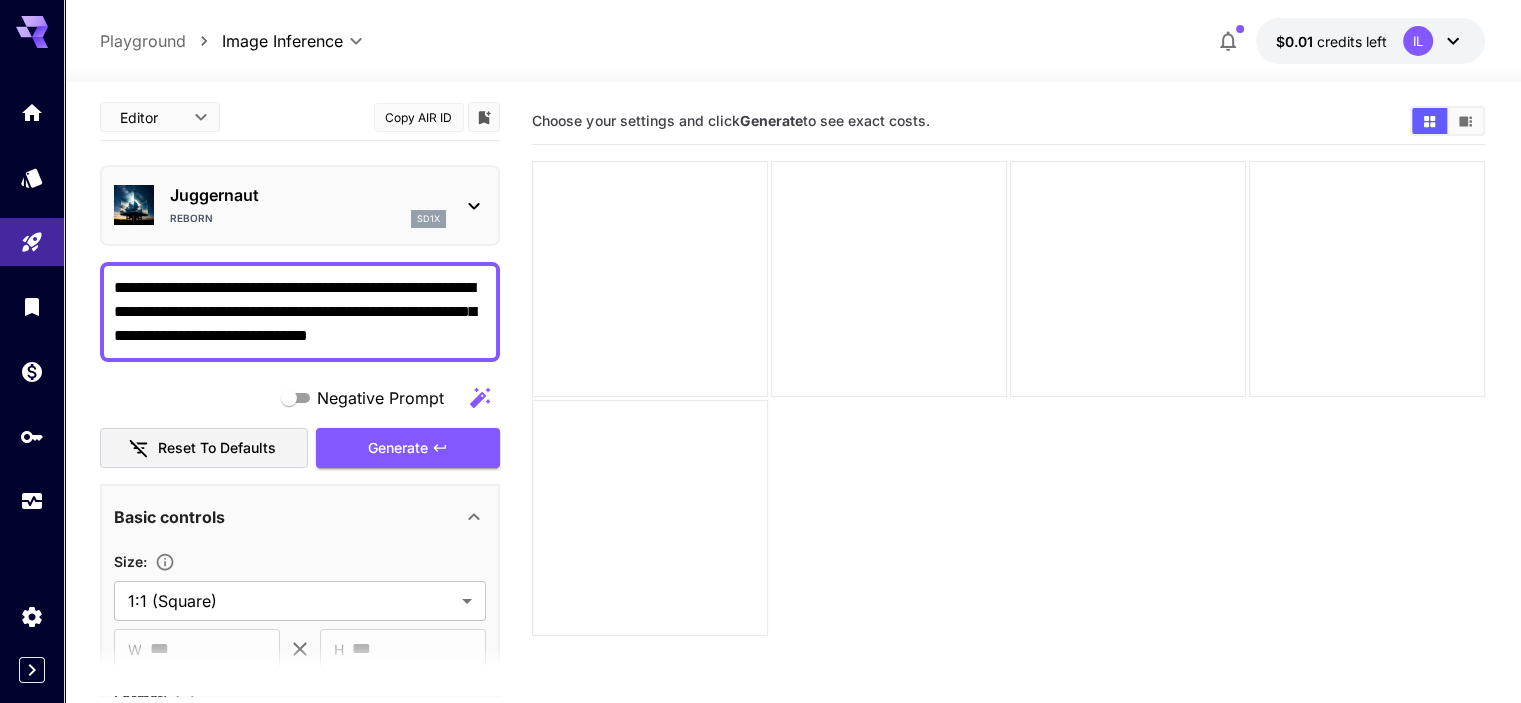 scroll, scrollTop: 0, scrollLeft: 0, axis: both 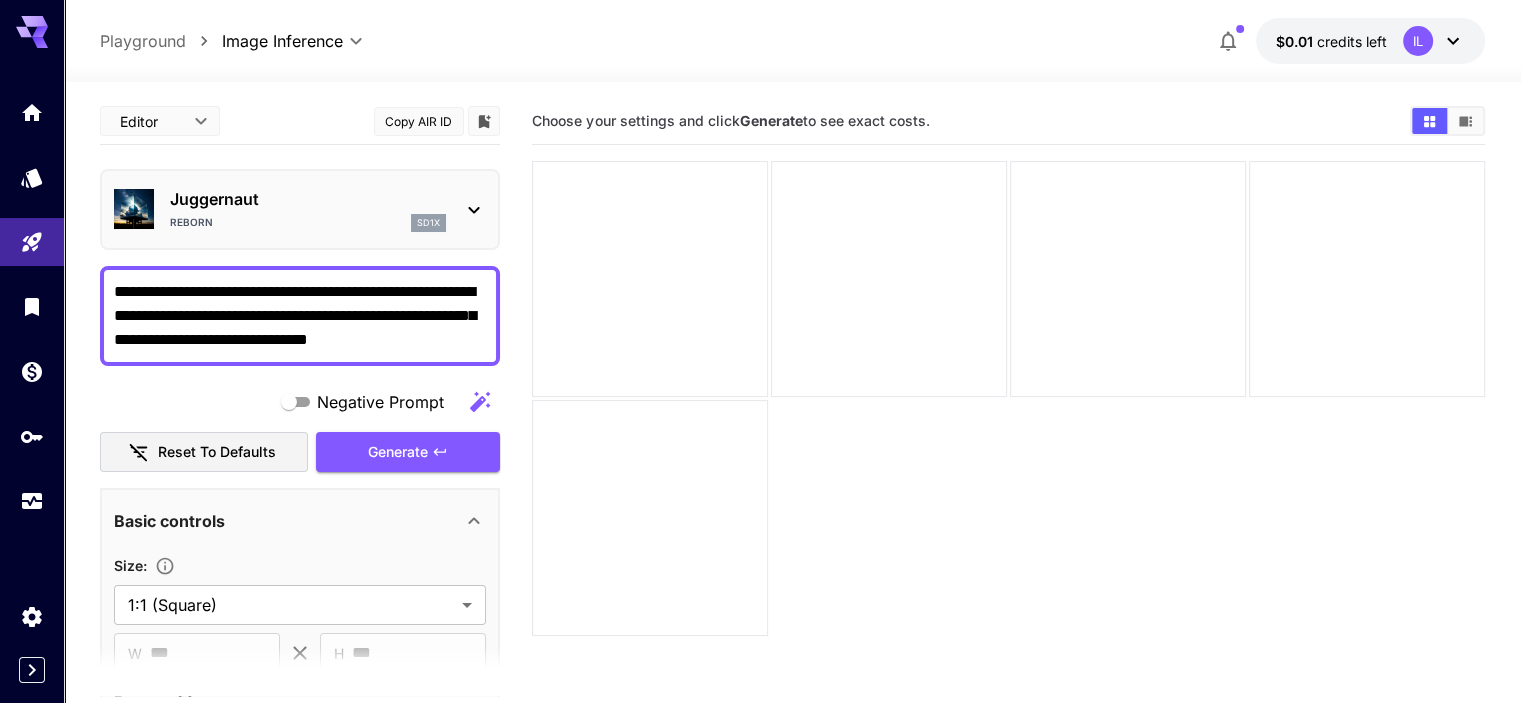 drag, startPoint x: 466, startPoint y: 342, endPoint x: 171, endPoint y: 287, distance: 300.0833 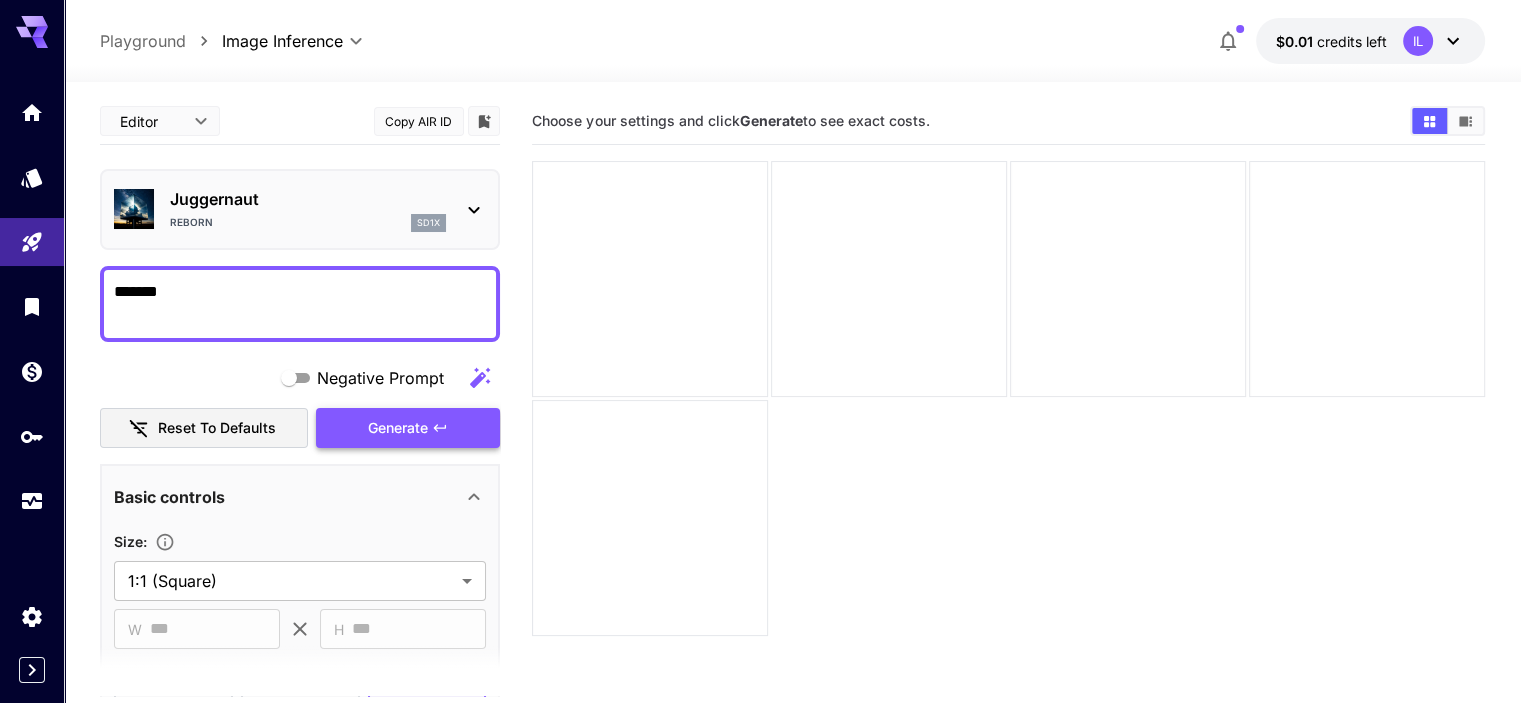 type on "*******" 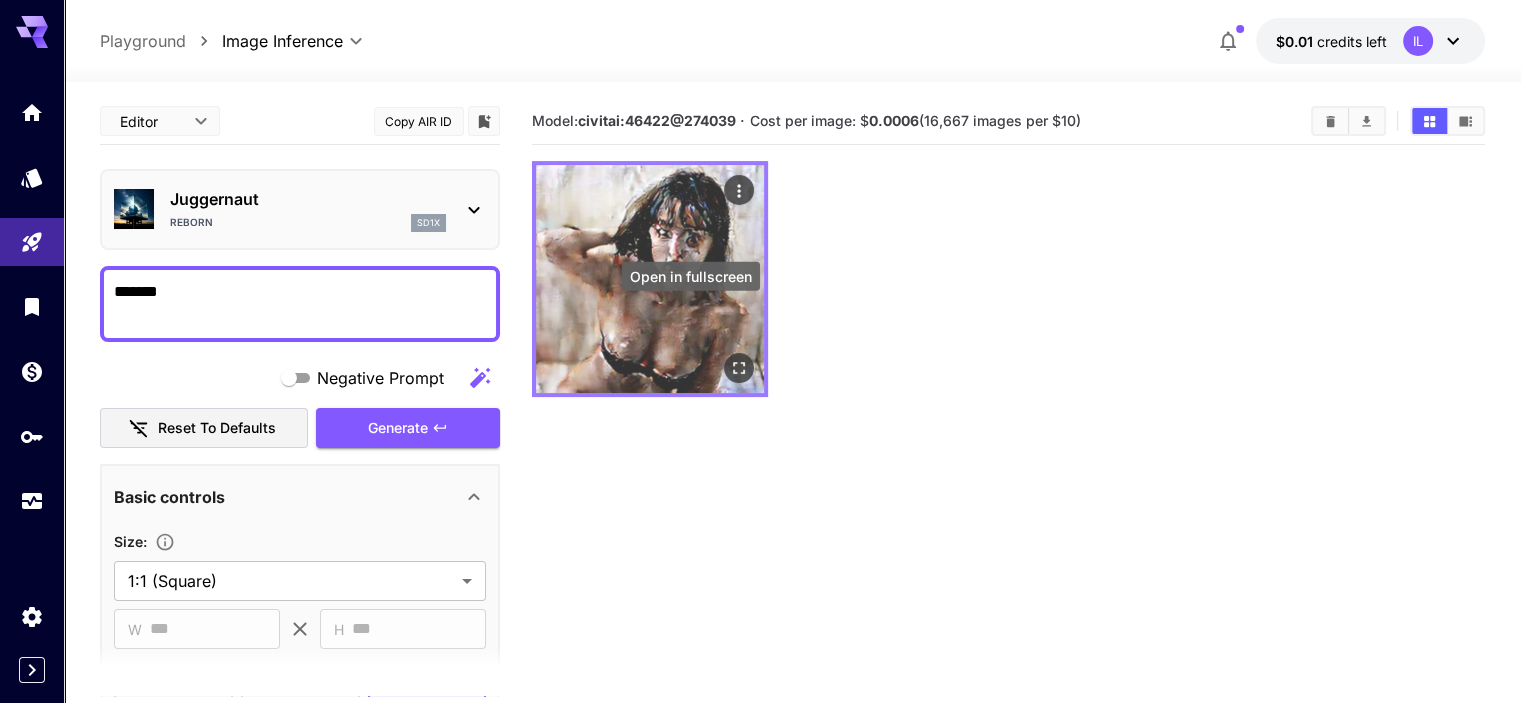 click 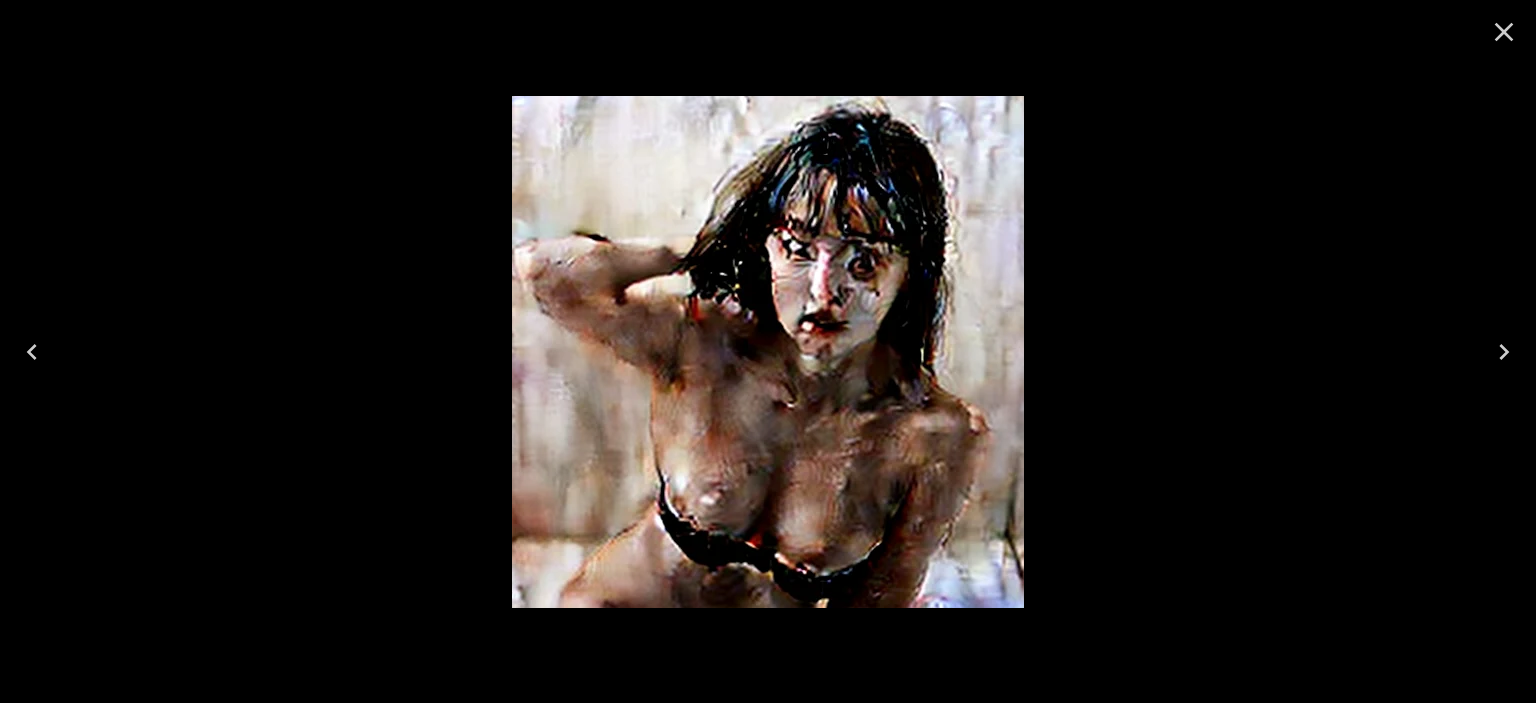 click 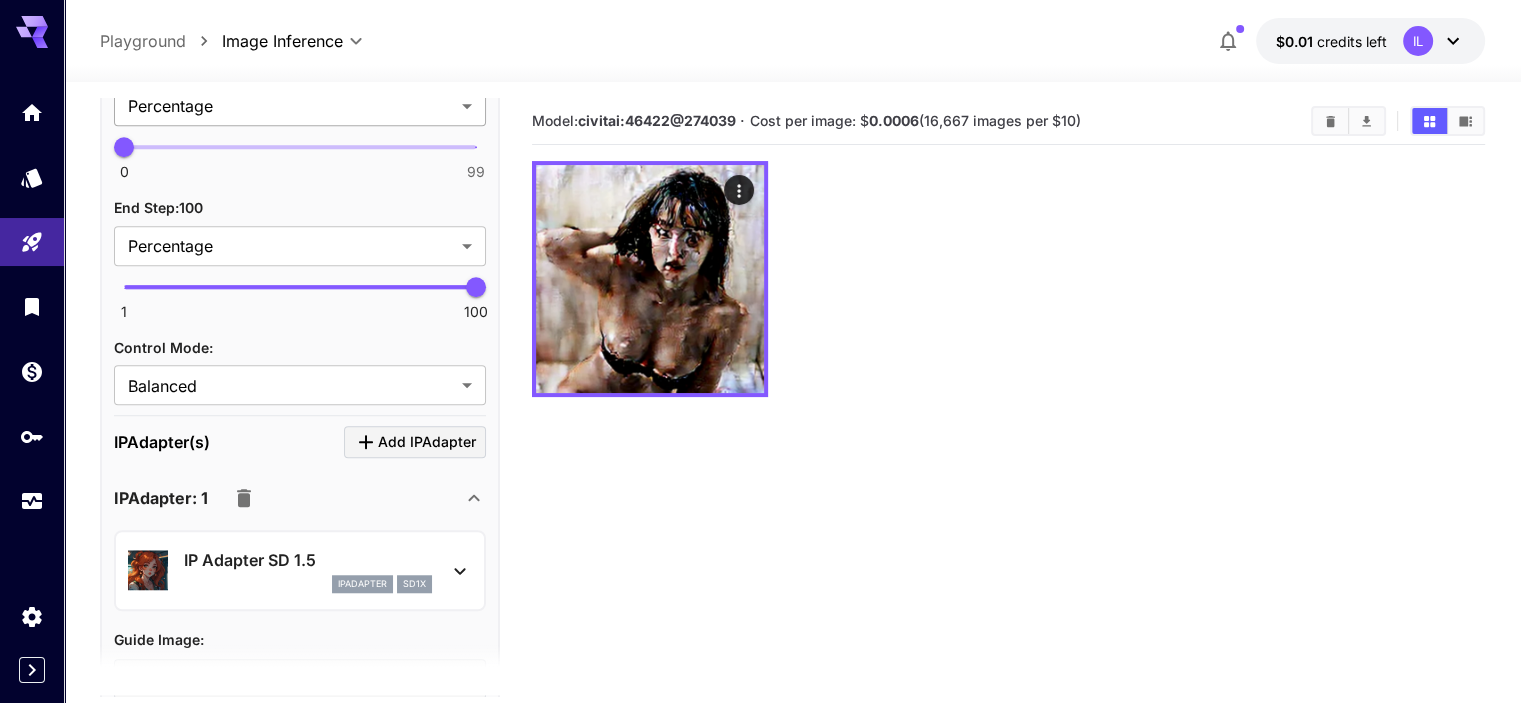 scroll, scrollTop: 1600, scrollLeft: 0, axis: vertical 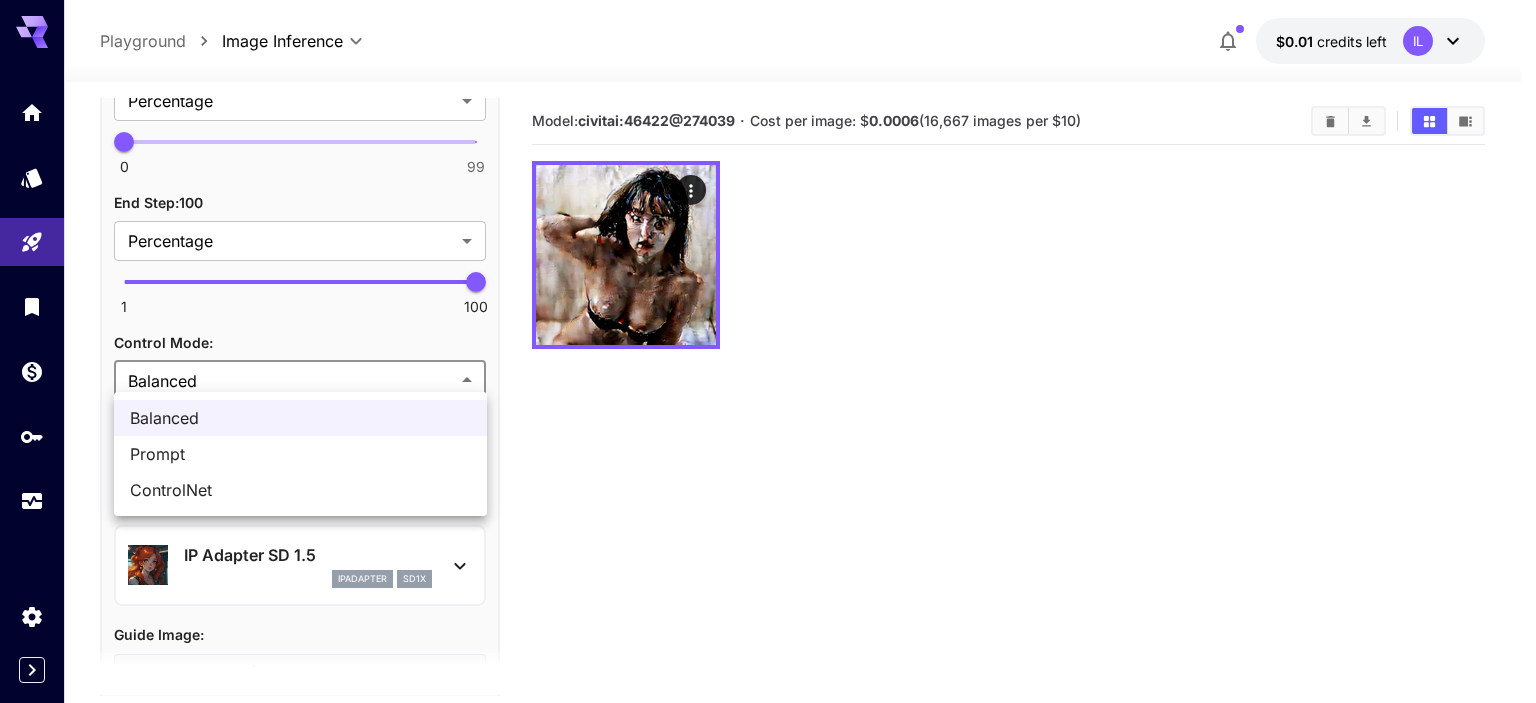 click on "**********" at bounding box center [768, 430] 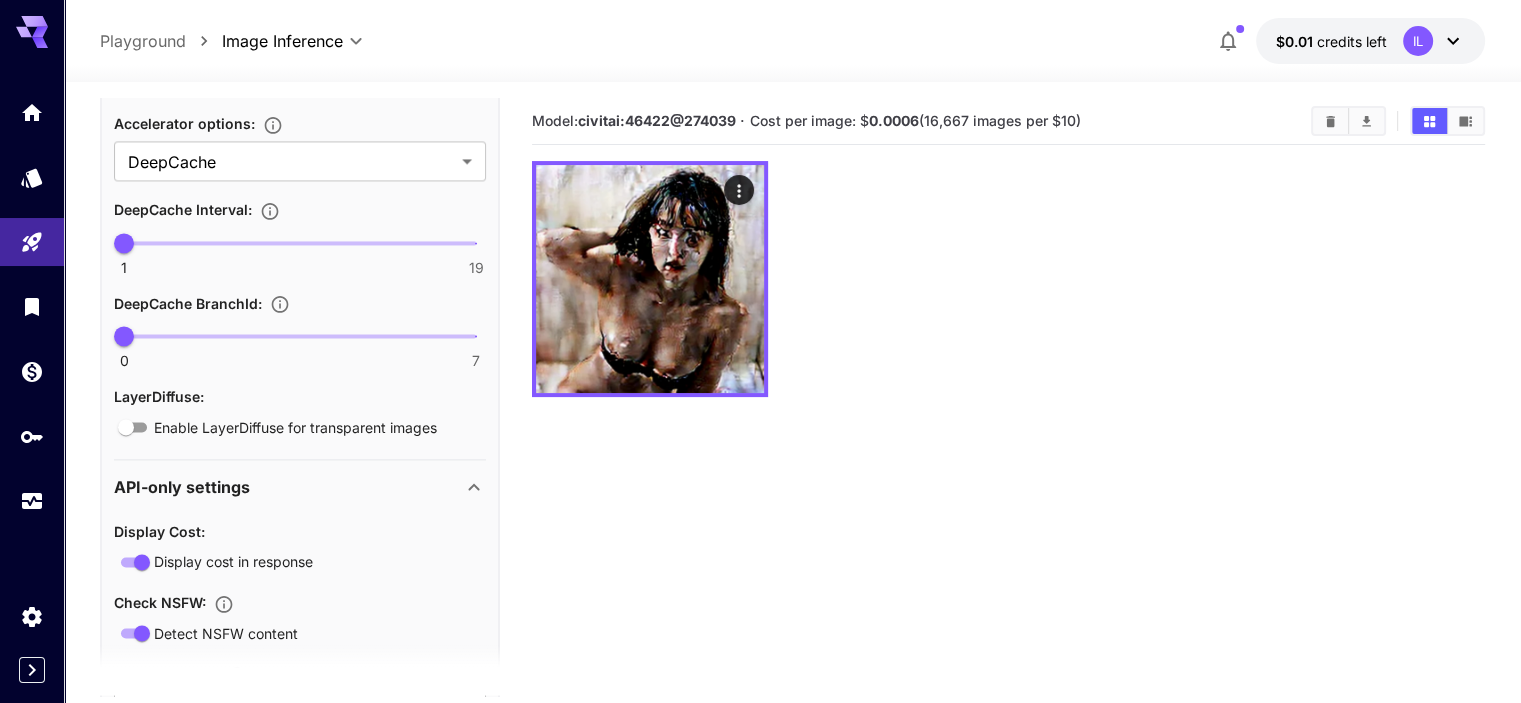 scroll, scrollTop: 2876, scrollLeft: 0, axis: vertical 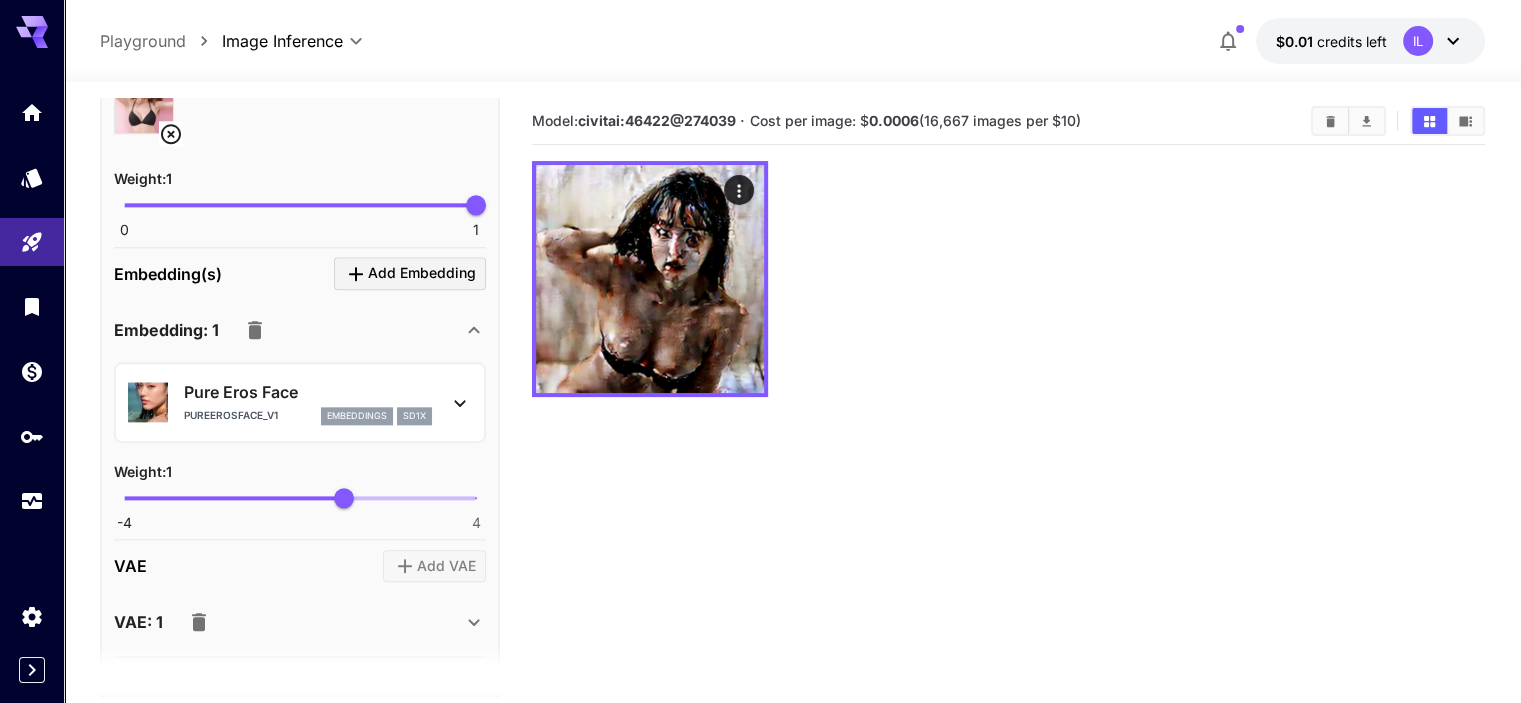 click 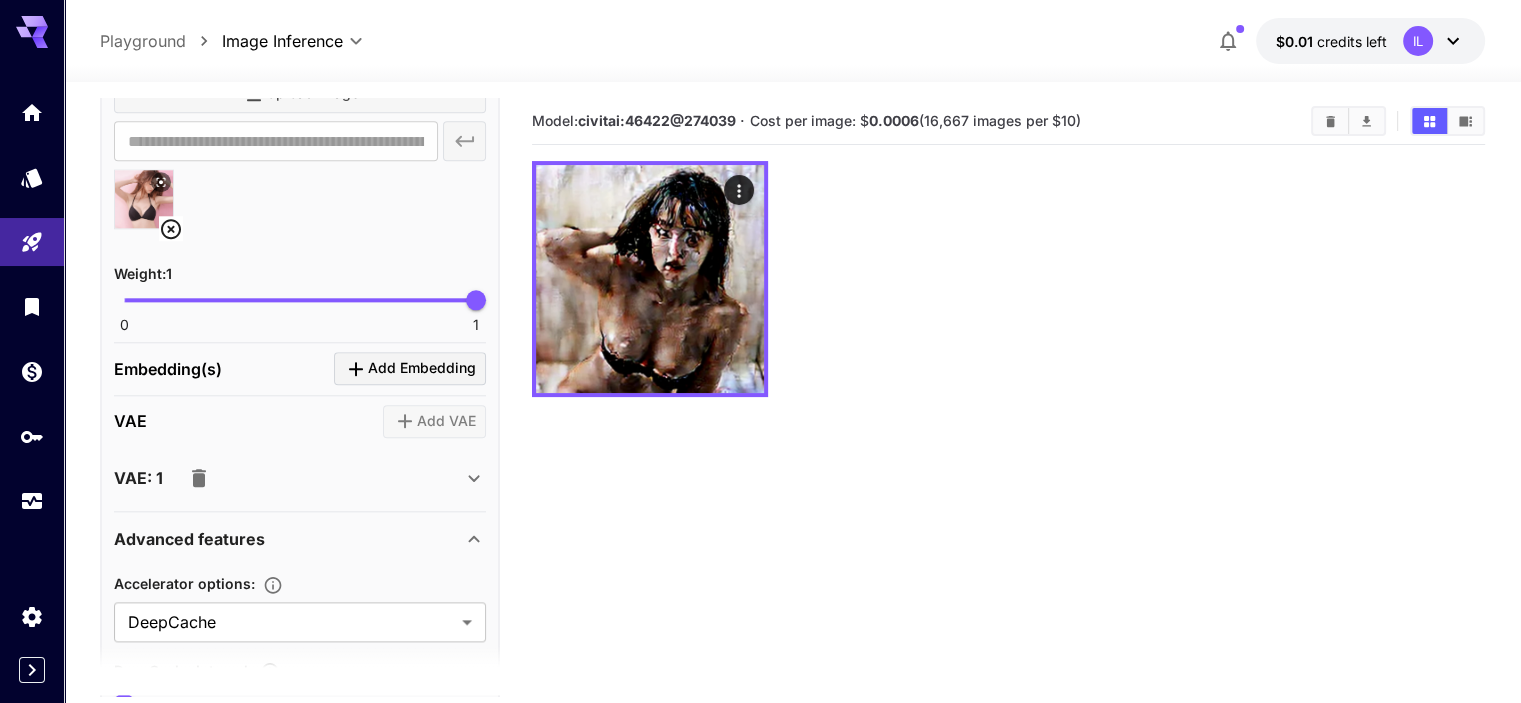 scroll, scrollTop: 2176, scrollLeft: 0, axis: vertical 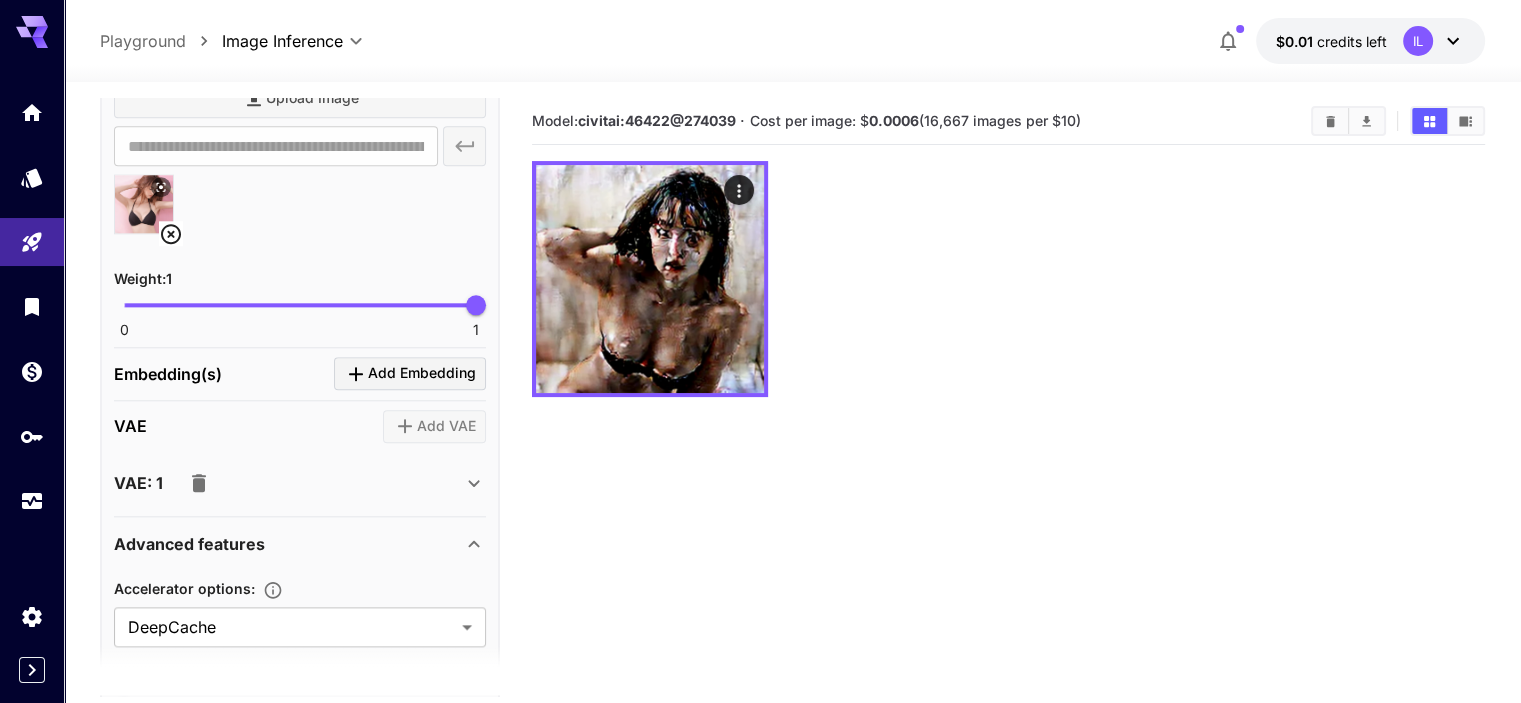 click 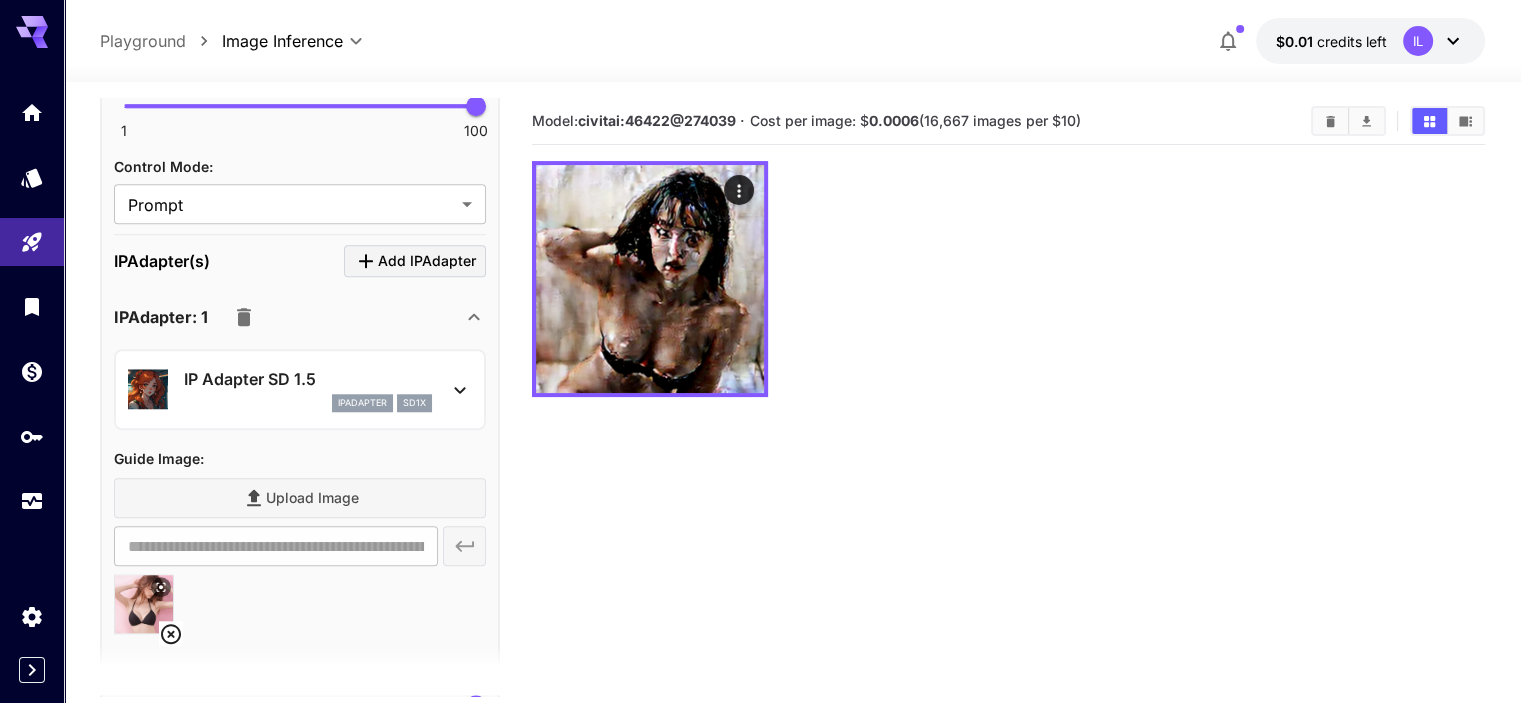scroll, scrollTop: 1774, scrollLeft: 0, axis: vertical 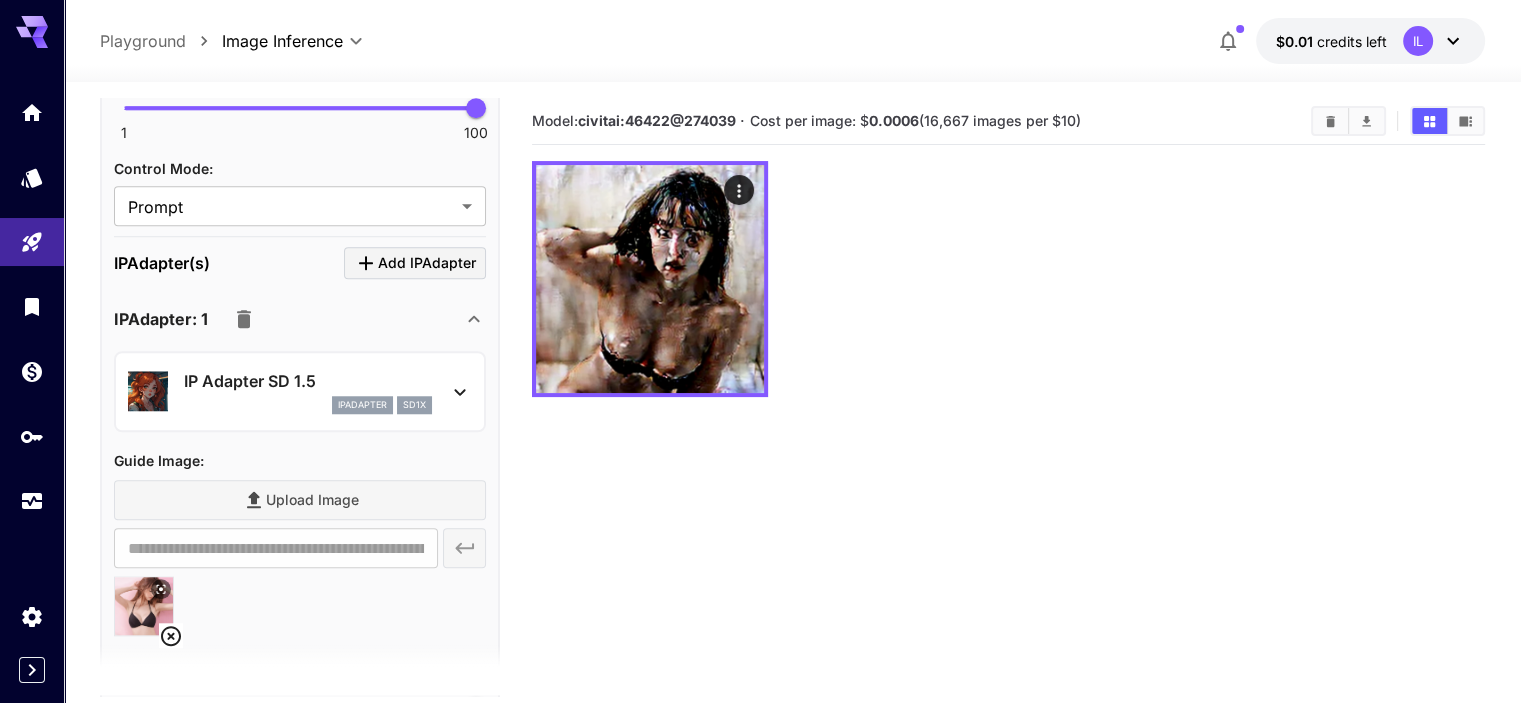 click 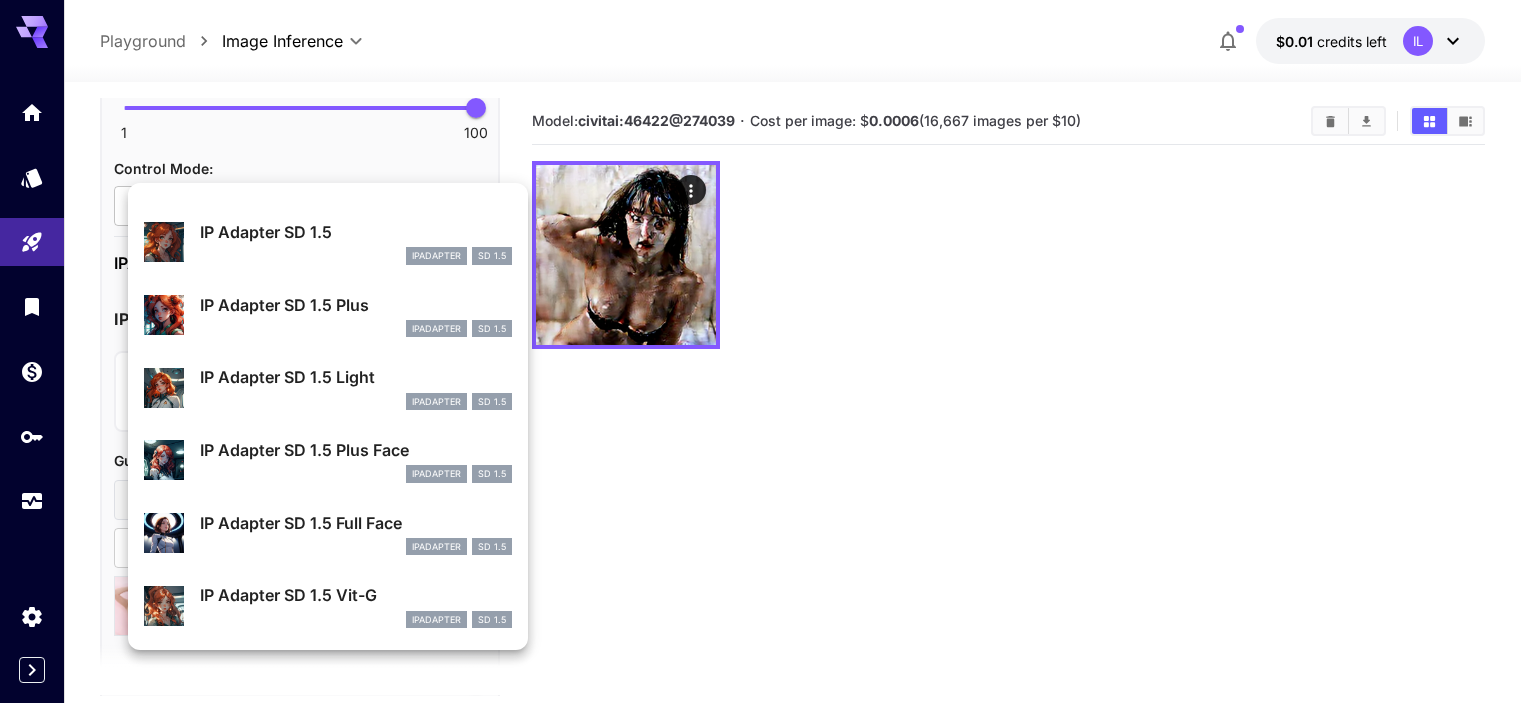 click on "IP Adapter SD 1.5 Full Face" at bounding box center (356, 523) 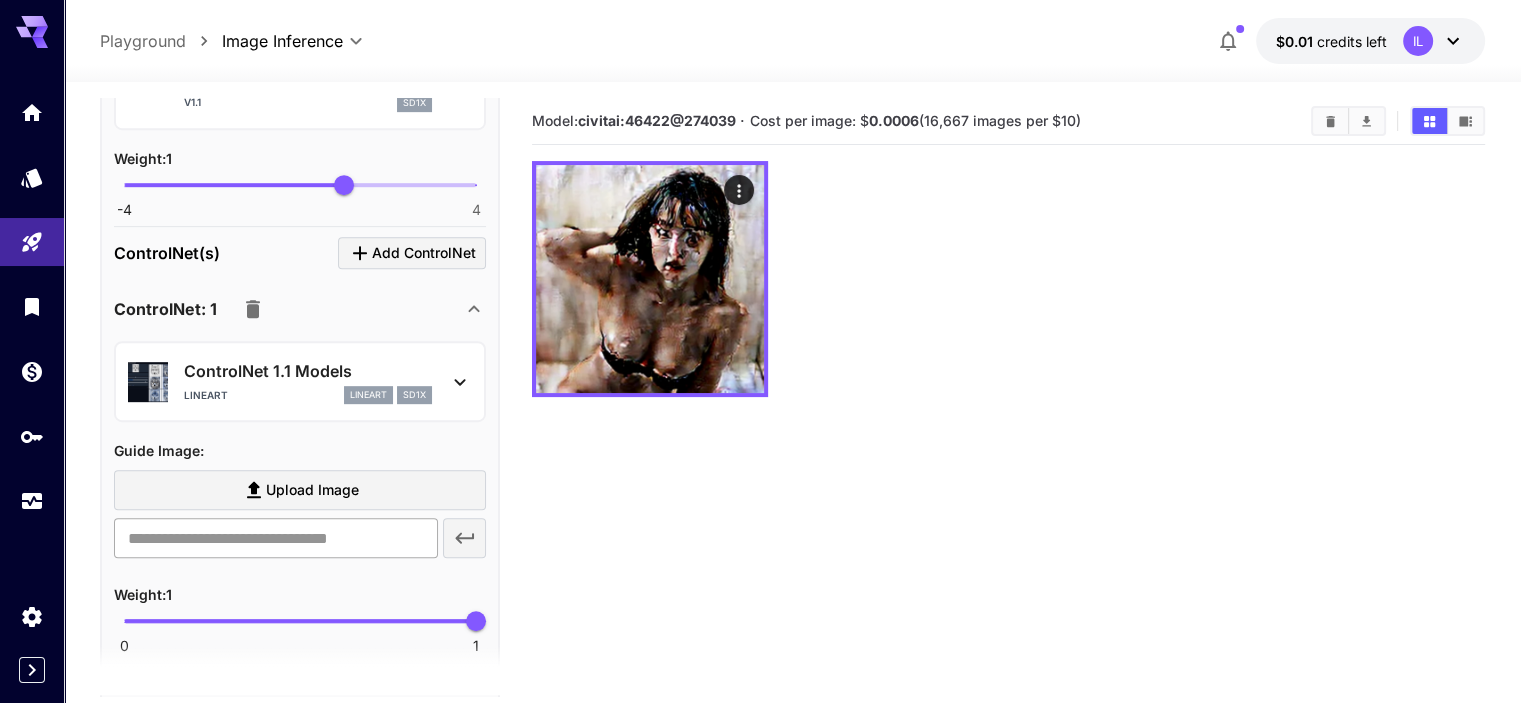 scroll, scrollTop: 974, scrollLeft: 0, axis: vertical 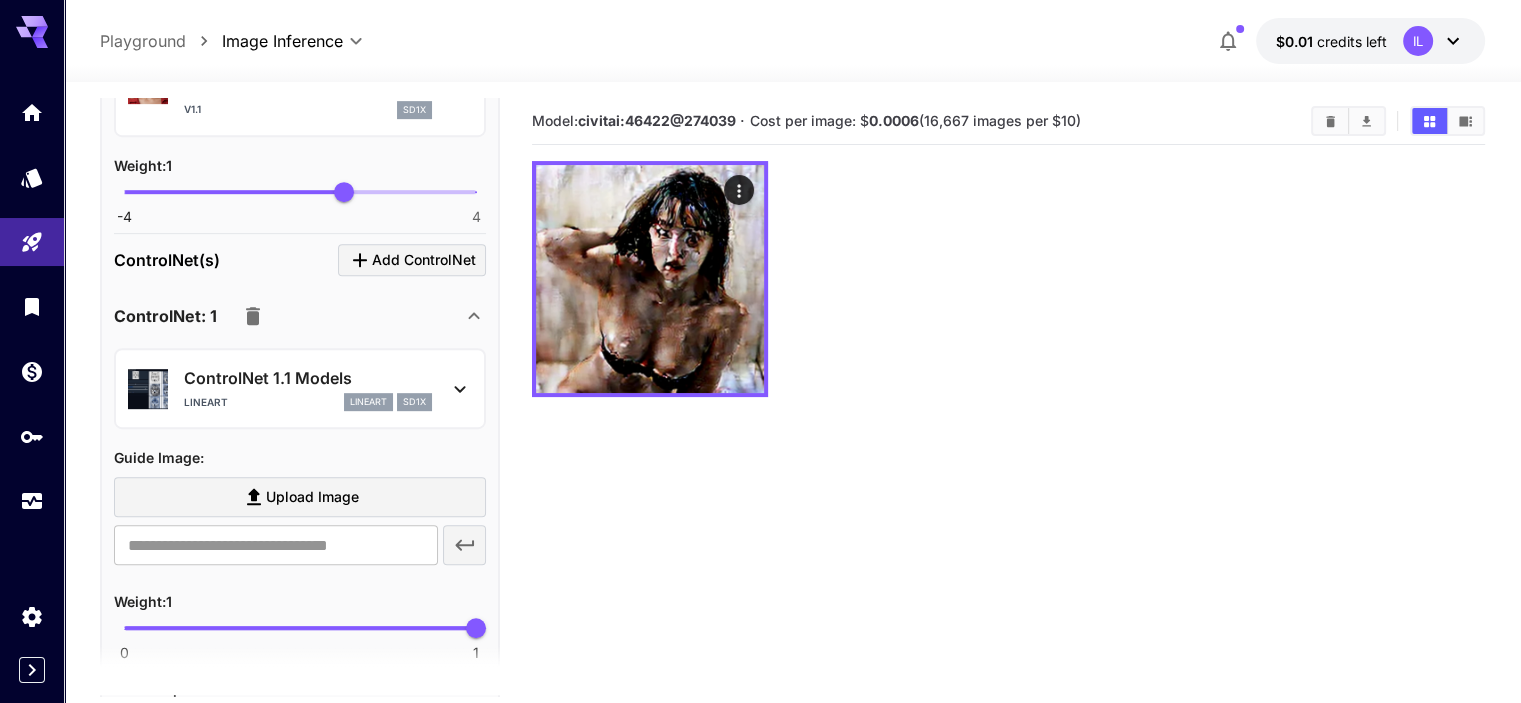 click 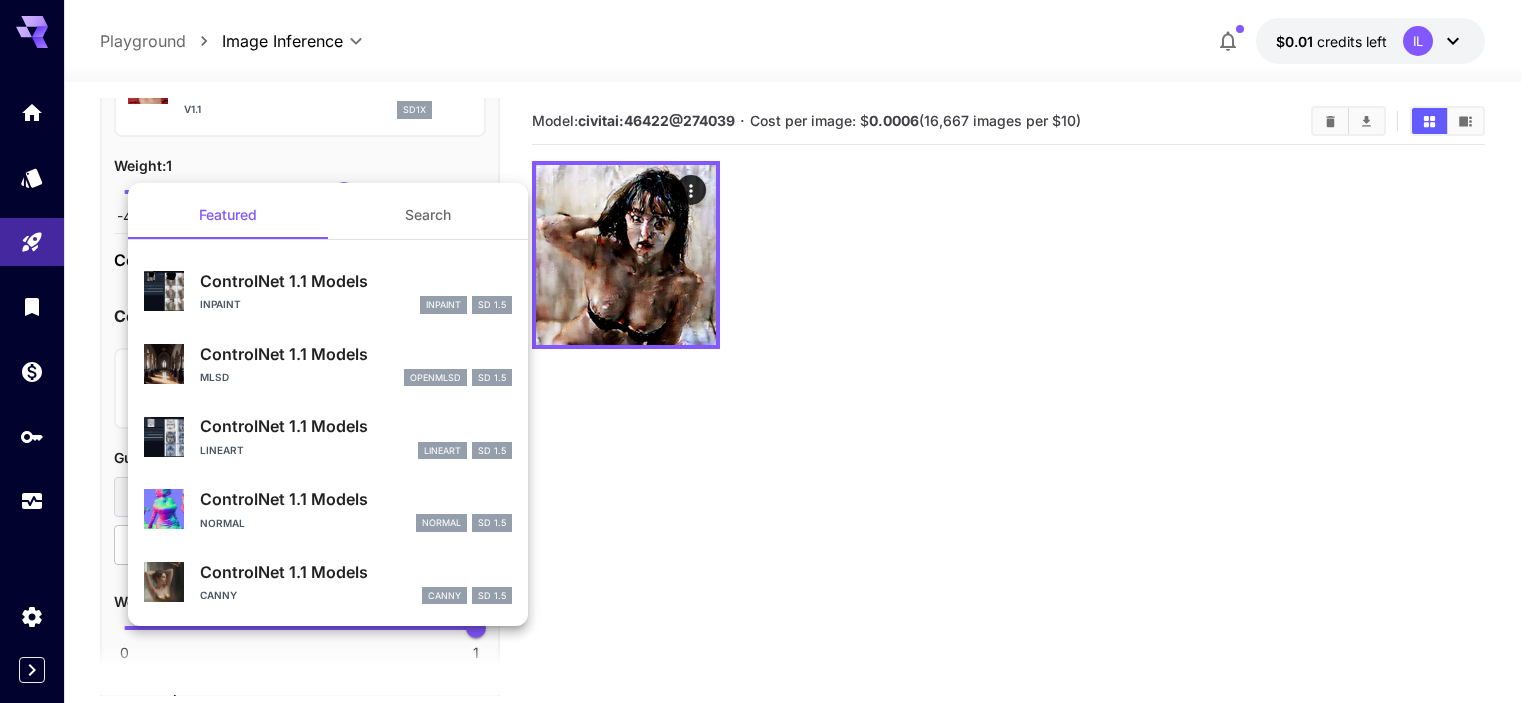 click on "ControlNet 1.1 Models" at bounding box center [356, 281] 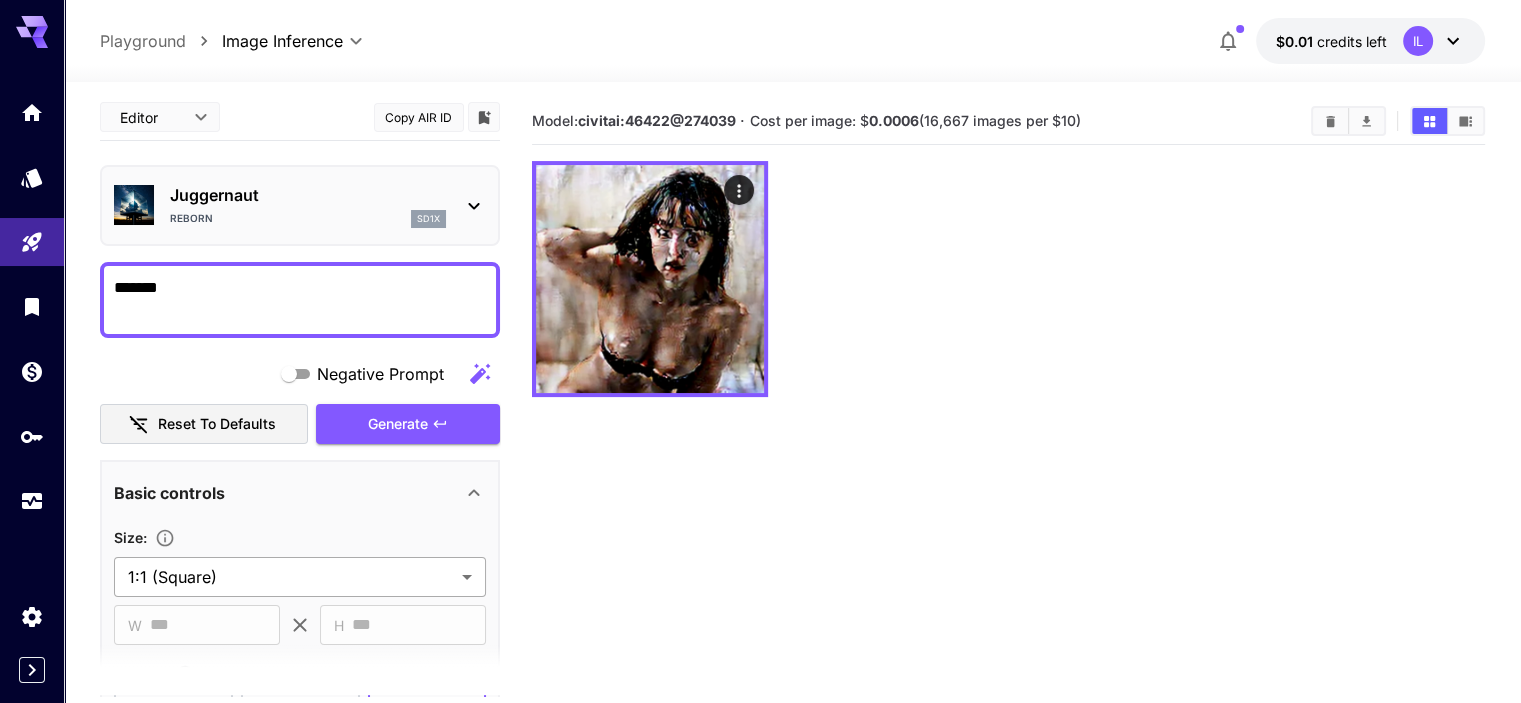 scroll, scrollTop: 0, scrollLeft: 0, axis: both 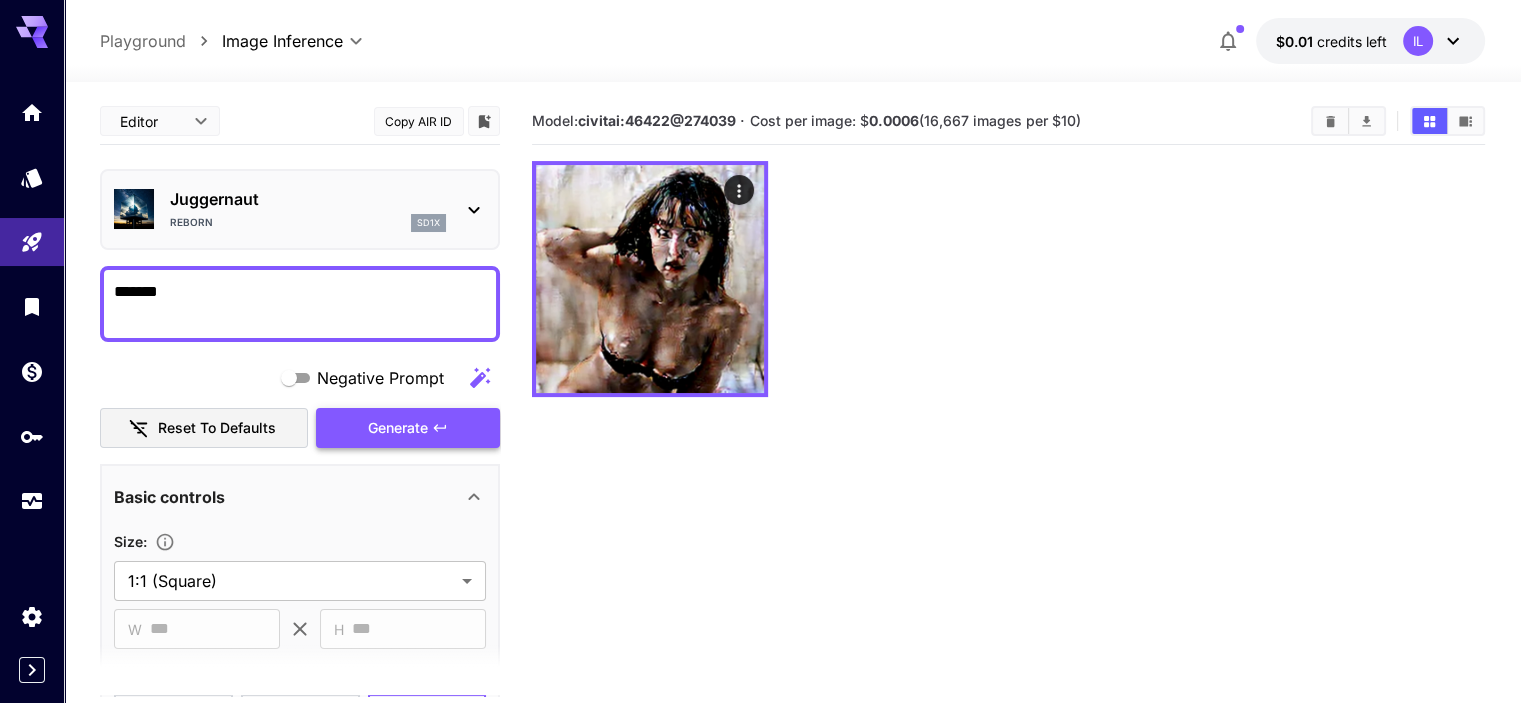 click on "Generate" at bounding box center (408, 428) 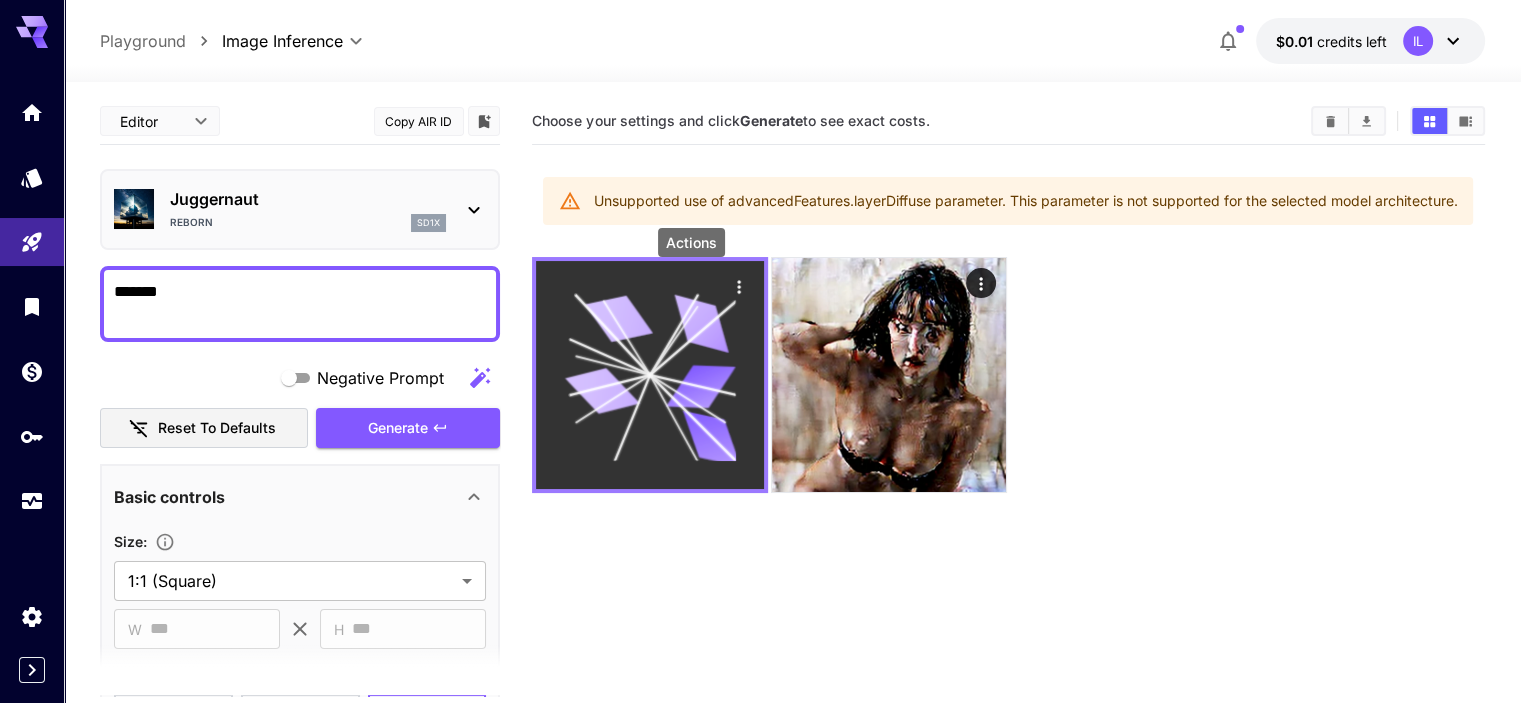 click 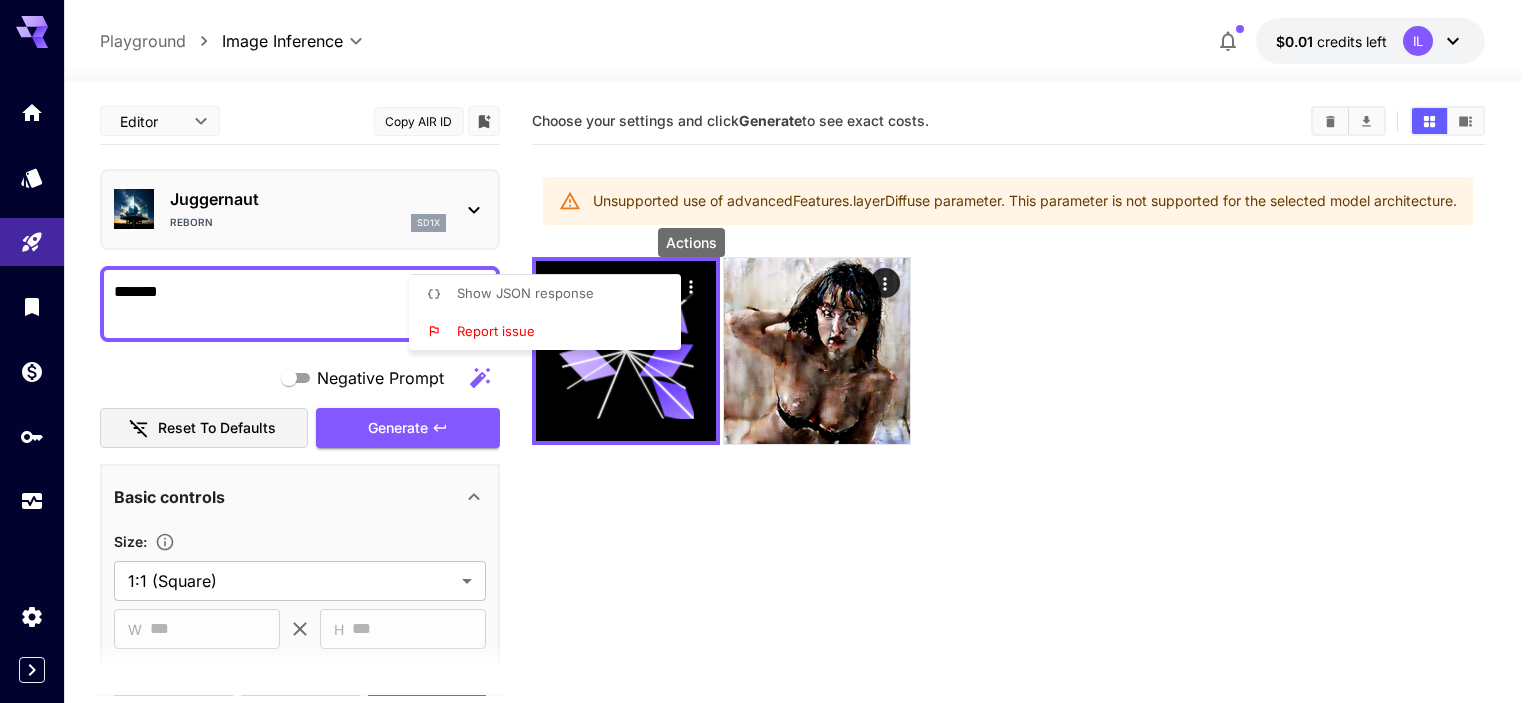 click at bounding box center [768, 351] 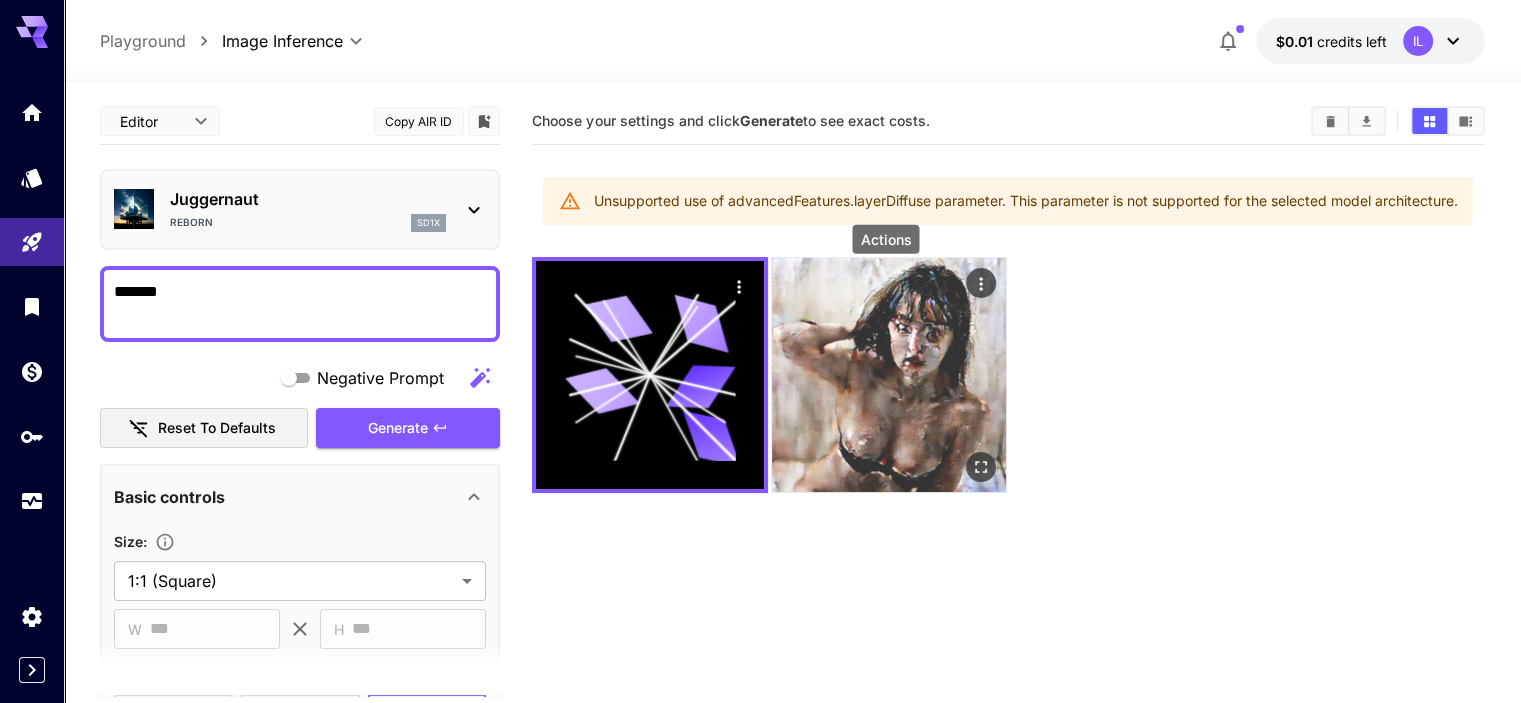 click 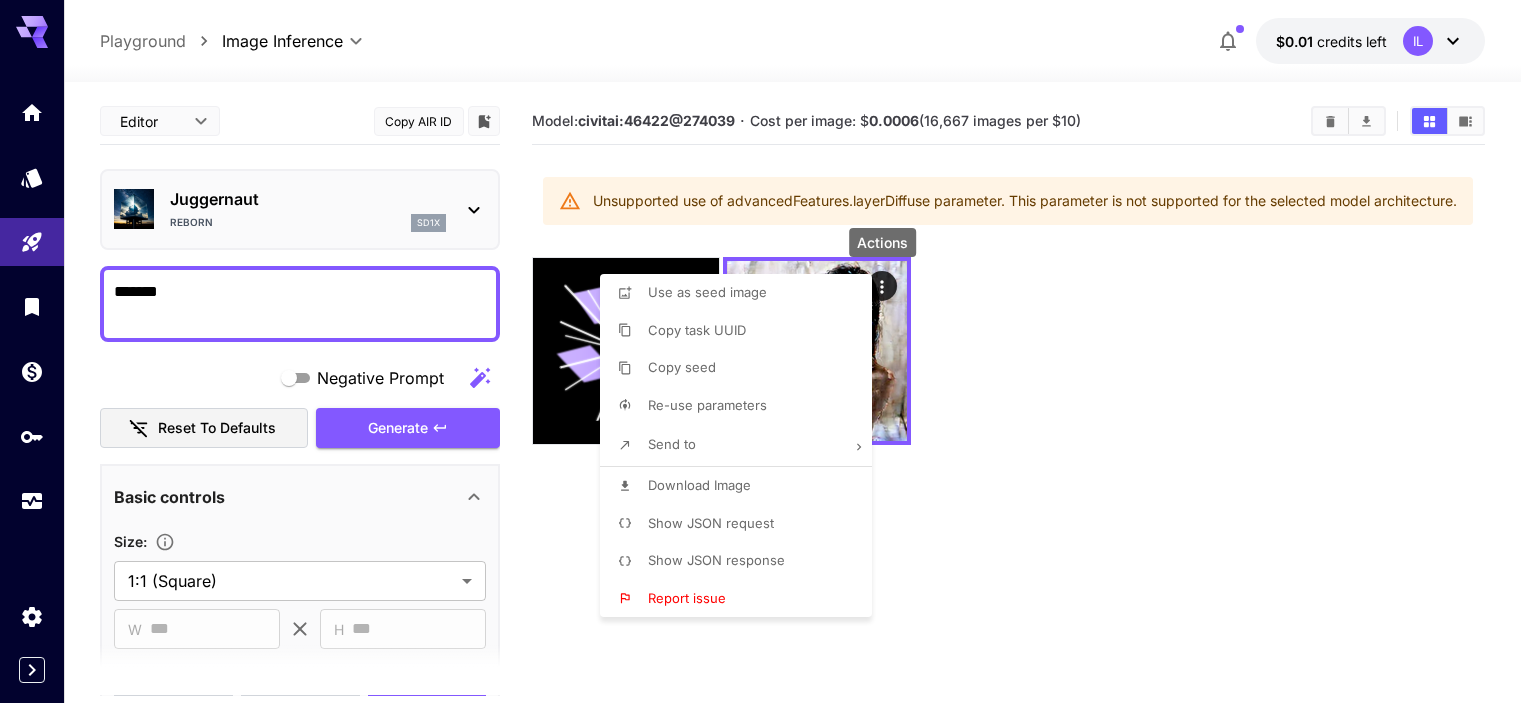 click at bounding box center [768, 351] 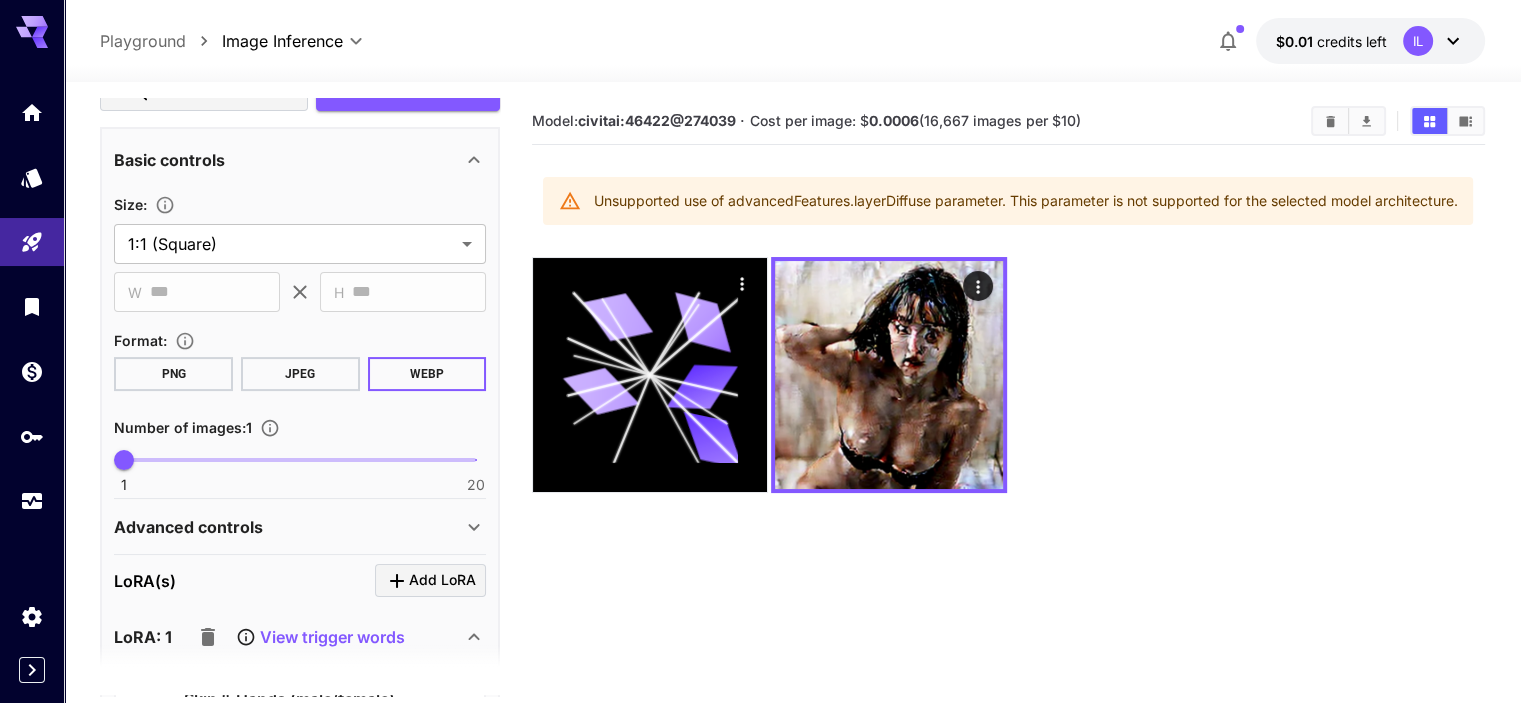 scroll, scrollTop: 500, scrollLeft: 0, axis: vertical 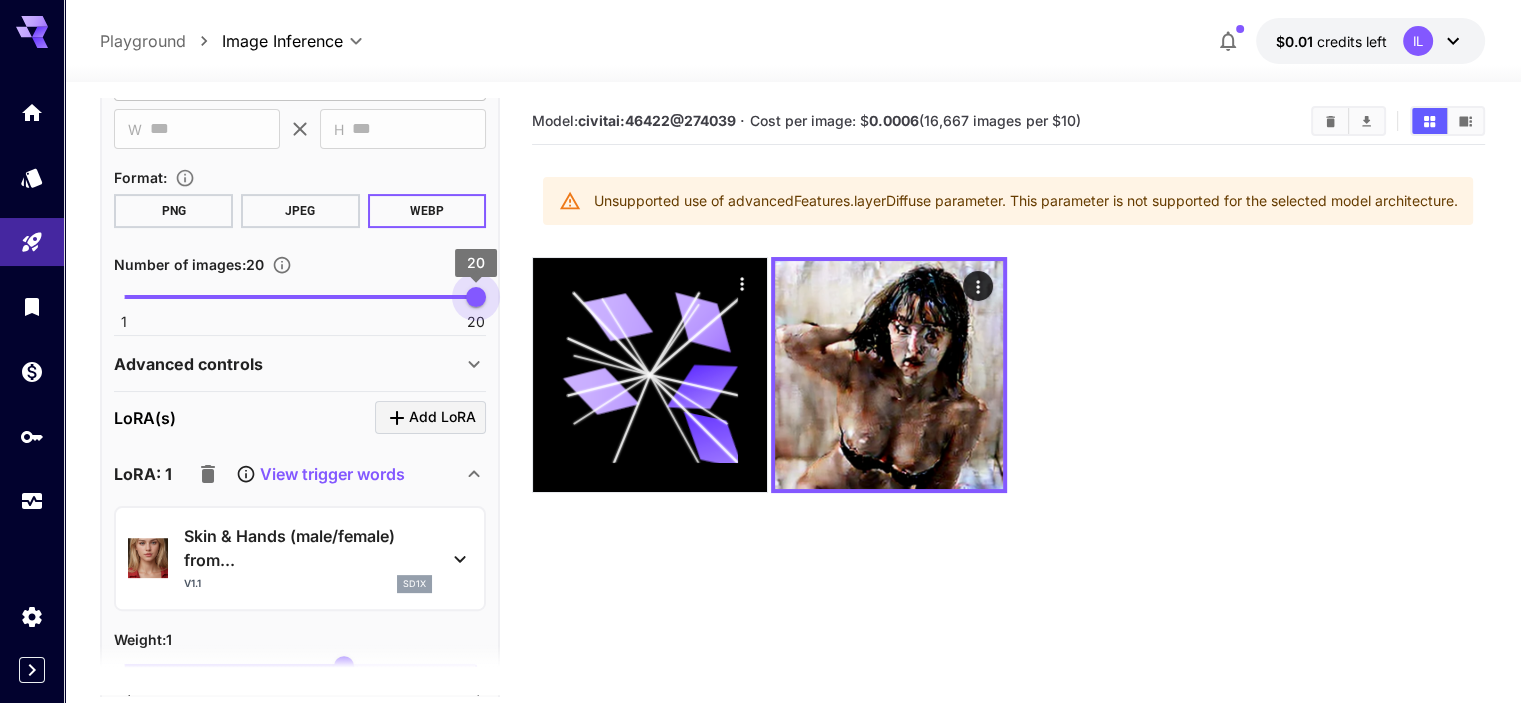 click on "1 20 20" at bounding box center (300, 297) 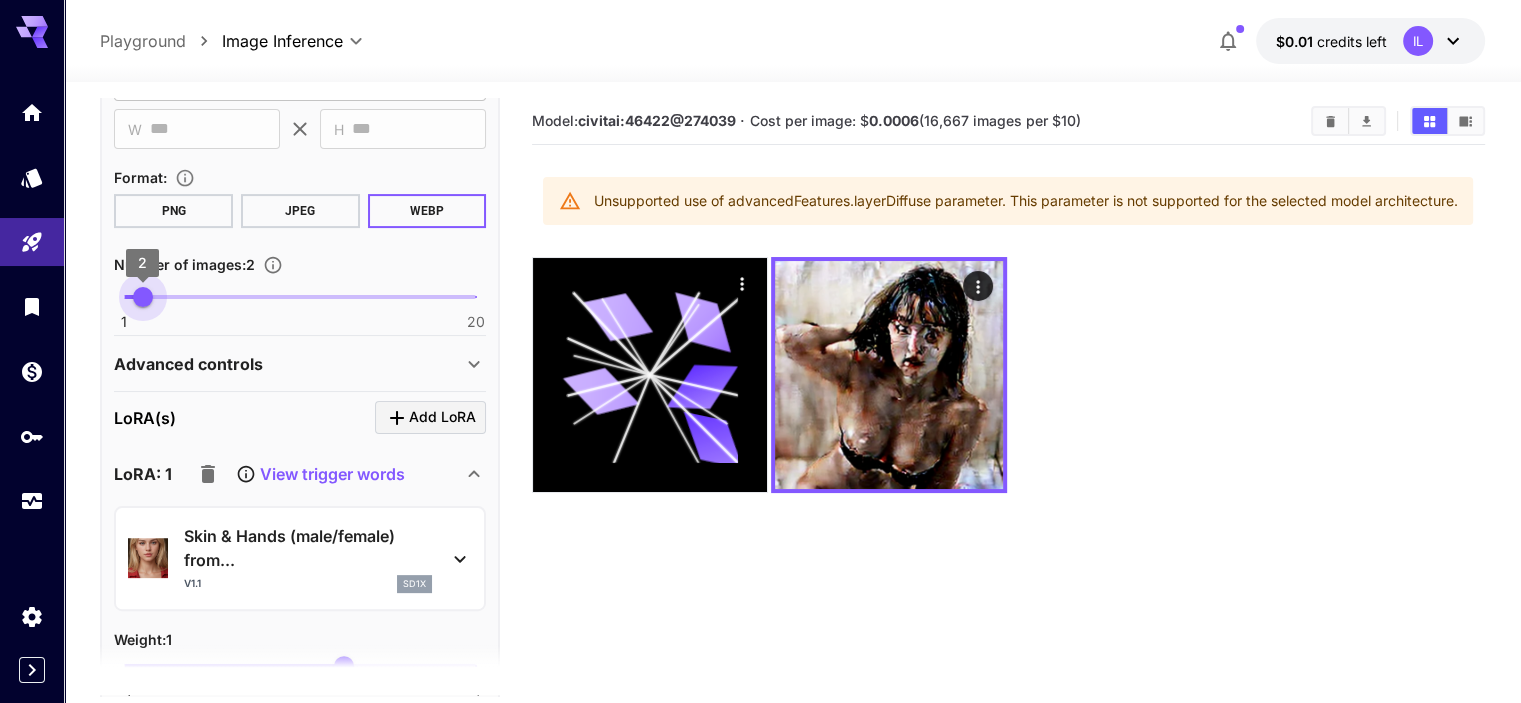 type on "*" 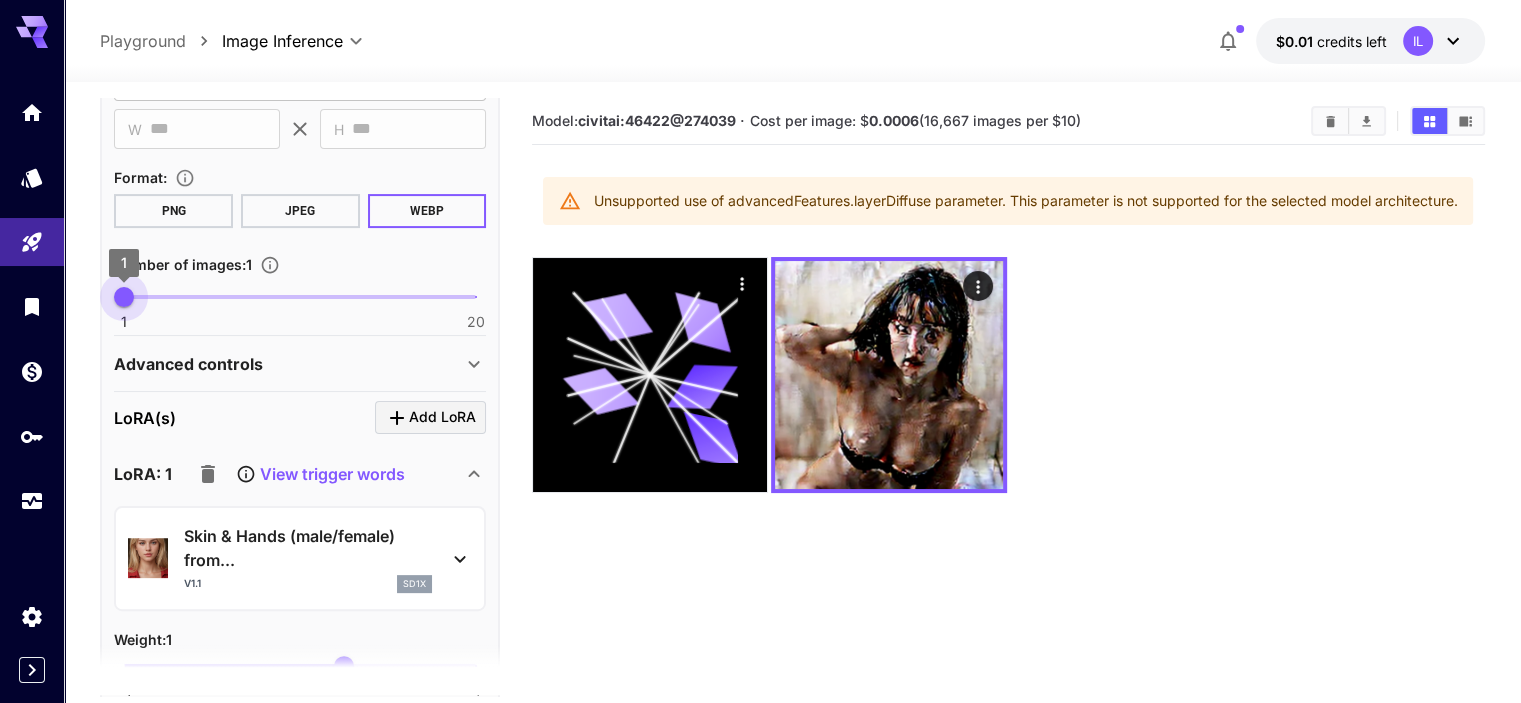 drag, startPoint x: 478, startPoint y: 295, endPoint x: 96, endPoint y: 275, distance: 382.5232 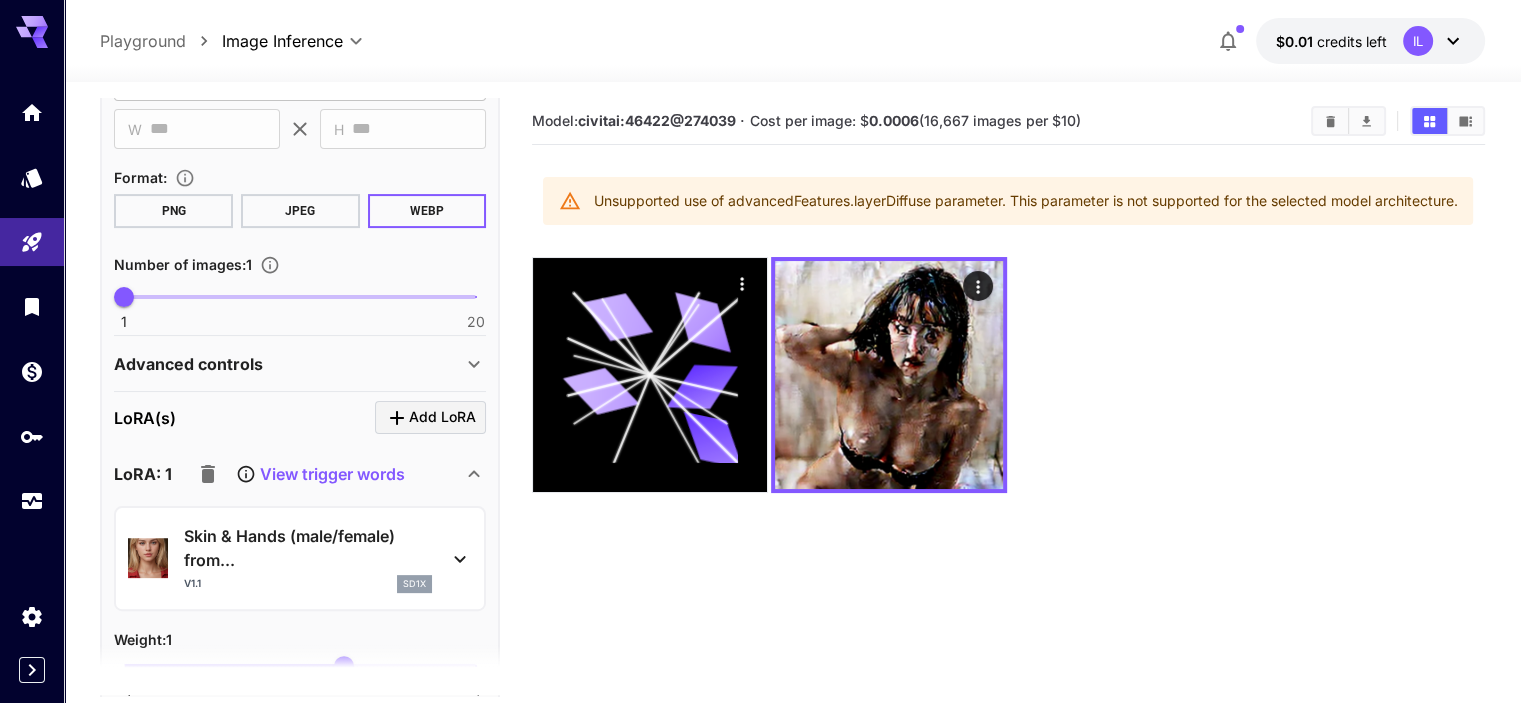 click 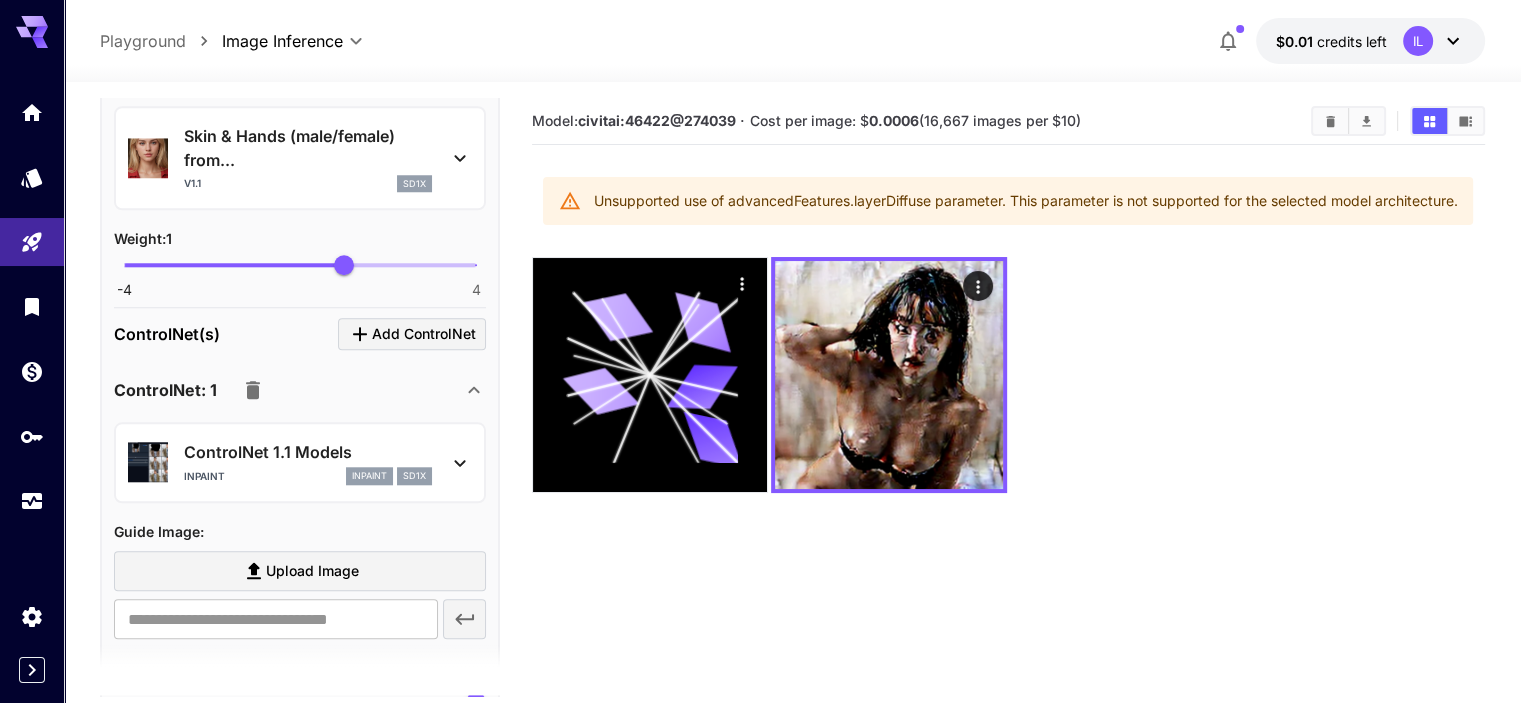 scroll, scrollTop: 1900, scrollLeft: 0, axis: vertical 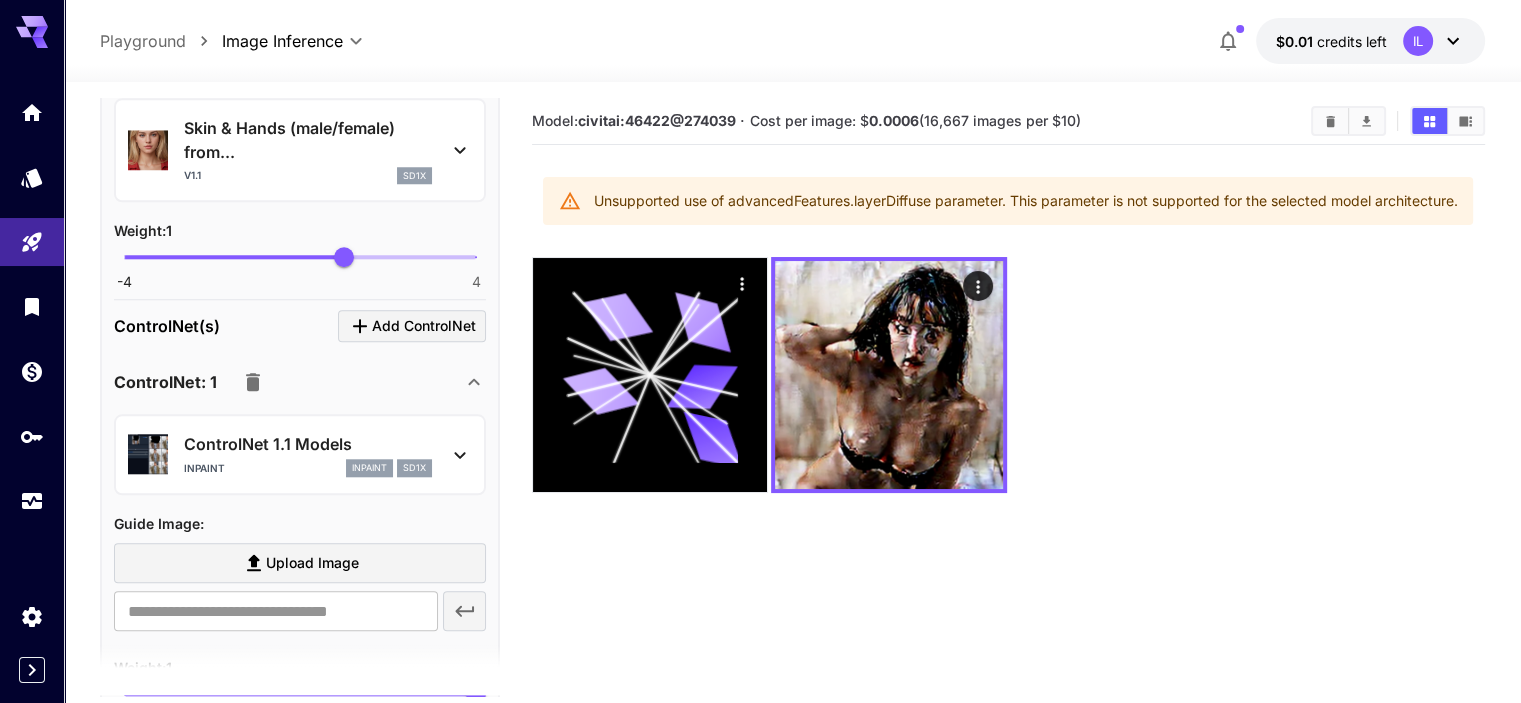 click 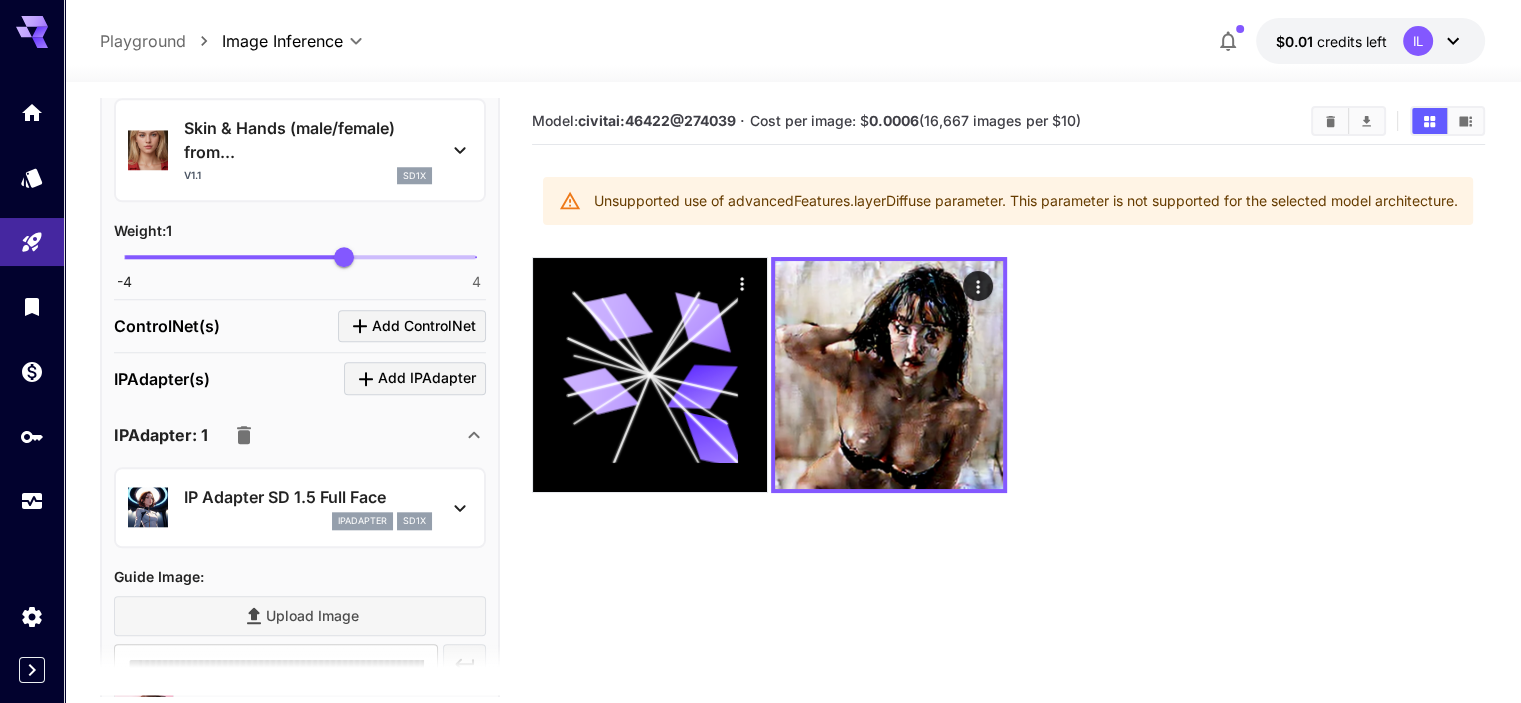 click 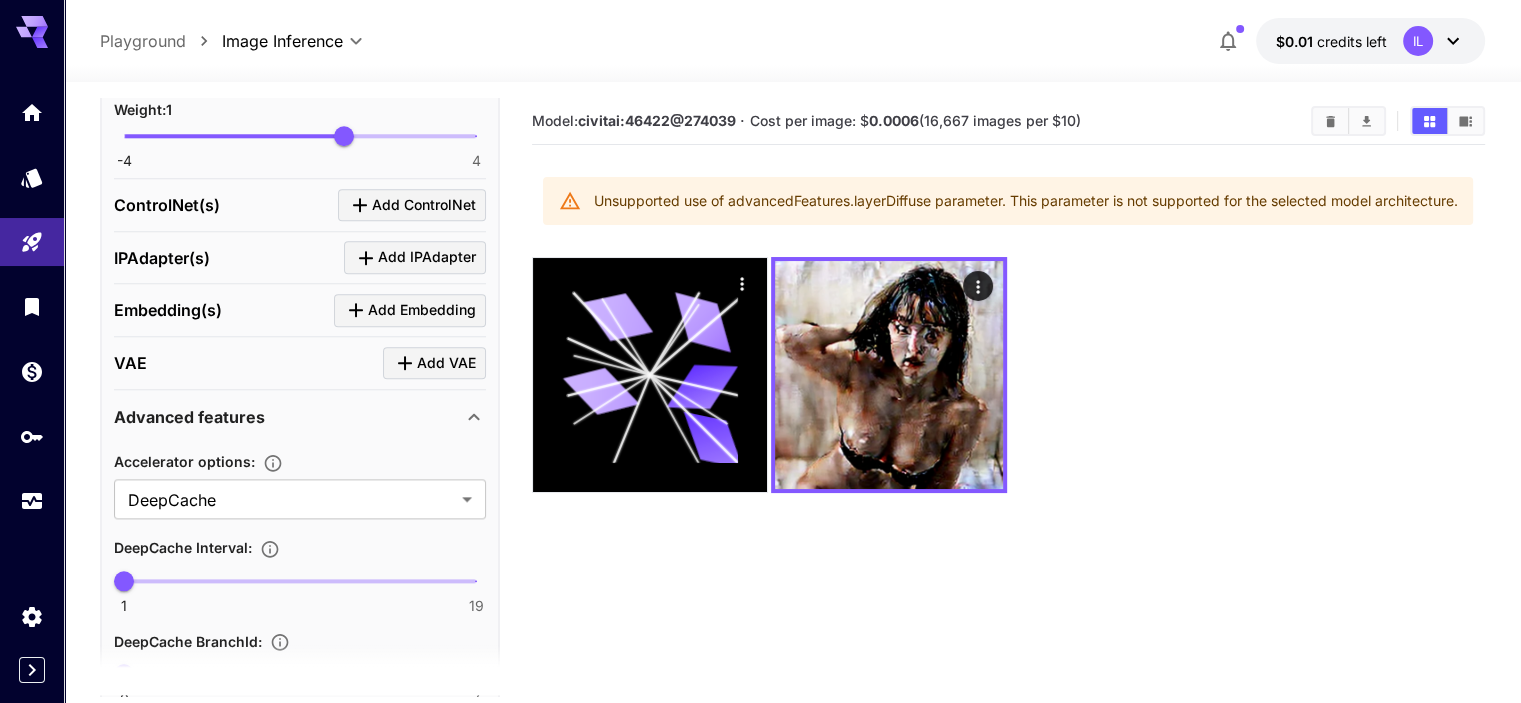 scroll, scrollTop: 2100, scrollLeft: 0, axis: vertical 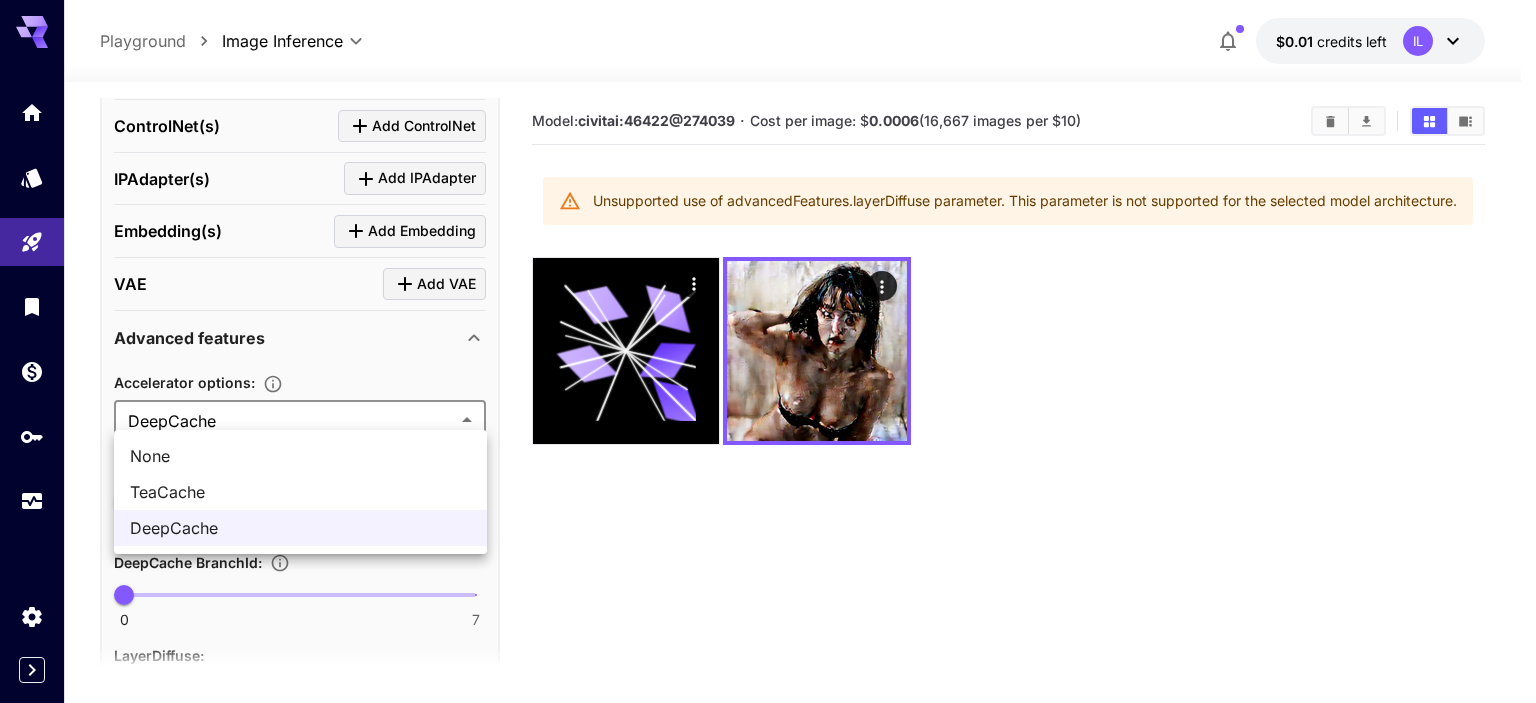 click on "**********" at bounding box center [768, 430] 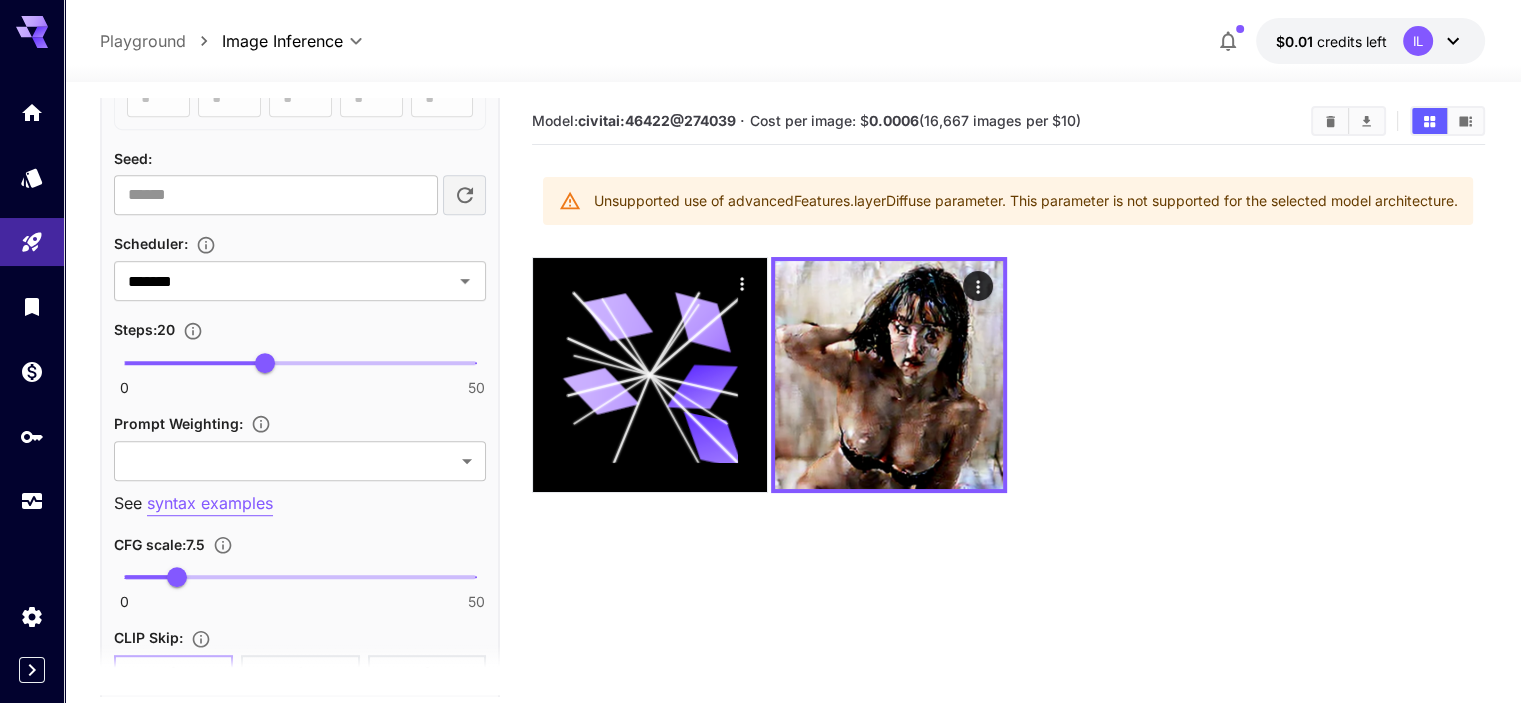 scroll, scrollTop: 1172, scrollLeft: 0, axis: vertical 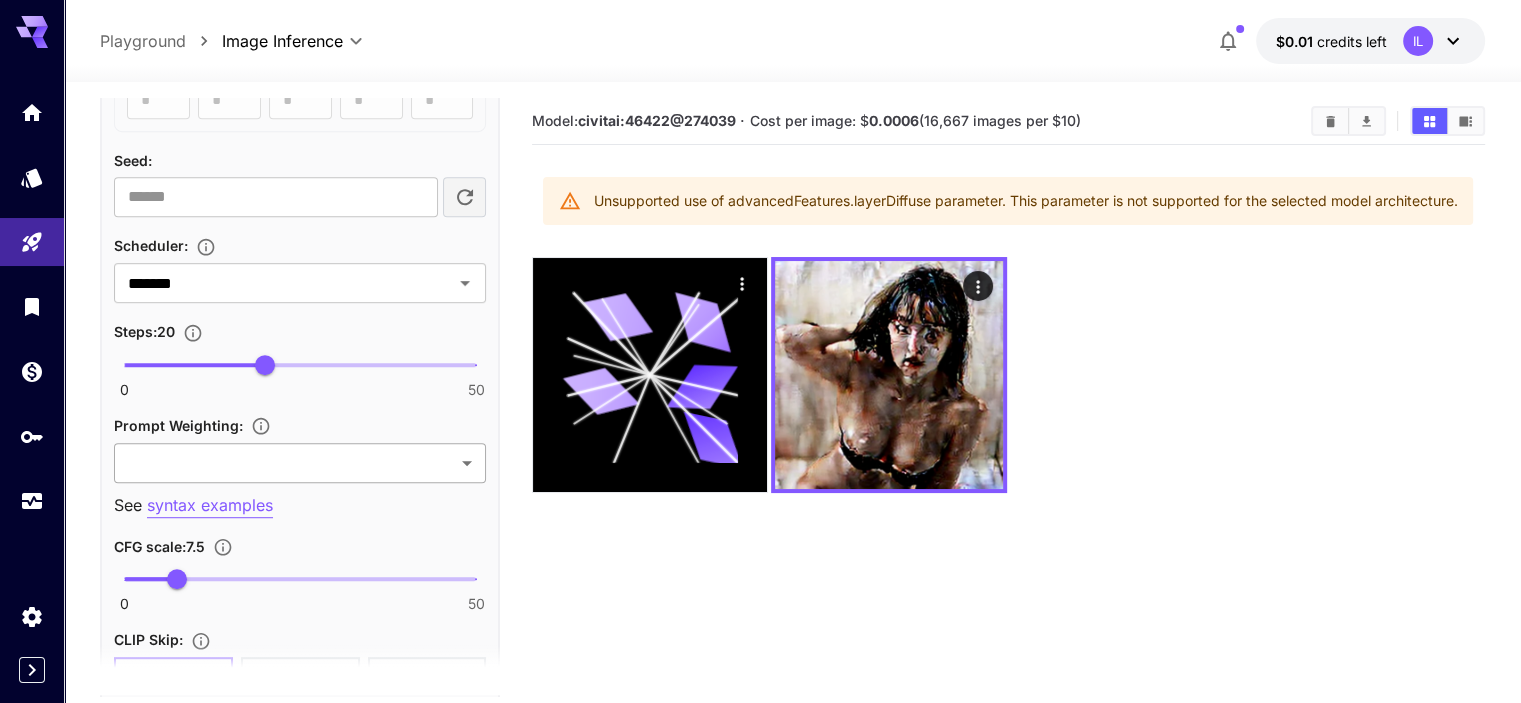 click on "**********" at bounding box center [760, 430] 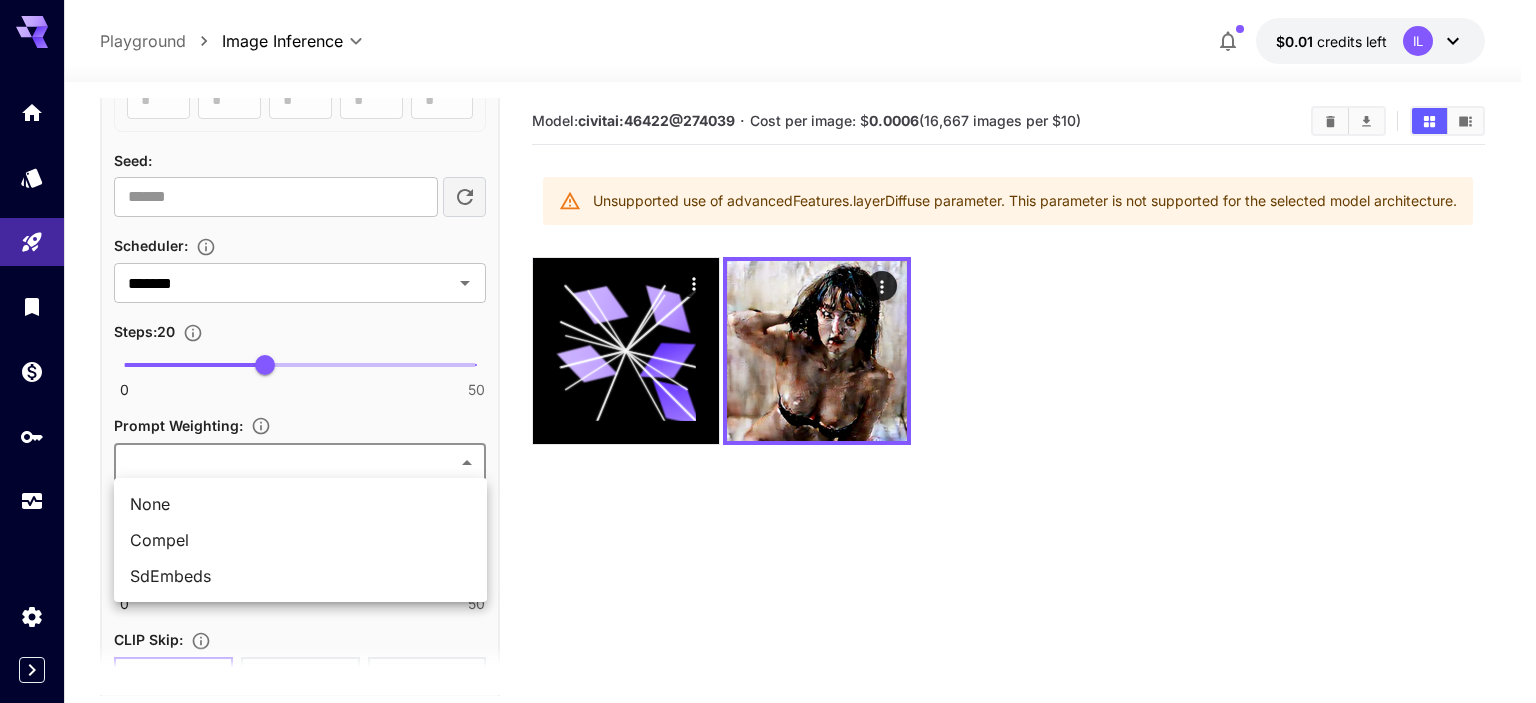 click at bounding box center (768, 351) 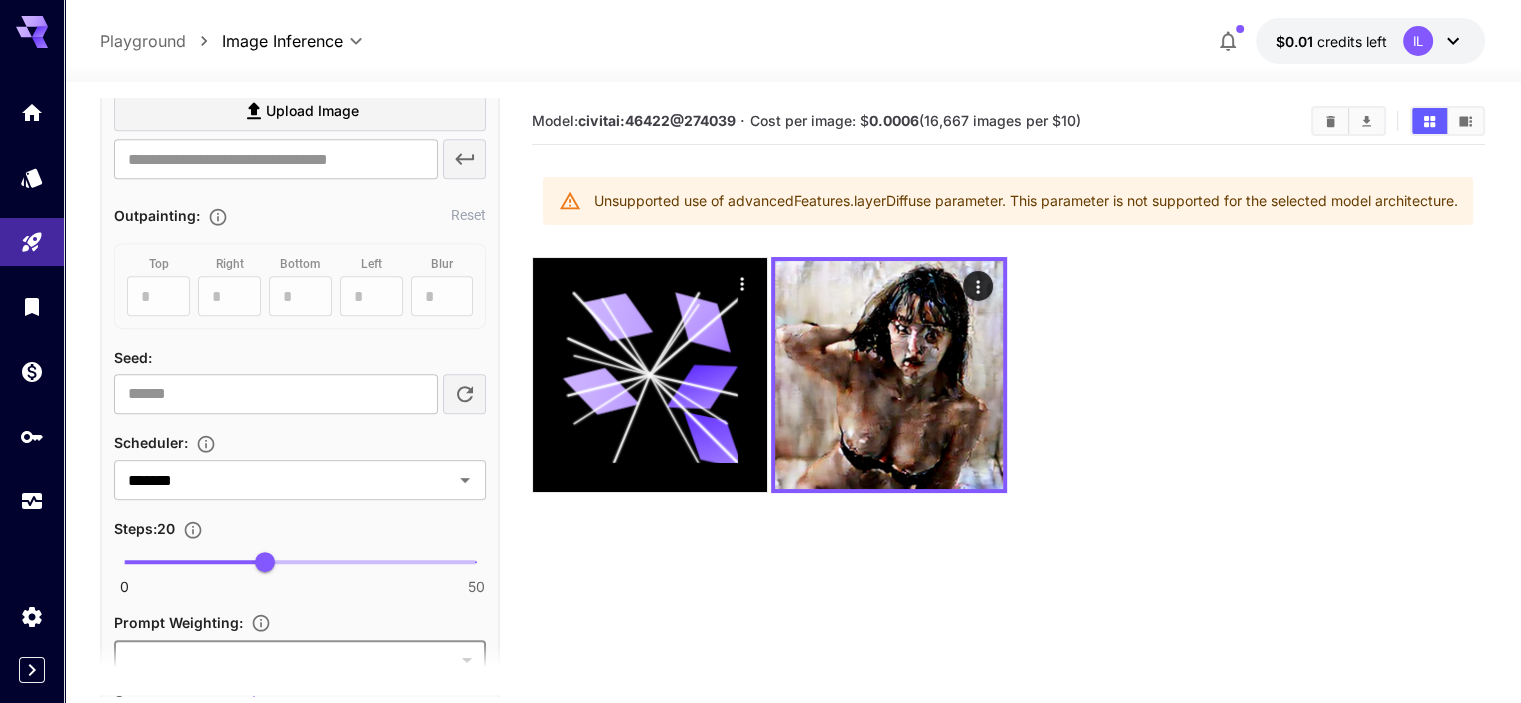 scroll, scrollTop: 972, scrollLeft: 0, axis: vertical 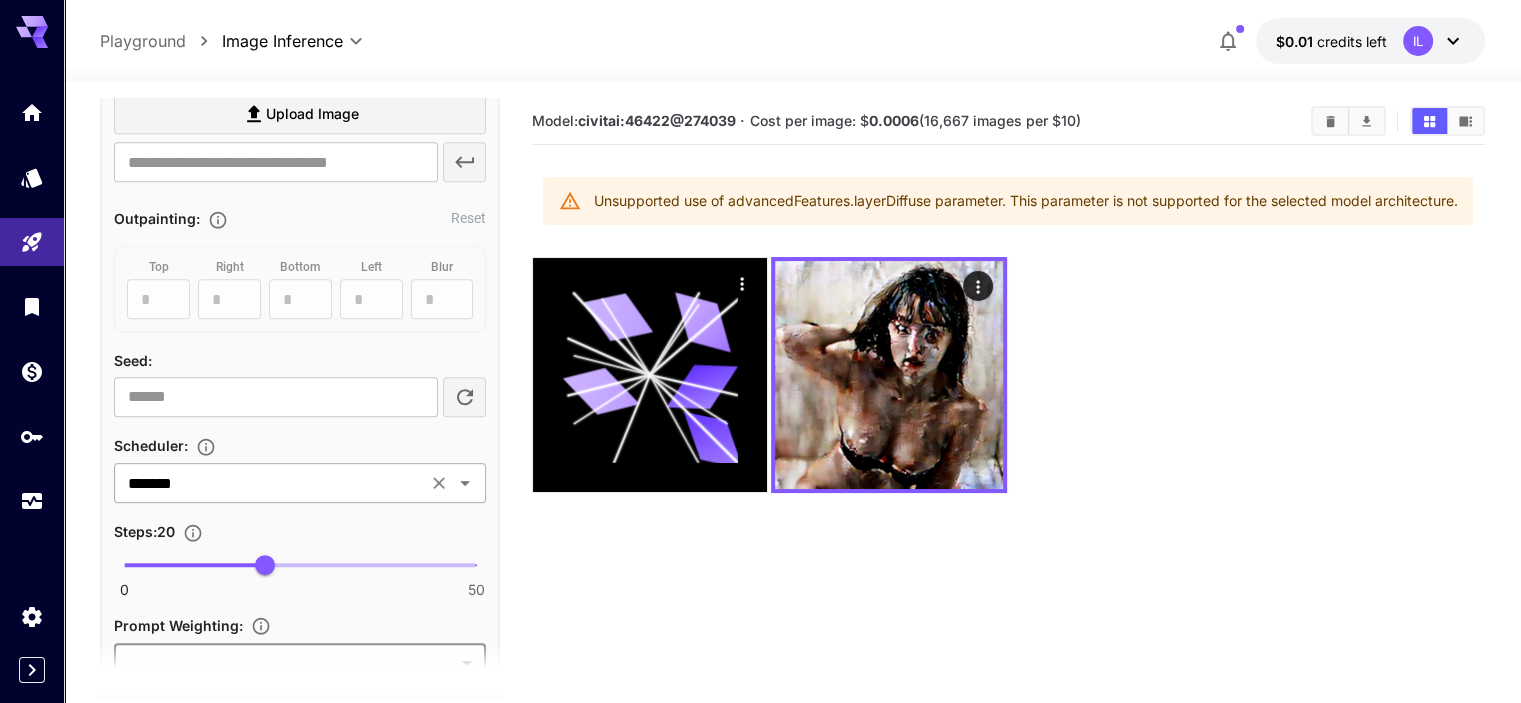click 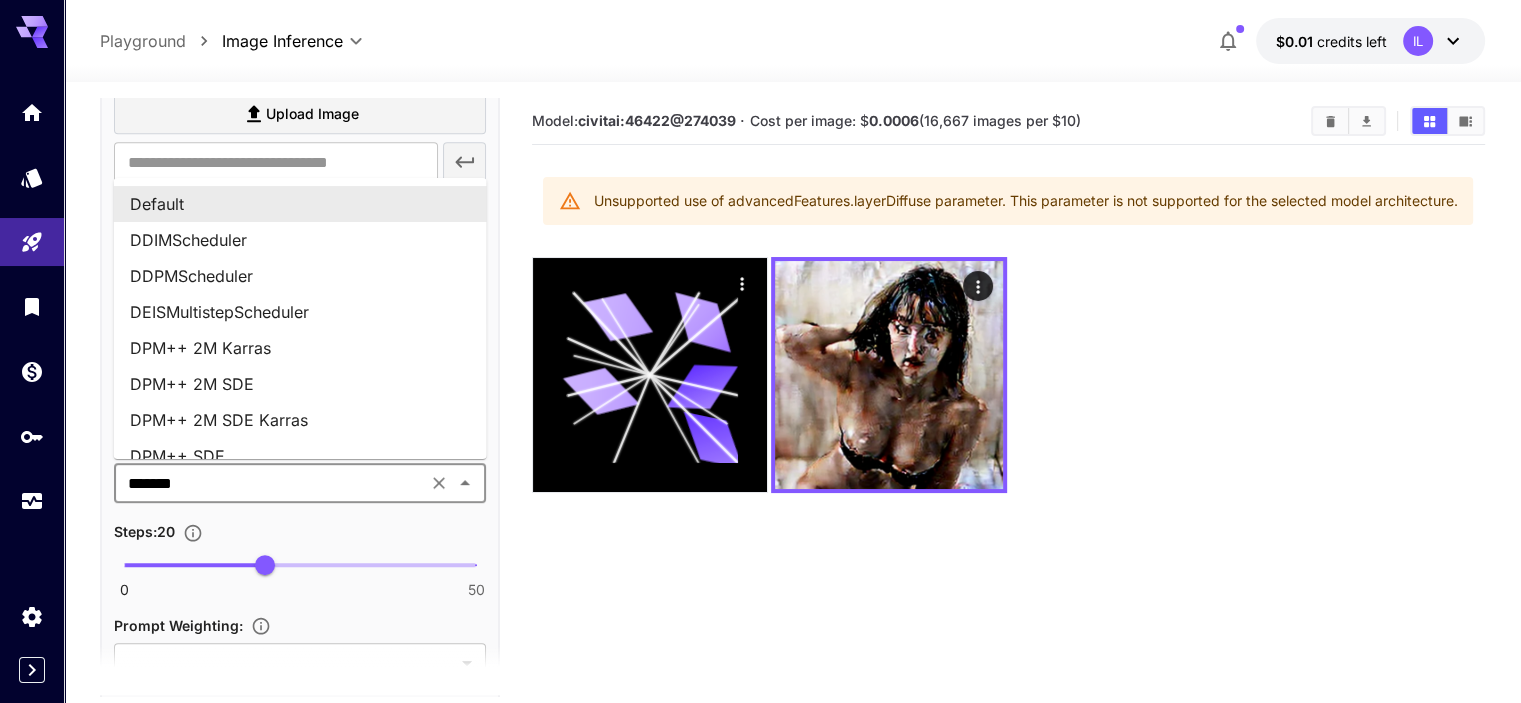 click 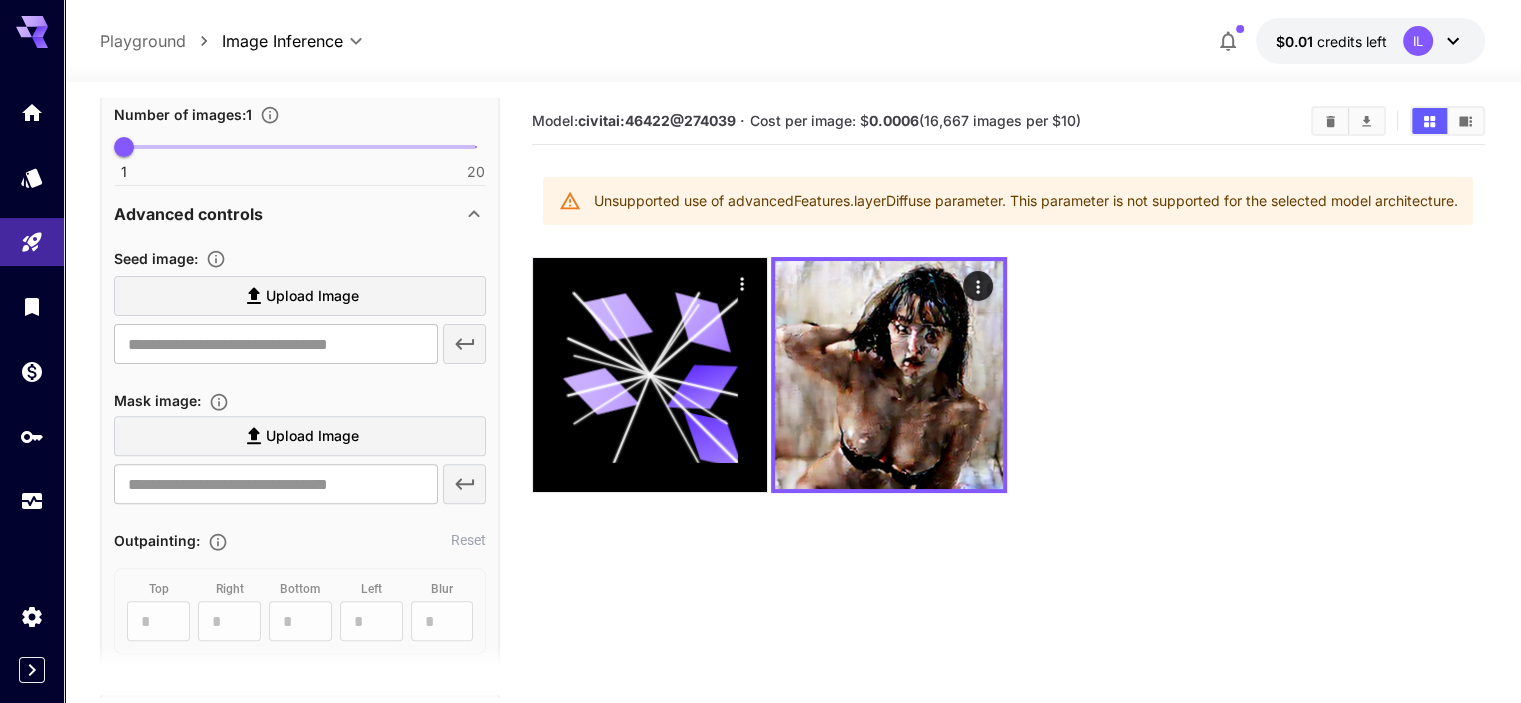 scroll, scrollTop: 700, scrollLeft: 0, axis: vertical 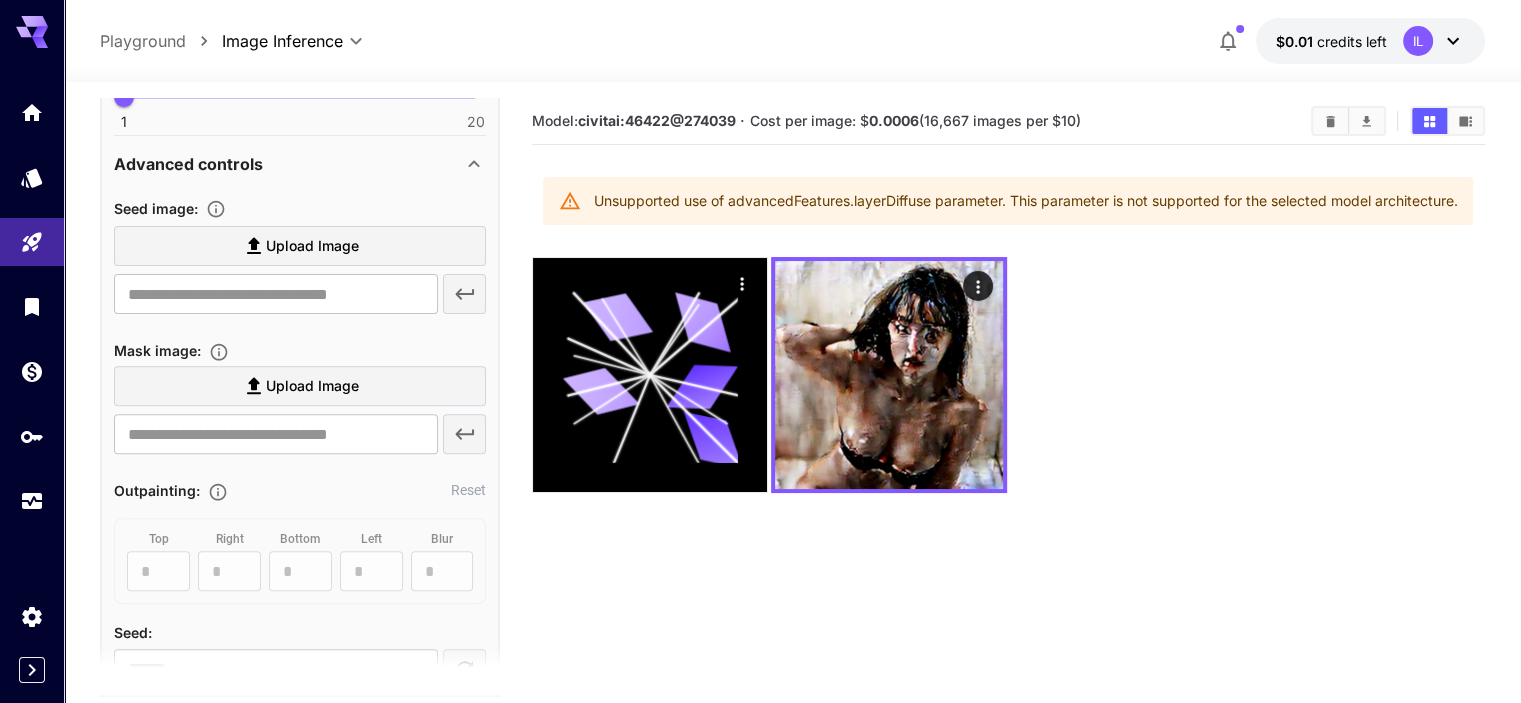 click on "Upload Image" at bounding box center [312, 246] 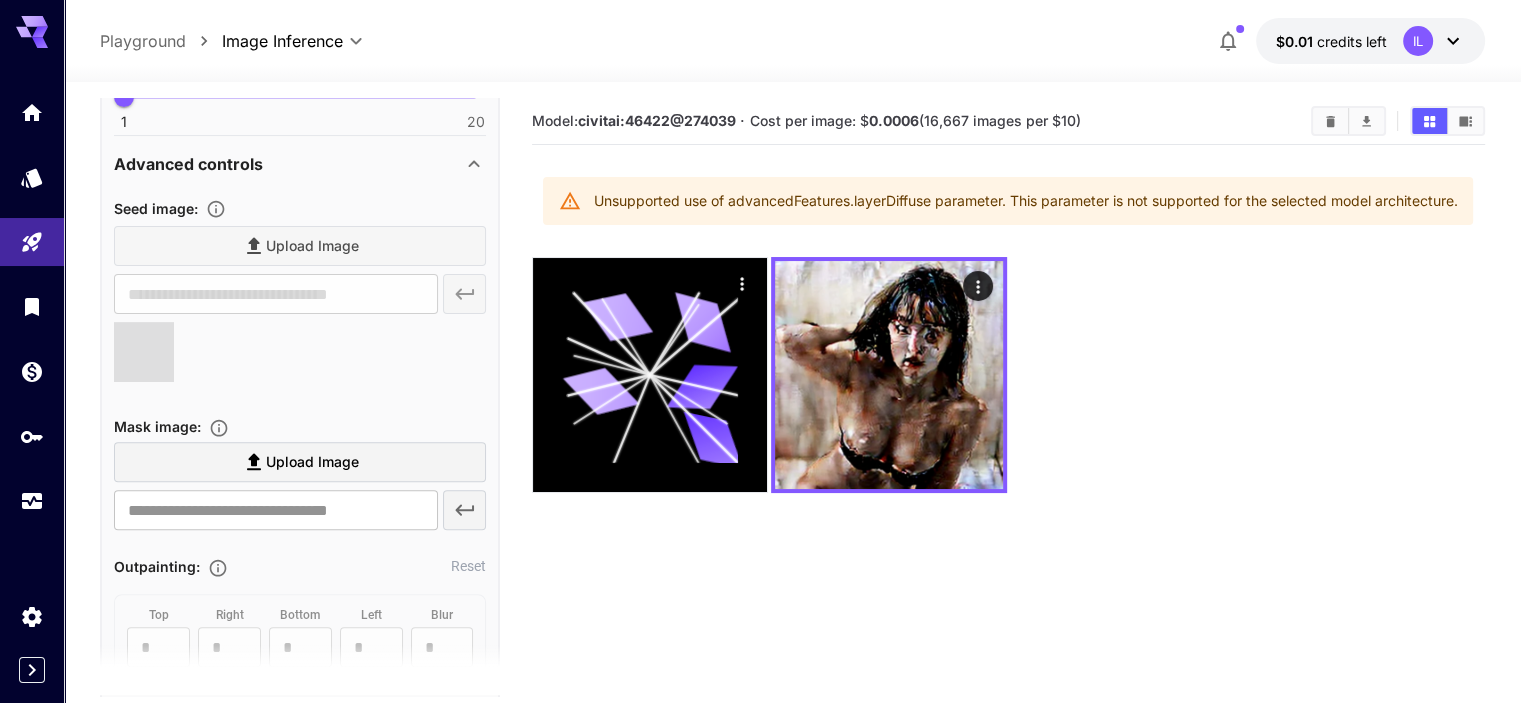 type on "**********" 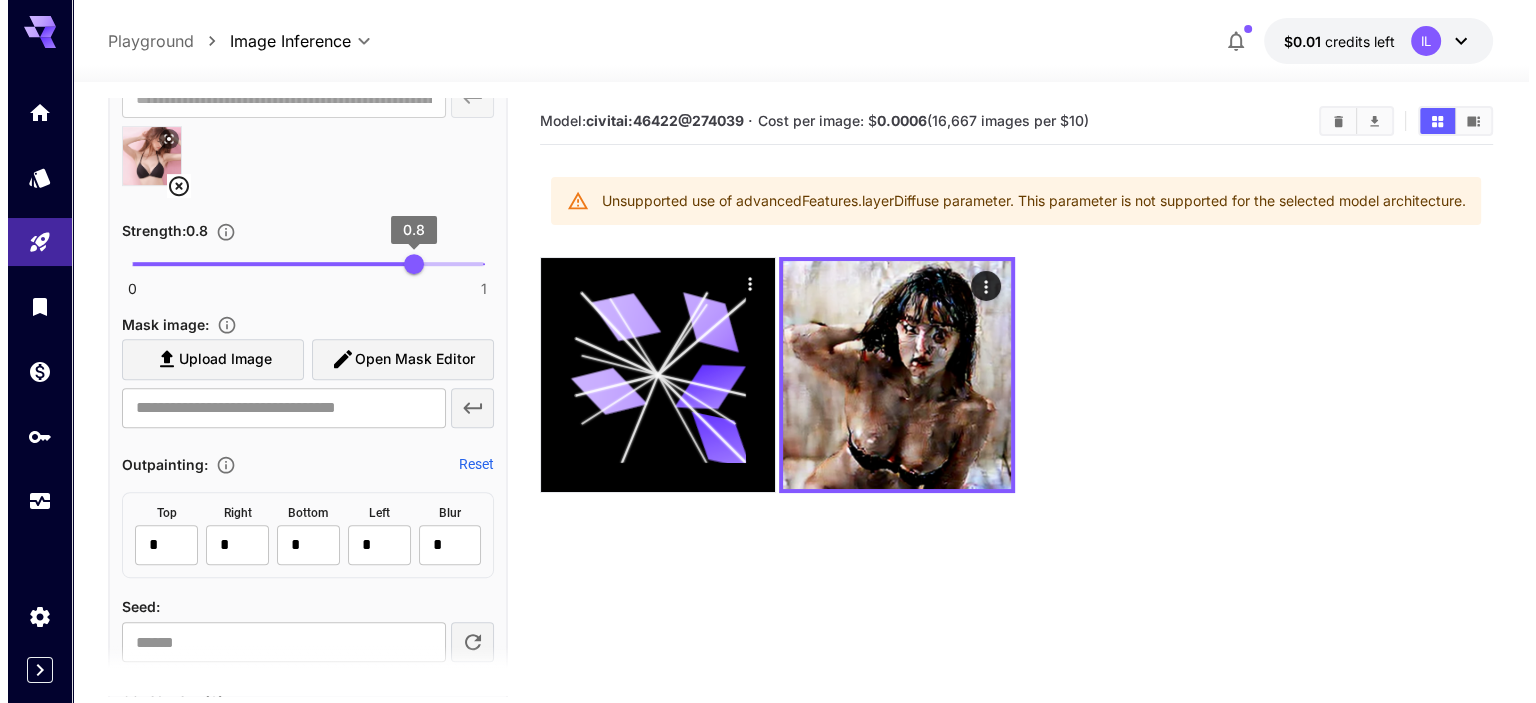 scroll, scrollTop: 900, scrollLeft: 0, axis: vertical 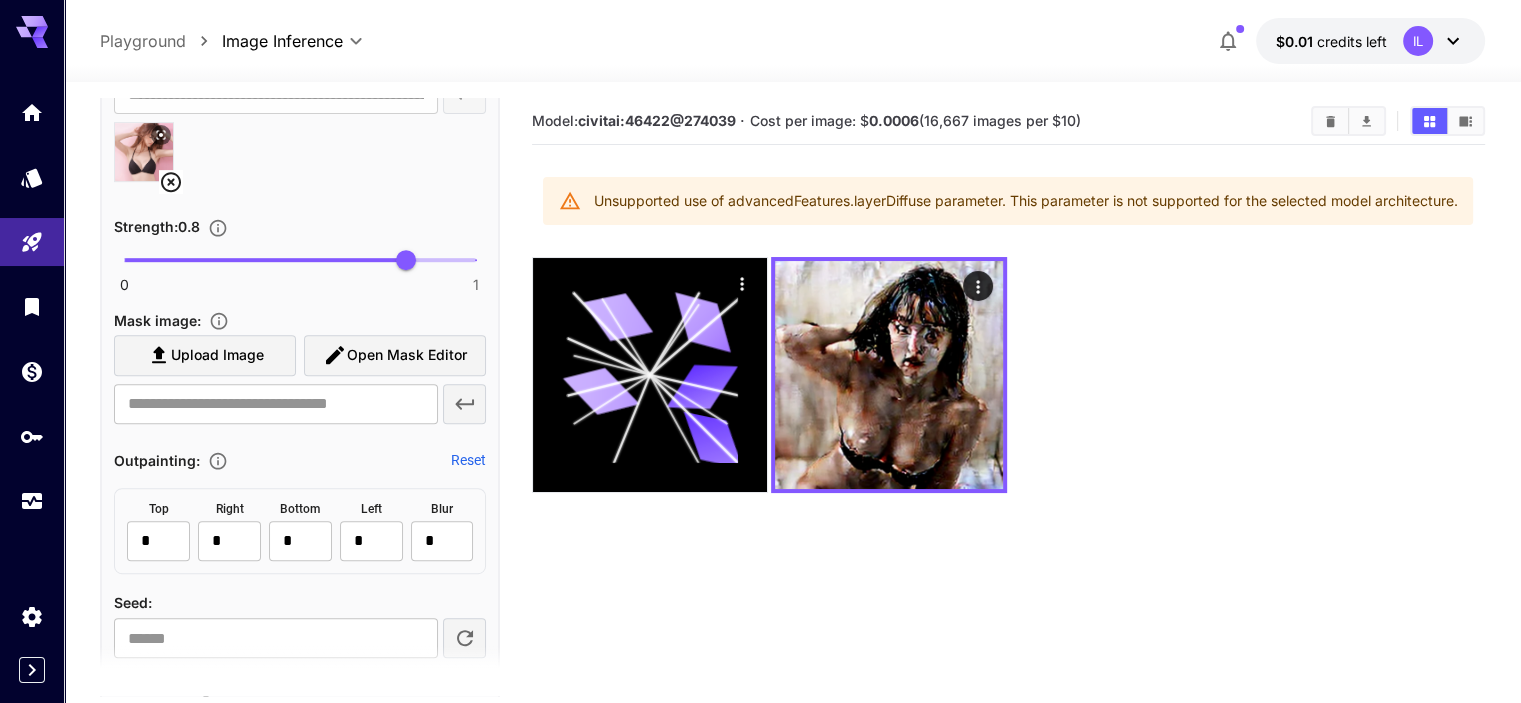 click on "Open Mask Editor" at bounding box center (407, 355) 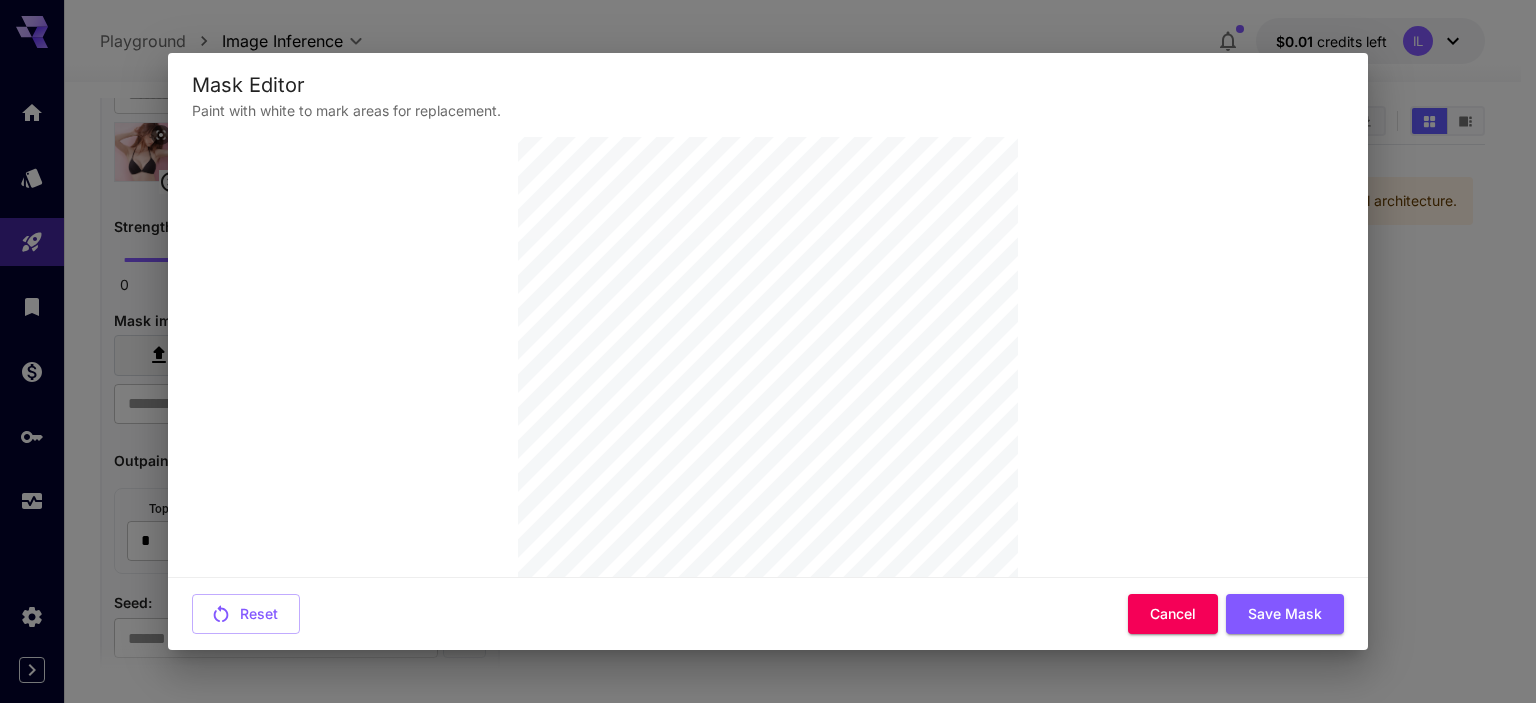 scroll, scrollTop: 239, scrollLeft: 0, axis: vertical 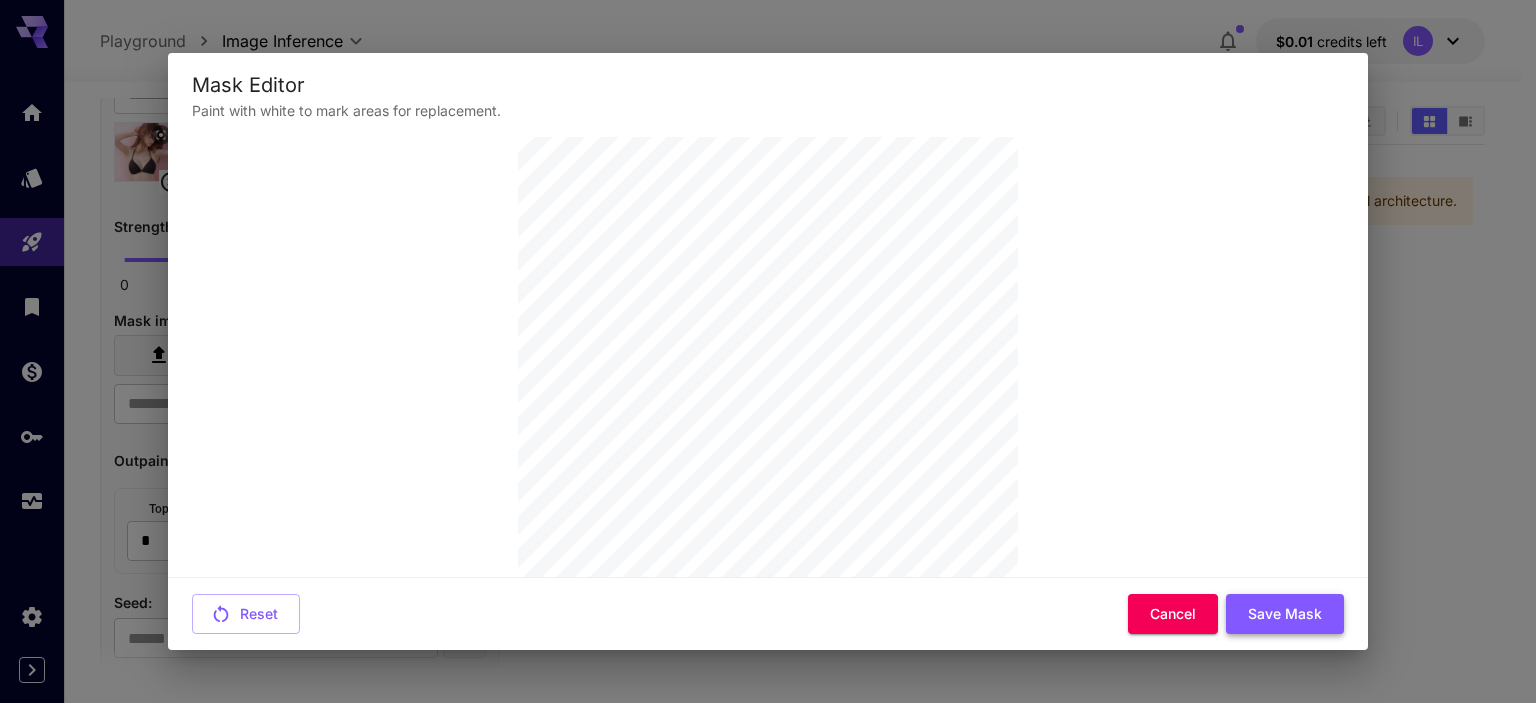 click on "Save Mask" at bounding box center (1285, 614) 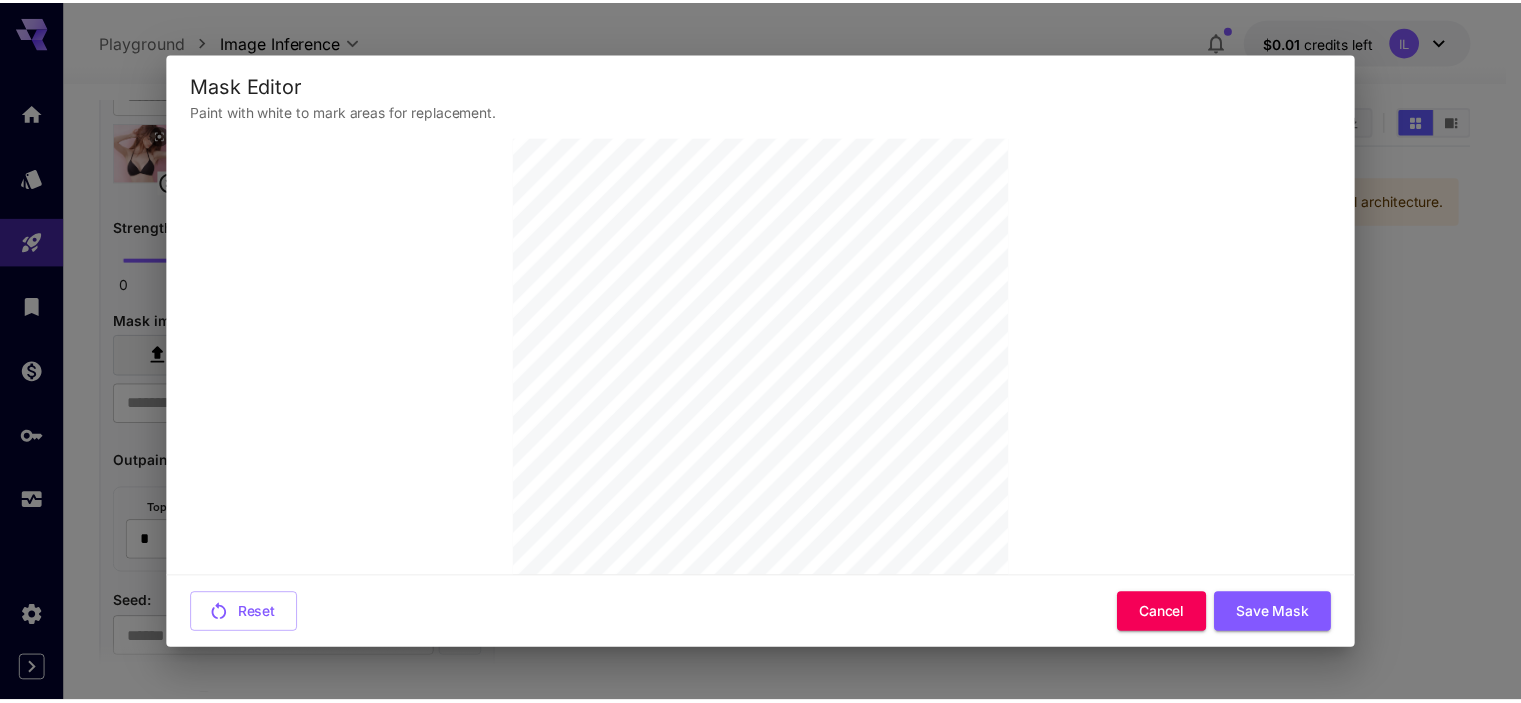 scroll, scrollTop: 0, scrollLeft: 0, axis: both 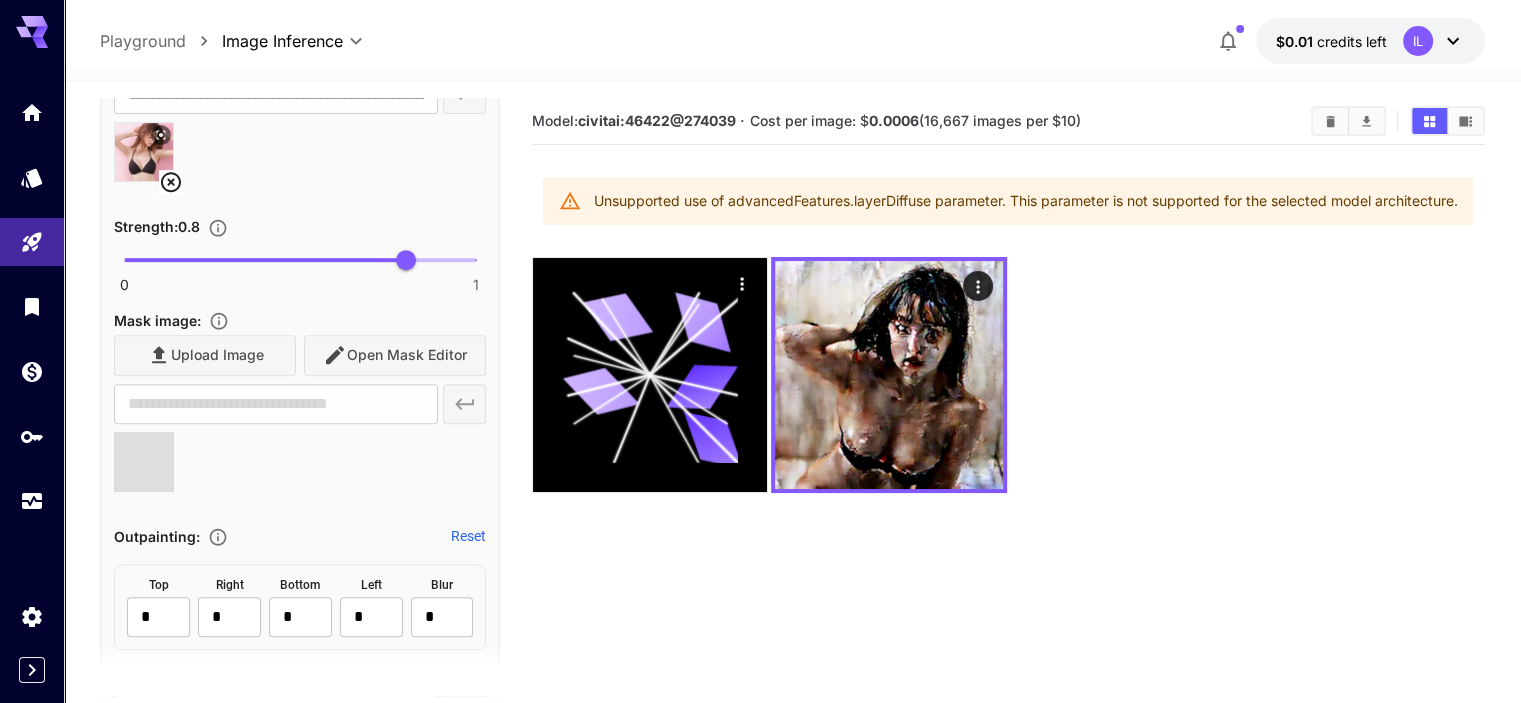 type on "**********" 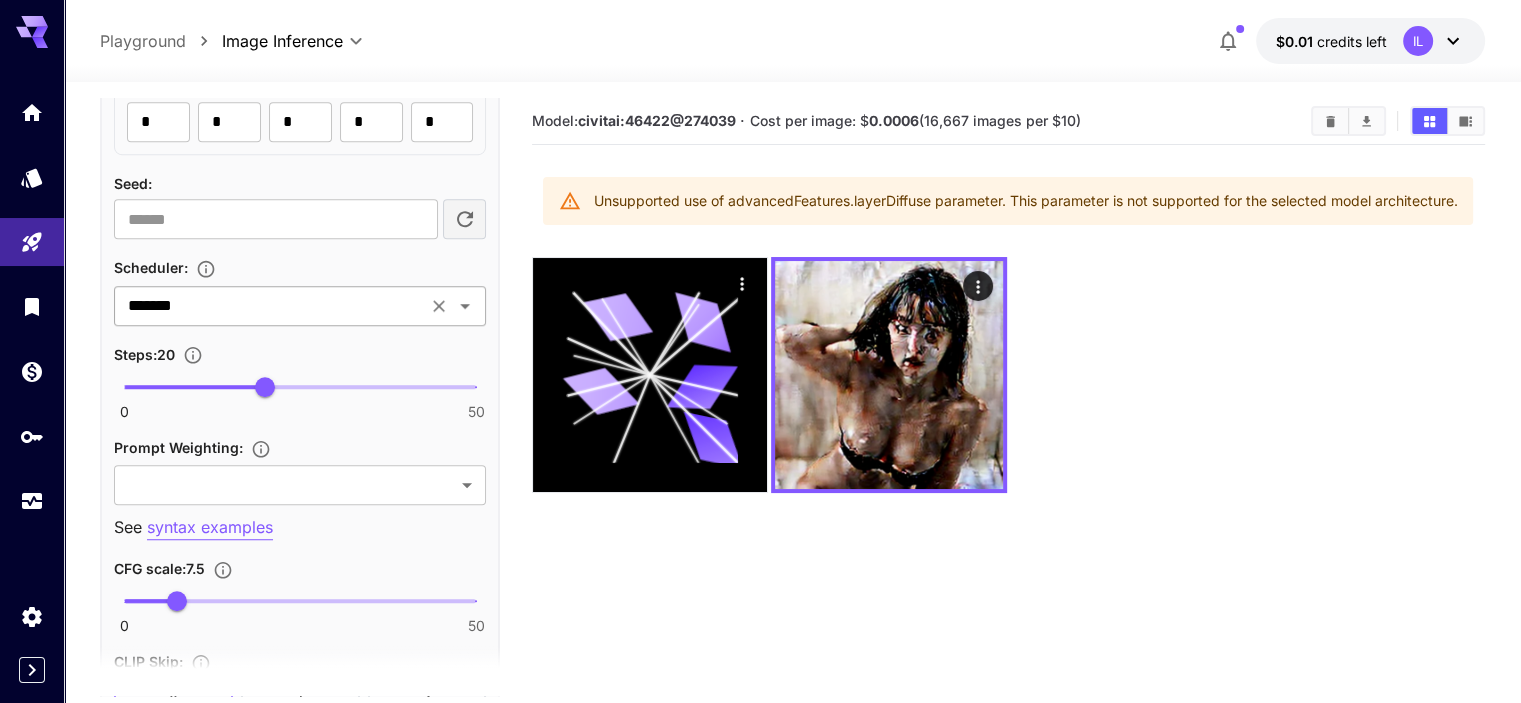scroll, scrollTop: 1400, scrollLeft: 0, axis: vertical 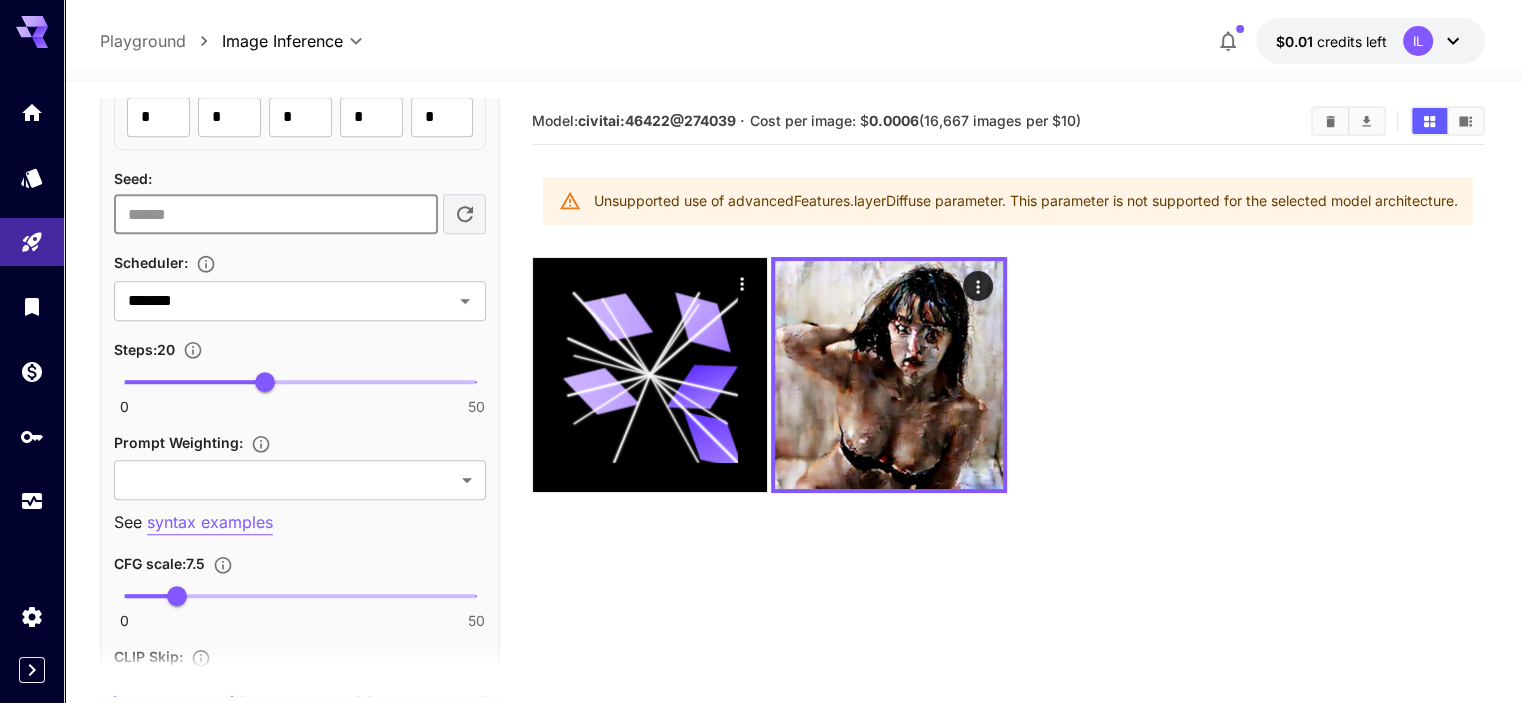 click on "**" at bounding box center (275, 214) 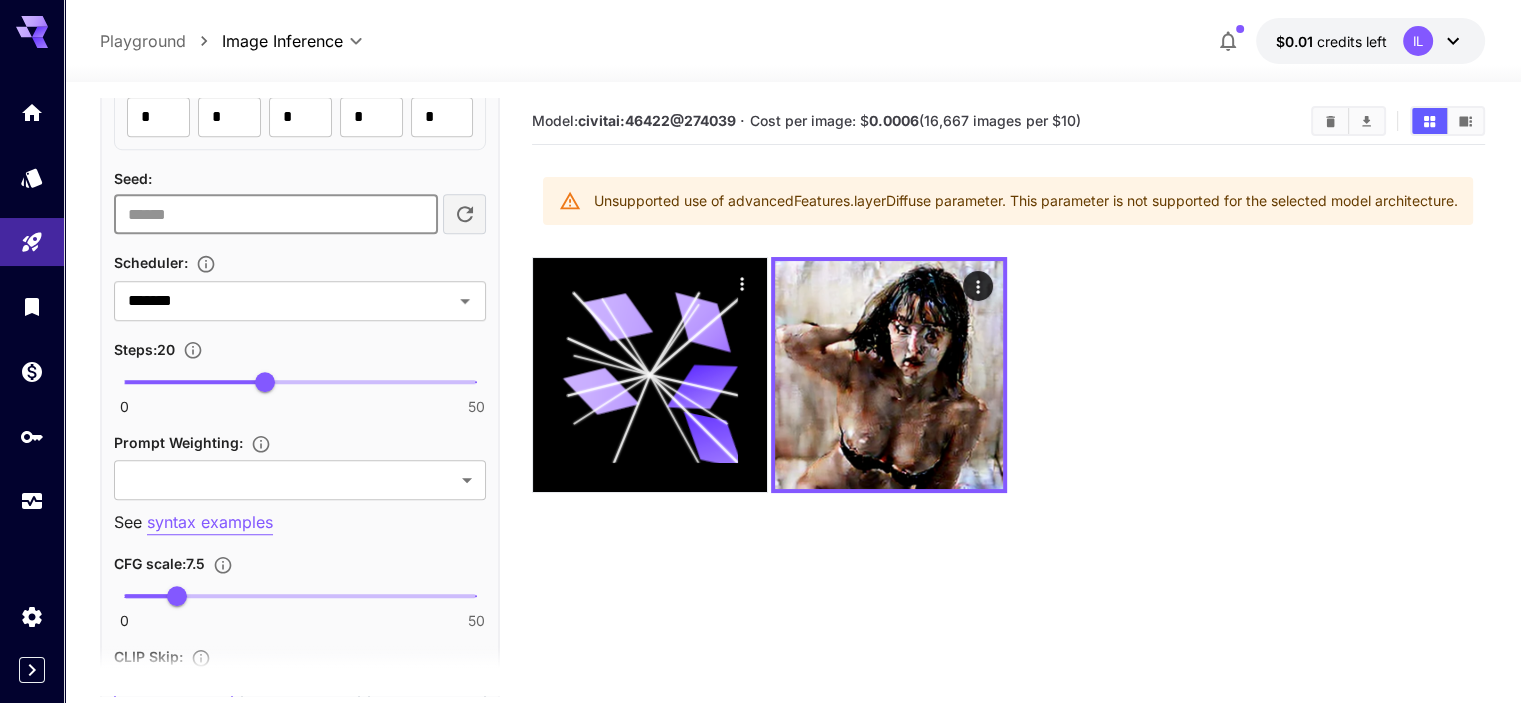 click on "*" at bounding box center [275, 214] 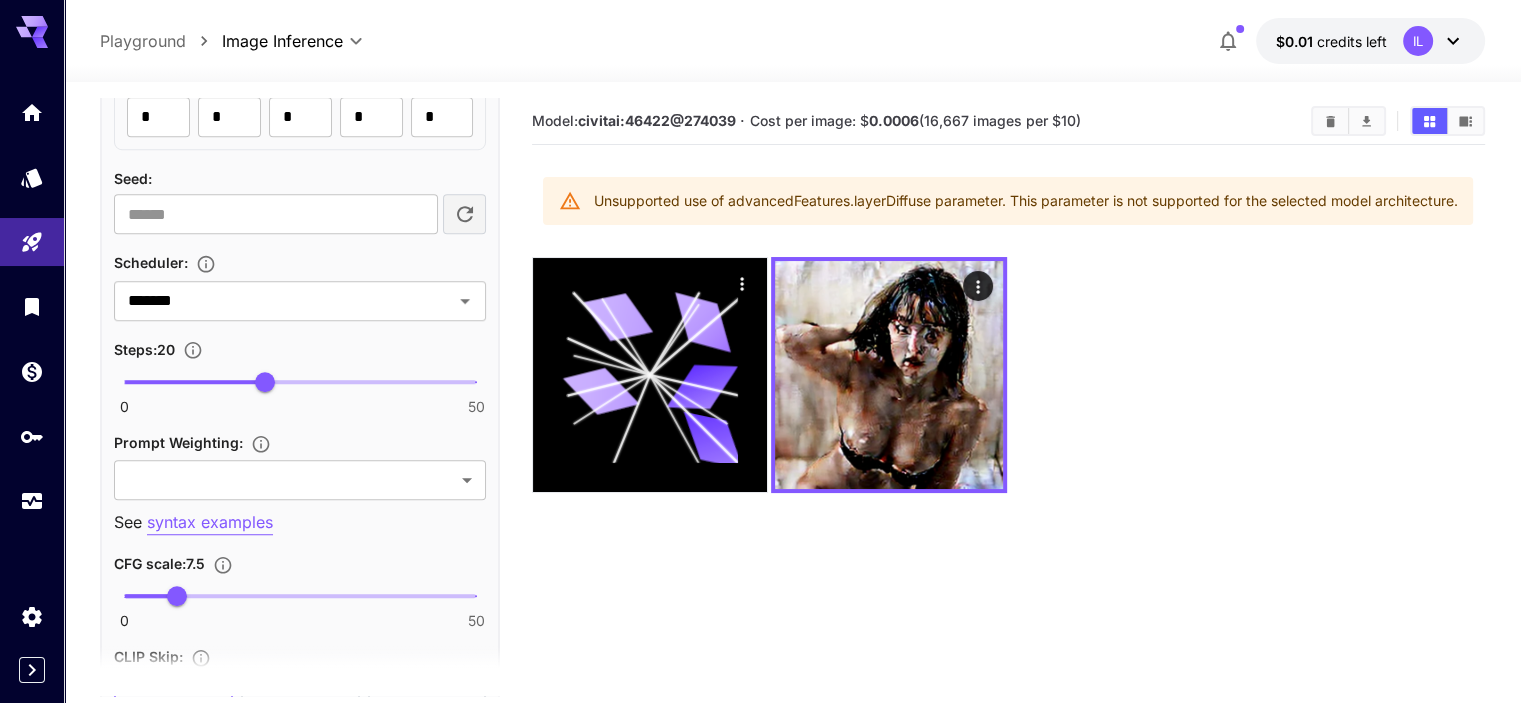 click 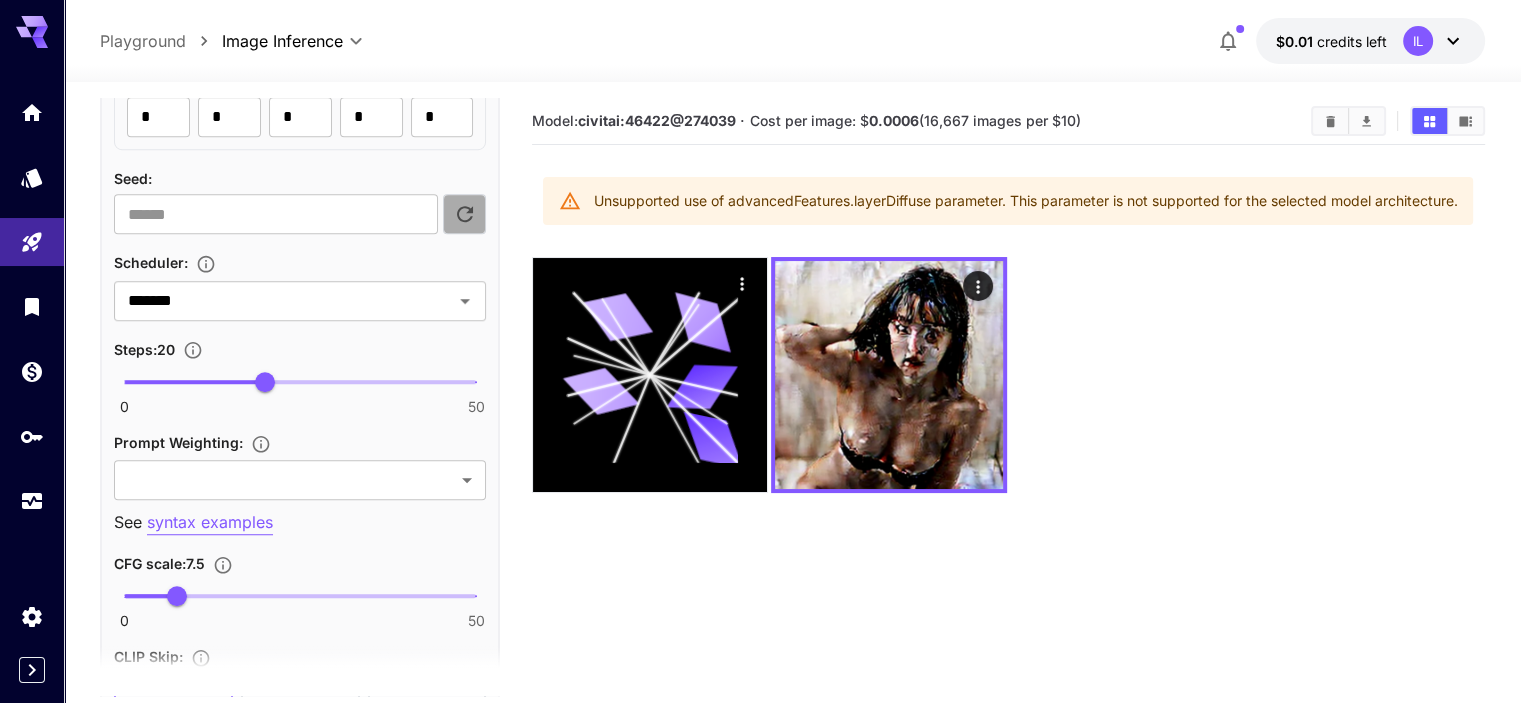 click 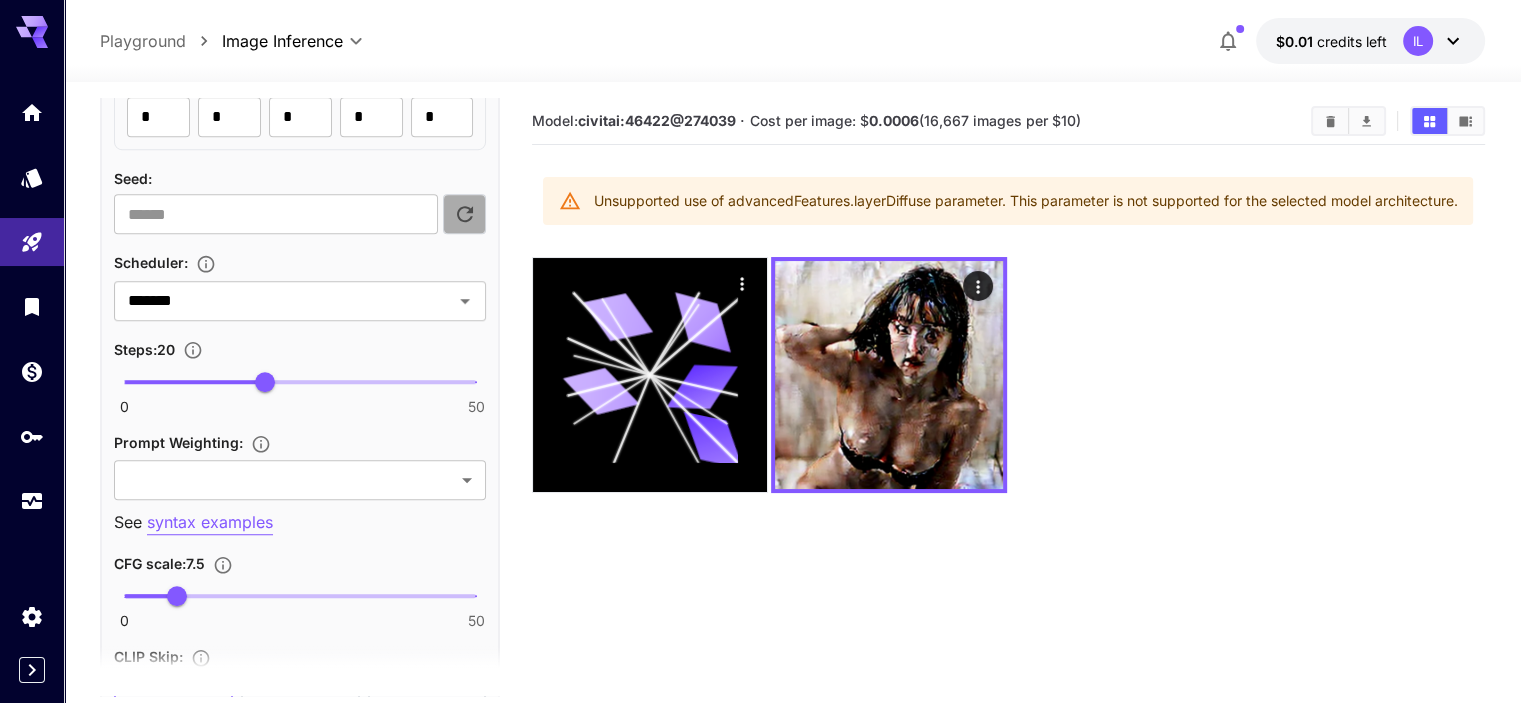 click 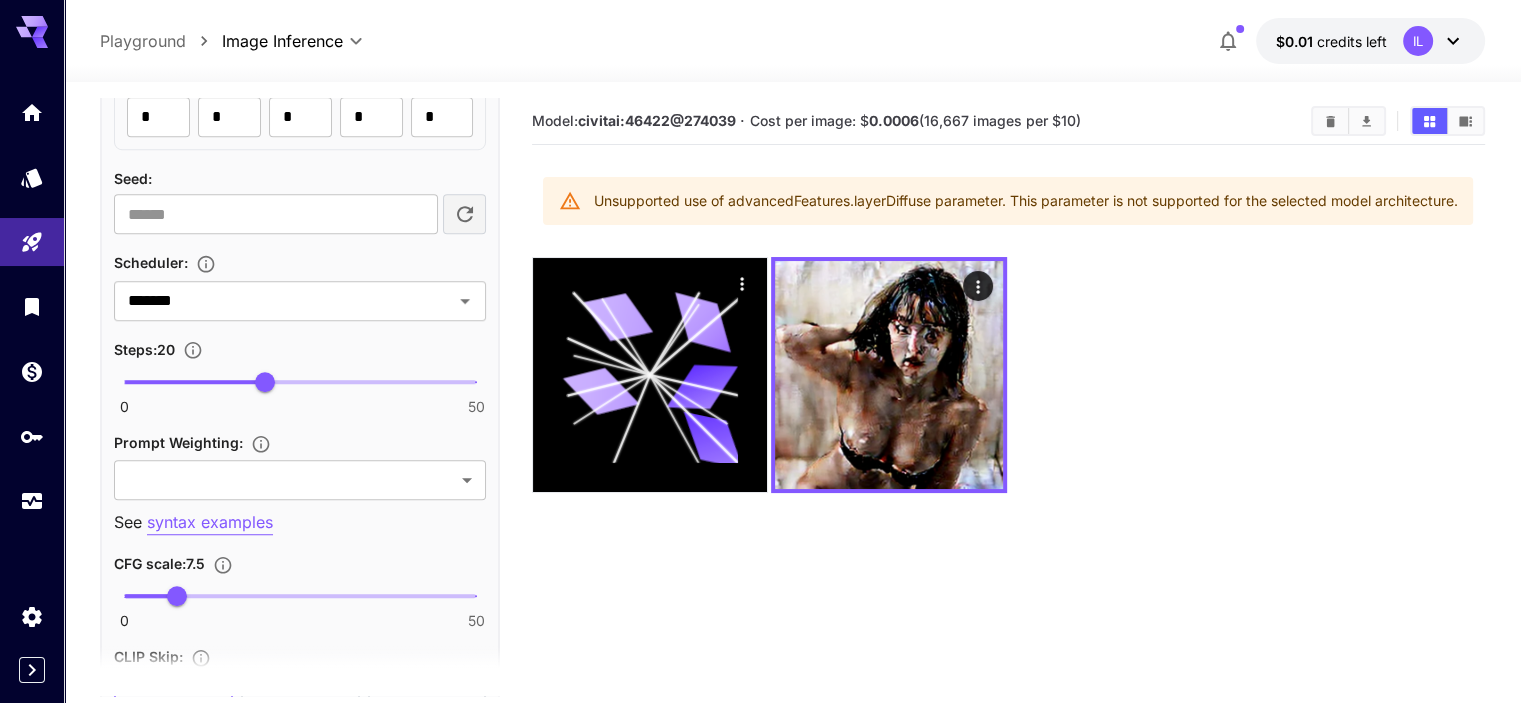 click 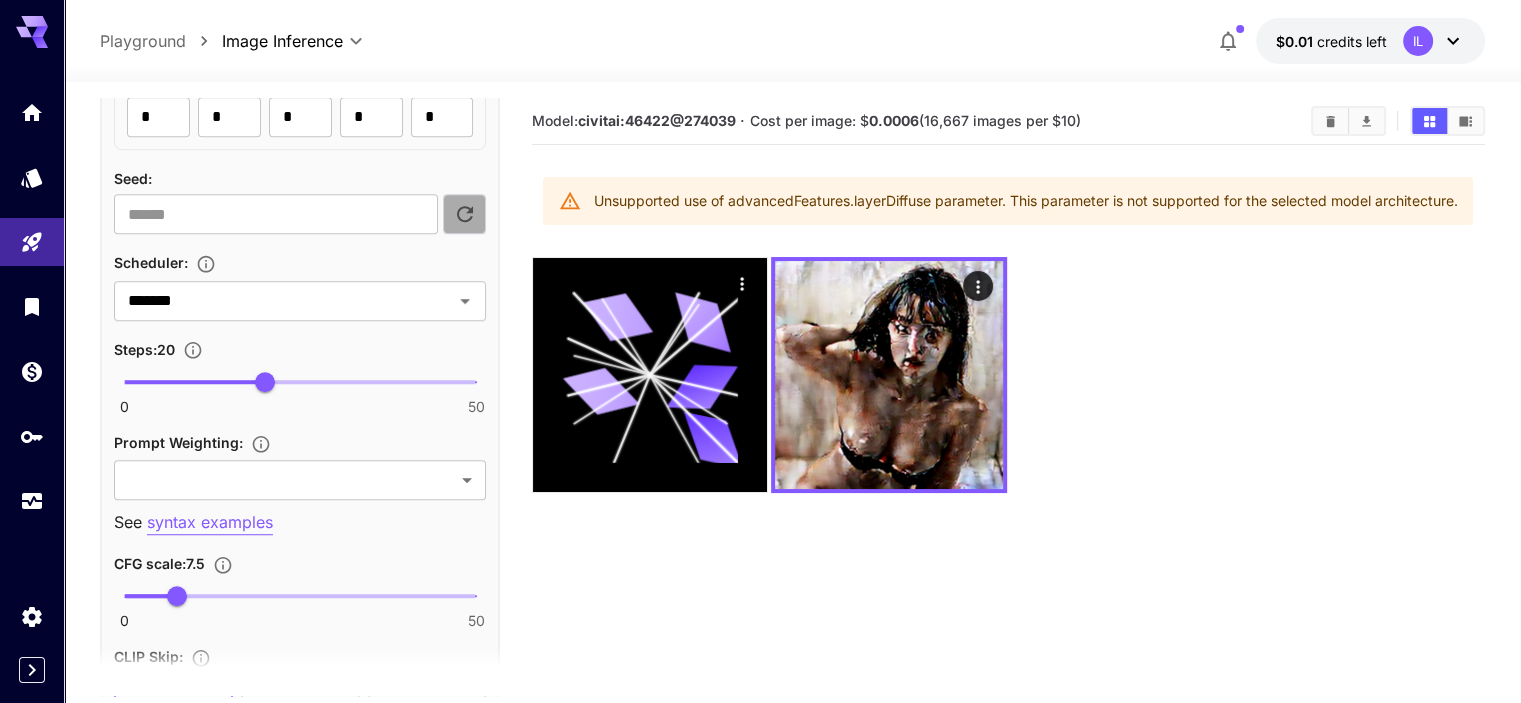 click 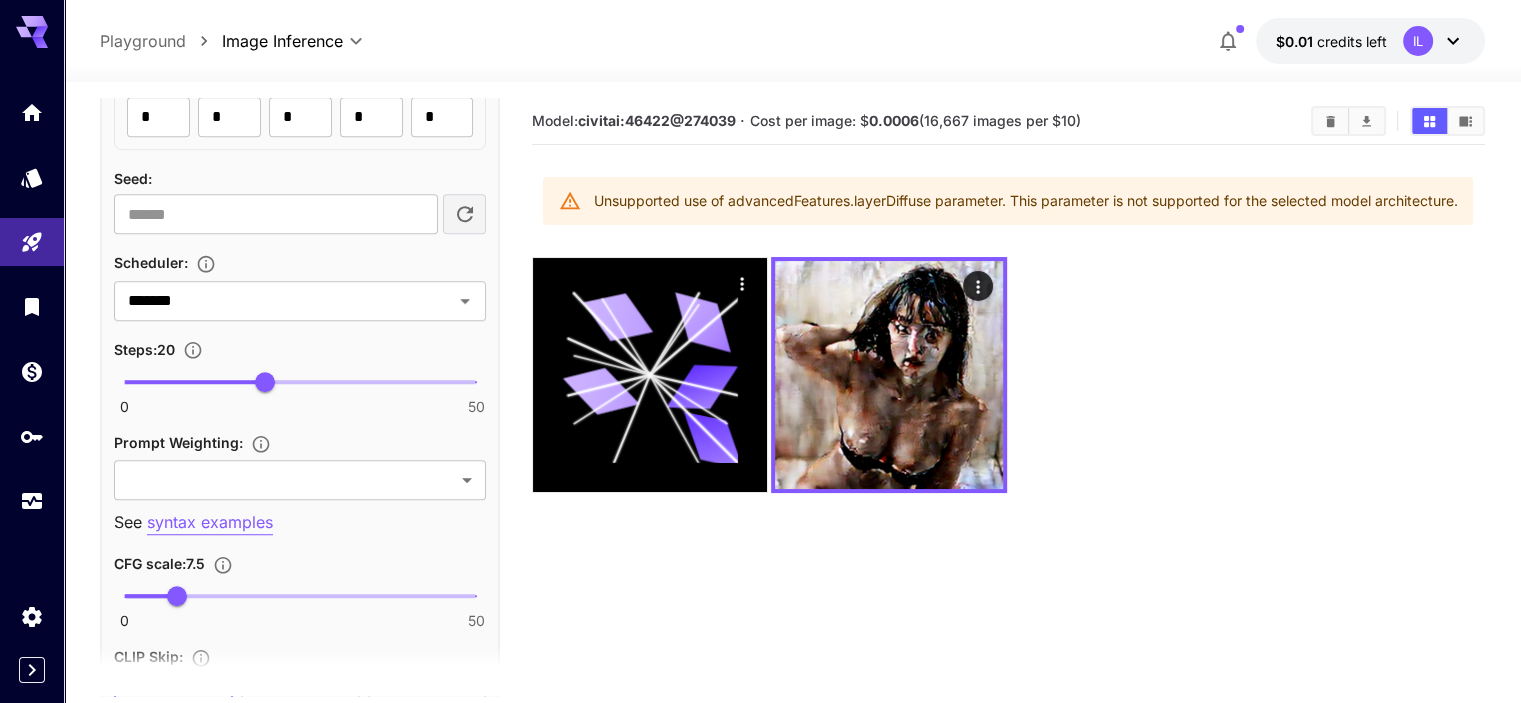 click 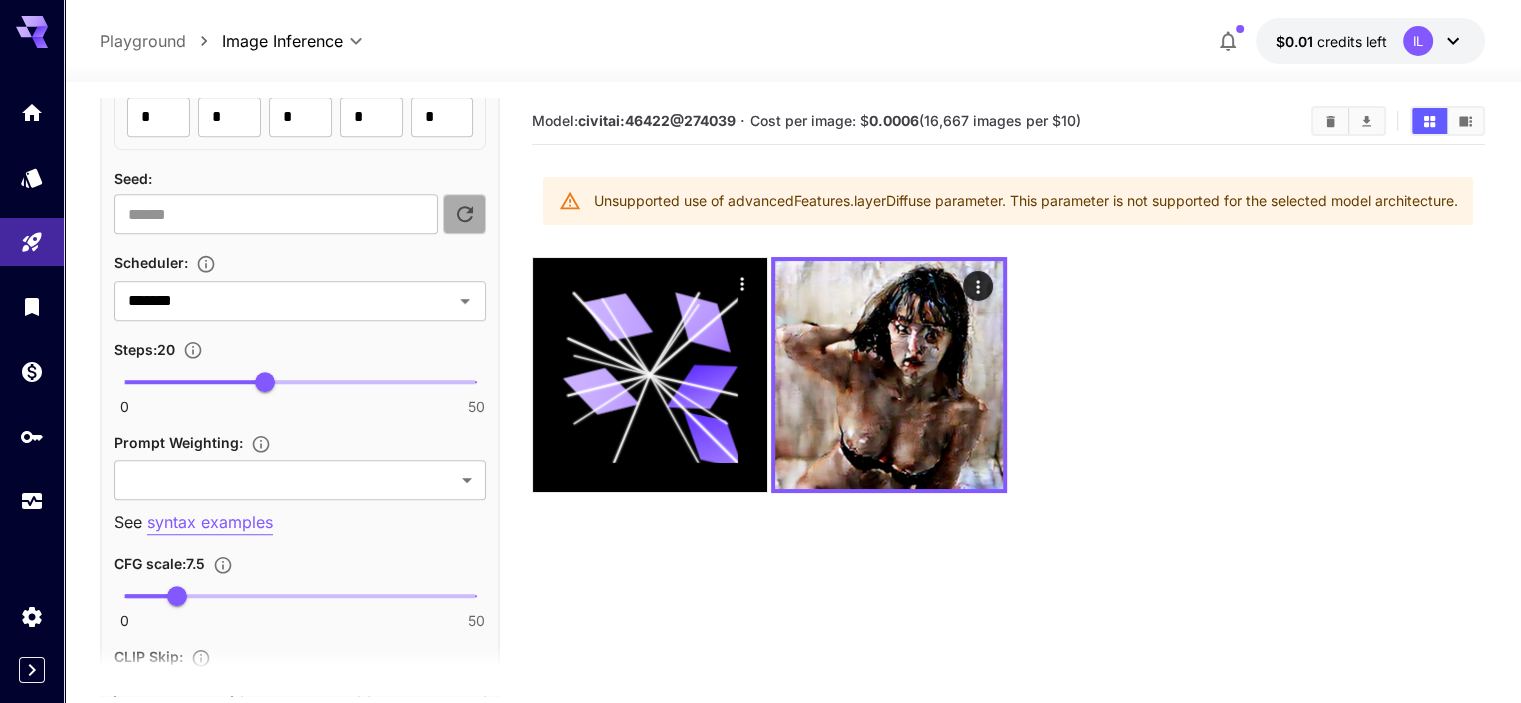 click 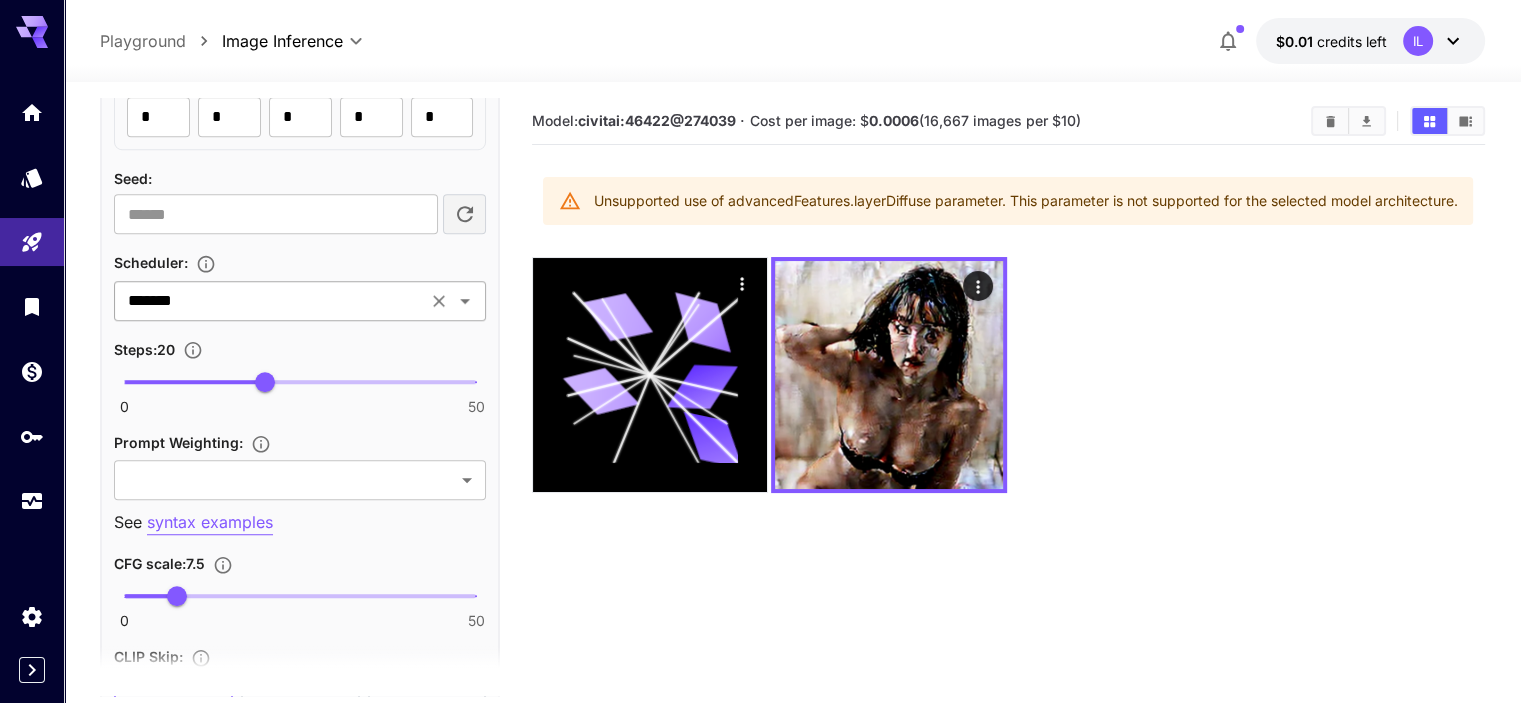 click 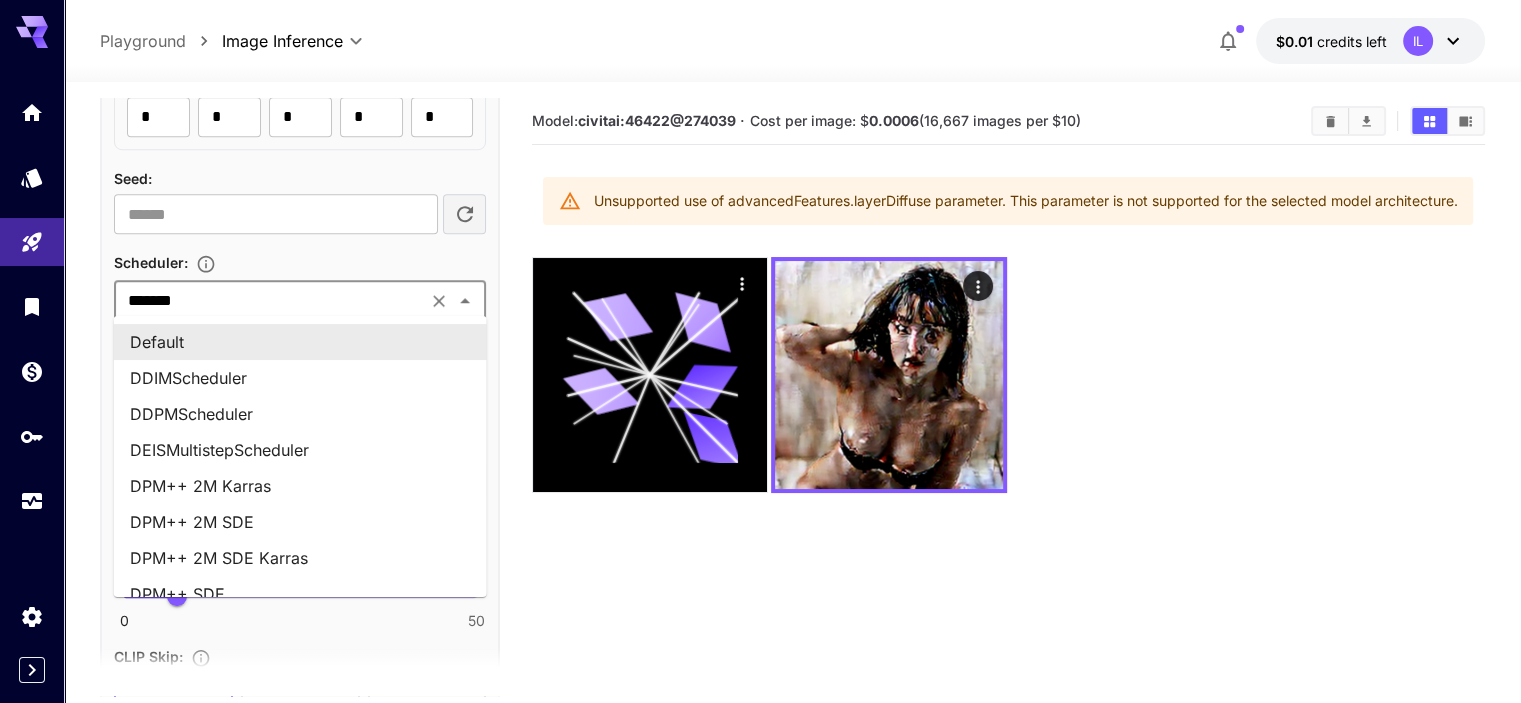 click 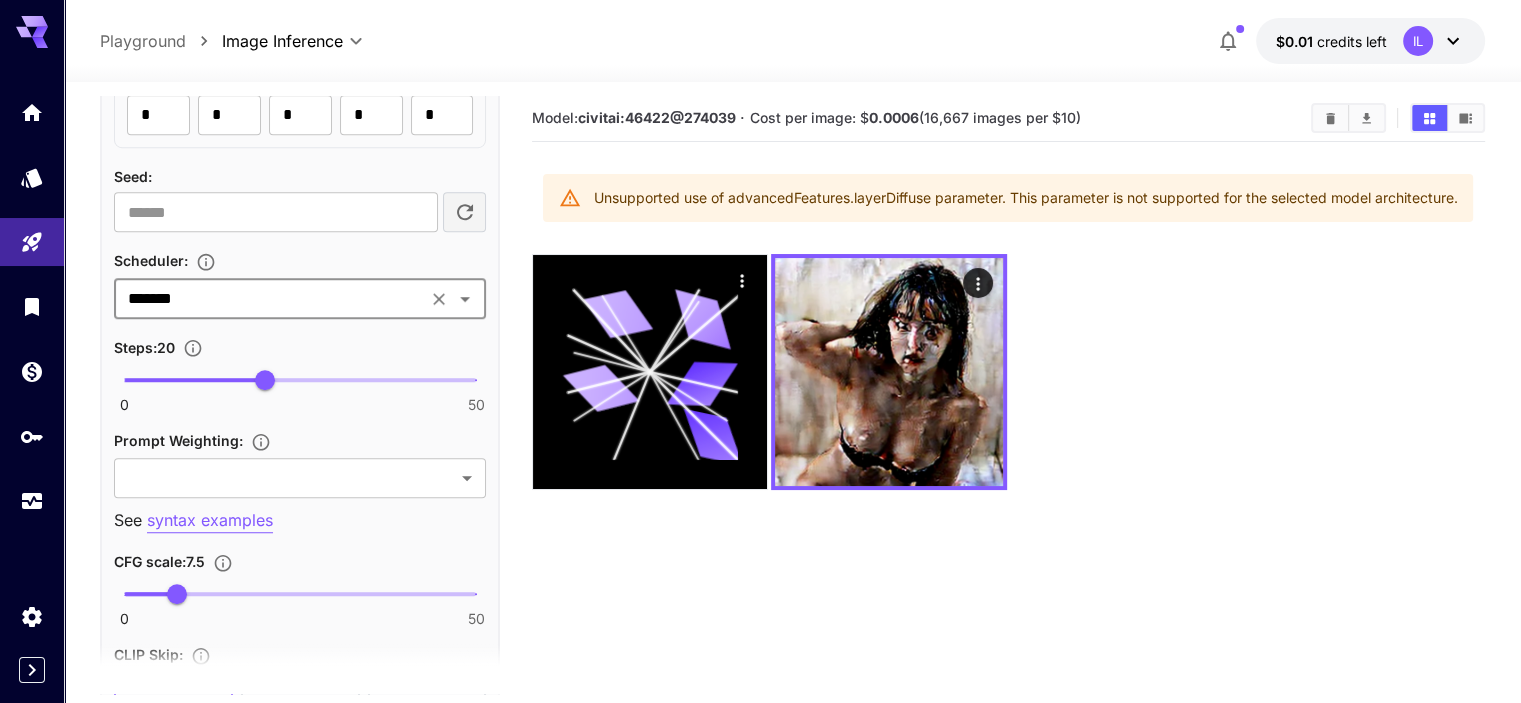 scroll, scrollTop: 0, scrollLeft: 0, axis: both 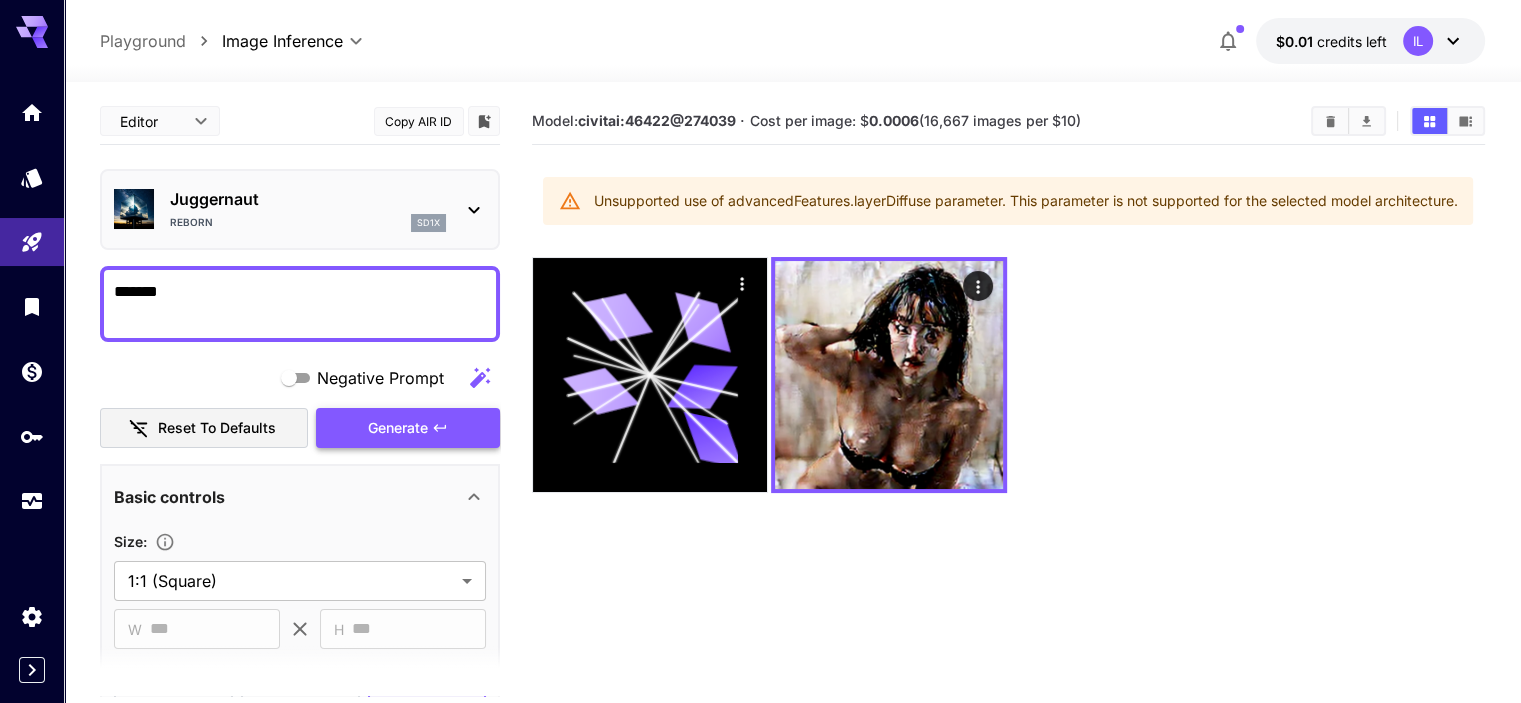 click on "Generate" at bounding box center (408, 428) 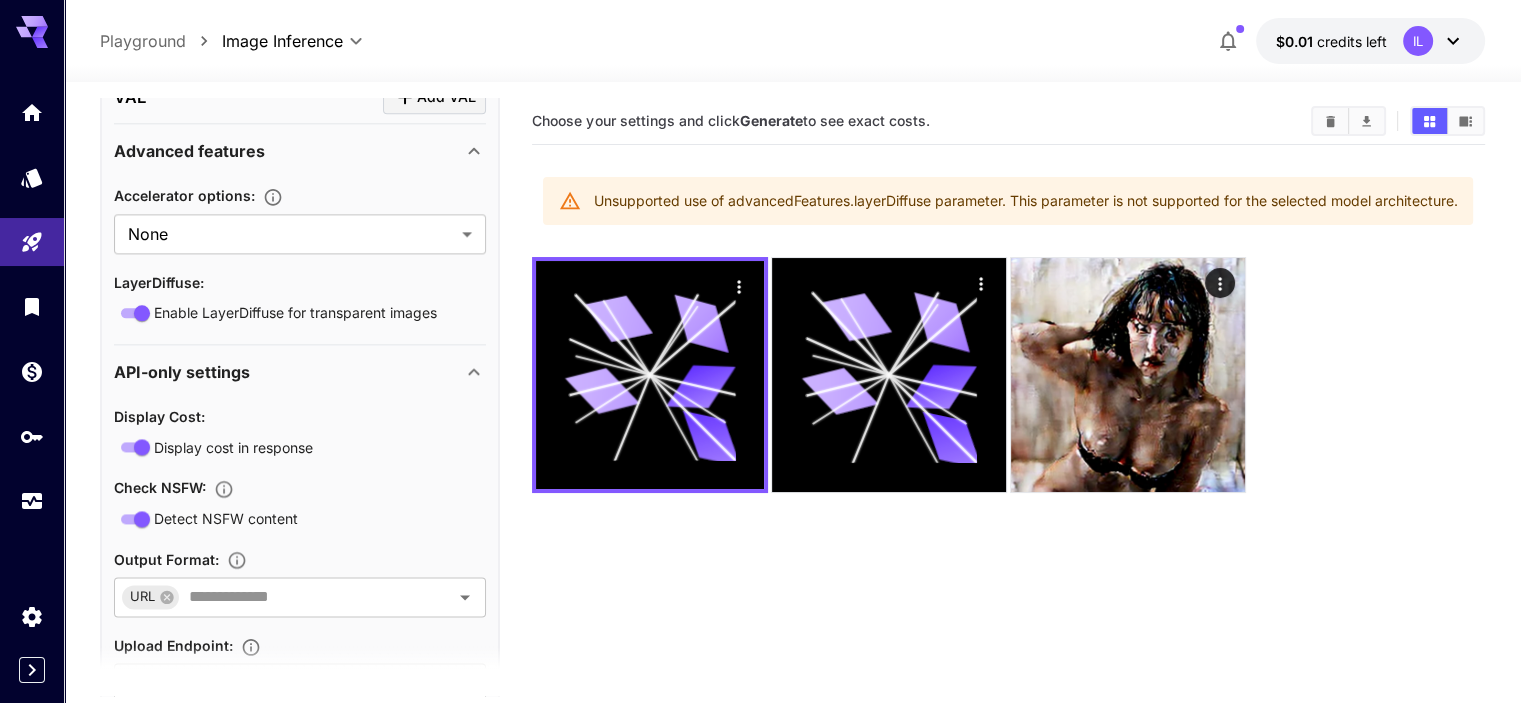 scroll, scrollTop: 2600, scrollLeft: 0, axis: vertical 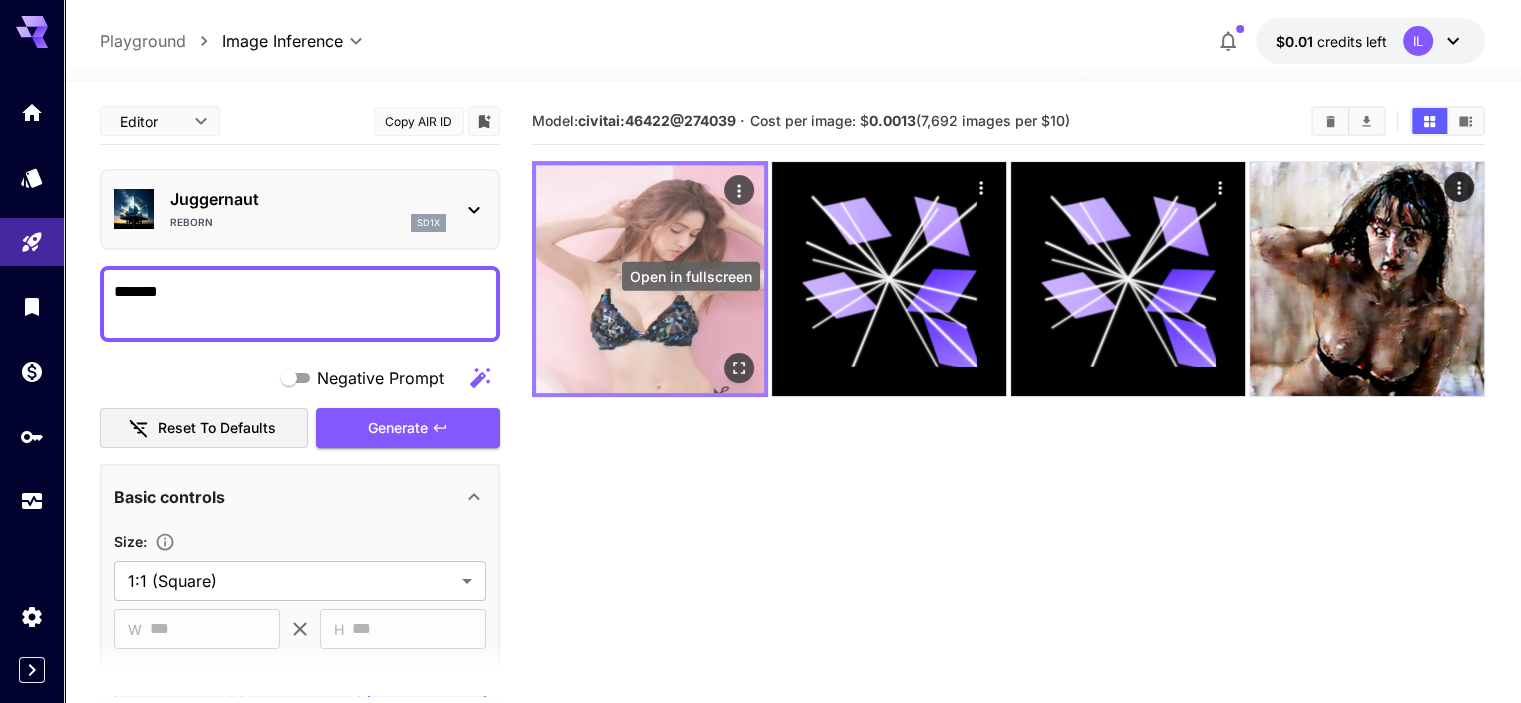 click 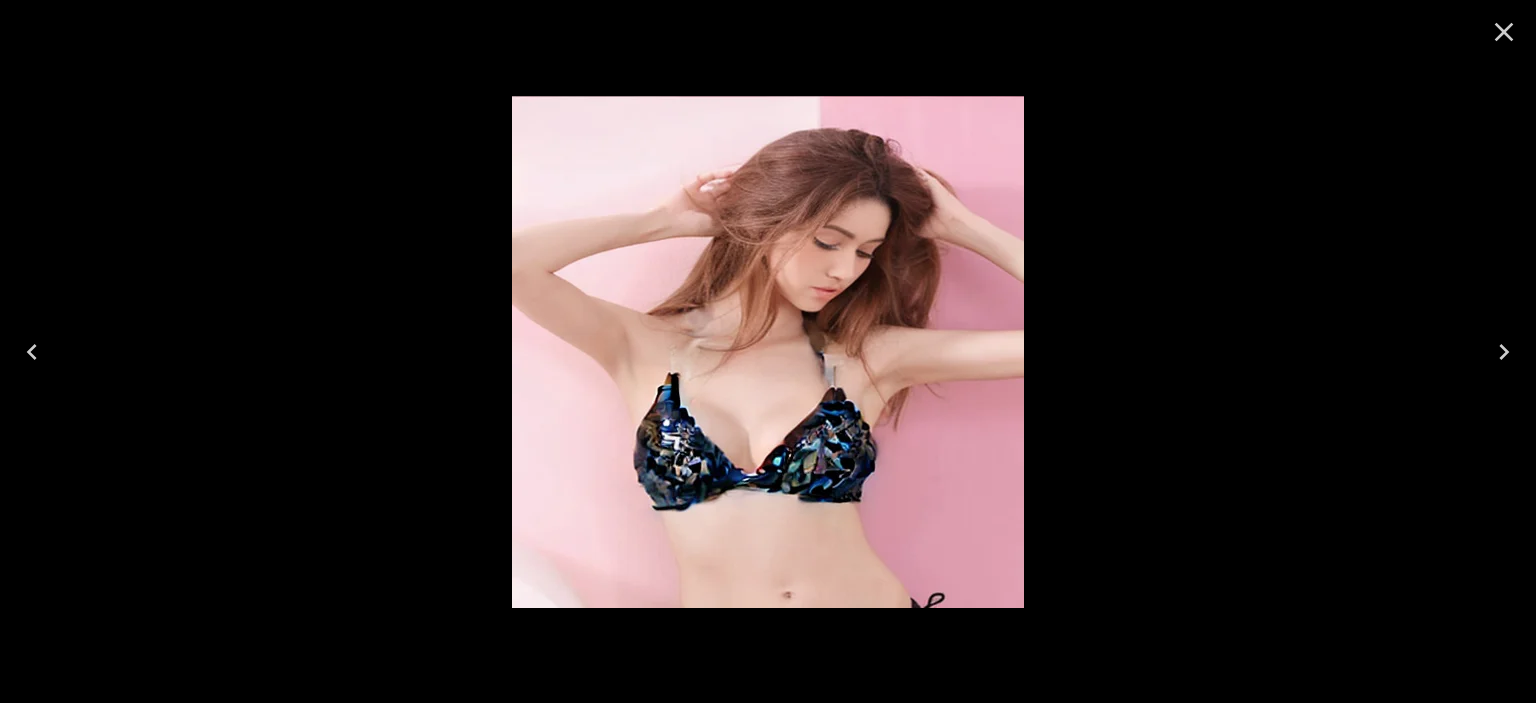 click 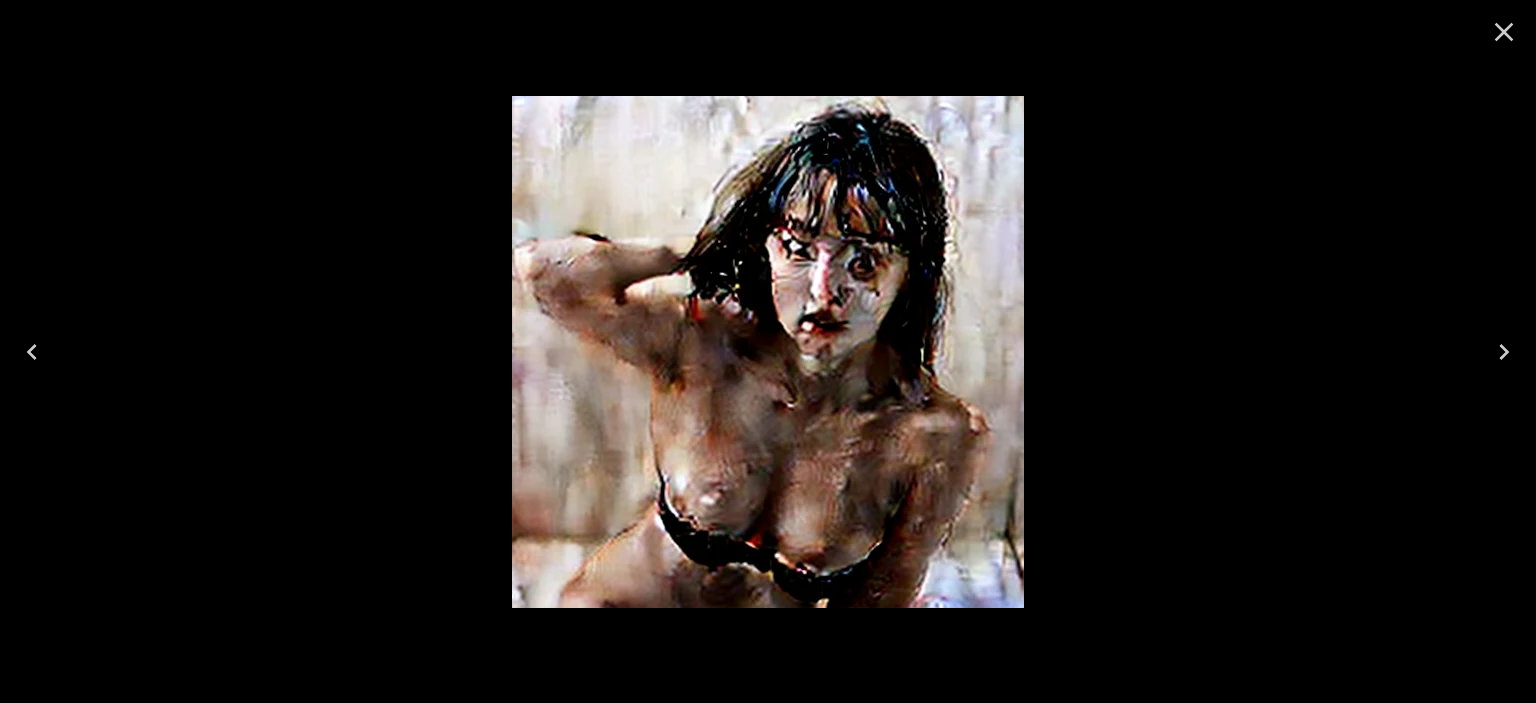 click 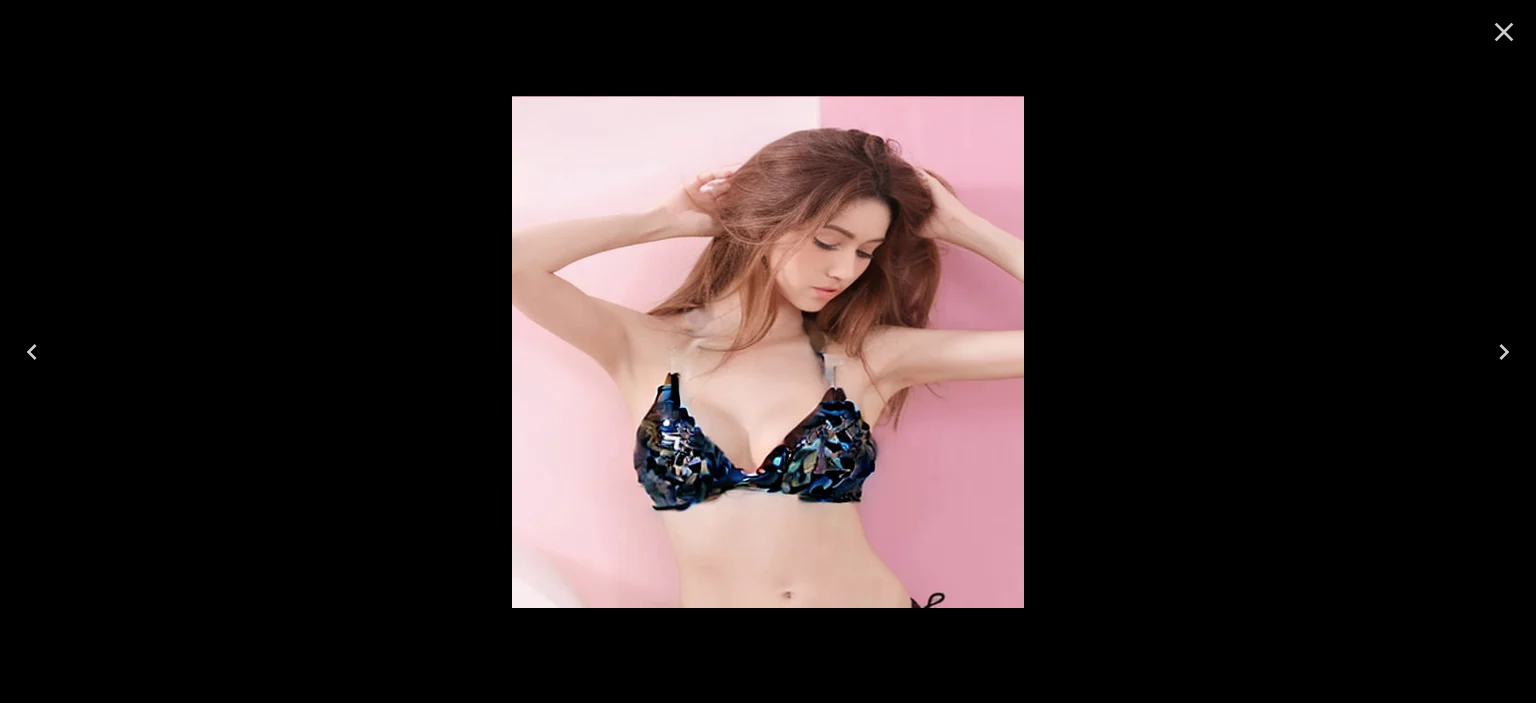 click 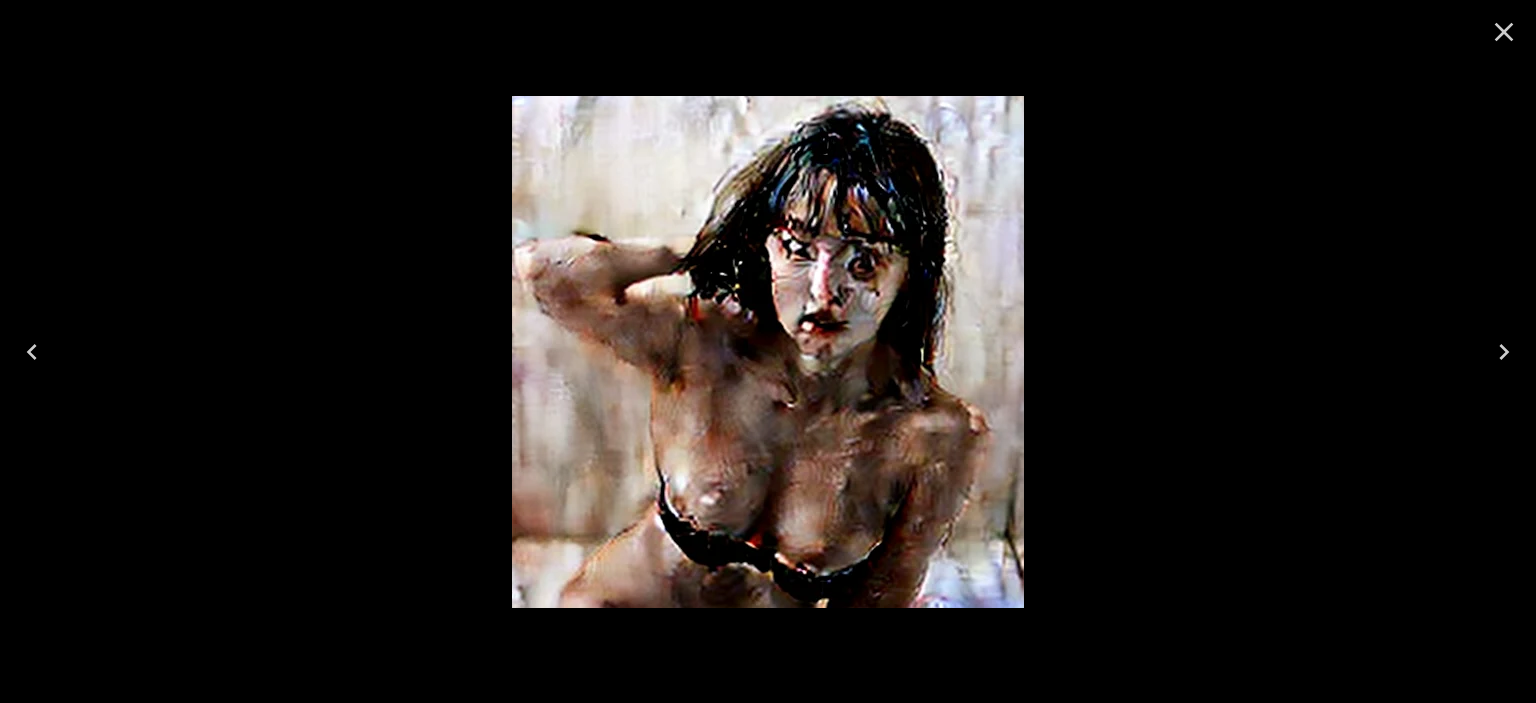 click 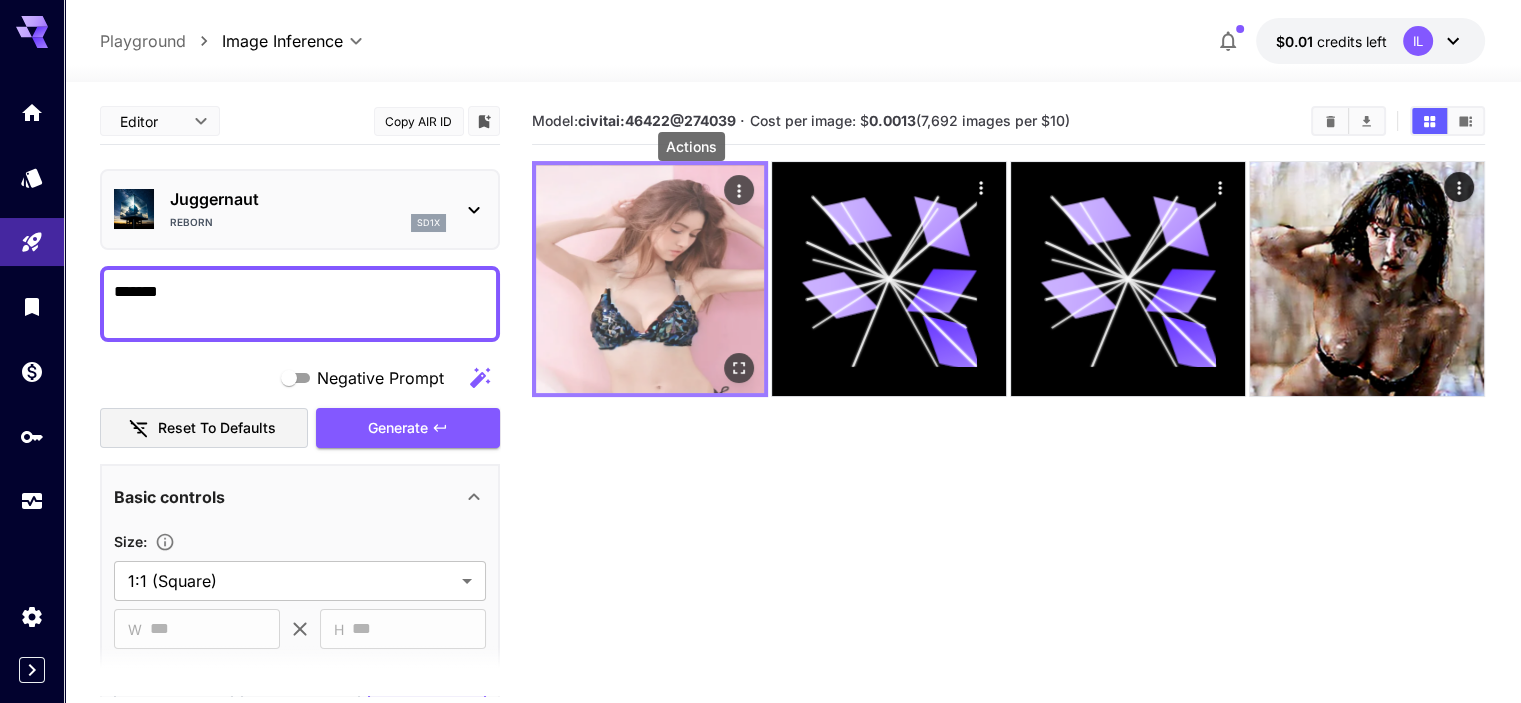 click 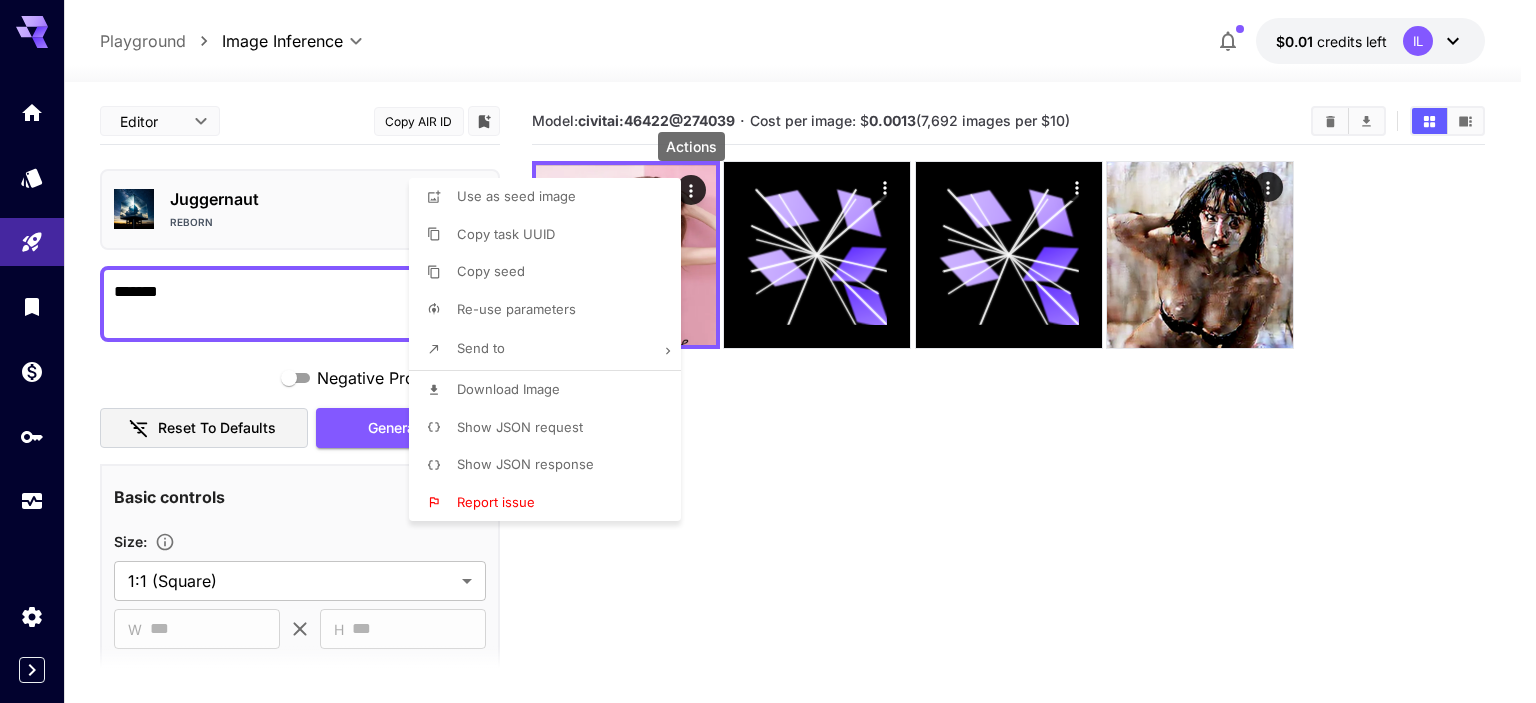 click at bounding box center (768, 351) 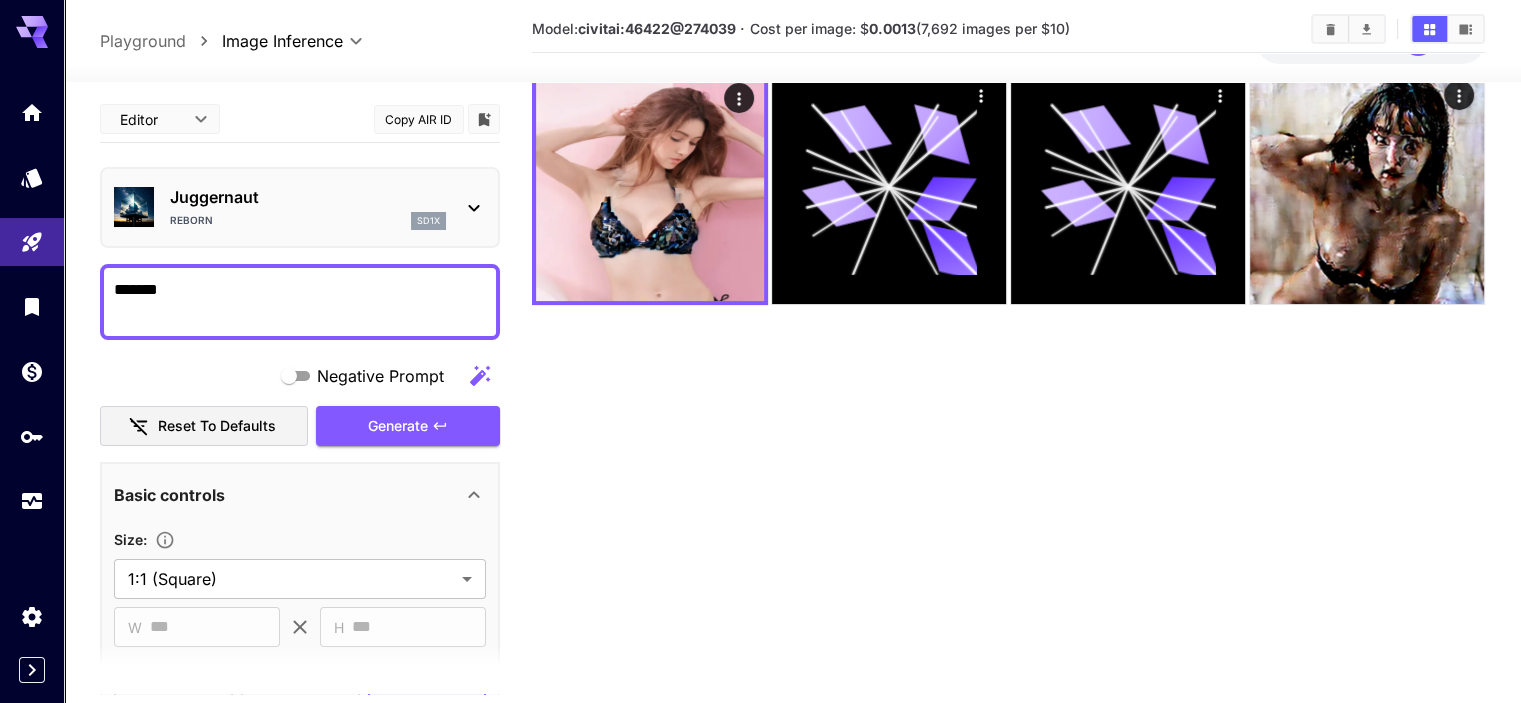 scroll, scrollTop: 100, scrollLeft: 0, axis: vertical 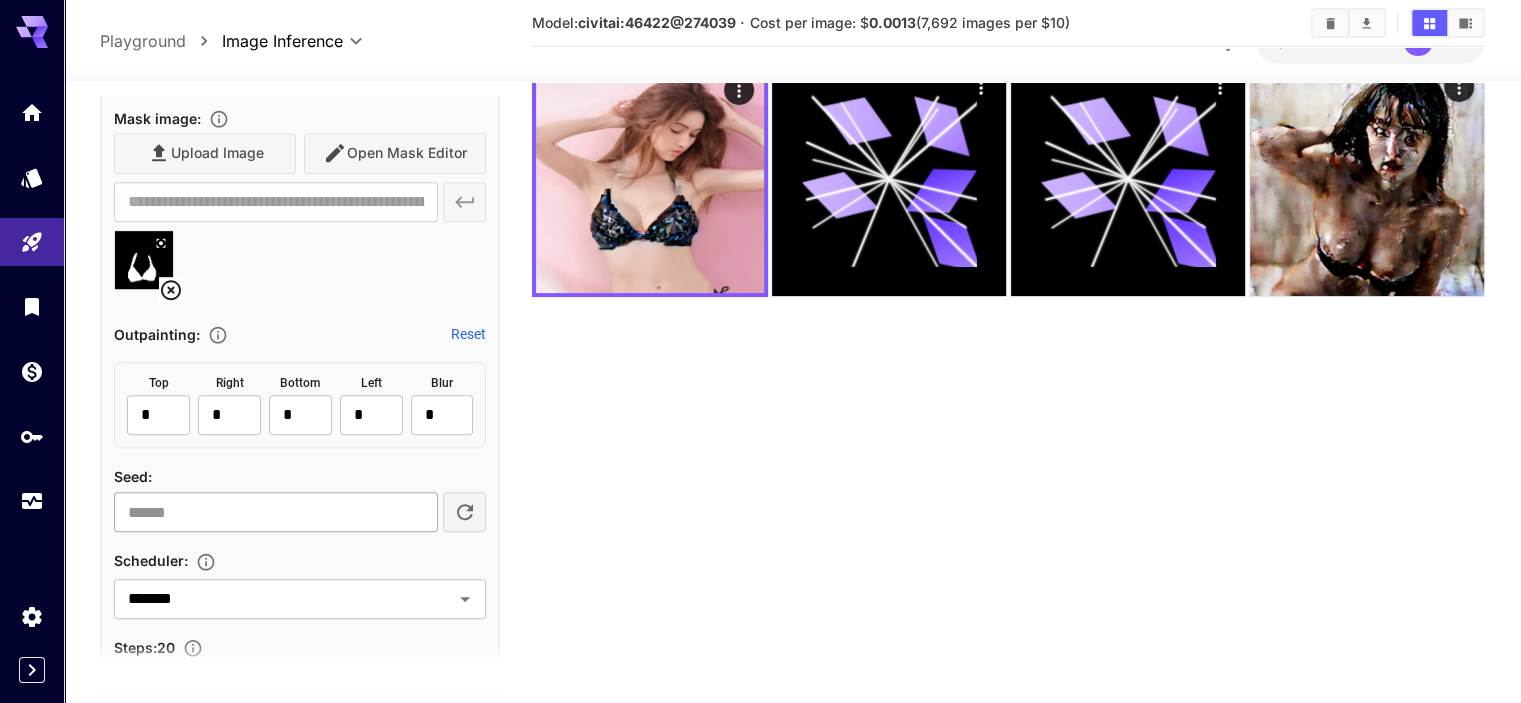 click on "**********" at bounding box center (275, 512) 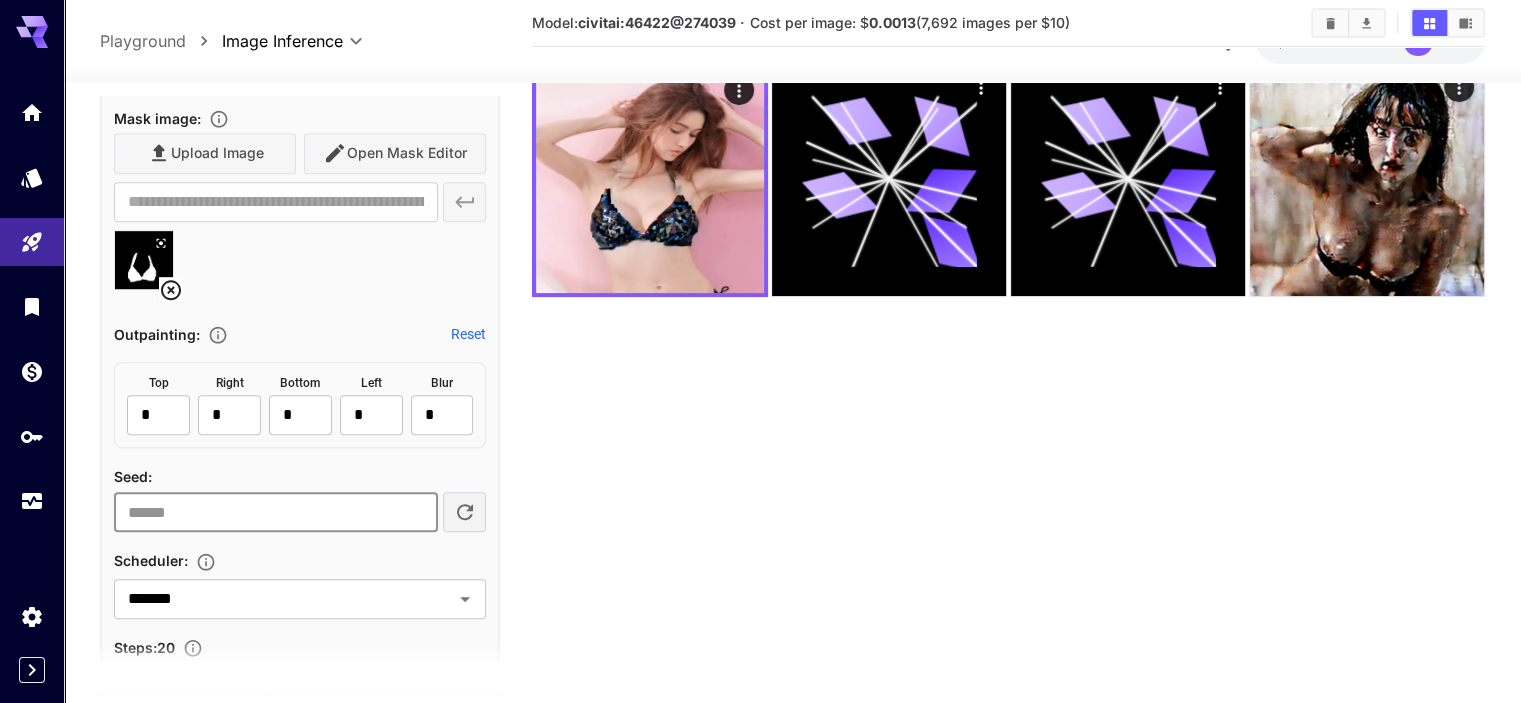 type on "**********" 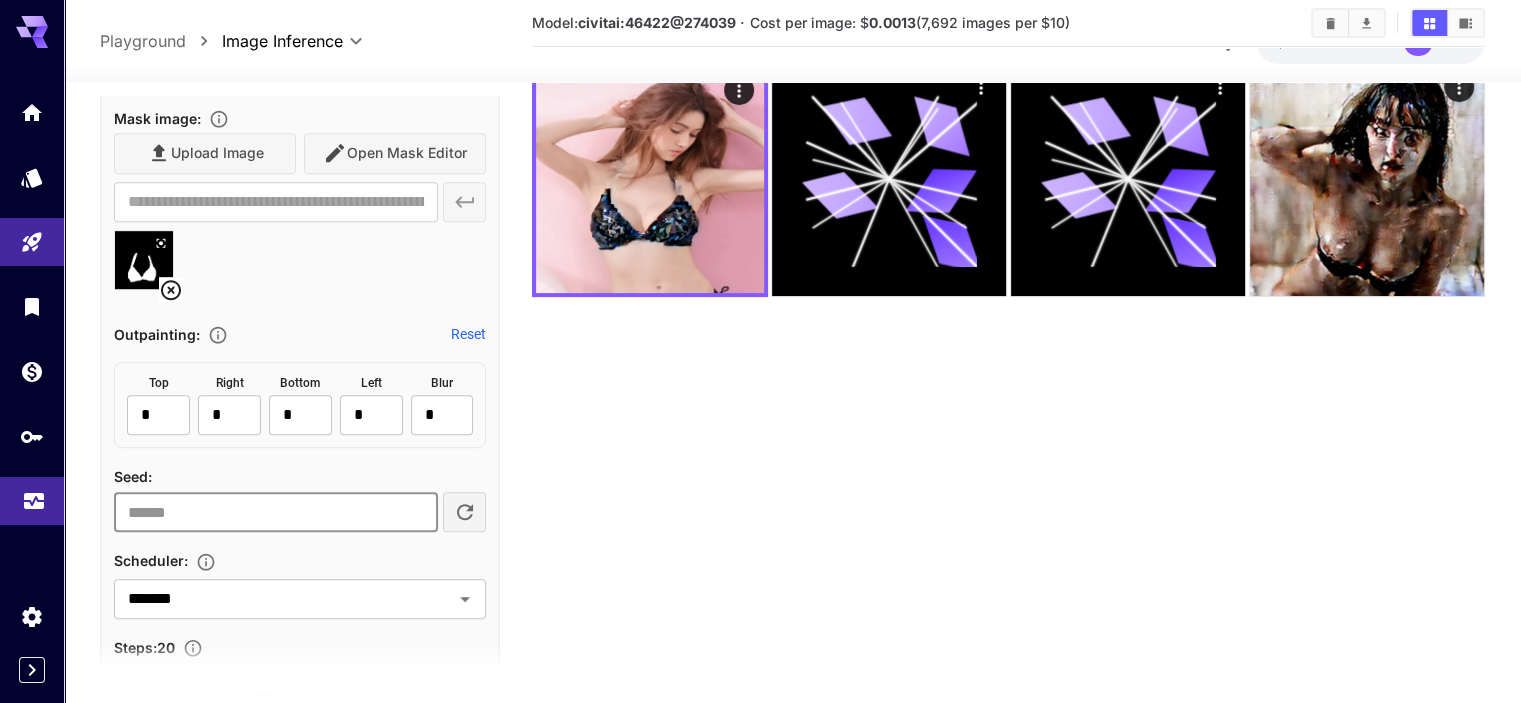 drag, startPoint x: 364, startPoint y: 501, endPoint x: 19, endPoint y: 522, distance: 345.63855 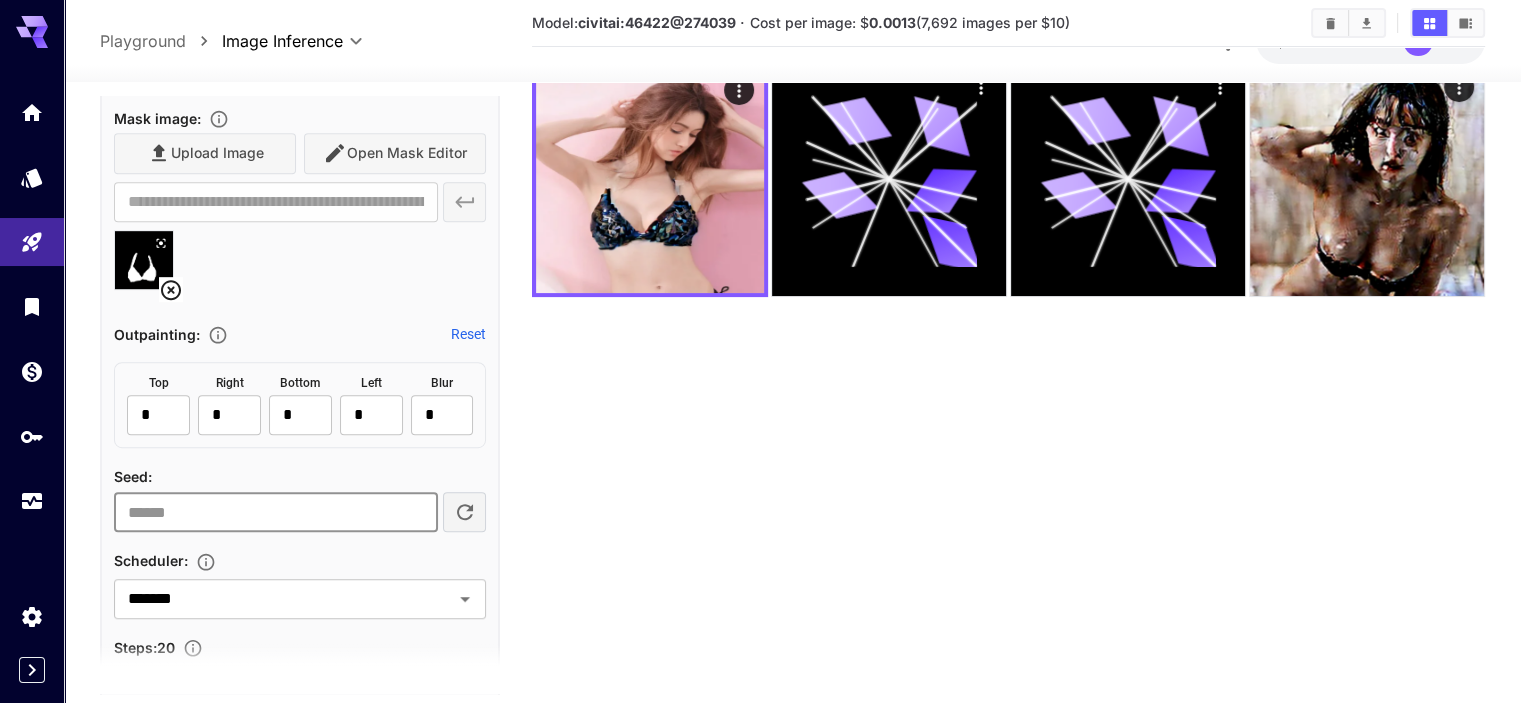 type 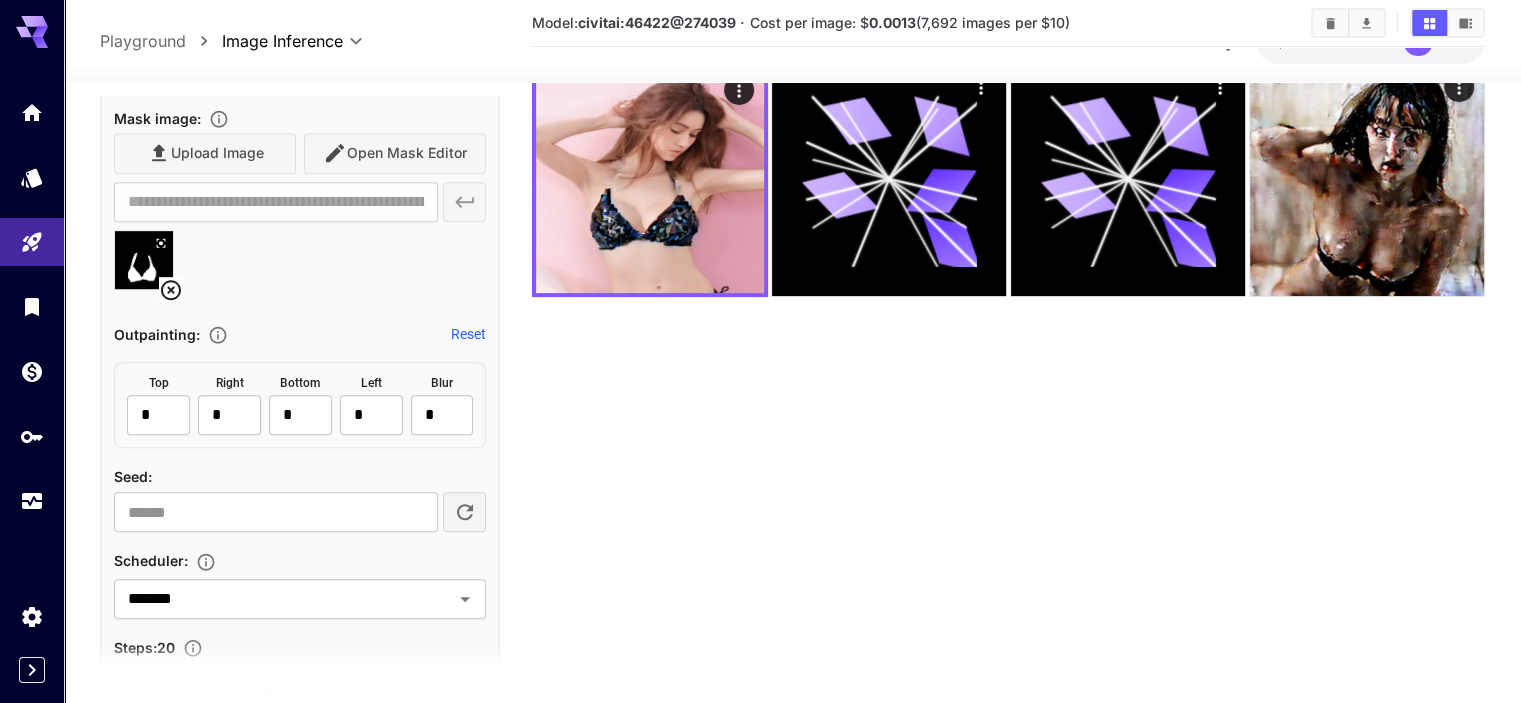 click on "Scheduler :" at bounding box center [300, 560] 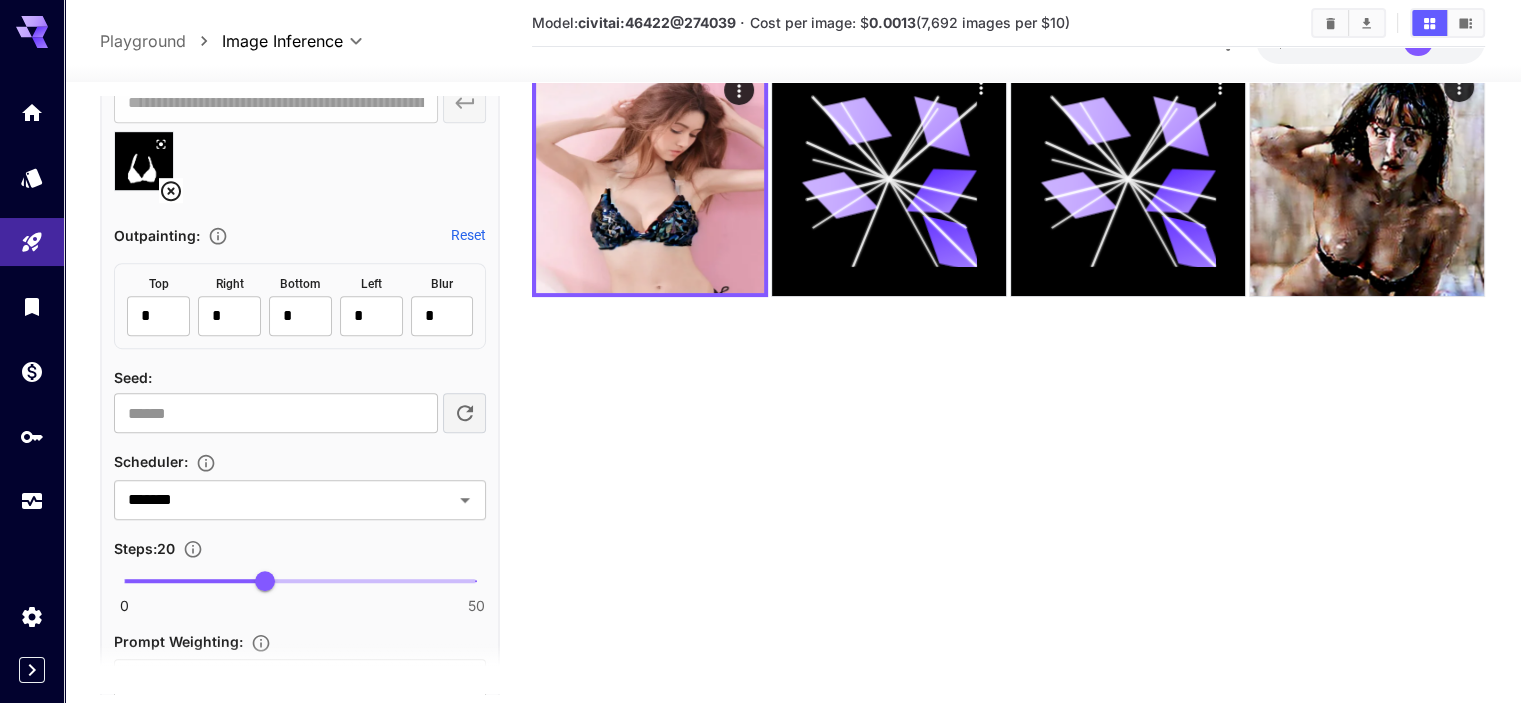 scroll, scrollTop: 1200, scrollLeft: 0, axis: vertical 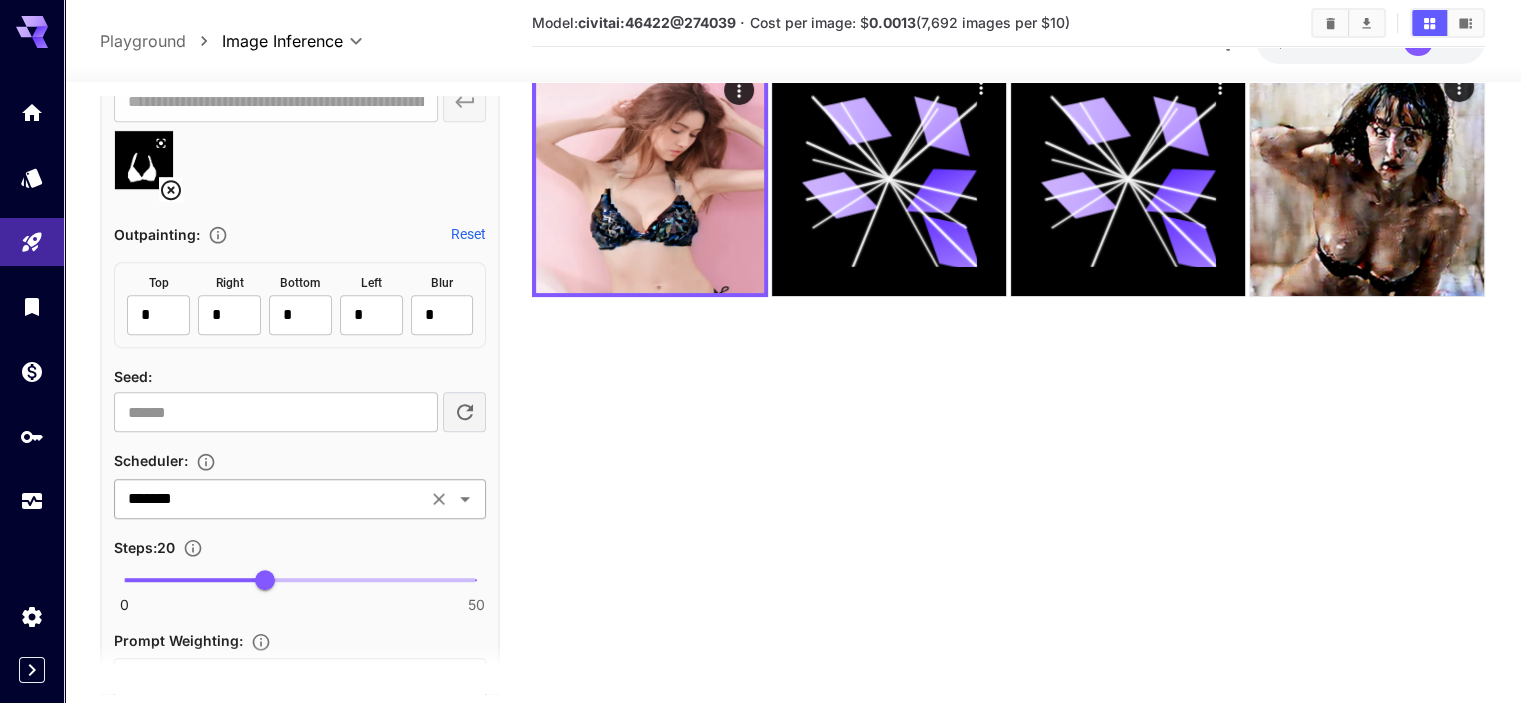 click 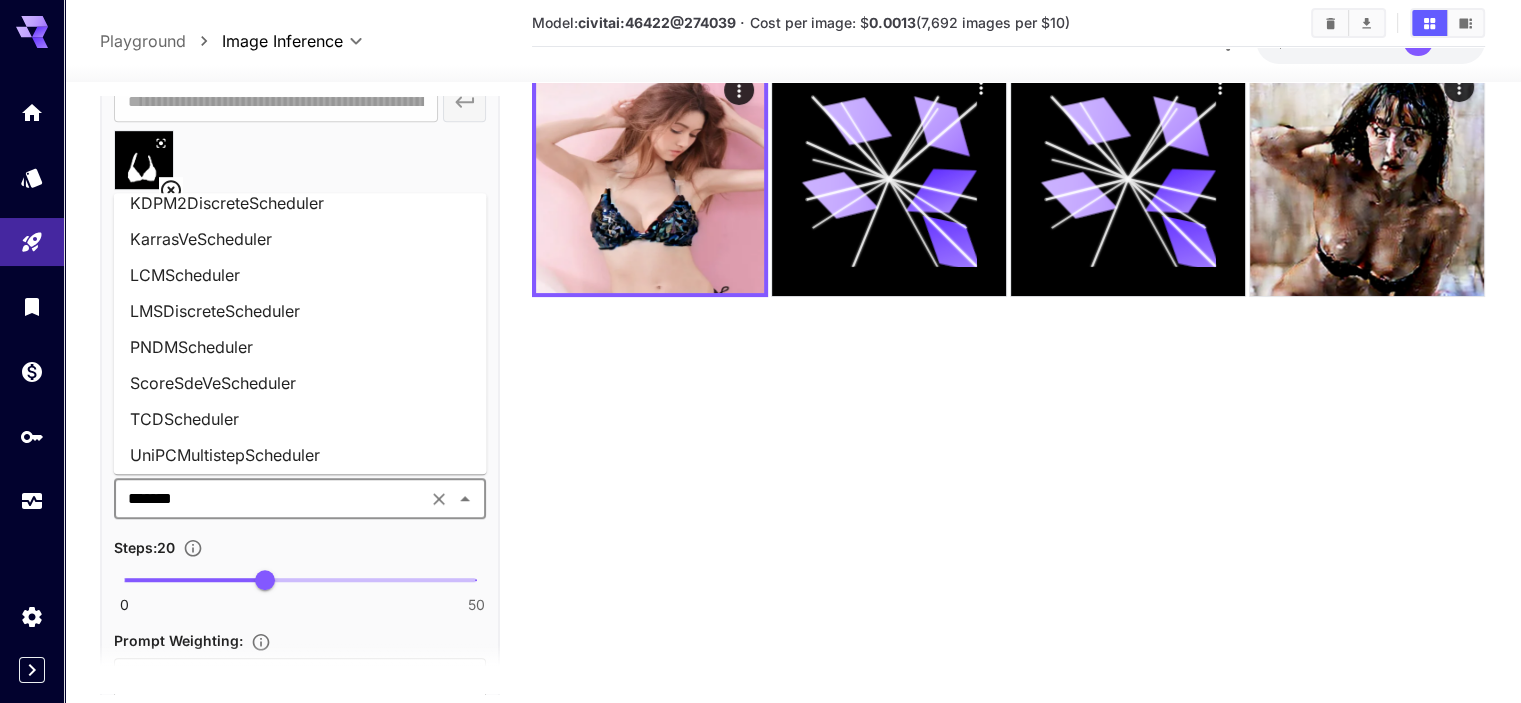 scroll, scrollTop: 778, scrollLeft: 0, axis: vertical 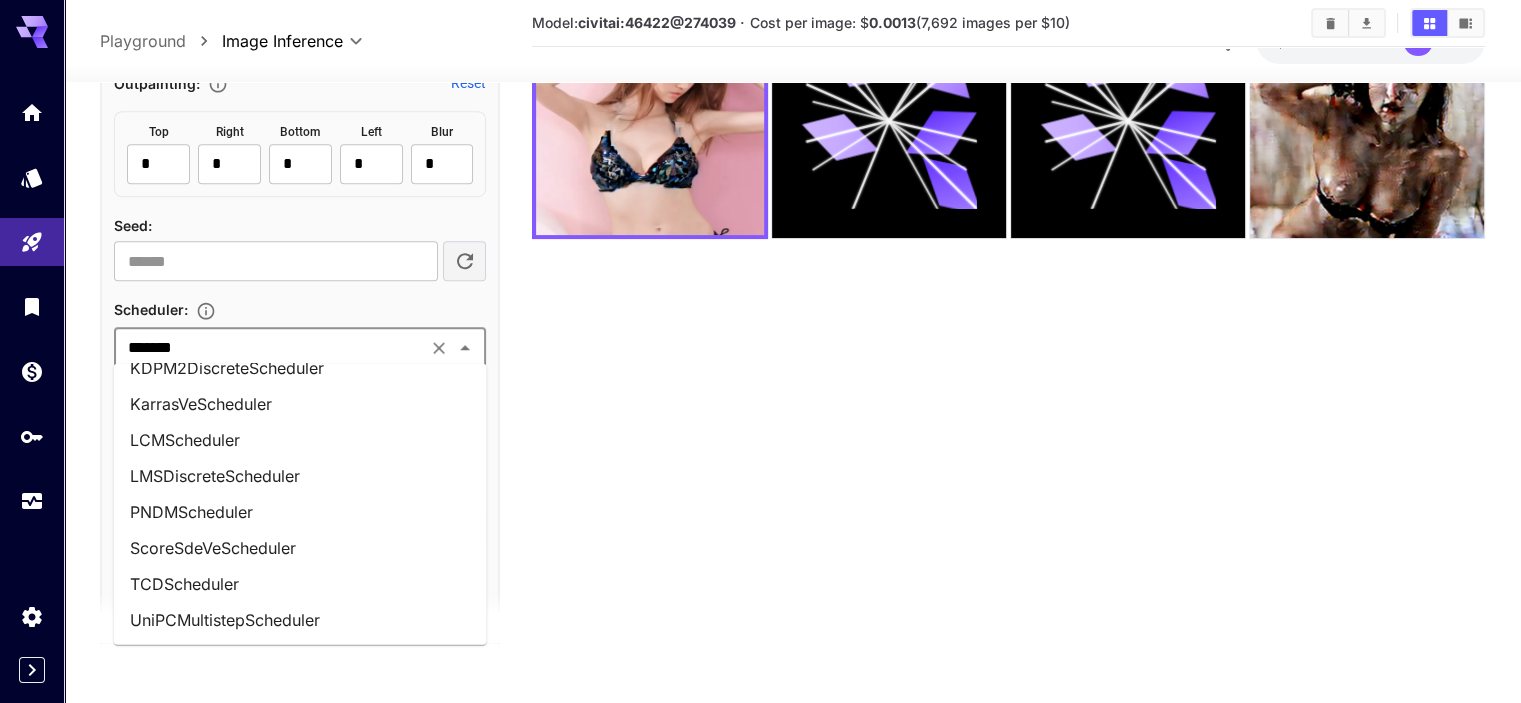 click 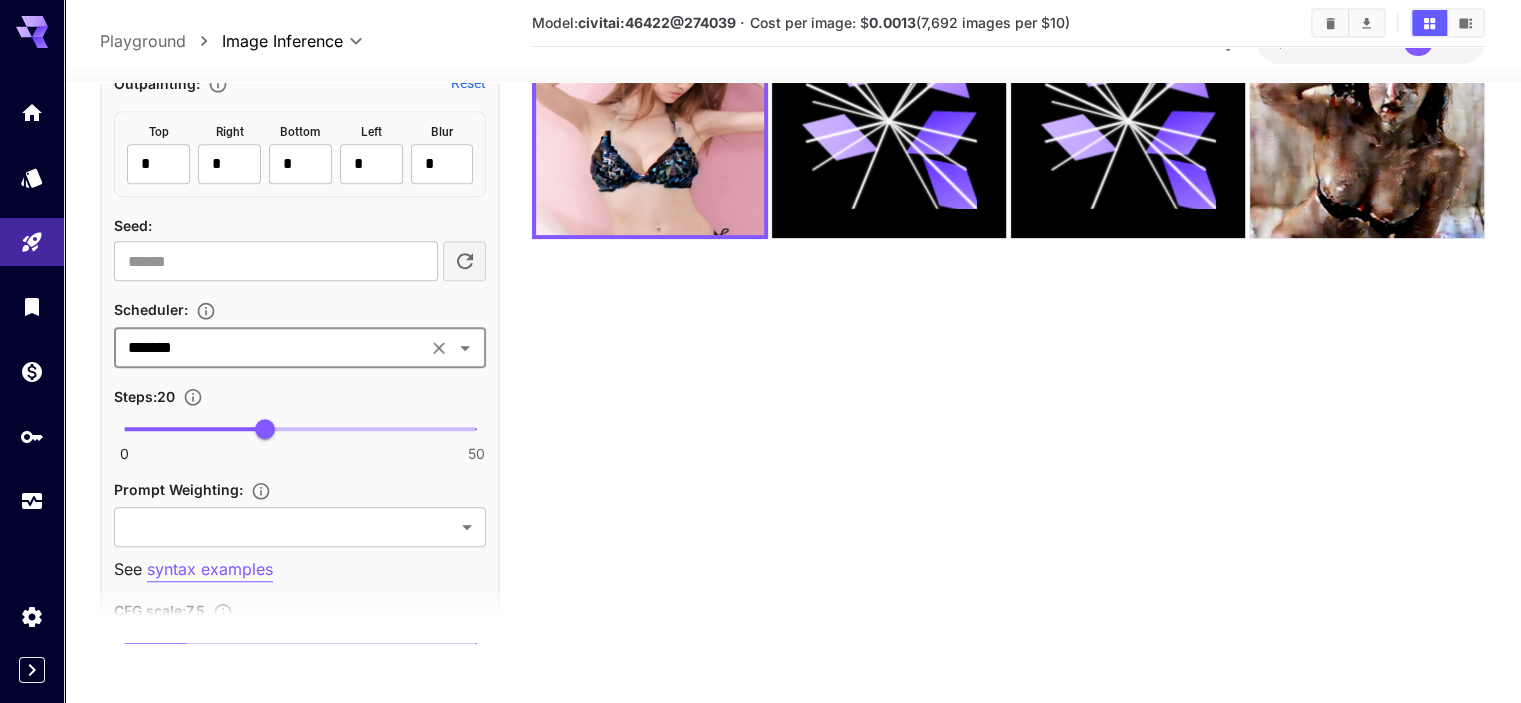 click on "**********" at bounding box center [300, 516] 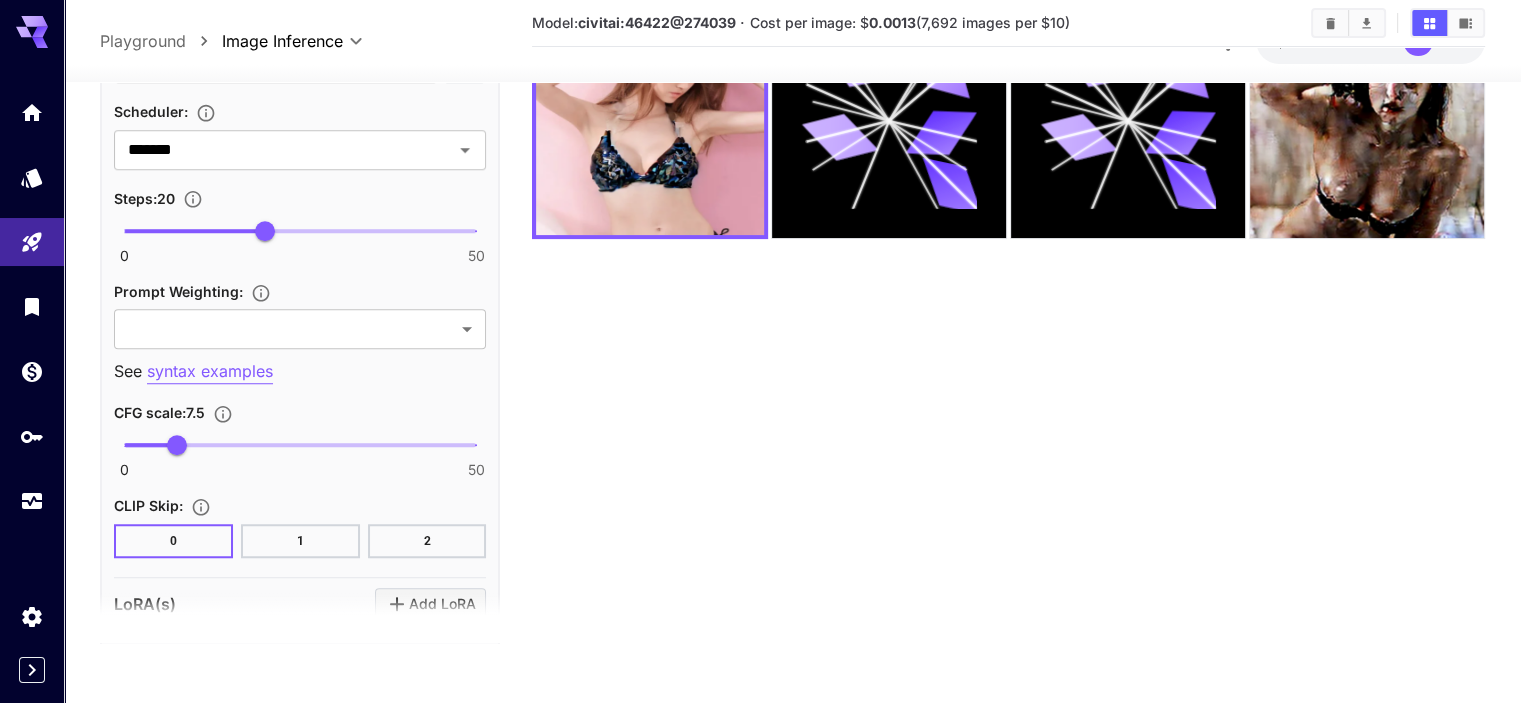 scroll, scrollTop: 1500, scrollLeft: 0, axis: vertical 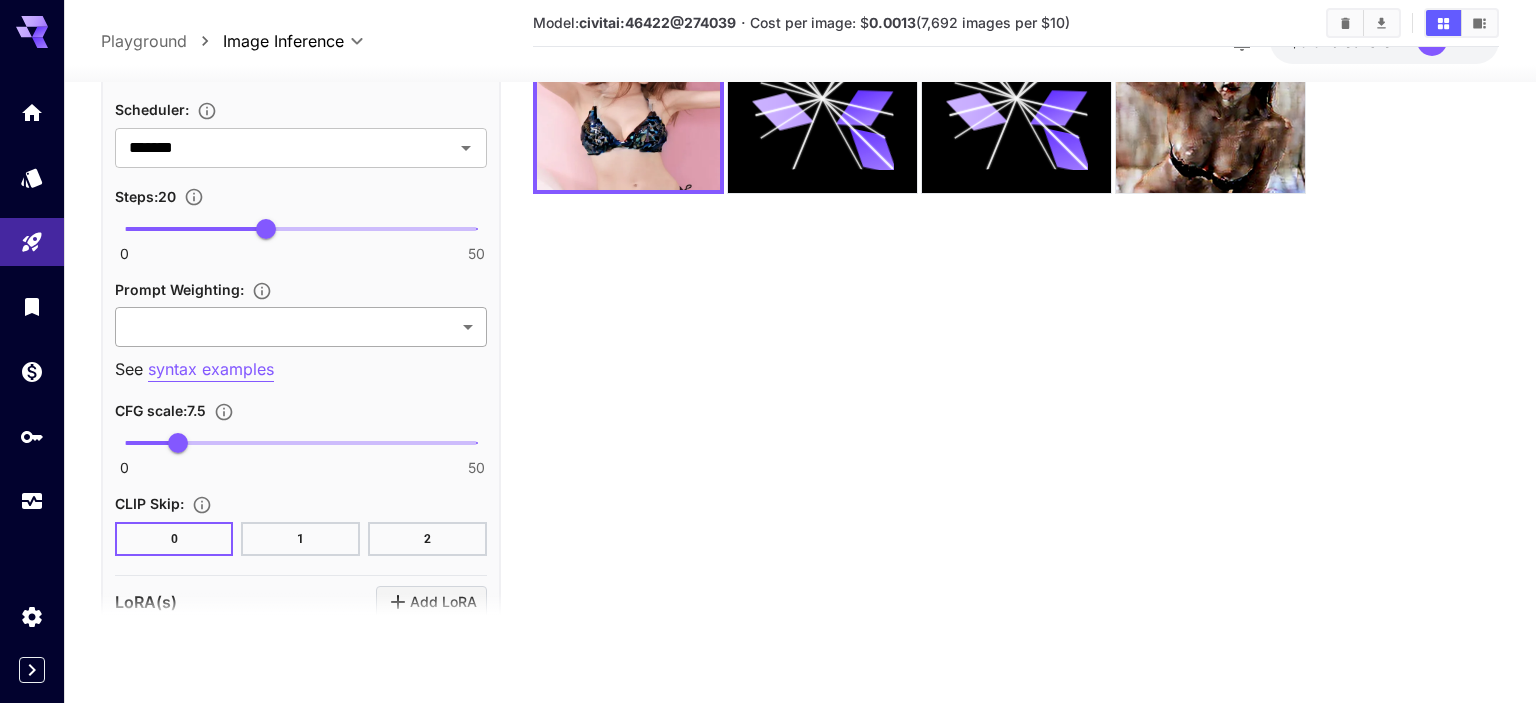 click on "**********" at bounding box center [768, 272] 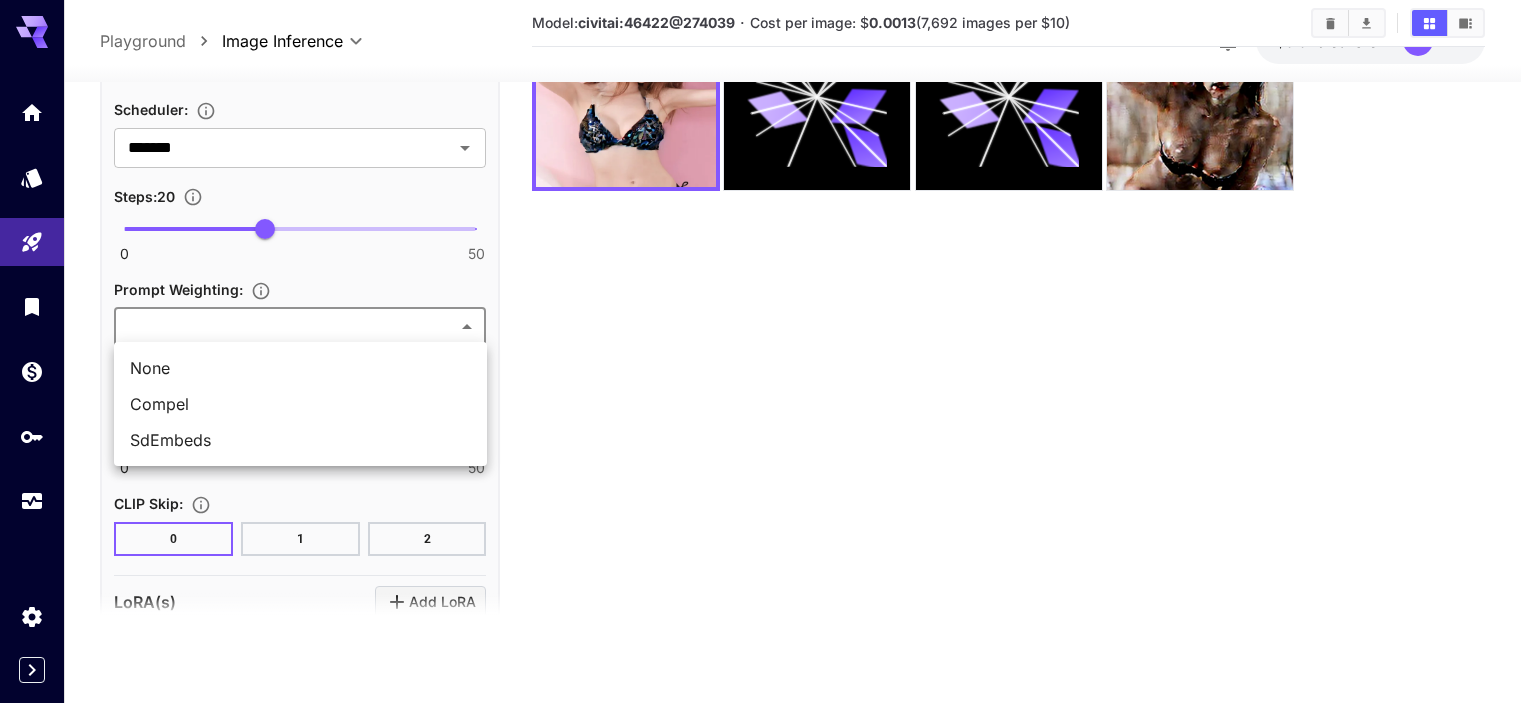 click at bounding box center [768, 351] 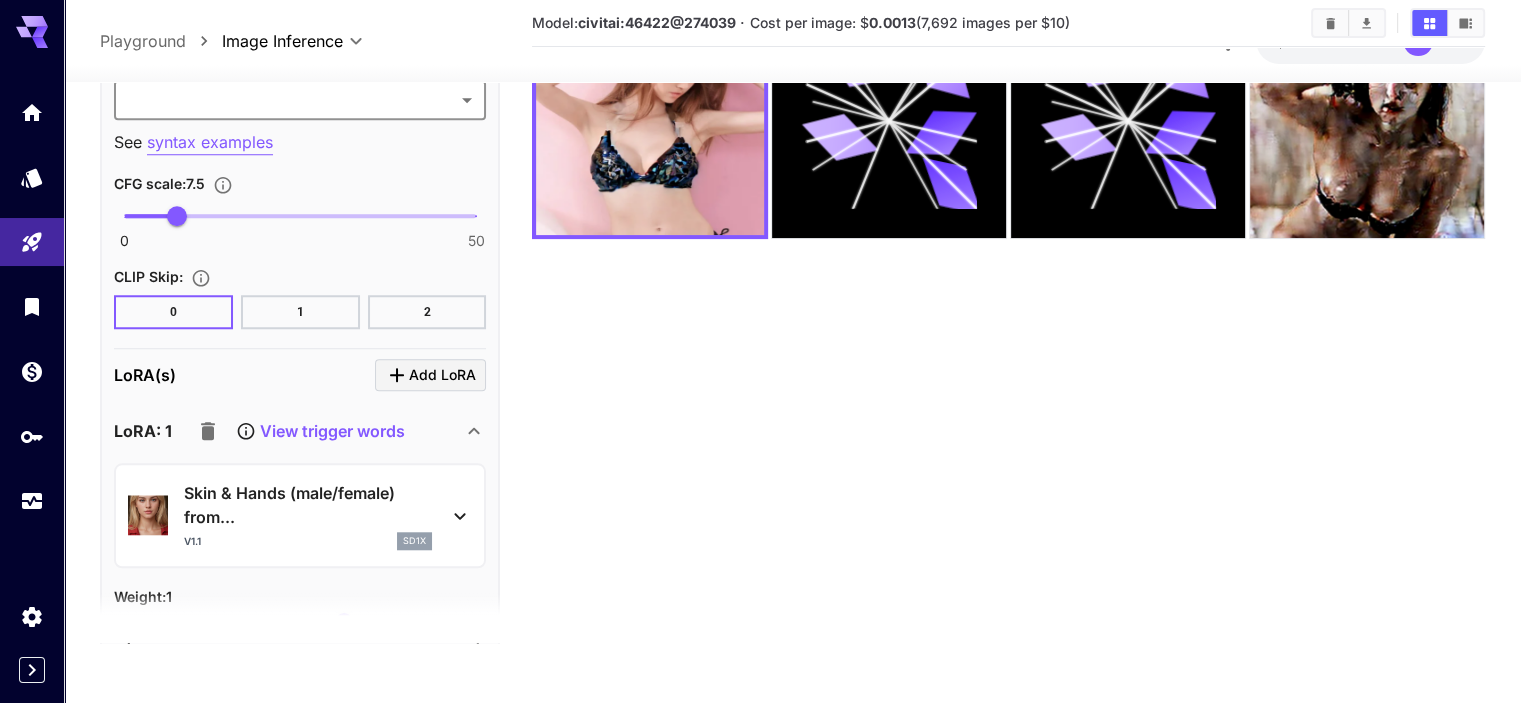 scroll, scrollTop: 1800, scrollLeft: 0, axis: vertical 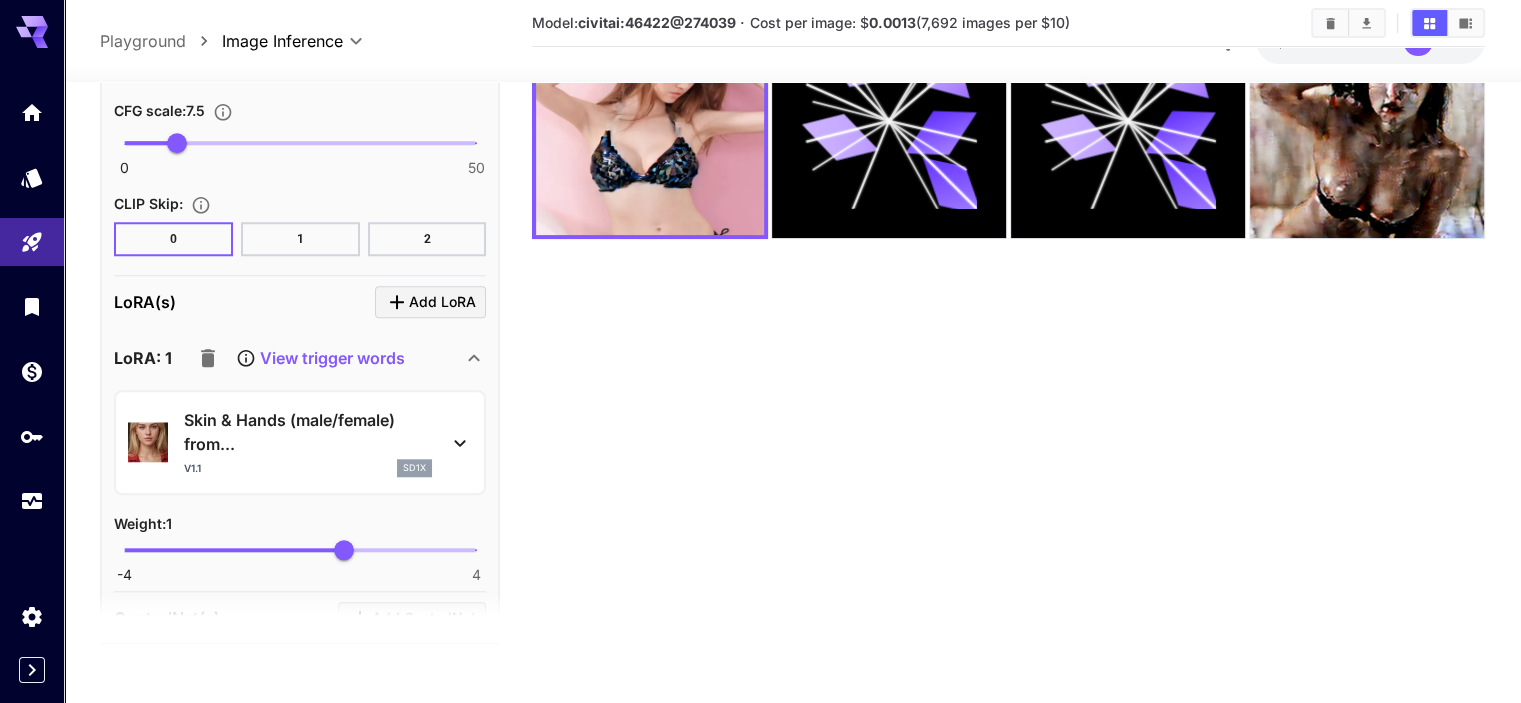 click 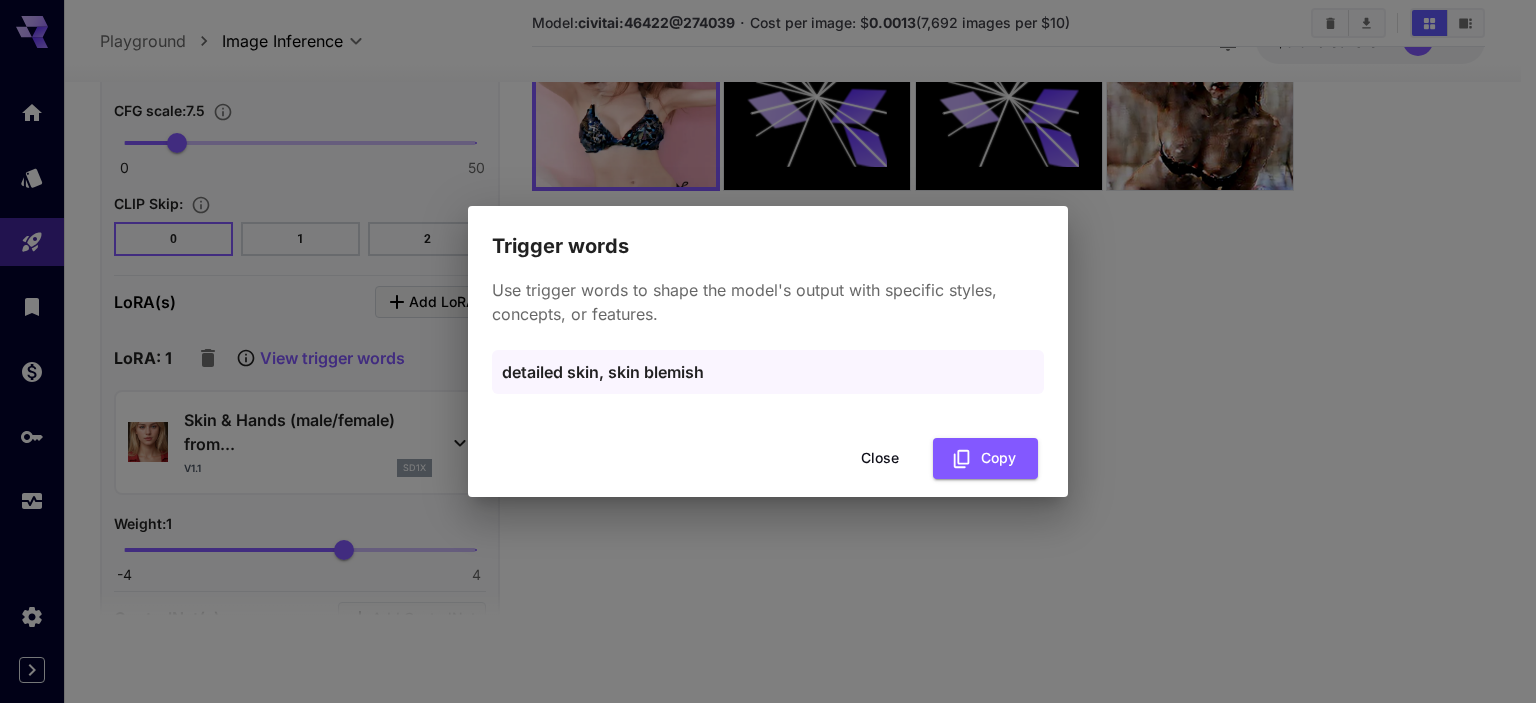 click on "Close" at bounding box center [880, 458] 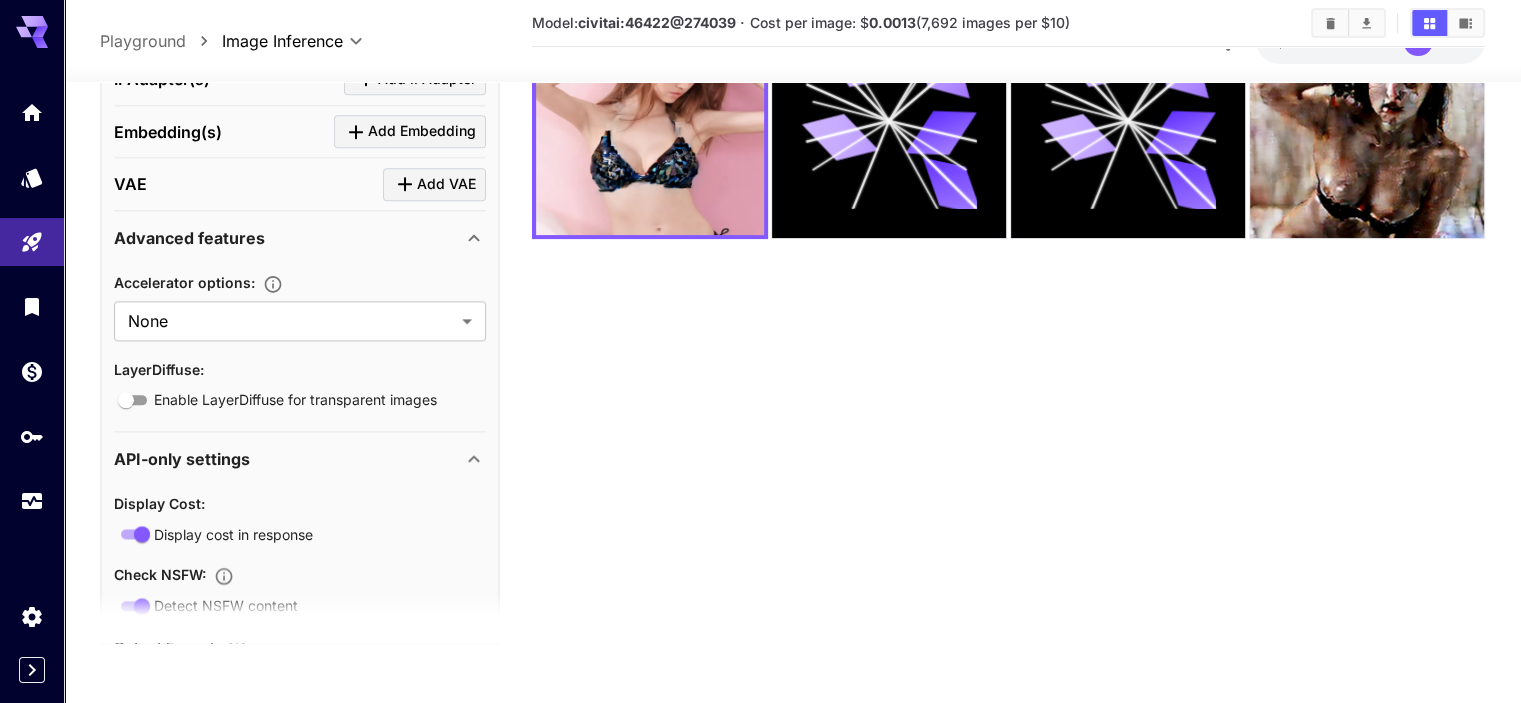 scroll, scrollTop: 2400, scrollLeft: 0, axis: vertical 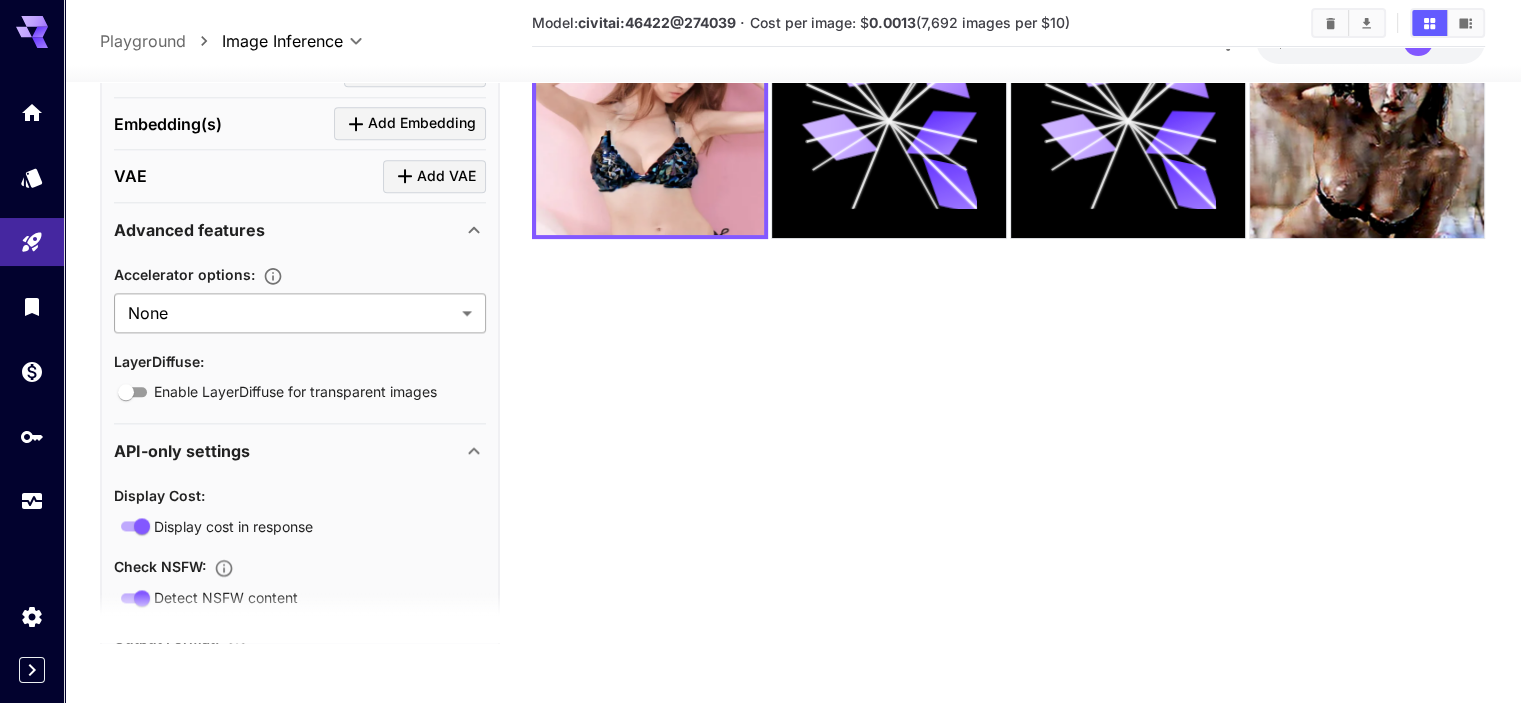 click on "**********" at bounding box center [760, 272] 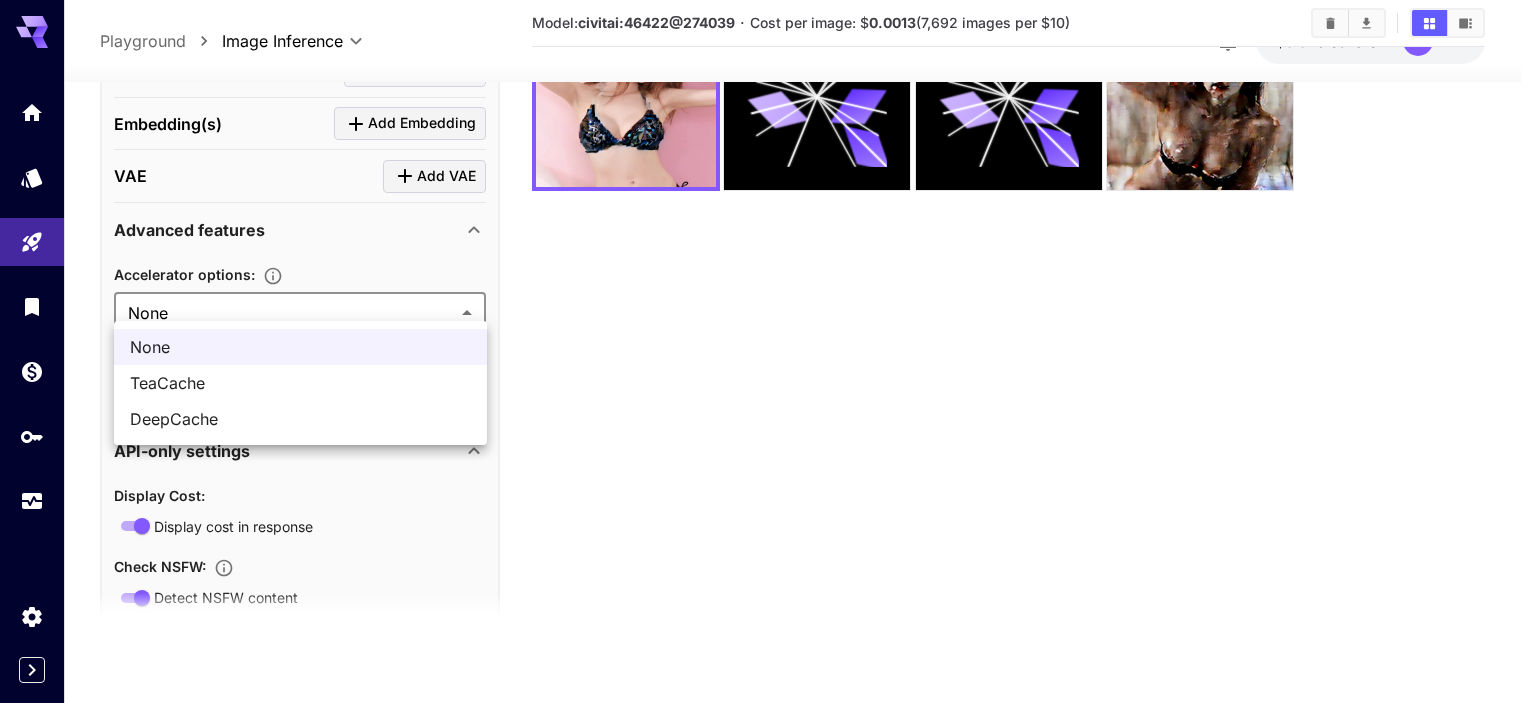 click on "DeepCache" at bounding box center (300, 419) 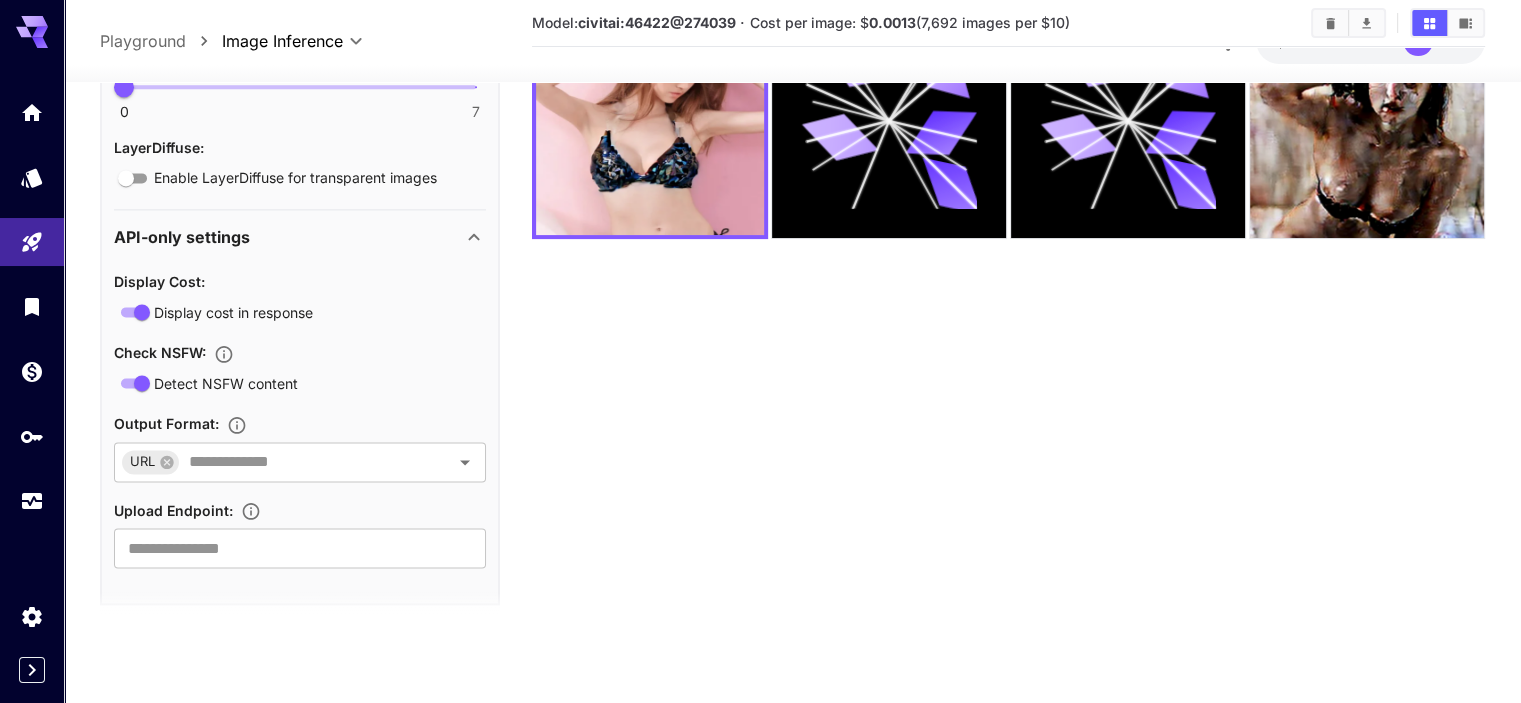scroll, scrollTop: 2802, scrollLeft: 0, axis: vertical 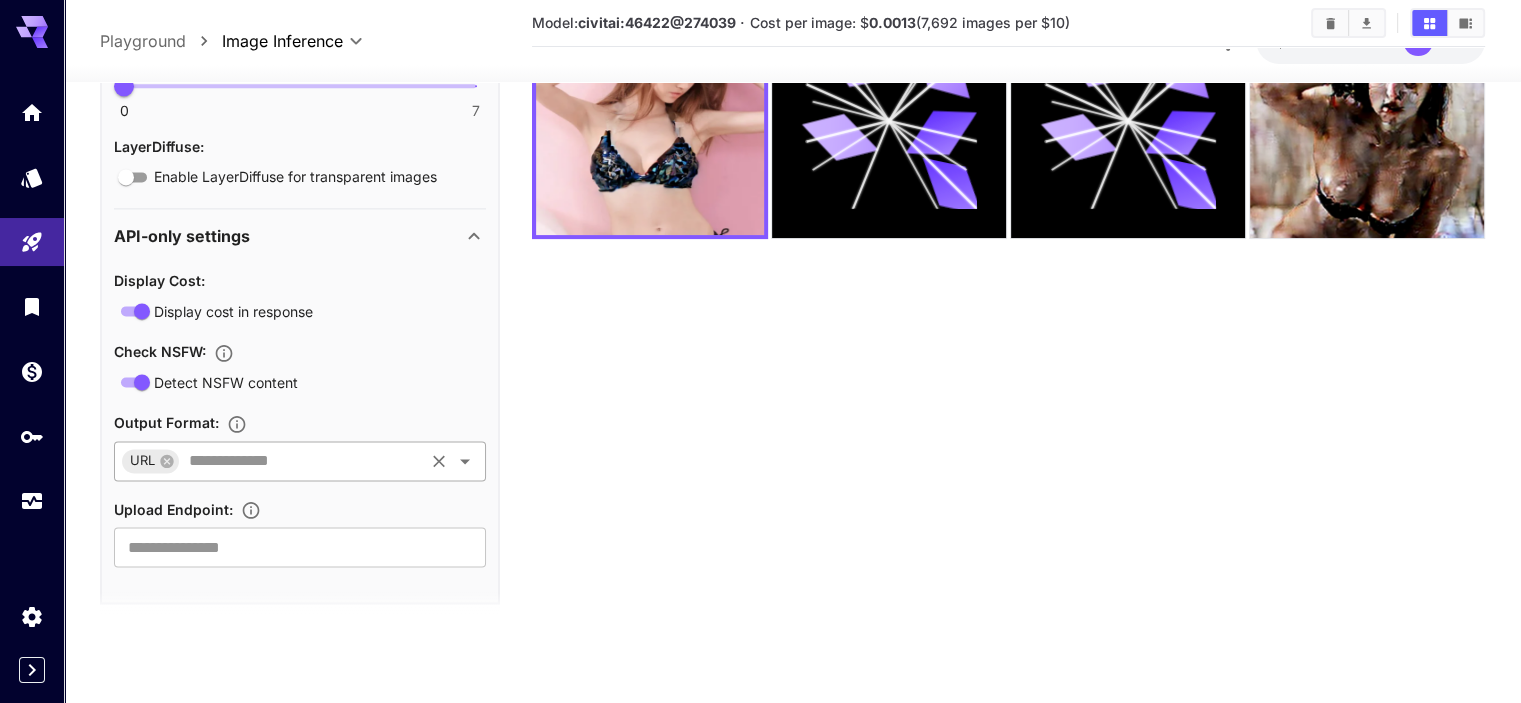 click 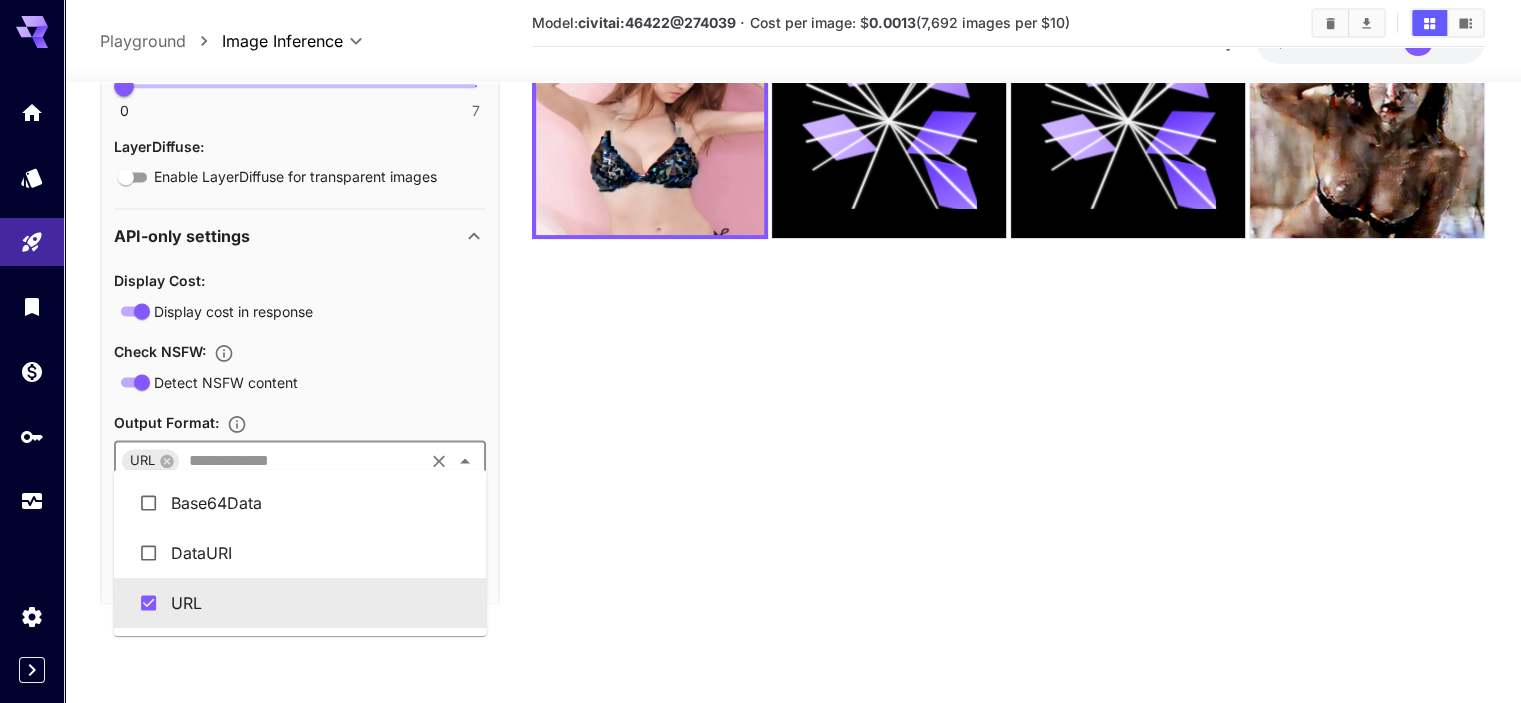 click 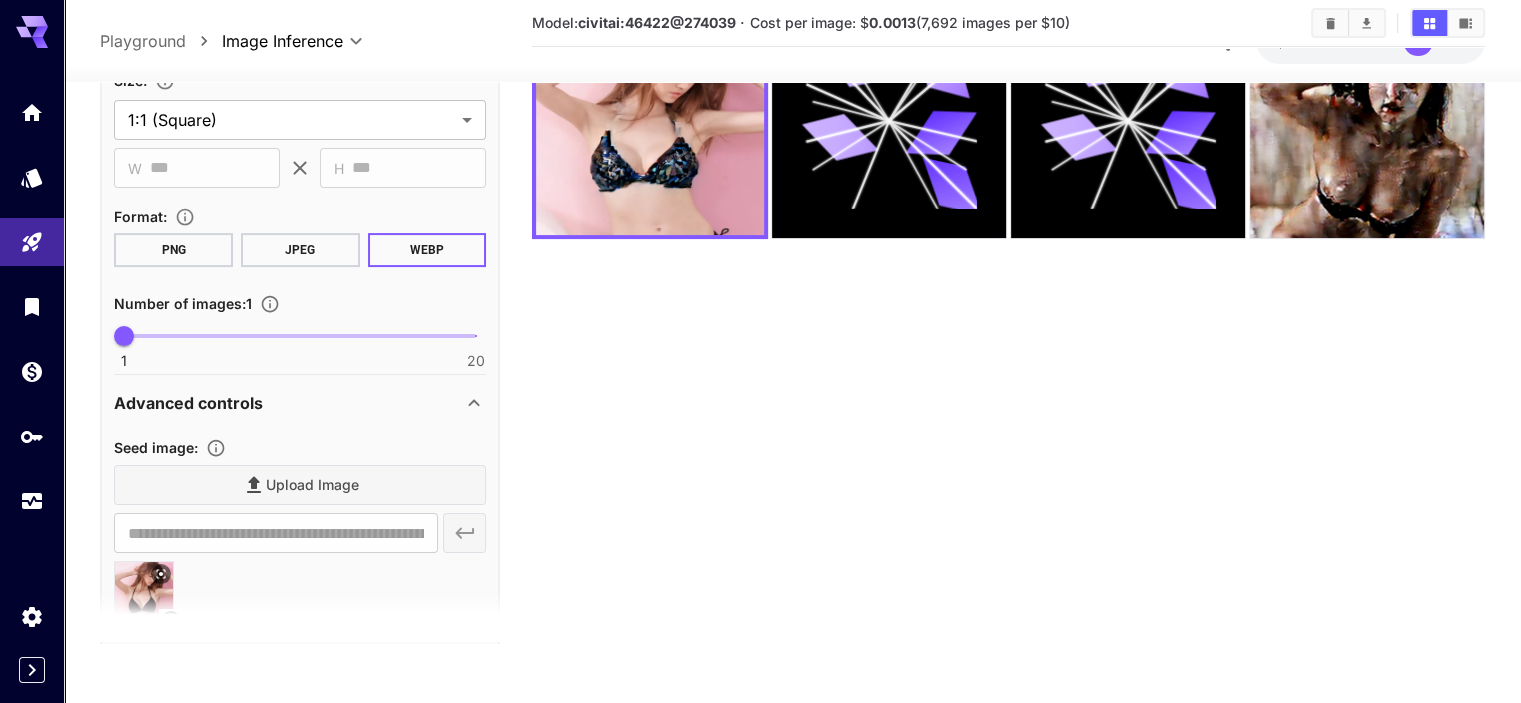 scroll, scrollTop: 402, scrollLeft: 0, axis: vertical 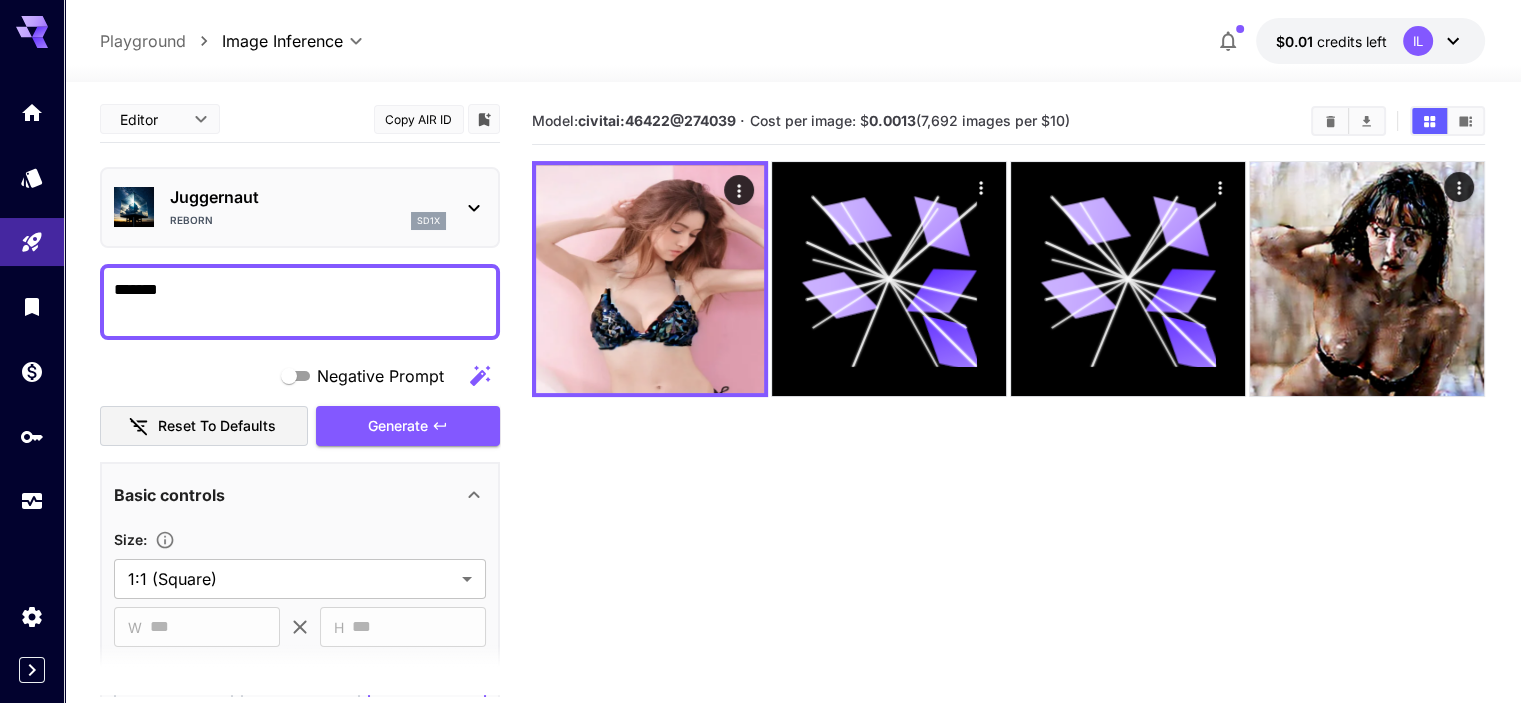 click 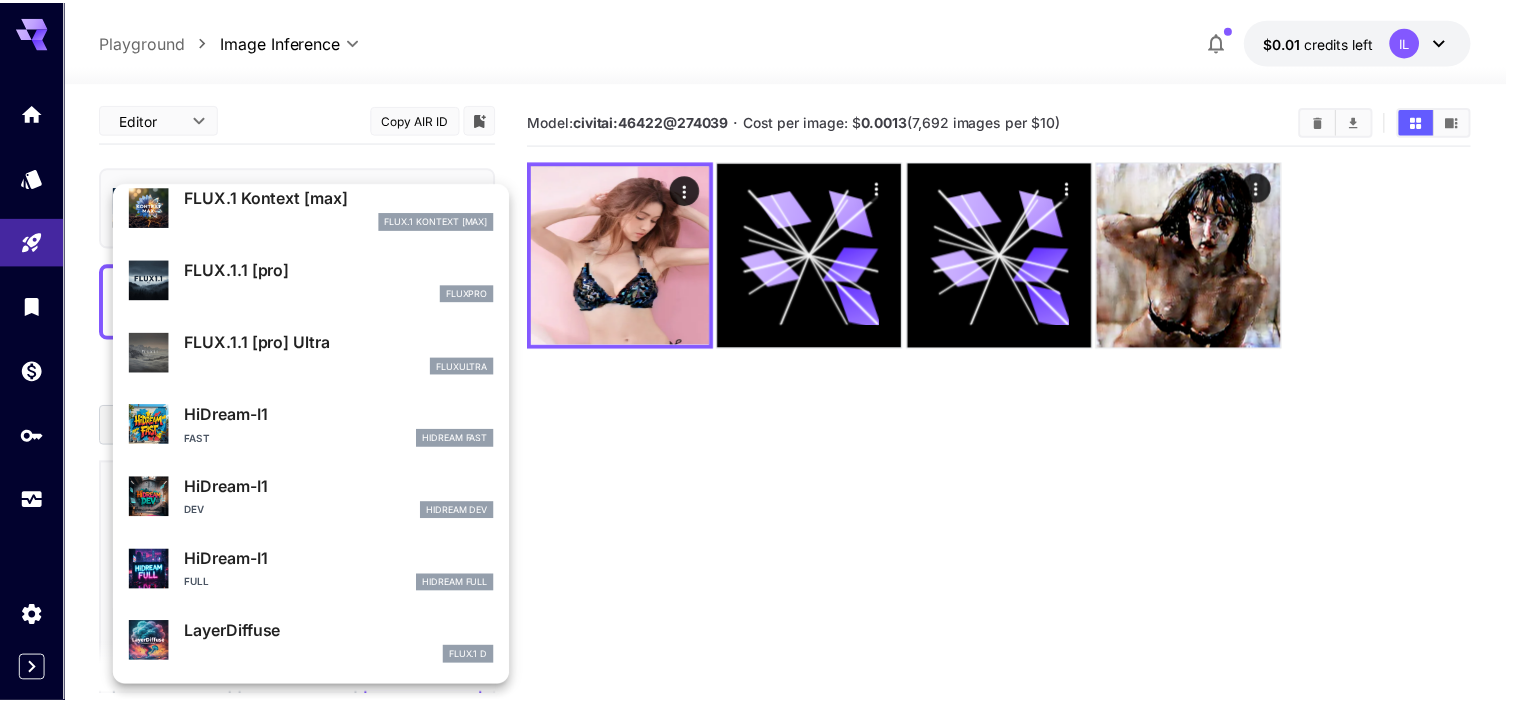 scroll, scrollTop: 376, scrollLeft: 0, axis: vertical 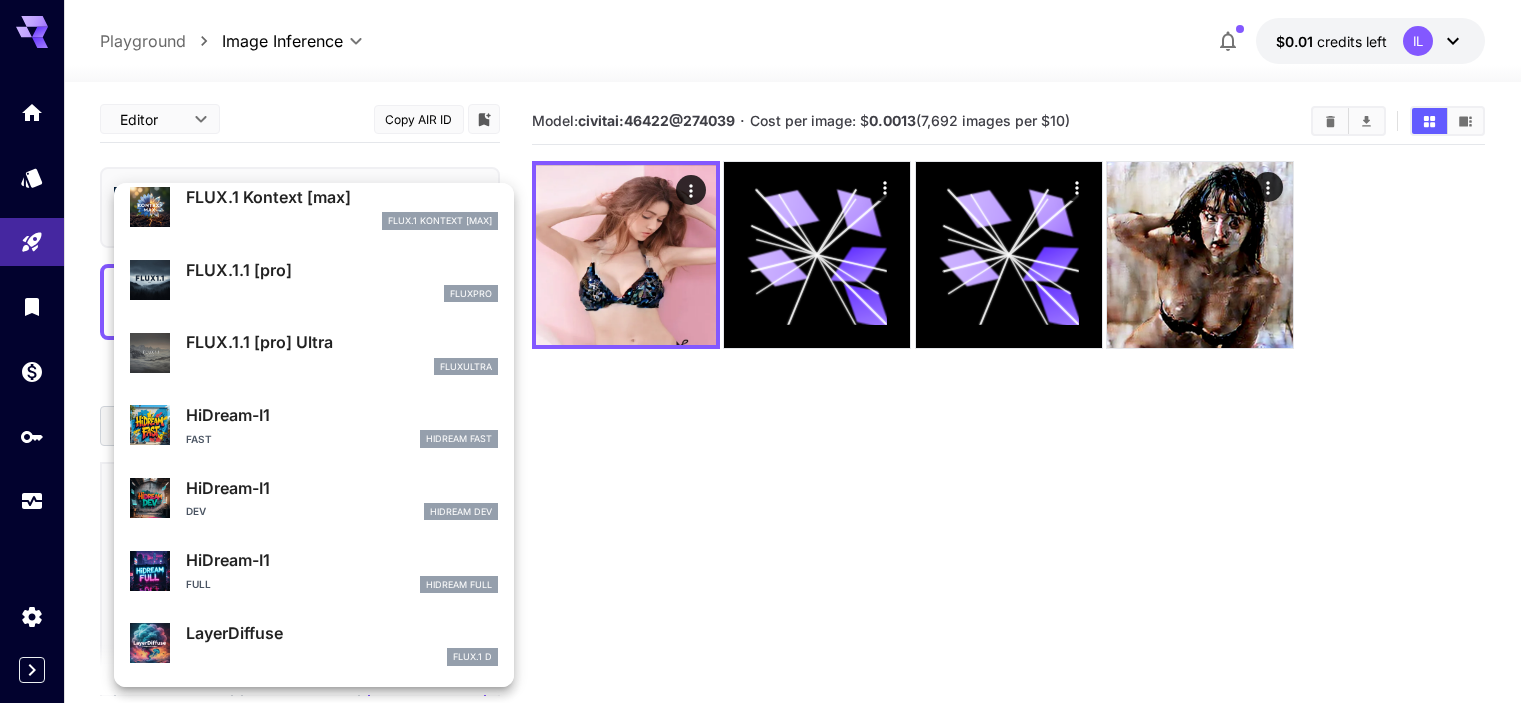 click at bounding box center [768, 351] 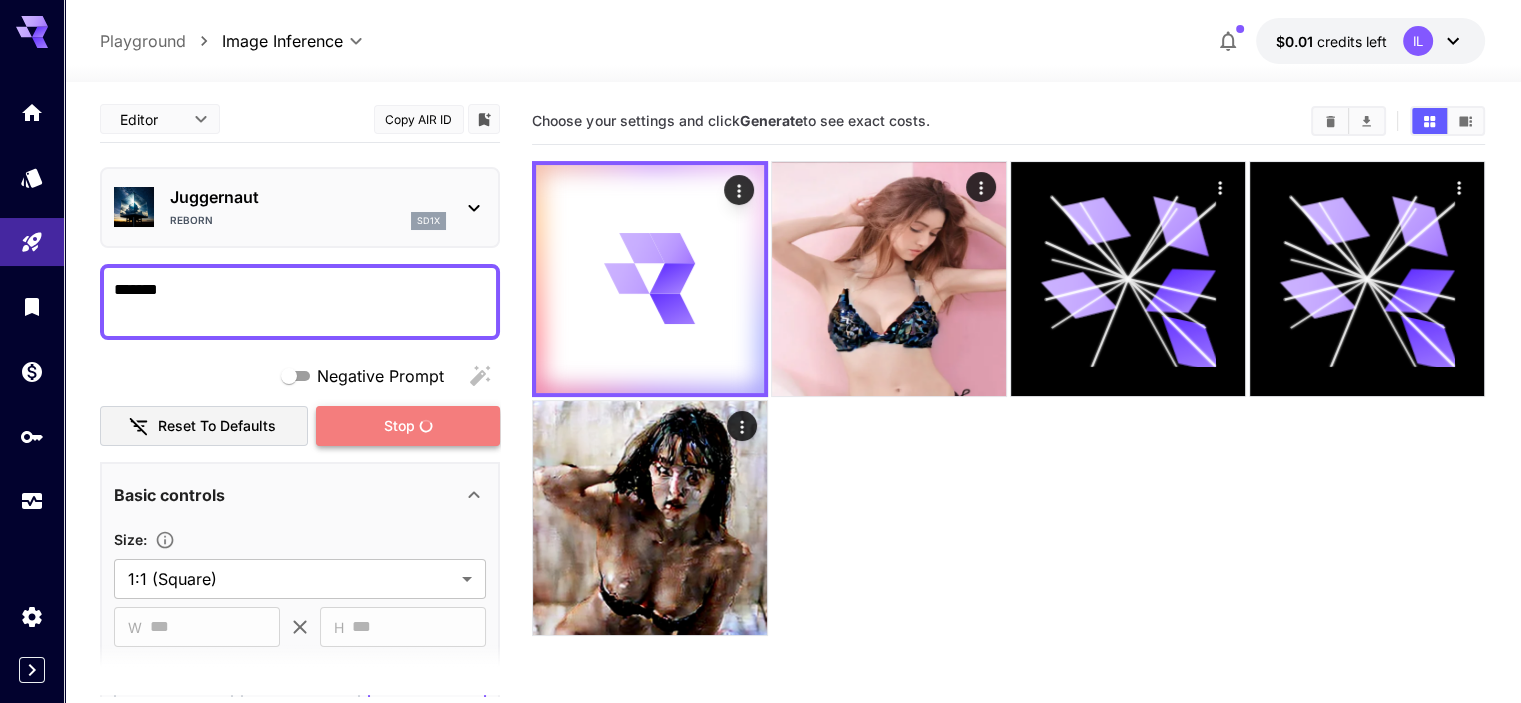 click on "Stop" at bounding box center (408, 426) 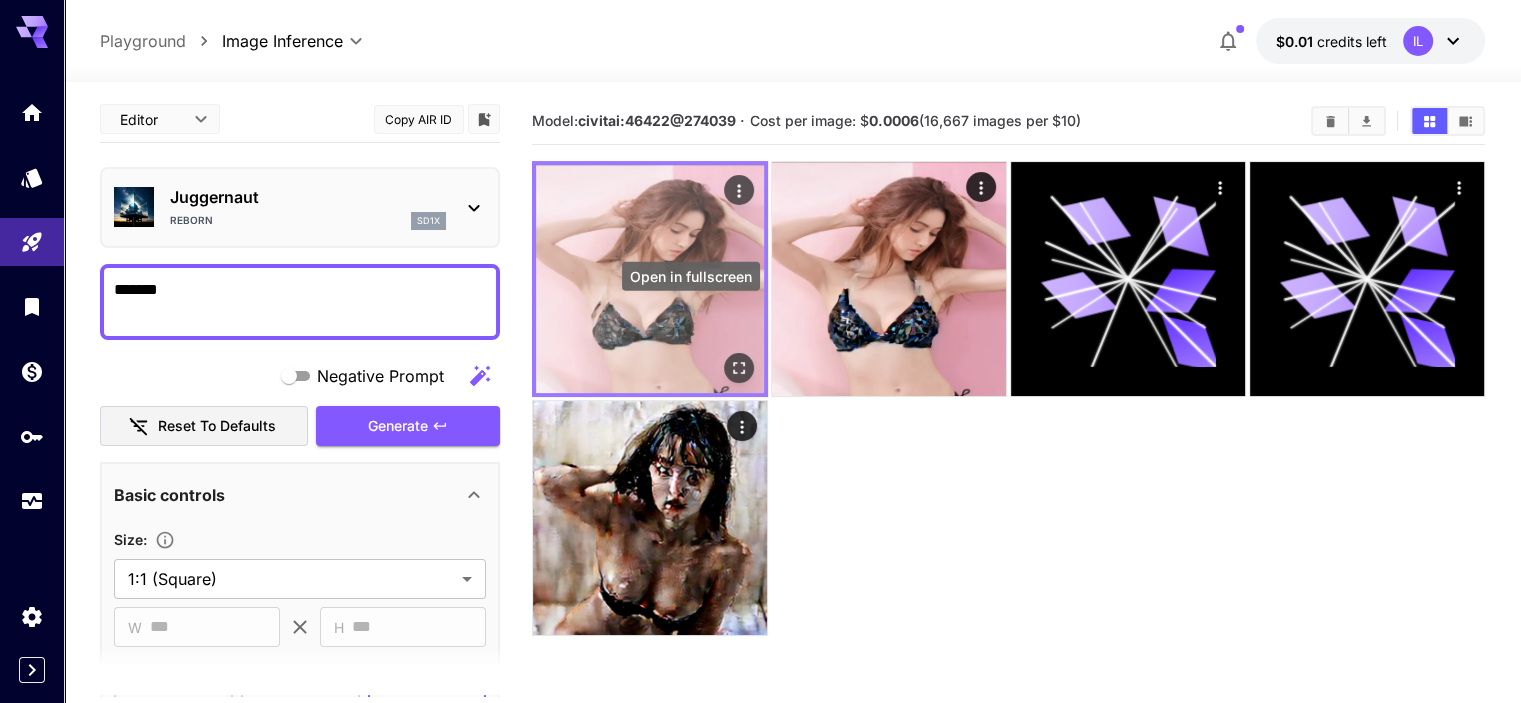 click 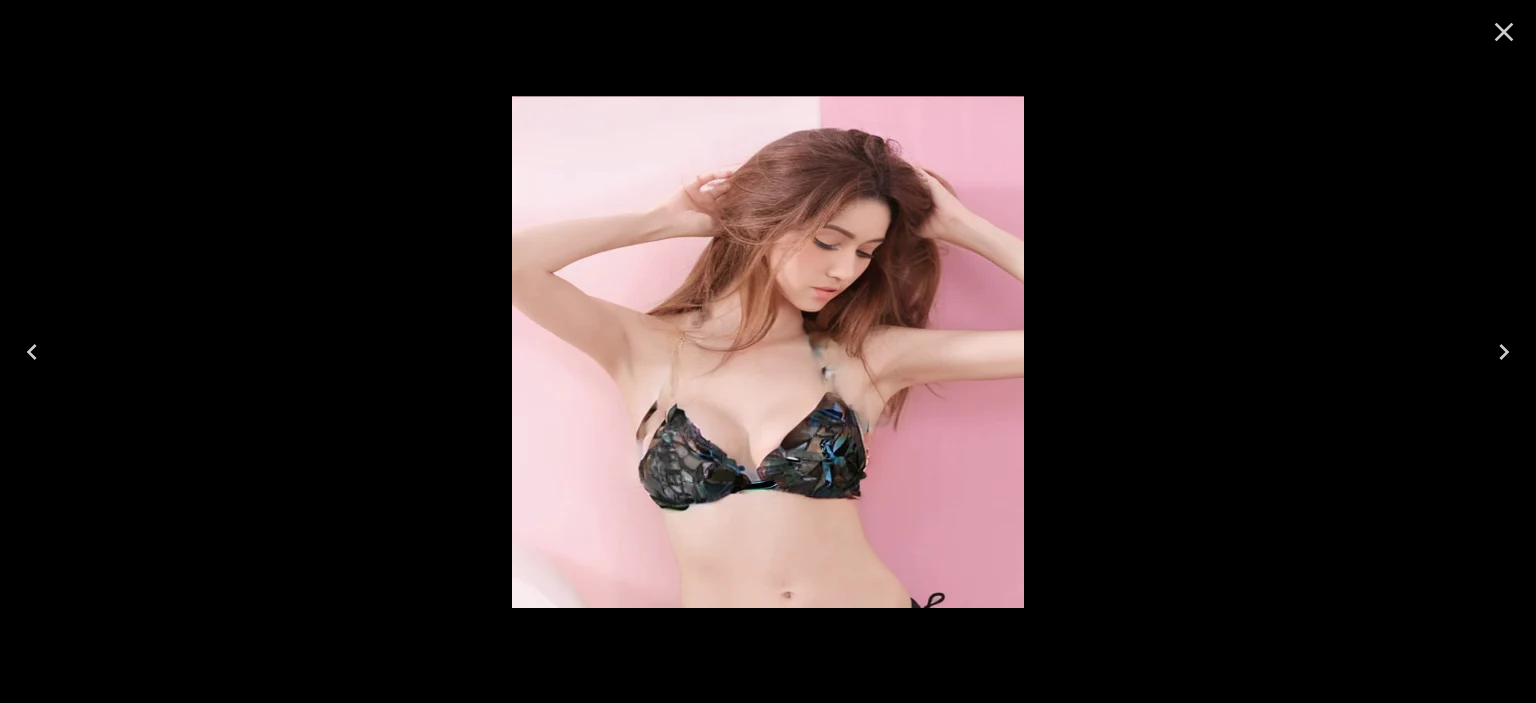 click 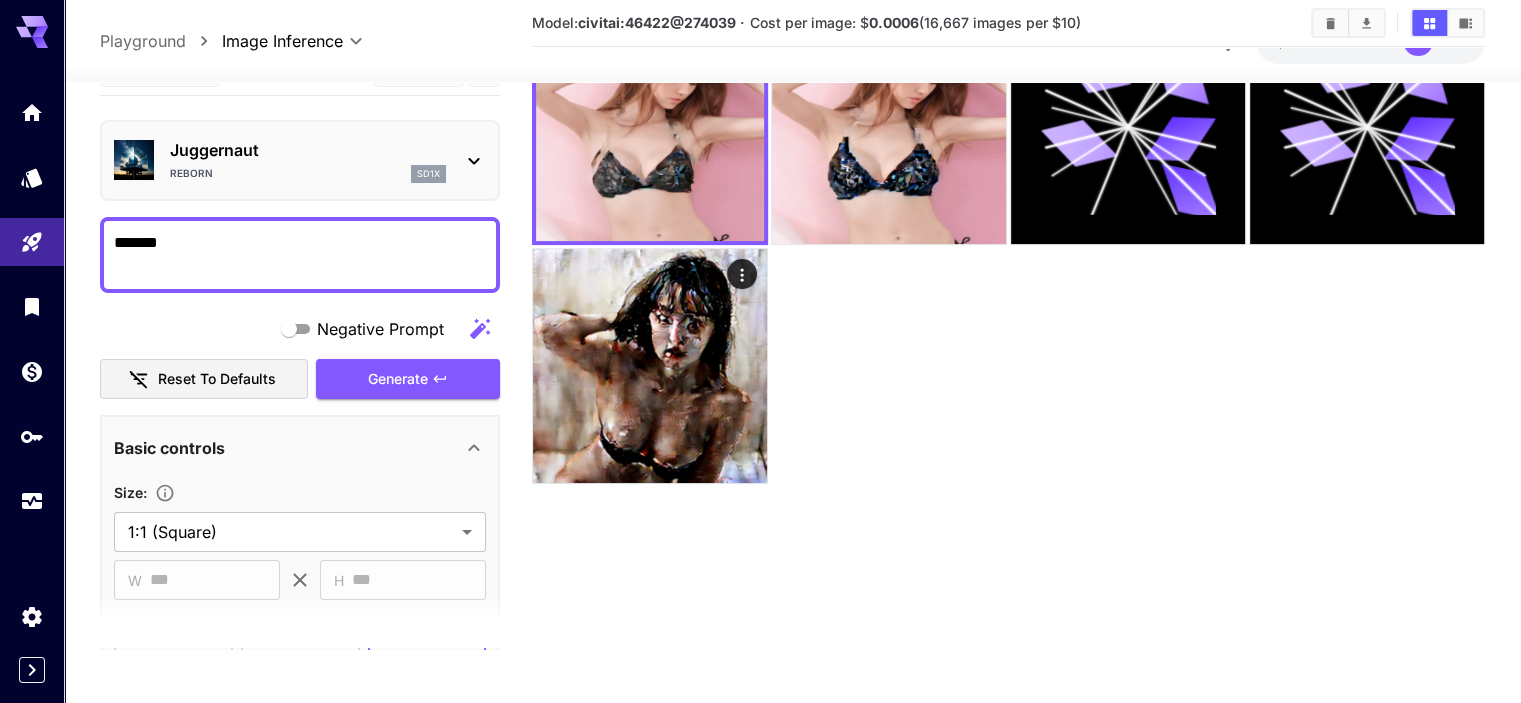 scroll, scrollTop: 158, scrollLeft: 0, axis: vertical 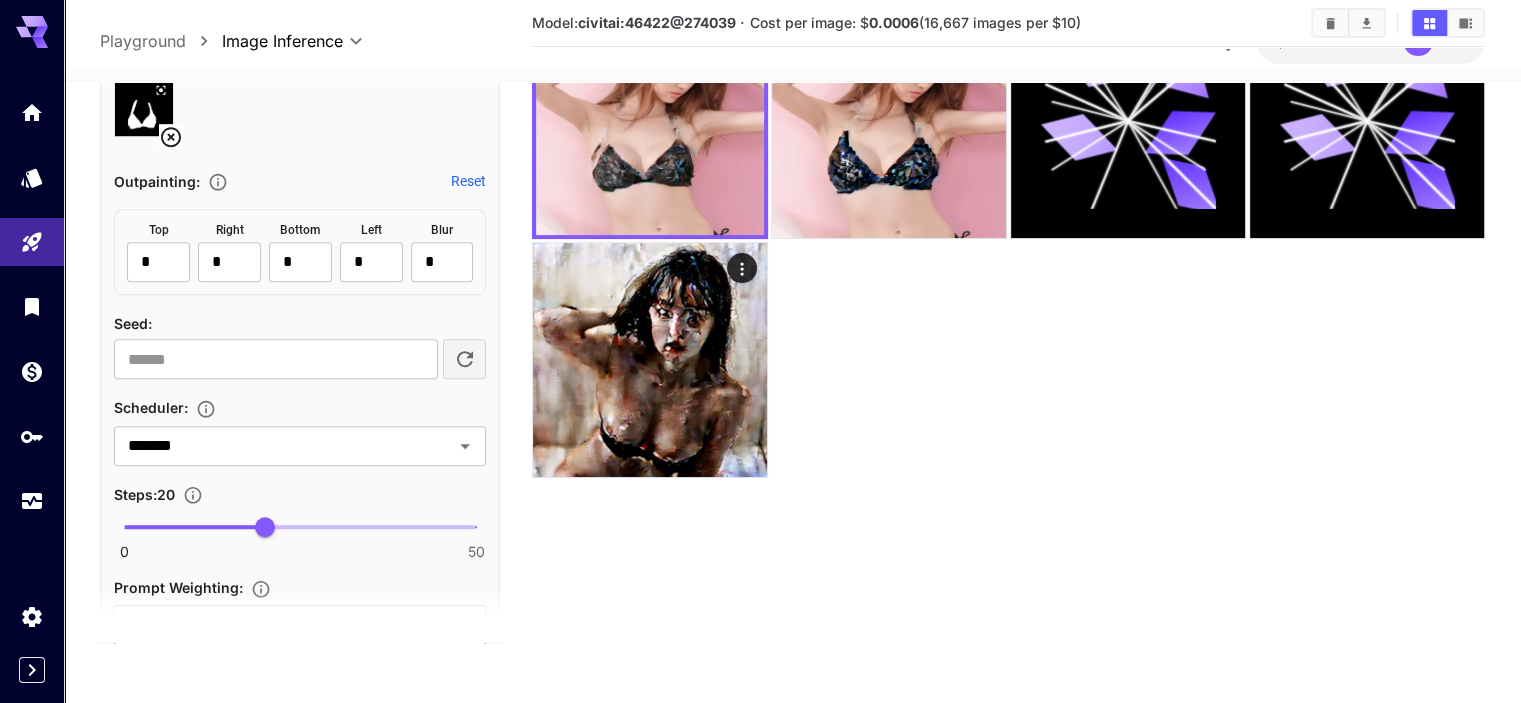 click on "**********" at bounding box center (300, 707) 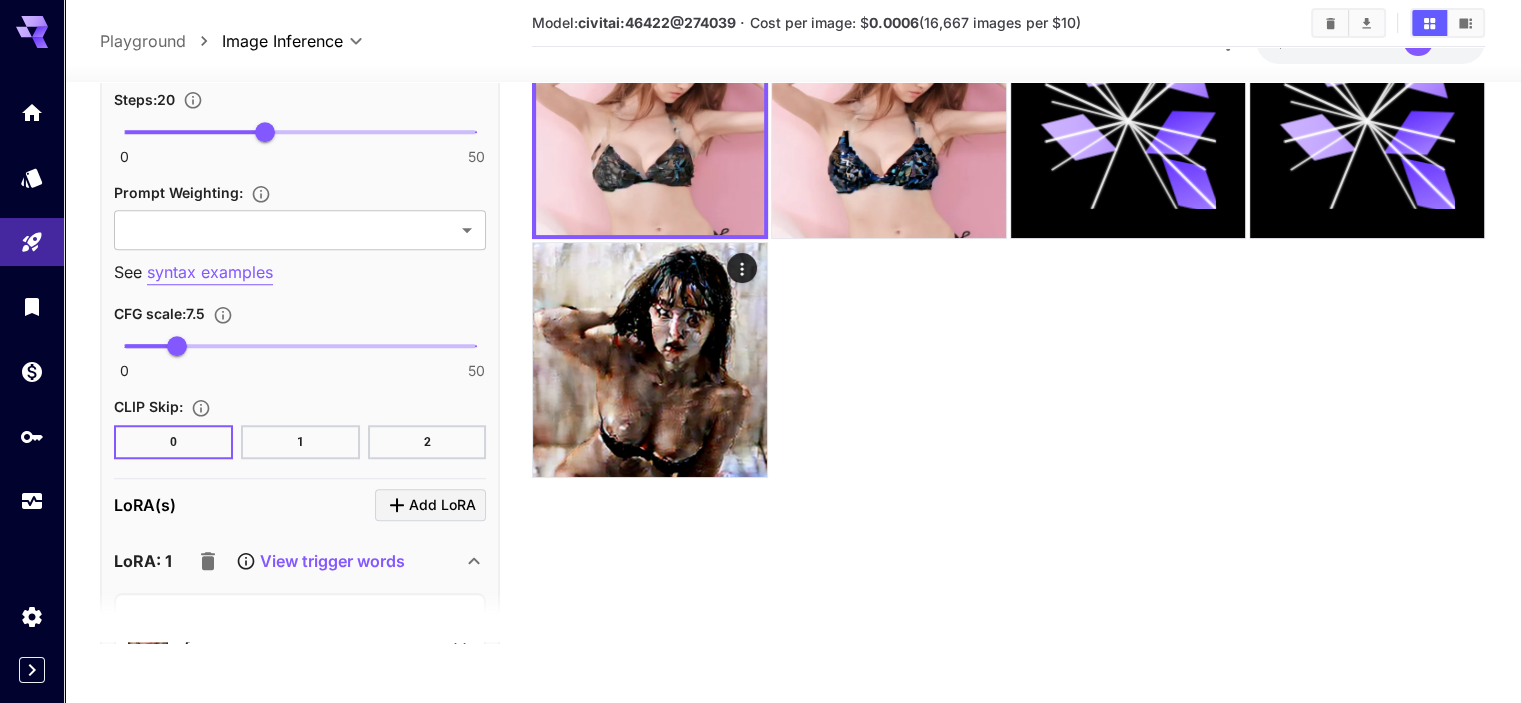 scroll, scrollTop: 1602, scrollLeft: 0, axis: vertical 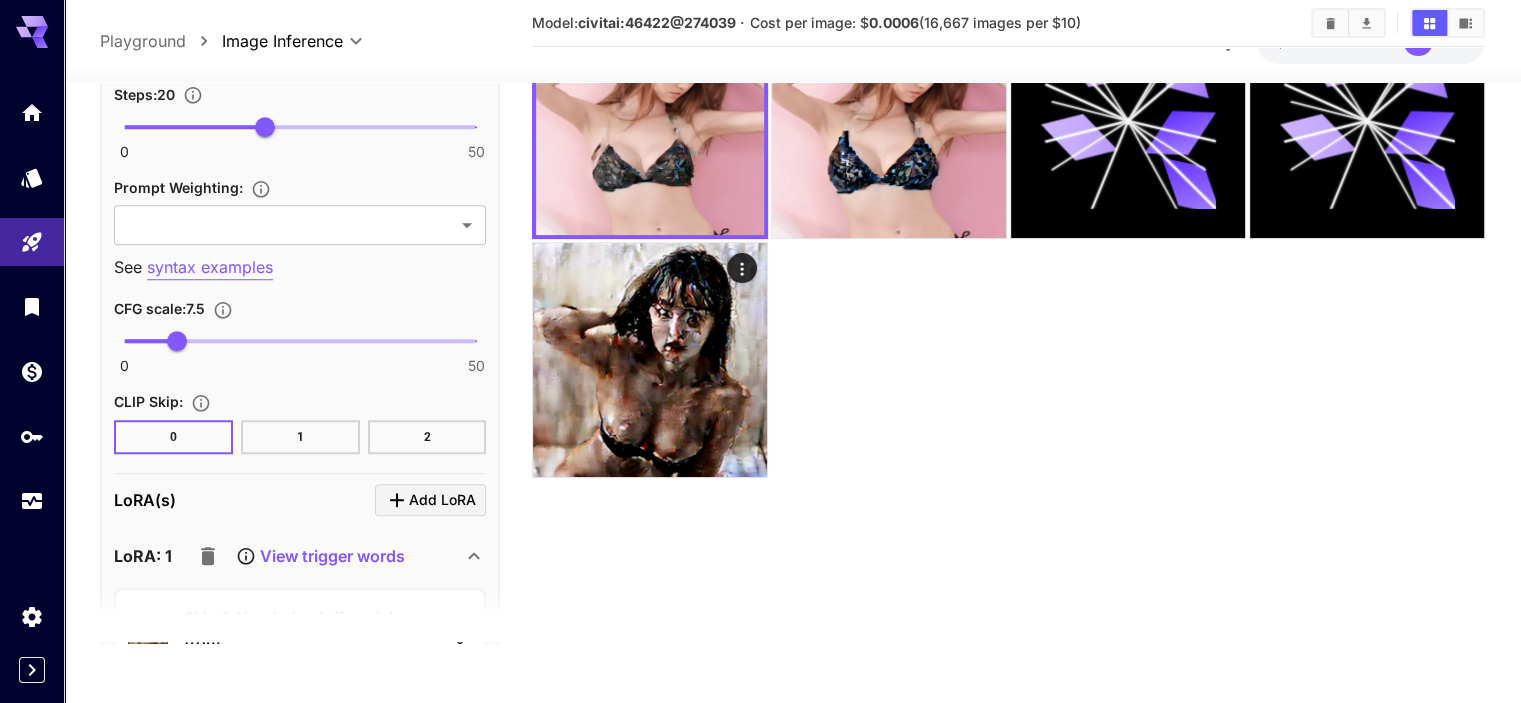 click on "syntax examples" at bounding box center (210, 268) 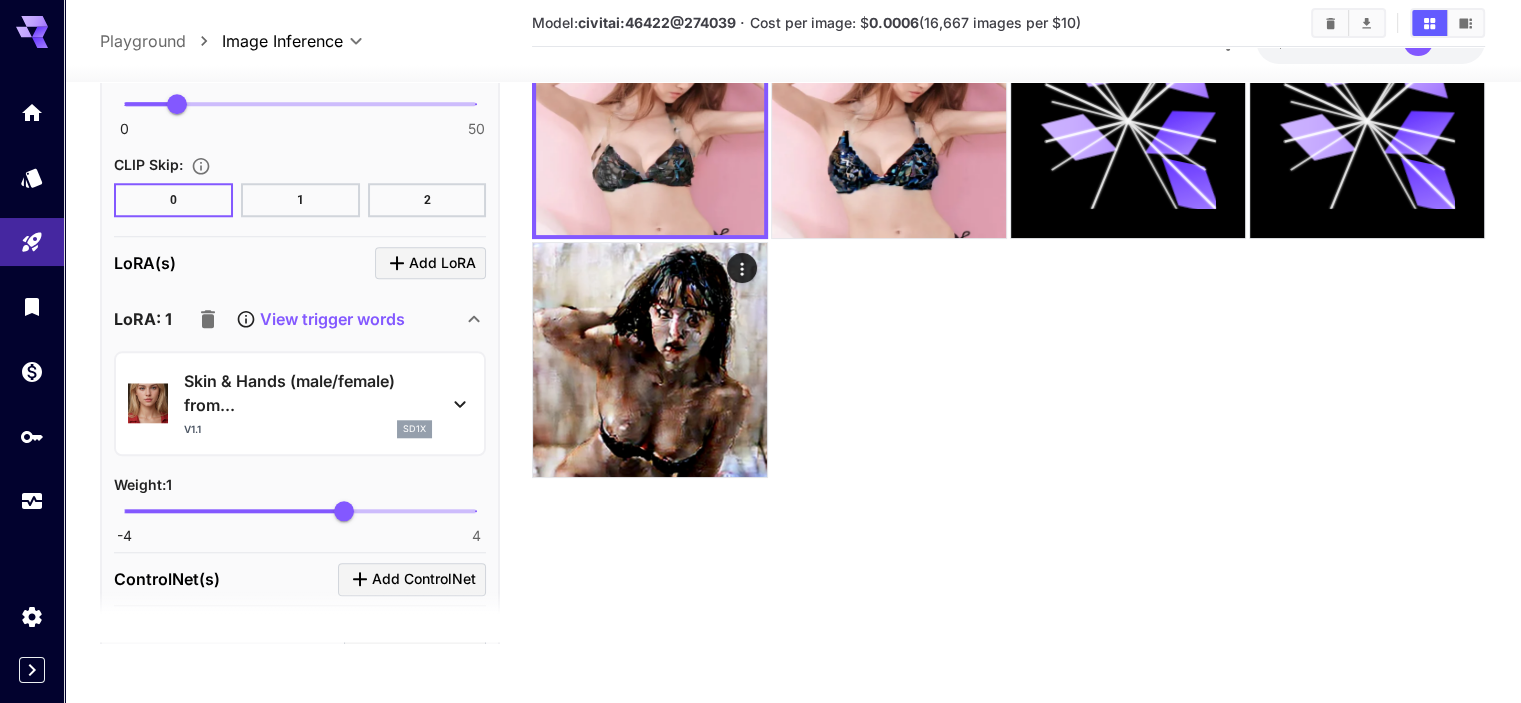 scroll, scrollTop: 1902, scrollLeft: 0, axis: vertical 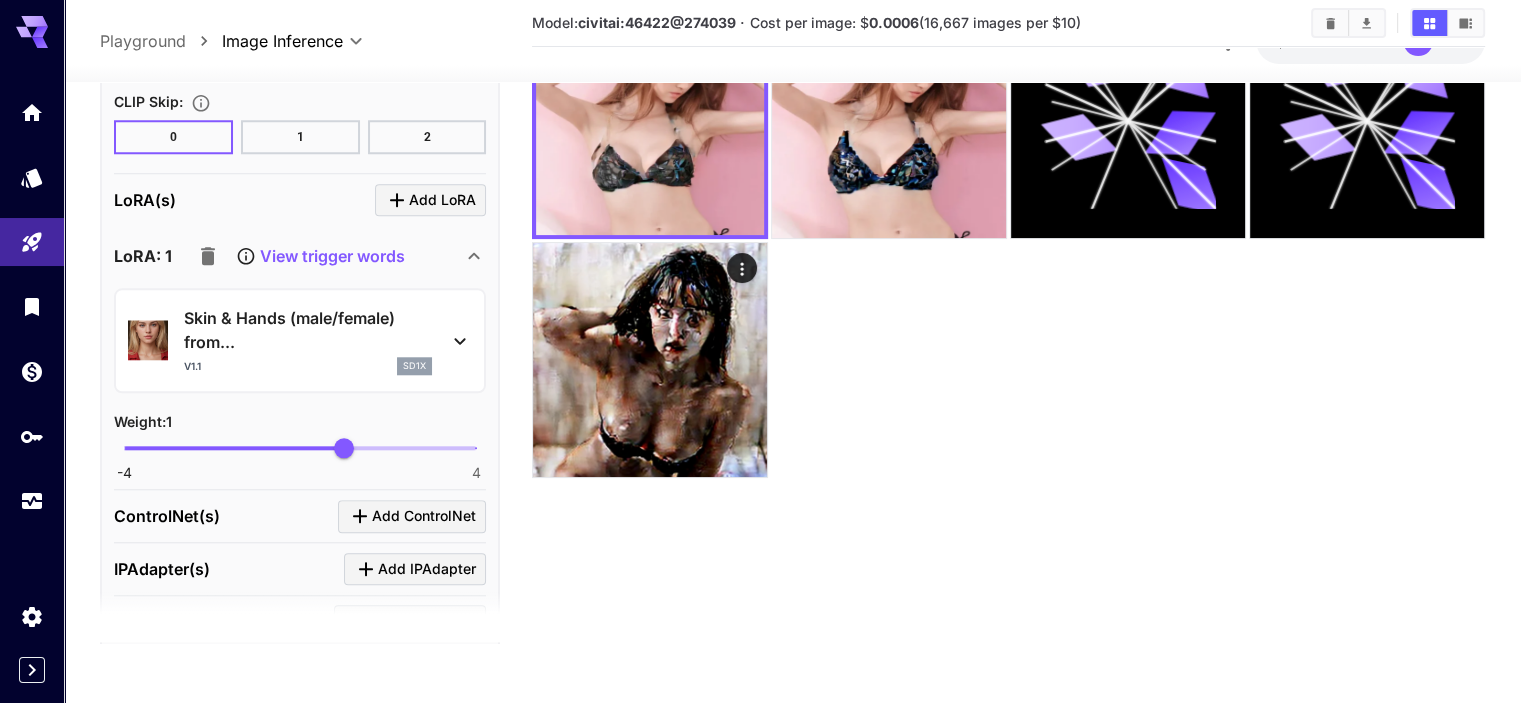 click 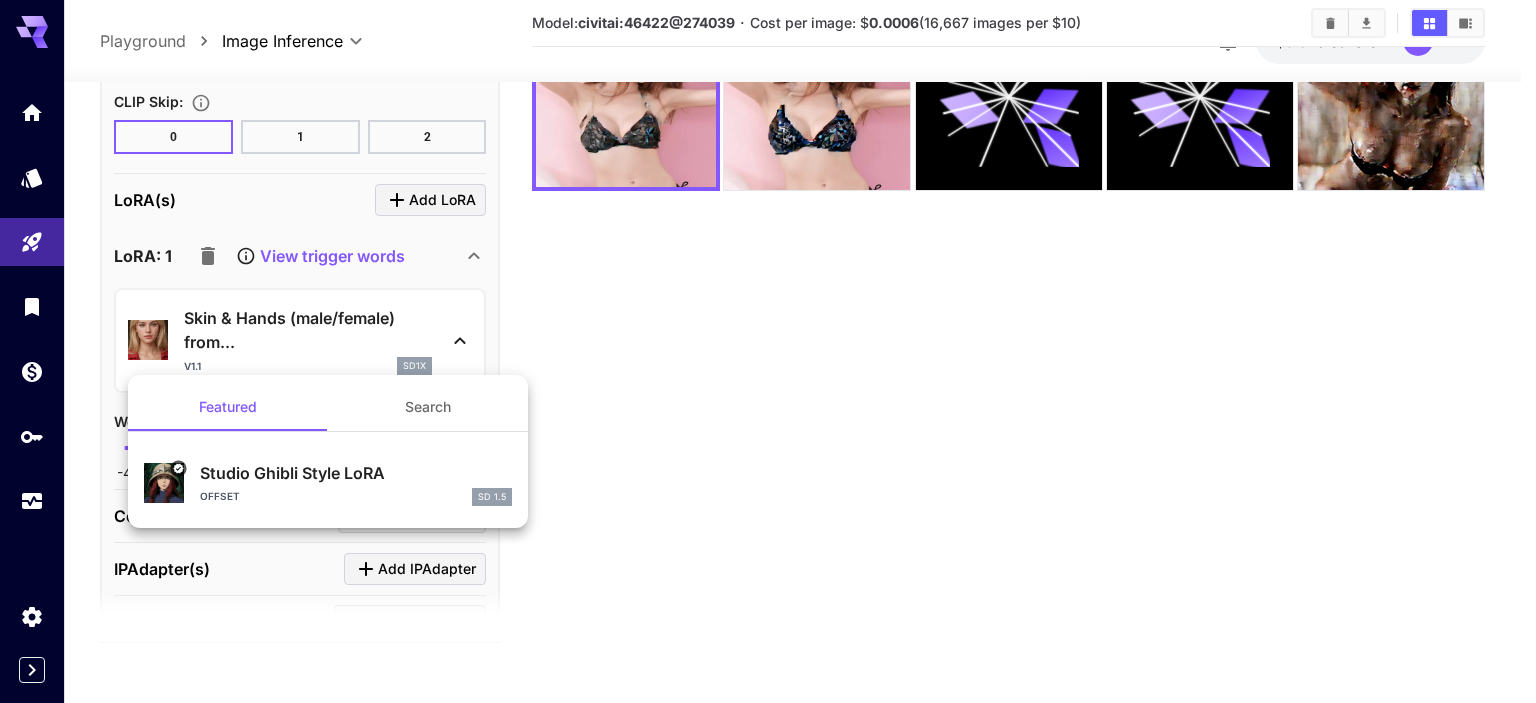click at bounding box center [768, 351] 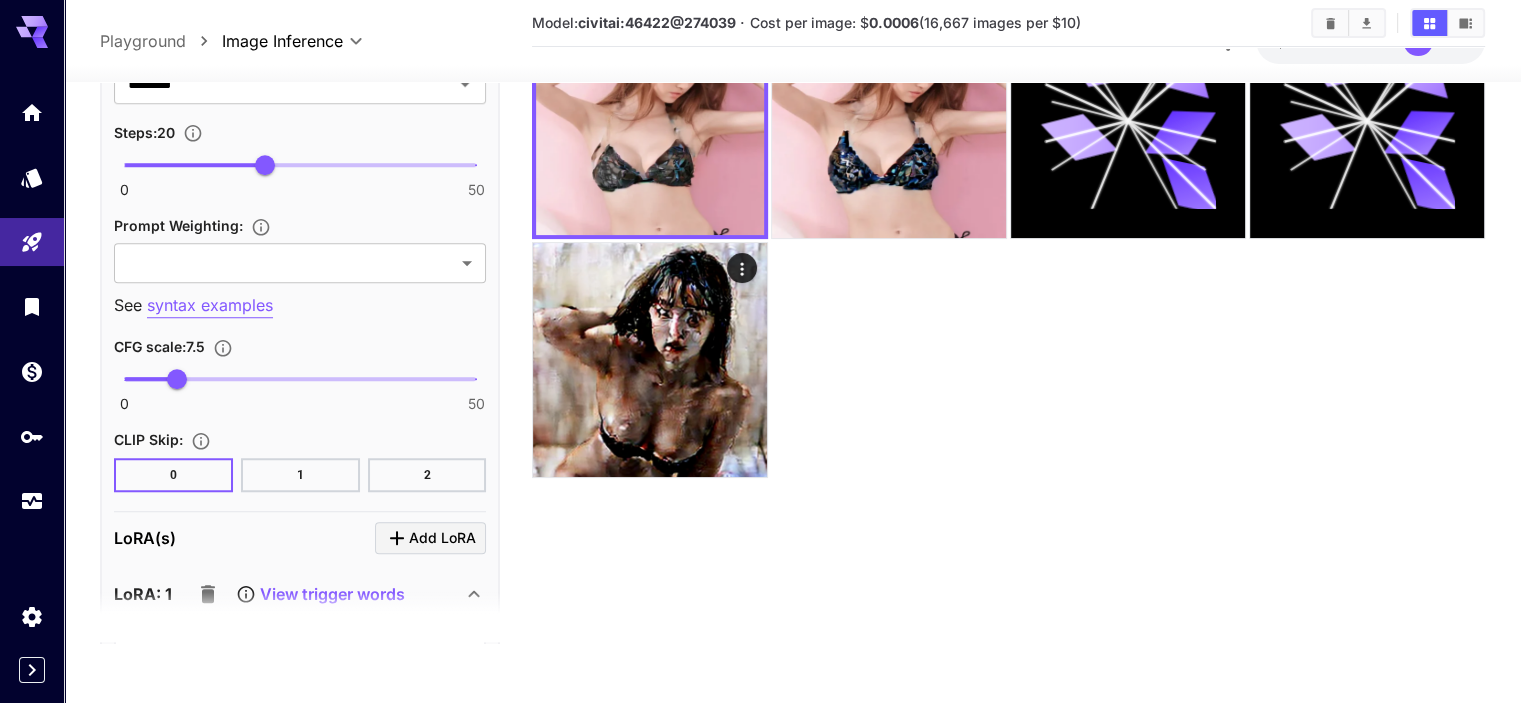 scroll, scrollTop: 1502, scrollLeft: 0, axis: vertical 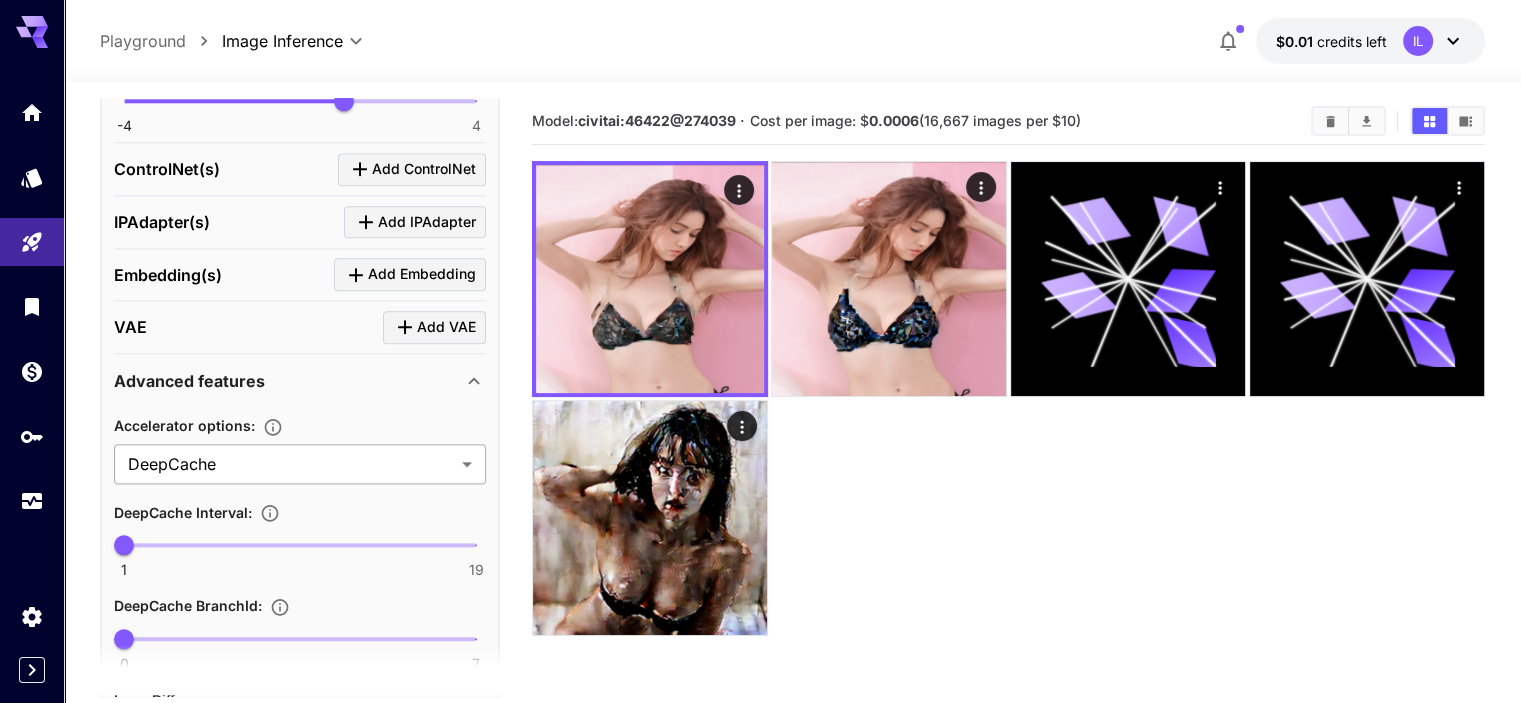 click on "**********" at bounding box center (760, 430) 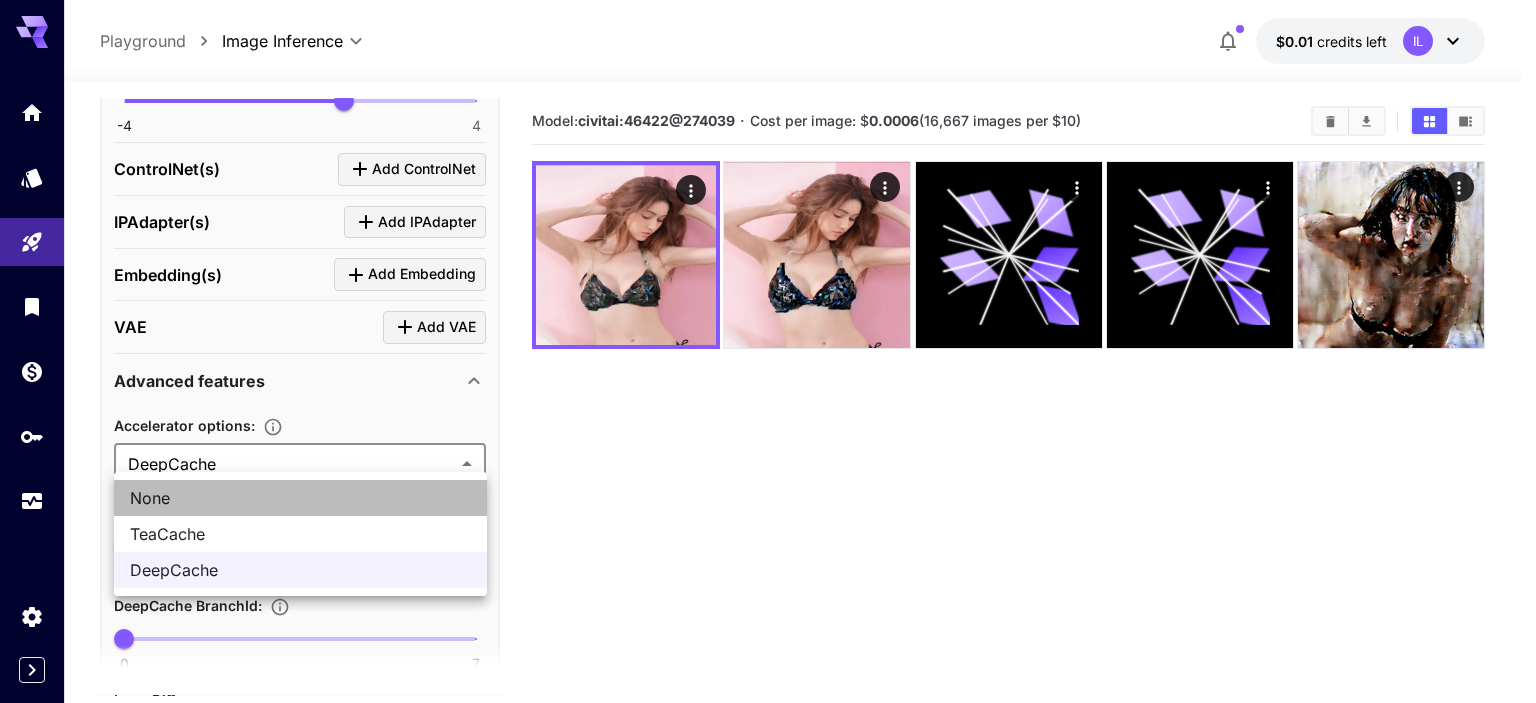 click on "None" at bounding box center [300, 498] 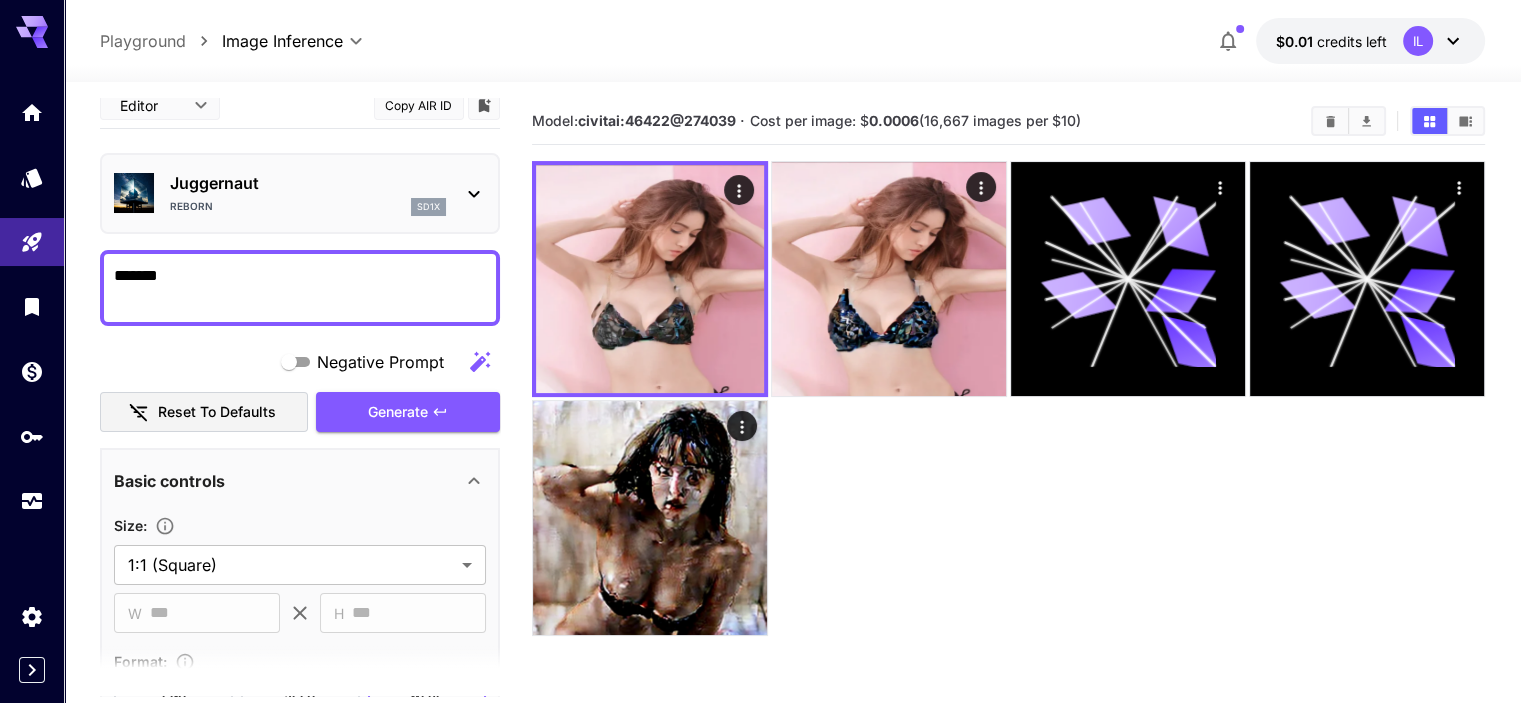 scroll, scrollTop: 0, scrollLeft: 0, axis: both 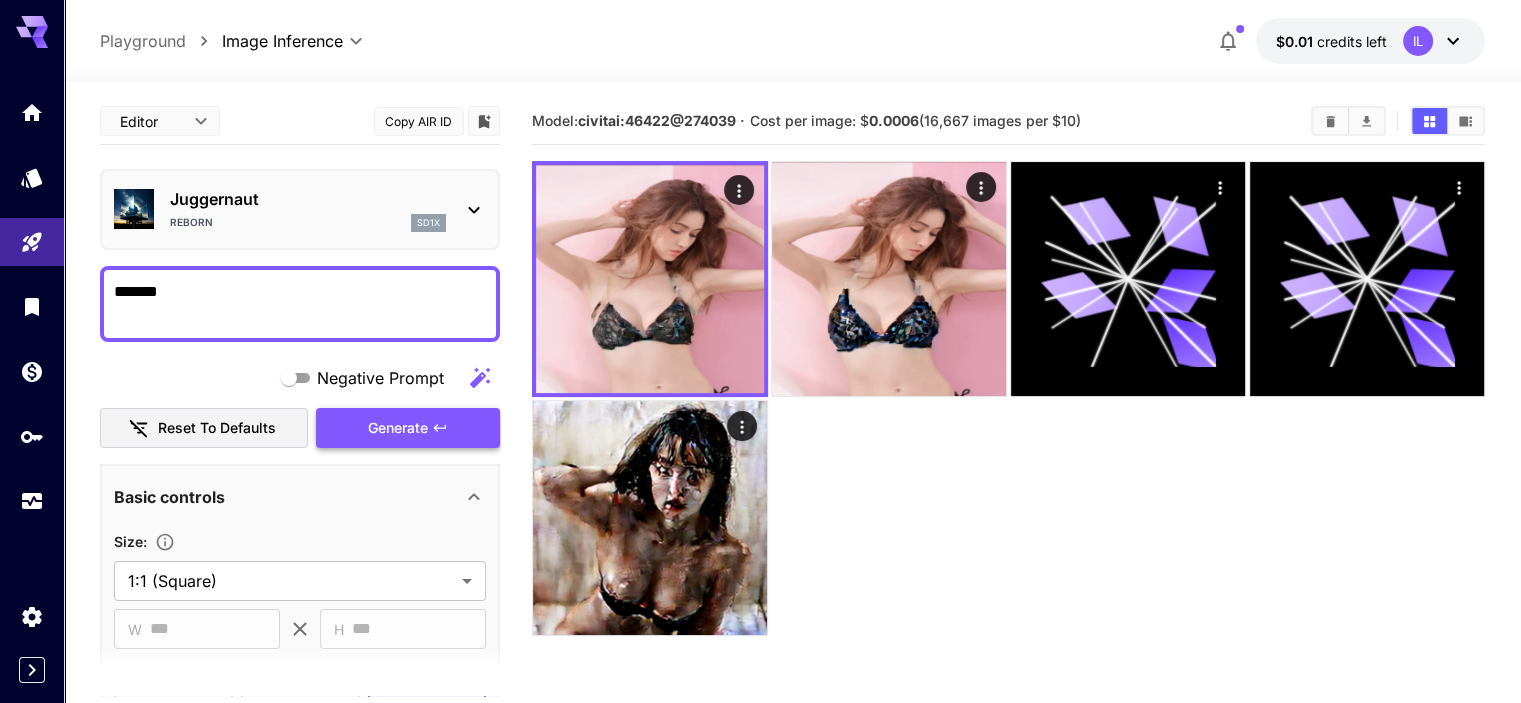 click on "Generate" at bounding box center (408, 428) 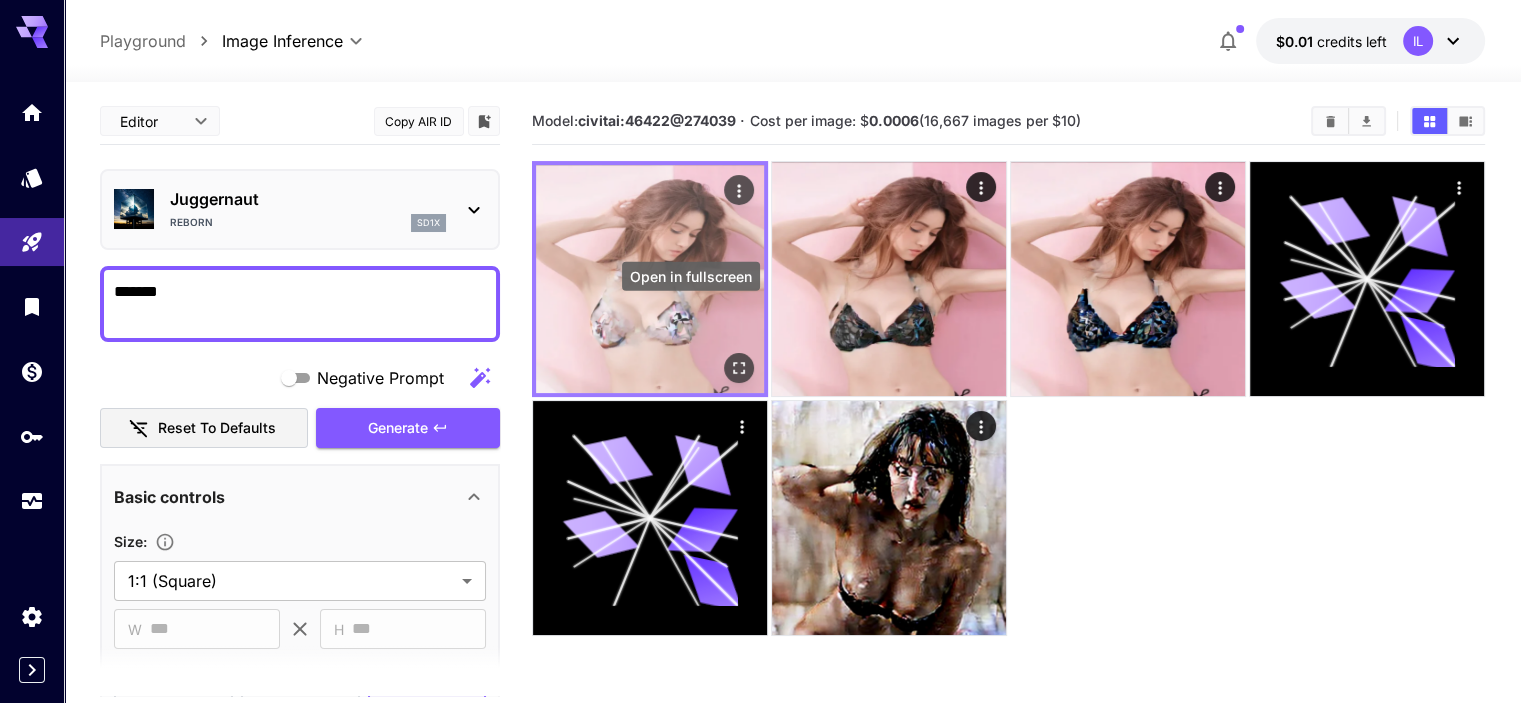 click 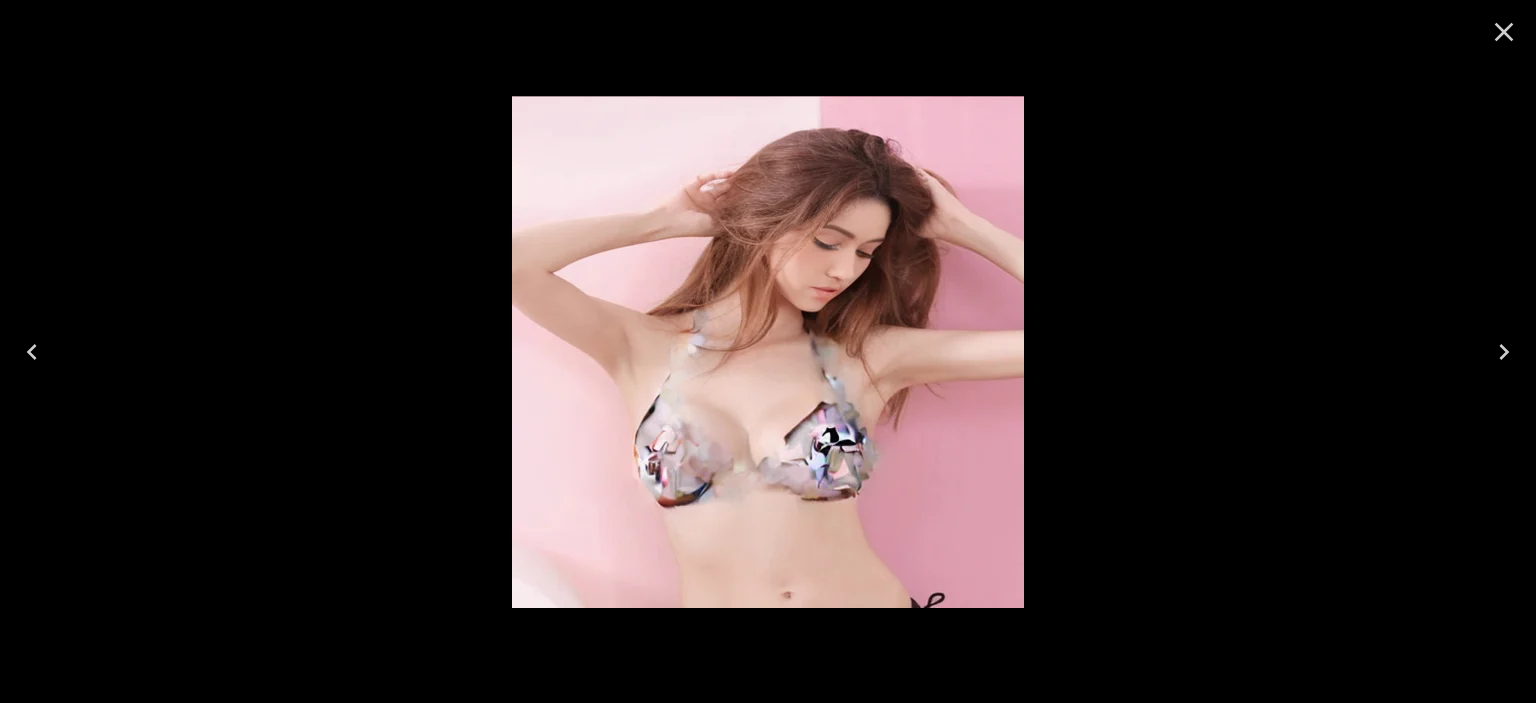 click 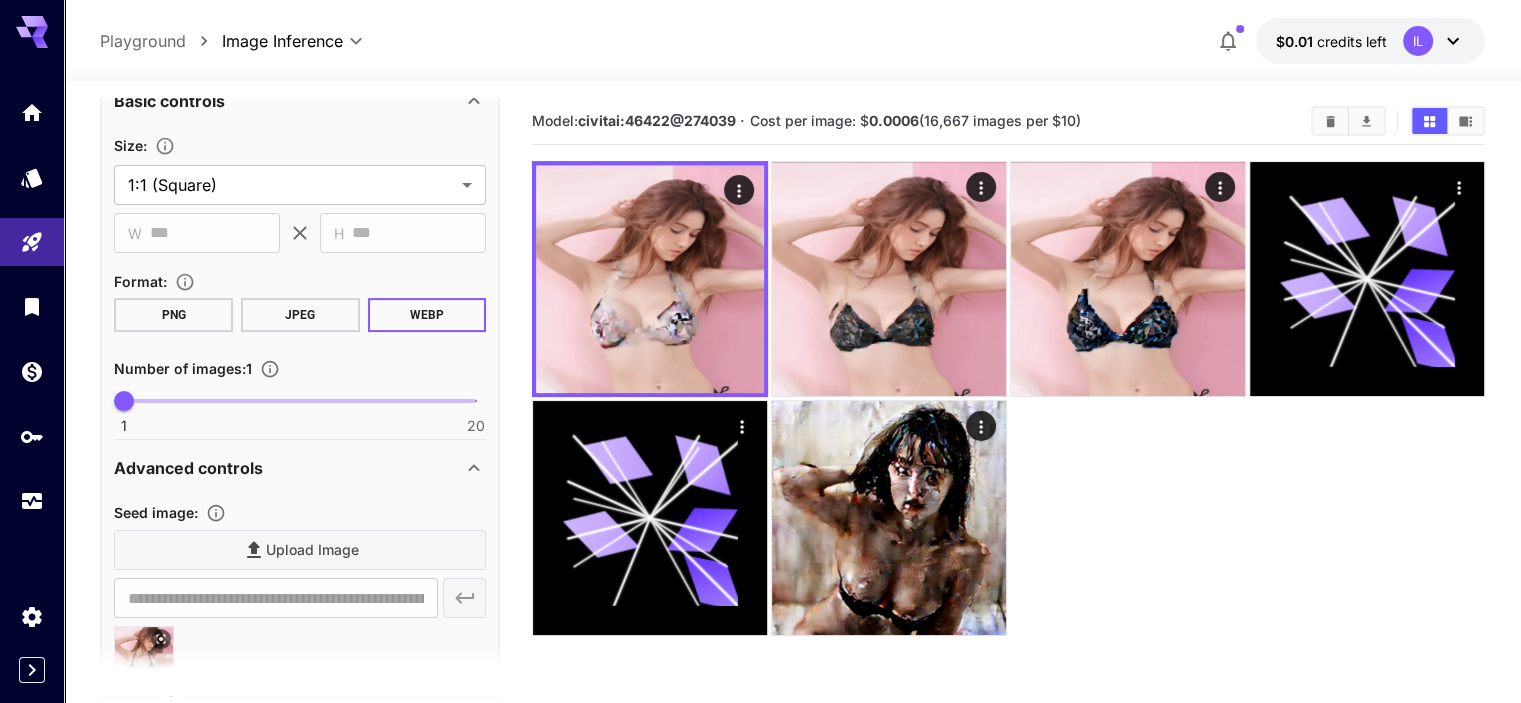 scroll, scrollTop: 400, scrollLeft: 0, axis: vertical 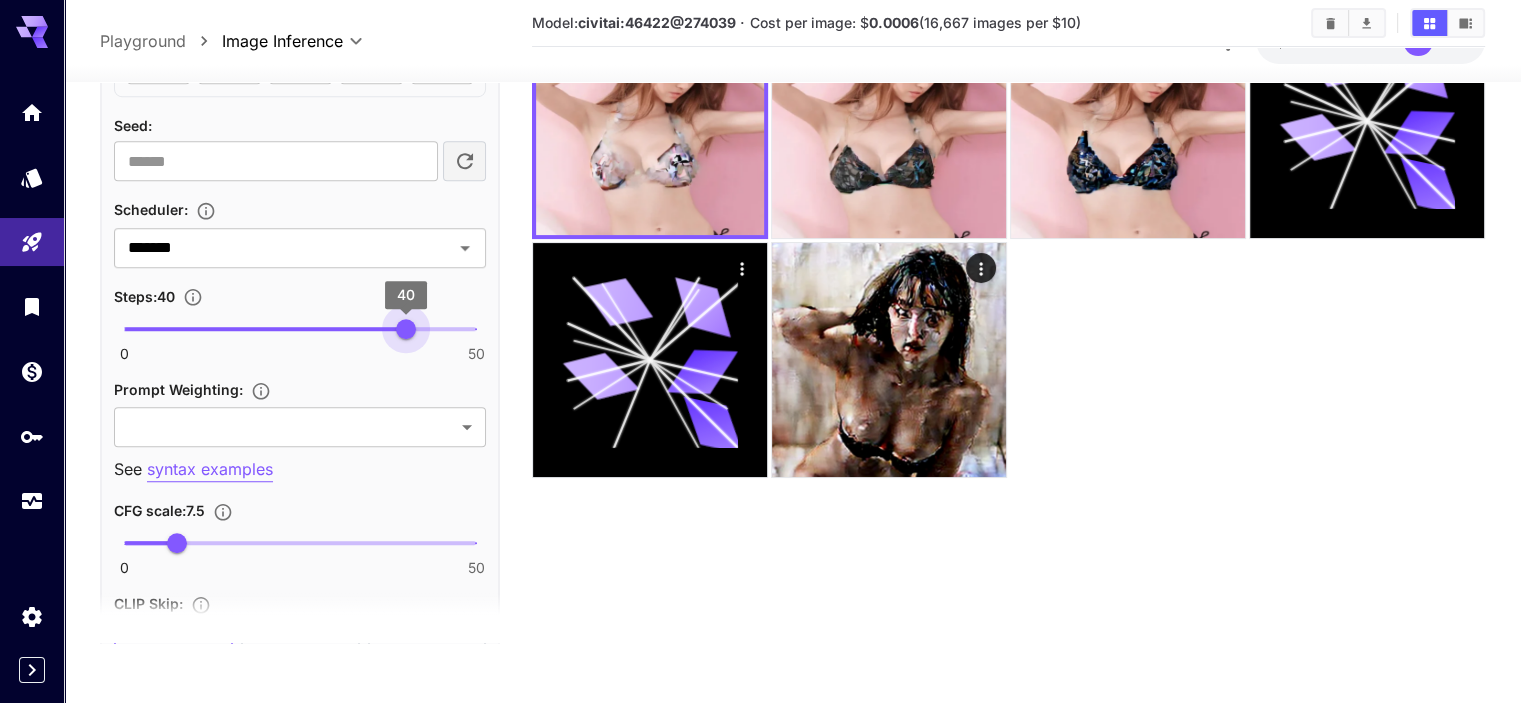 drag, startPoint x: 273, startPoint y: 323, endPoint x: 403, endPoint y: 329, distance: 130.13838 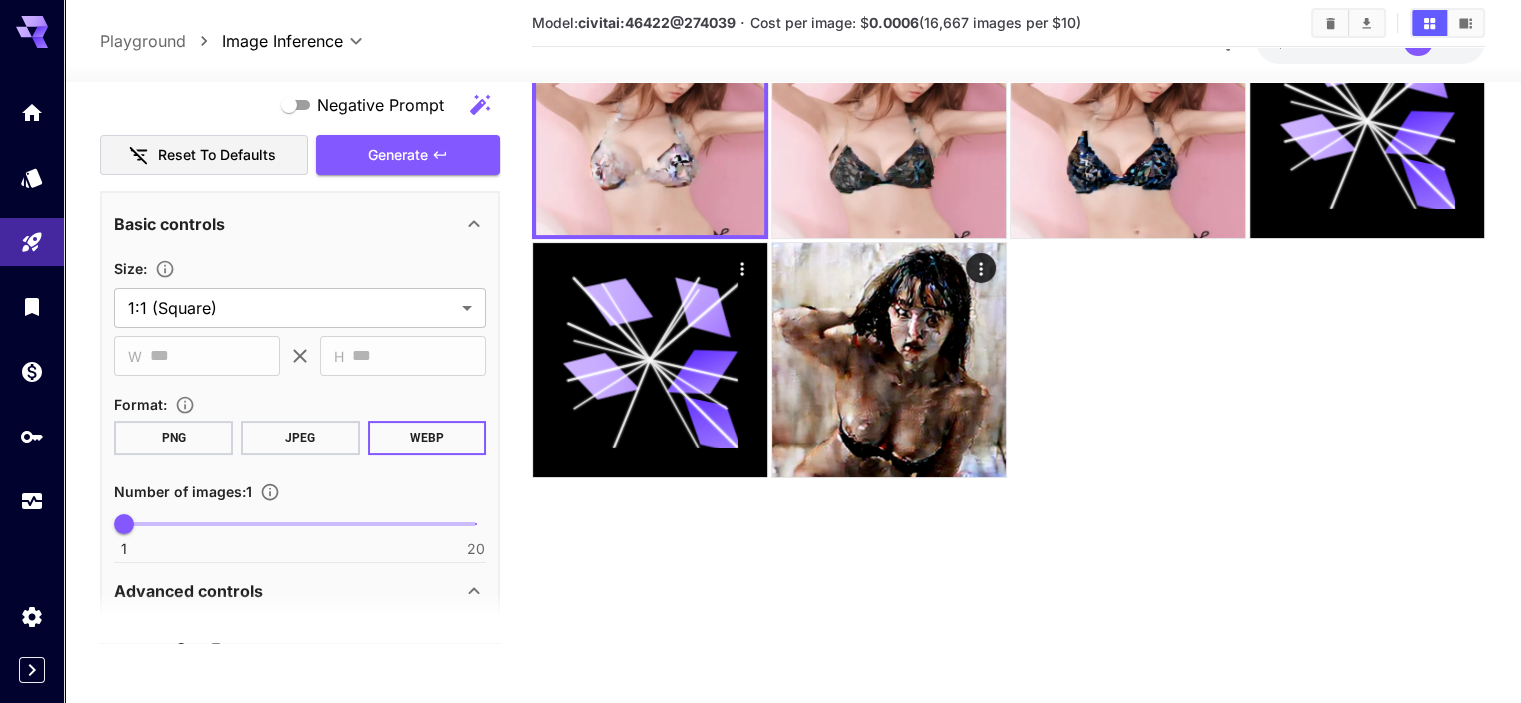 scroll, scrollTop: 100, scrollLeft: 0, axis: vertical 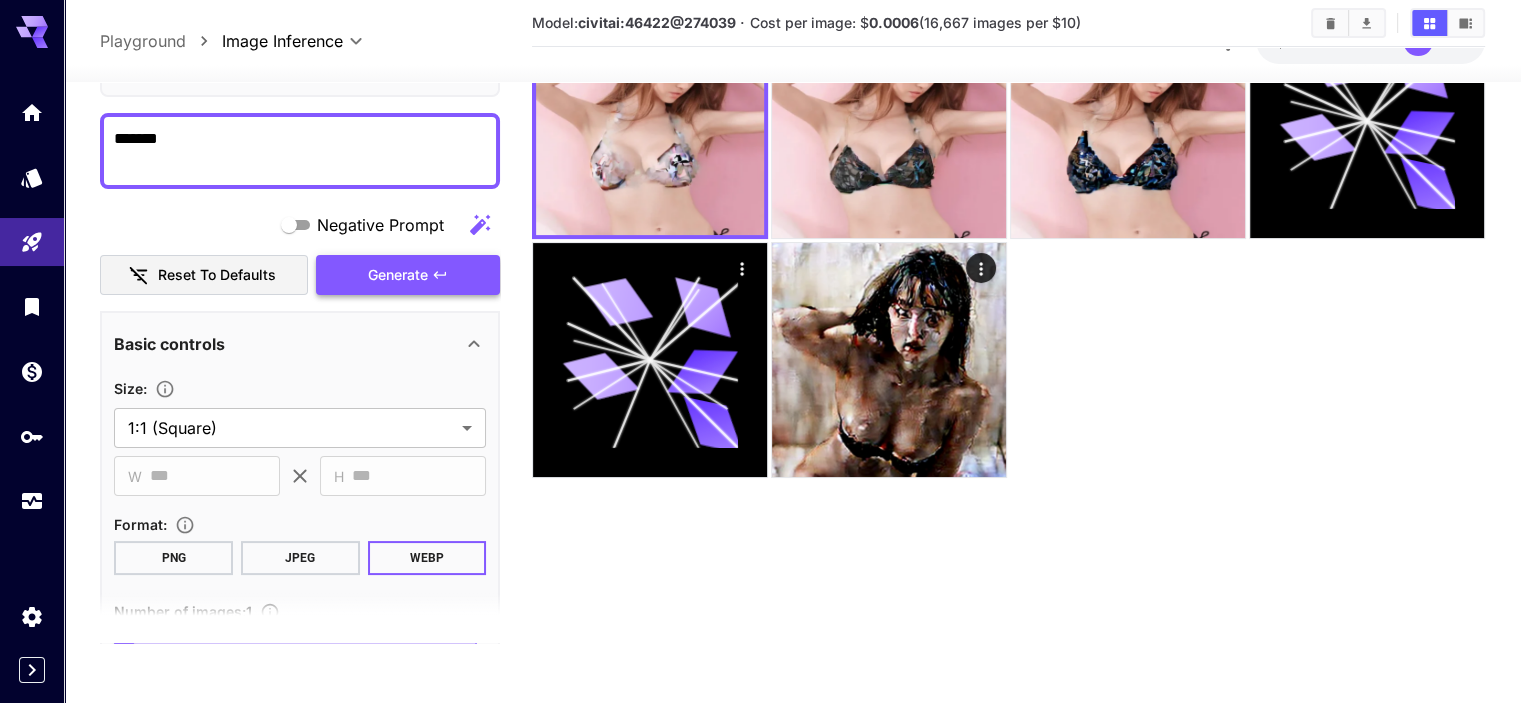 click on "Generate" at bounding box center (408, 275) 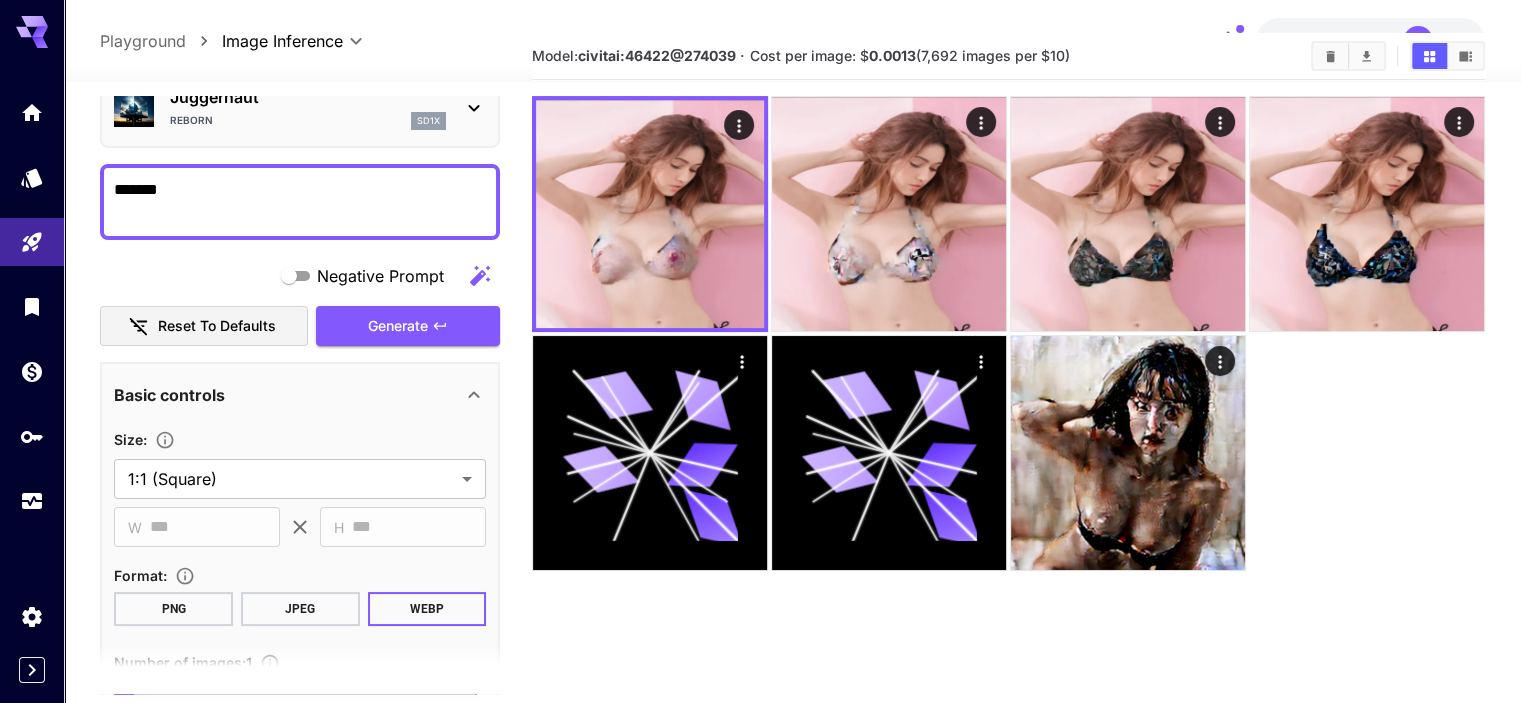 scroll, scrollTop: 58, scrollLeft: 0, axis: vertical 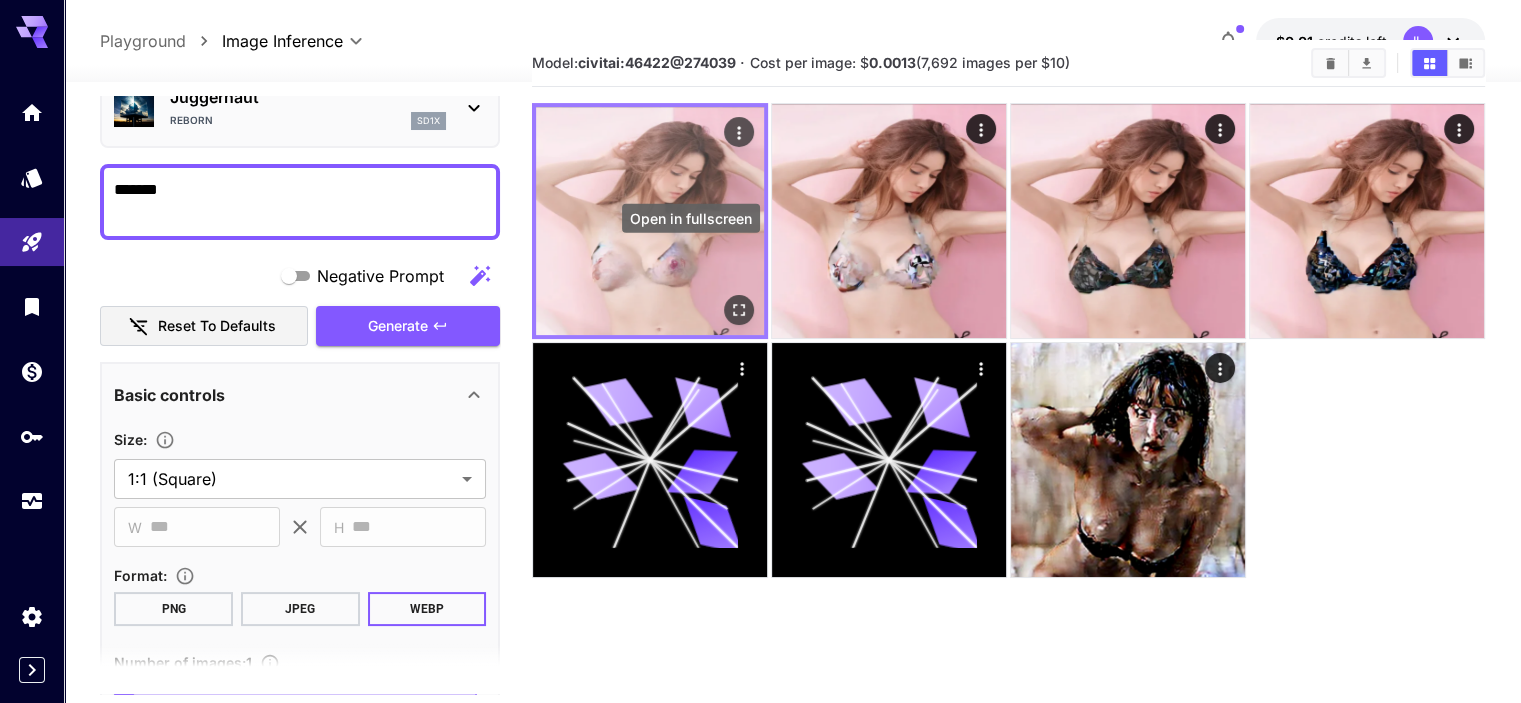 click 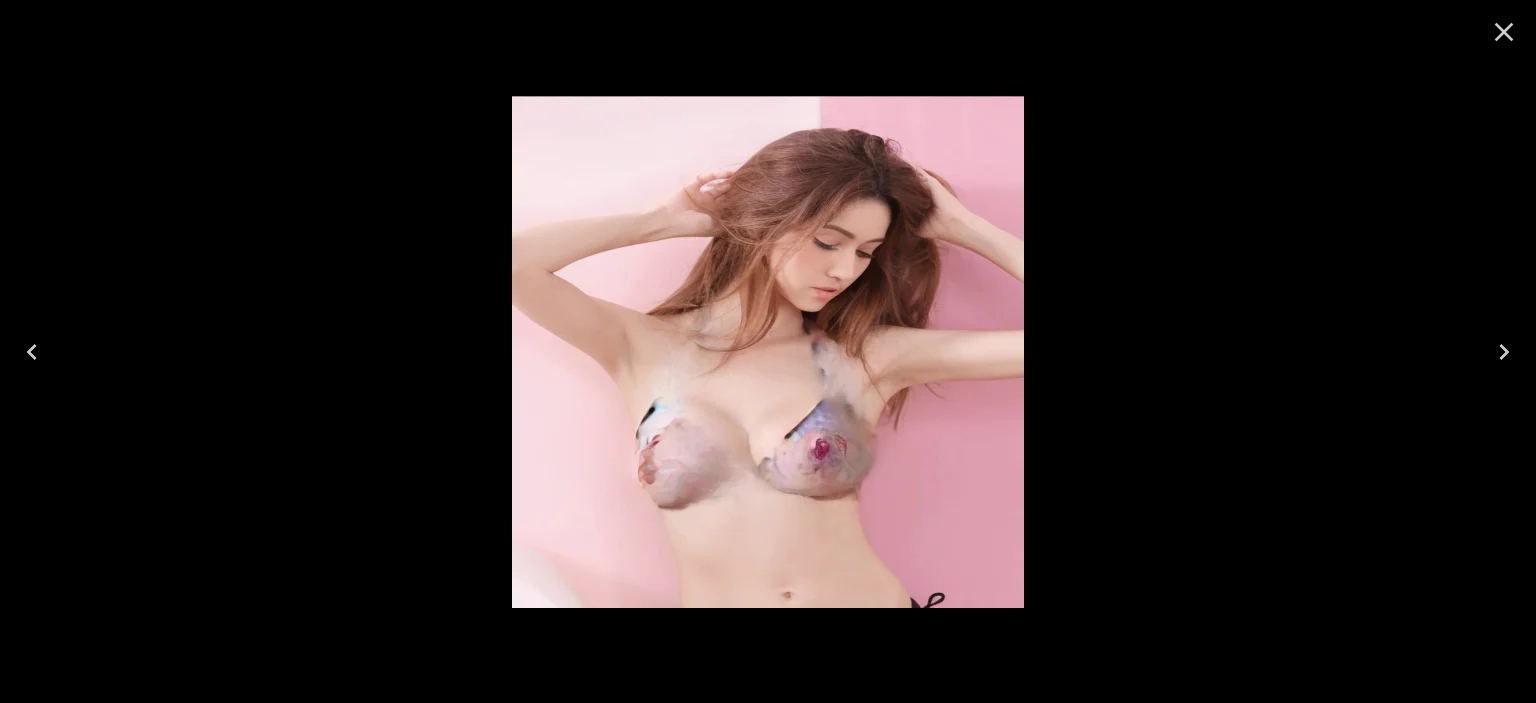 click 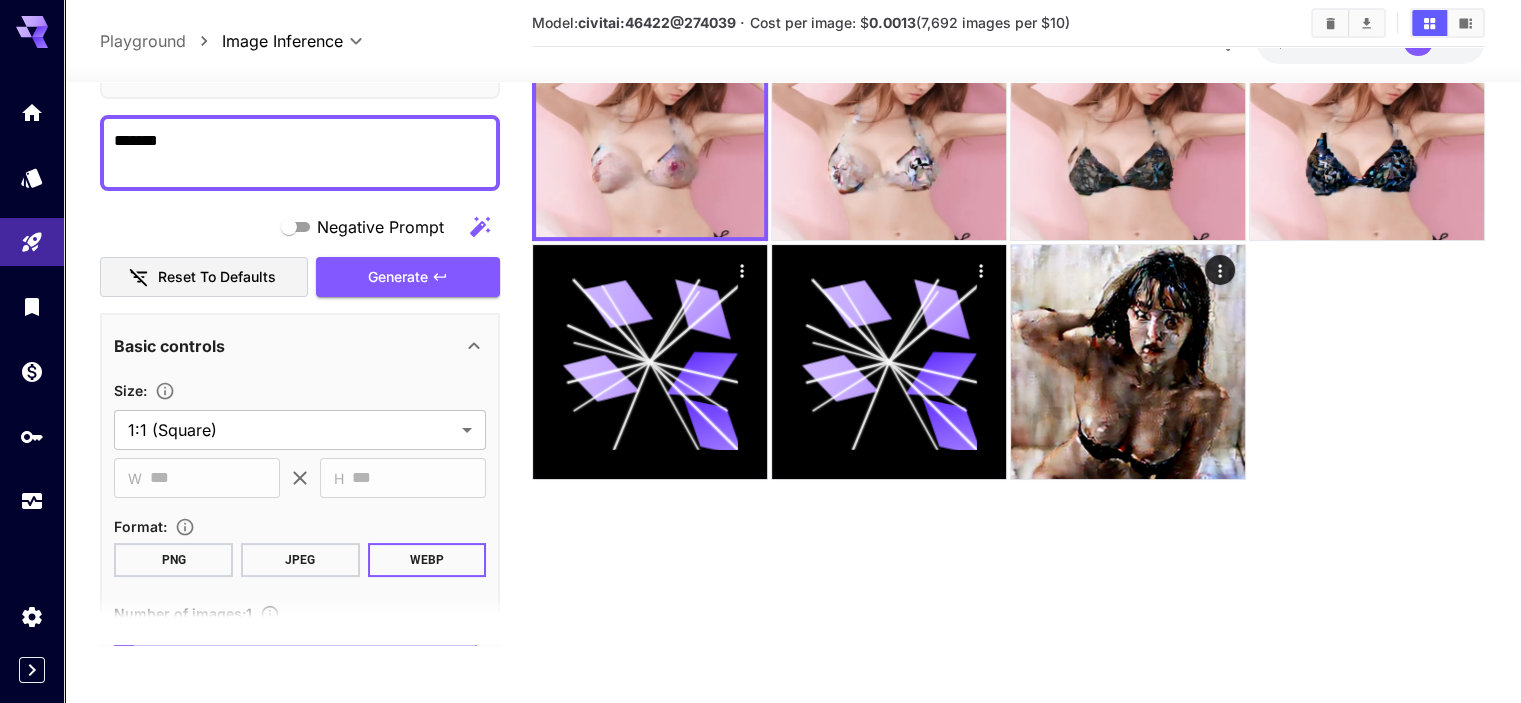 scroll, scrollTop: 158, scrollLeft: 0, axis: vertical 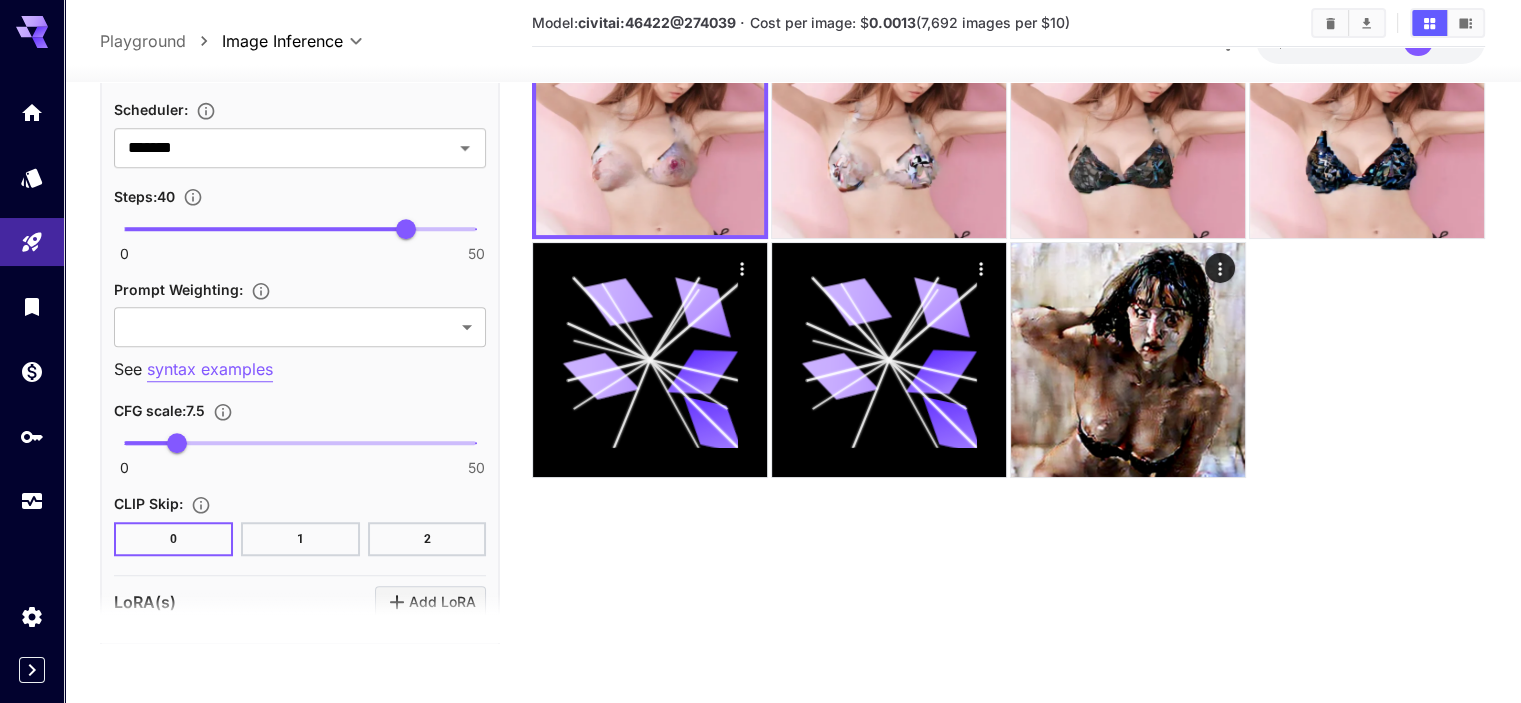 type on "**" 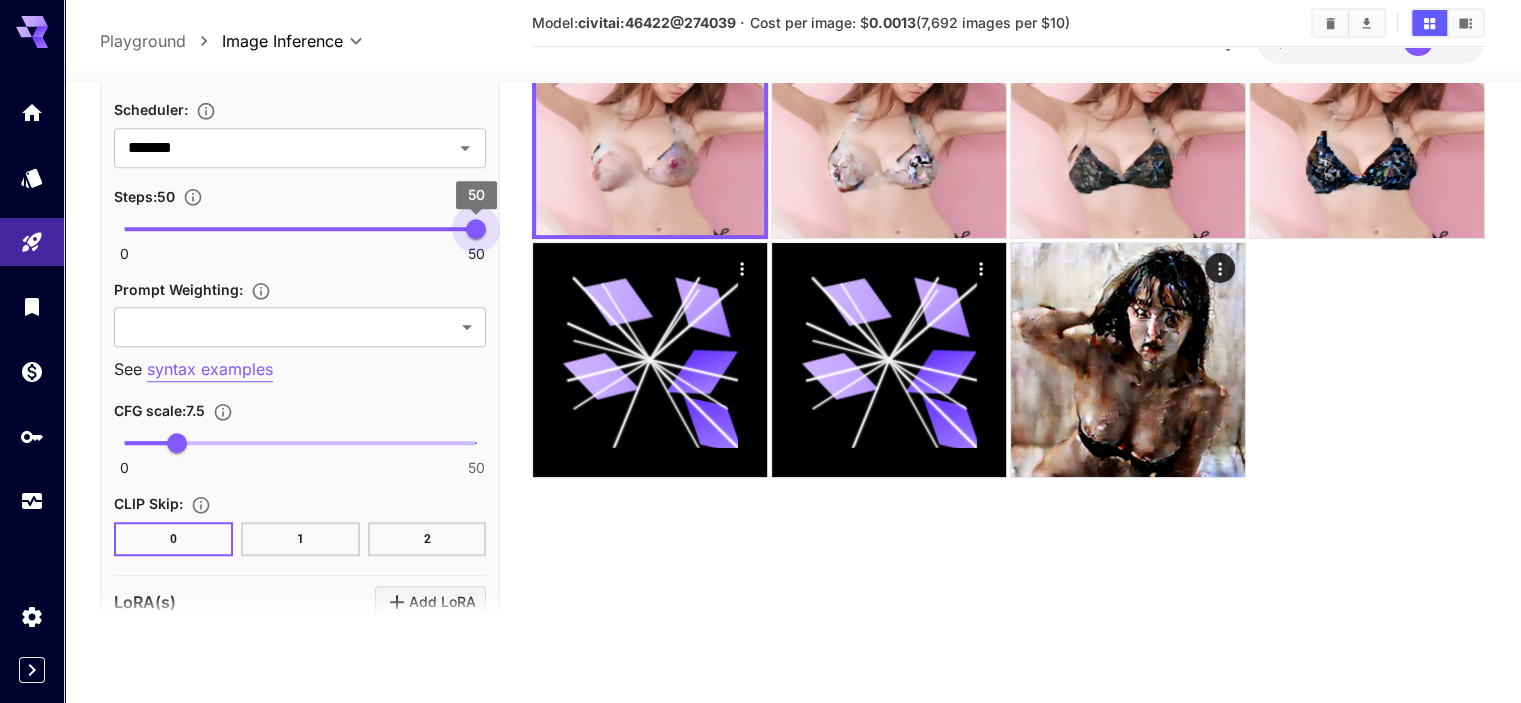 drag, startPoint x: 475, startPoint y: 223, endPoint x: 492, endPoint y: 224, distance: 17.029387 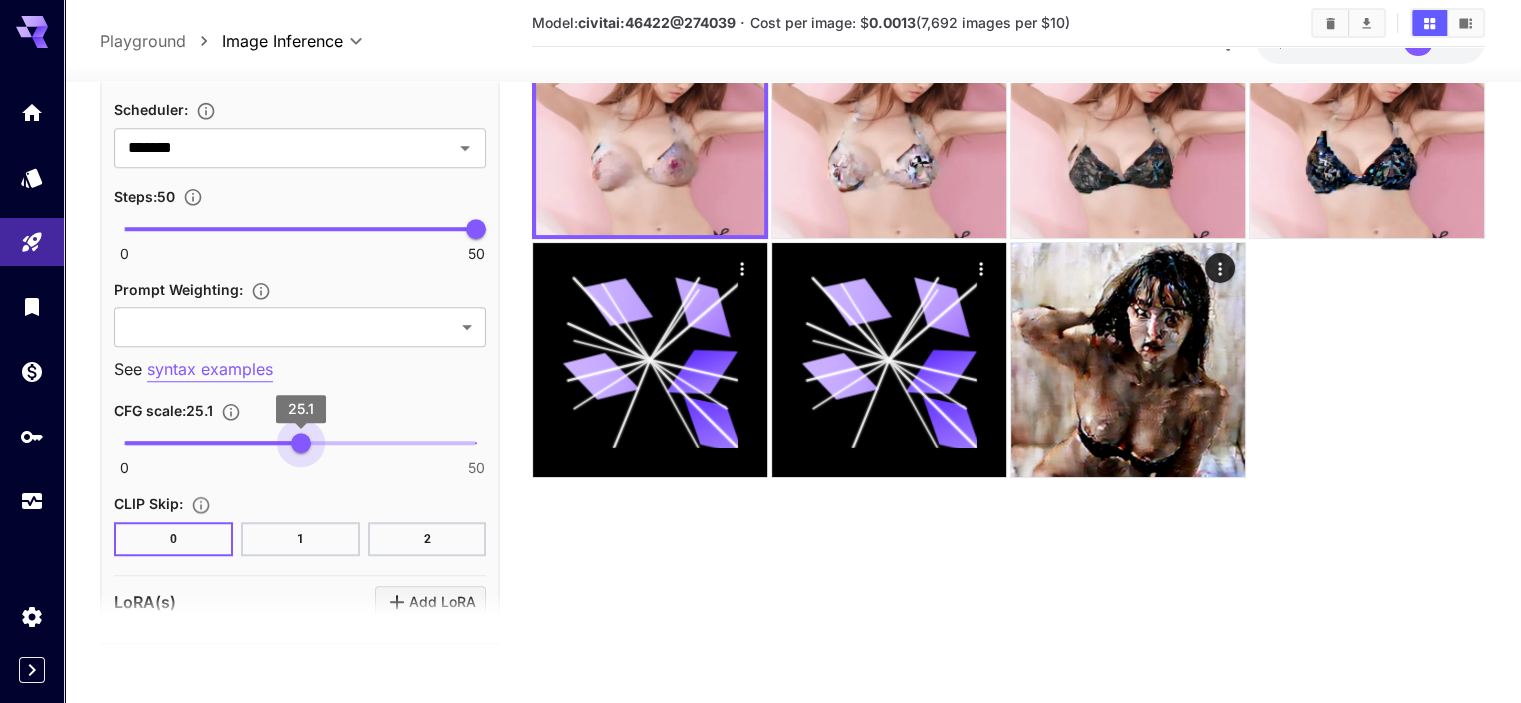 drag, startPoint x: 178, startPoint y: 438, endPoint x: 301, endPoint y: 450, distance: 123.58398 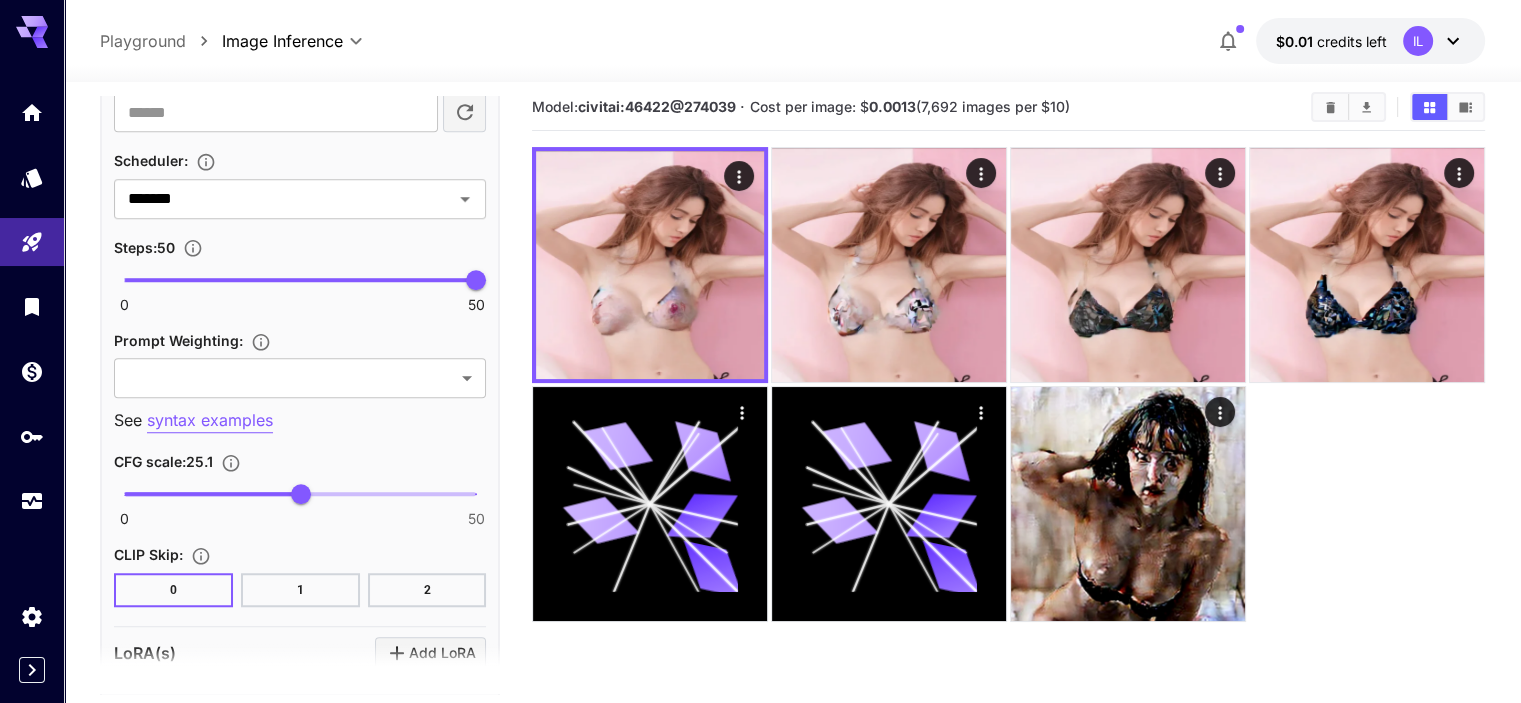 scroll, scrollTop: 0, scrollLeft: 0, axis: both 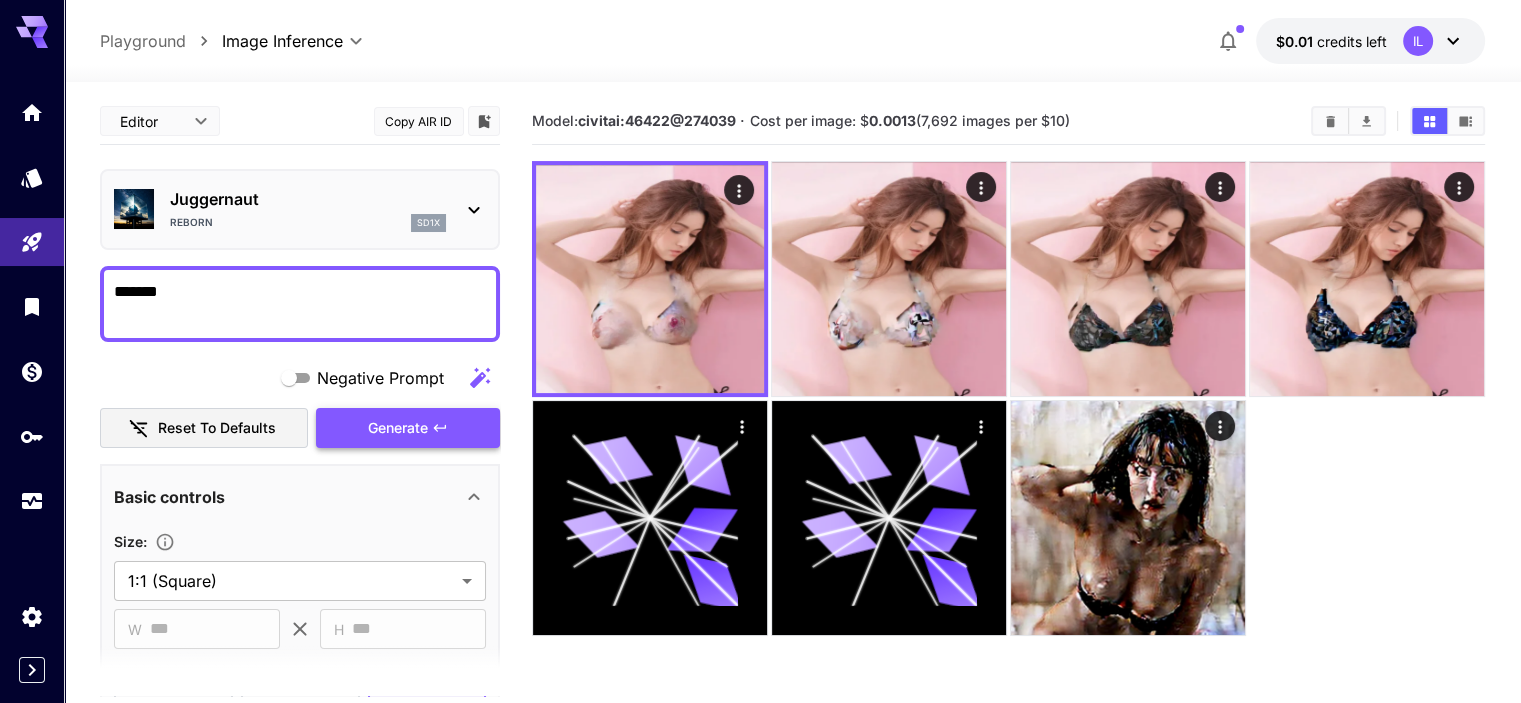 click on "Generate" at bounding box center (408, 428) 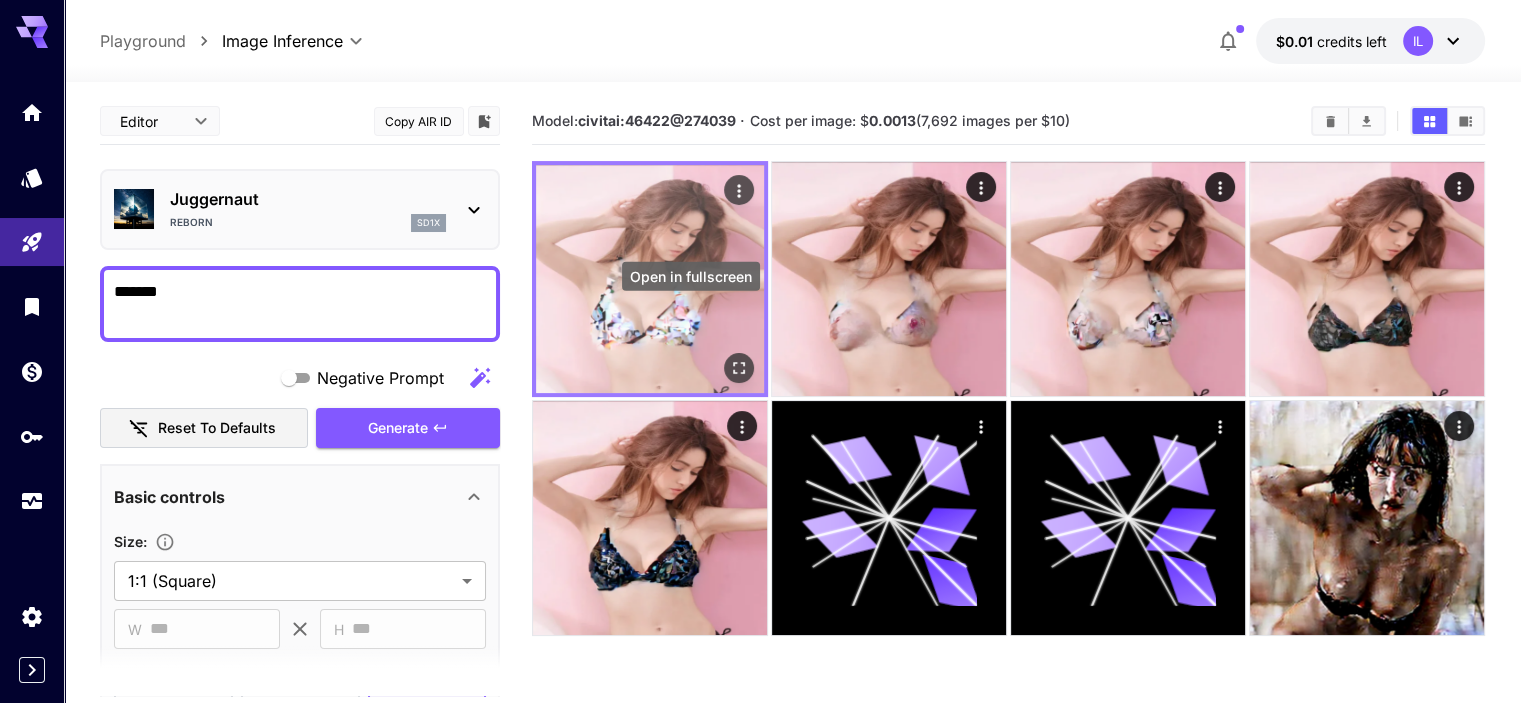 click 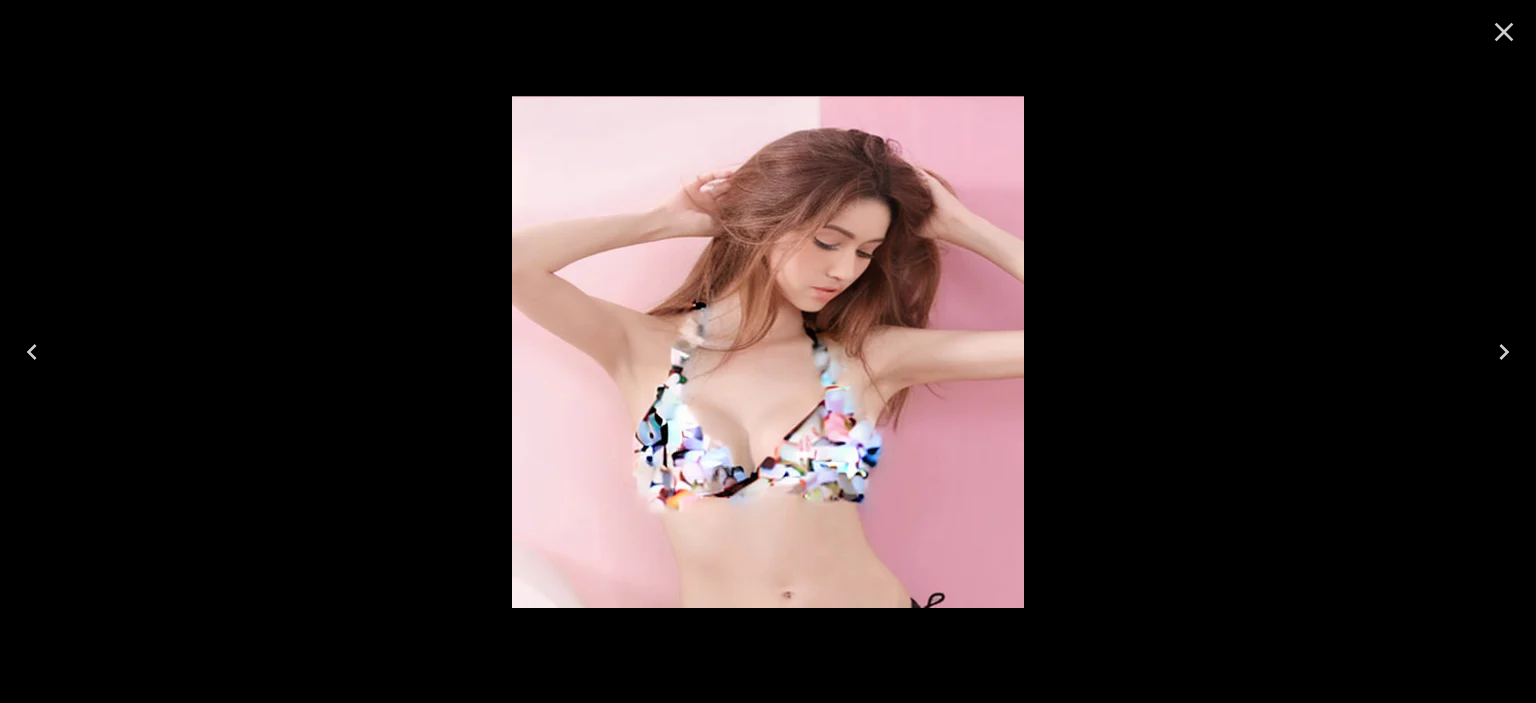 click 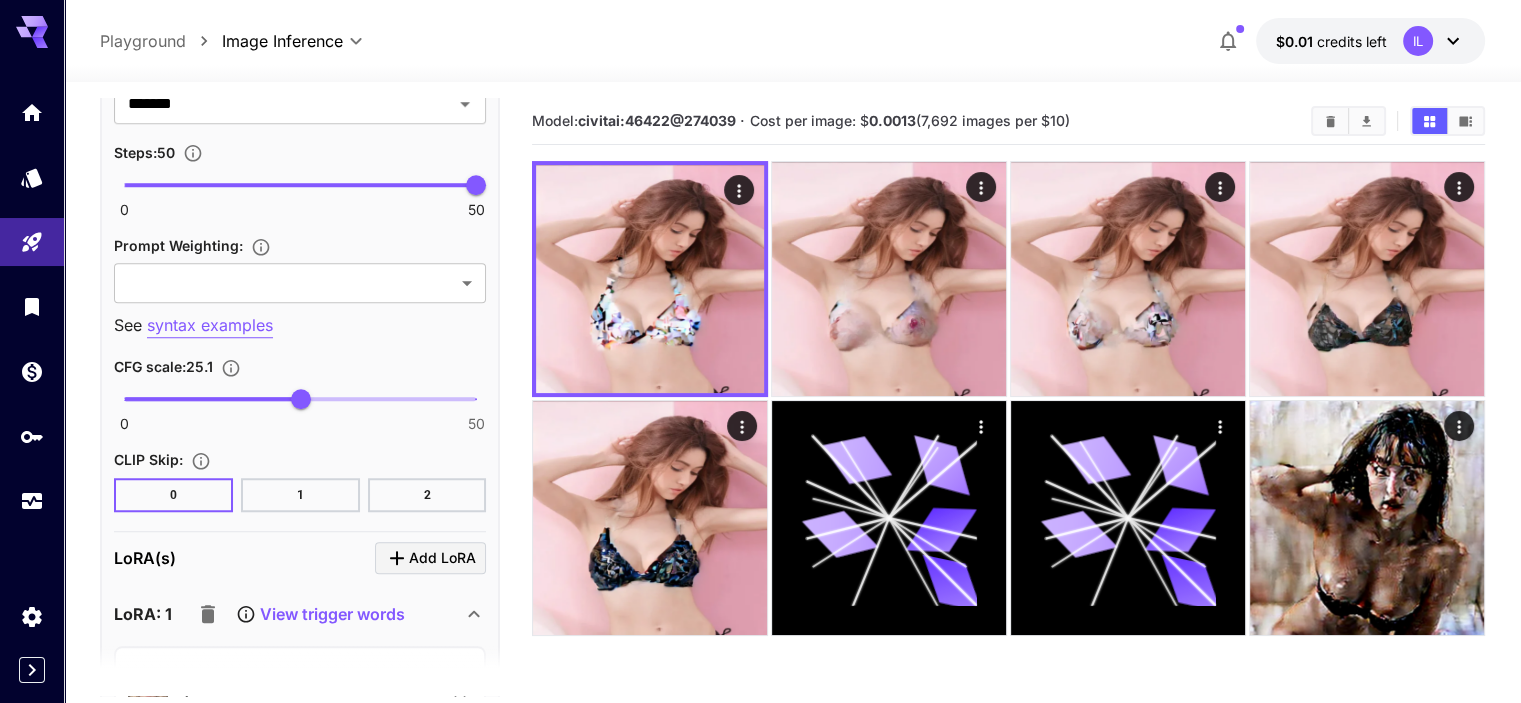 scroll, scrollTop: 1600, scrollLeft: 0, axis: vertical 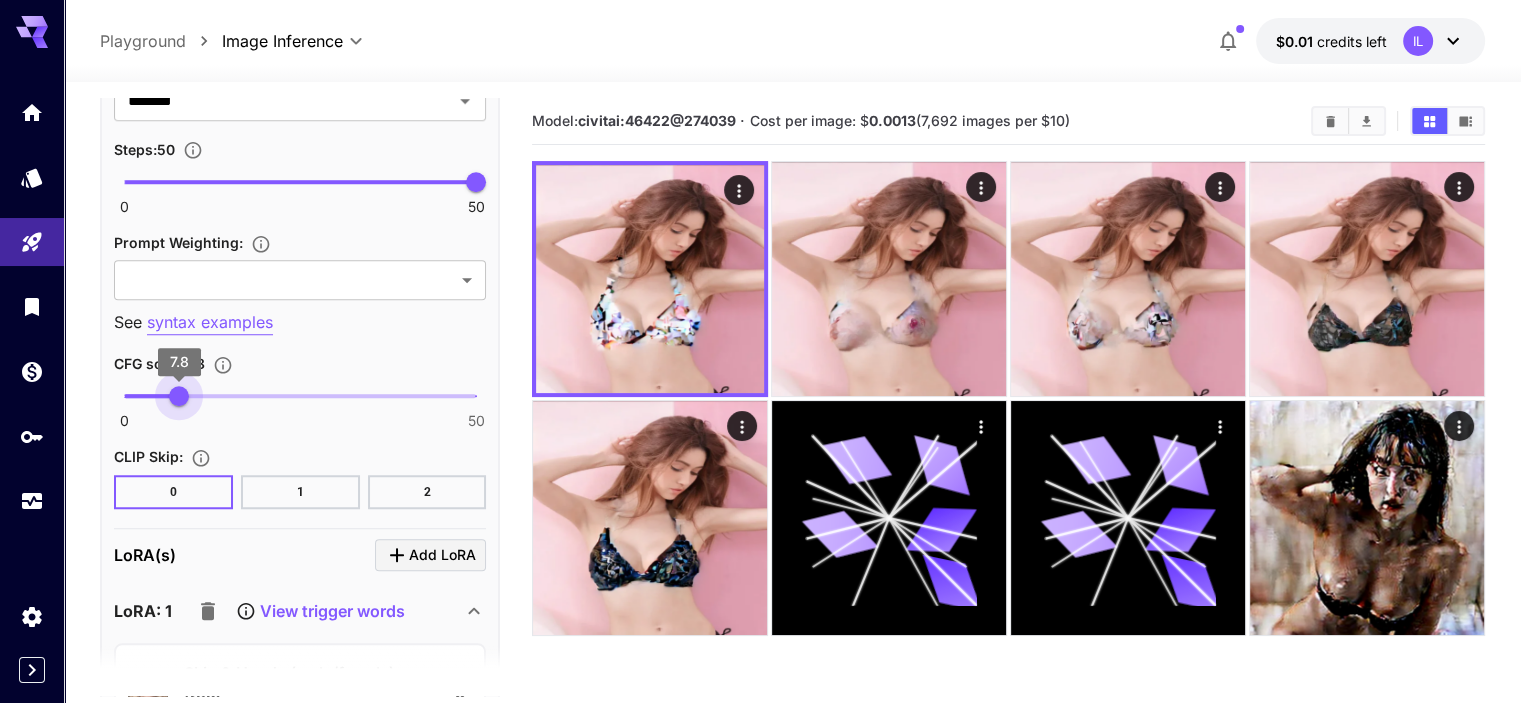 type on "***" 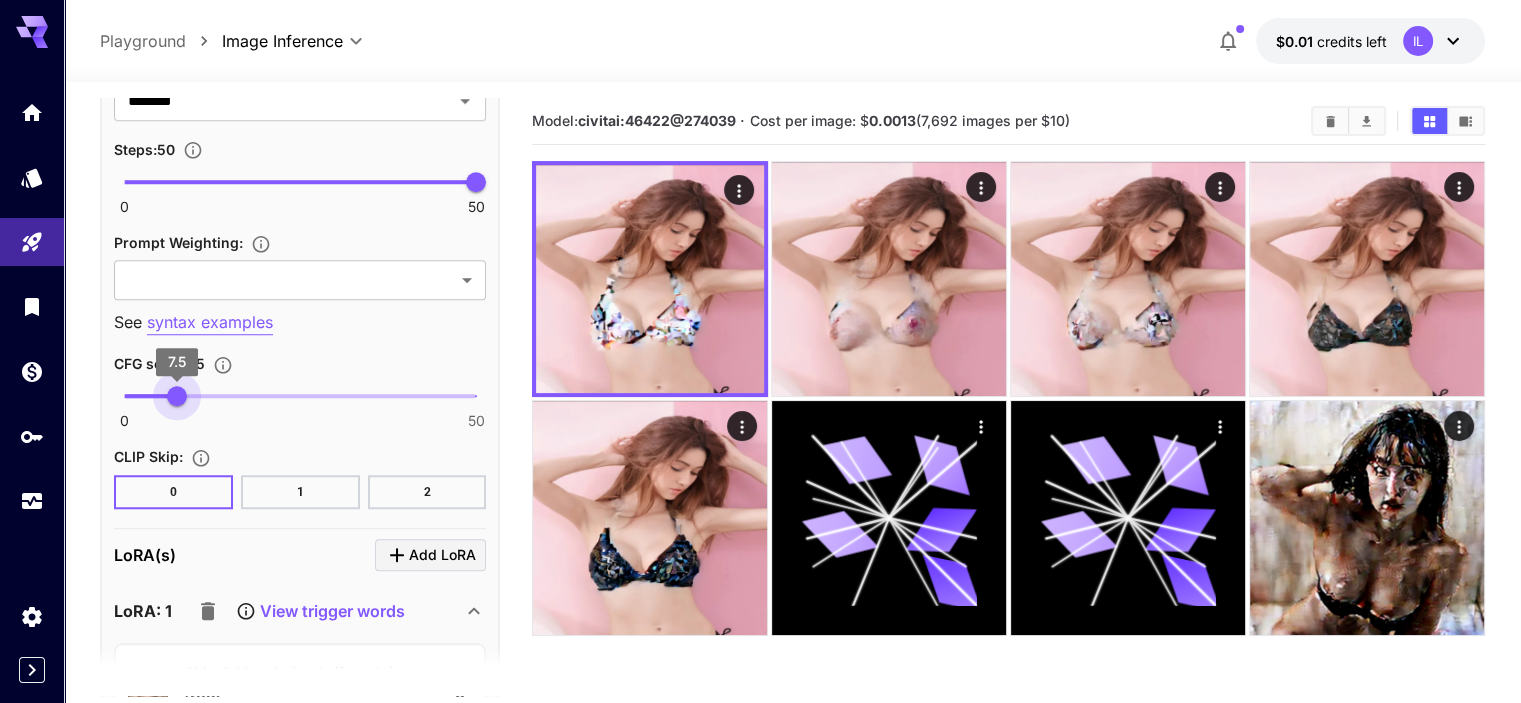 drag, startPoint x: 298, startPoint y: 387, endPoint x: 177, endPoint y: 387, distance: 121 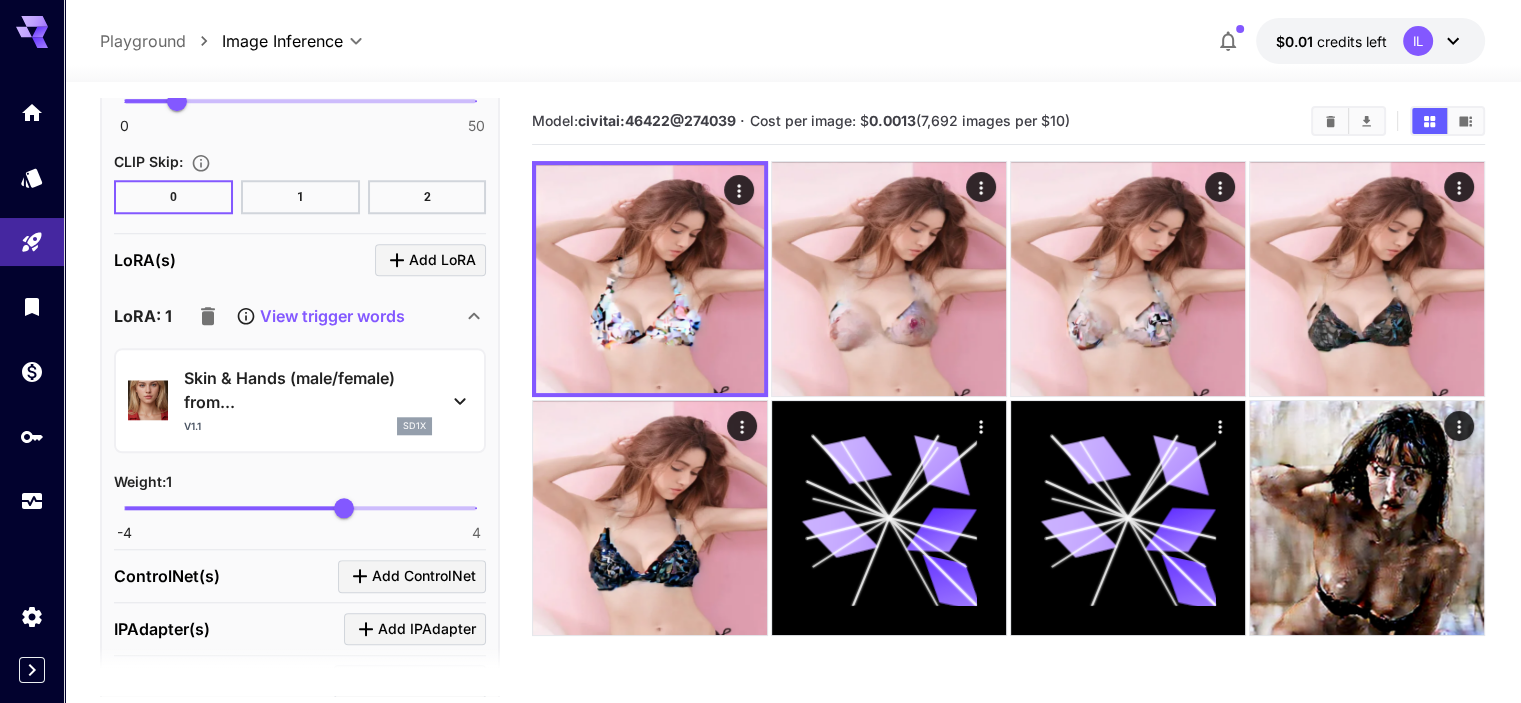 scroll, scrollTop: 1900, scrollLeft: 0, axis: vertical 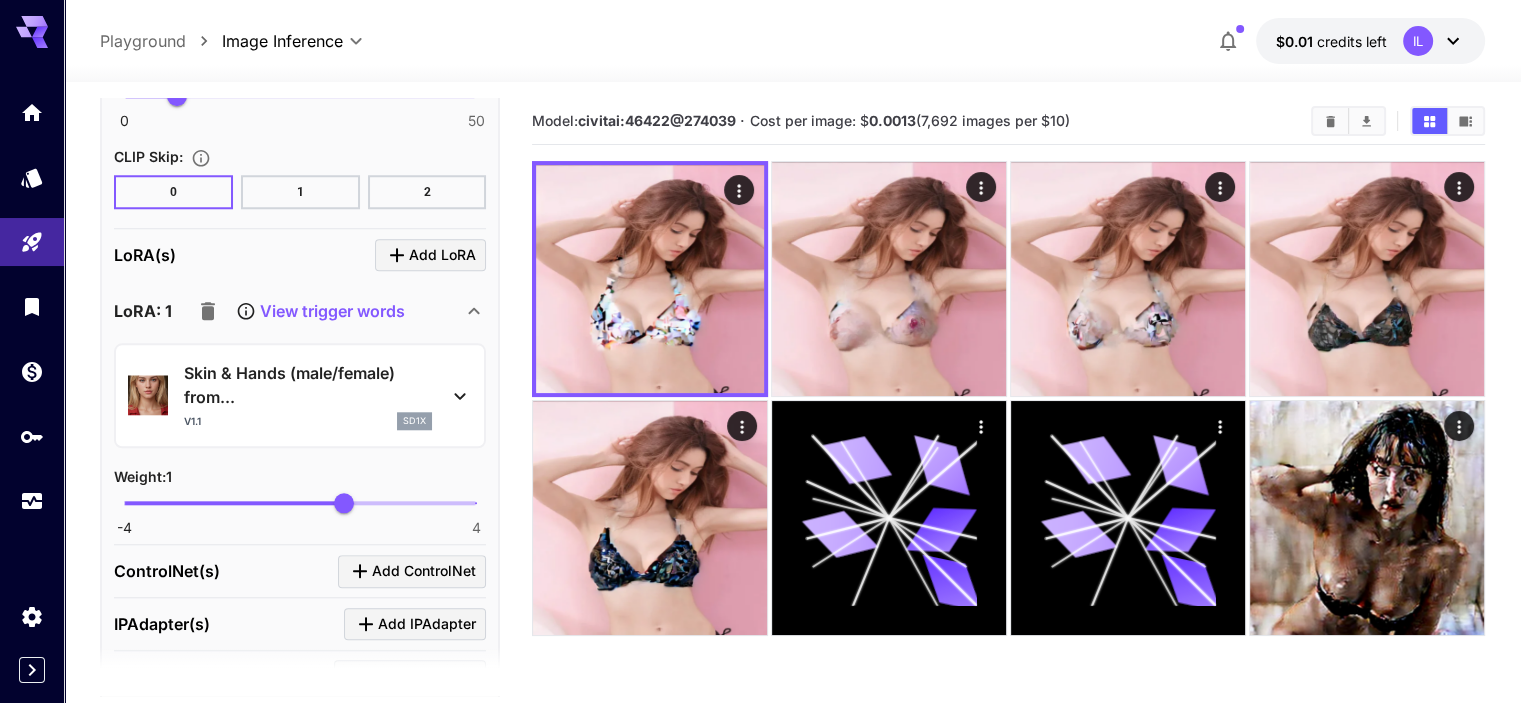 click on "-4 4 1" at bounding box center (300, 503) 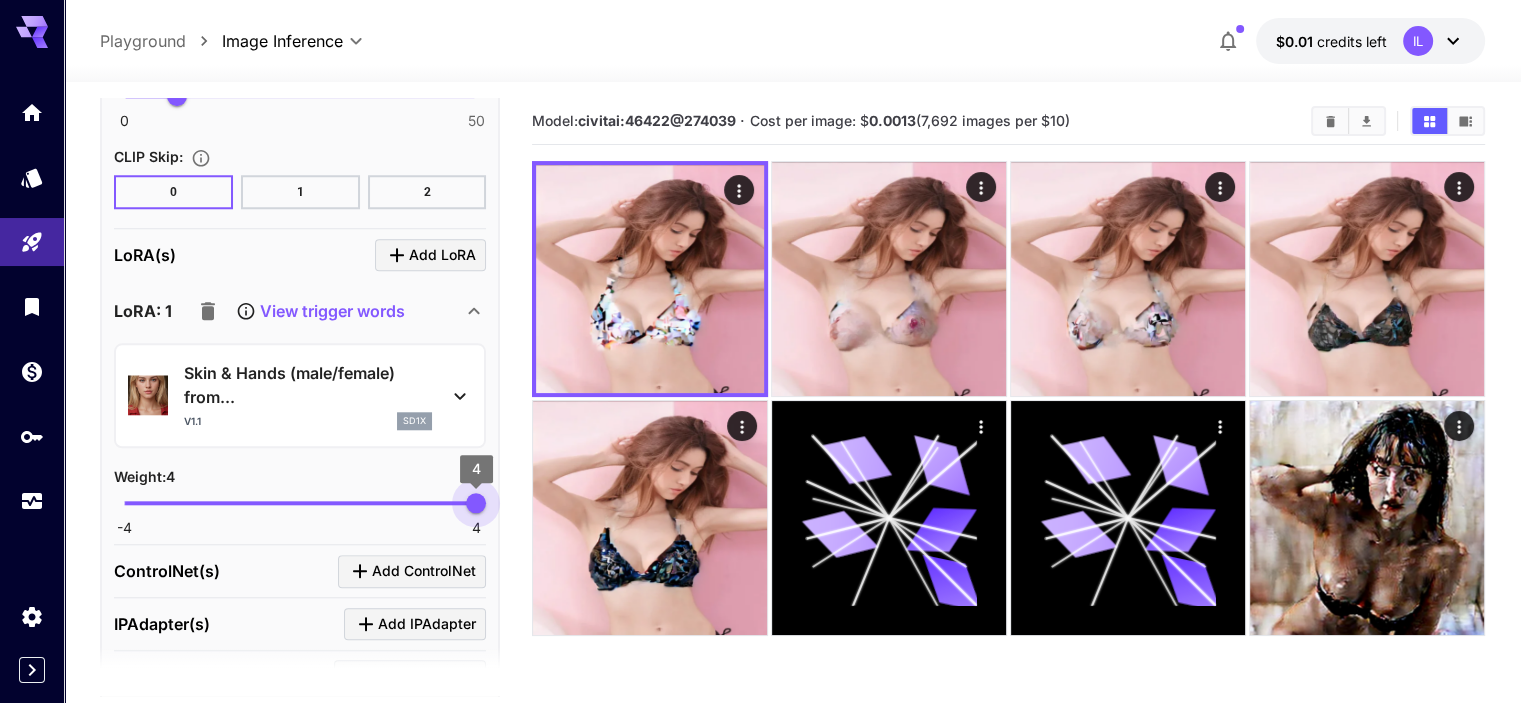drag, startPoint x: 369, startPoint y: 497, endPoint x: 480, endPoint y: 494, distance: 111.040535 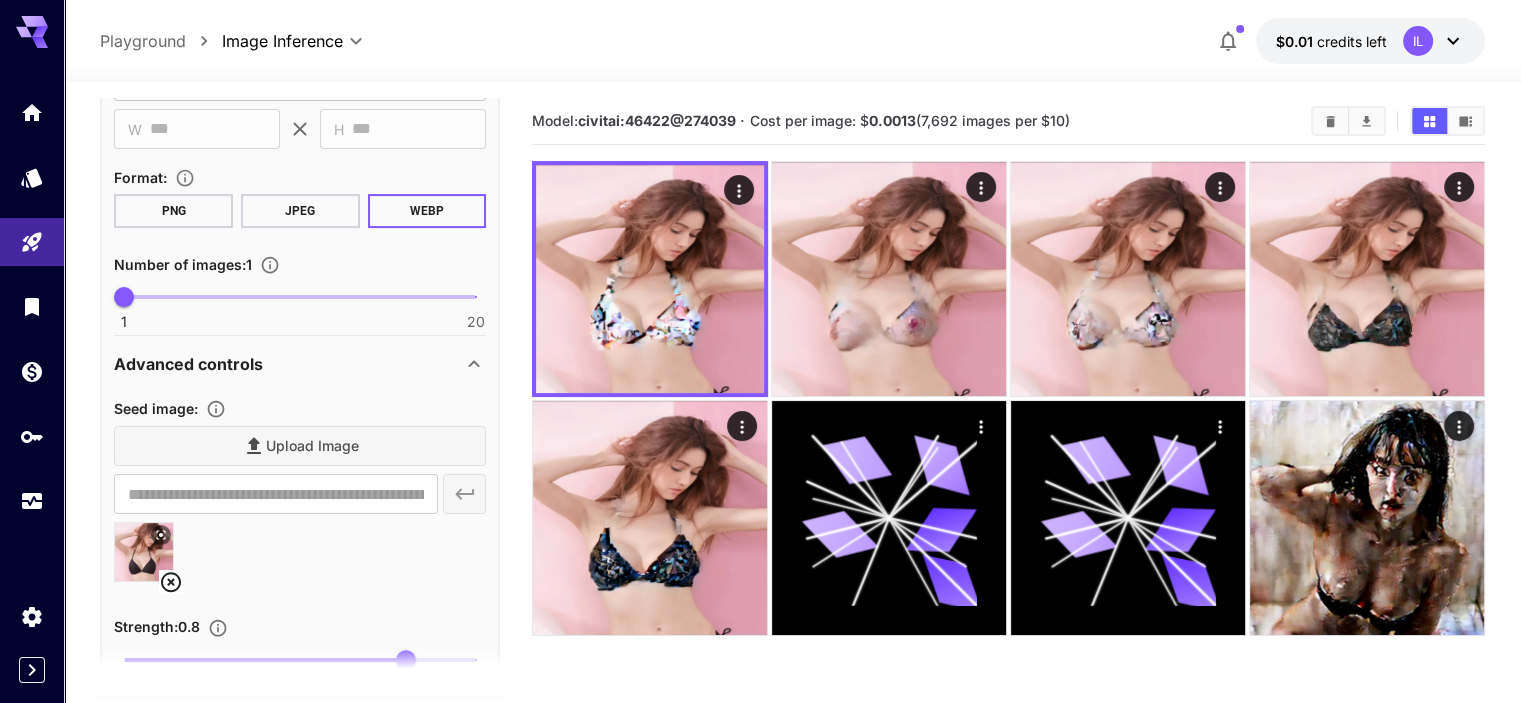 scroll, scrollTop: 0, scrollLeft: 0, axis: both 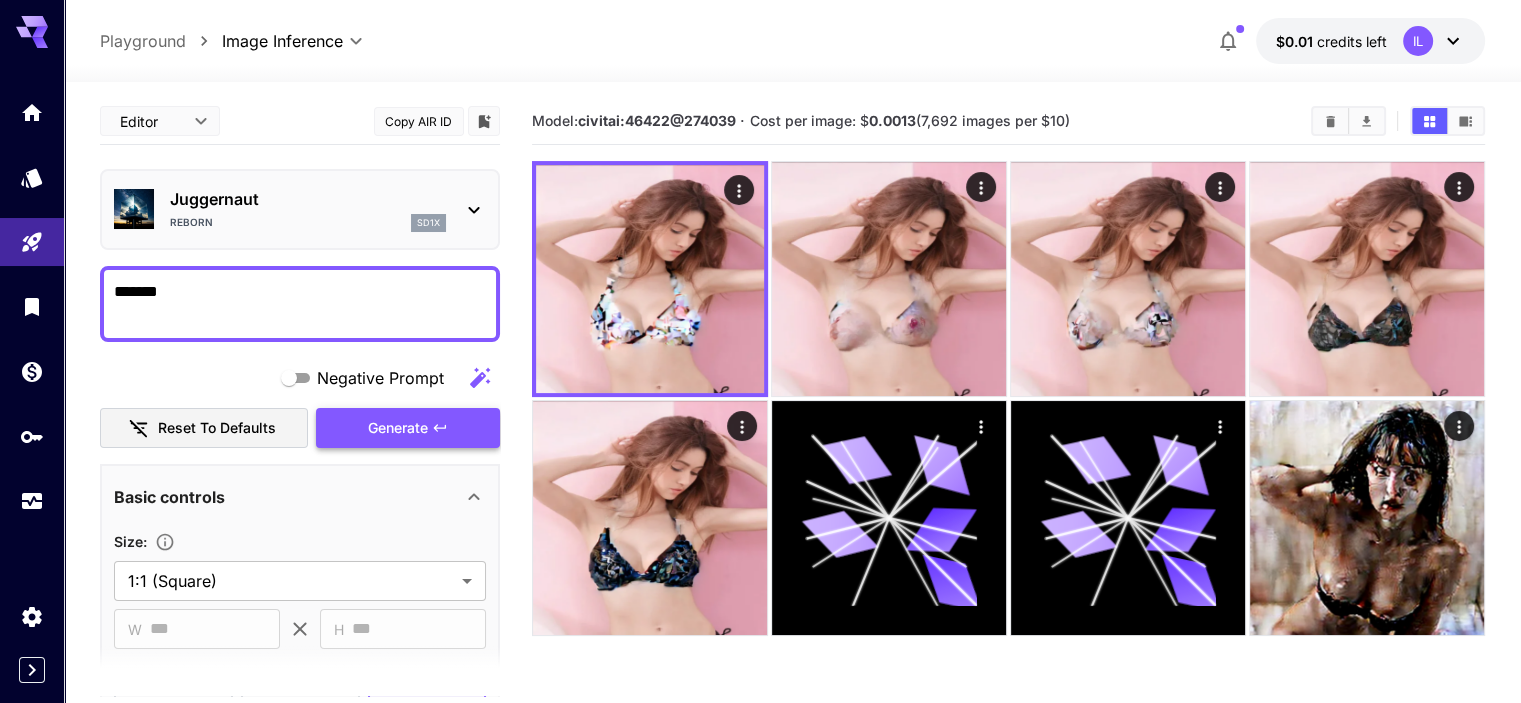 click on "Generate" at bounding box center (408, 428) 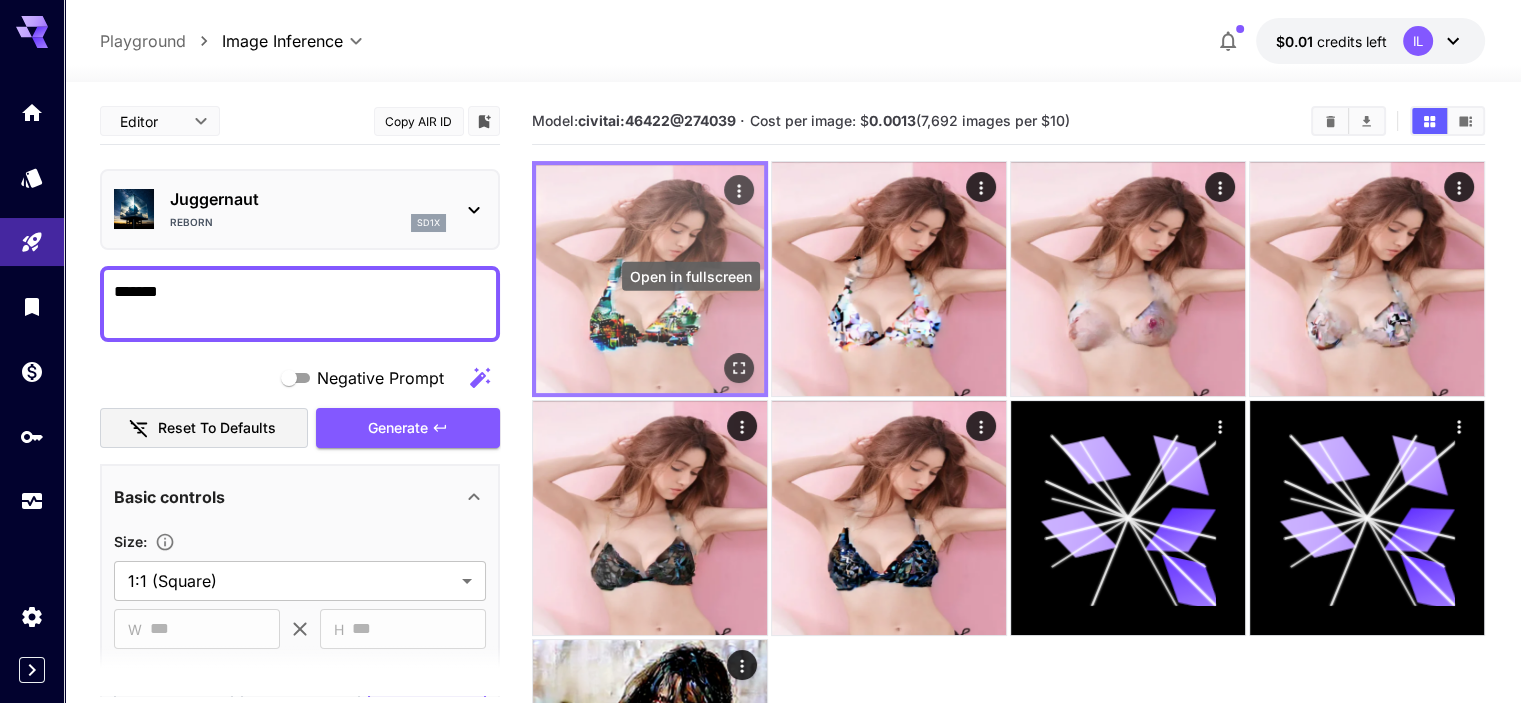 click 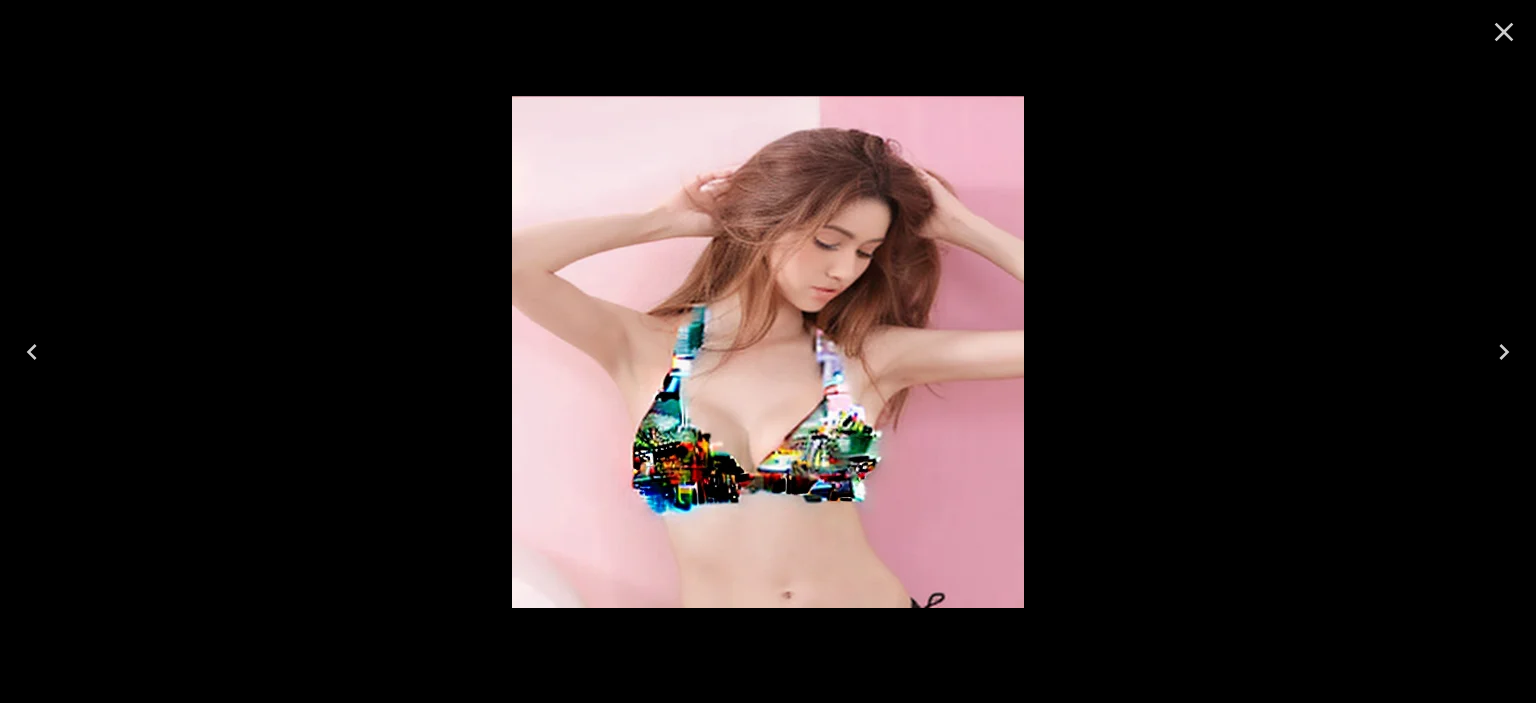 click 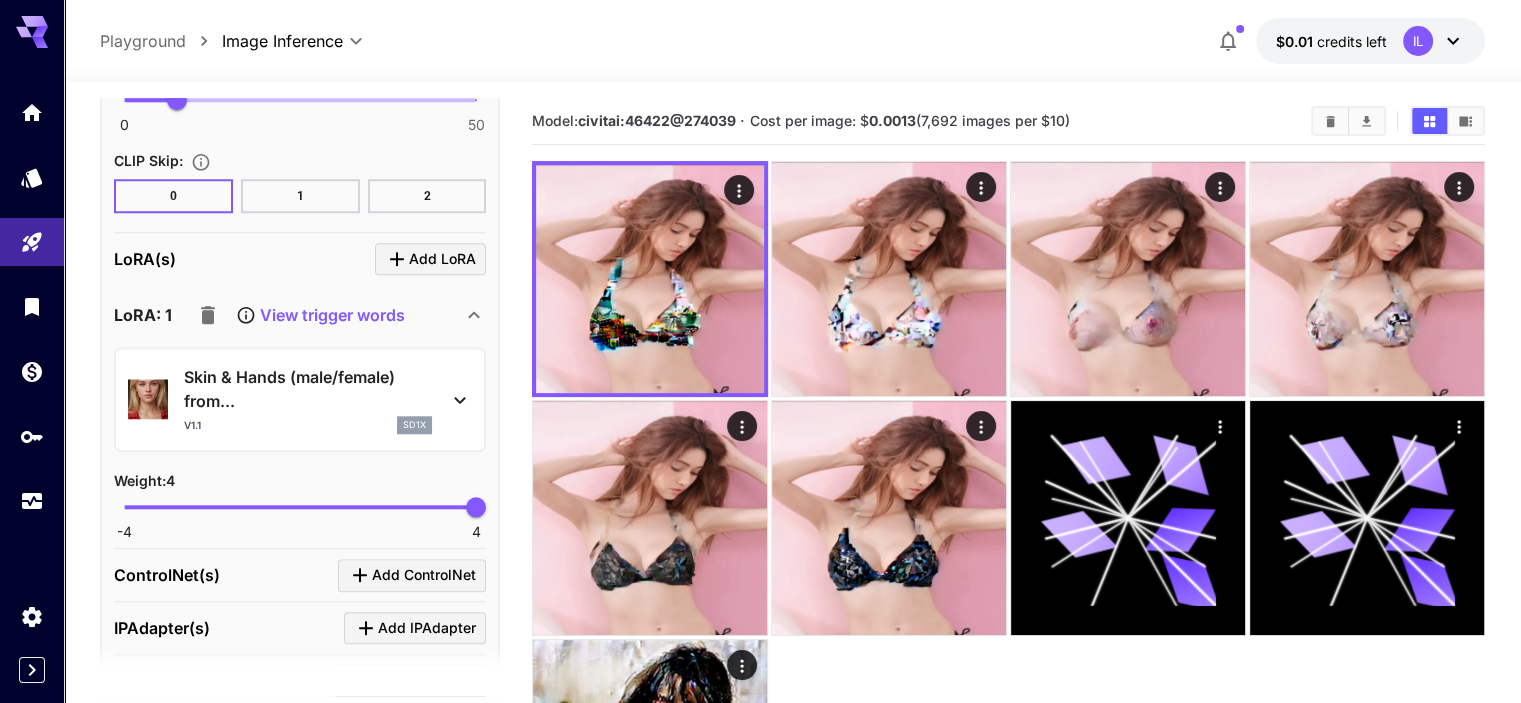 scroll, scrollTop: 1900, scrollLeft: 0, axis: vertical 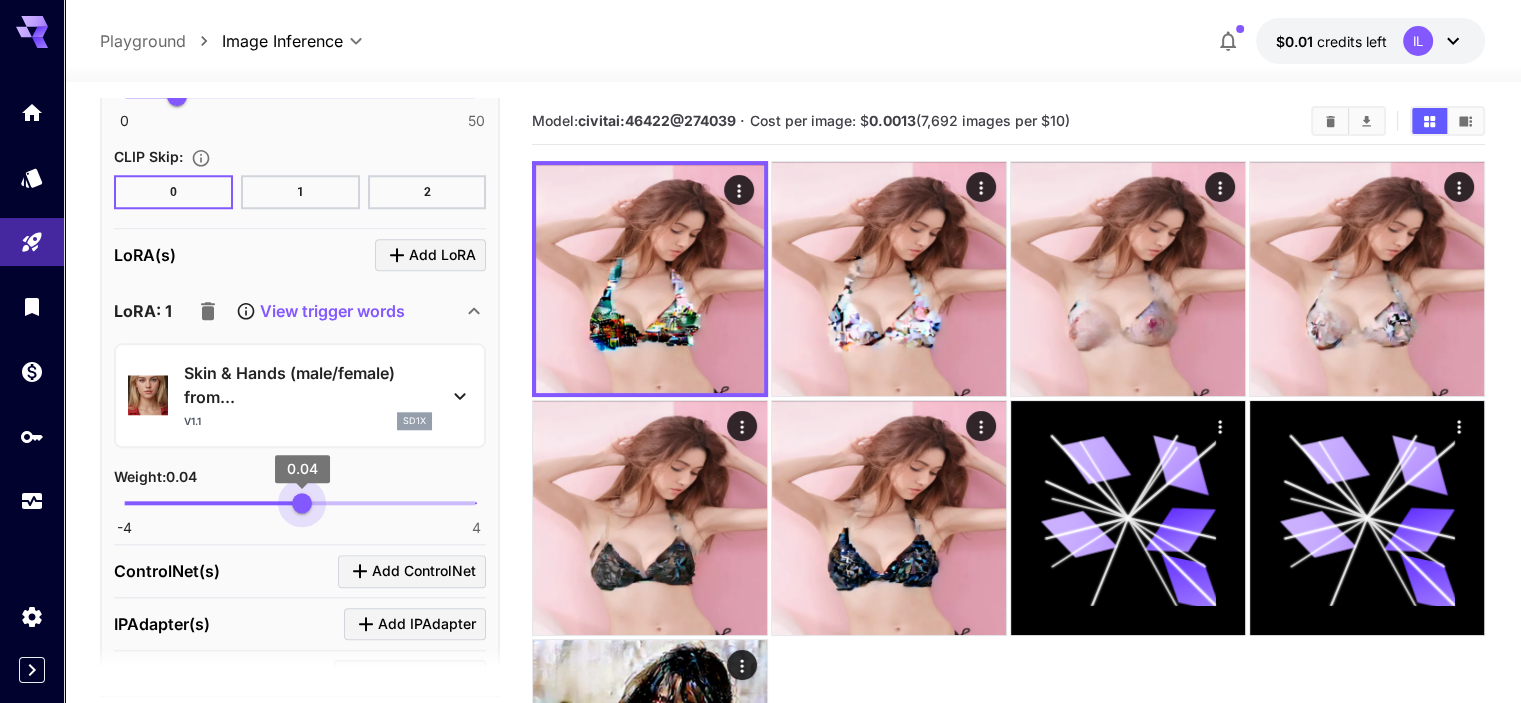 type on "*****" 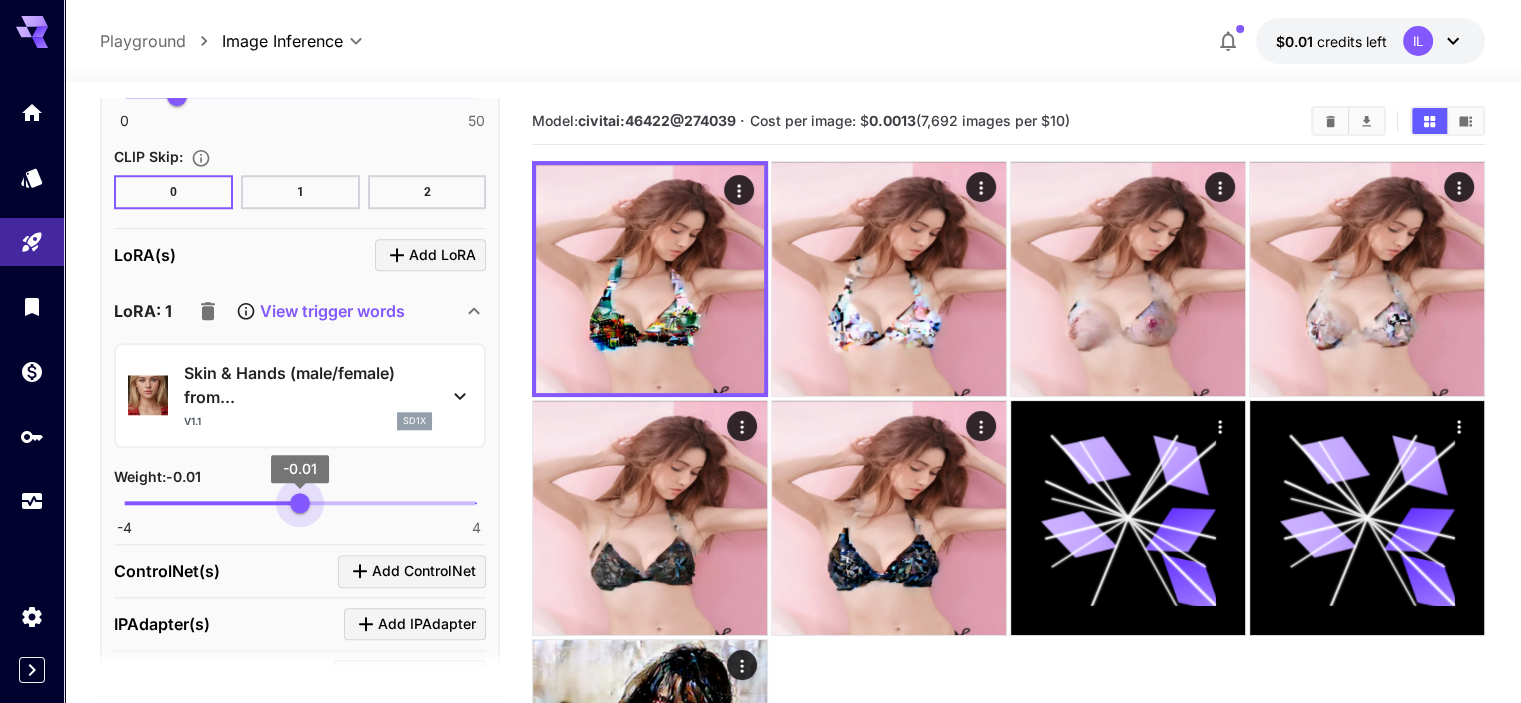 drag, startPoint x: 478, startPoint y: 497, endPoint x: 300, endPoint y: 506, distance: 178.22739 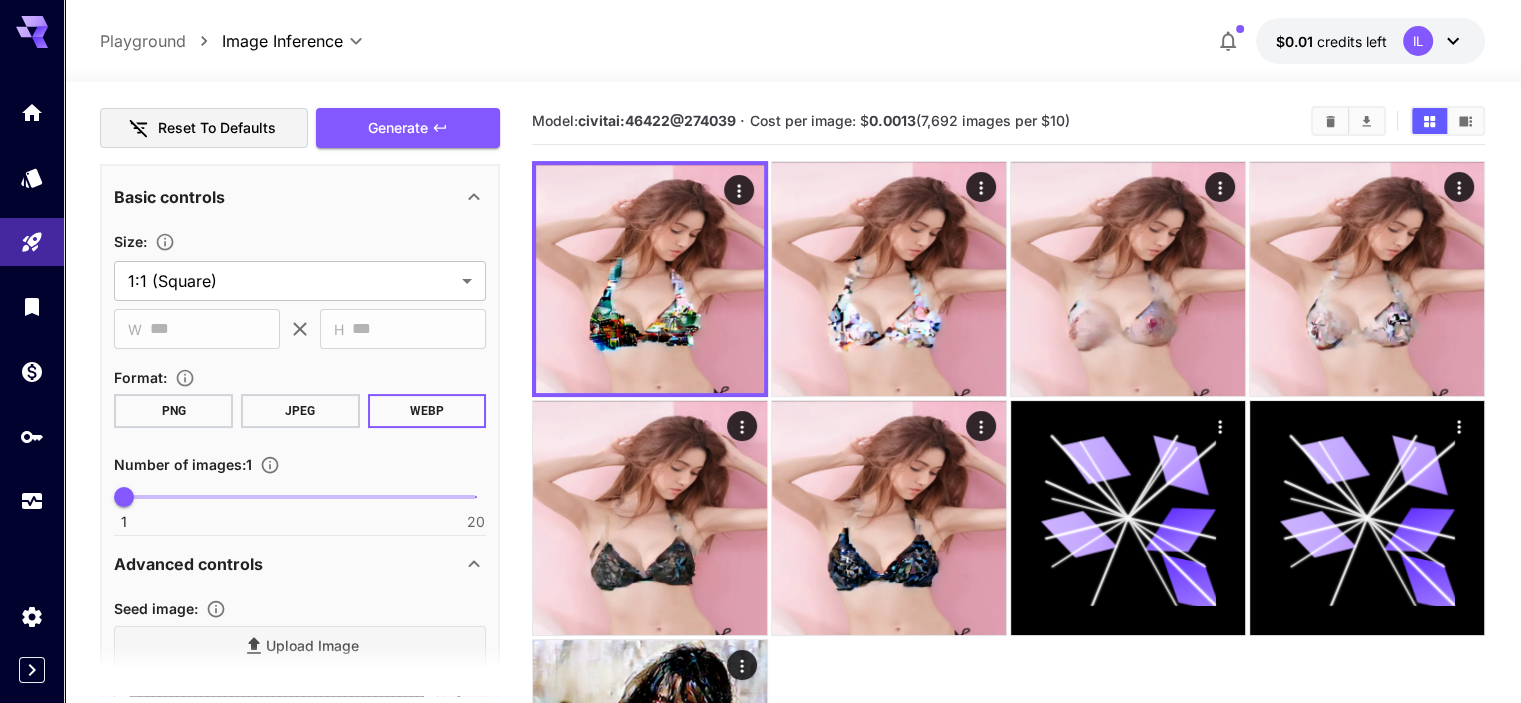 scroll, scrollTop: 0, scrollLeft: 0, axis: both 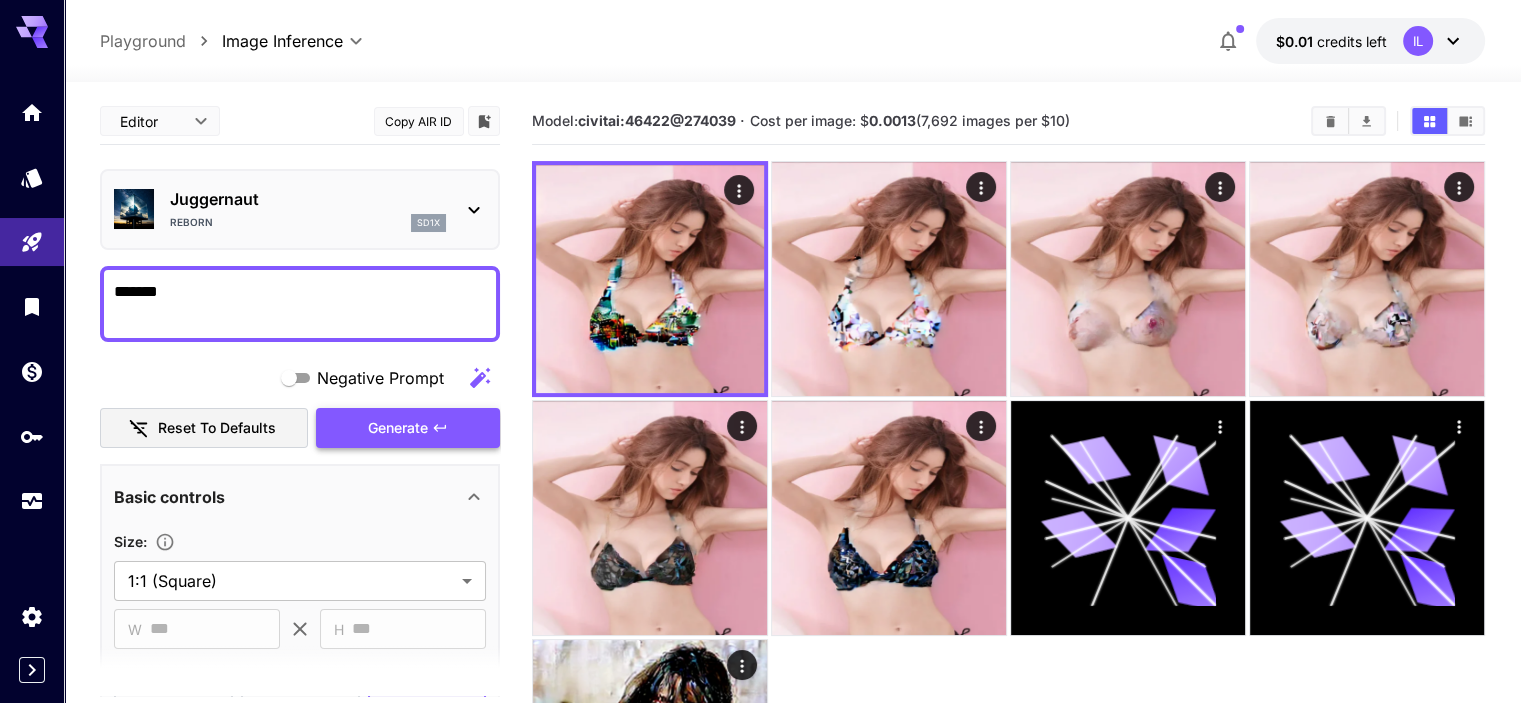 click on "Generate" at bounding box center (408, 428) 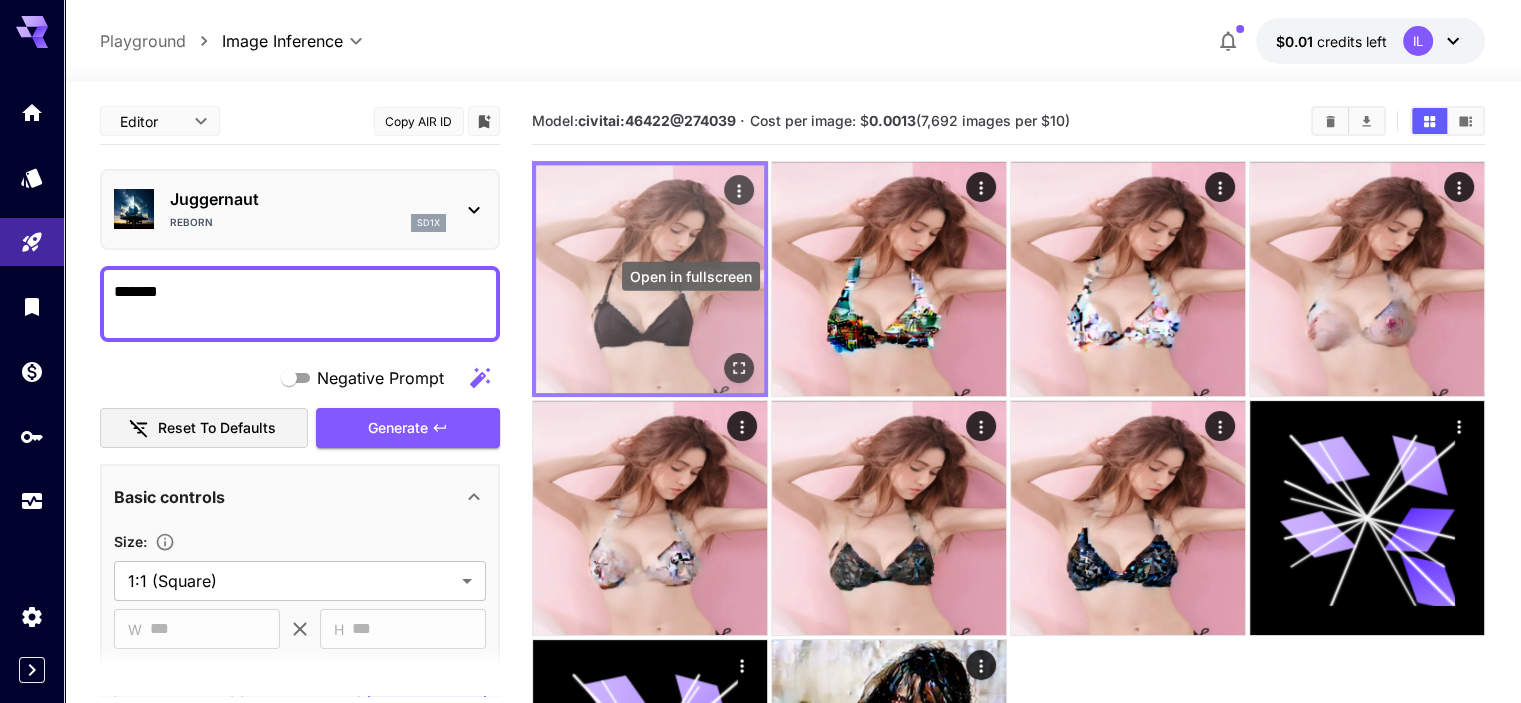 click 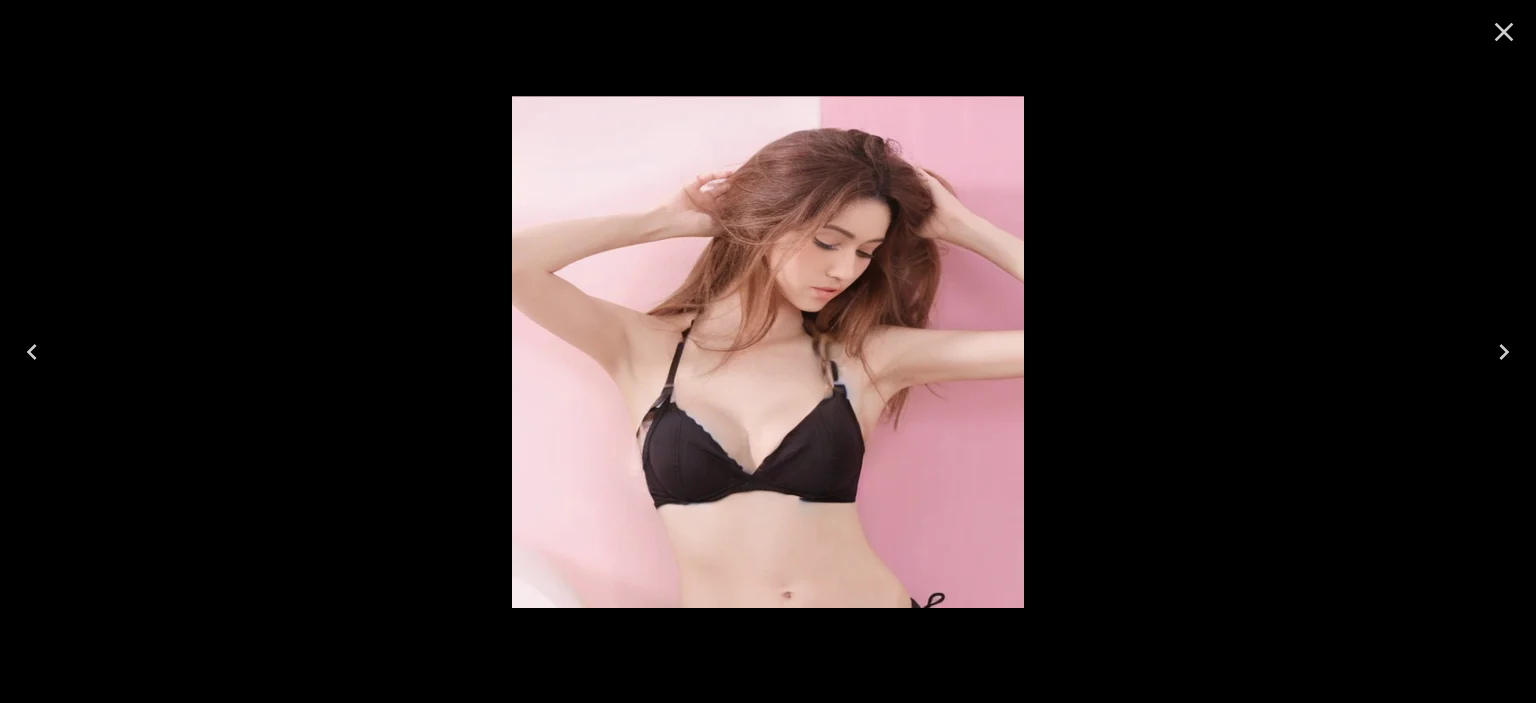 click 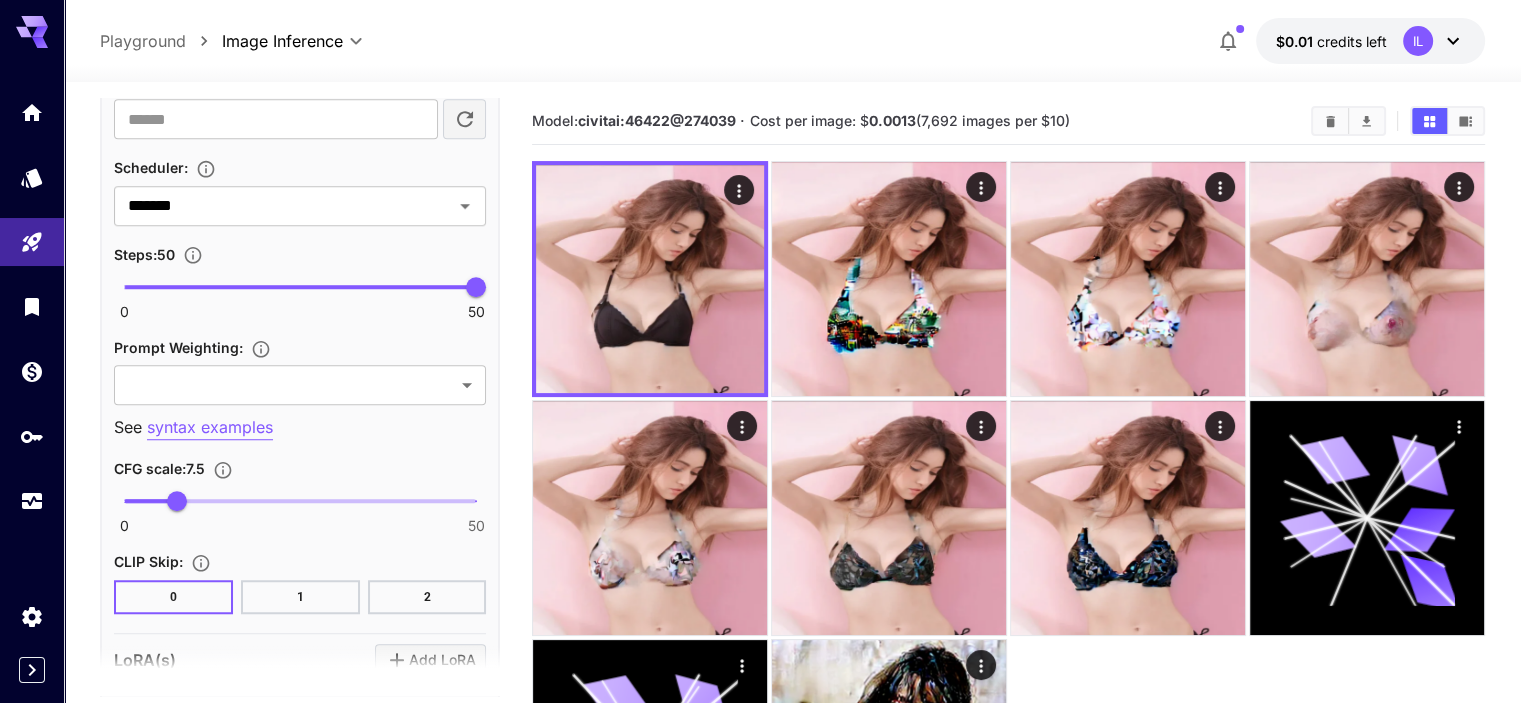 scroll, scrollTop: 1500, scrollLeft: 0, axis: vertical 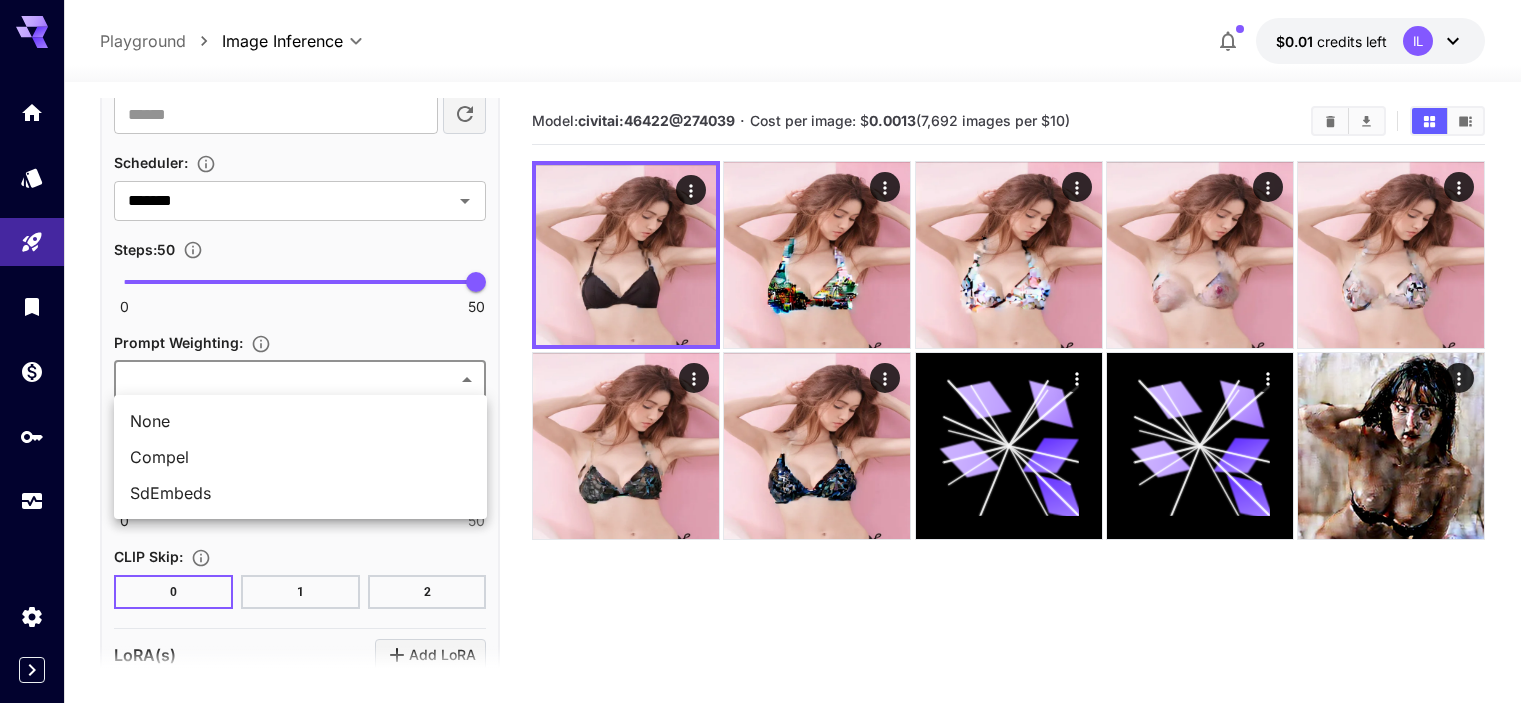 click on "**********" at bounding box center (768, 430) 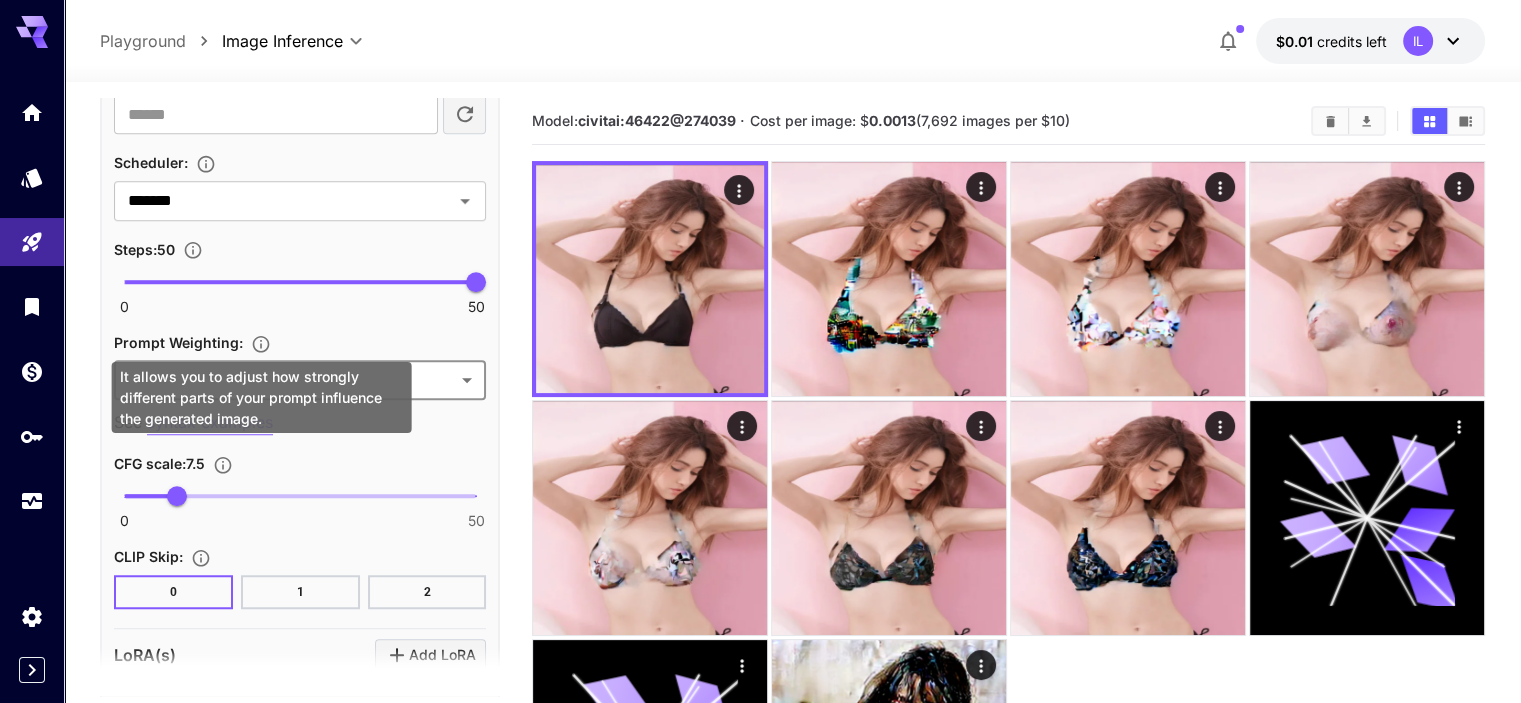 click 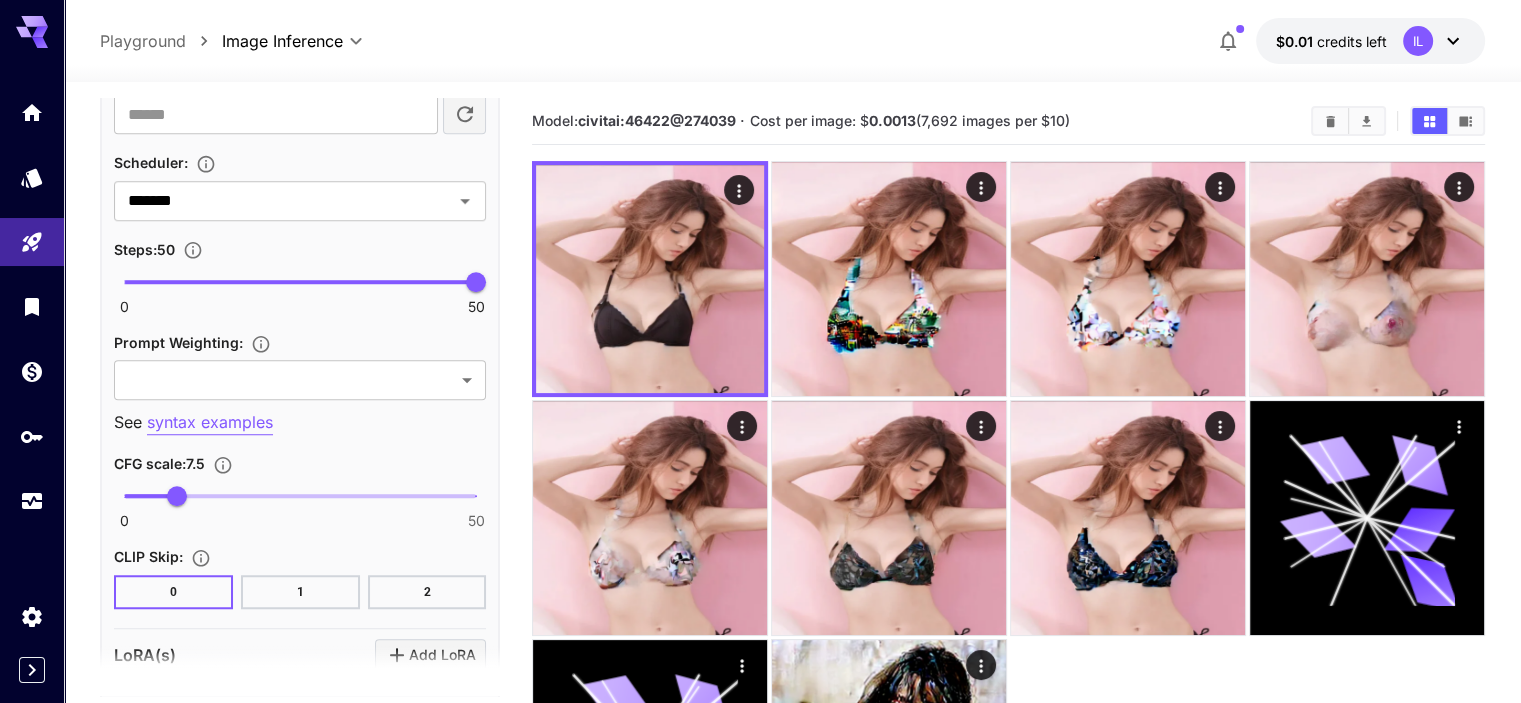 click on "**********" at bounding box center [300, 2] 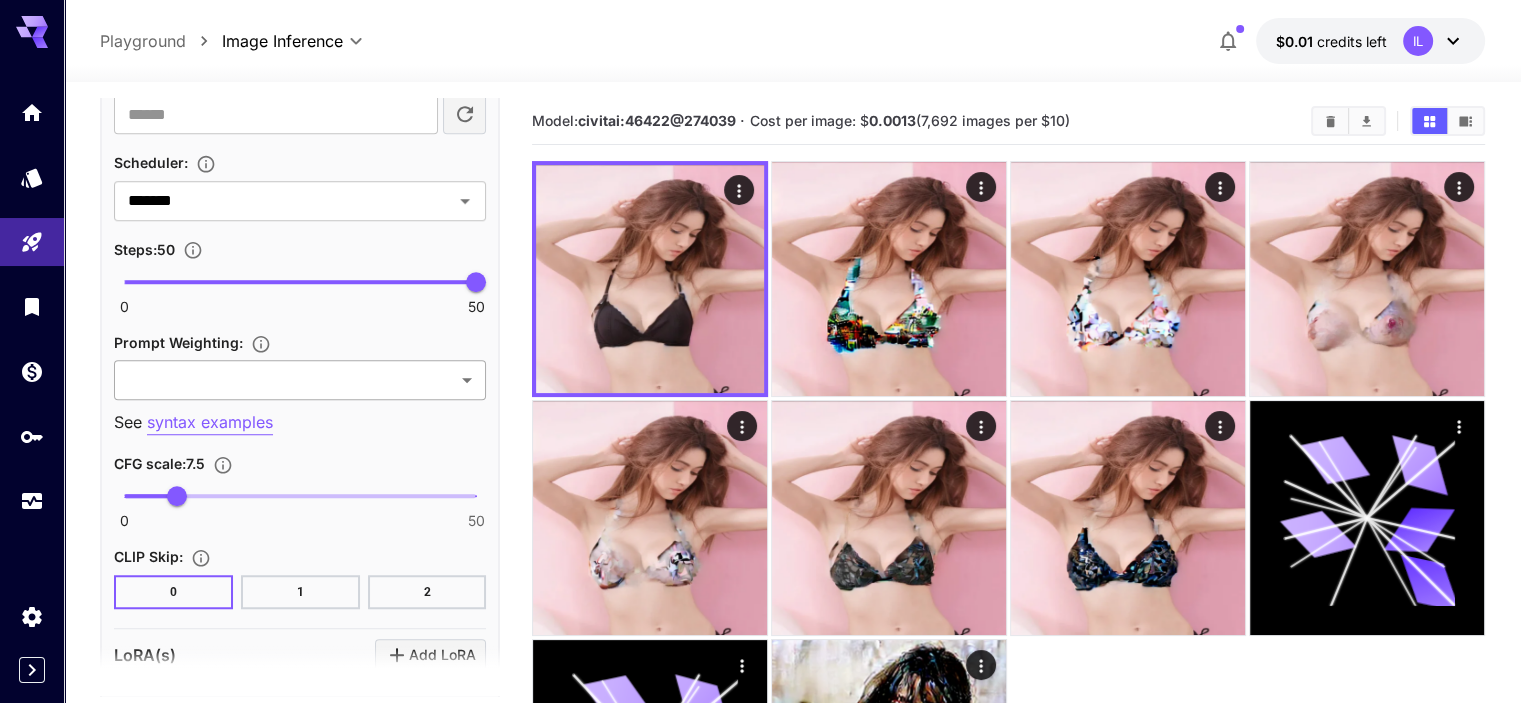click on "**********" at bounding box center [760, 467] 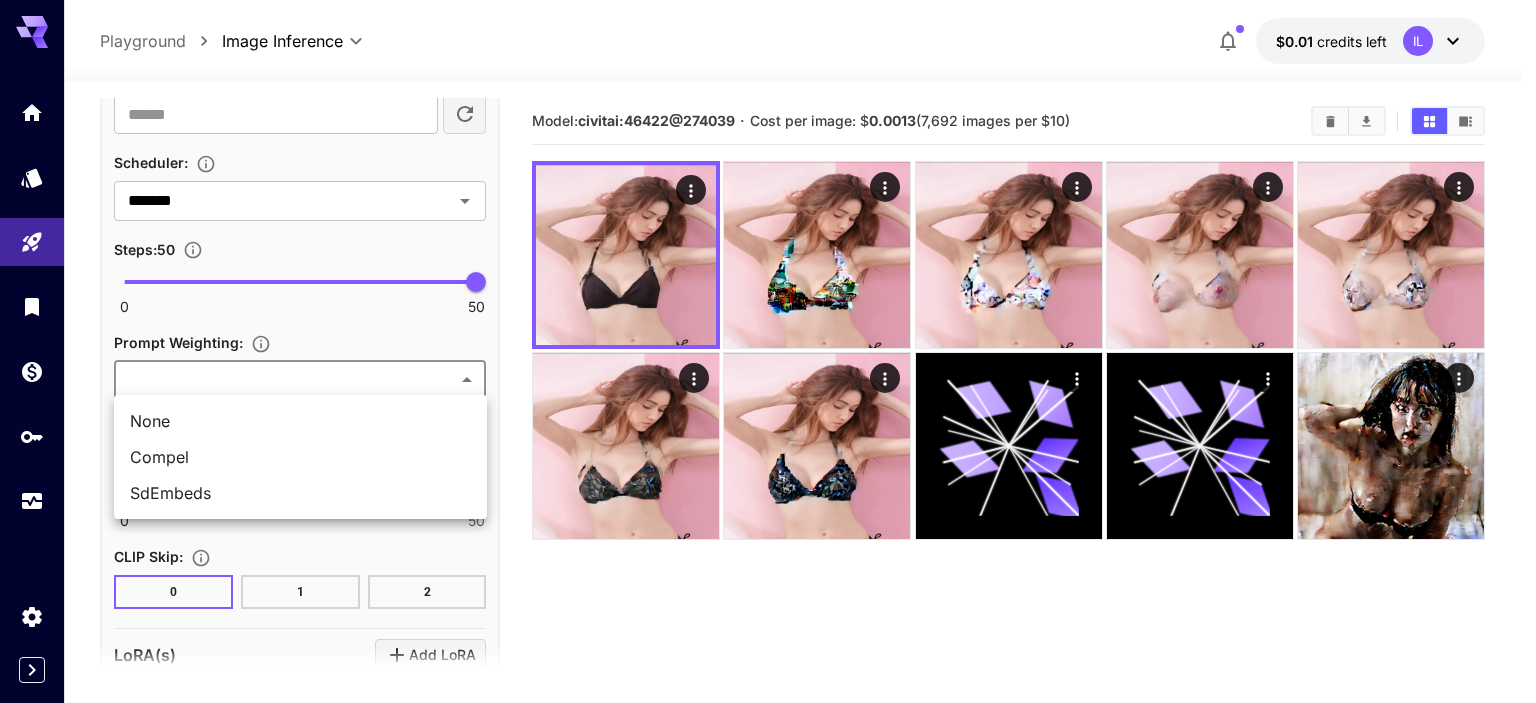 click on "SdEmbeds" at bounding box center (300, 493) 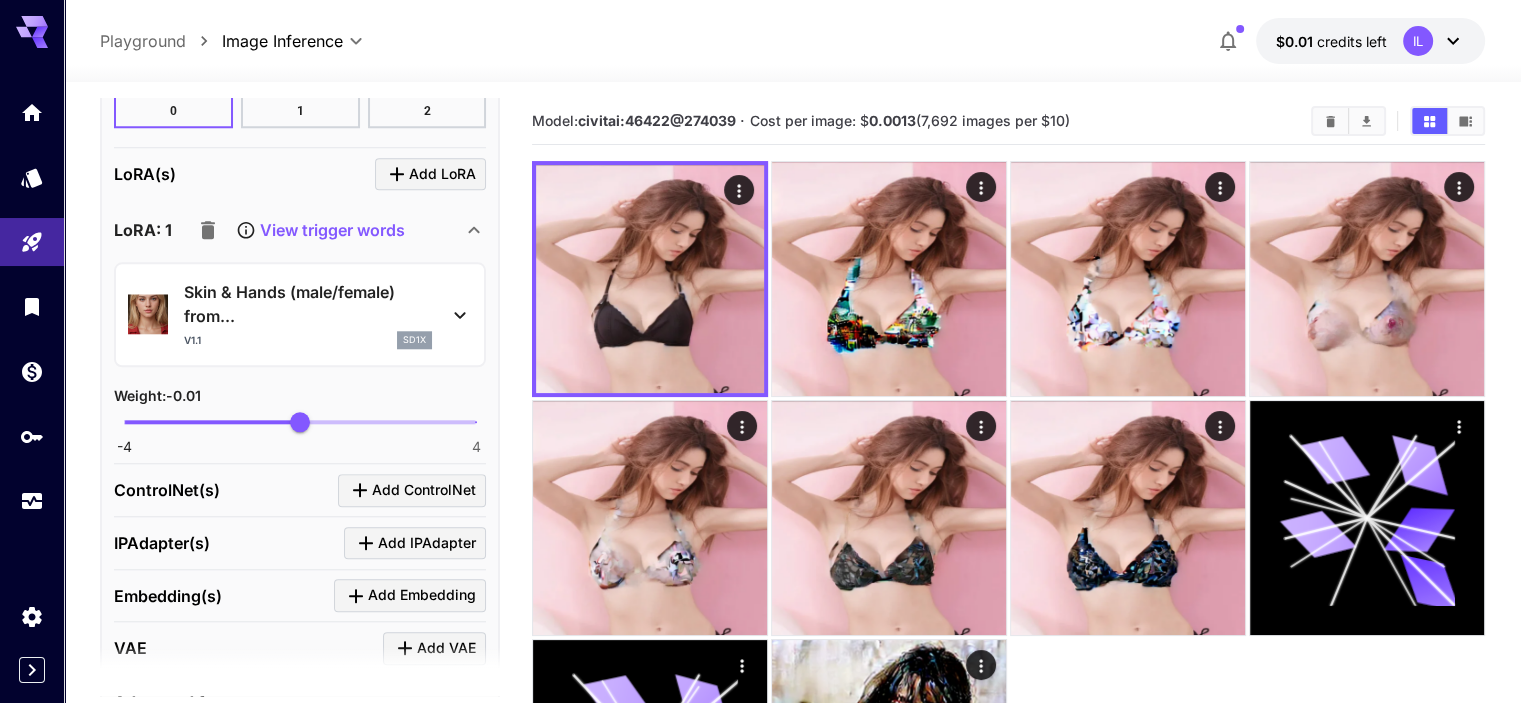 scroll, scrollTop: 2000, scrollLeft: 0, axis: vertical 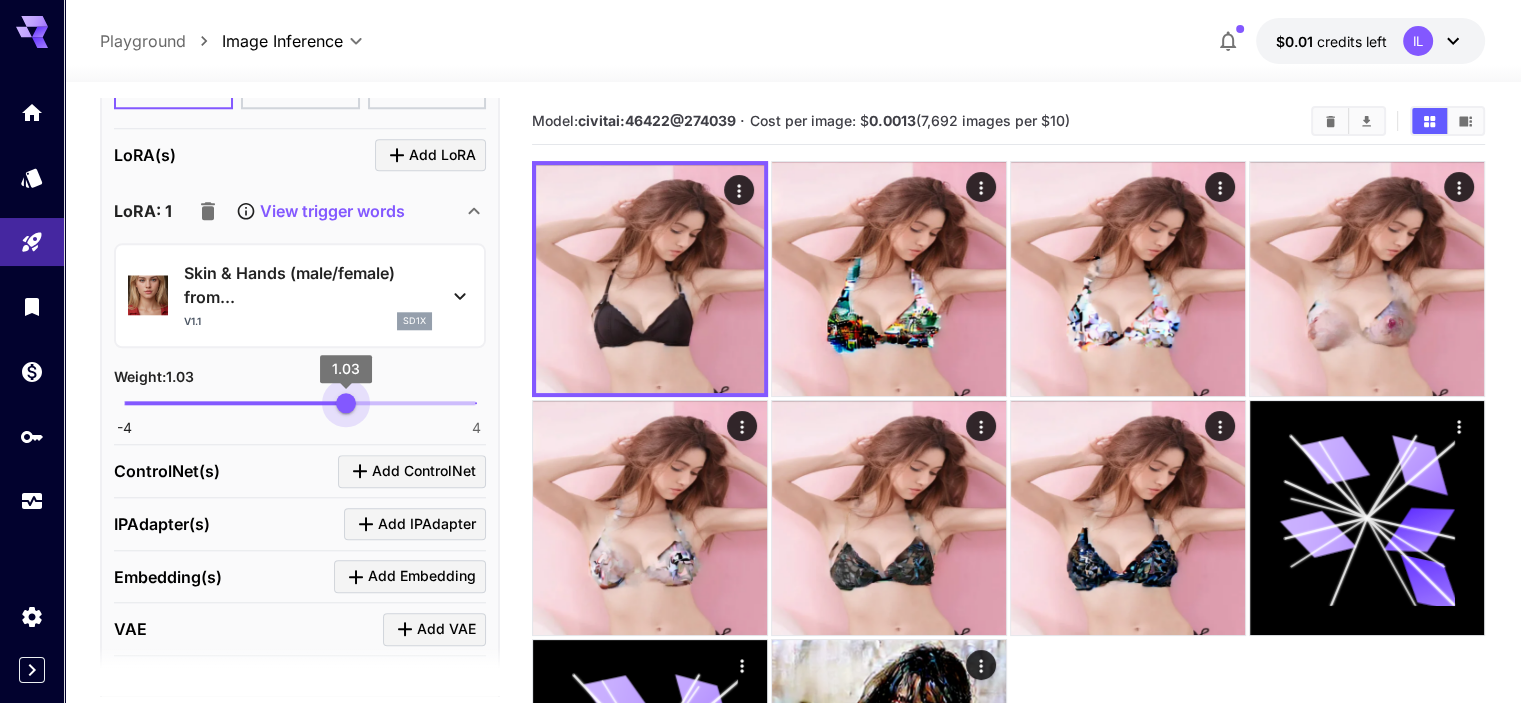 drag, startPoint x: 317, startPoint y: 389, endPoint x: 346, endPoint y: 398, distance: 30.364452 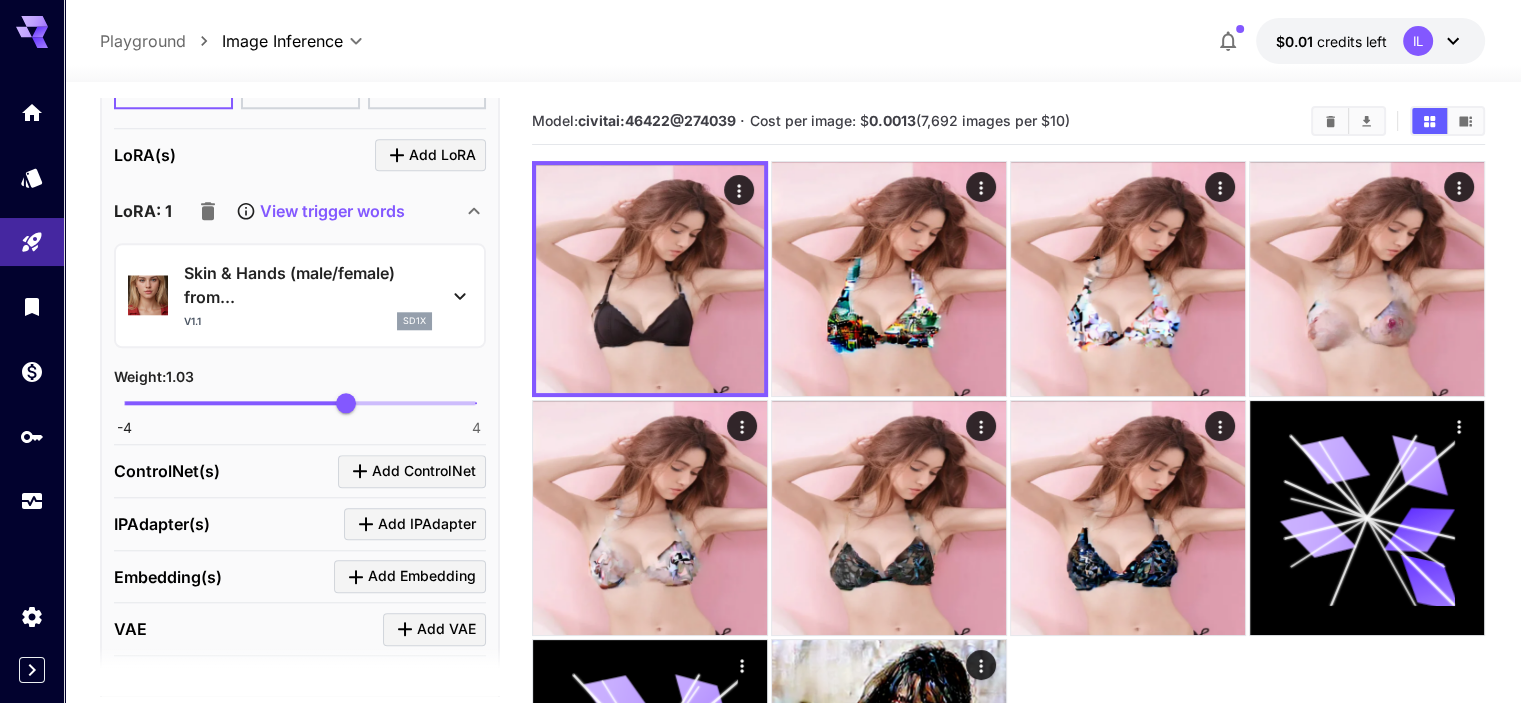 click on "Weight :  1.03" at bounding box center [300, 376] 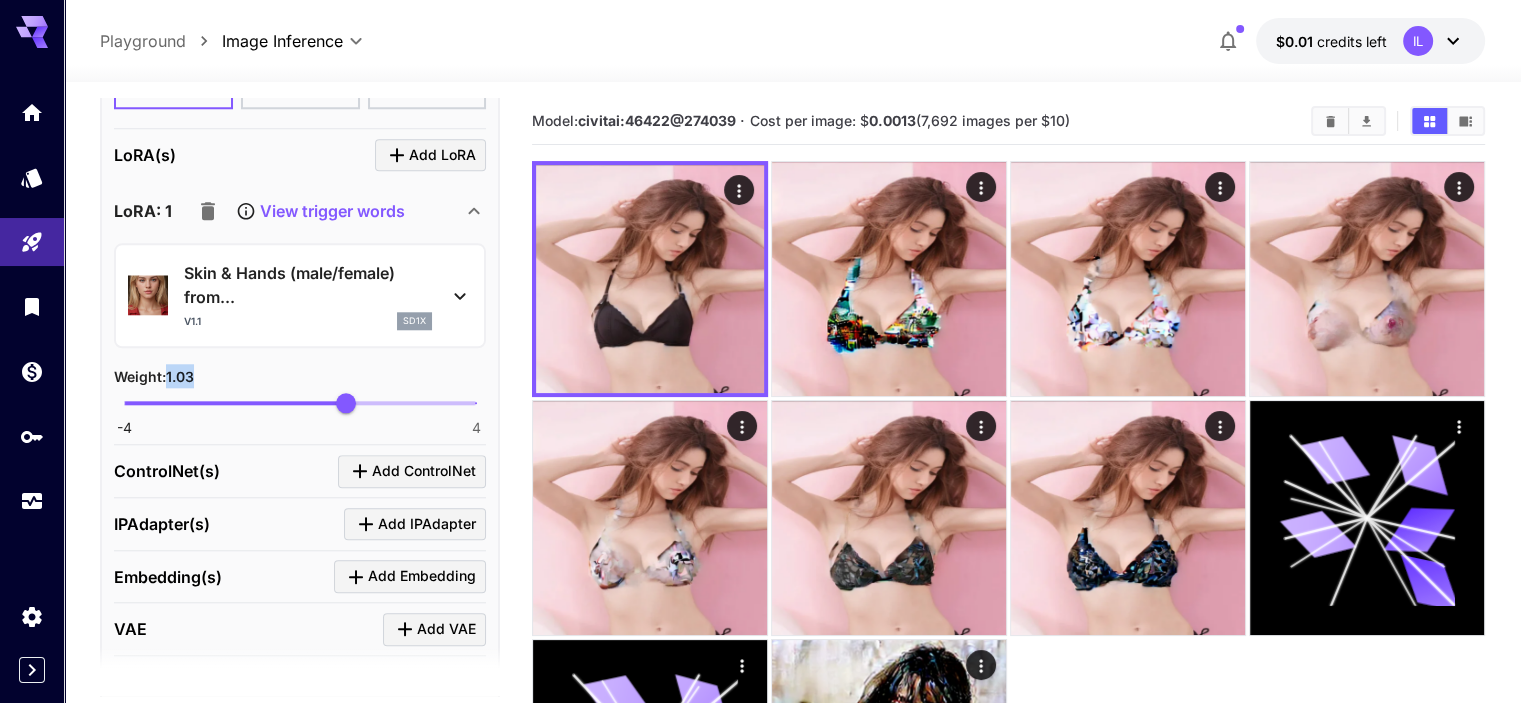 click on "Weight :  1.03" at bounding box center (154, 376) 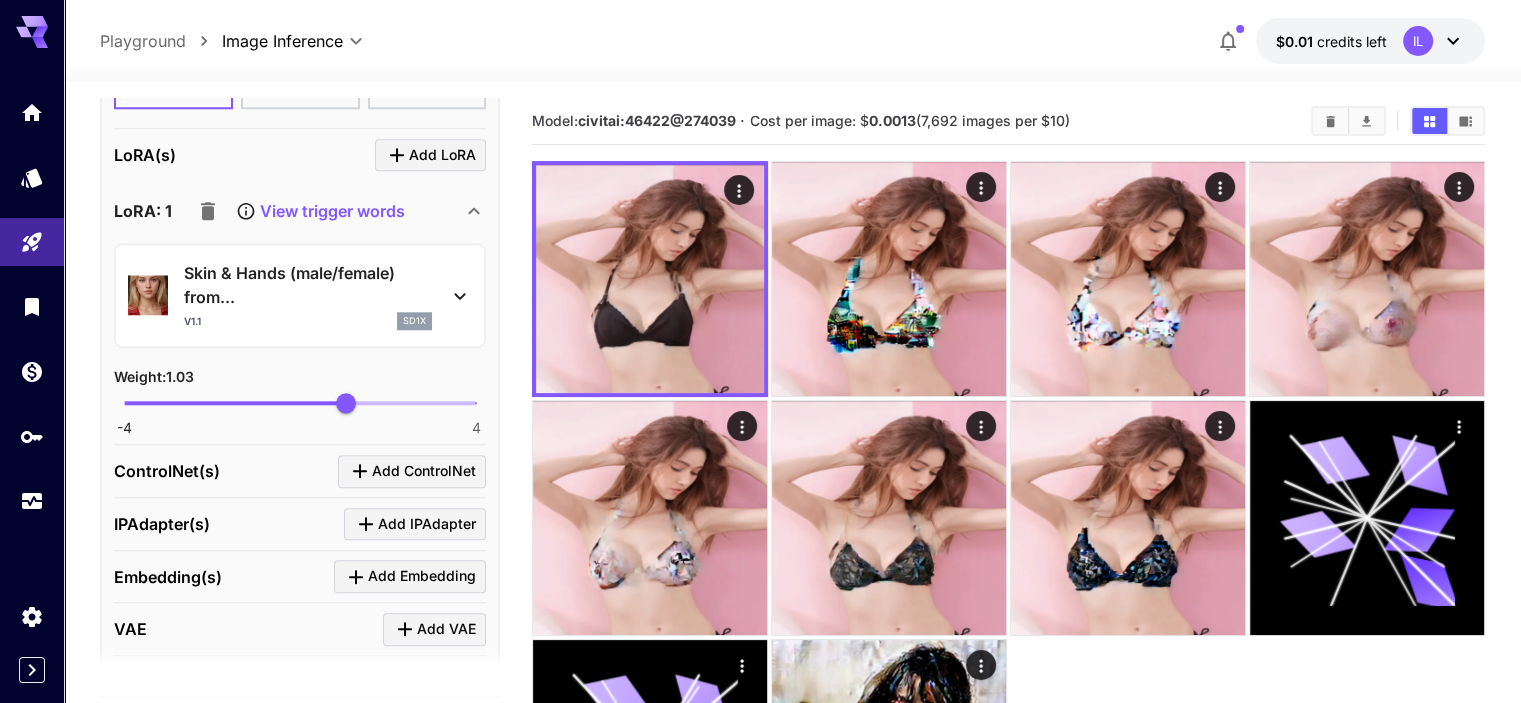 click on "Weight :  1.03" at bounding box center [154, 376] 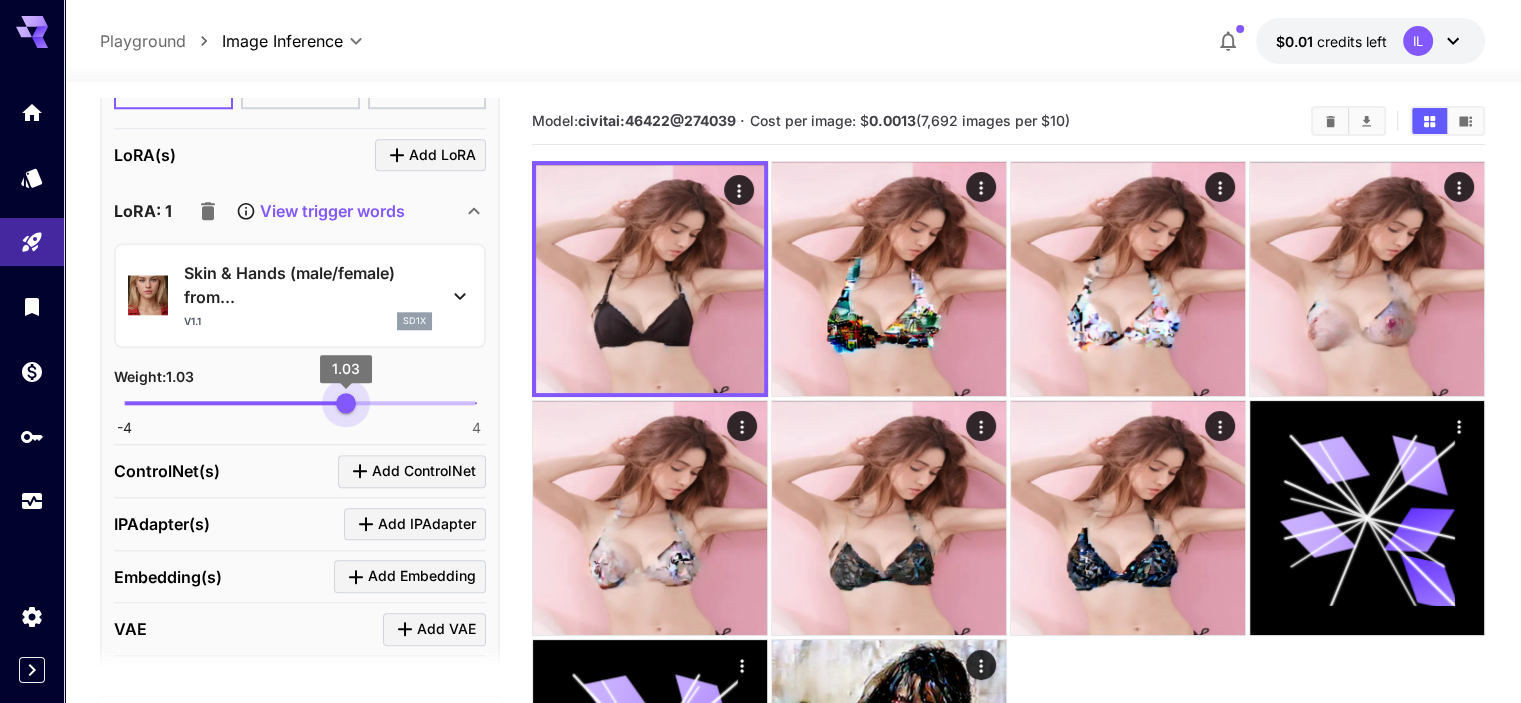 type on "****" 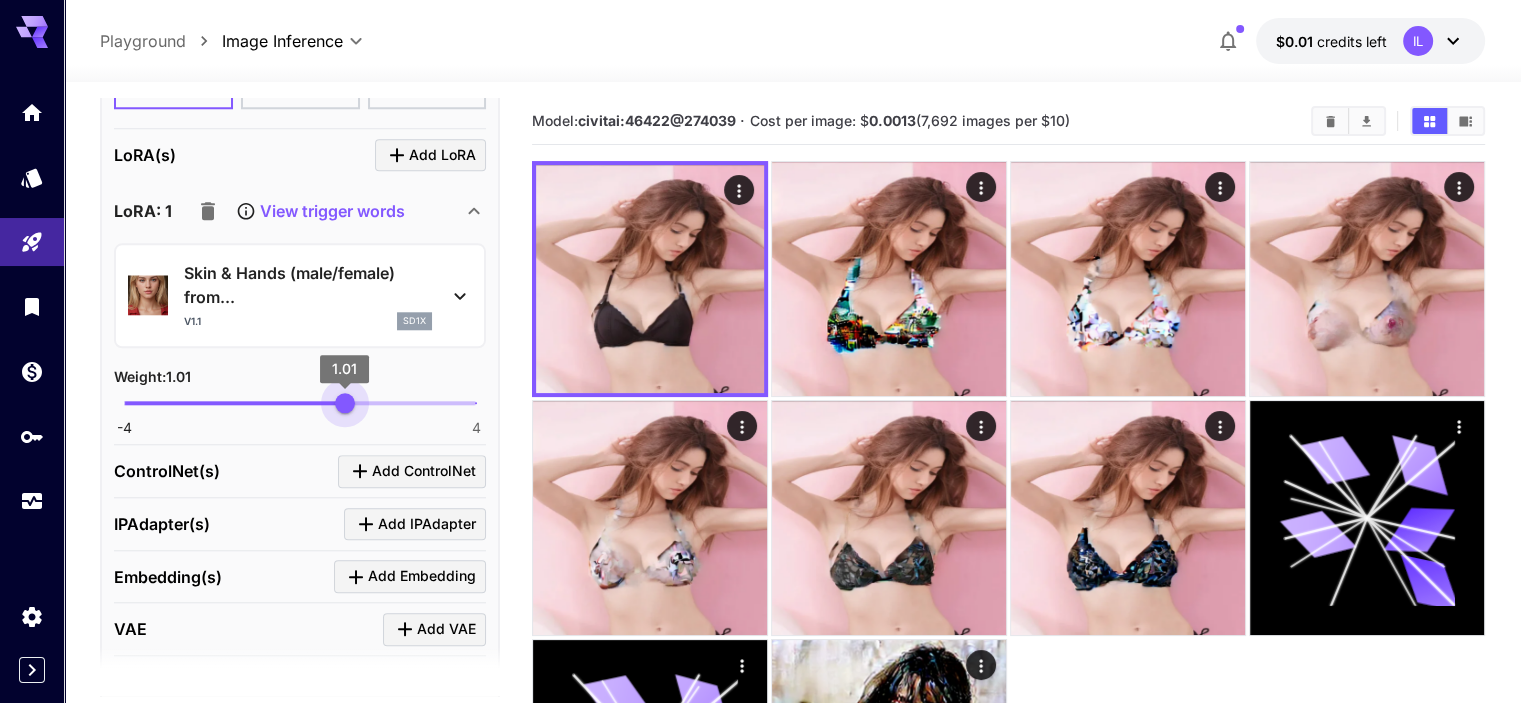 click on "1.01" at bounding box center [345, 403] 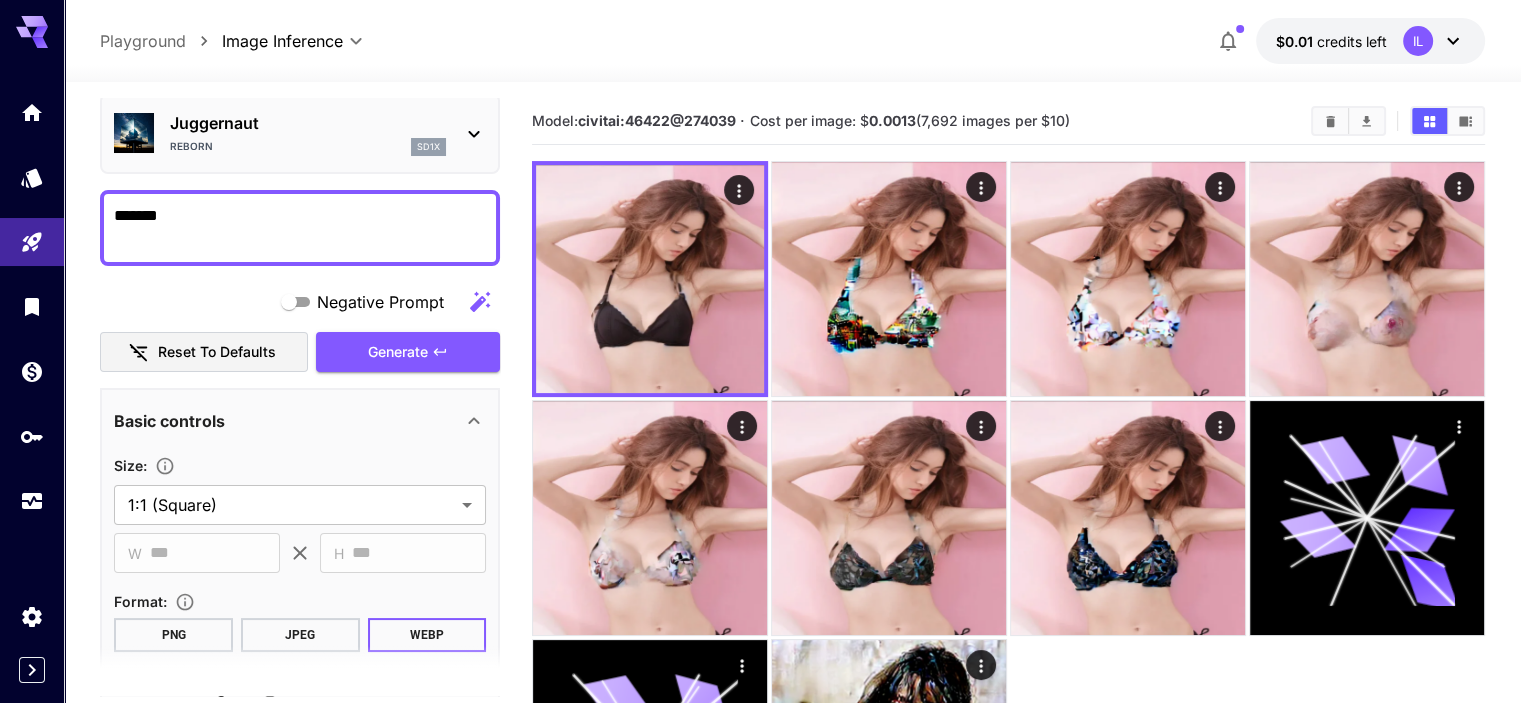 scroll, scrollTop: 0, scrollLeft: 0, axis: both 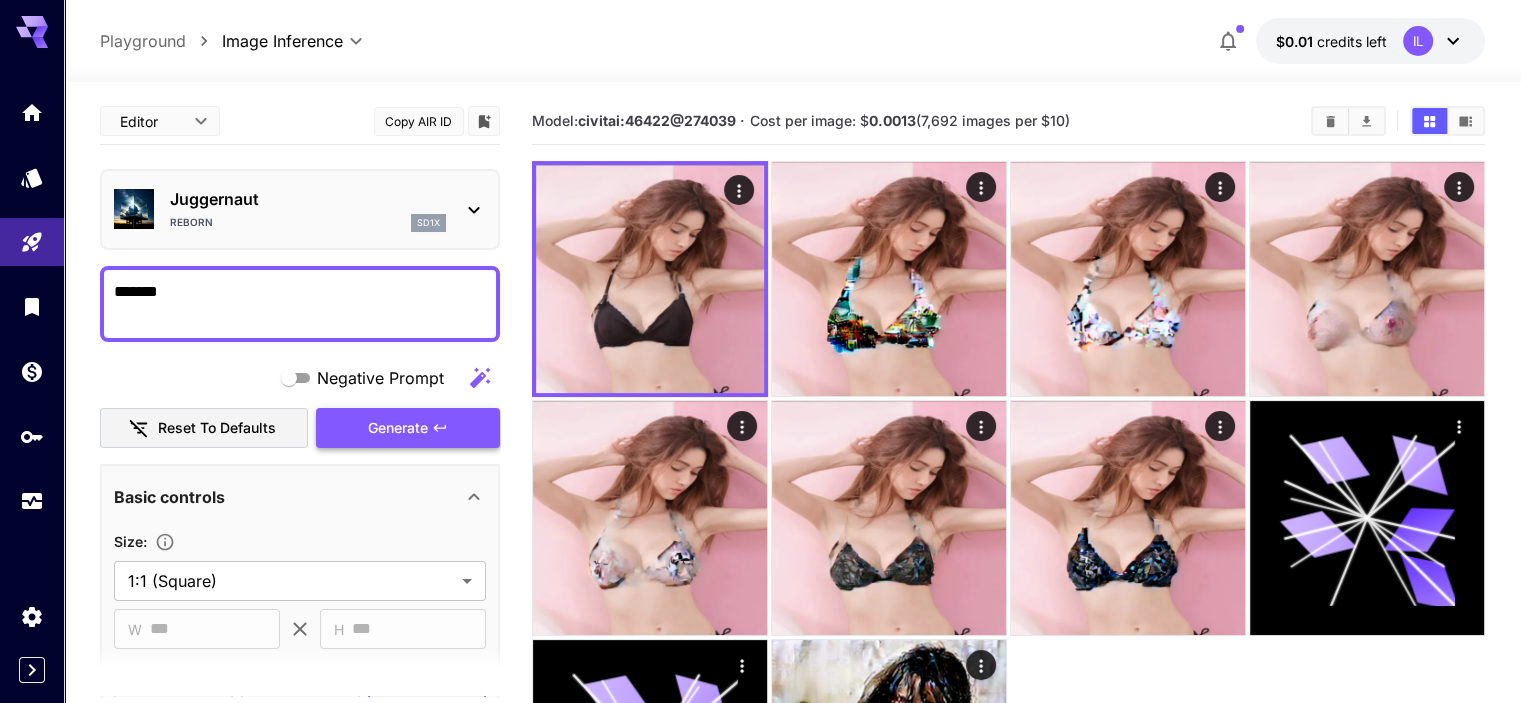 click on "Generate" at bounding box center (408, 428) 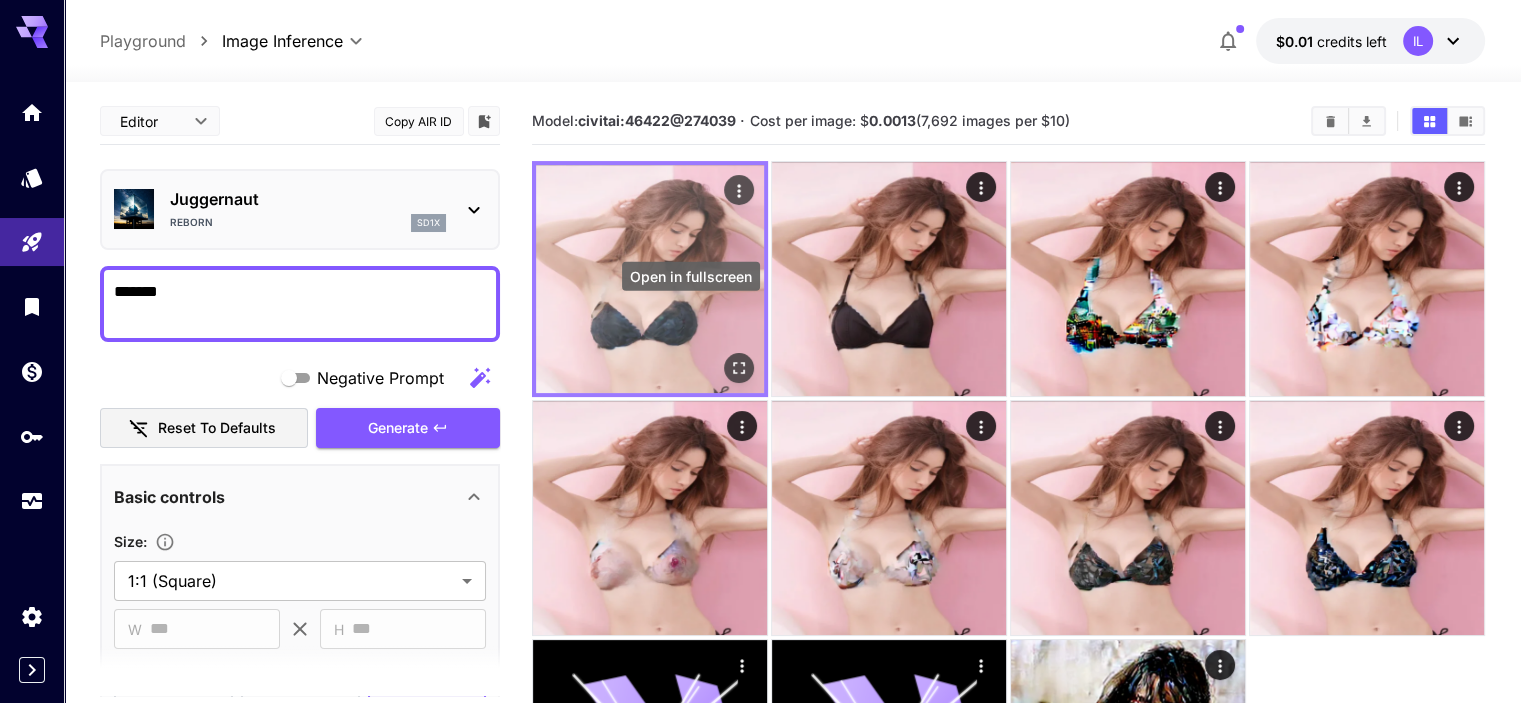 click 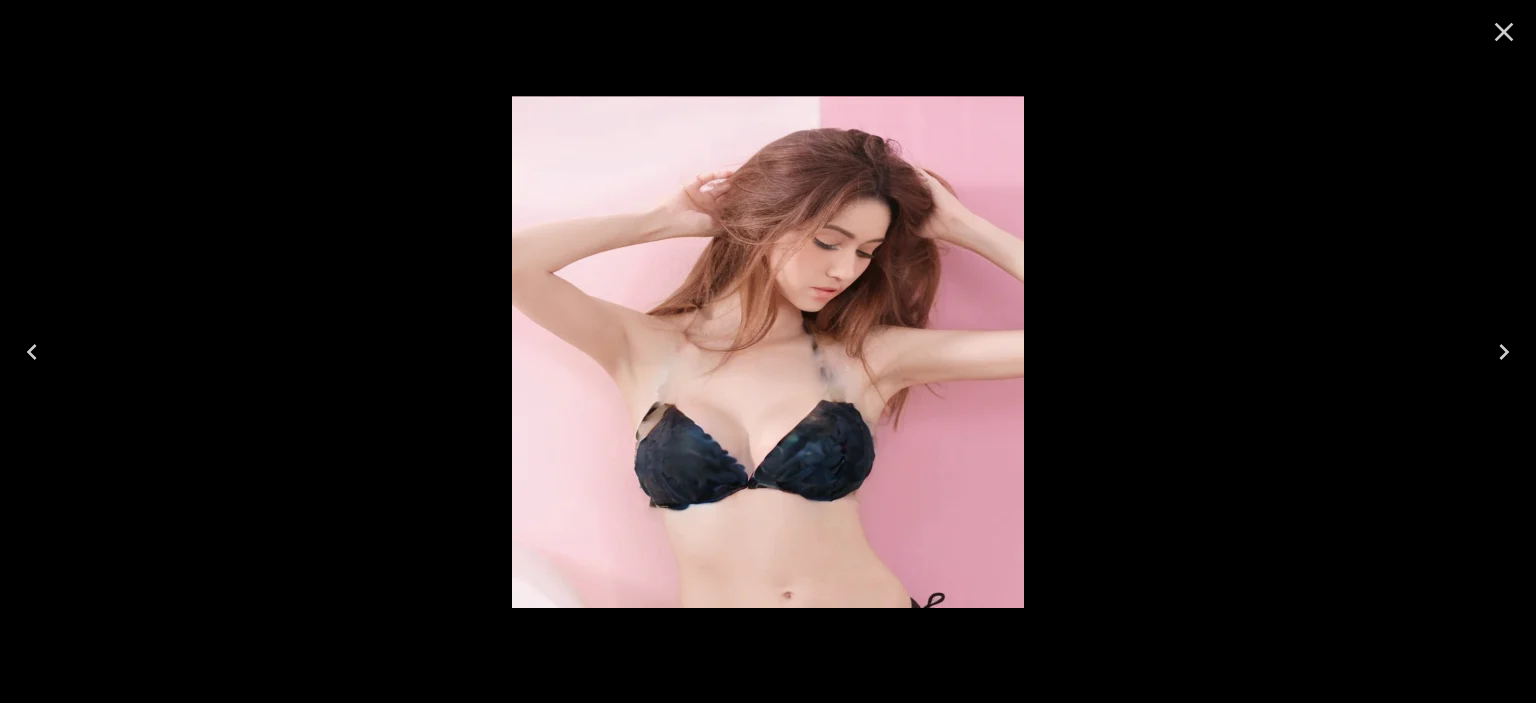 click 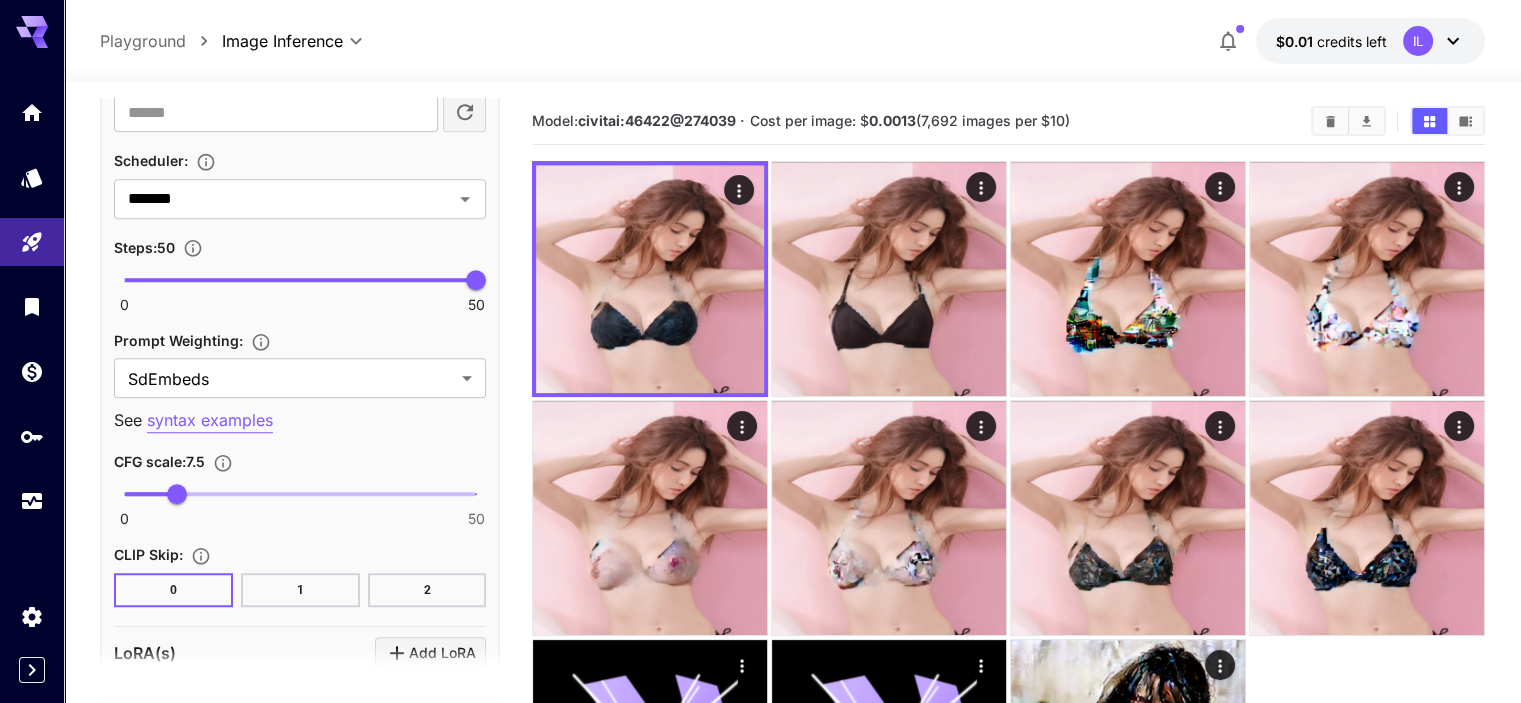 scroll, scrollTop: 1500, scrollLeft: 0, axis: vertical 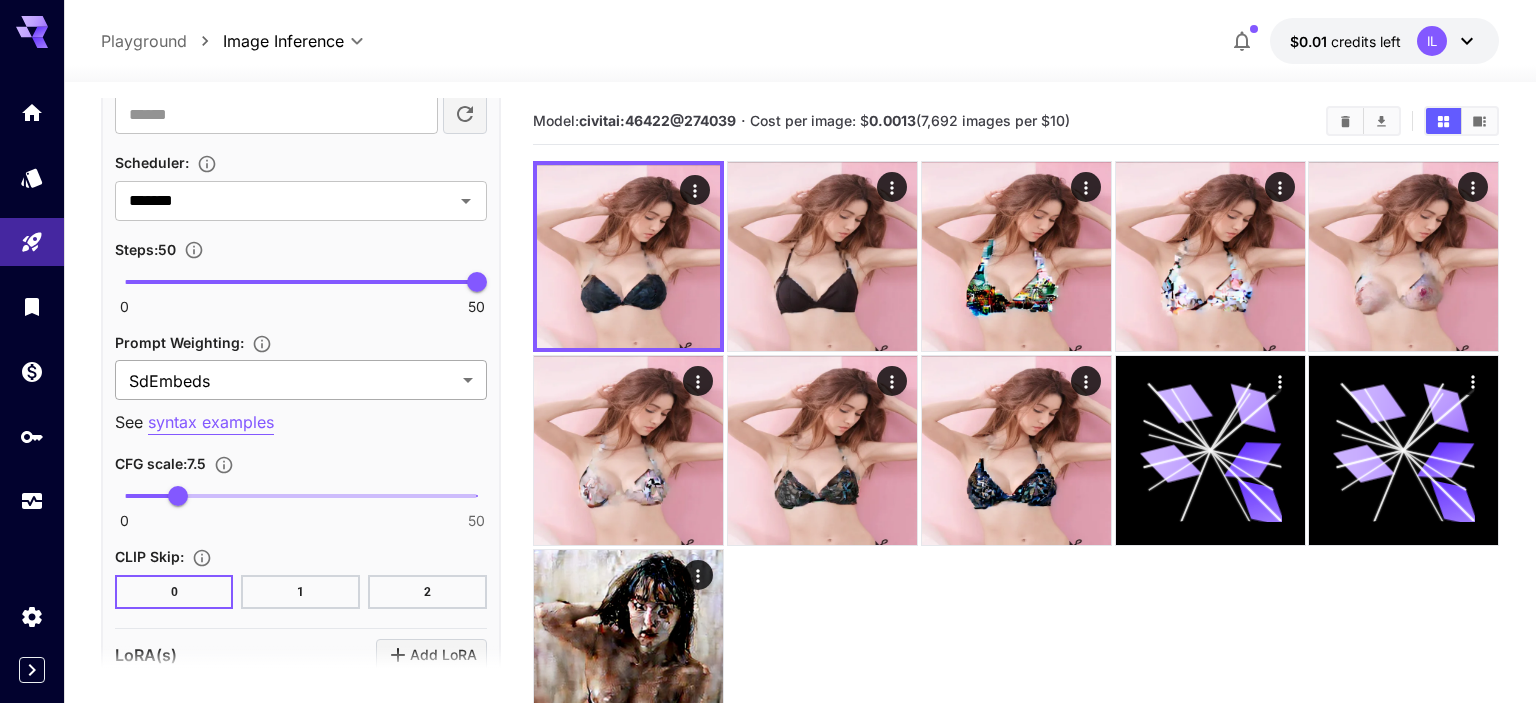 click on "**********" at bounding box center (768, 430) 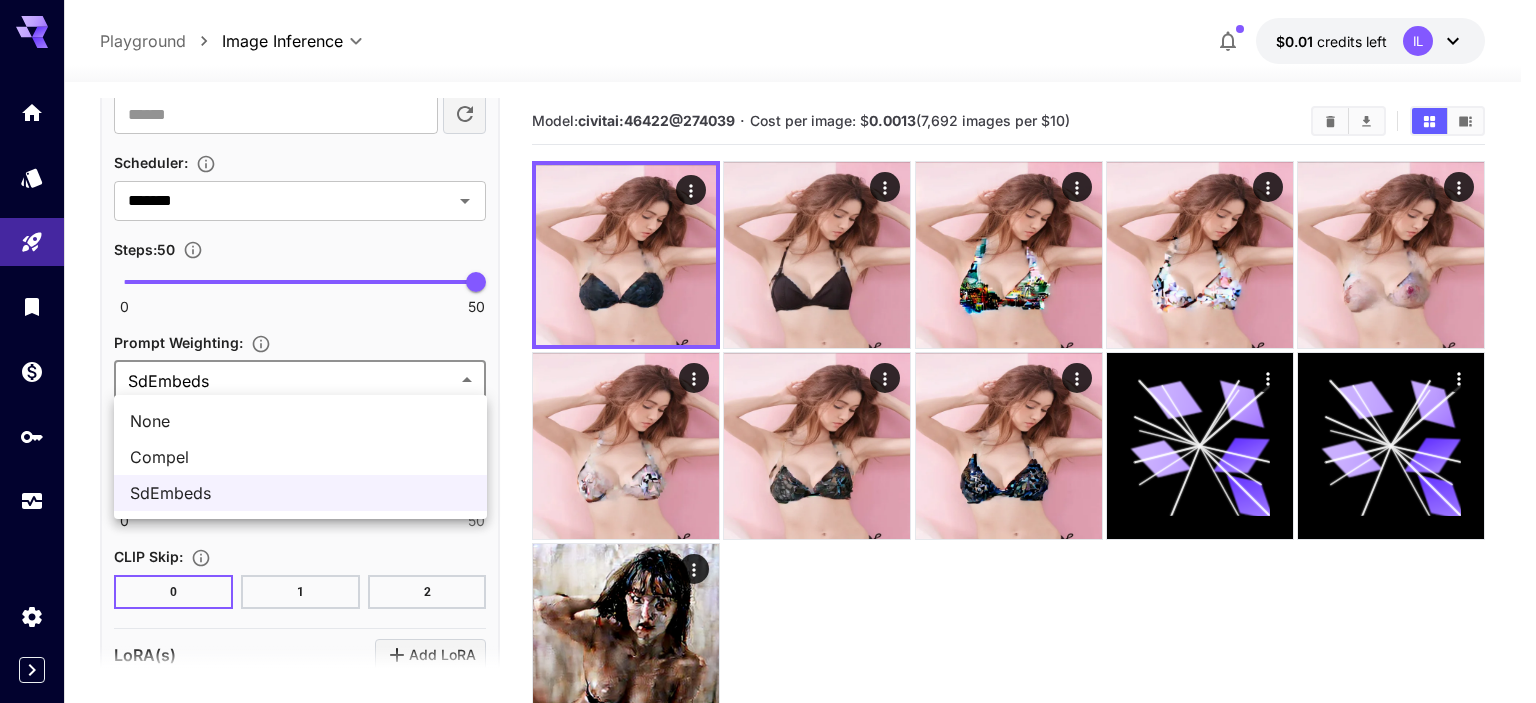 click on "None" at bounding box center (300, 421) 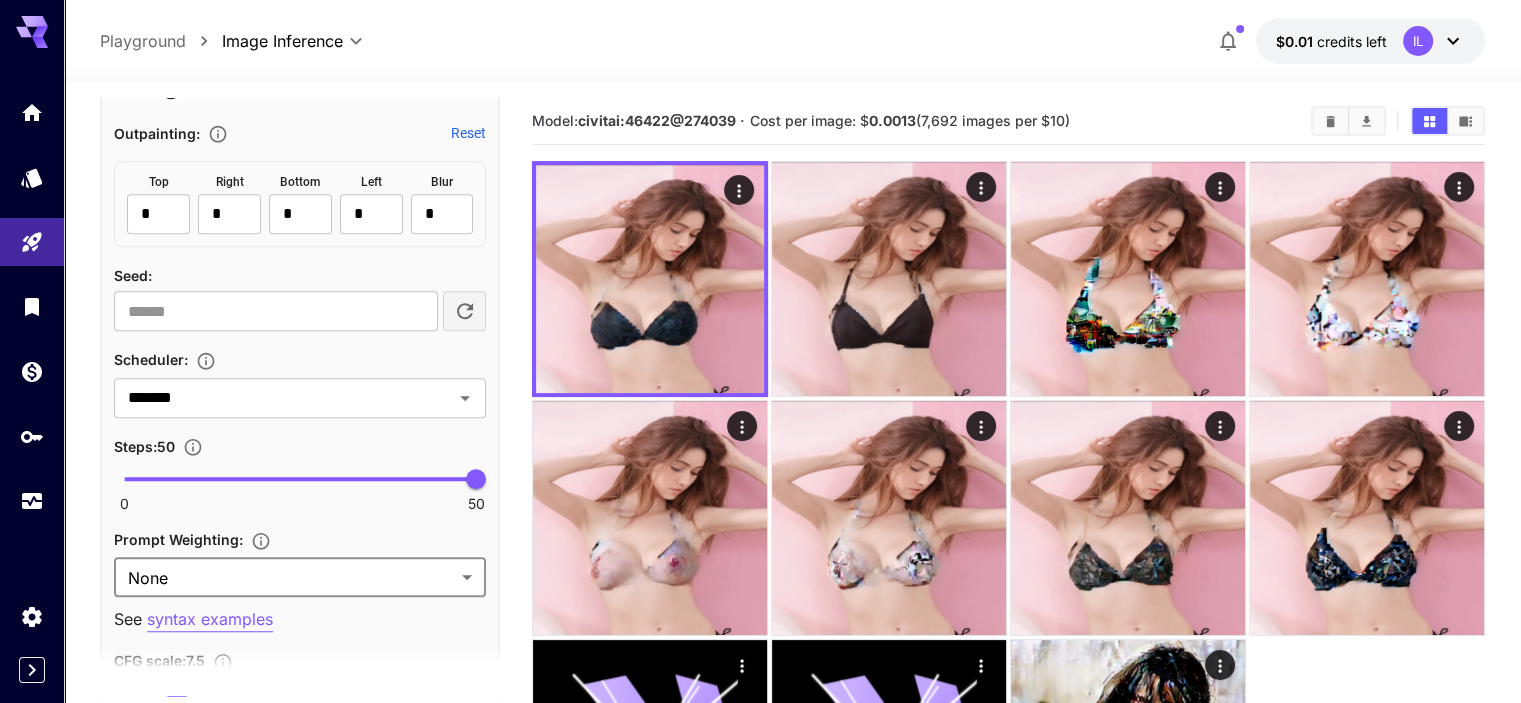 scroll, scrollTop: 1300, scrollLeft: 0, axis: vertical 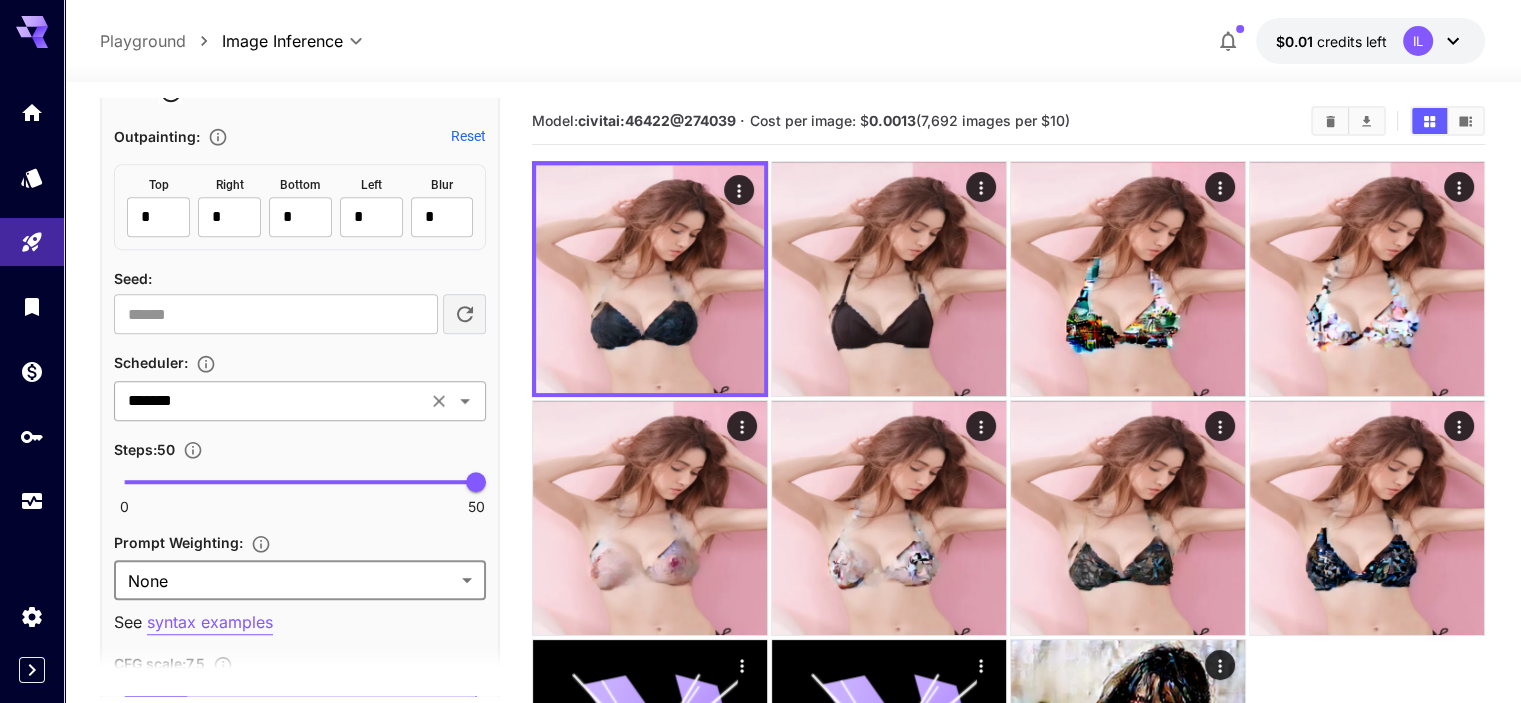 click 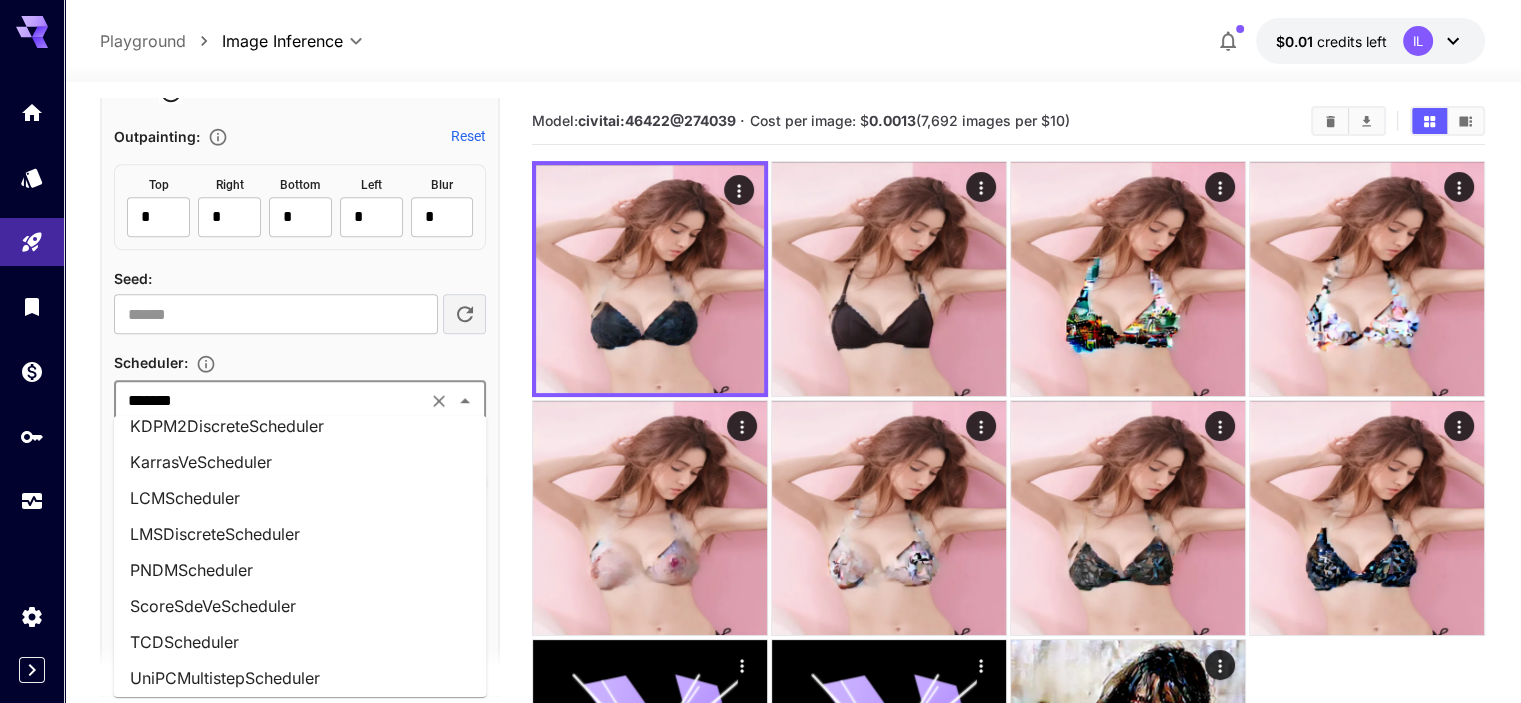 scroll, scrollTop: 778, scrollLeft: 0, axis: vertical 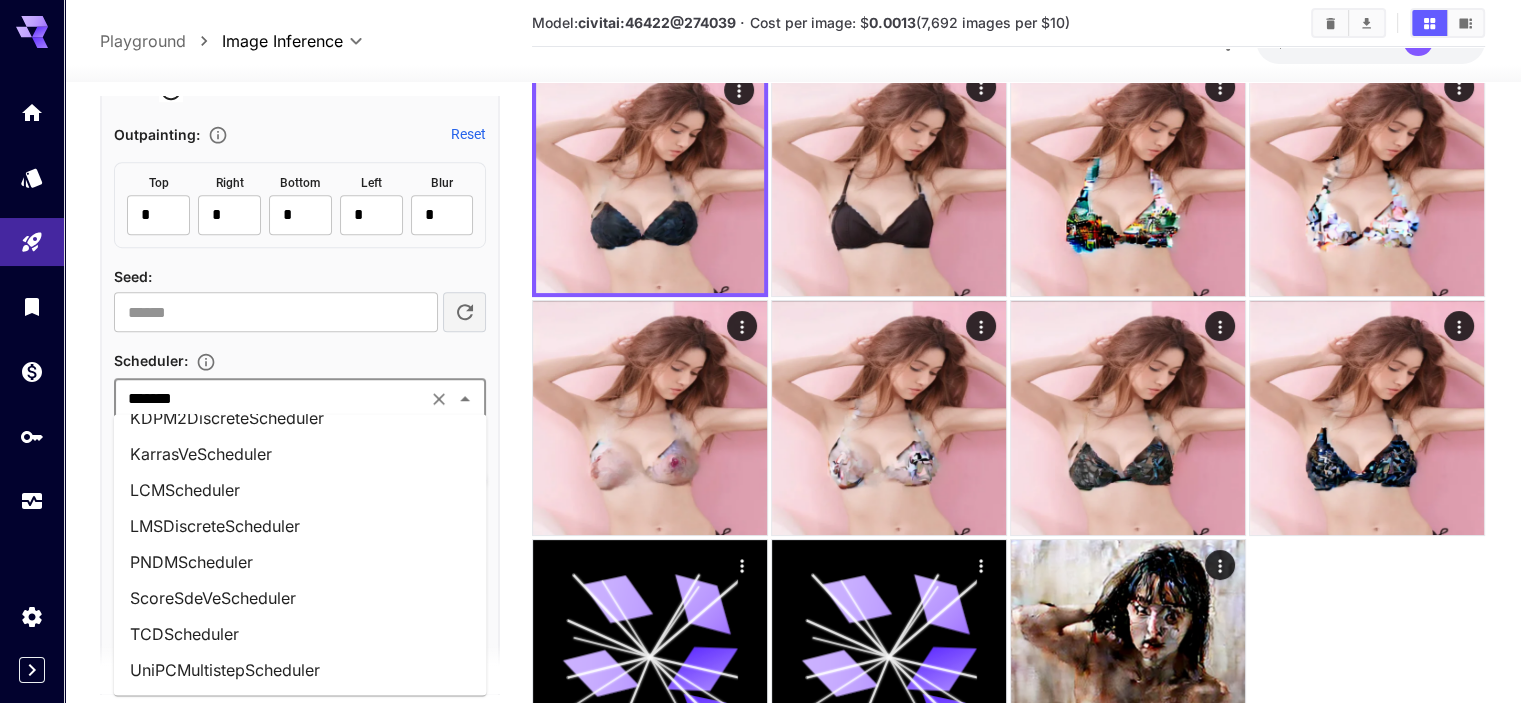 click on "UniPCMultistepScheduler" at bounding box center (300, 670) 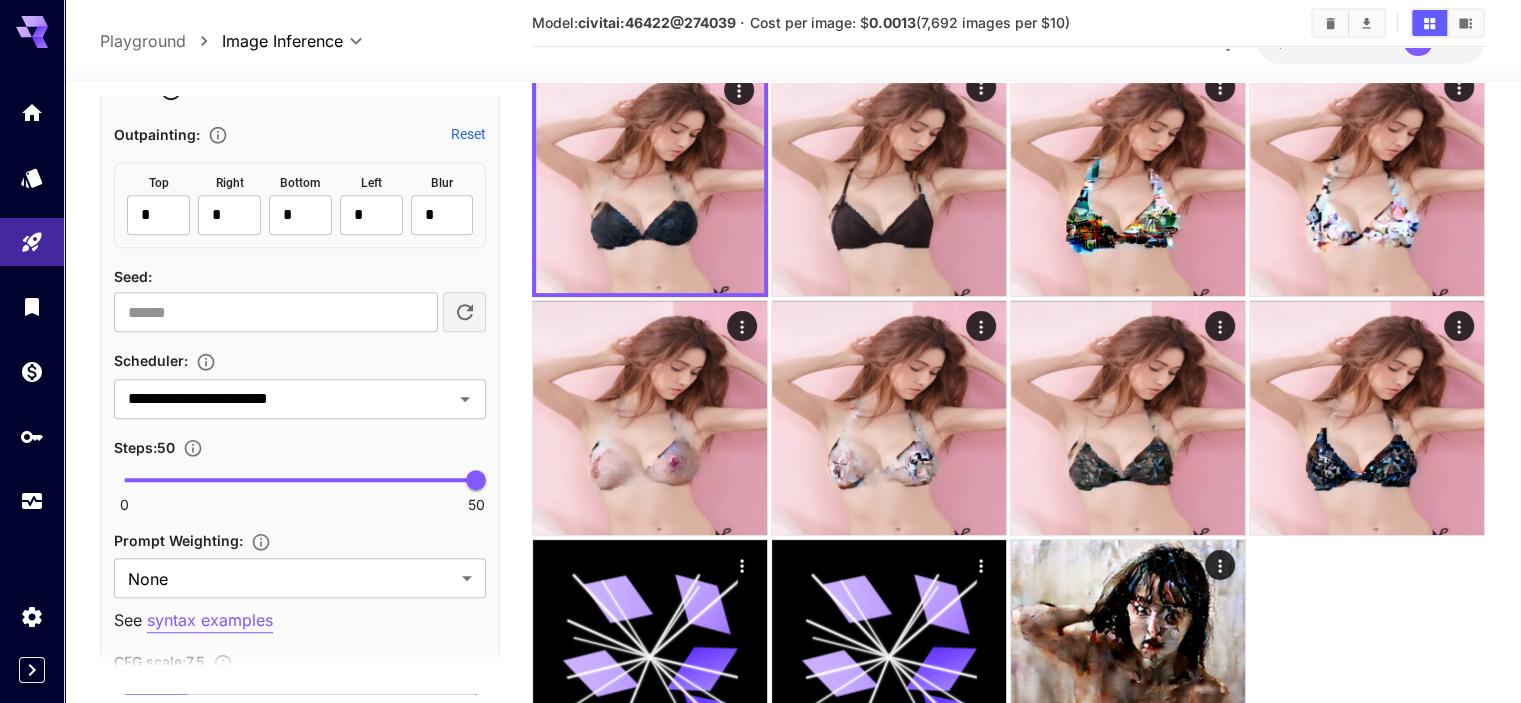 click on "**********" at bounding box center [300, 566] 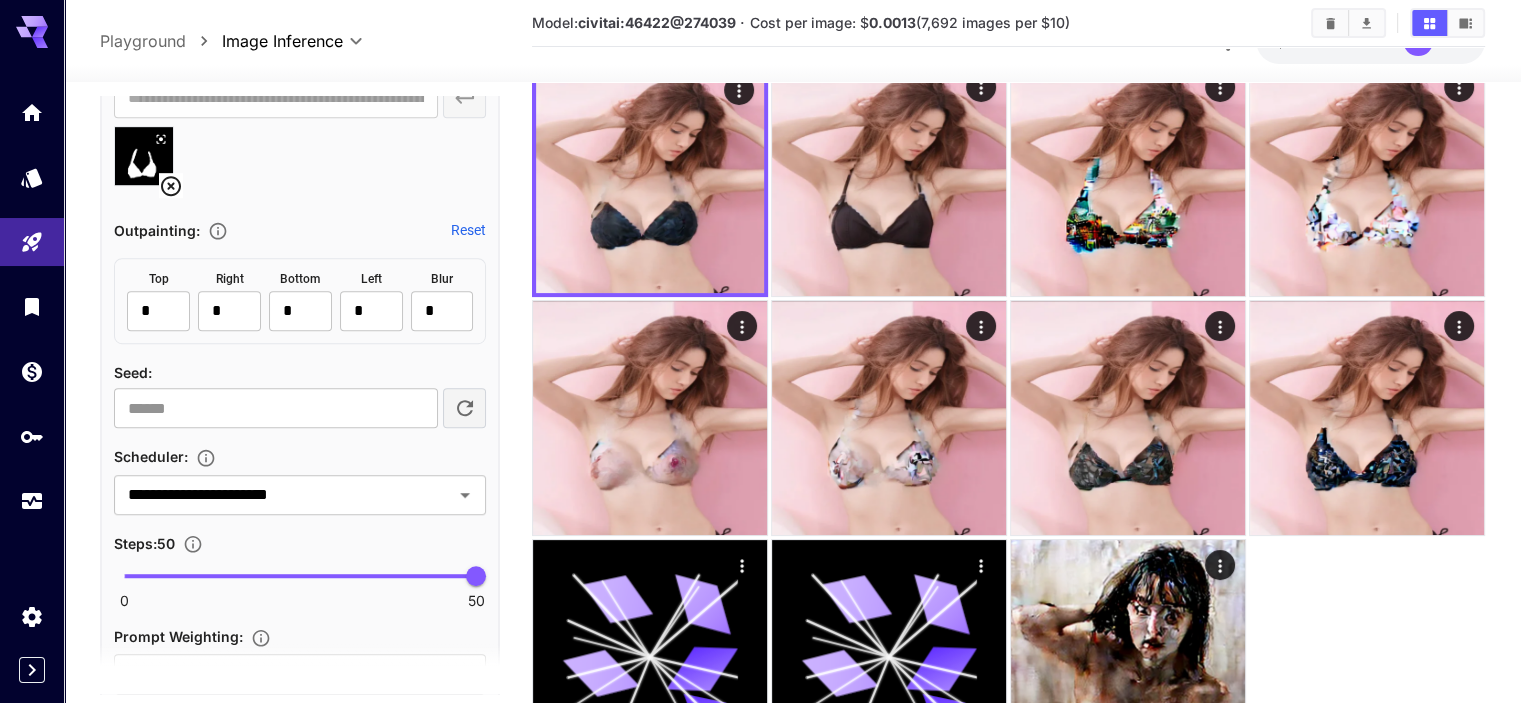 scroll, scrollTop: 1200, scrollLeft: 0, axis: vertical 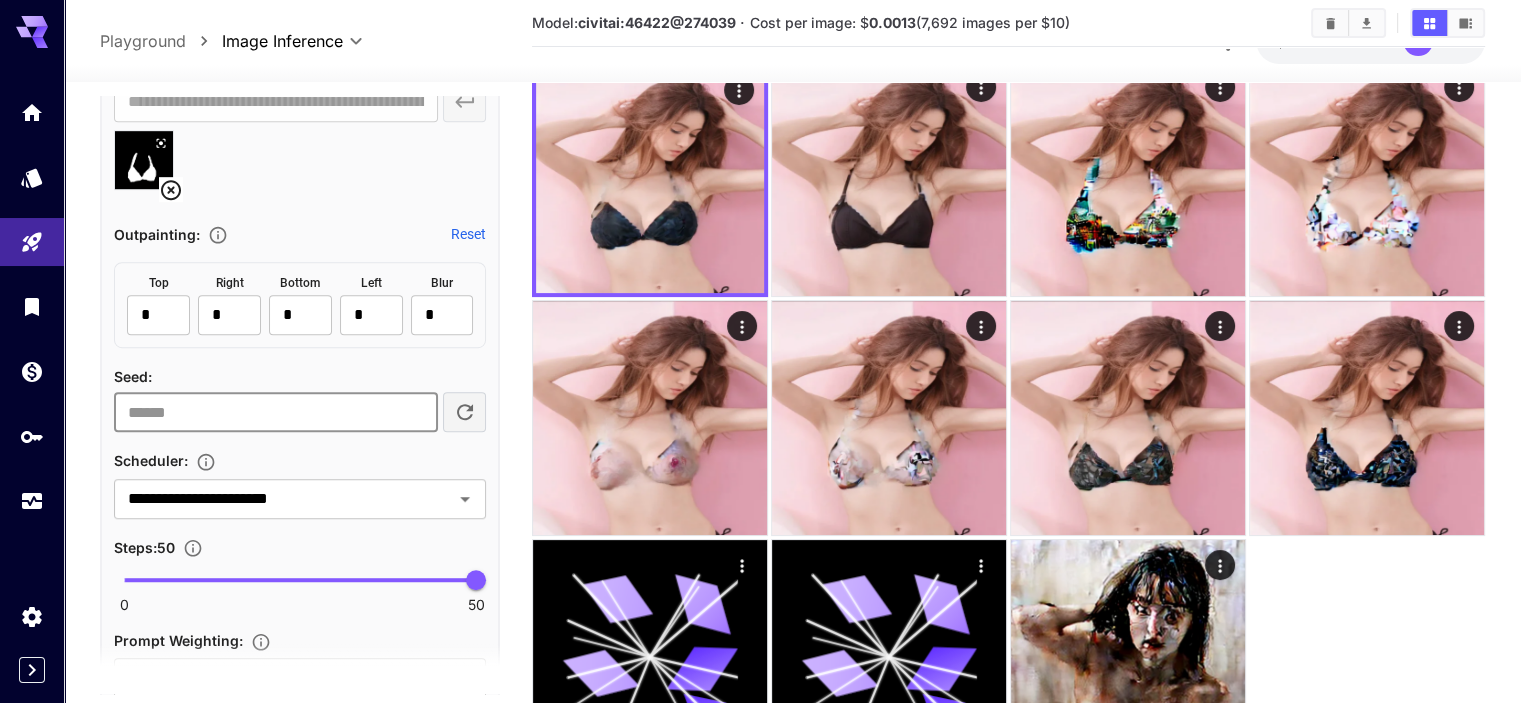 type on "**" 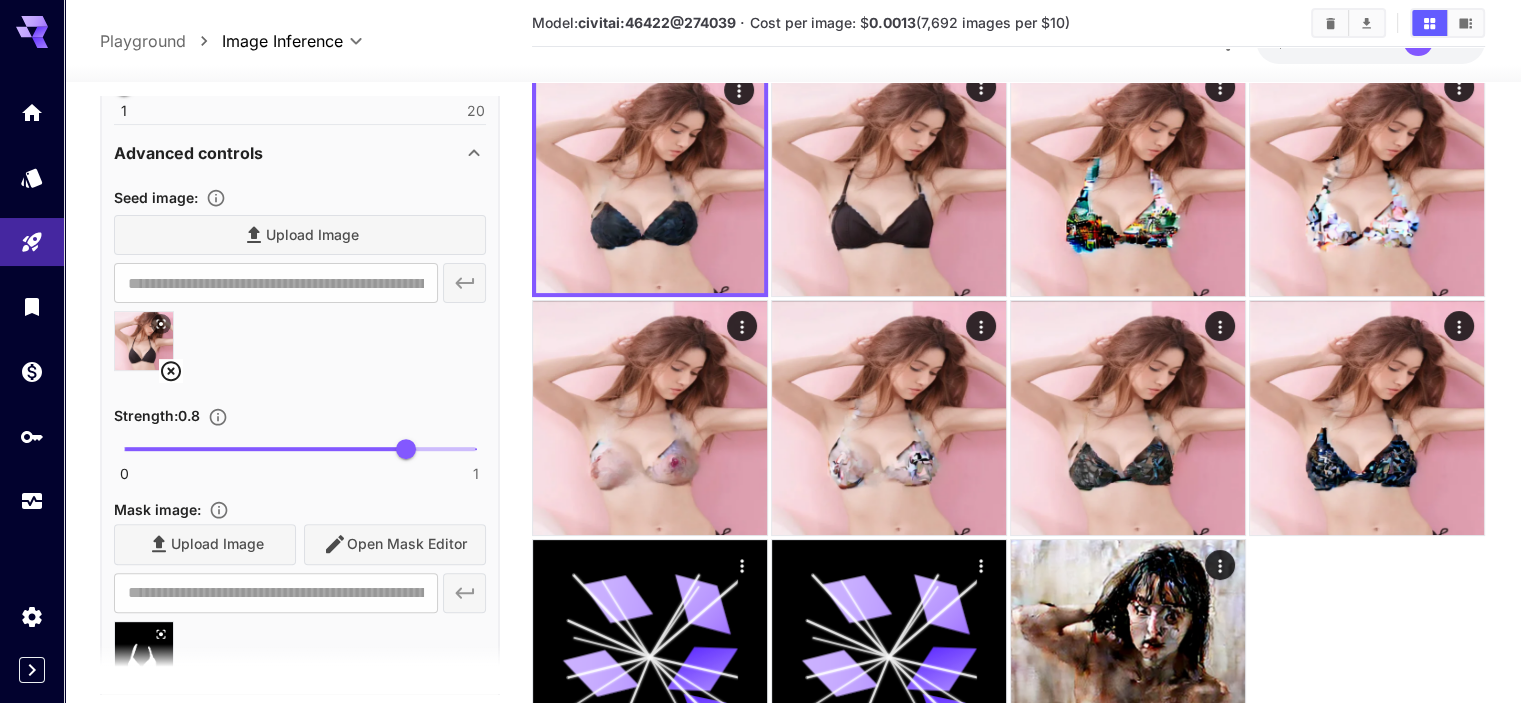 scroll, scrollTop: 700, scrollLeft: 0, axis: vertical 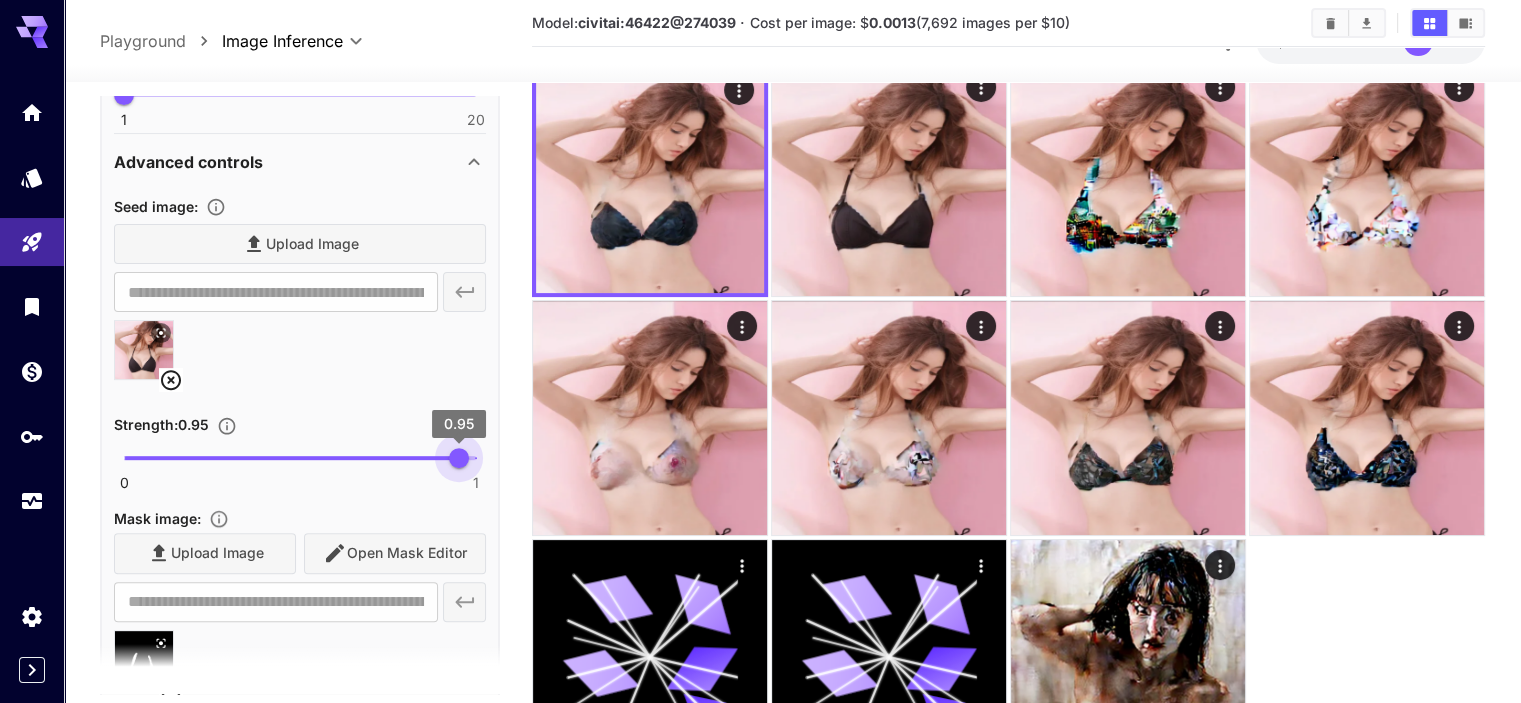 type on "*" 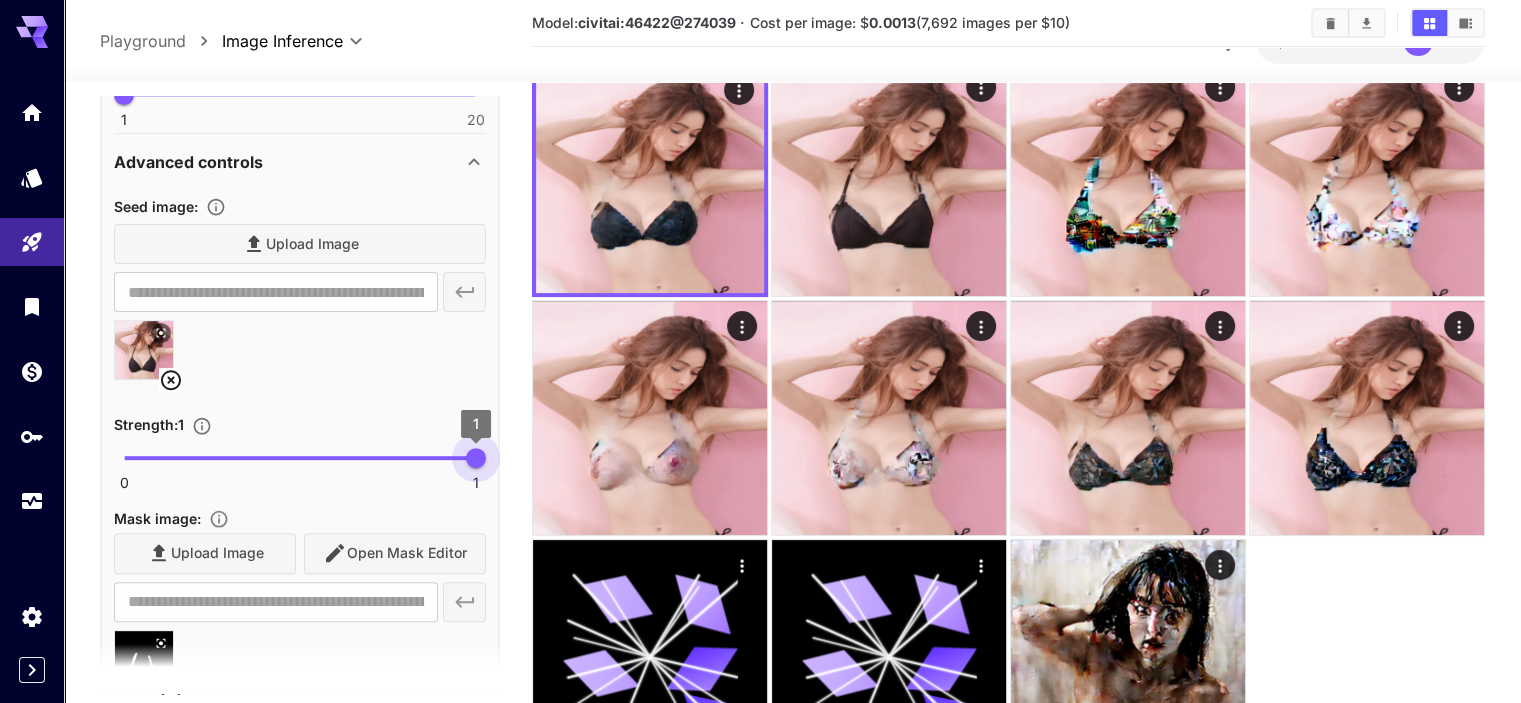 drag, startPoint x: 408, startPoint y: 455, endPoint x: 496, endPoint y: 453, distance: 88.02273 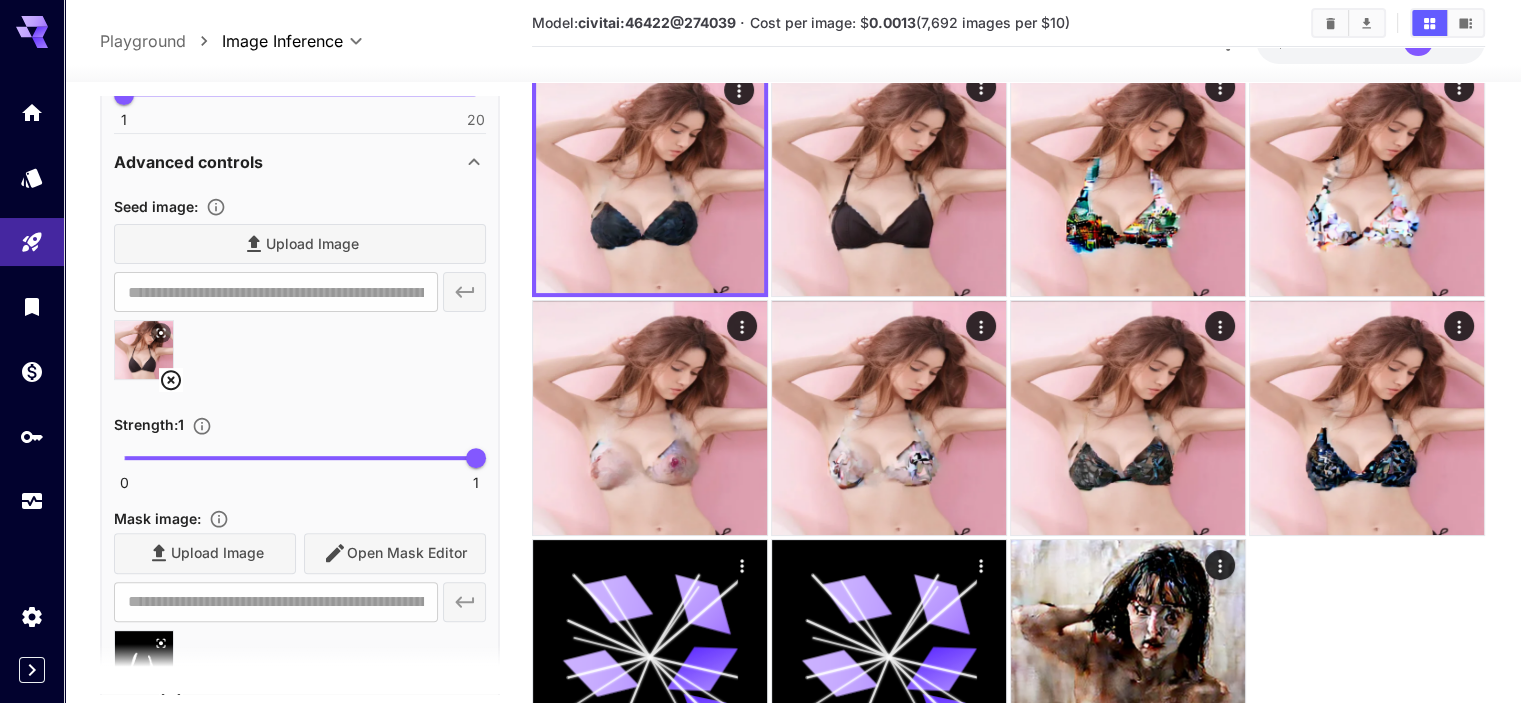 click on "**********" at bounding box center [300, 1166] 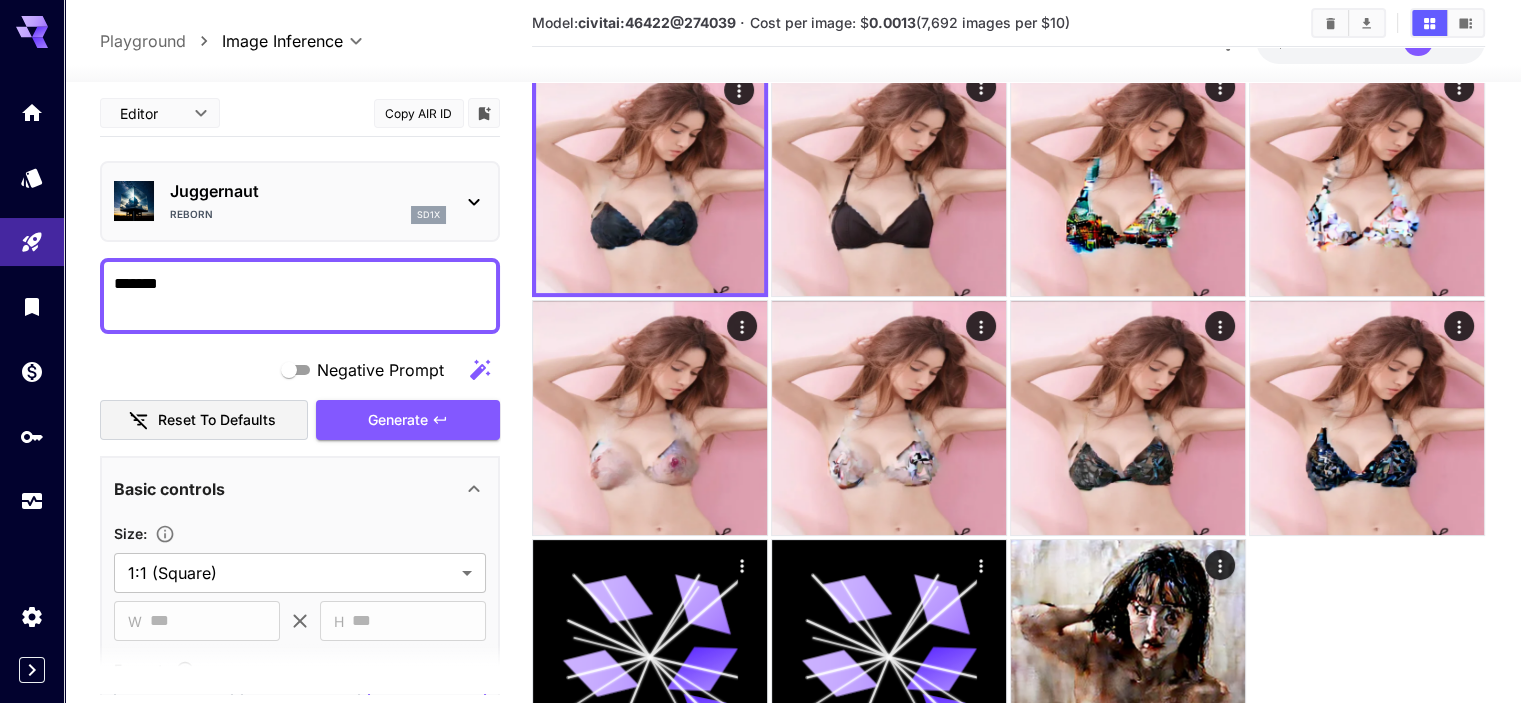 scroll, scrollTop: 0, scrollLeft: 0, axis: both 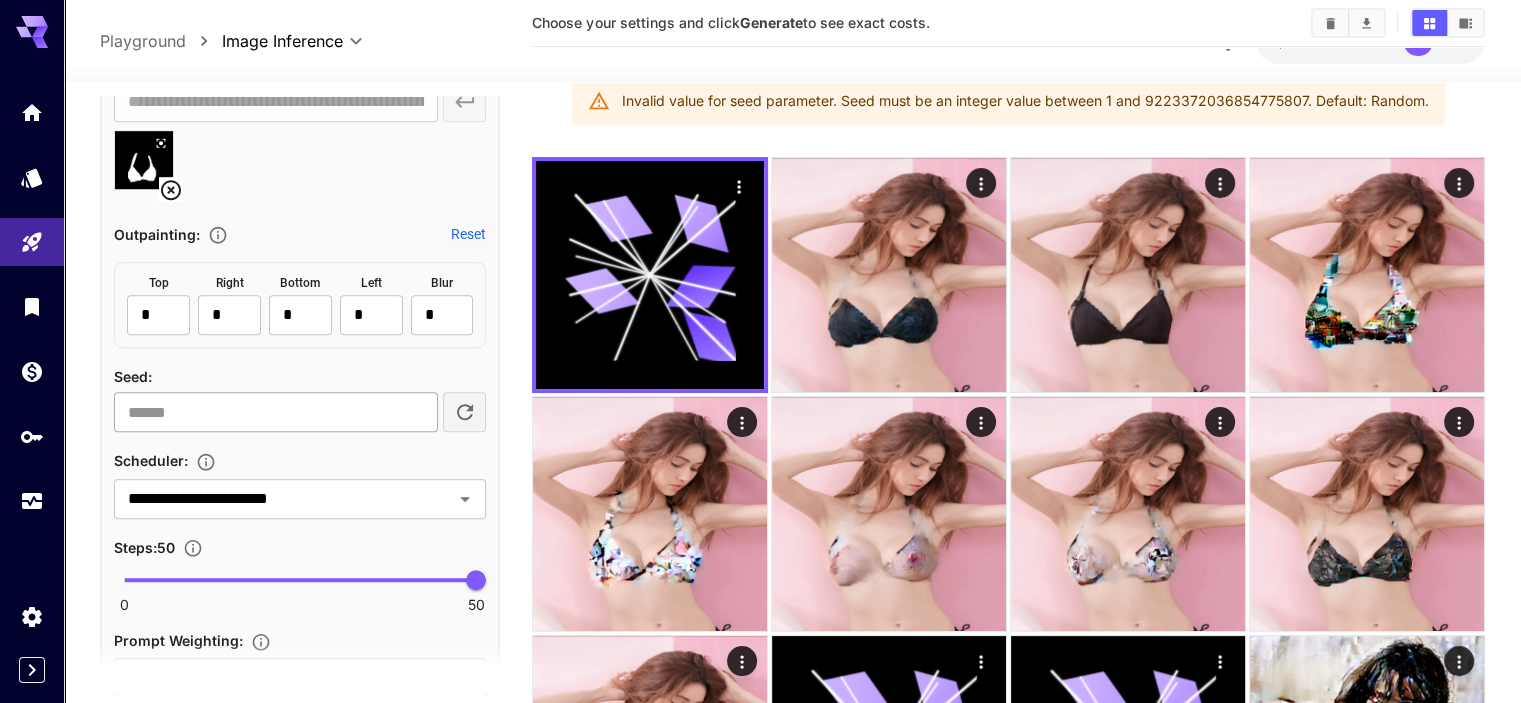 click on "*" at bounding box center [275, 412] 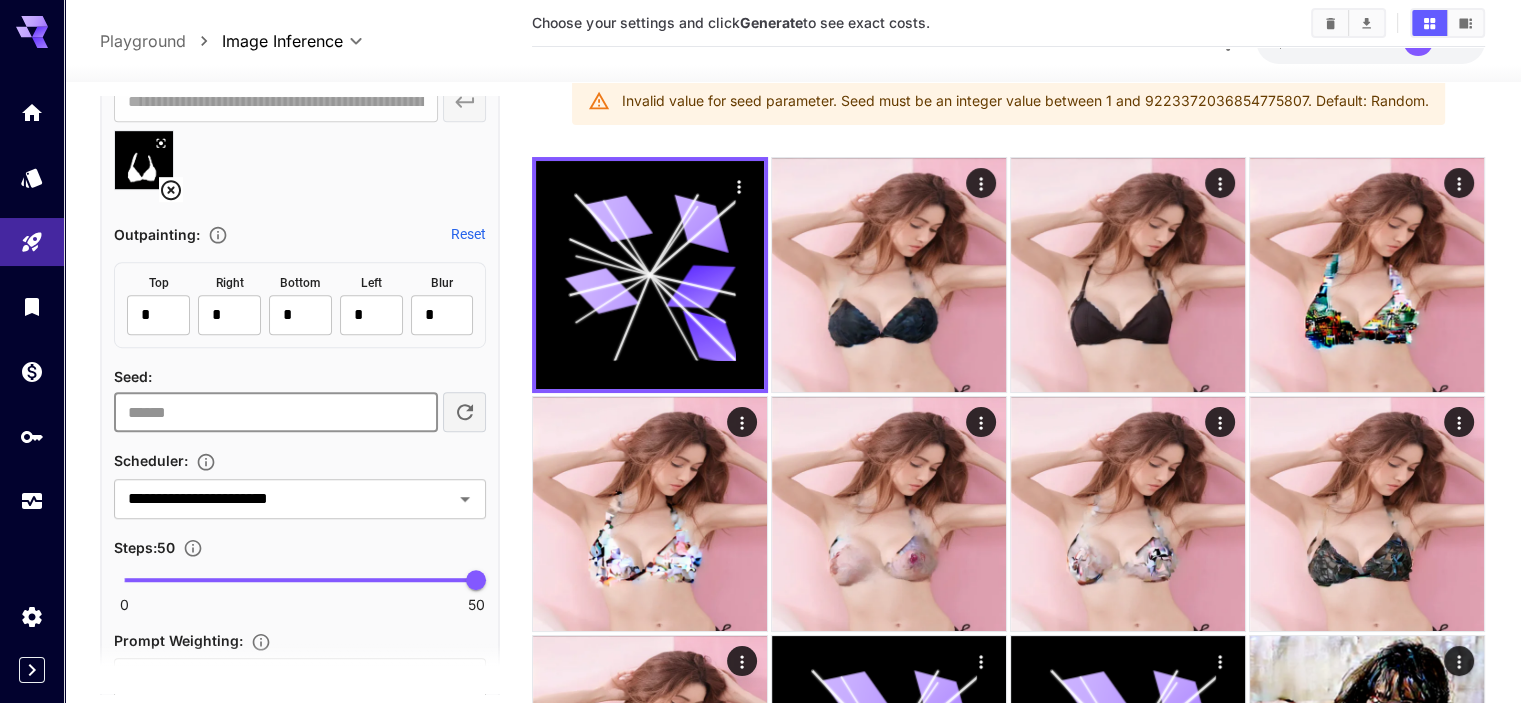 type on "*" 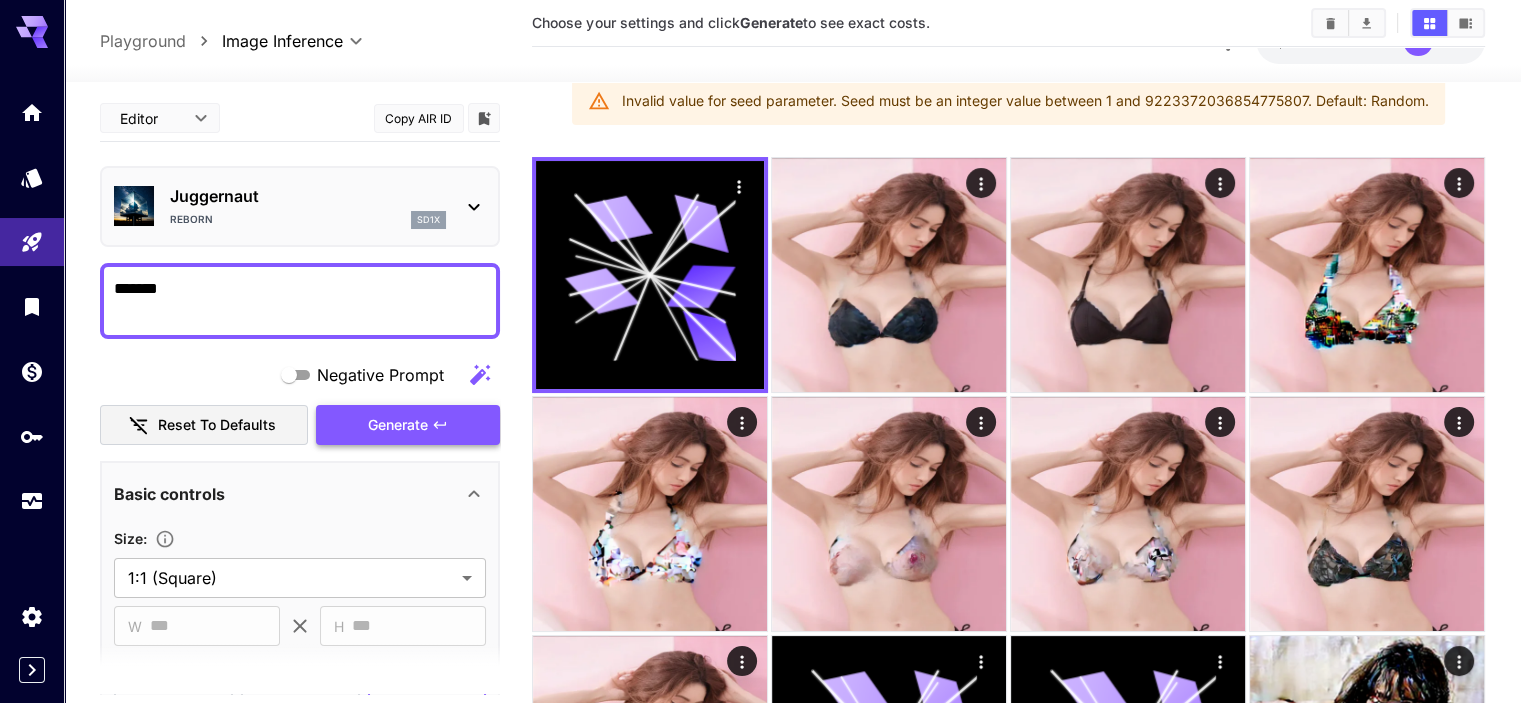 scroll, scrollTop: 0, scrollLeft: 0, axis: both 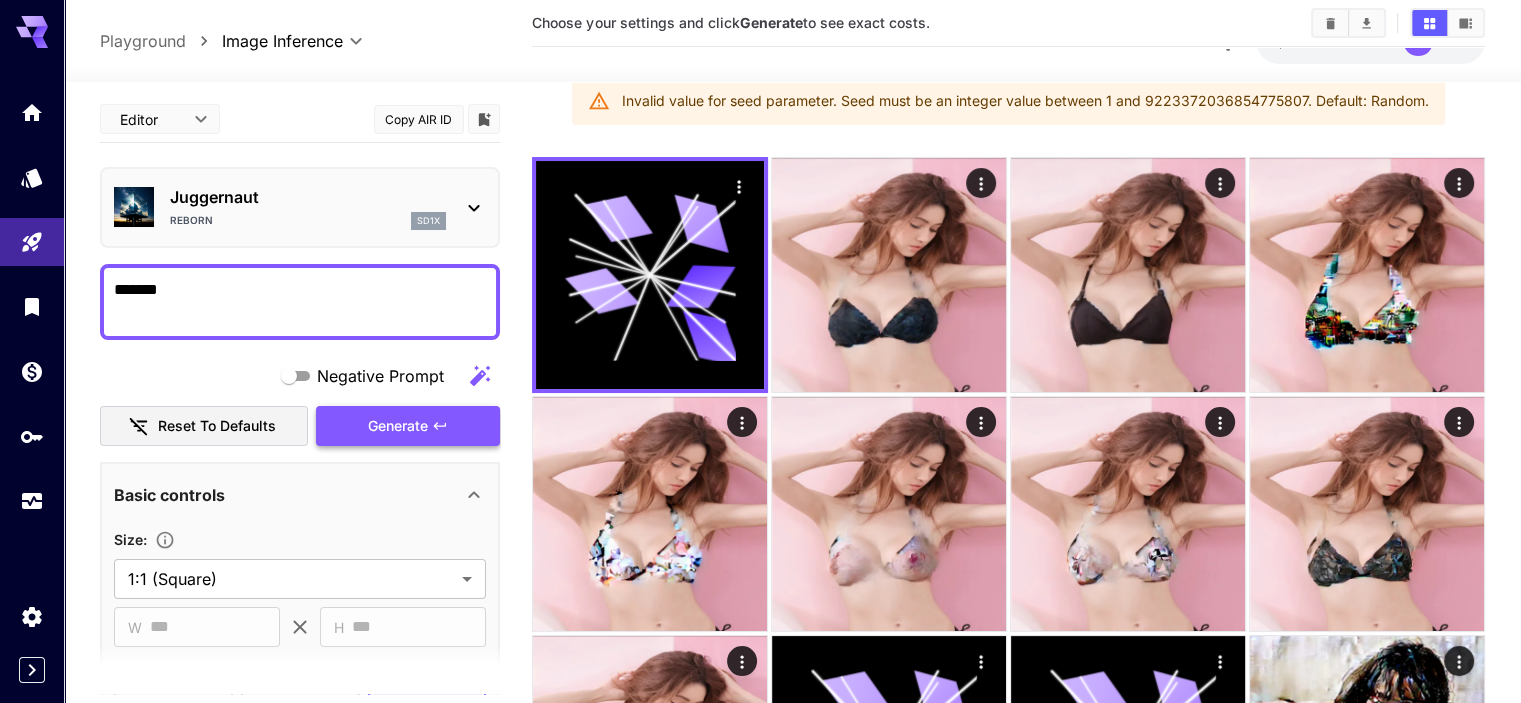 click on "Generate" at bounding box center [408, 426] 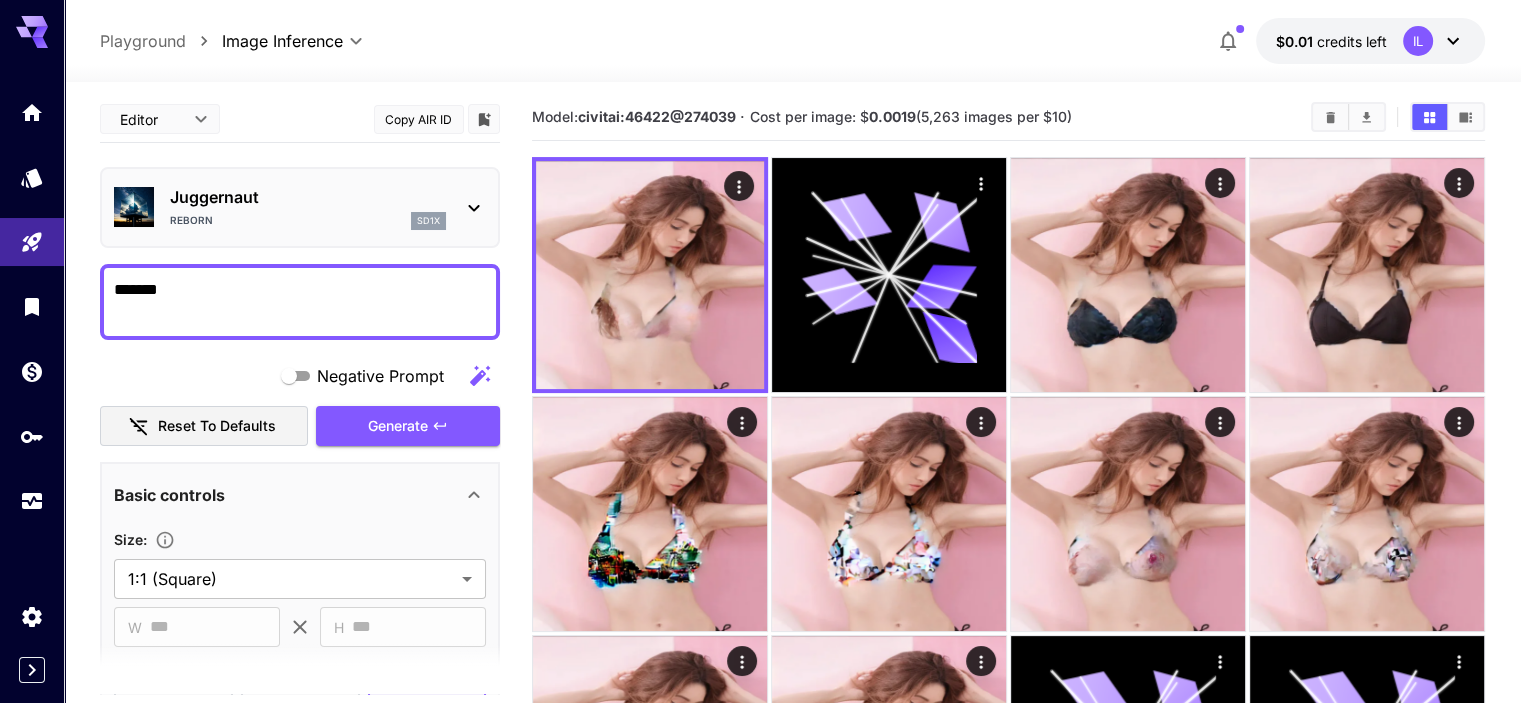 scroll, scrollTop: 0, scrollLeft: 0, axis: both 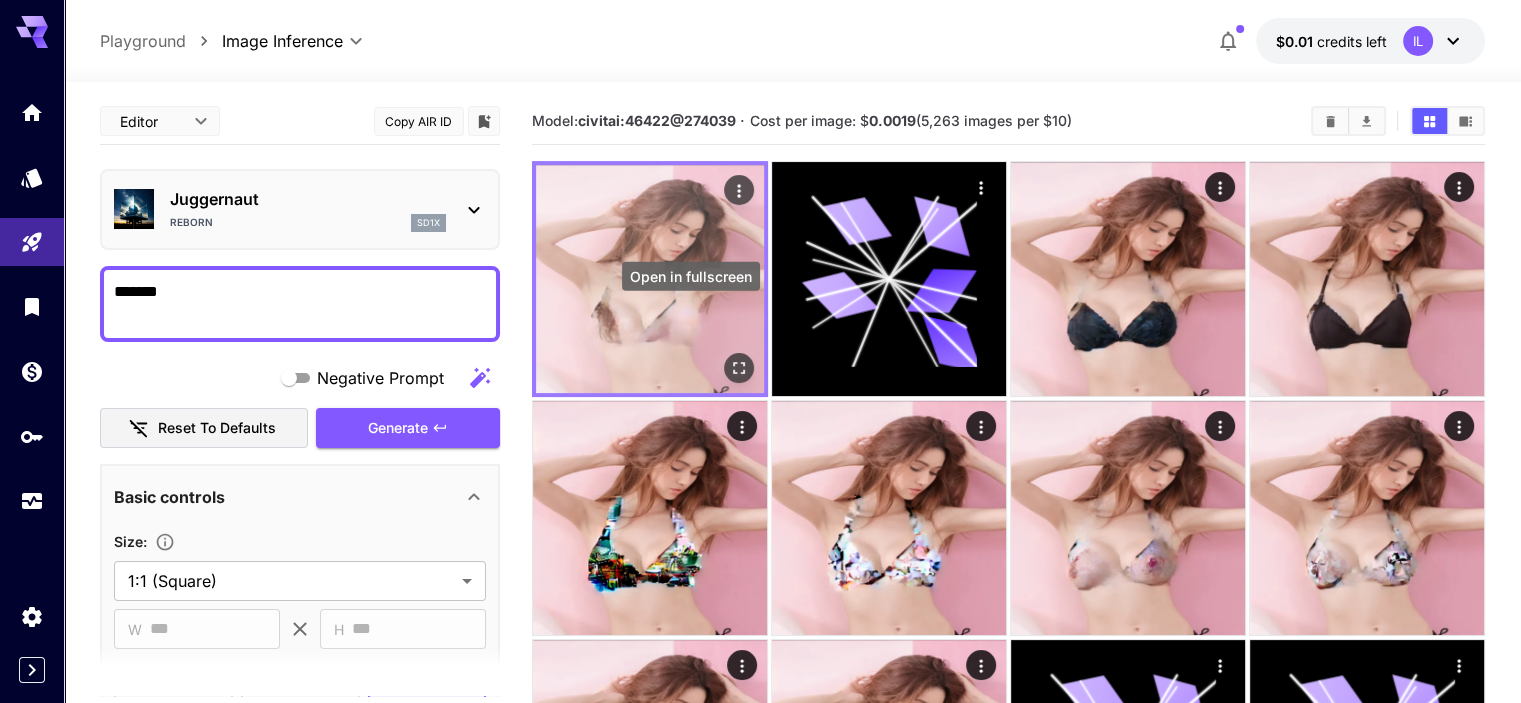 click 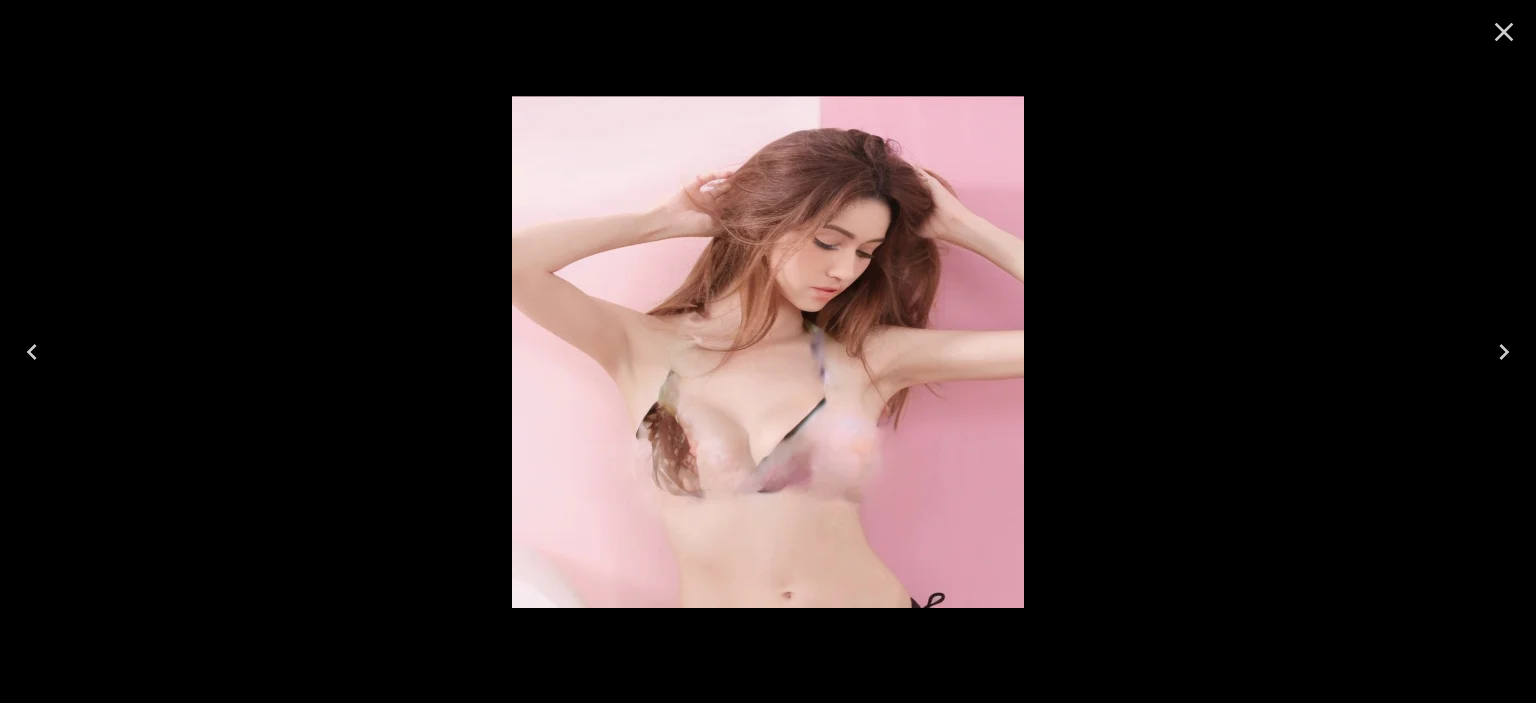 click 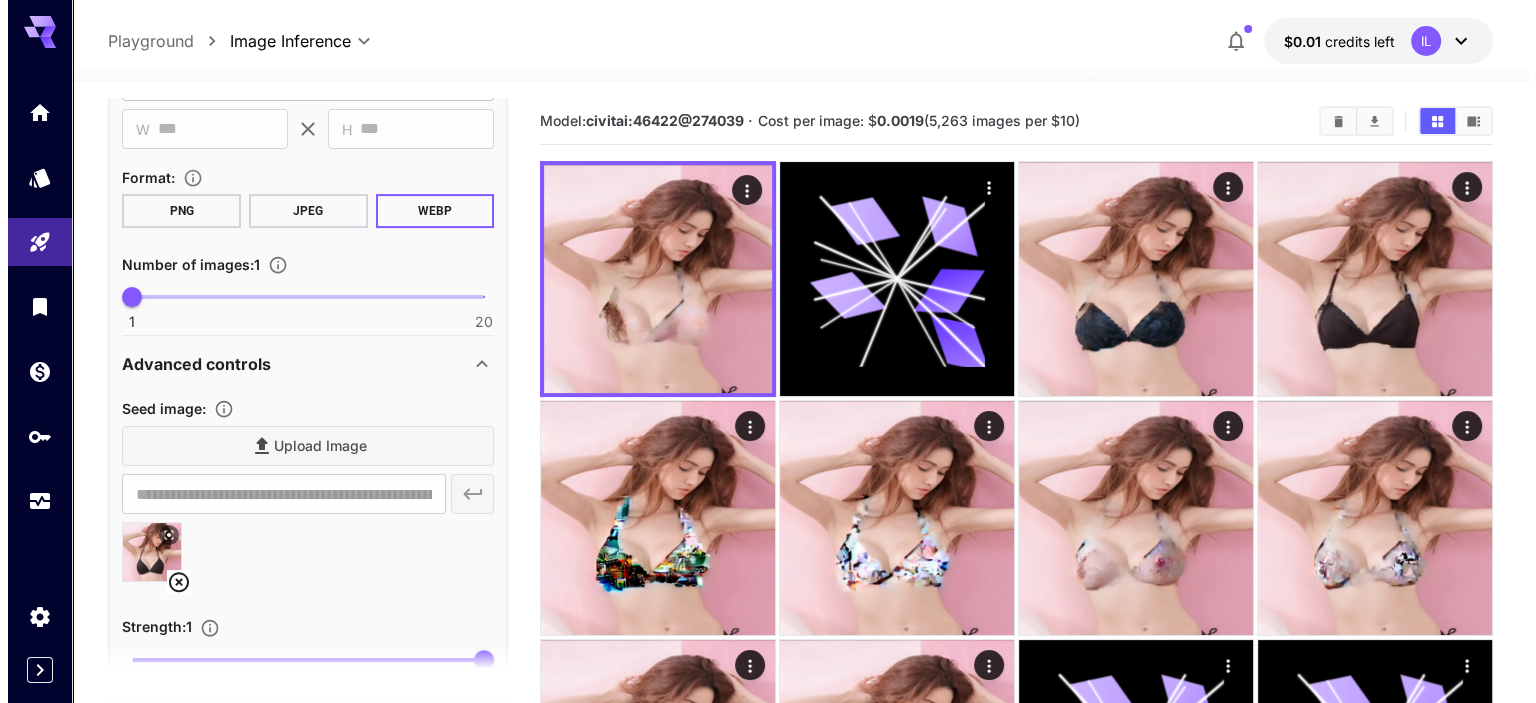 scroll, scrollTop: 0, scrollLeft: 0, axis: both 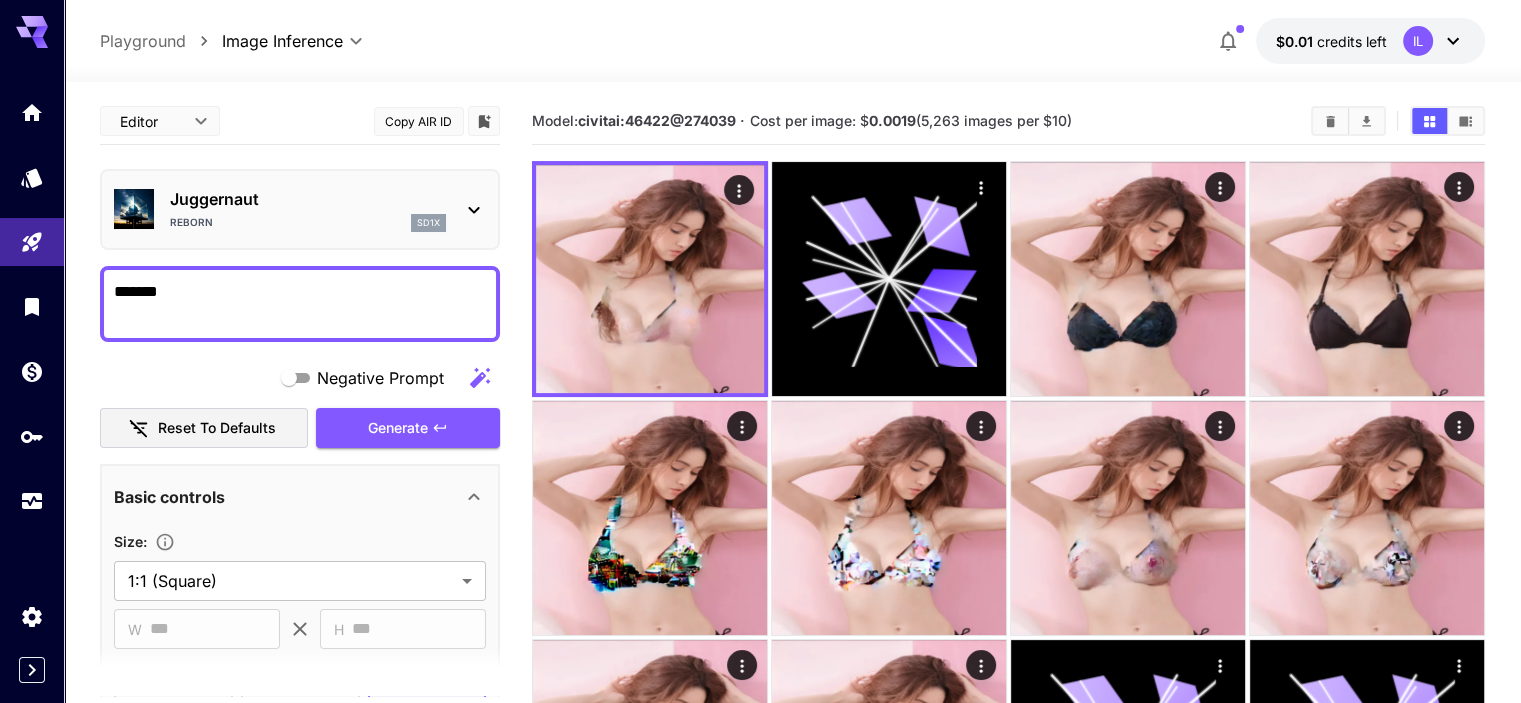 click 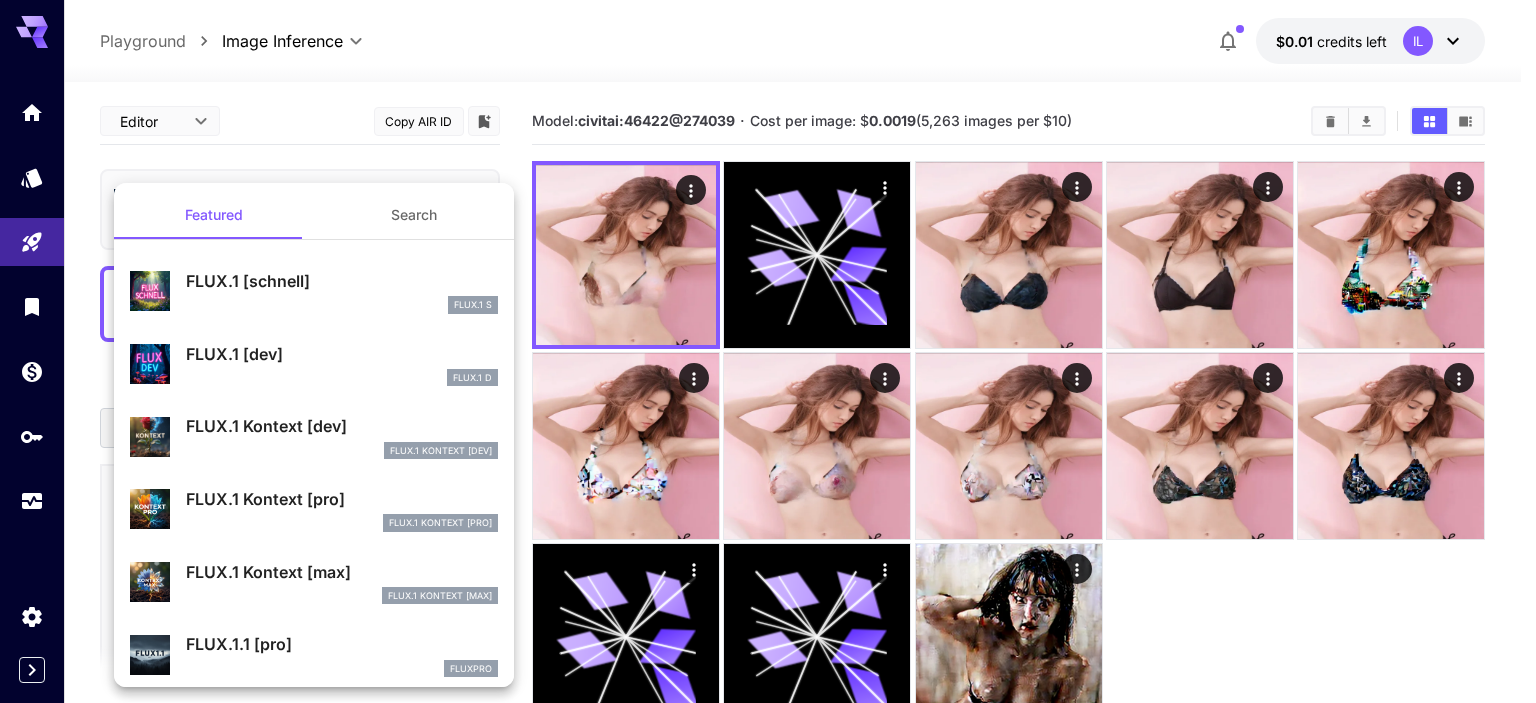 click at bounding box center (768, 351) 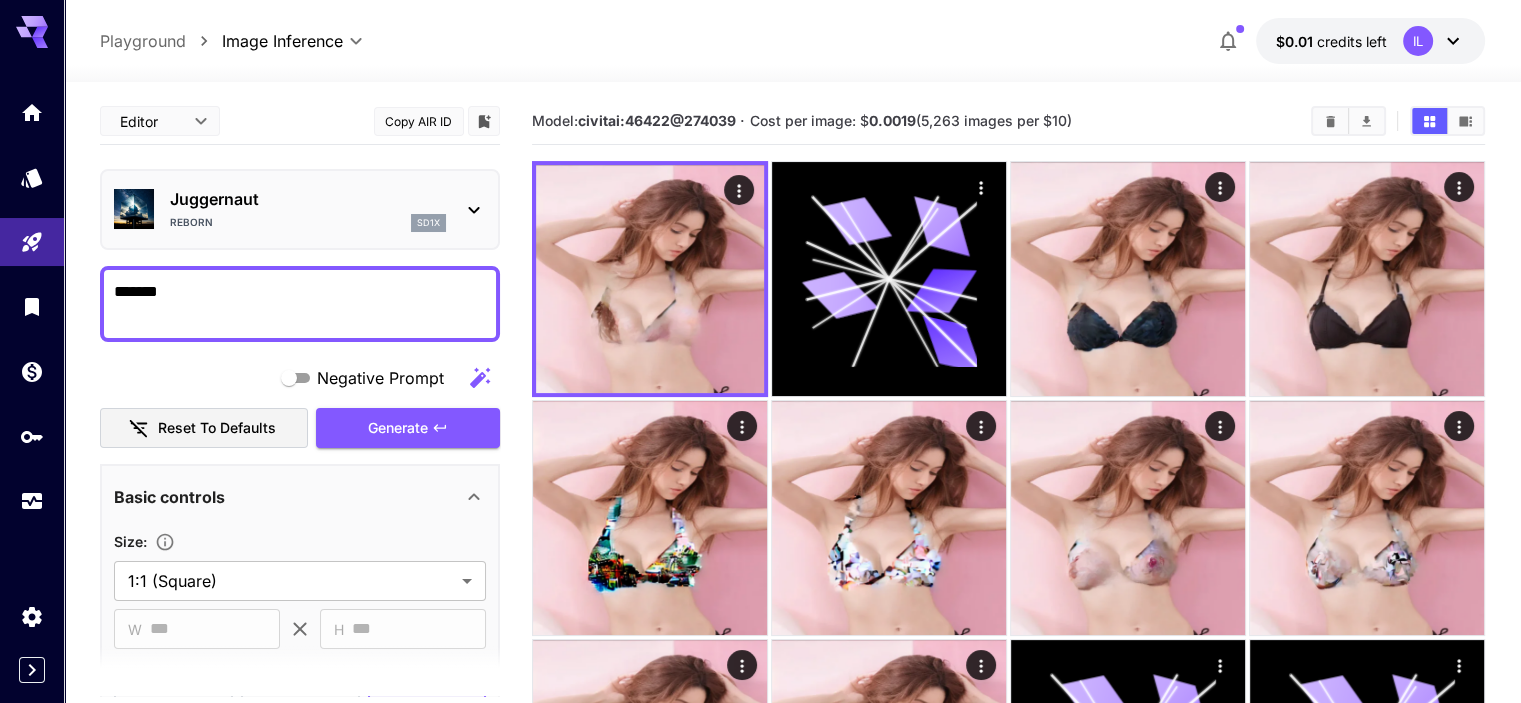 click 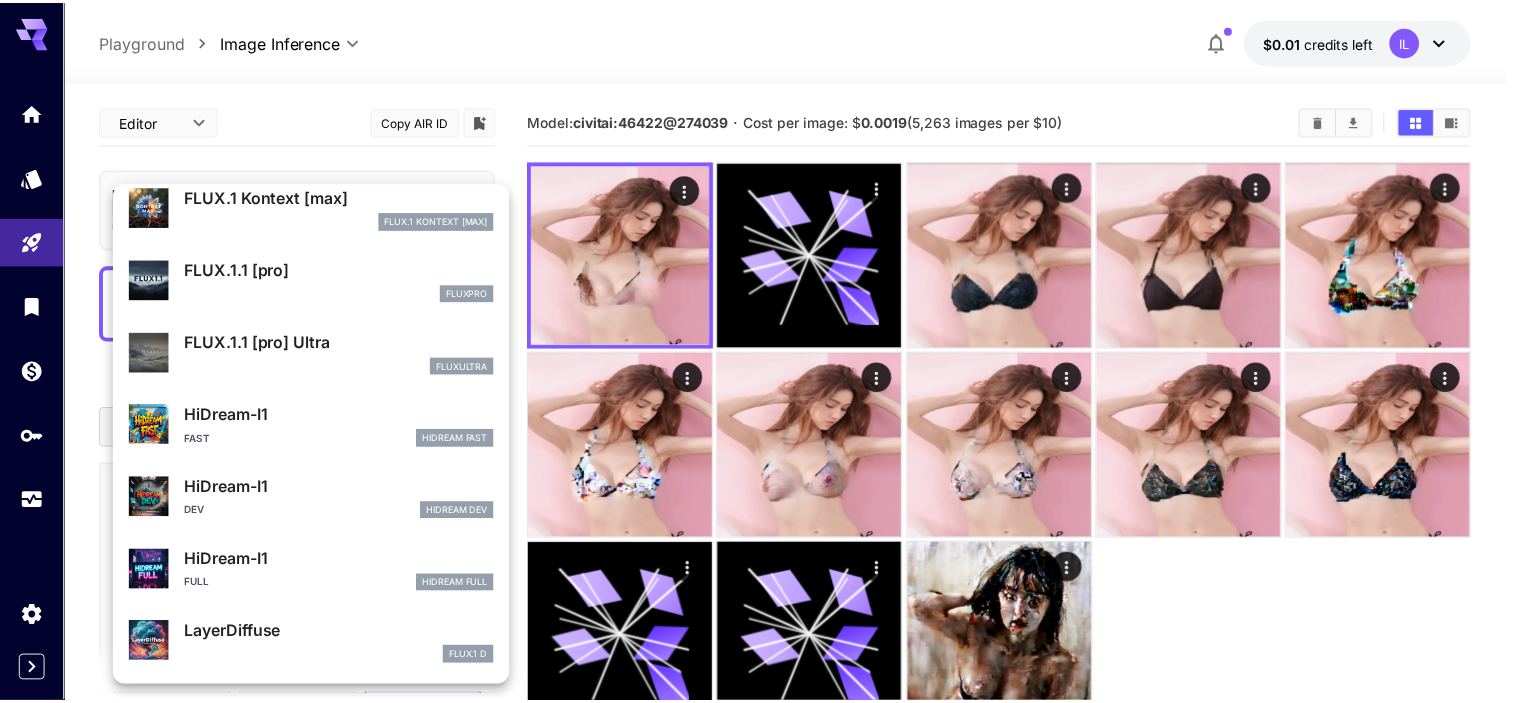 scroll, scrollTop: 376, scrollLeft: 0, axis: vertical 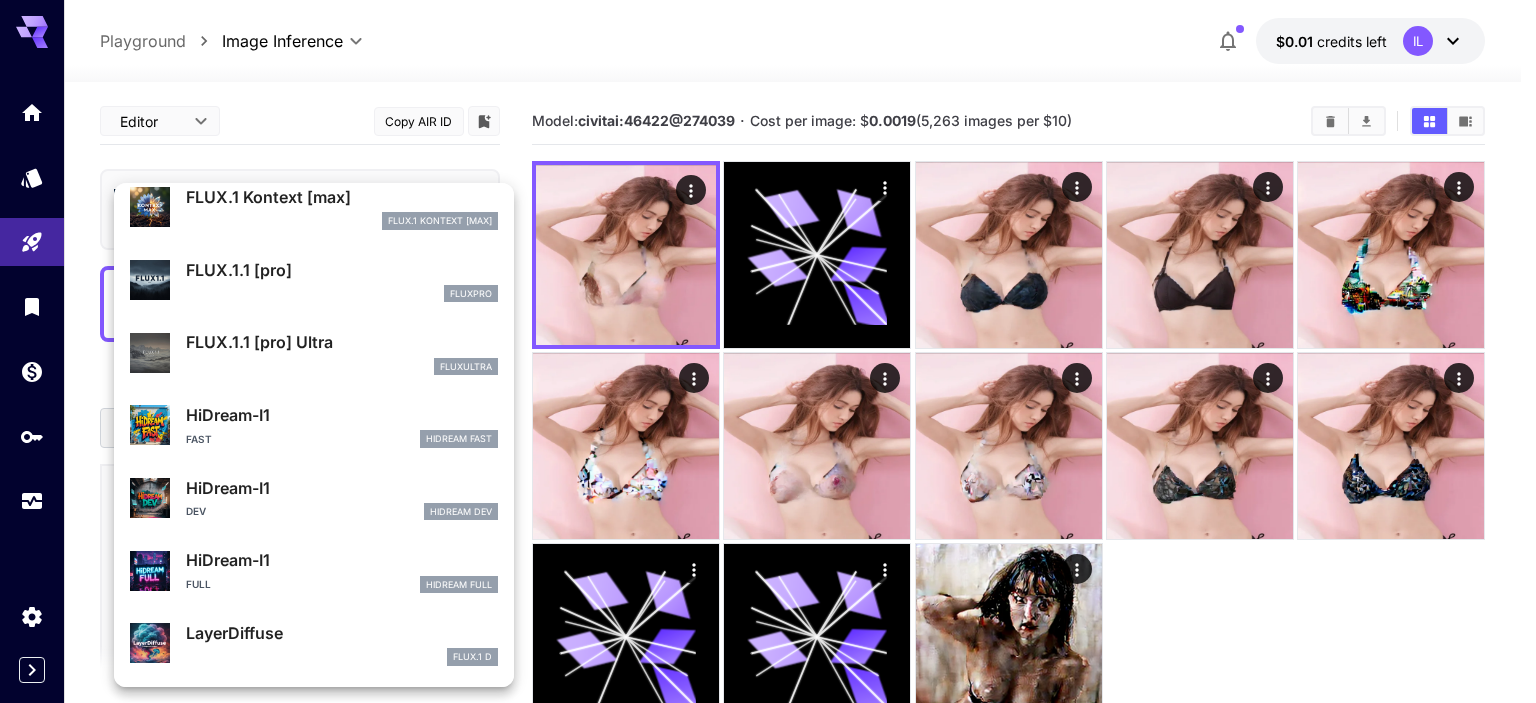 click on "FLUX.1.1 [pro]" at bounding box center [342, 270] 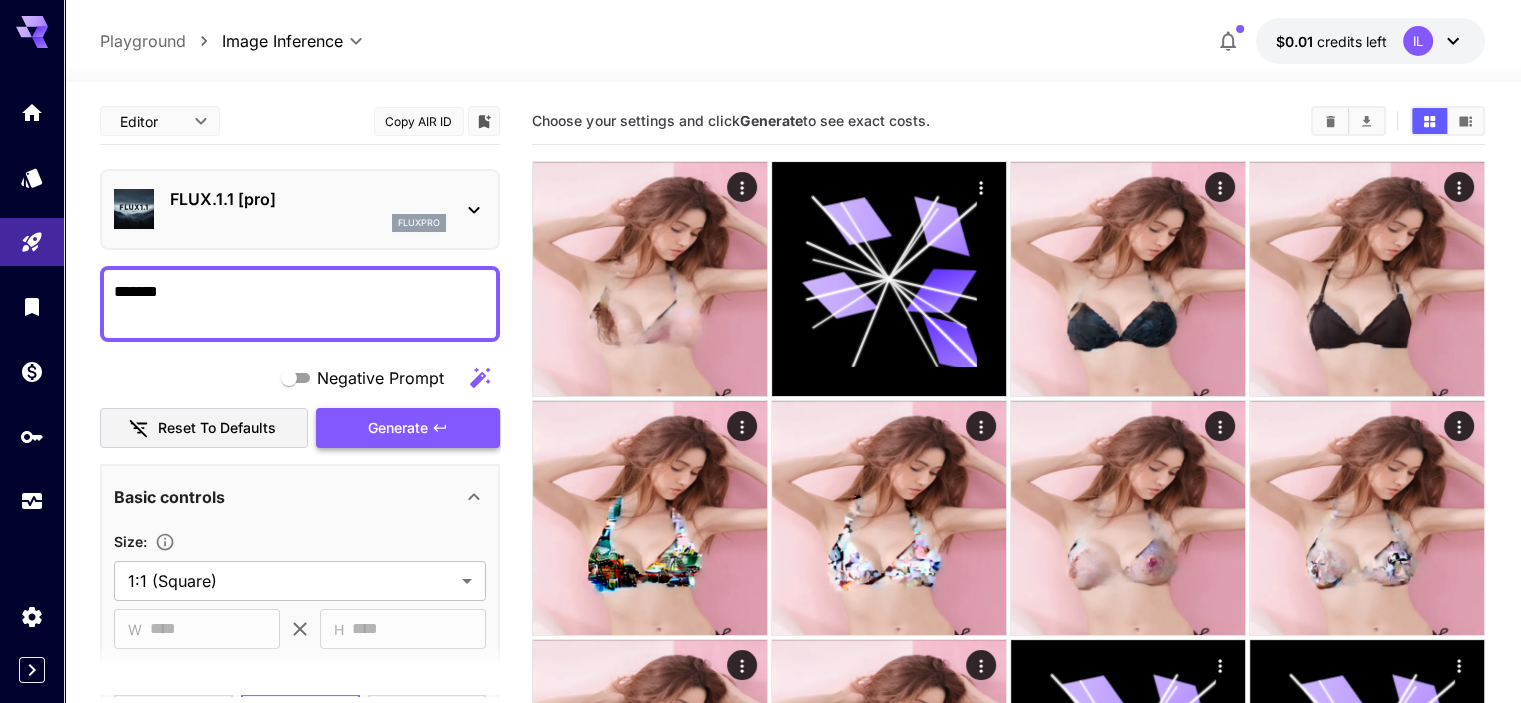 click on "Generate" at bounding box center [408, 428] 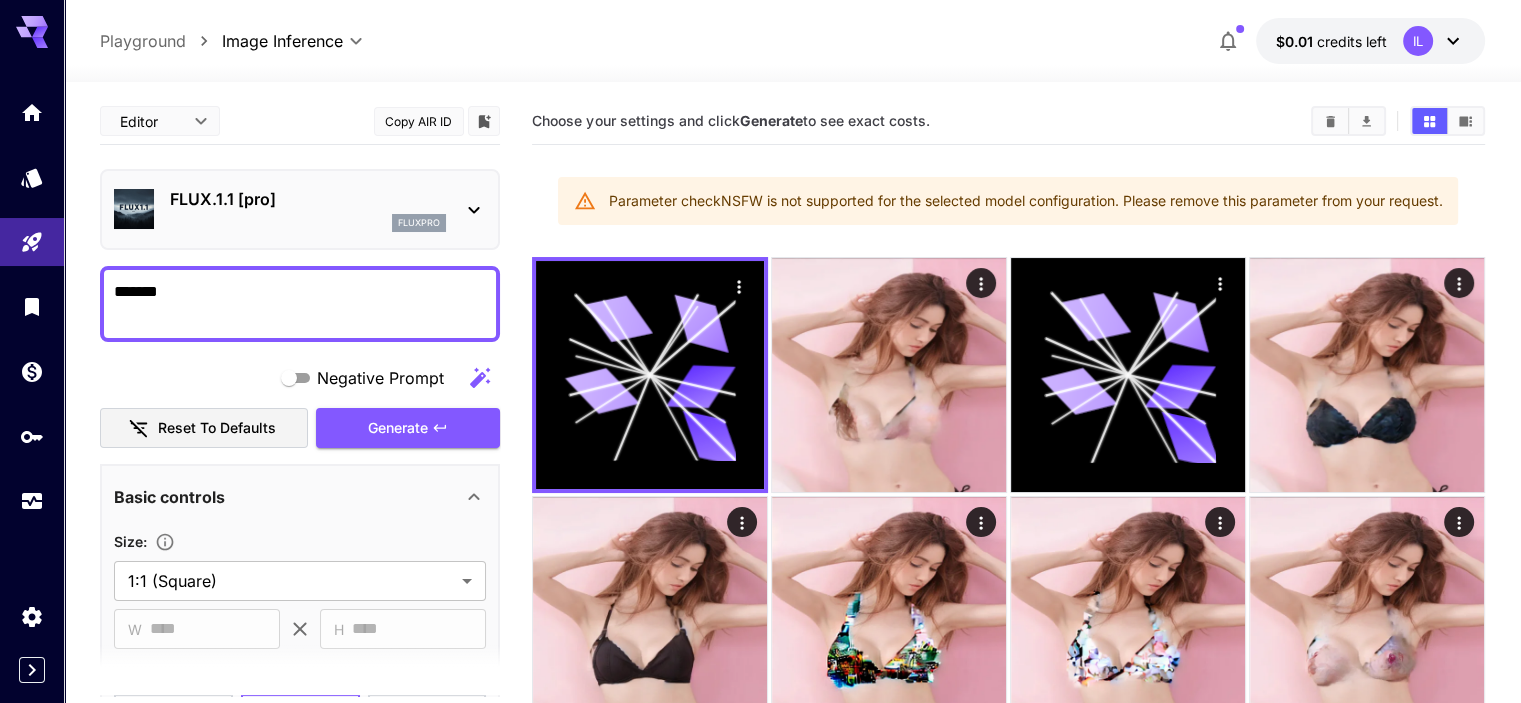 click 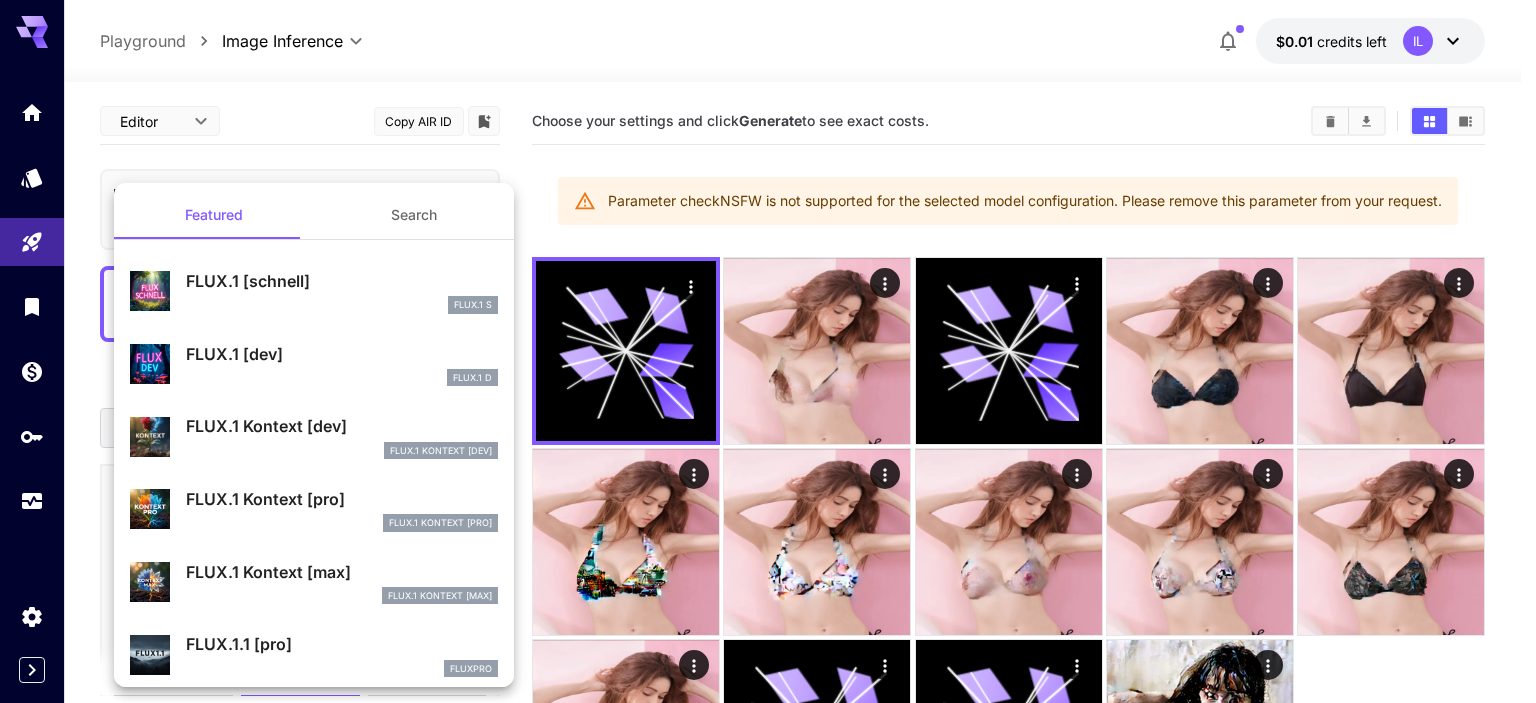 click on "FLUX.1 [schnell]" at bounding box center (342, 281) 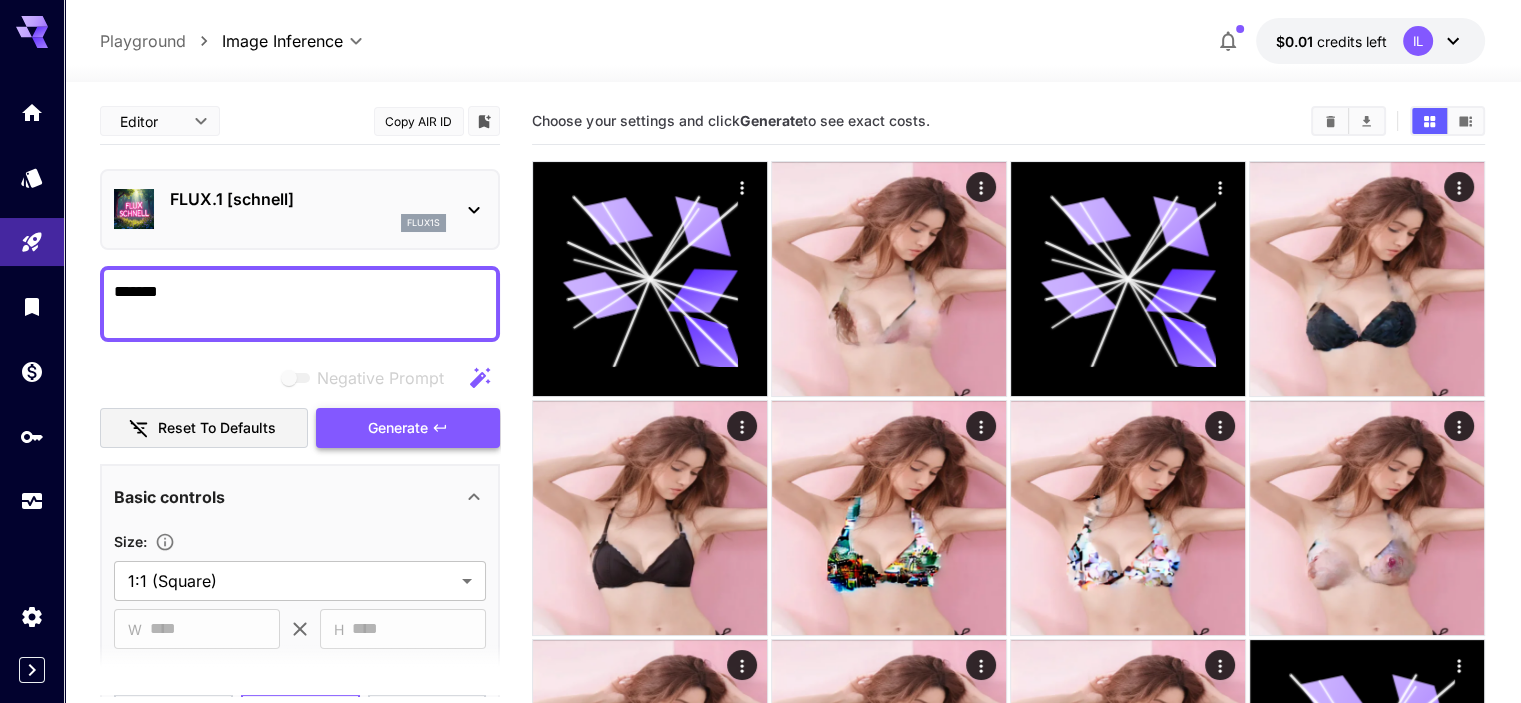 click on "Generate" at bounding box center (408, 428) 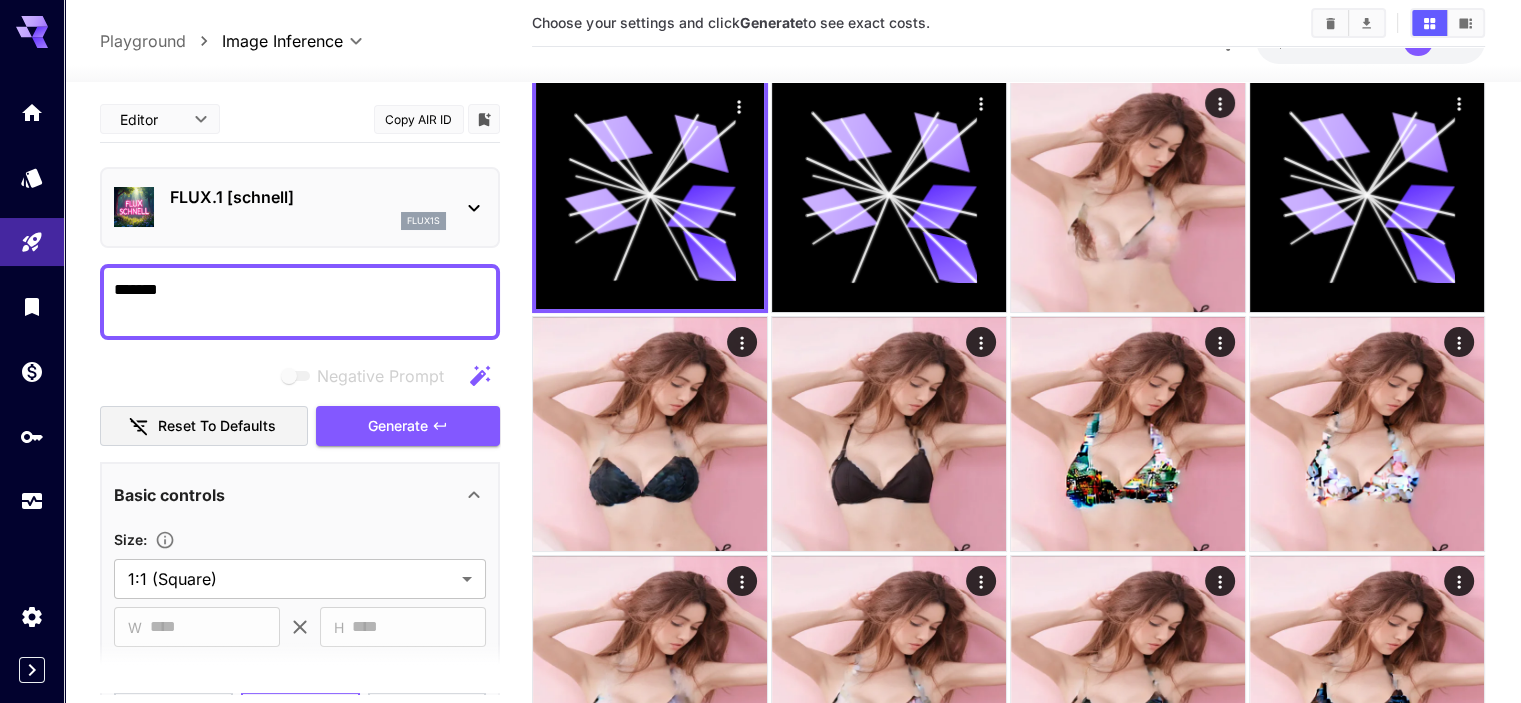 scroll, scrollTop: 183, scrollLeft: 0, axis: vertical 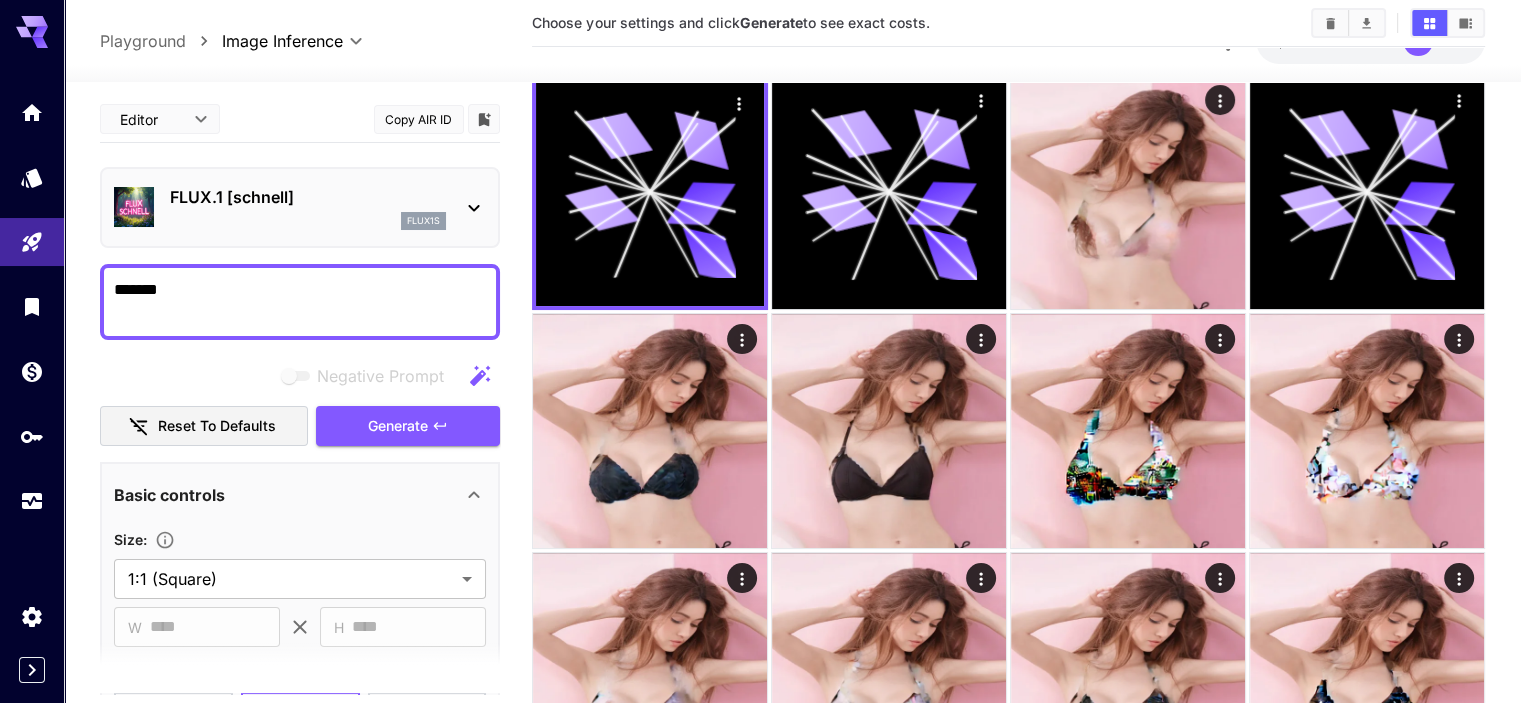 click 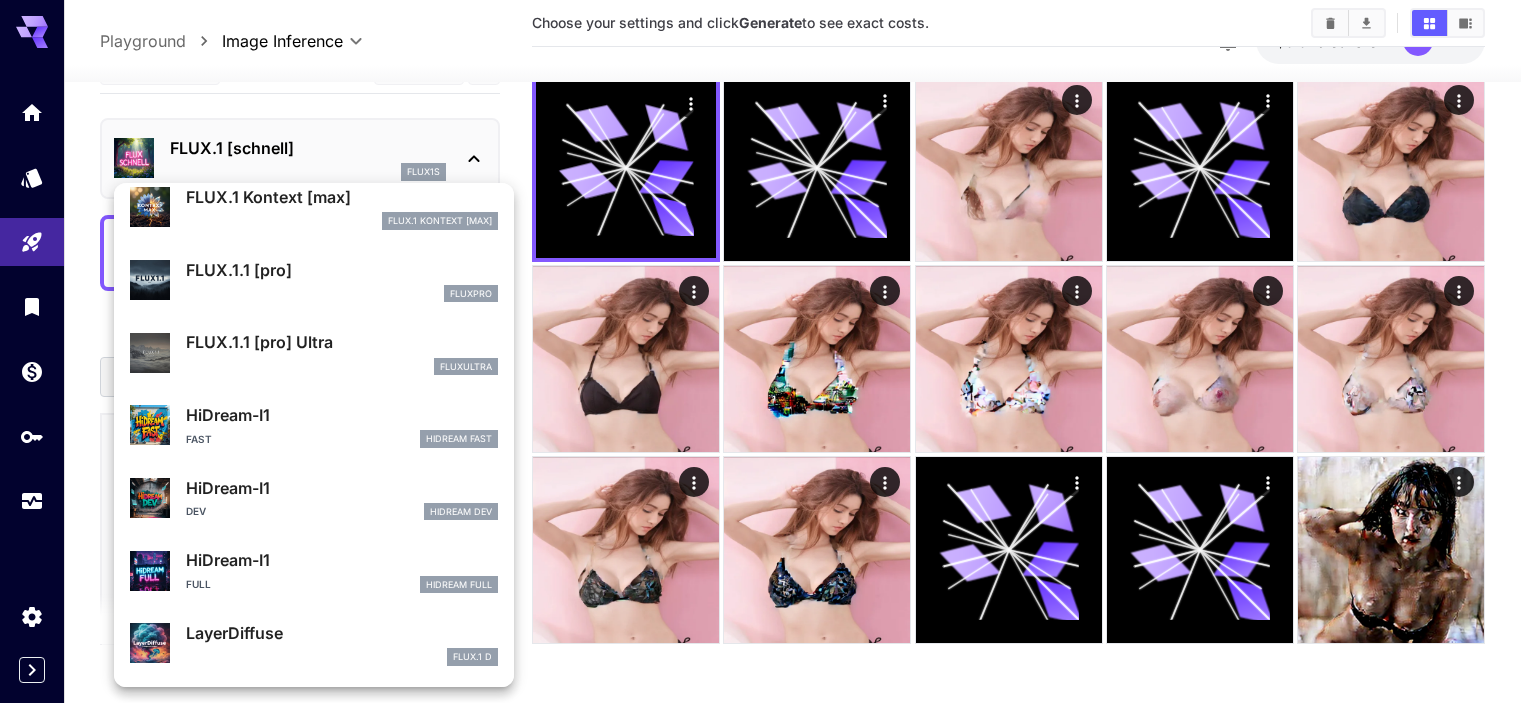scroll, scrollTop: 376, scrollLeft: 0, axis: vertical 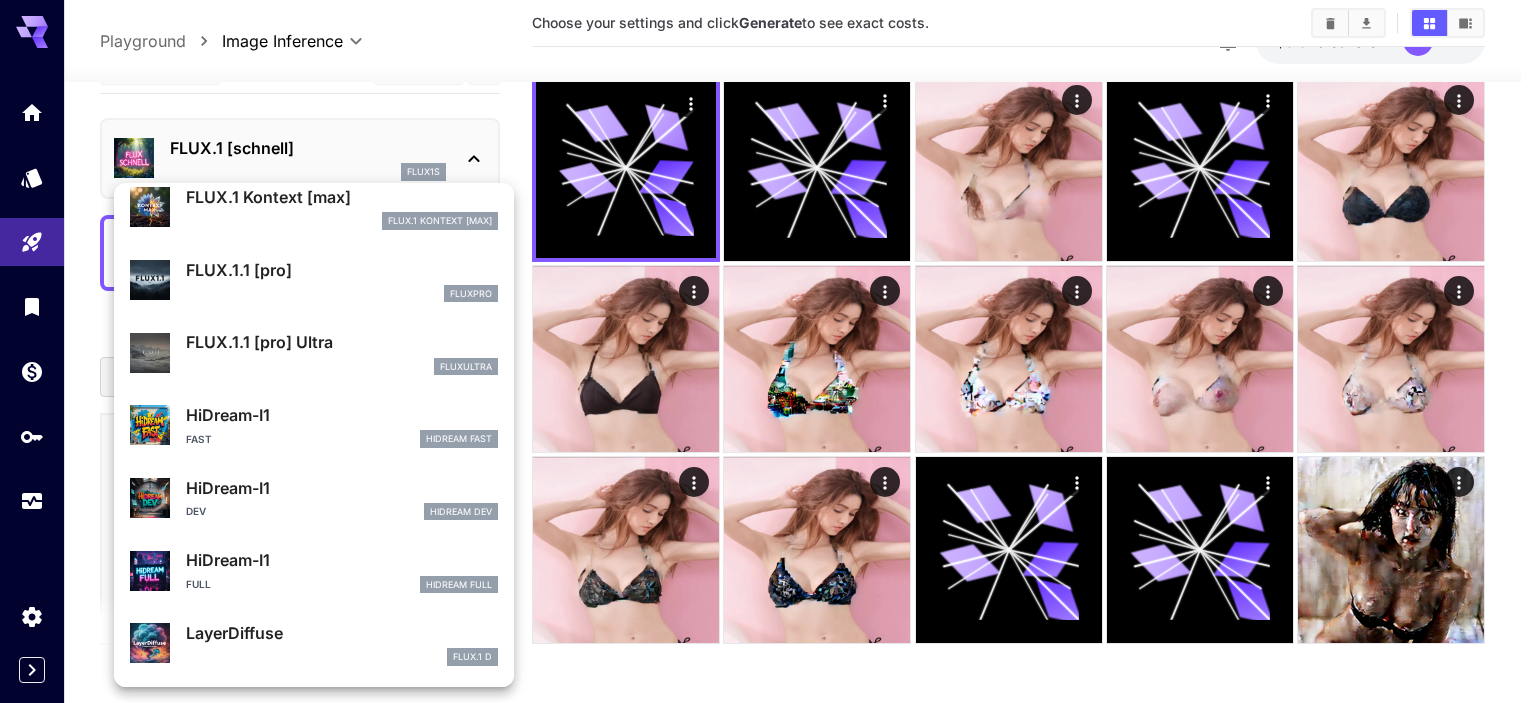 click on "LayerDiffuse" at bounding box center (342, 633) 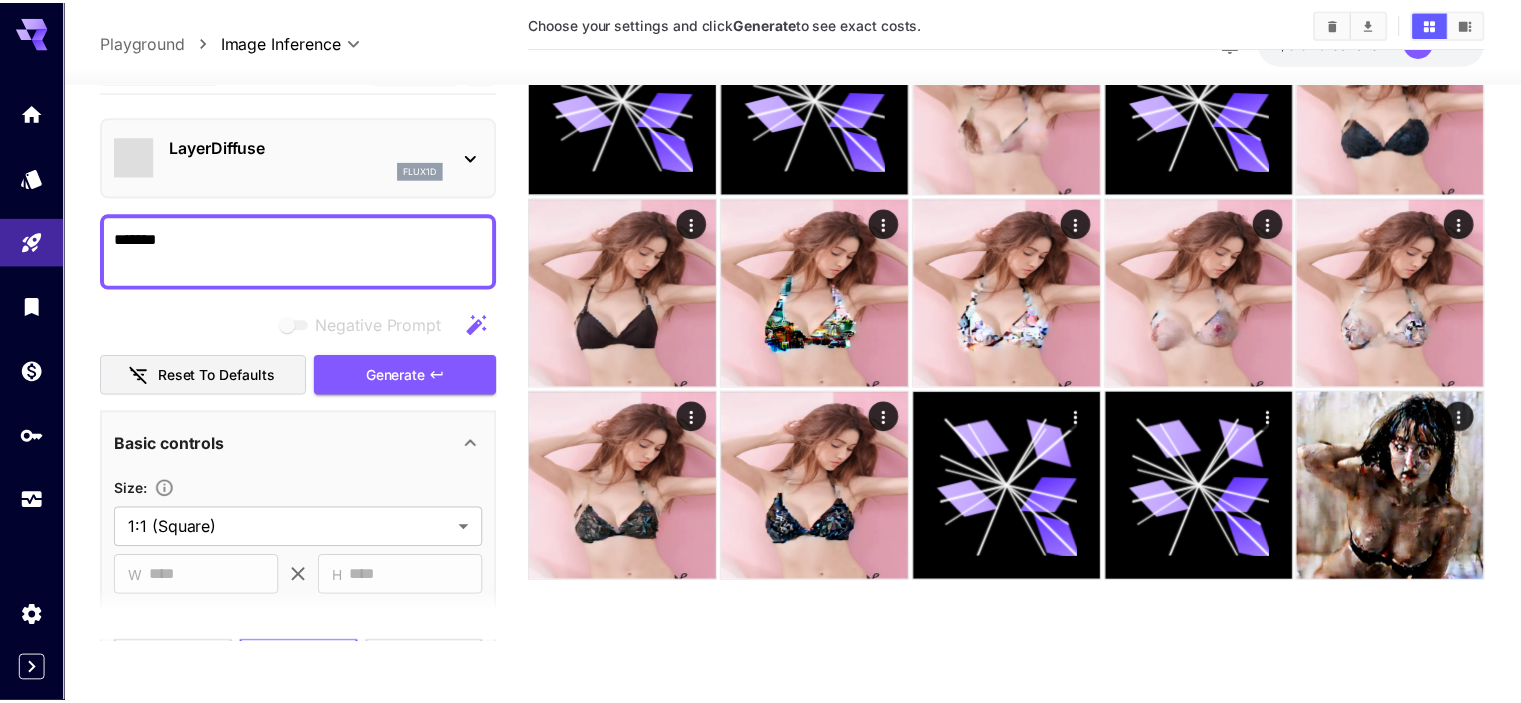 scroll, scrollTop: 158, scrollLeft: 0, axis: vertical 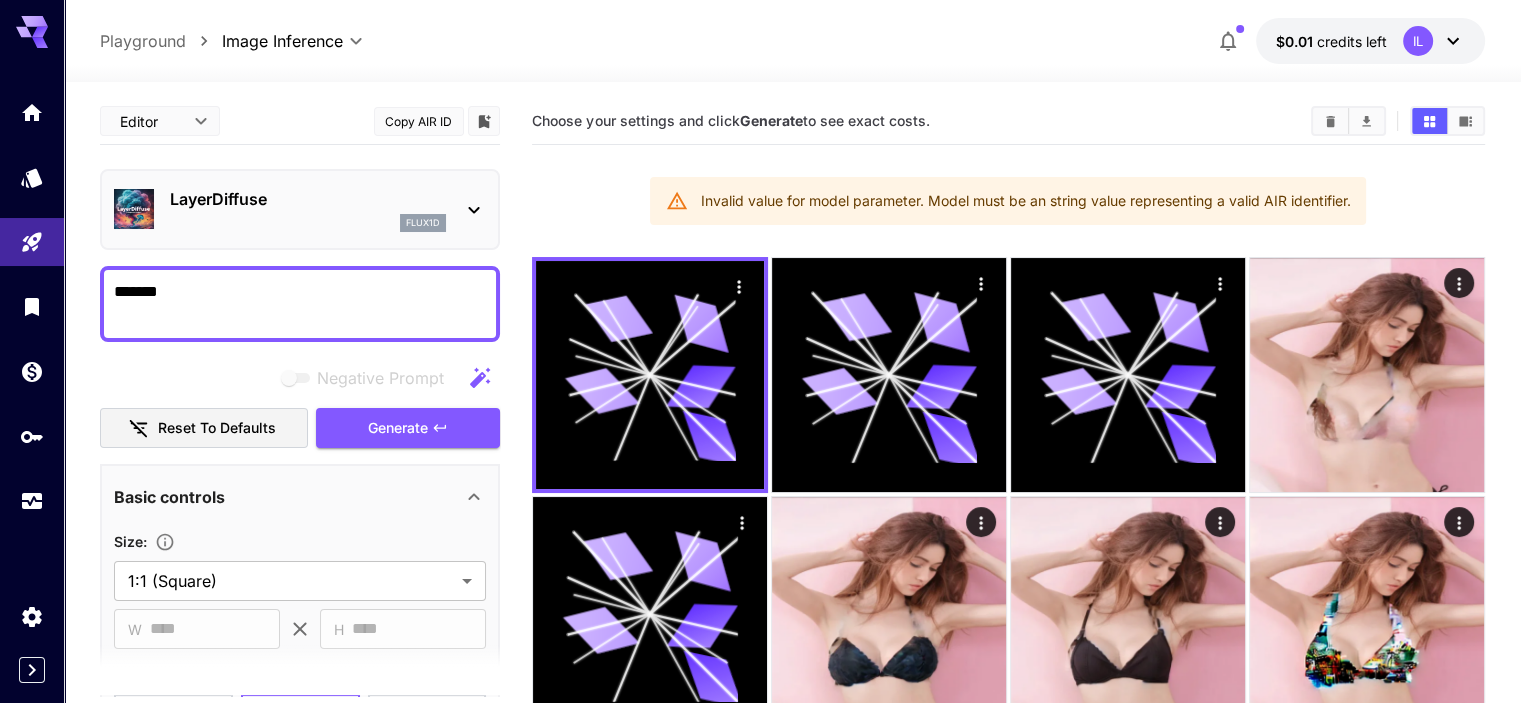 click on "Reset to defaults" at bounding box center [204, 428] 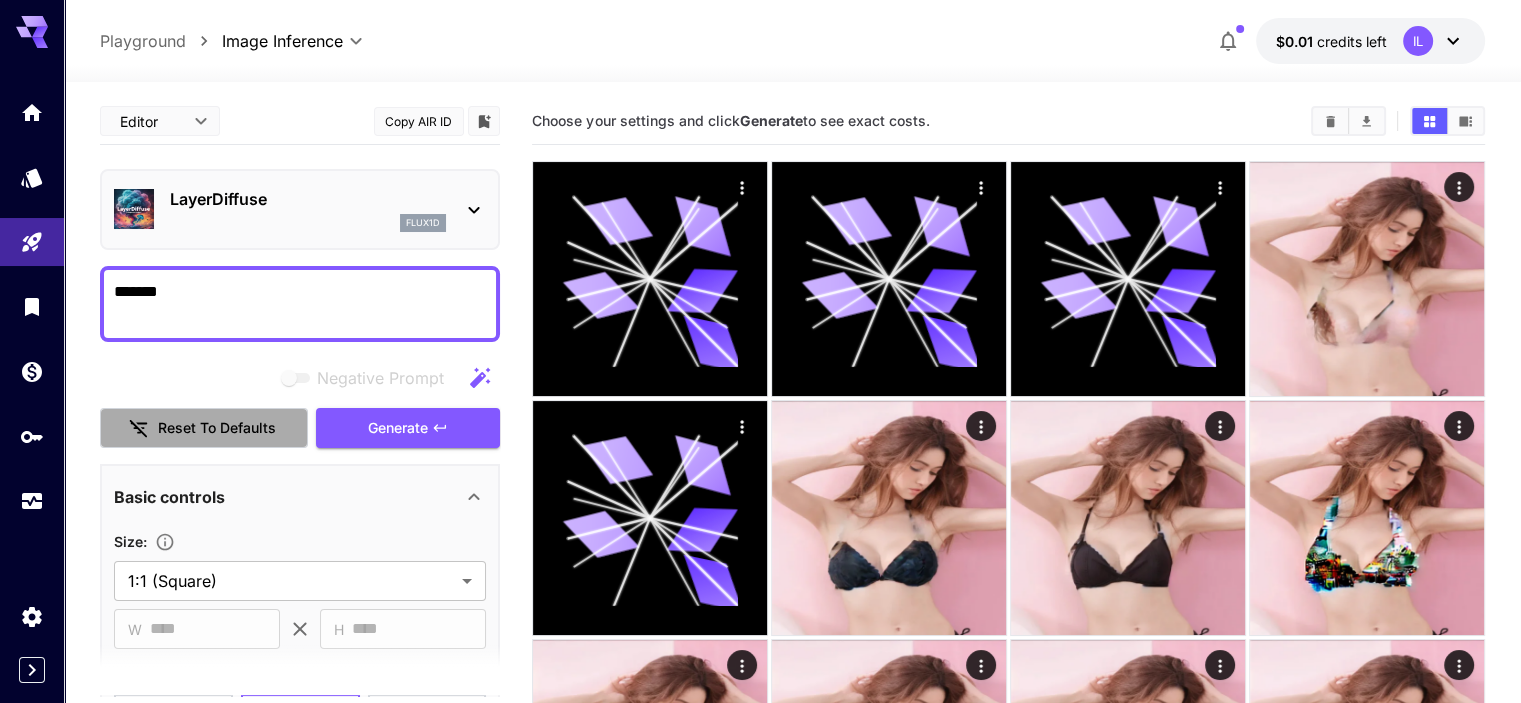 click on "Reset to defaults" at bounding box center (204, 428) 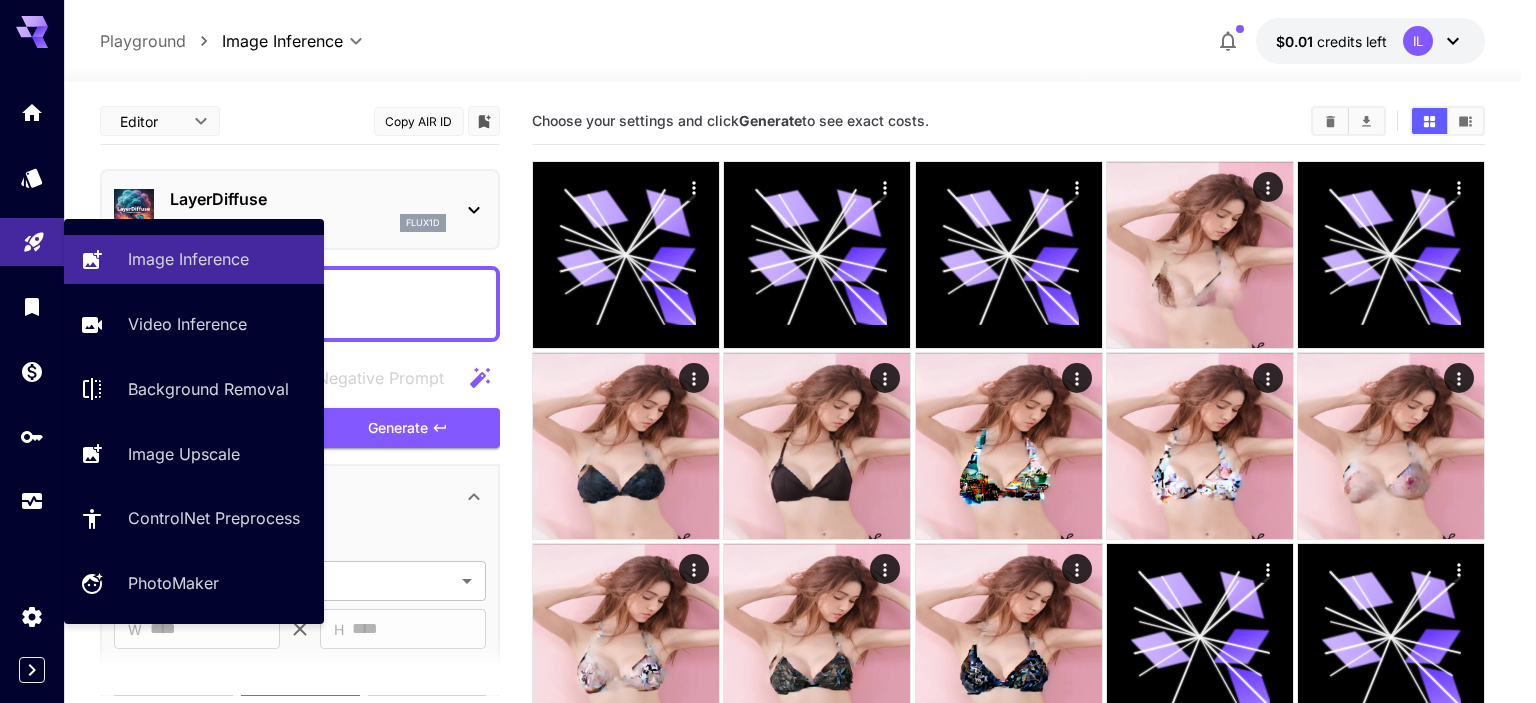 click 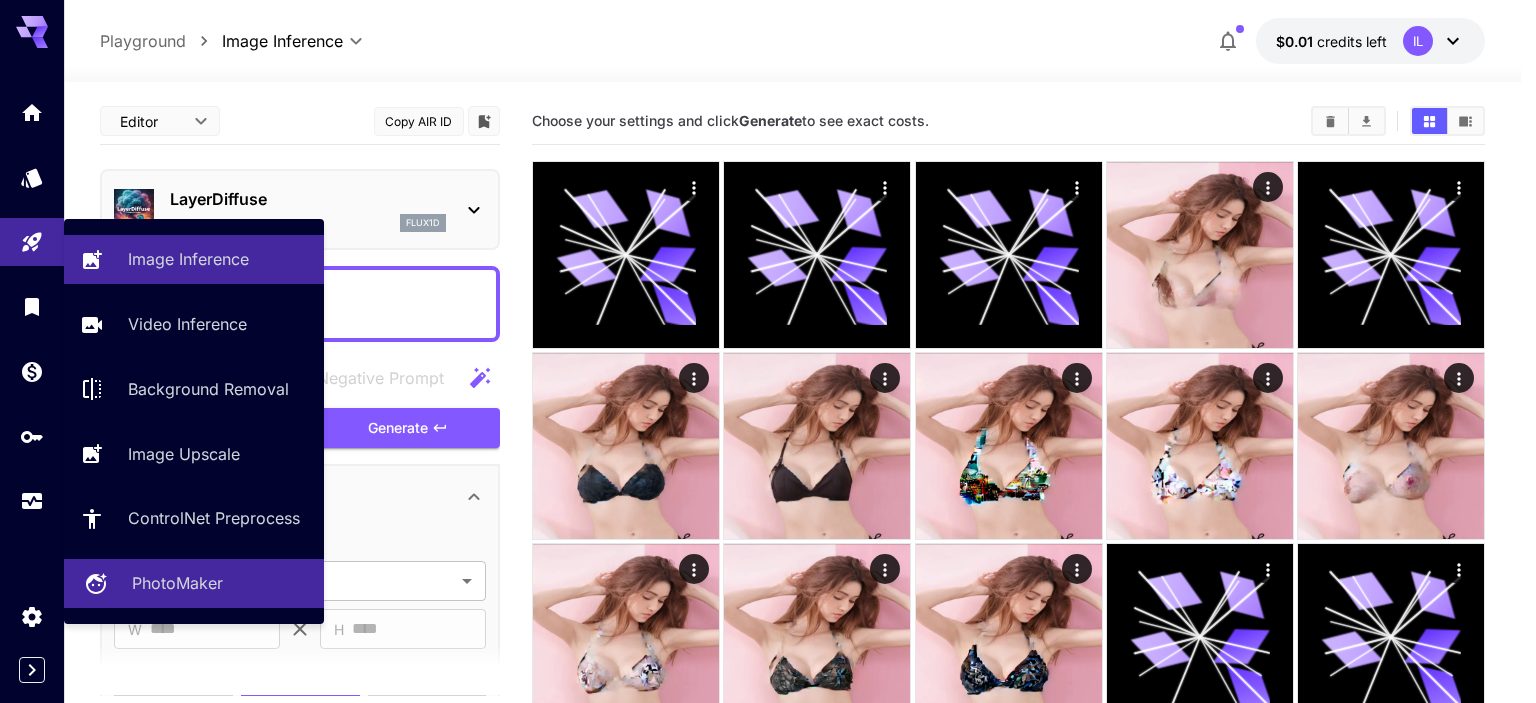 click on "PhotoMaker" at bounding box center [177, 583] 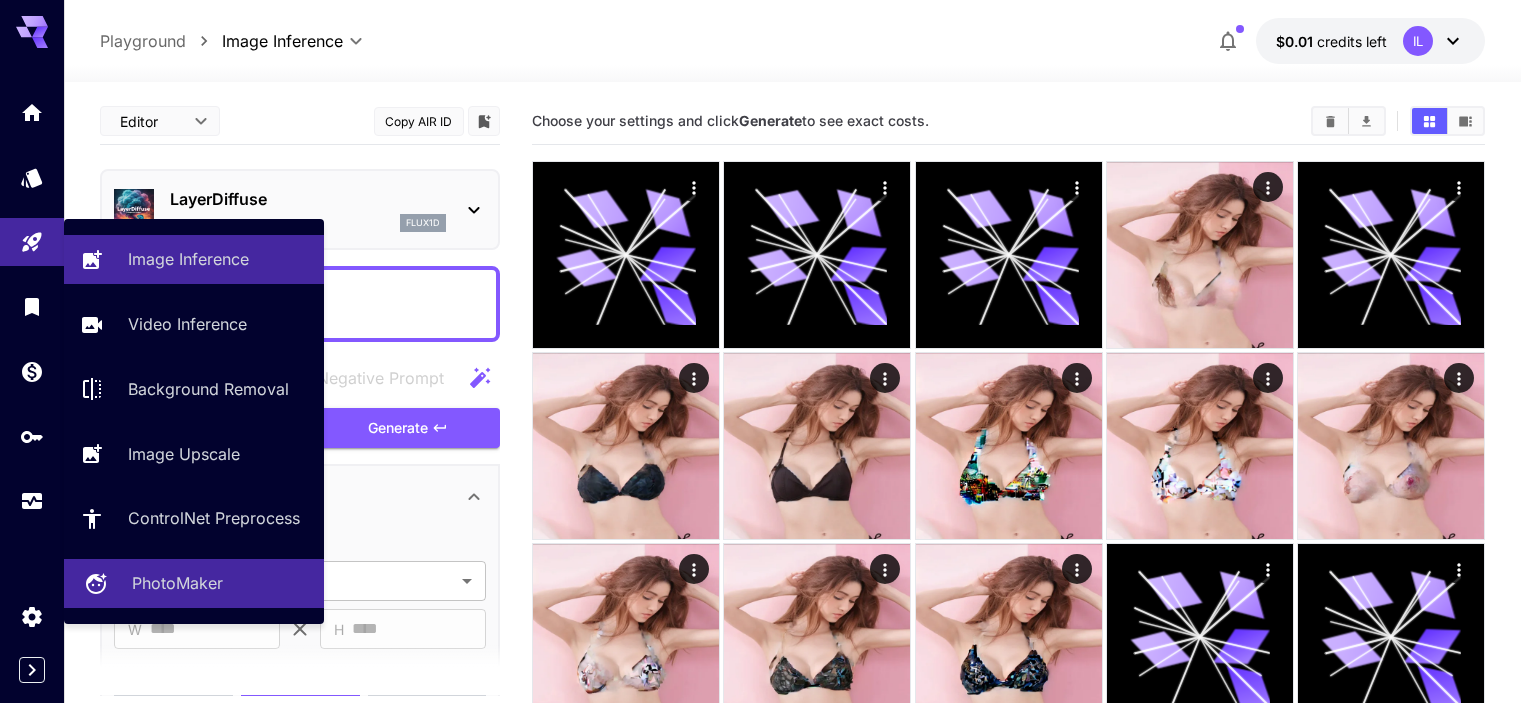 type on "**********" 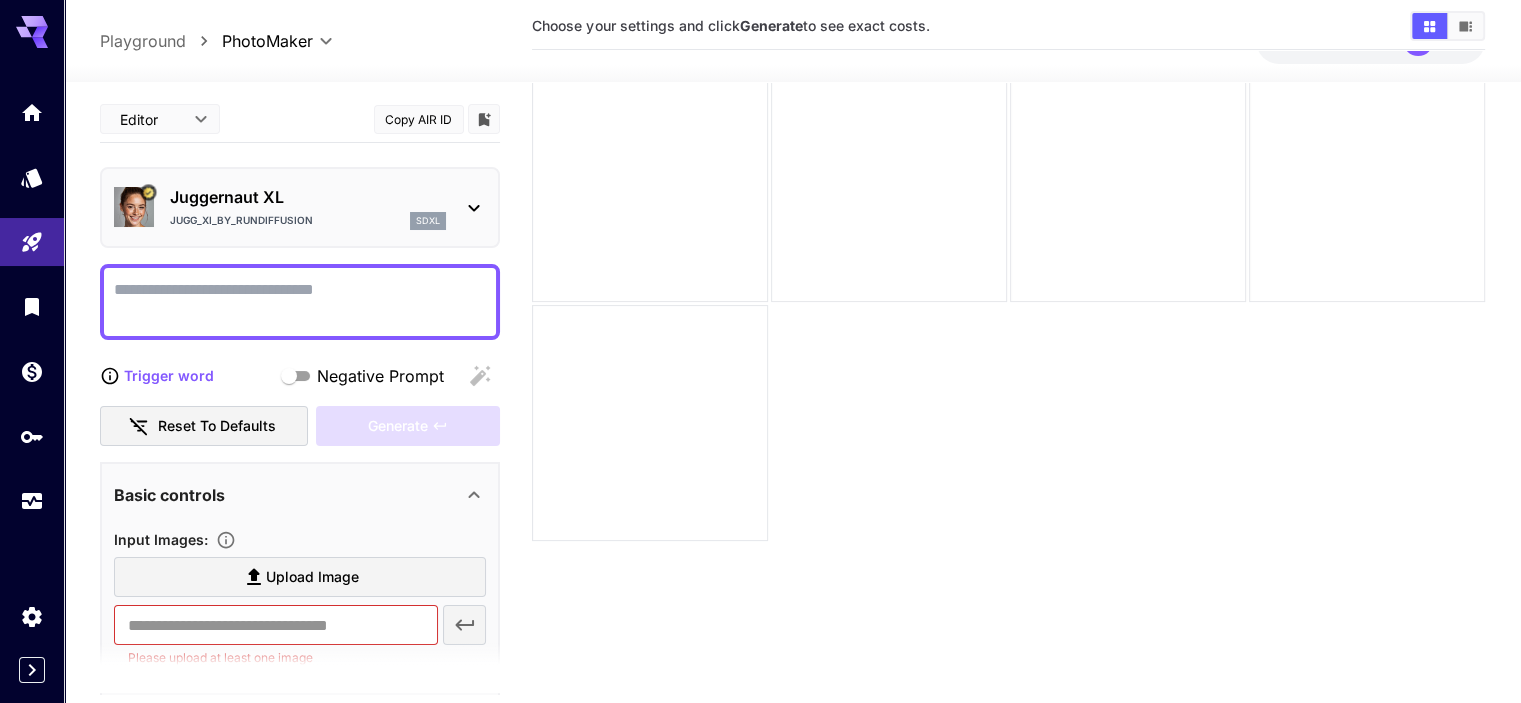 scroll, scrollTop: 100, scrollLeft: 0, axis: vertical 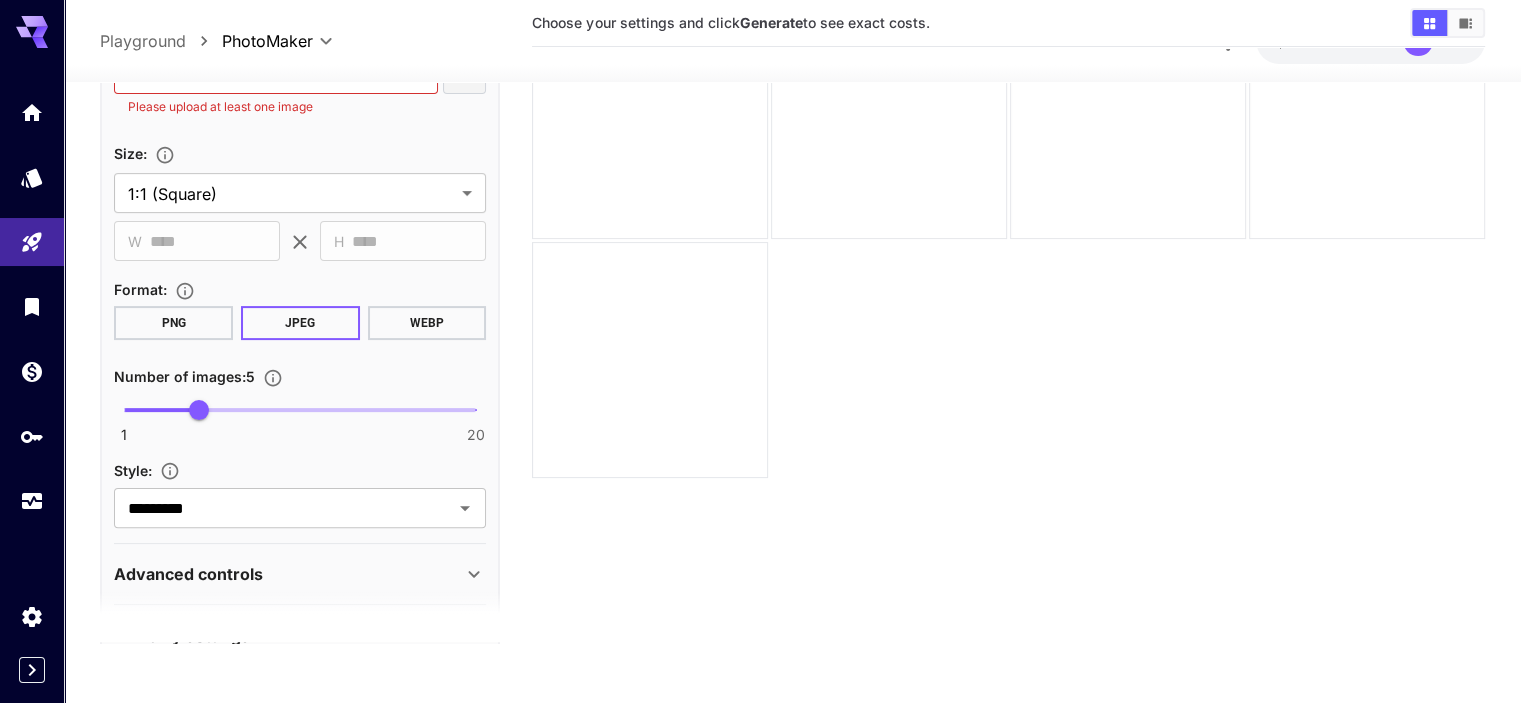 click 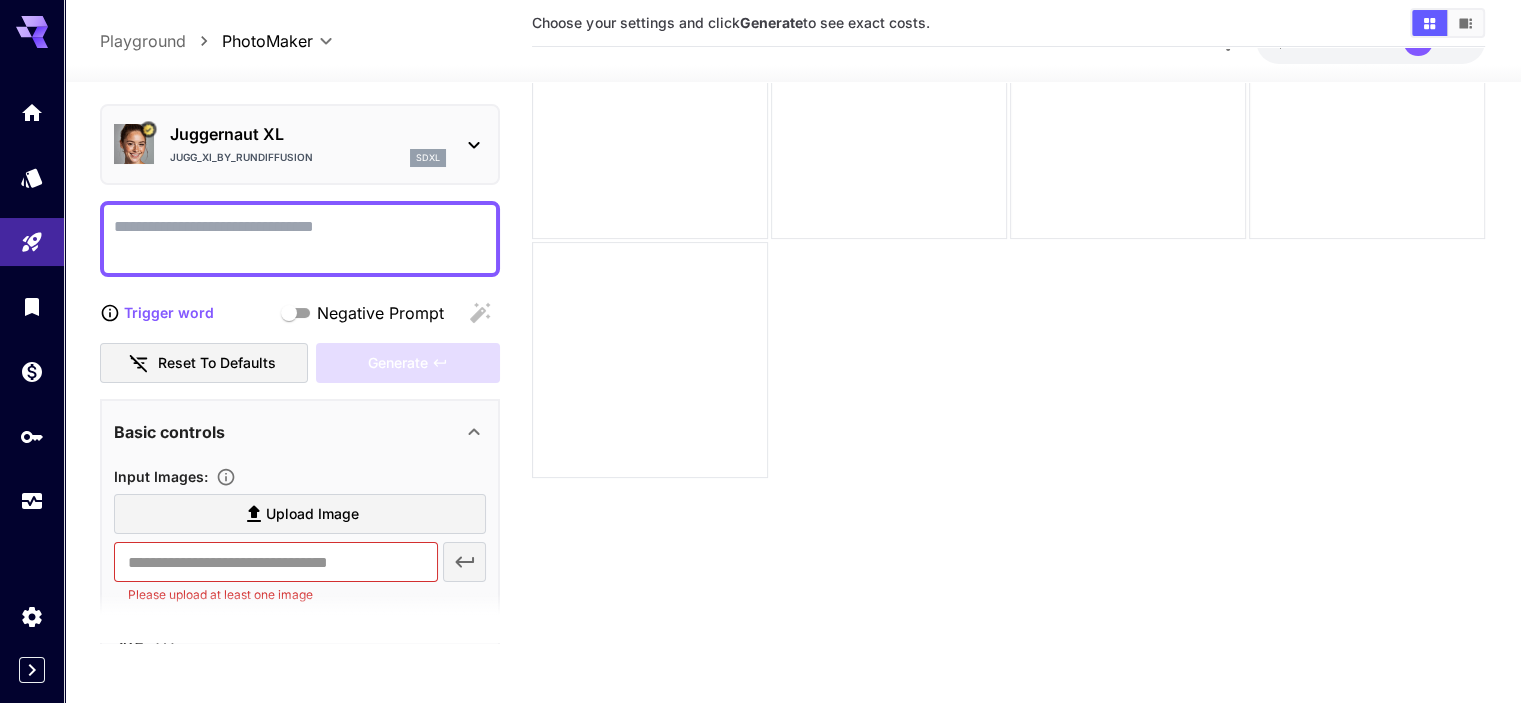 scroll, scrollTop: 0, scrollLeft: 0, axis: both 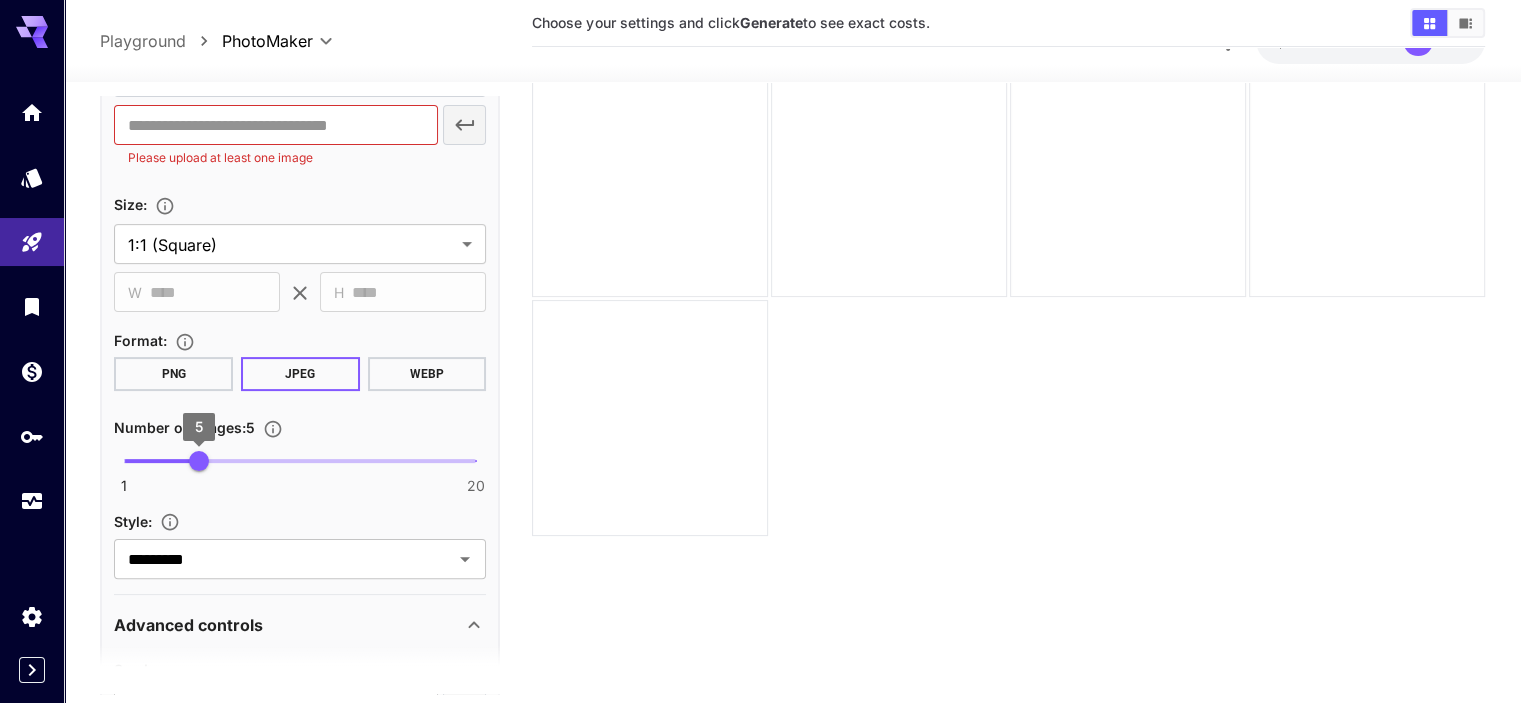 type on "*" 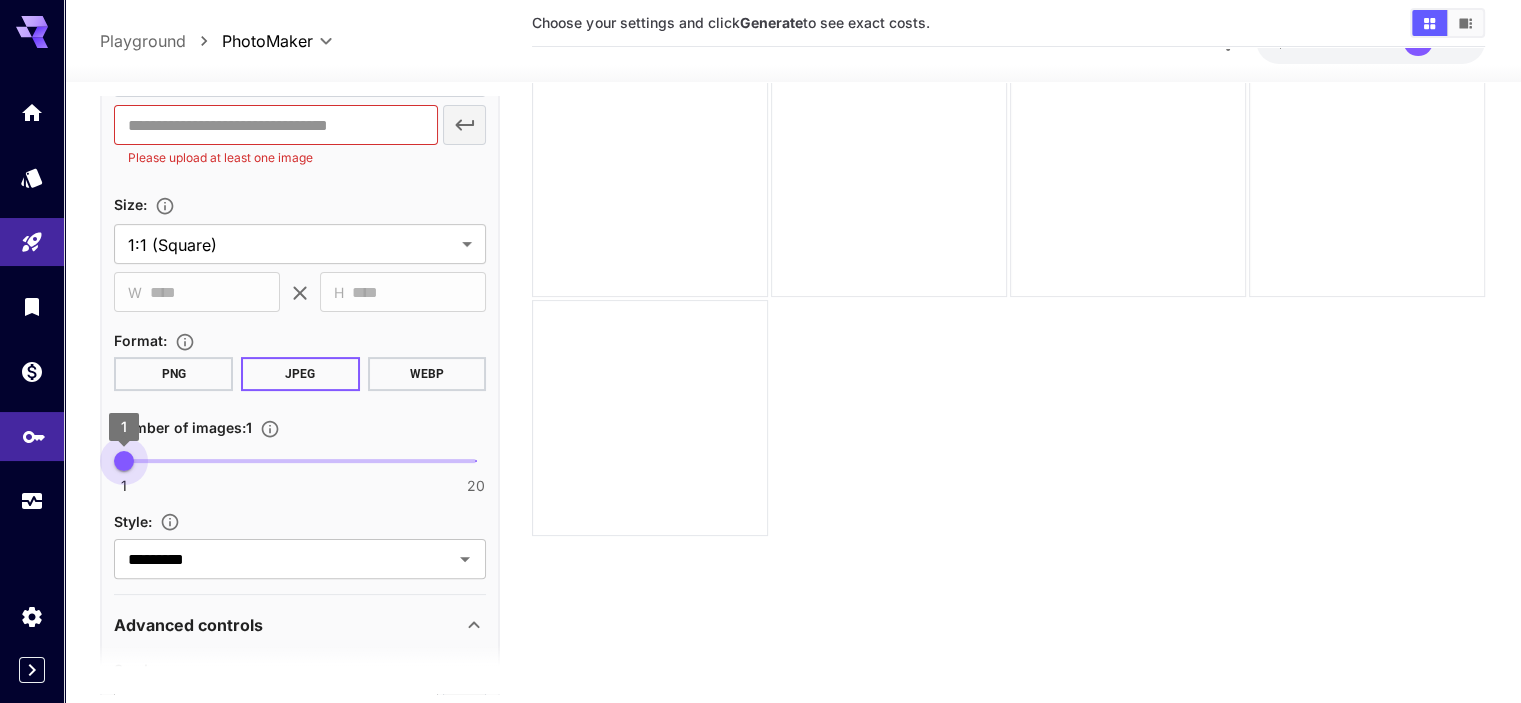 drag, startPoint x: 190, startPoint y: 463, endPoint x: 47, endPoint y: 461, distance: 143.01399 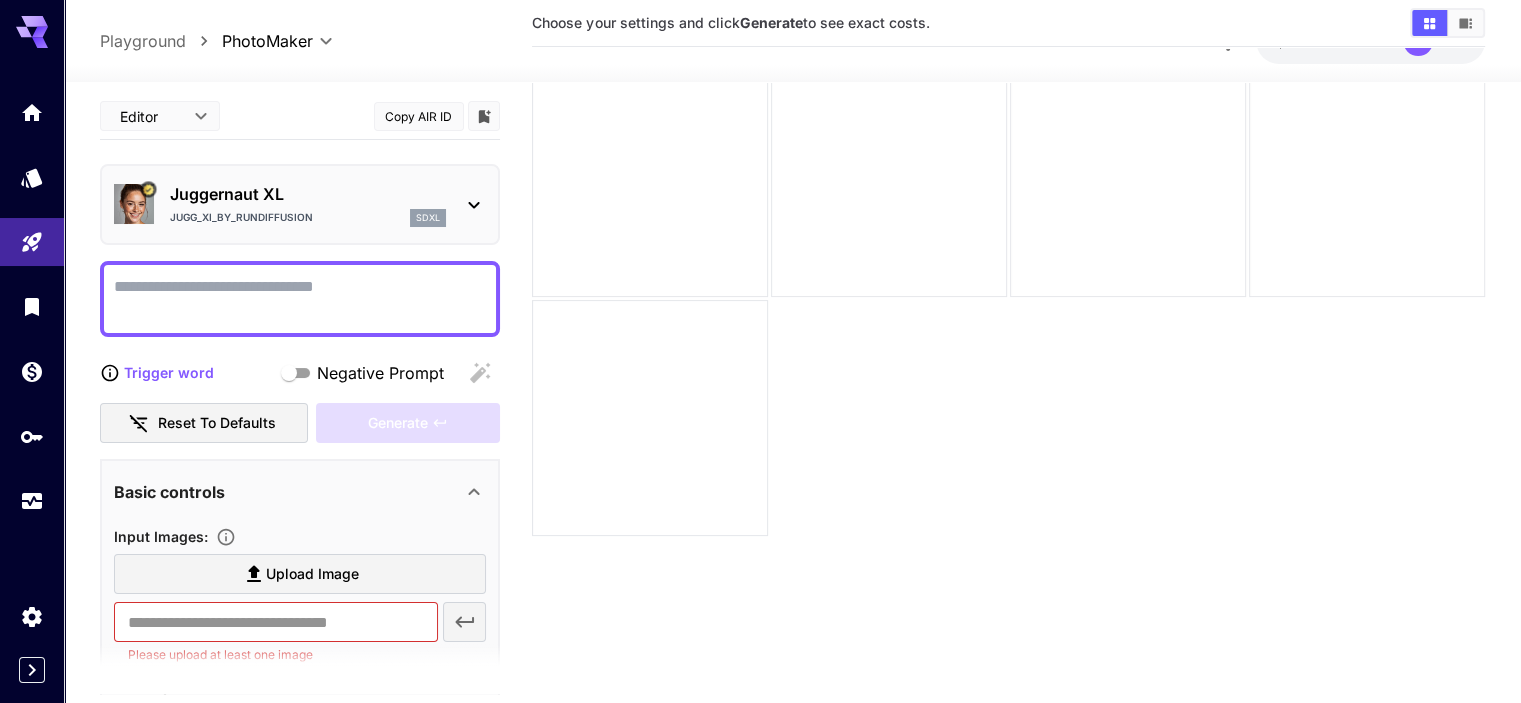 scroll, scrollTop: 0, scrollLeft: 0, axis: both 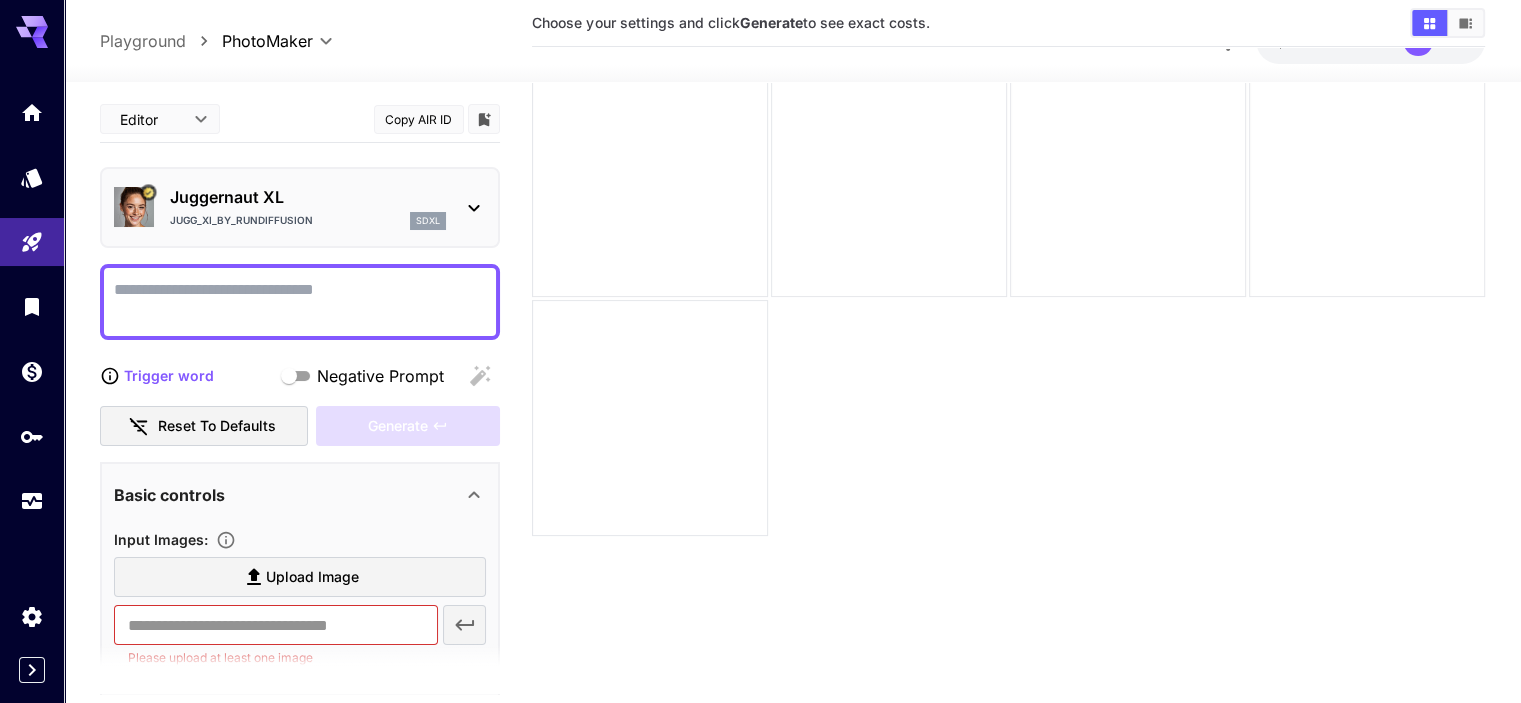 click 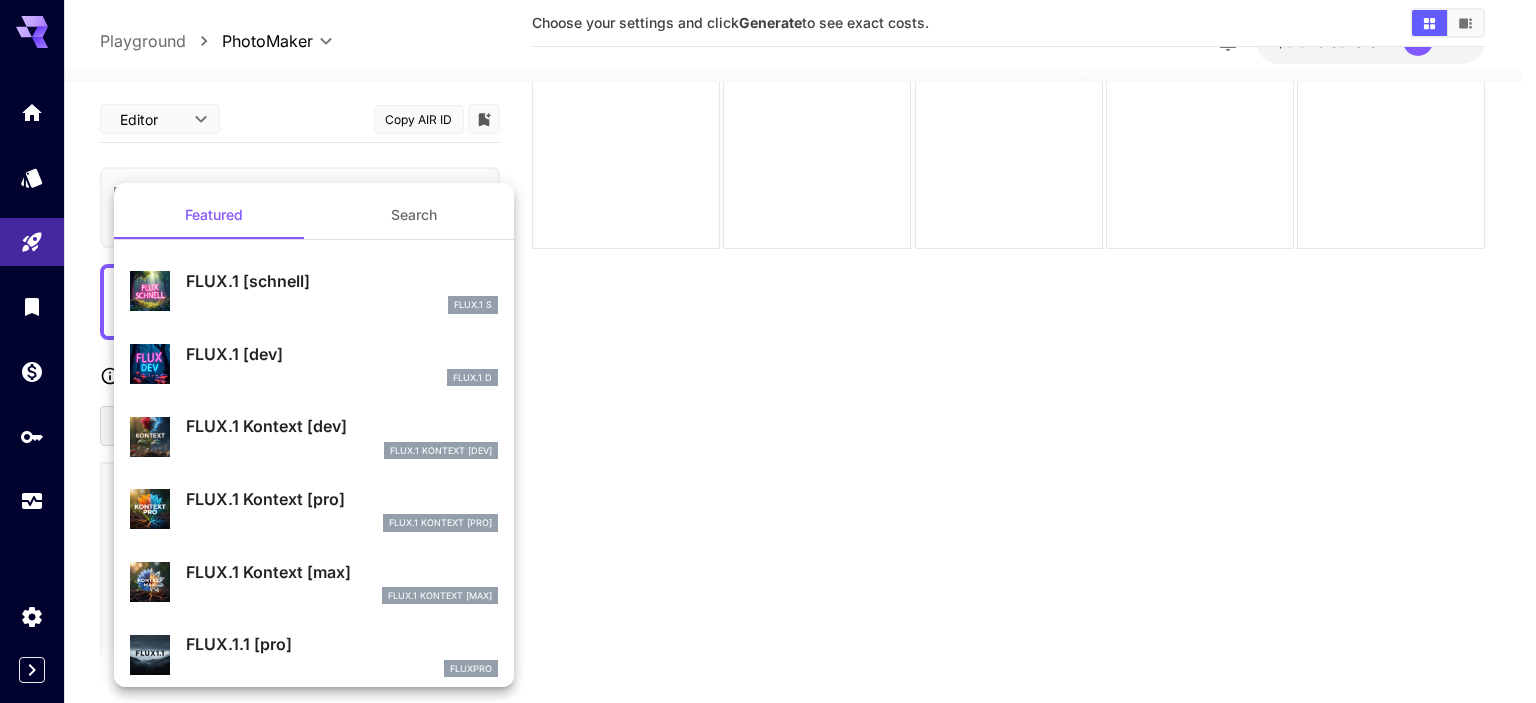 click at bounding box center [768, 351] 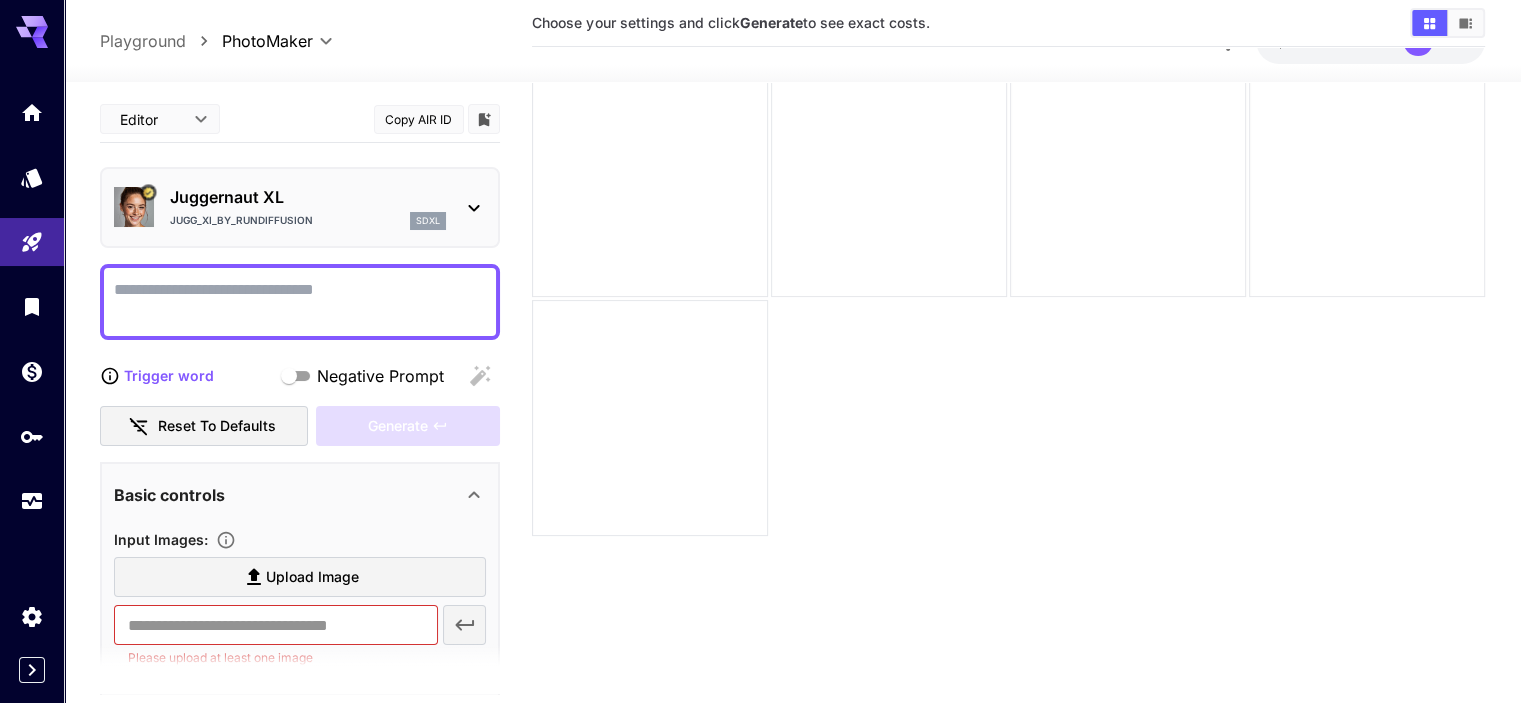 click at bounding box center (134, 207) 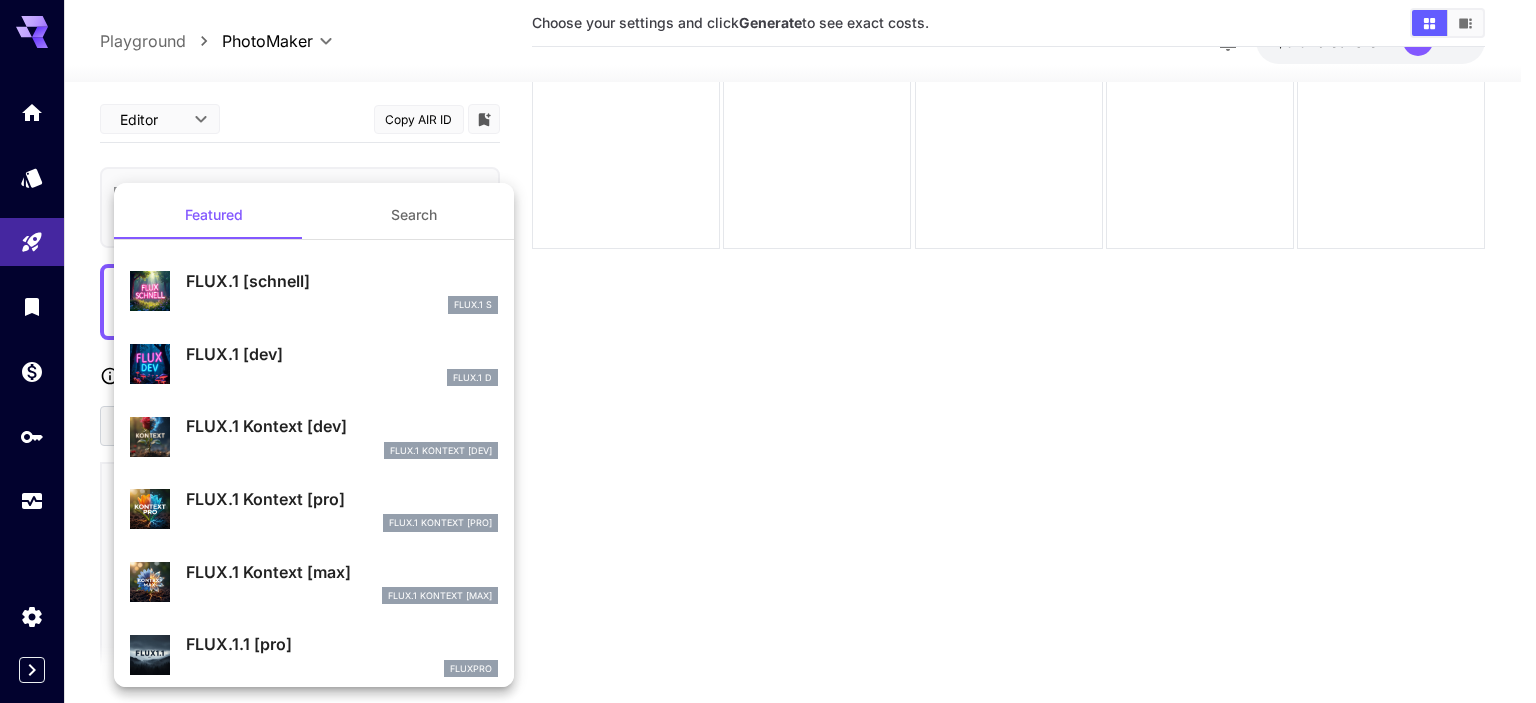 click at bounding box center [768, 351] 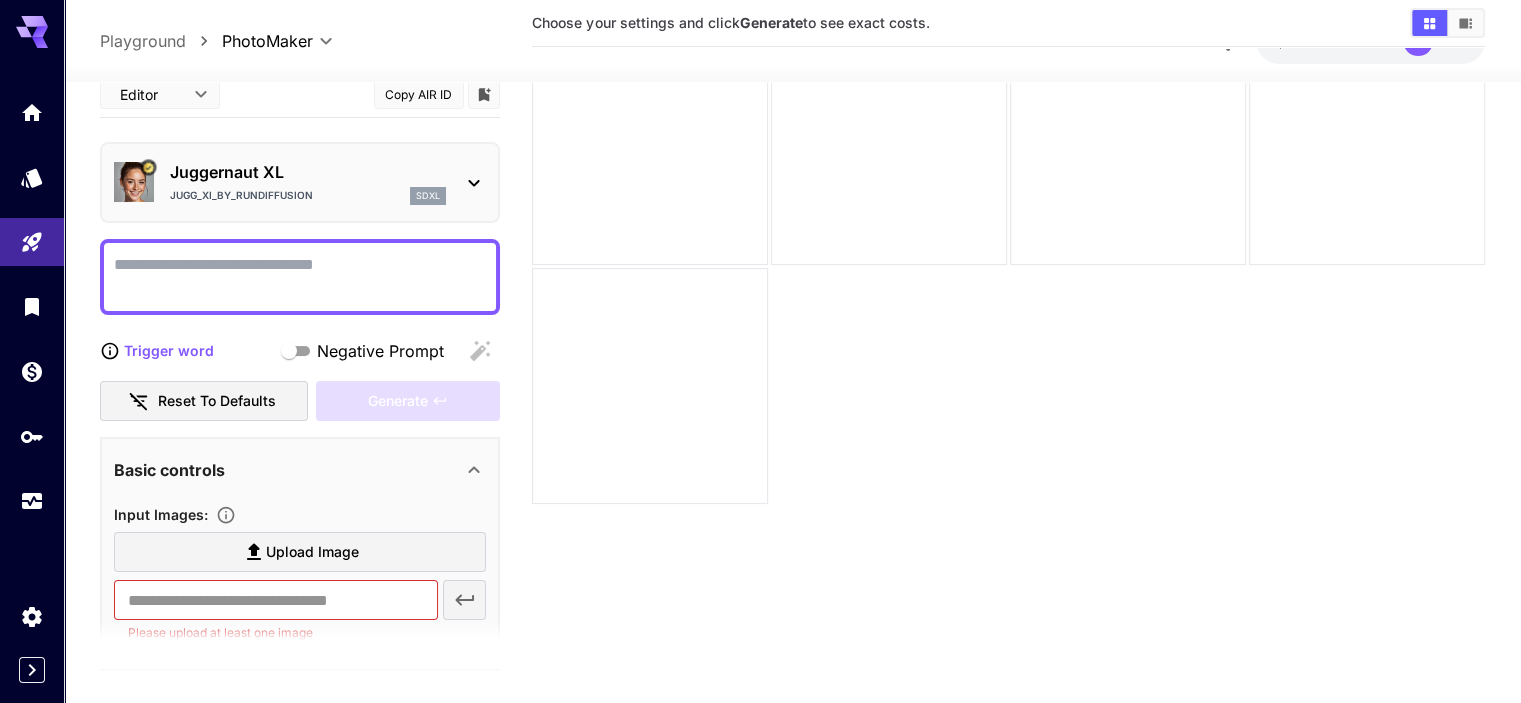 scroll, scrollTop: 158, scrollLeft: 0, axis: vertical 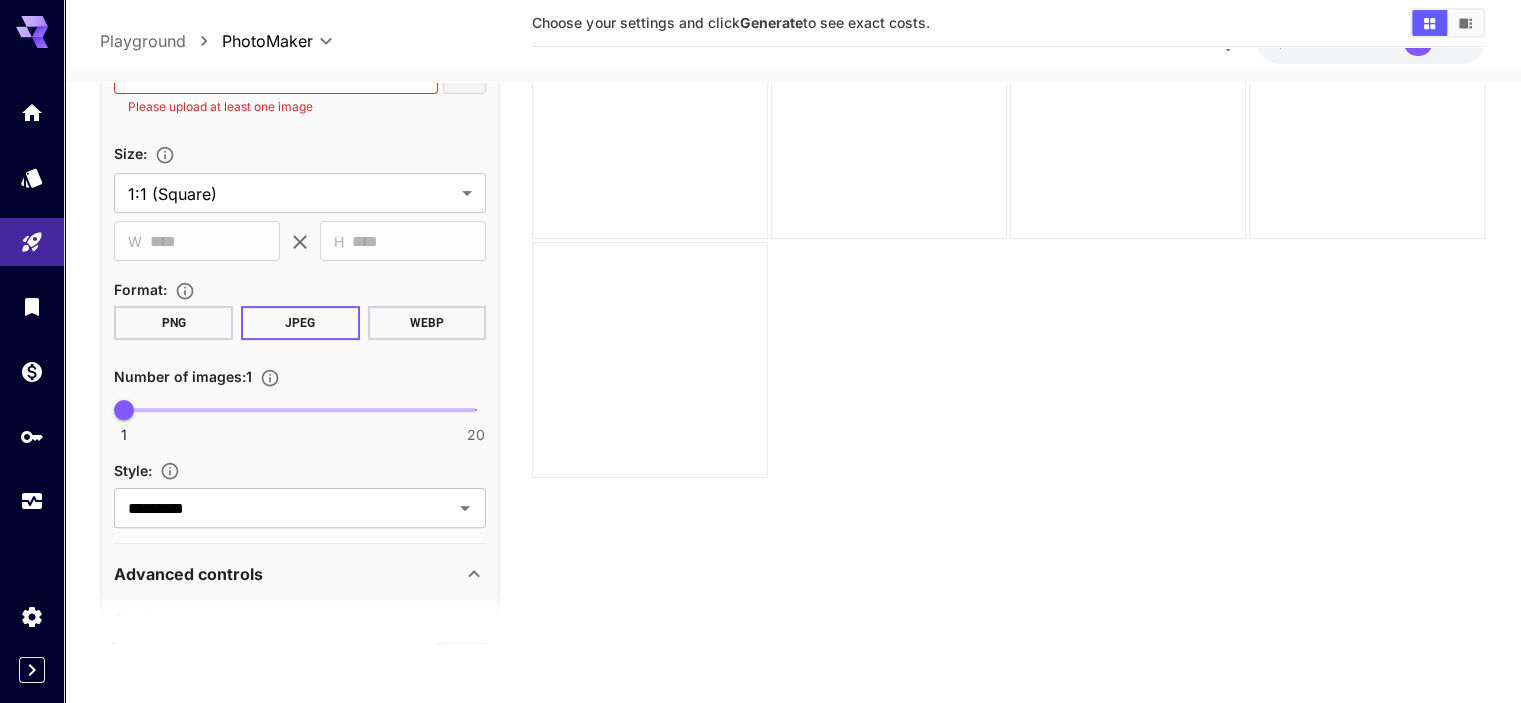 click on "WEBP" at bounding box center (427, 324) 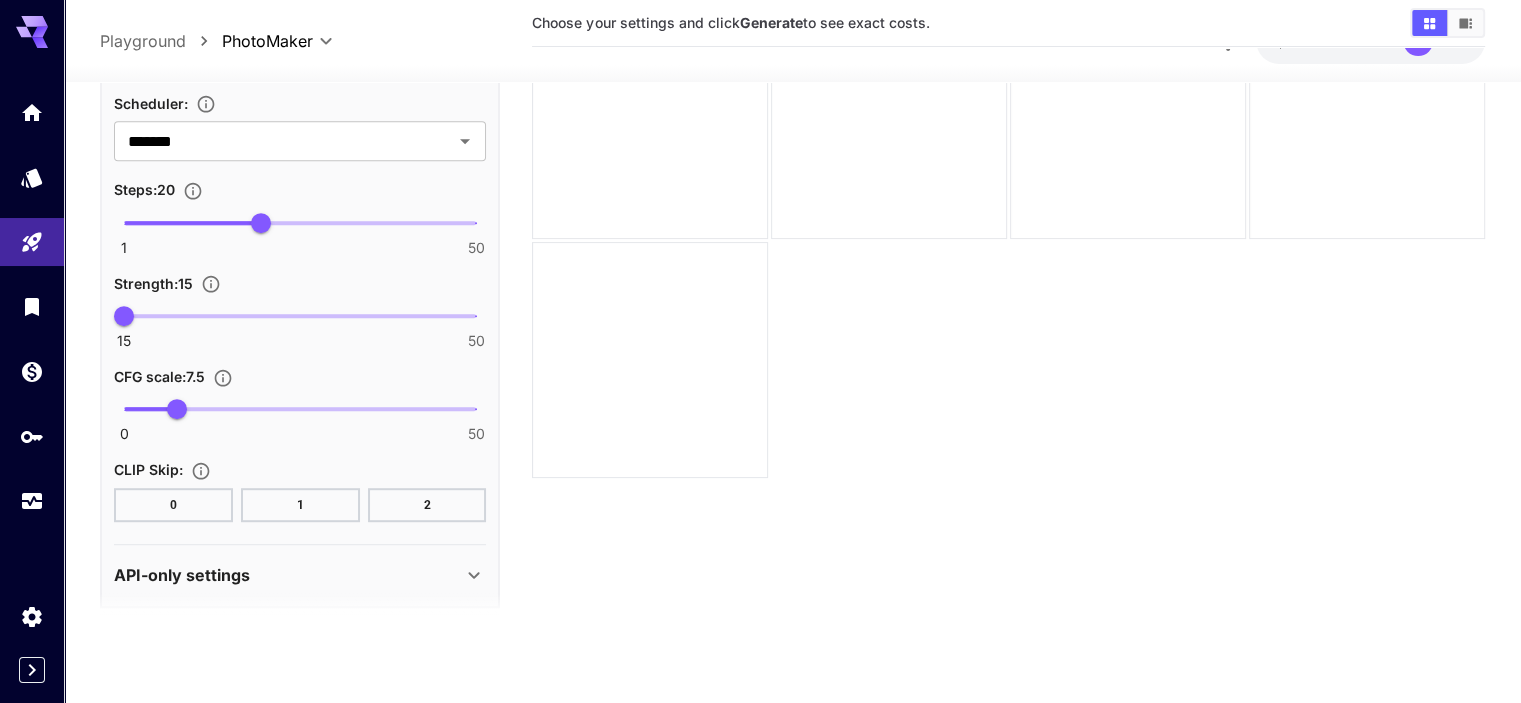 scroll, scrollTop: 1108, scrollLeft: 0, axis: vertical 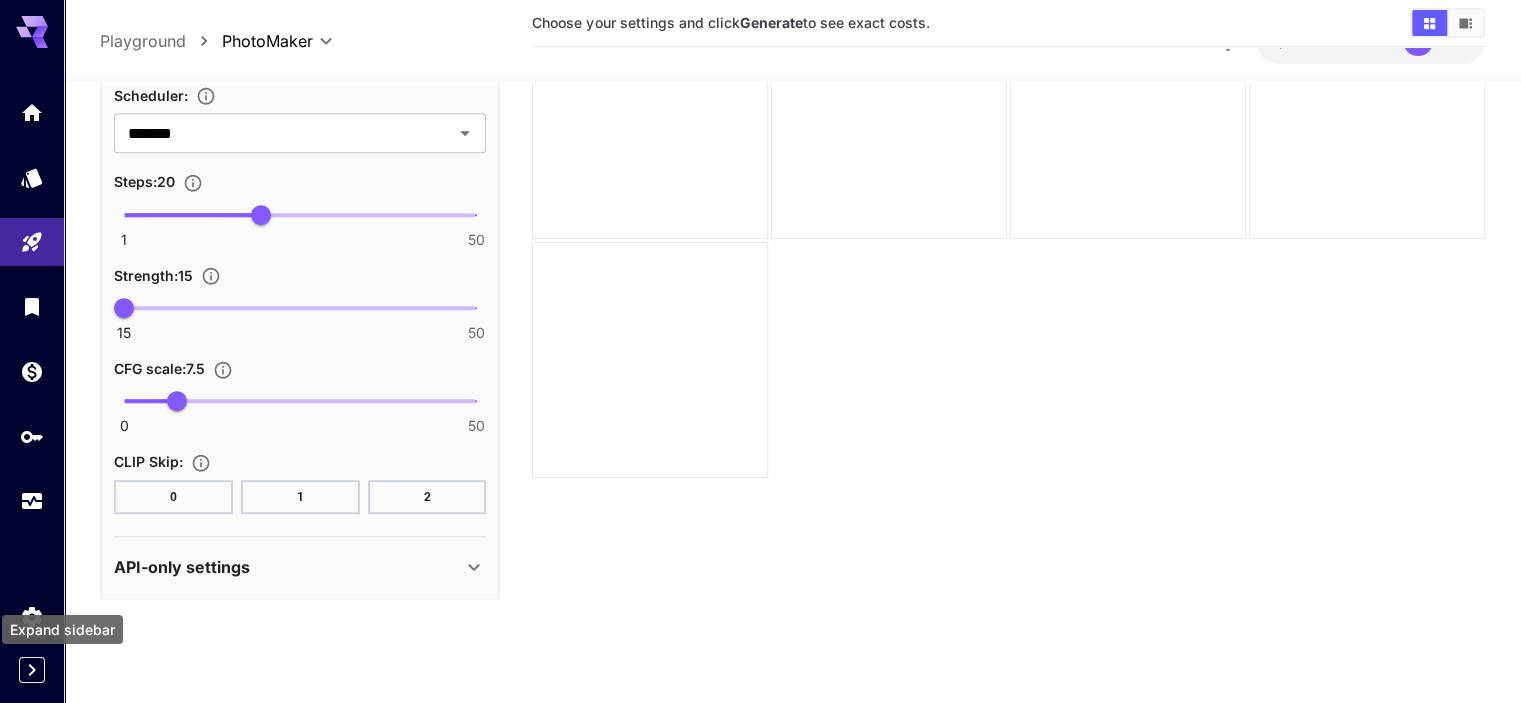 click 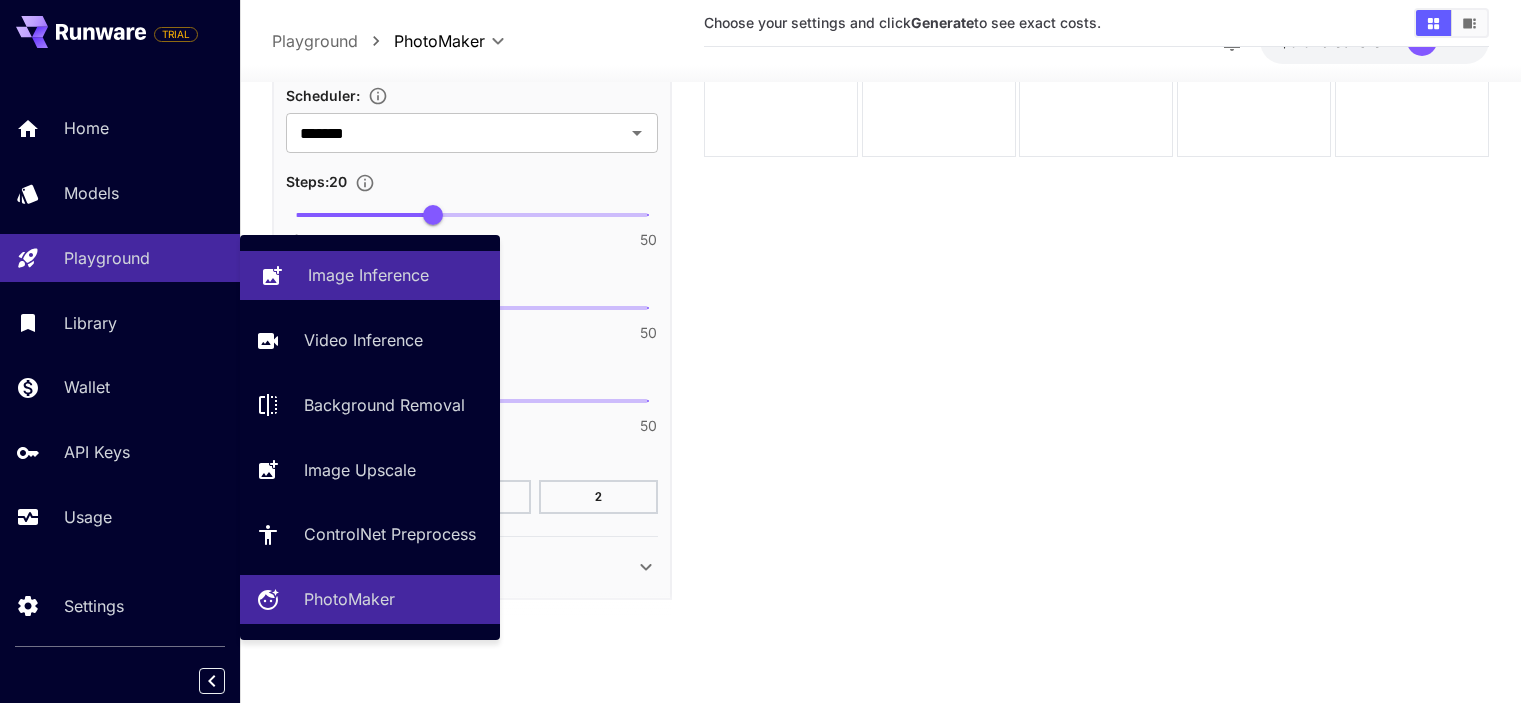 click on "Image Inference" at bounding box center (368, 275) 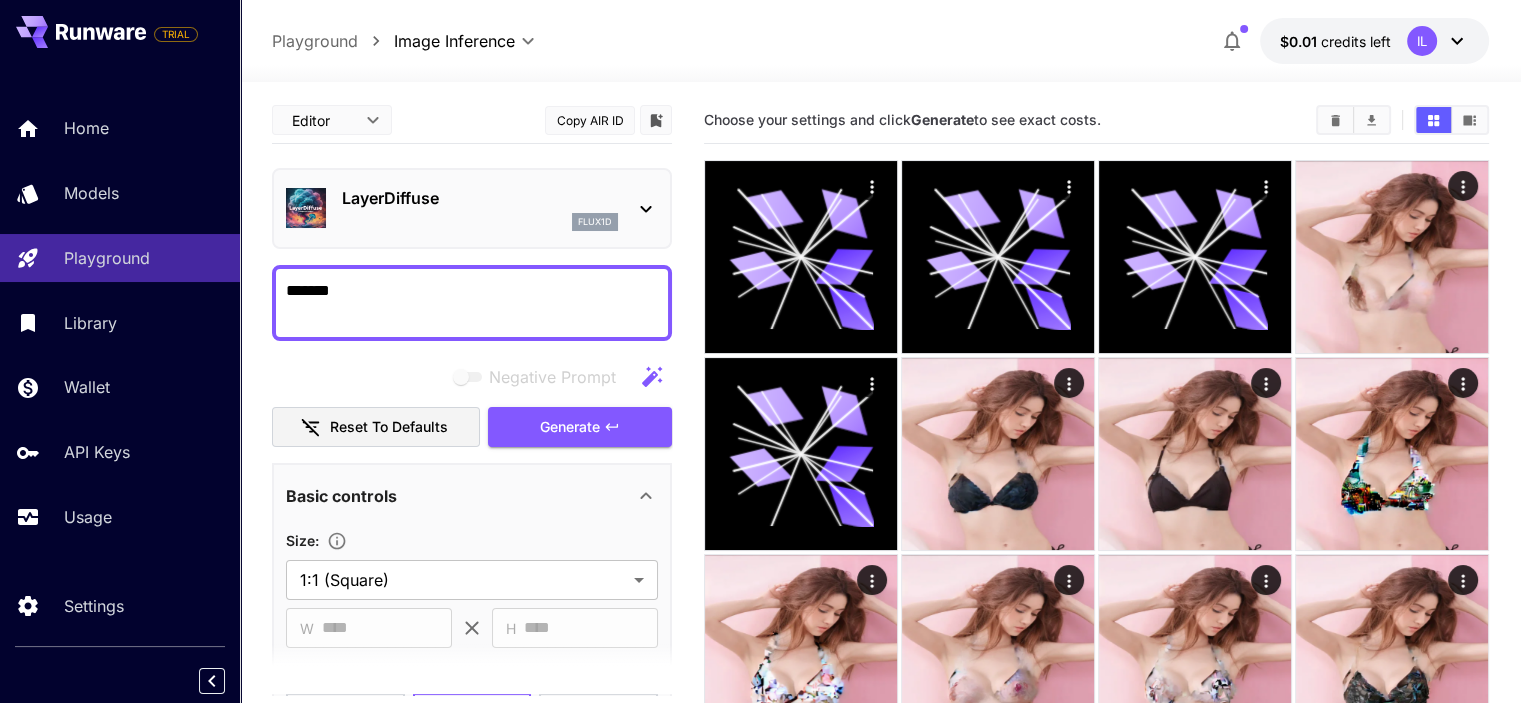 scroll, scrollTop: 0, scrollLeft: 0, axis: both 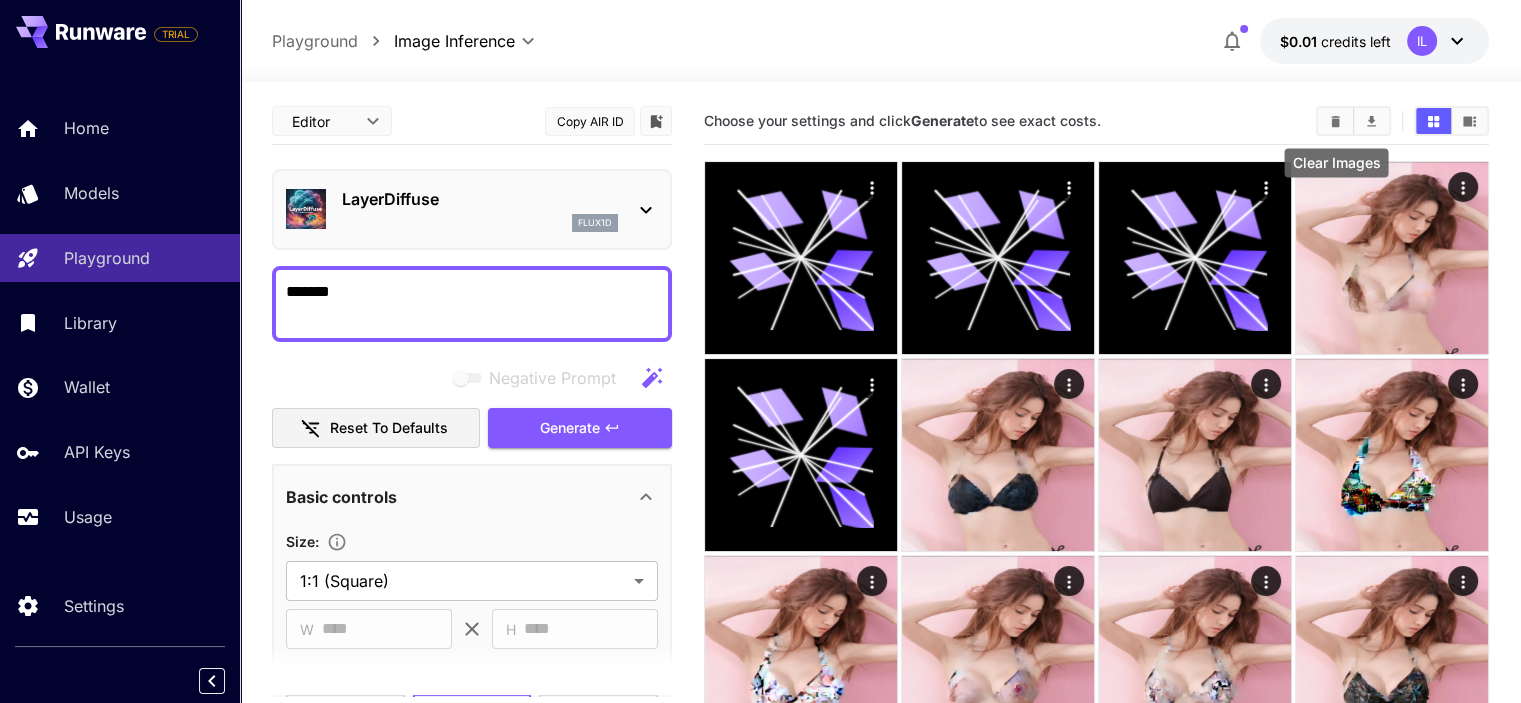 click 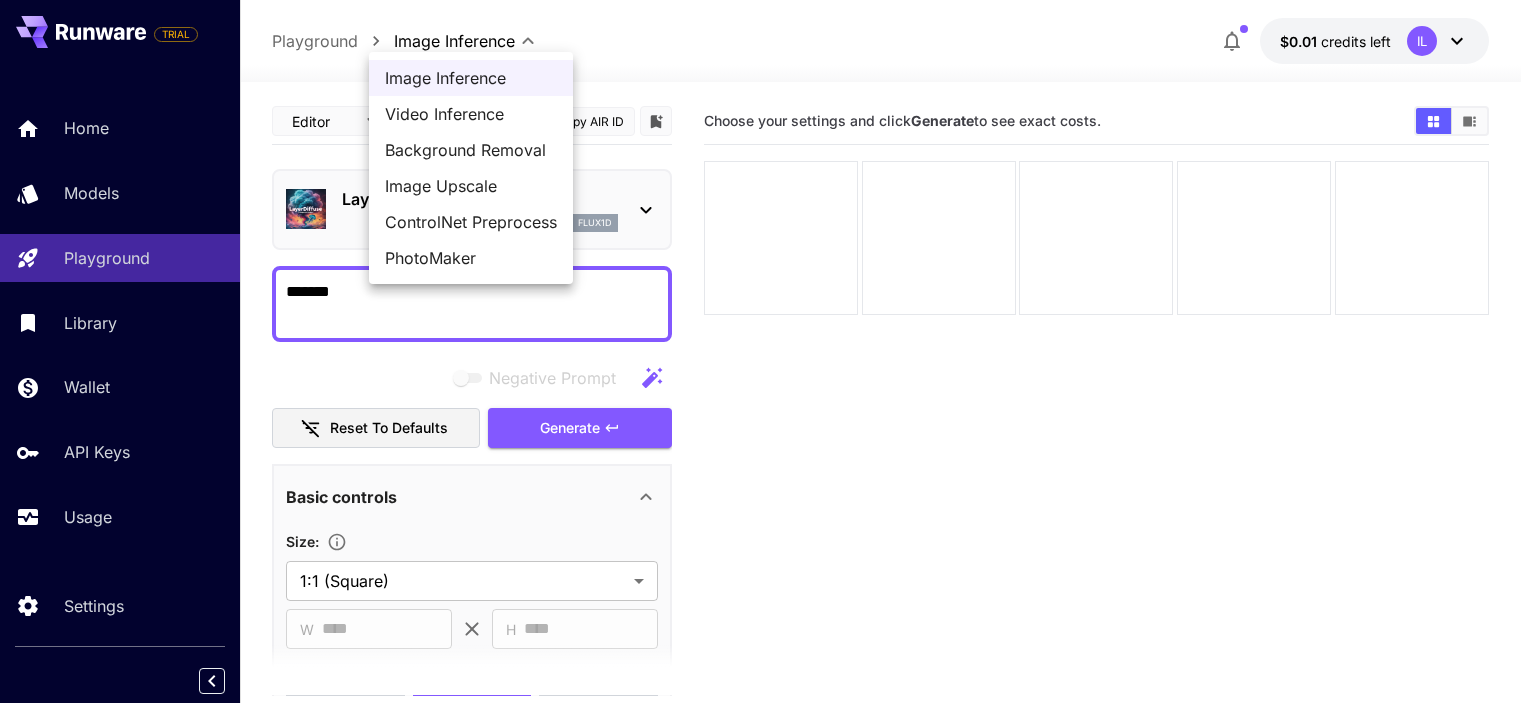 click on "**********" at bounding box center [768, 430] 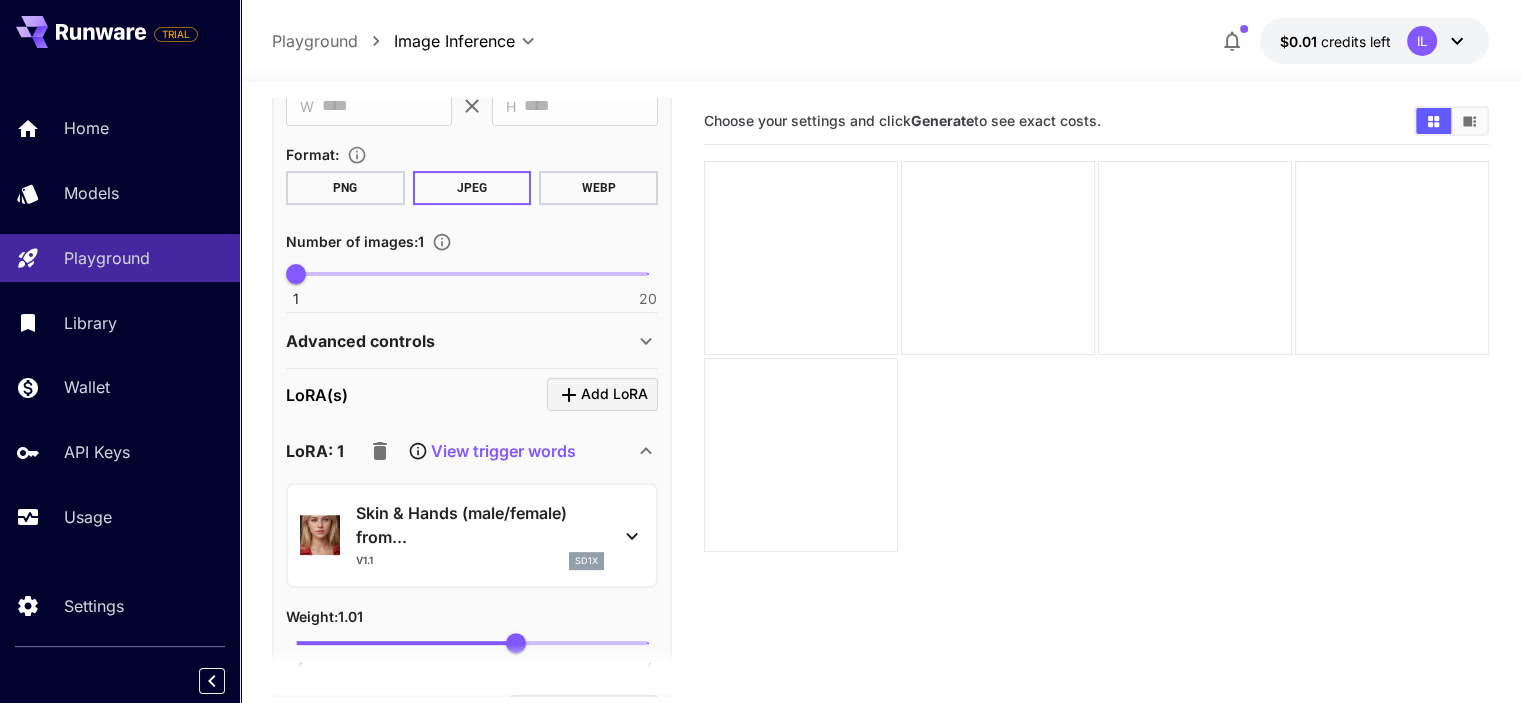 scroll, scrollTop: 600, scrollLeft: 0, axis: vertical 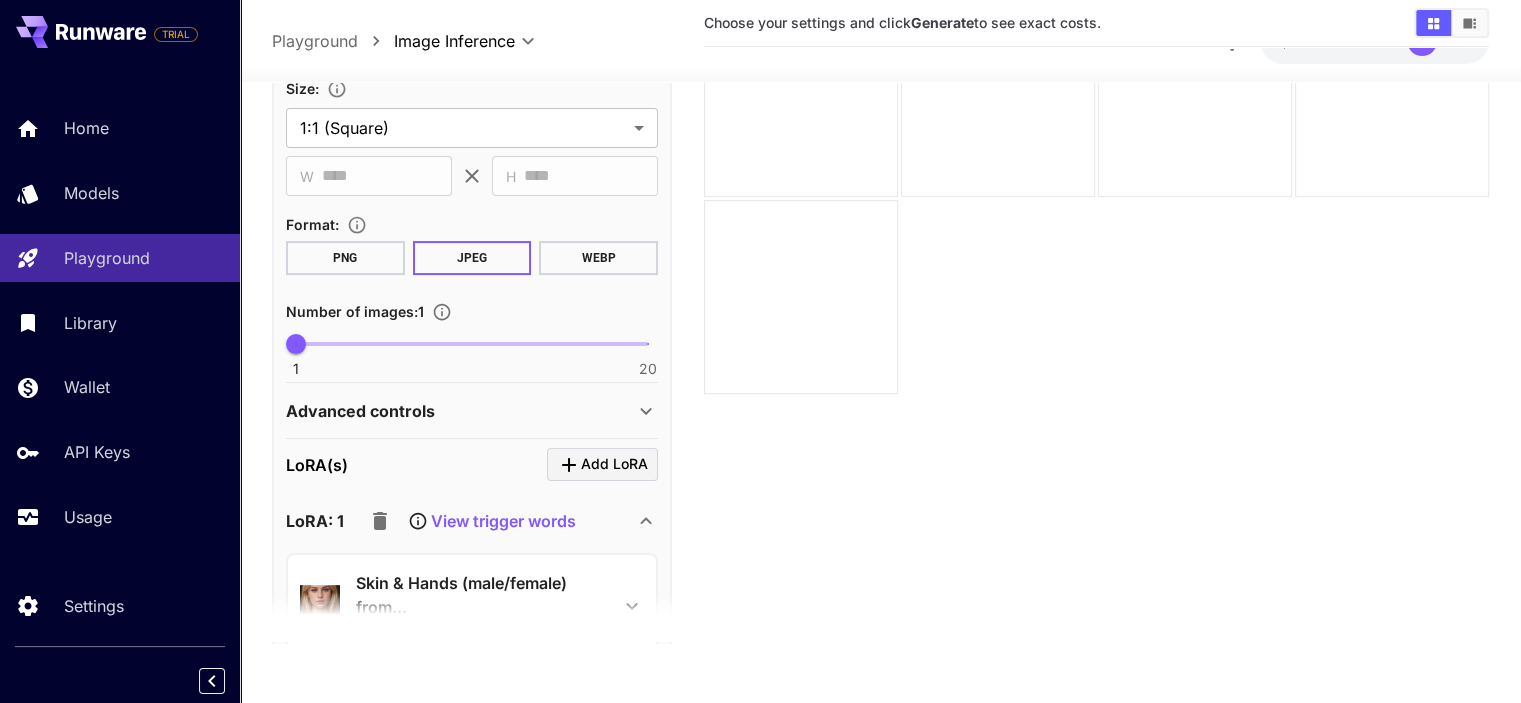 click 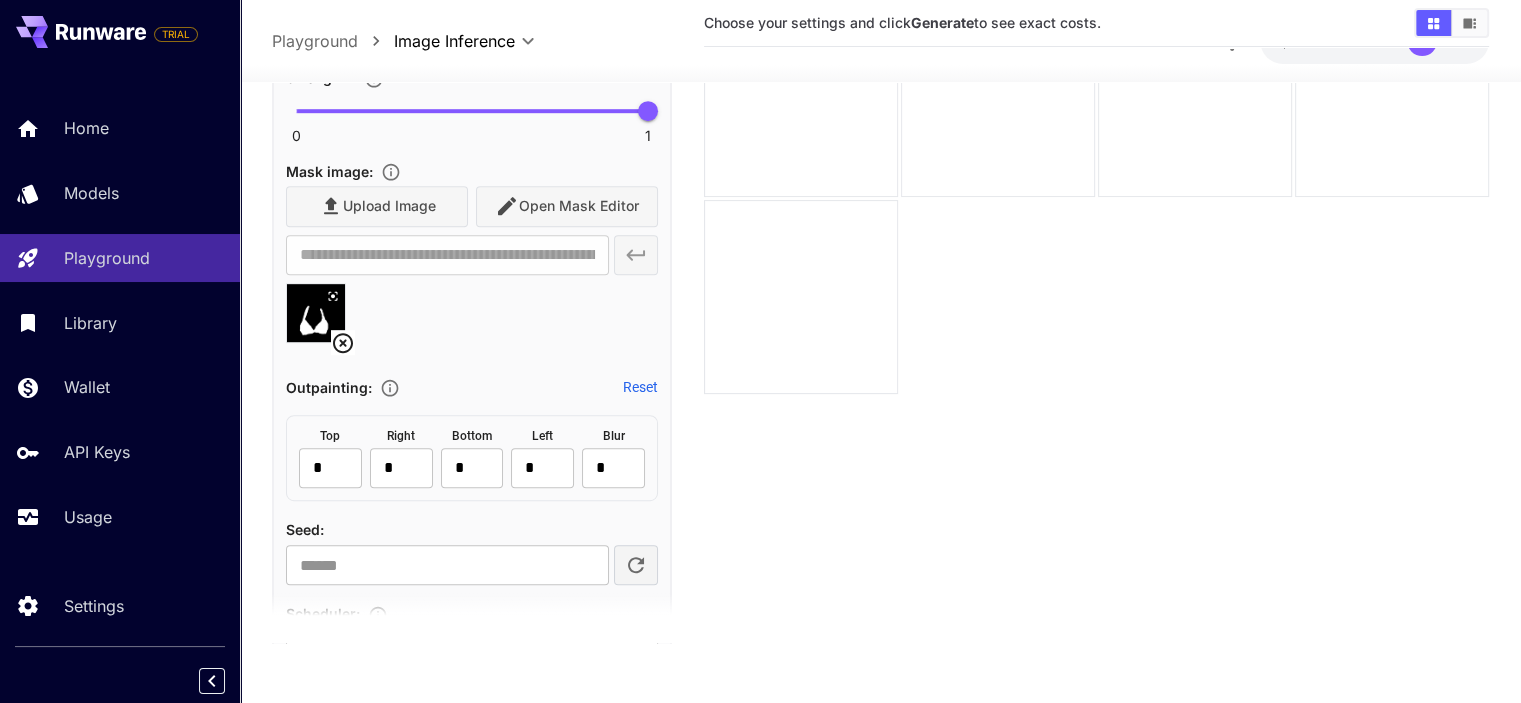 scroll, scrollTop: 1000, scrollLeft: 0, axis: vertical 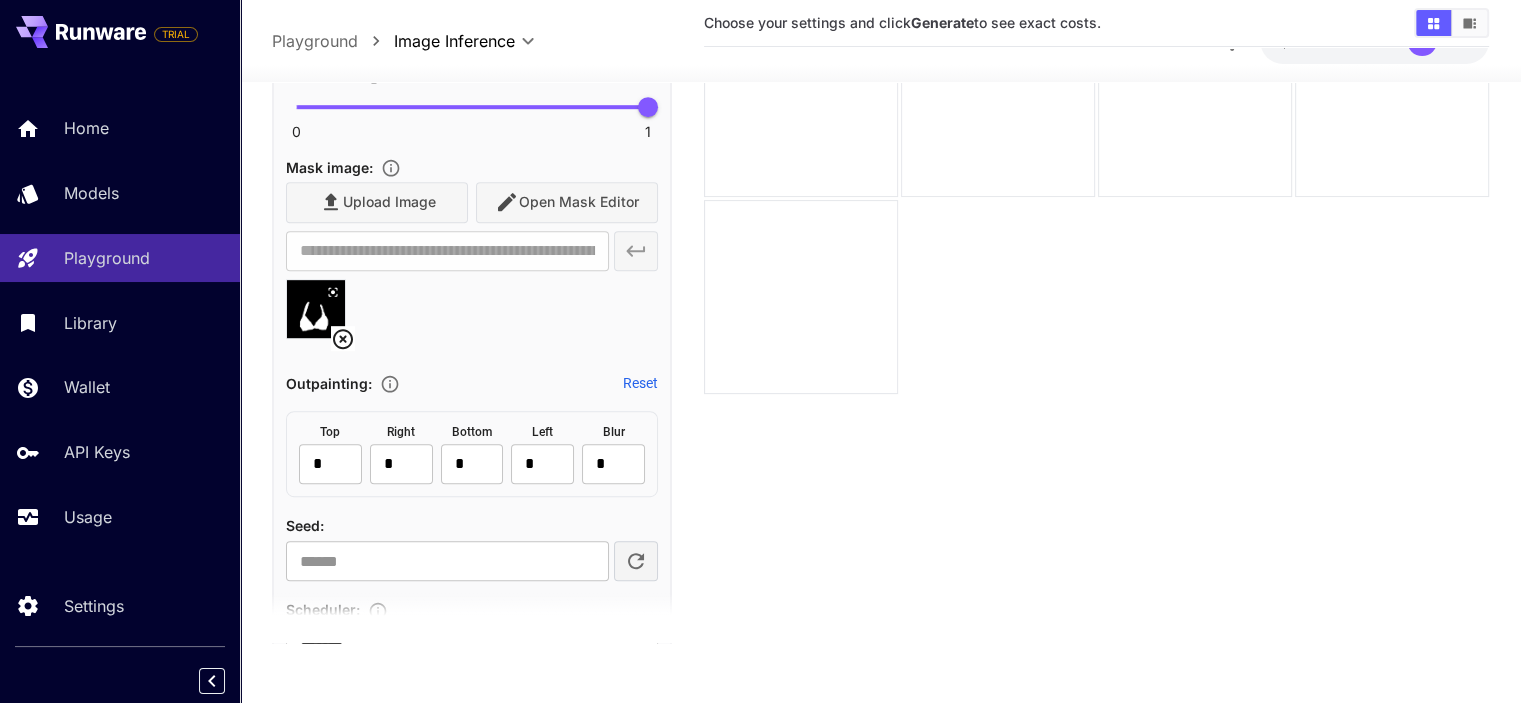 click on "Reset" at bounding box center (640, 383) 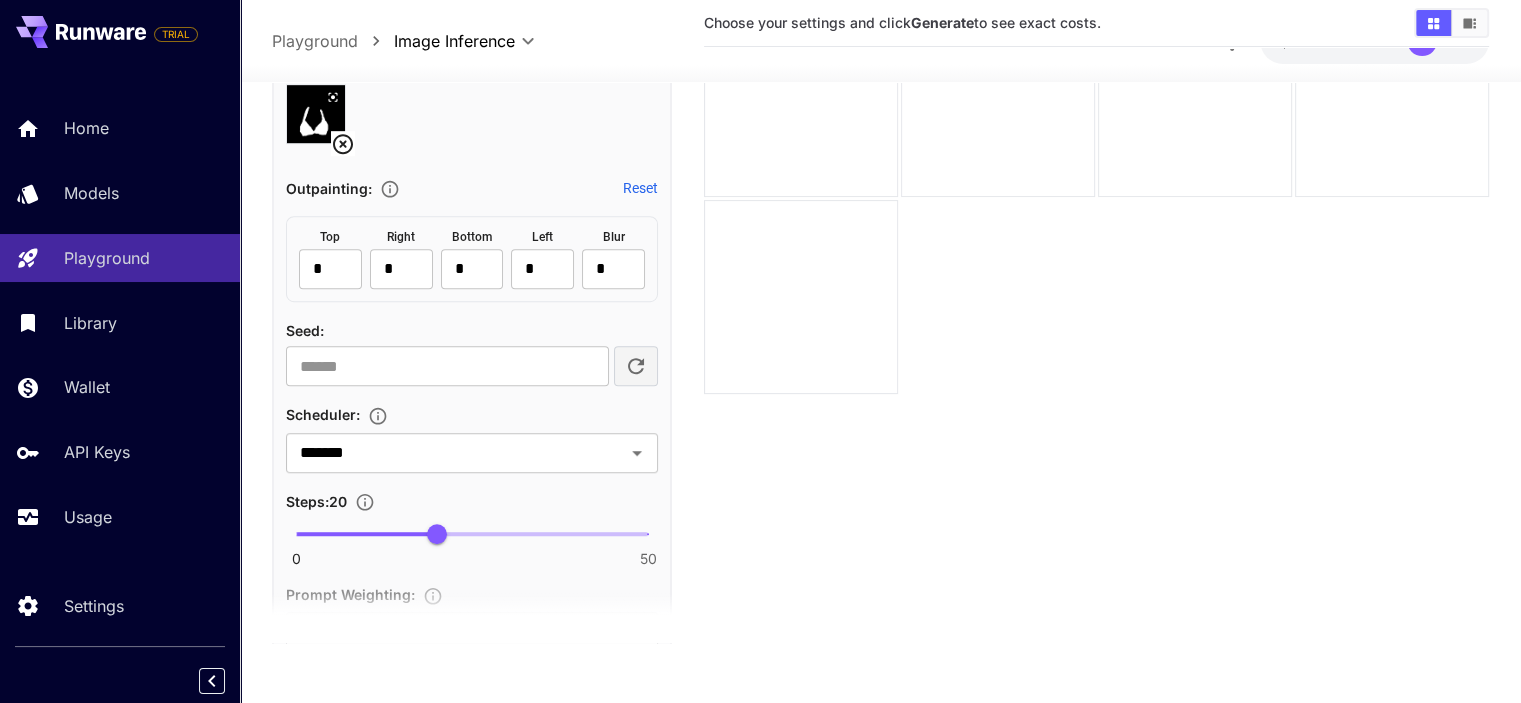 scroll, scrollTop: 1200, scrollLeft: 0, axis: vertical 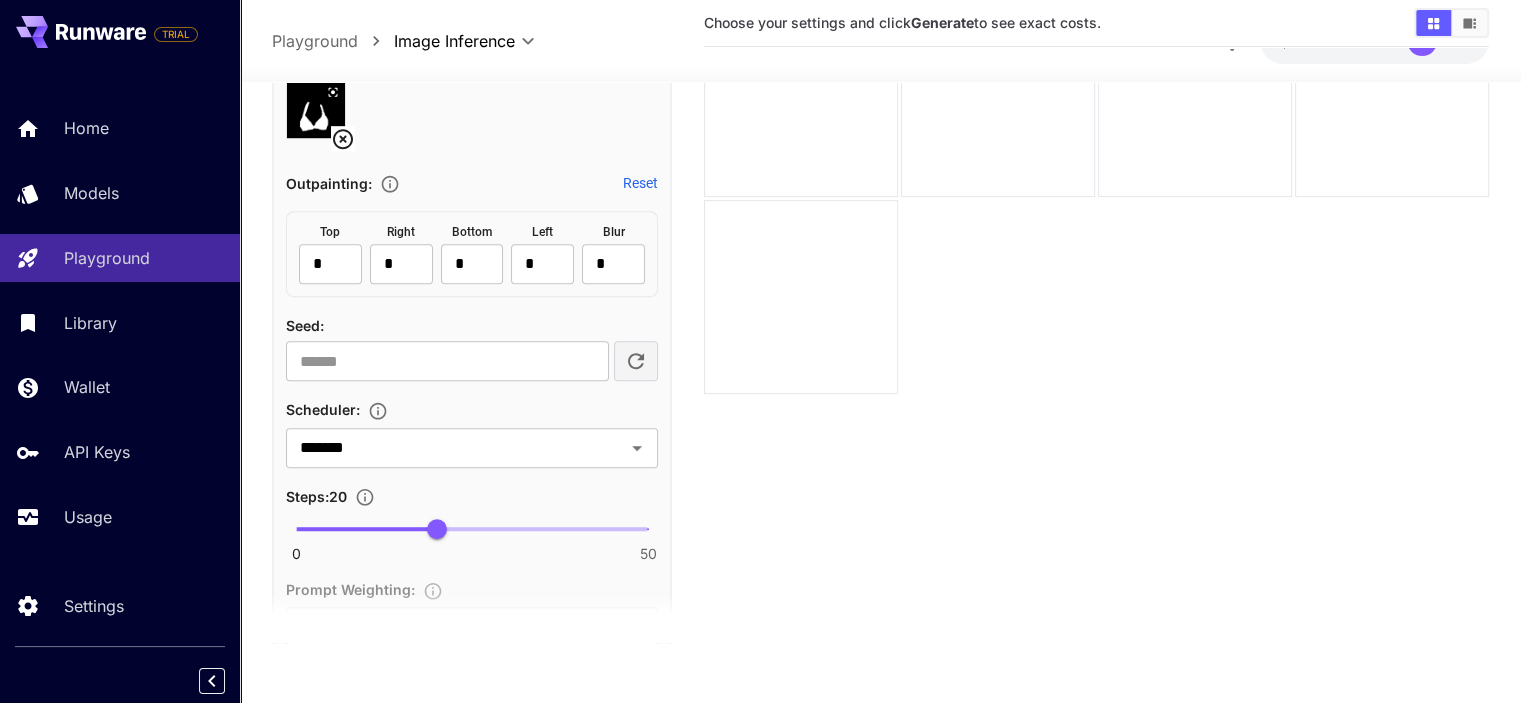 click at bounding box center [636, 362] 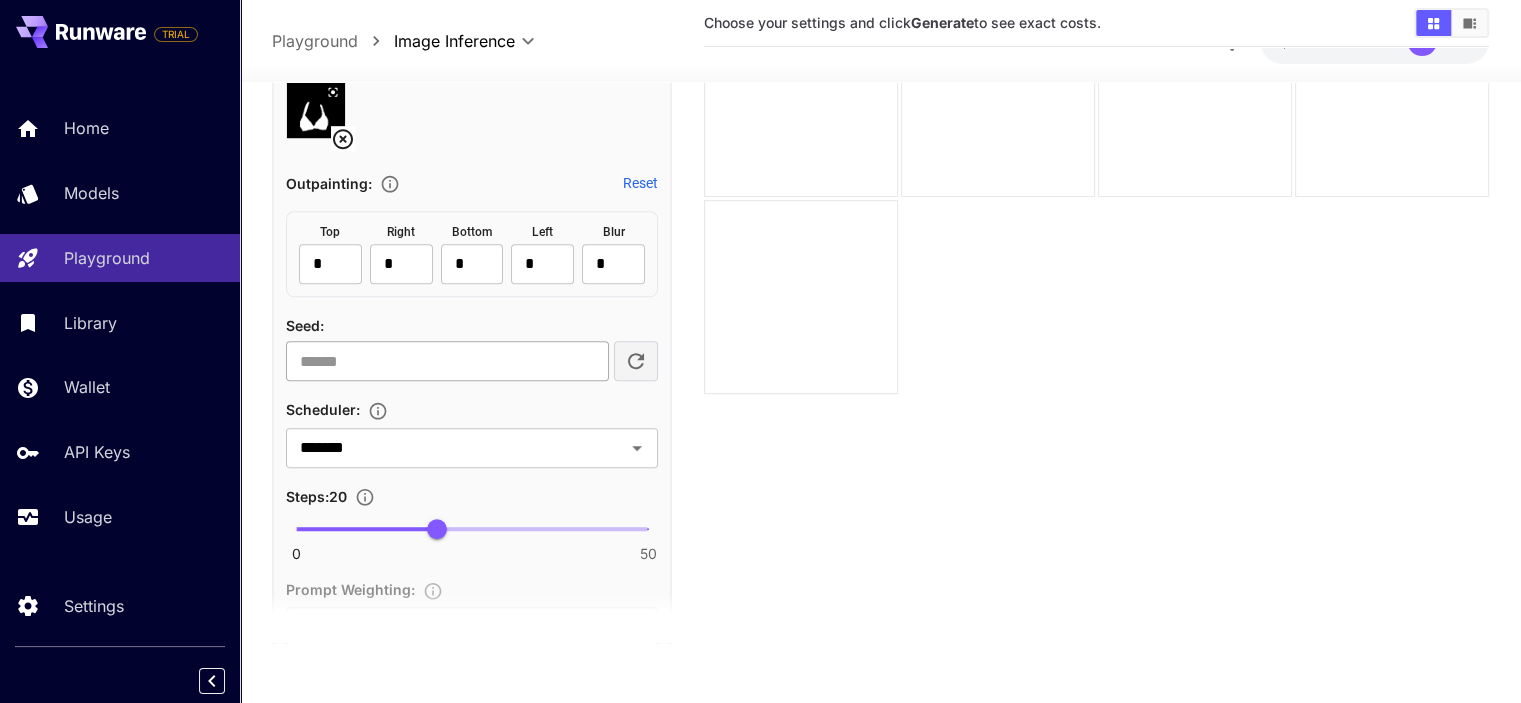 click on "**********" at bounding box center (447, 362) 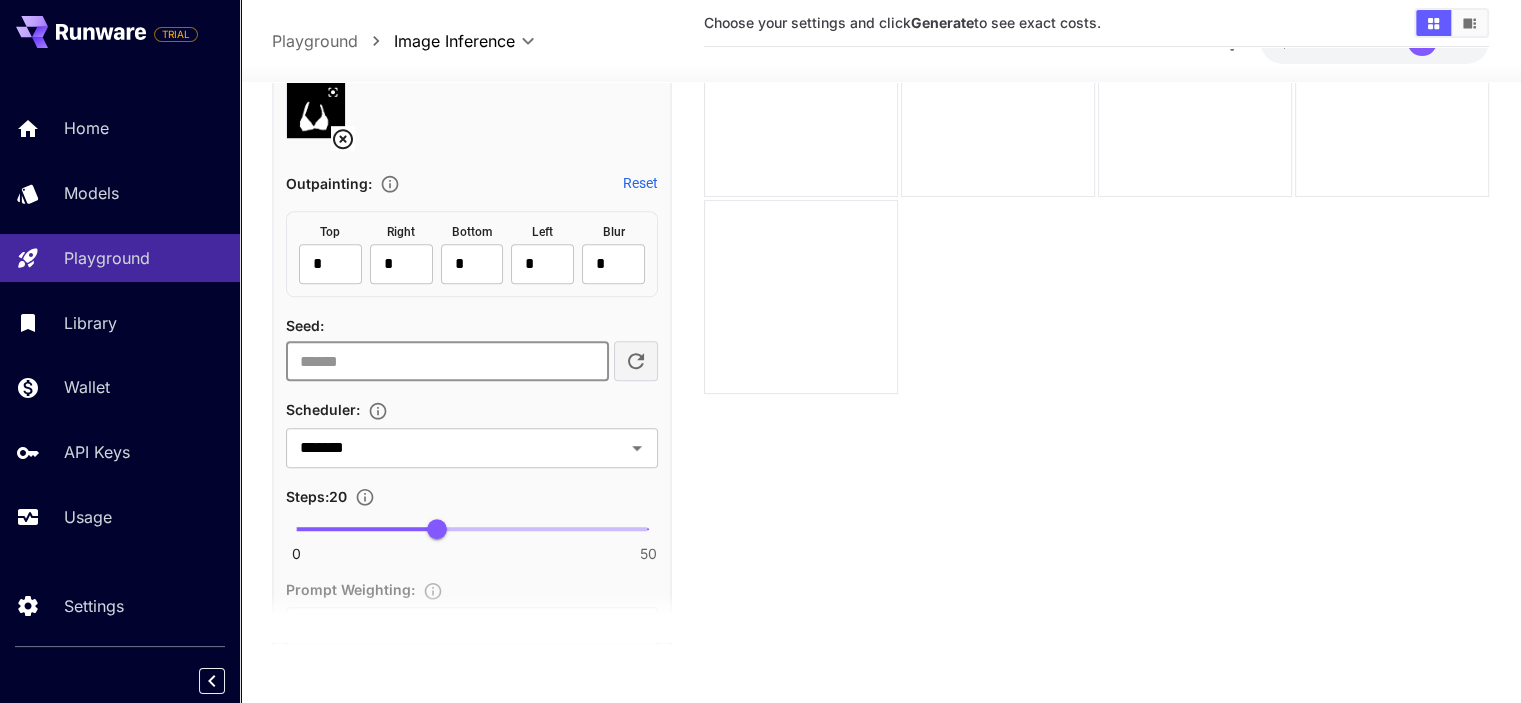 type 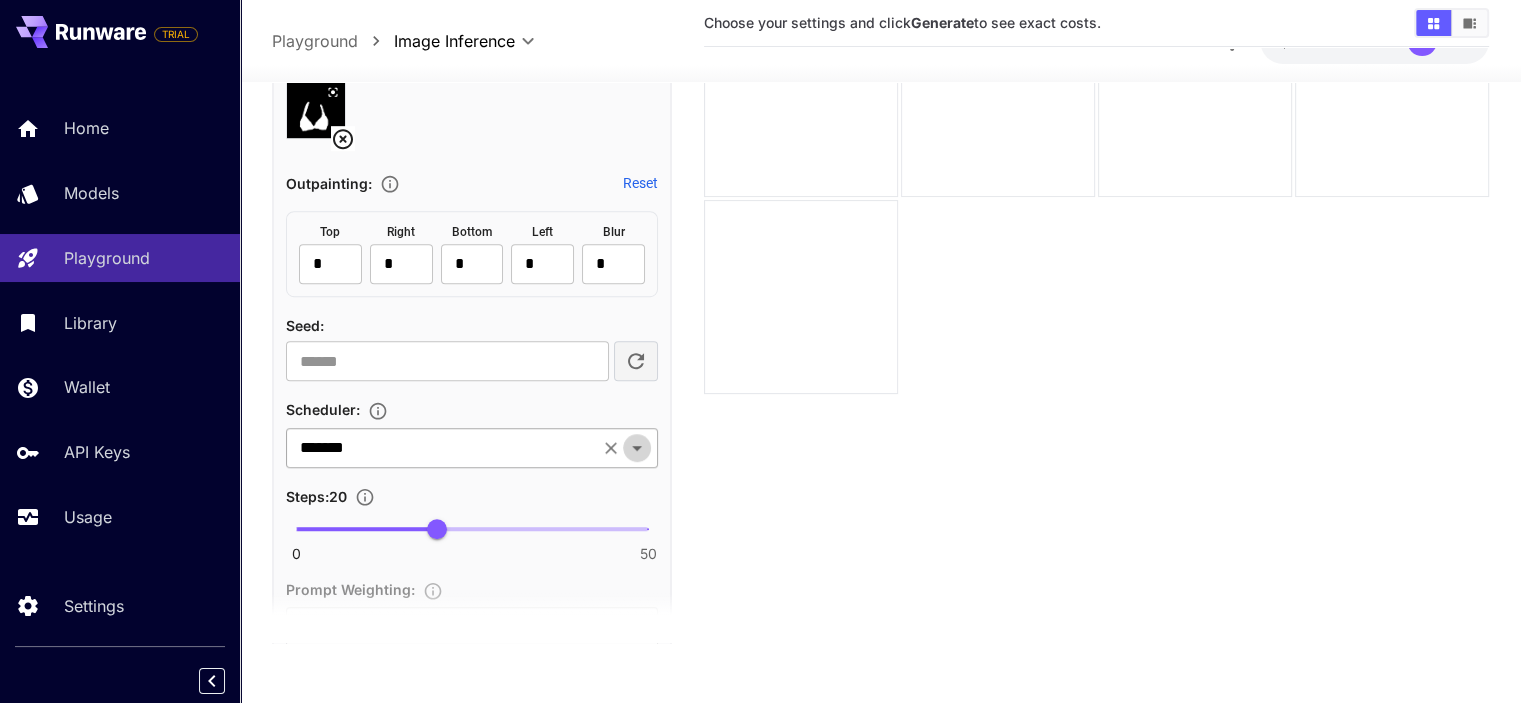 click 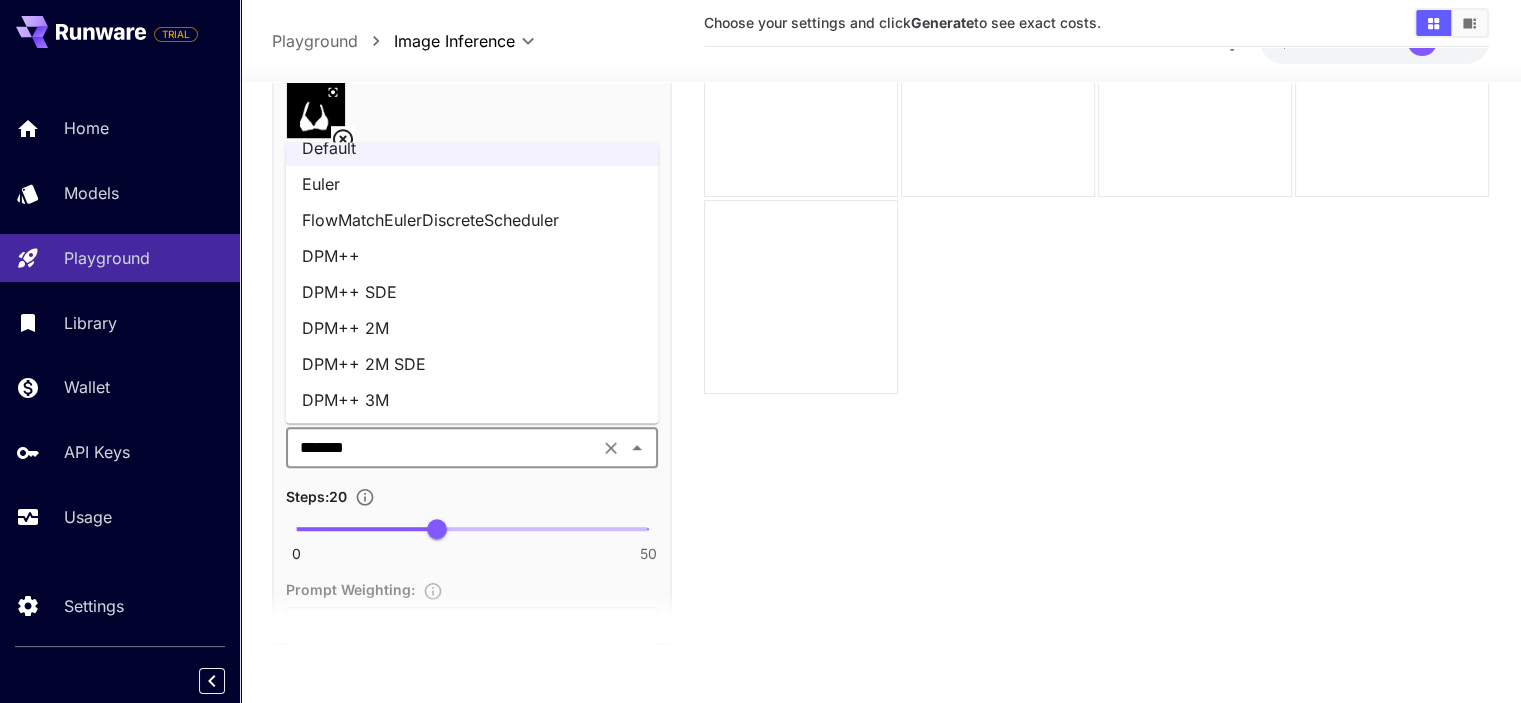 scroll, scrollTop: 22, scrollLeft: 0, axis: vertical 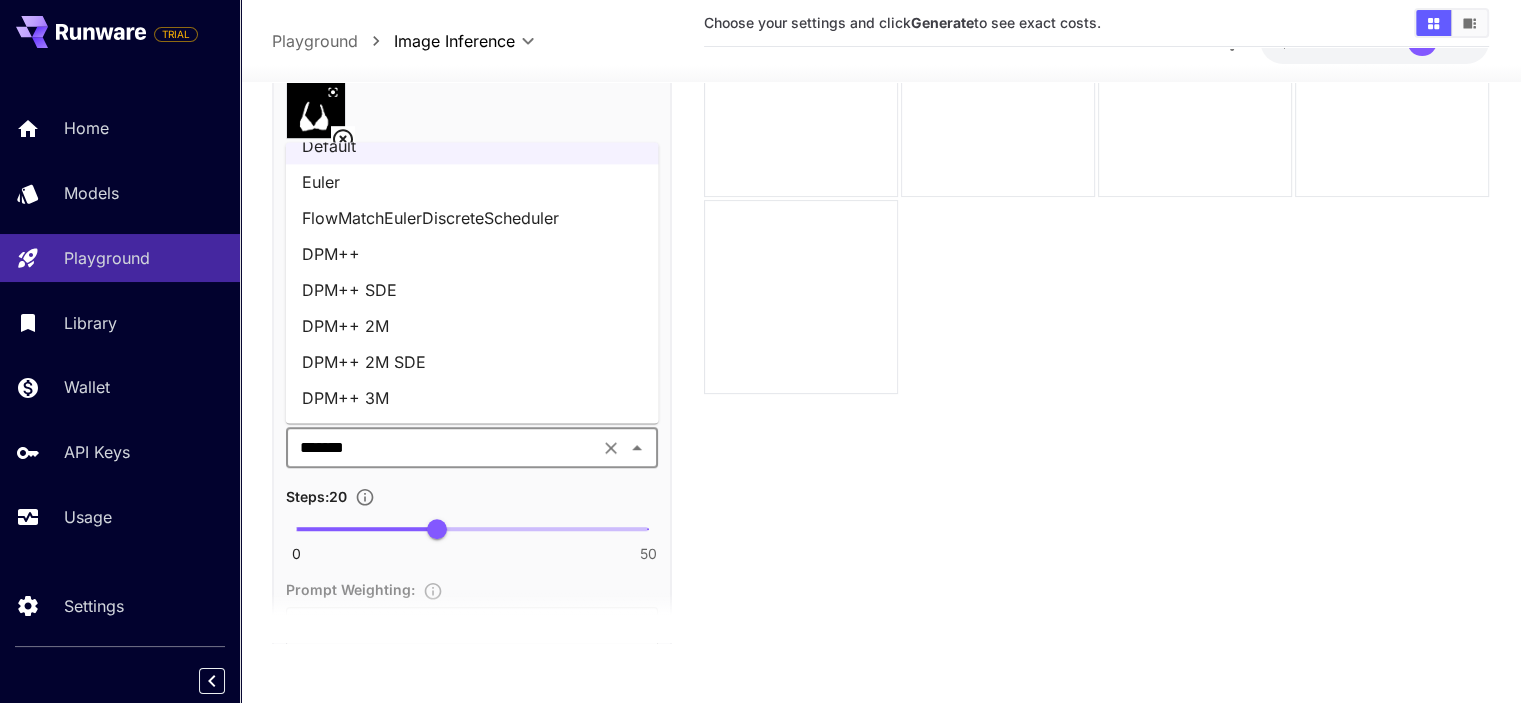 click on "DPM++ 3M" at bounding box center (472, 398) 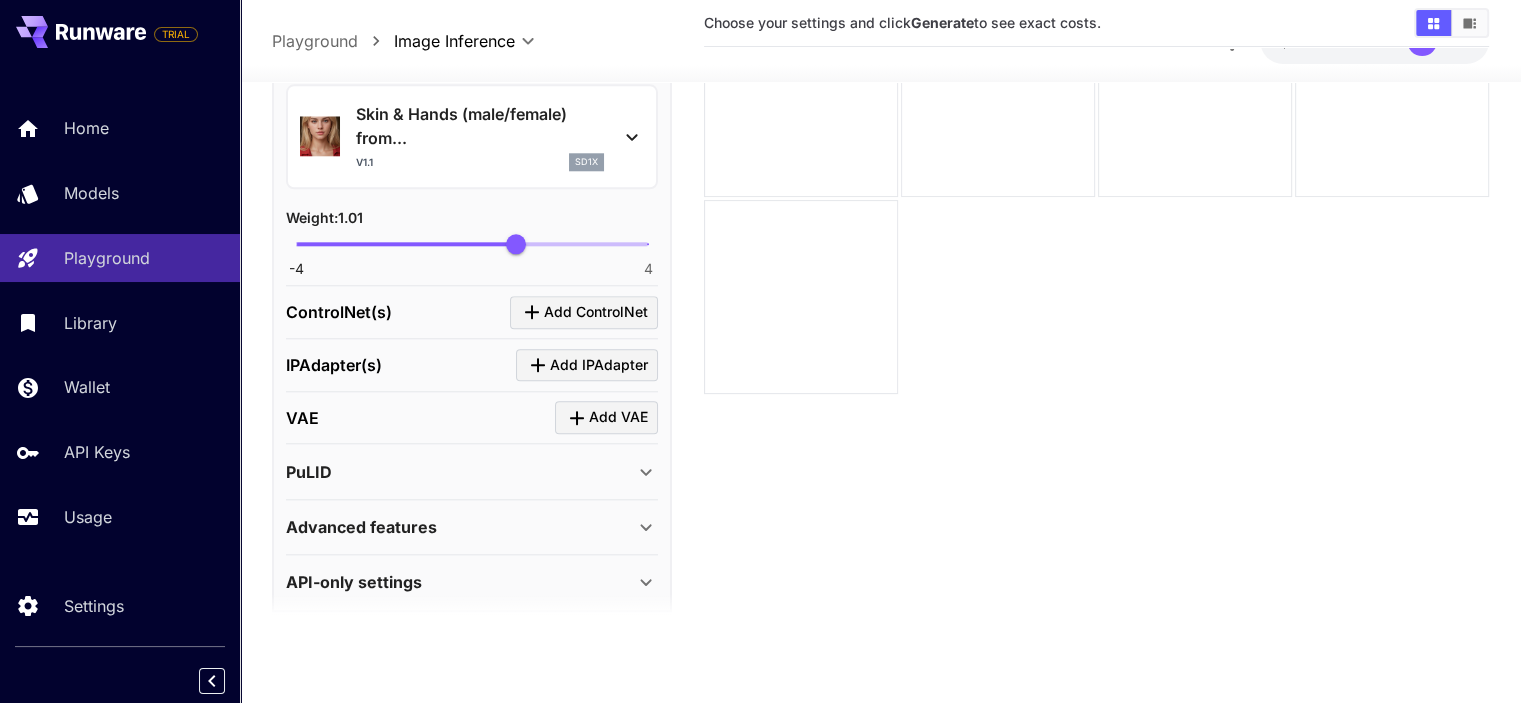 scroll, scrollTop: 2112, scrollLeft: 0, axis: vertical 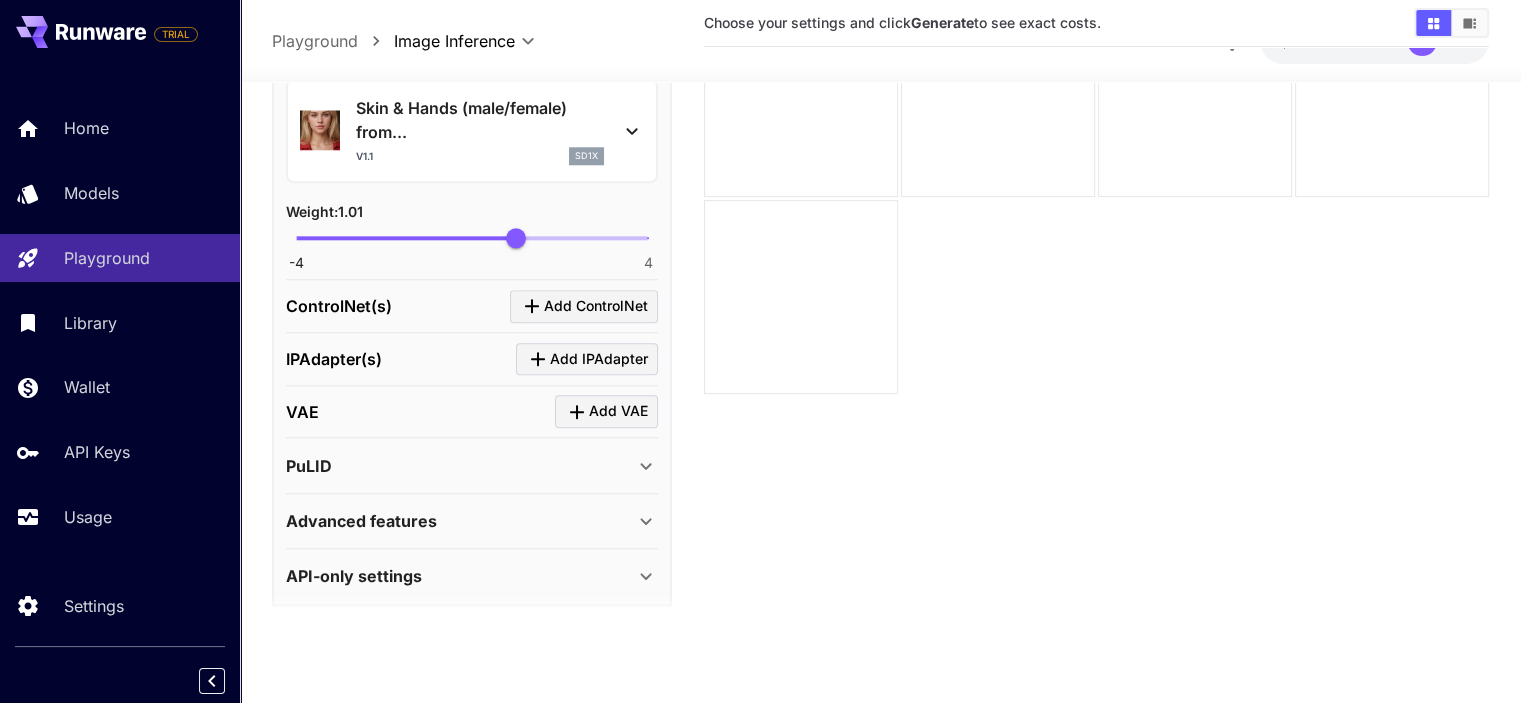 click 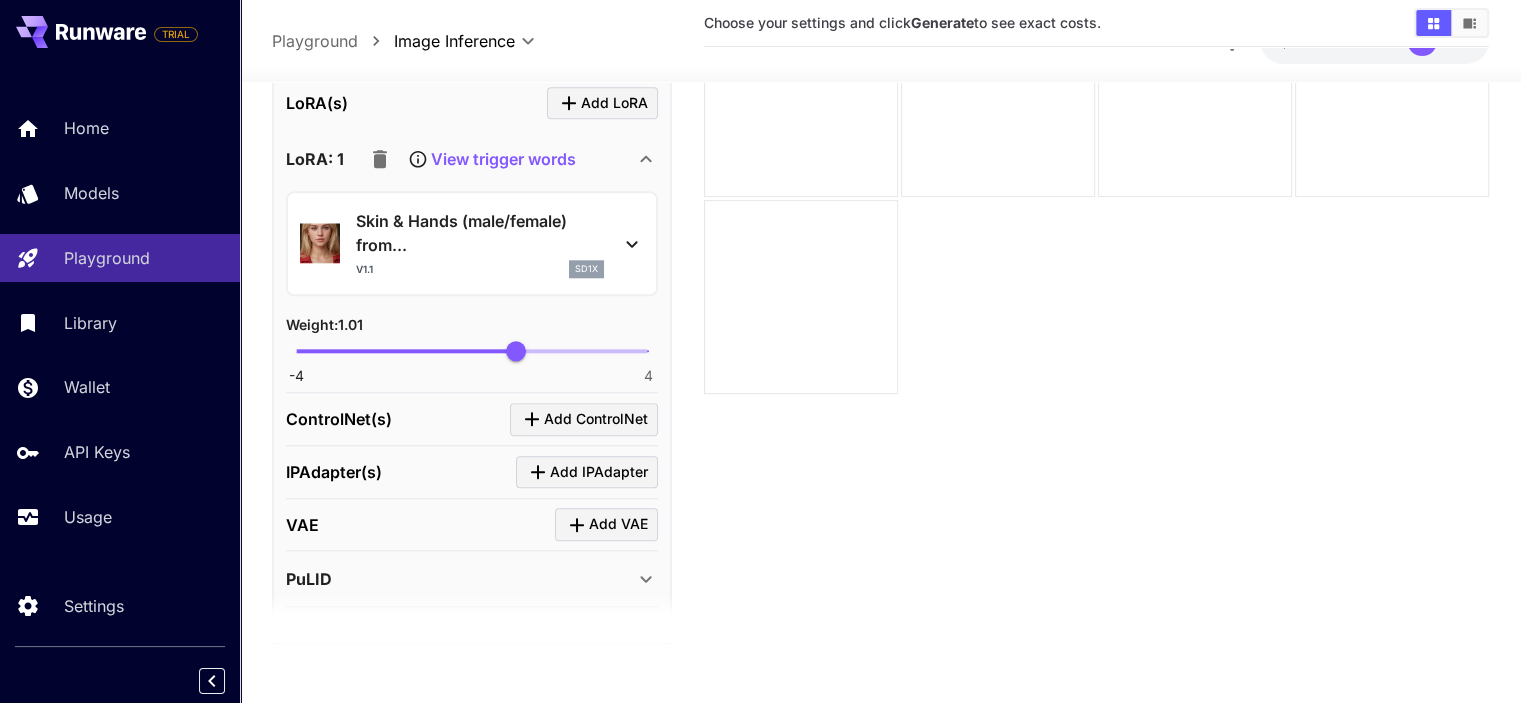 scroll, scrollTop: 1953, scrollLeft: 0, axis: vertical 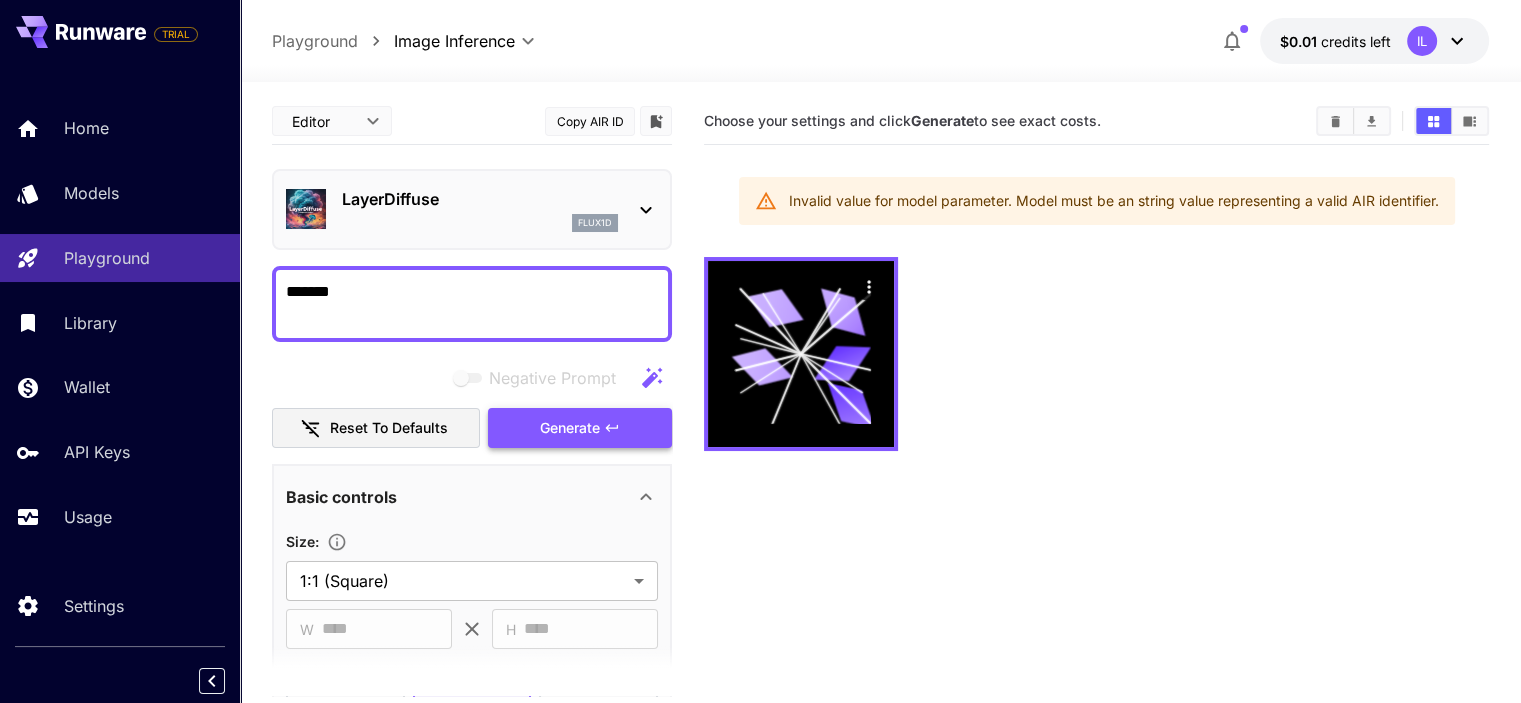 click 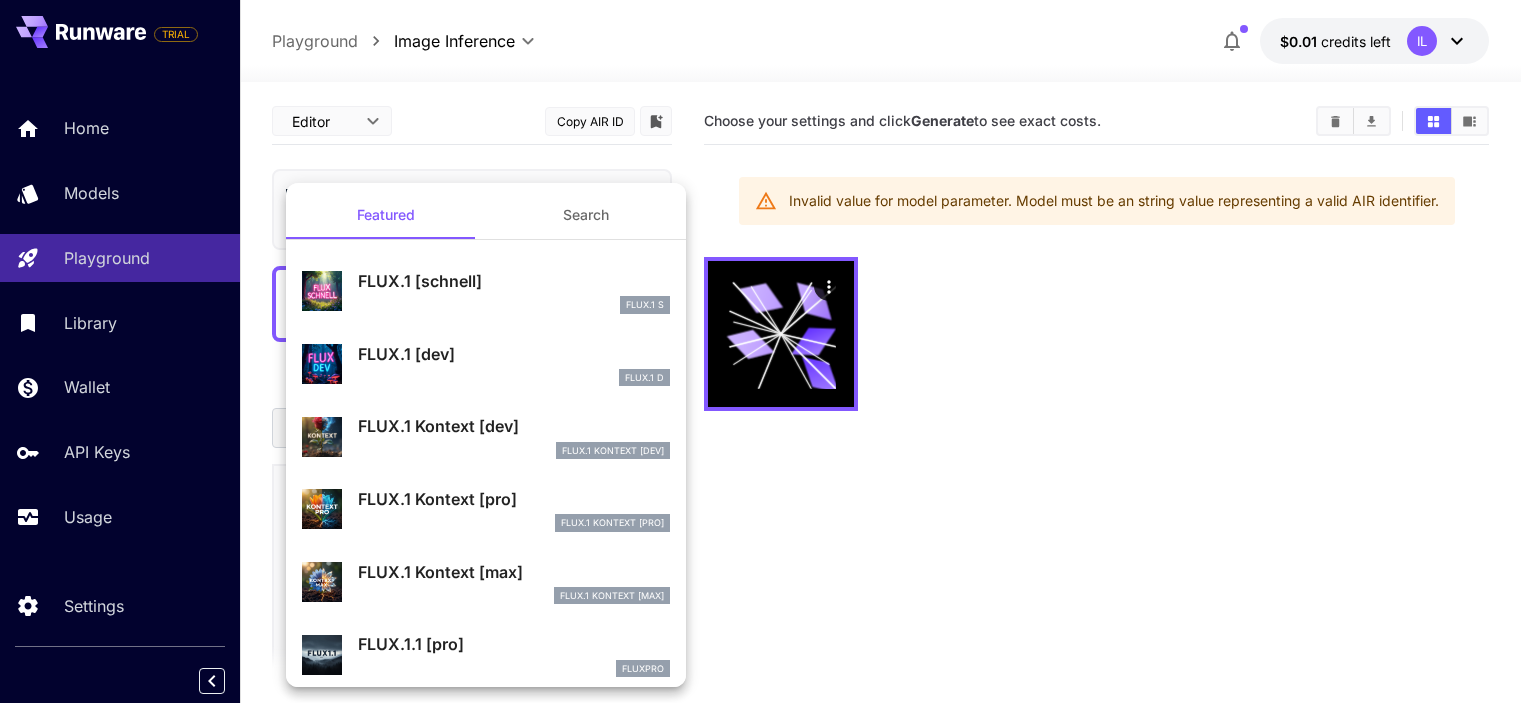click at bounding box center [768, 351] 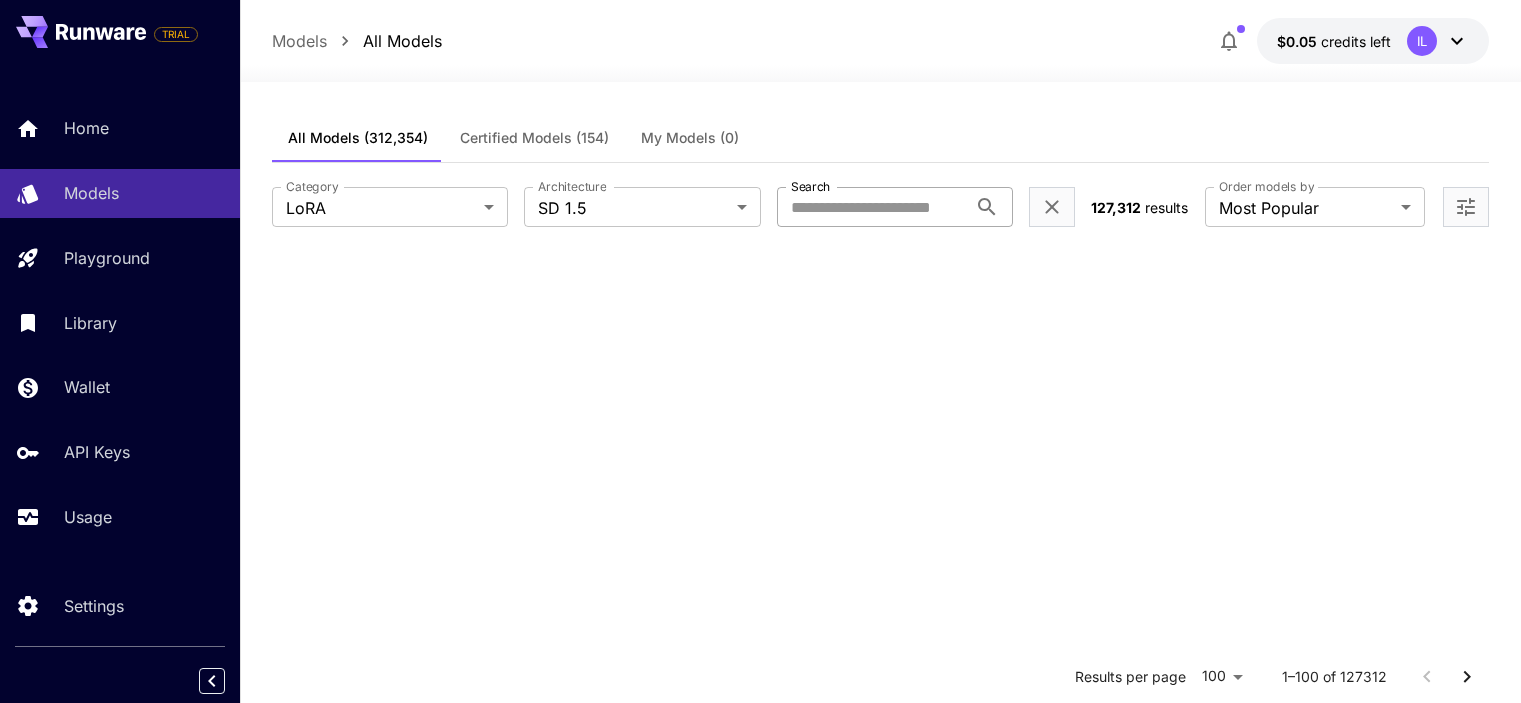 scroll, scrollTop: 2500, scrollLeft: 0, axis: vertical 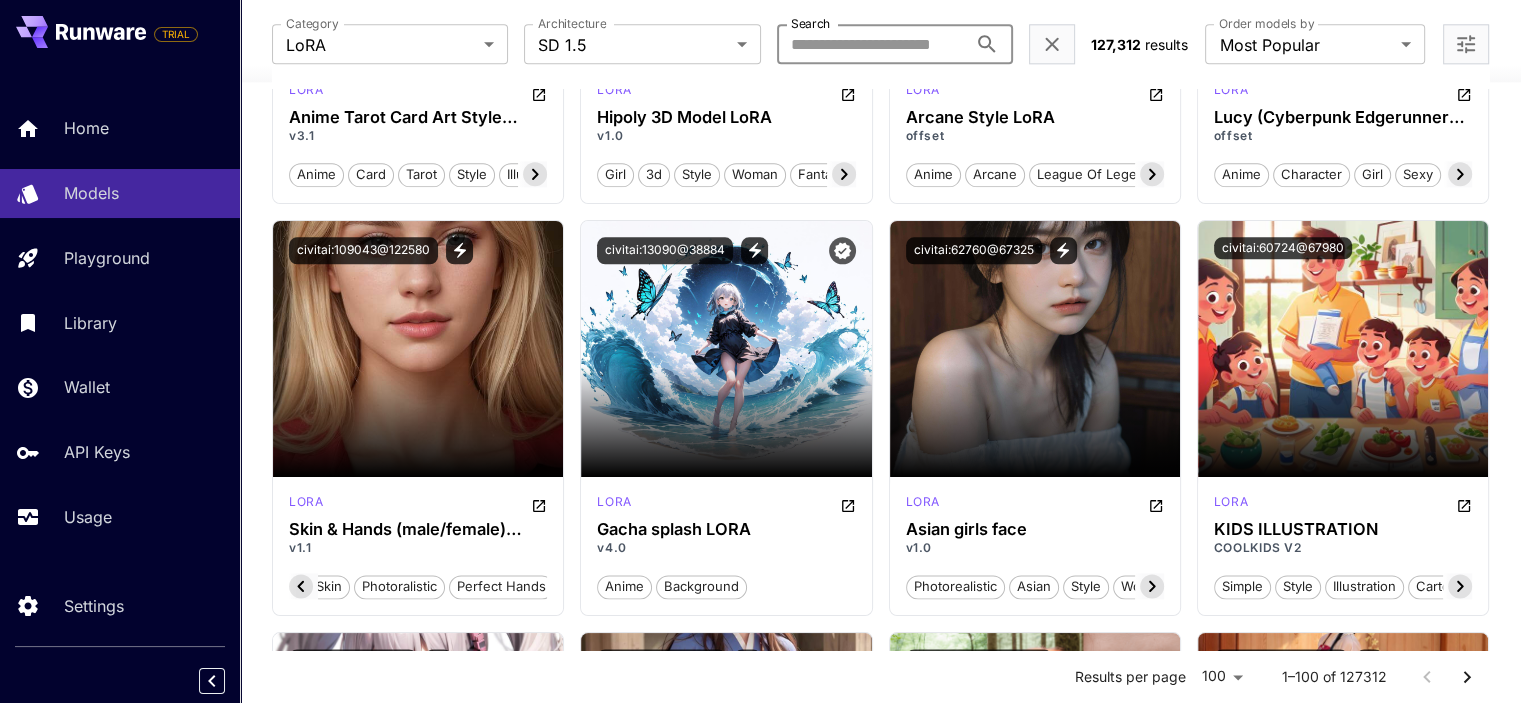 click on "Search" at bounding box center [872, 44] 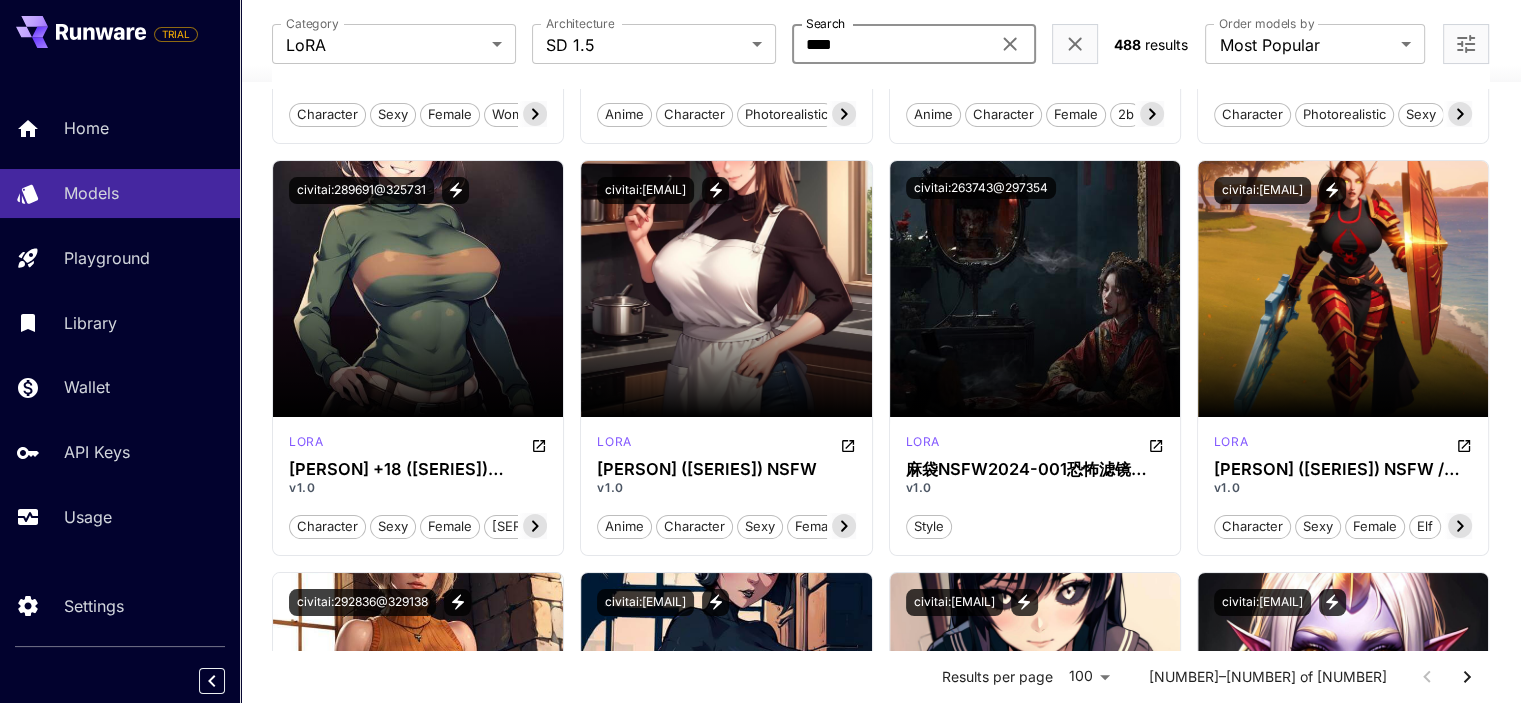 scroll, scrollTop: 7900, scrollLeft: 0, axis: vertical 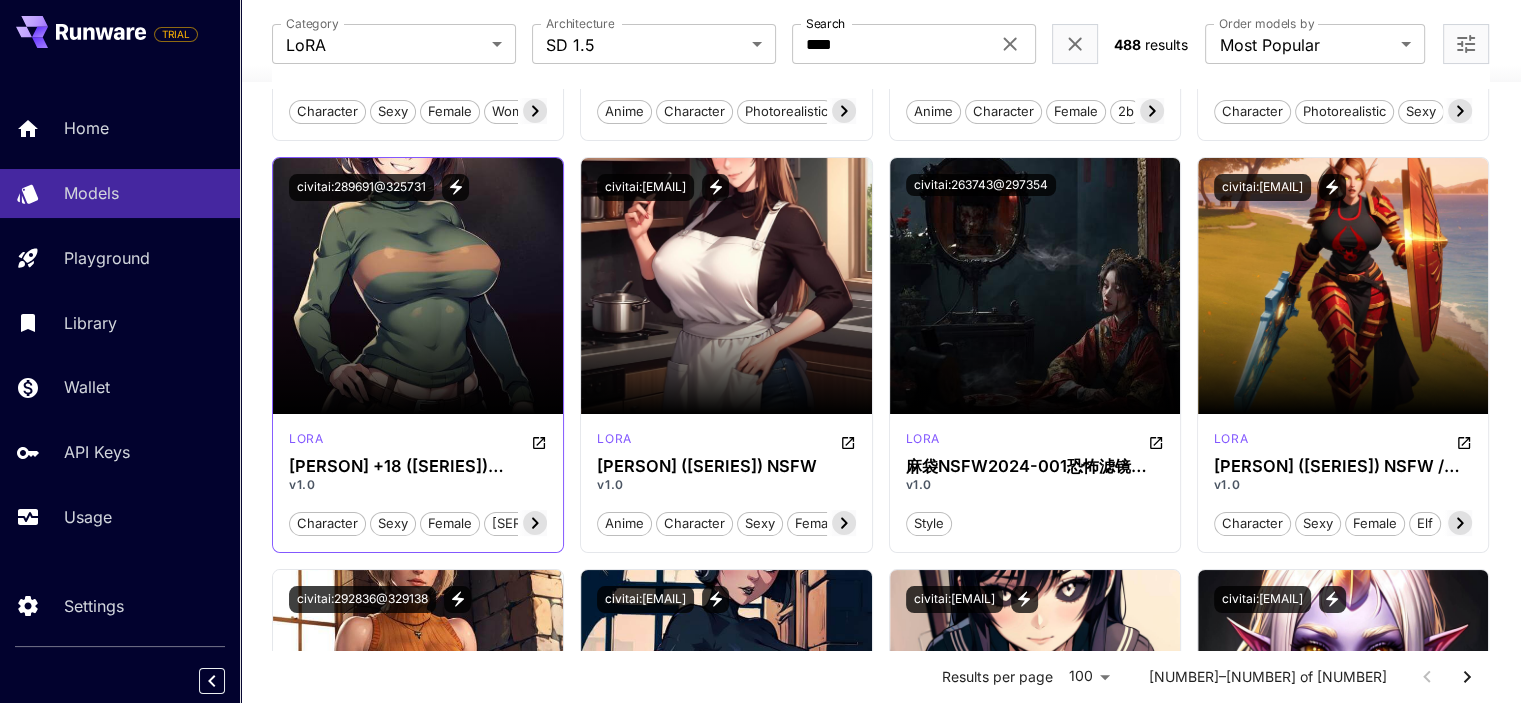 click 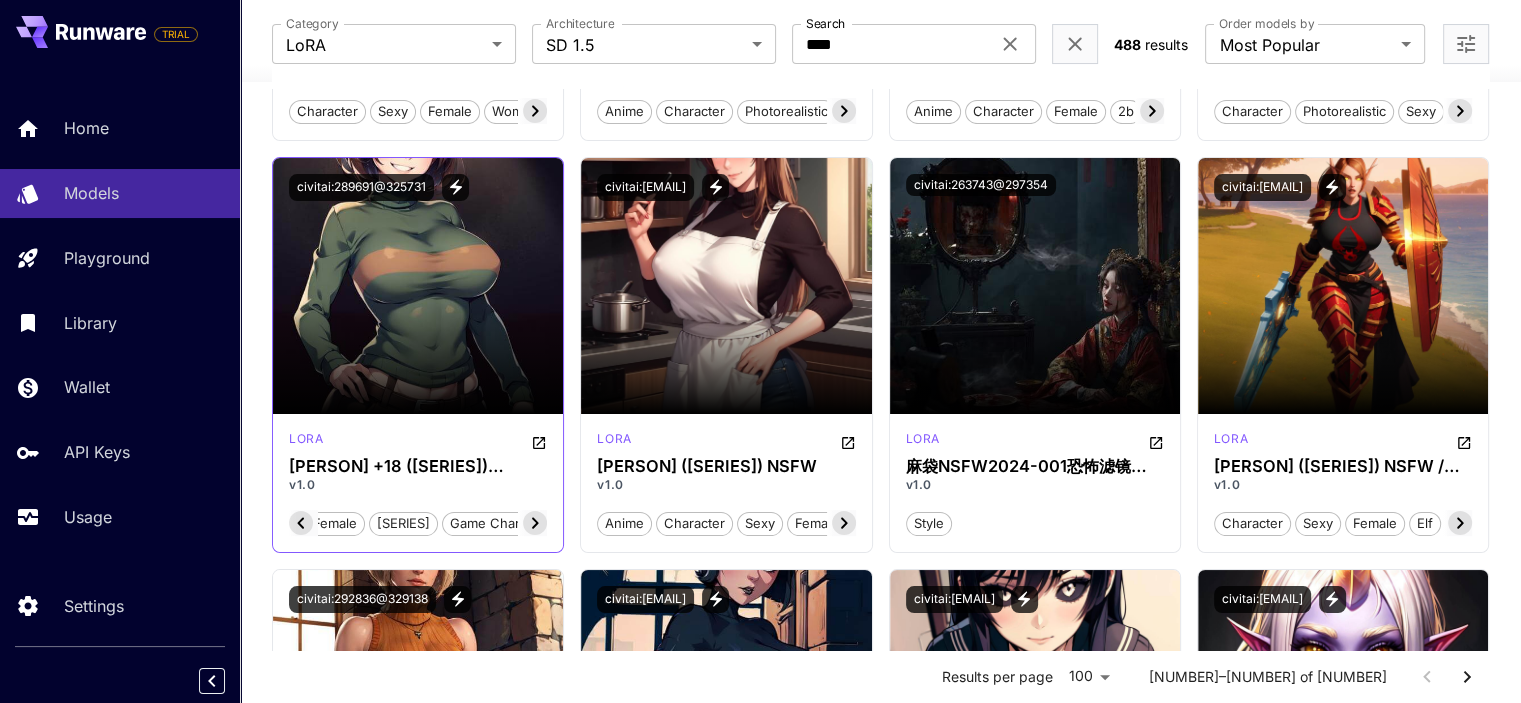 scroll, scrollTop: 0, scrollLeft: 200, axis: horizontal 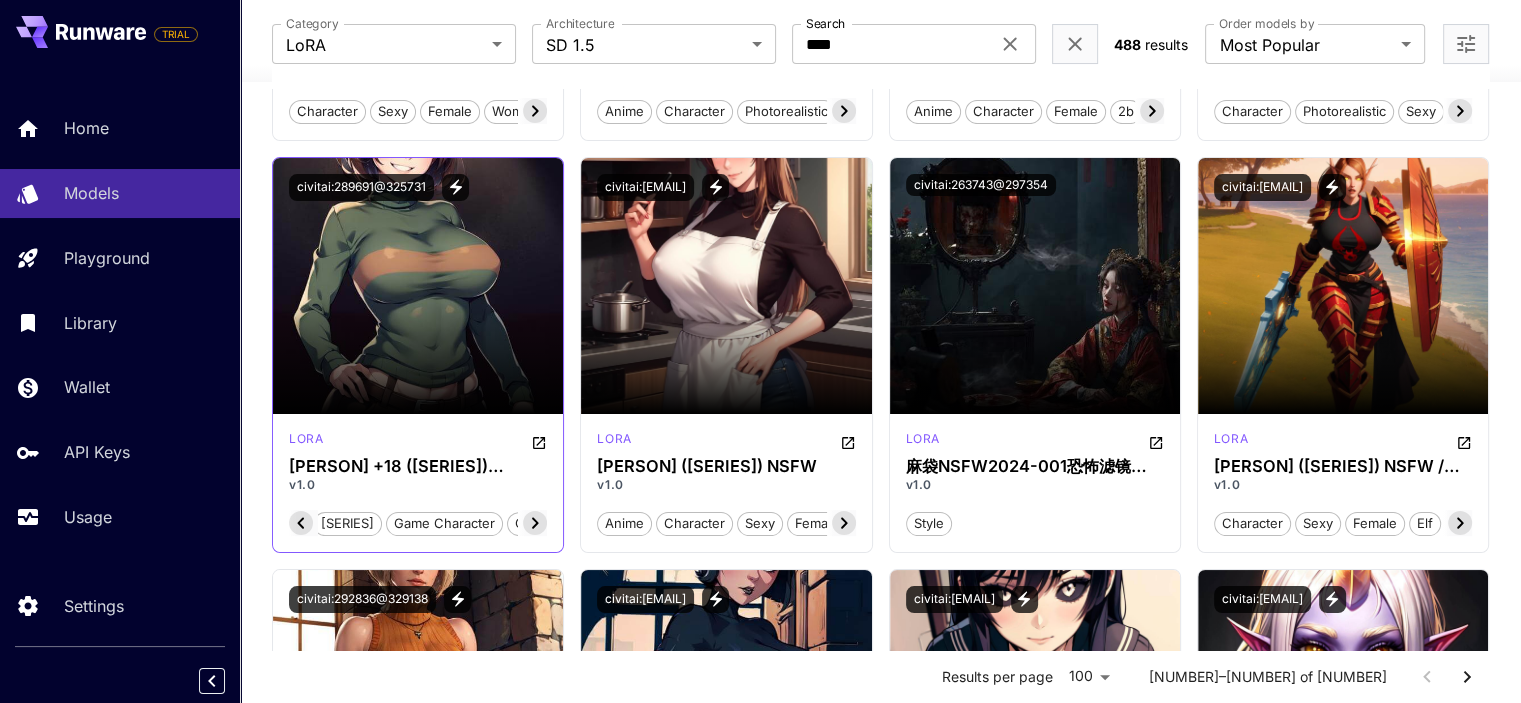 click 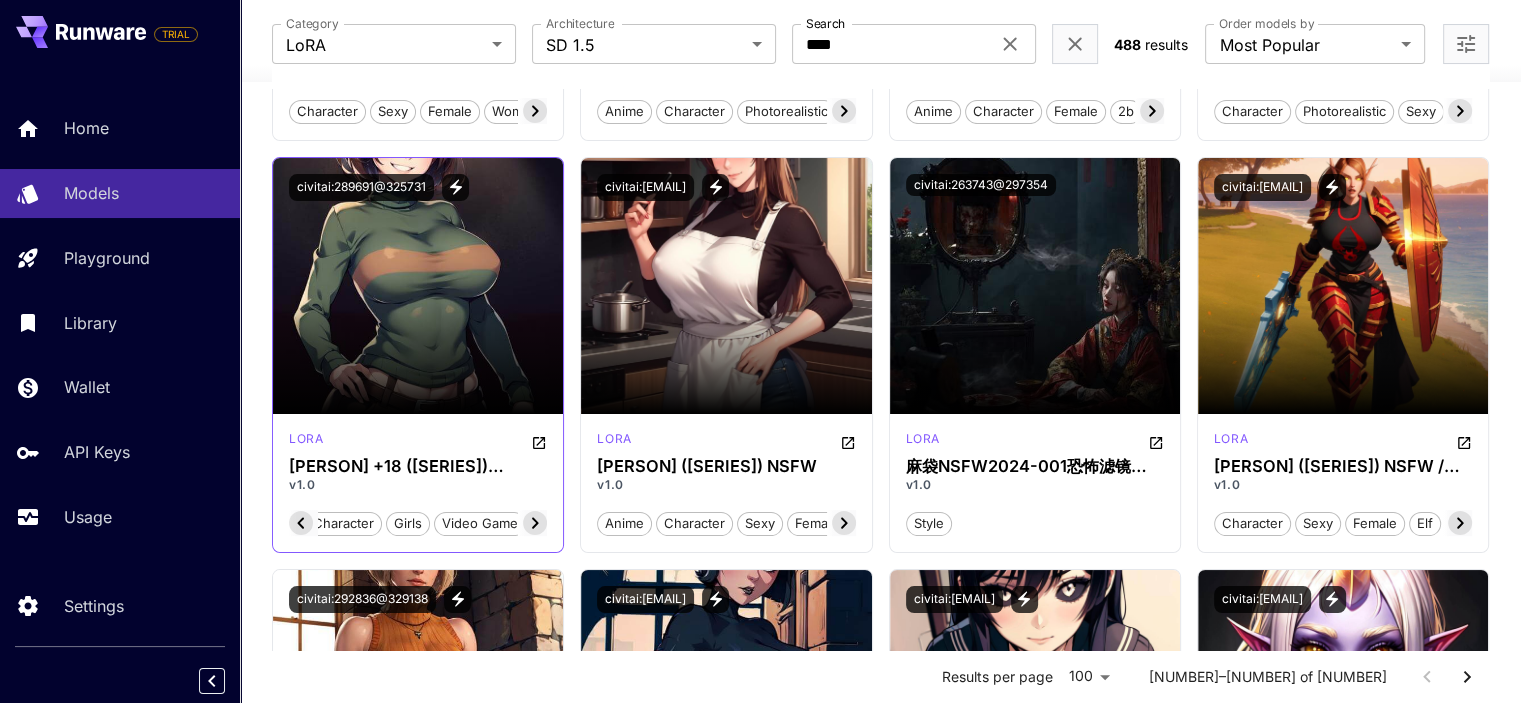 scroll, scrollTop: 0, scrollLeft: 302, axis: horizontal 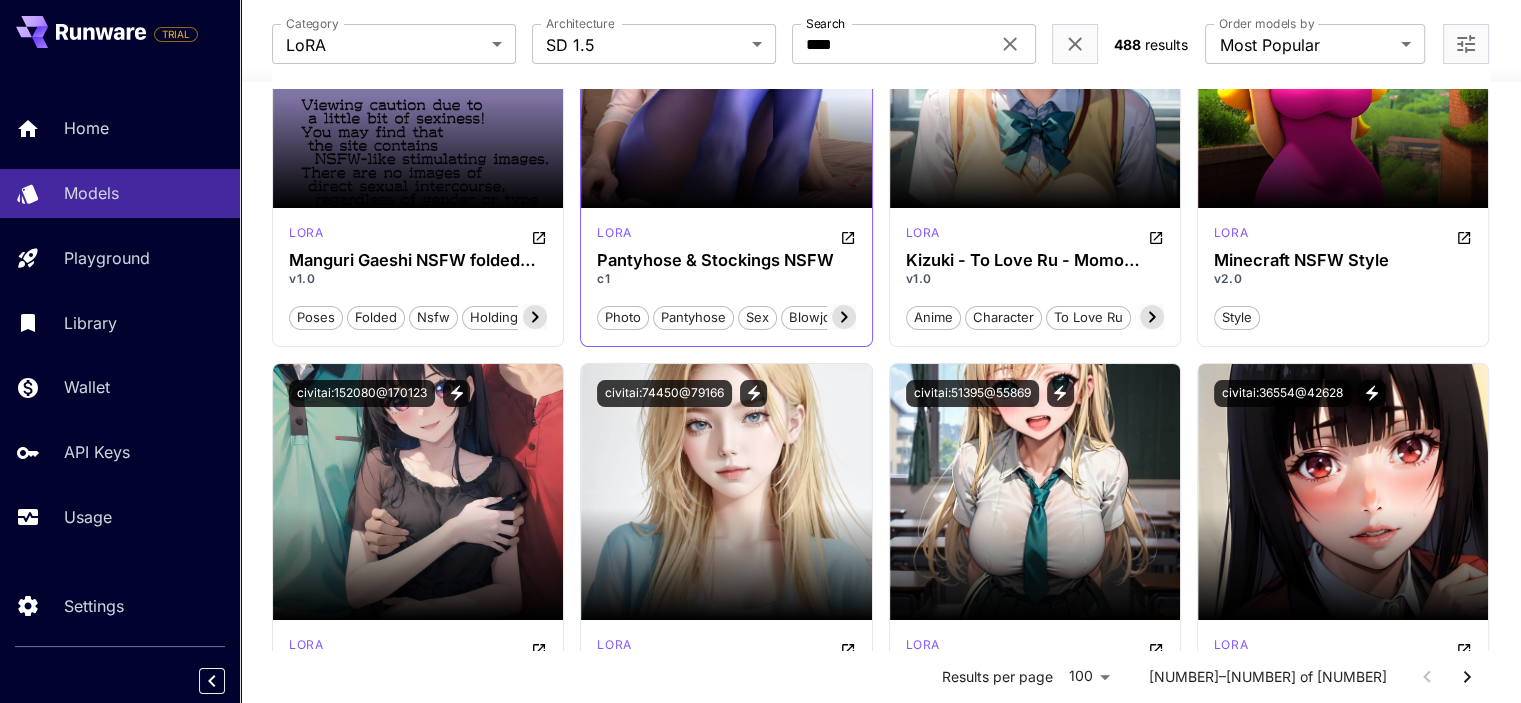 click 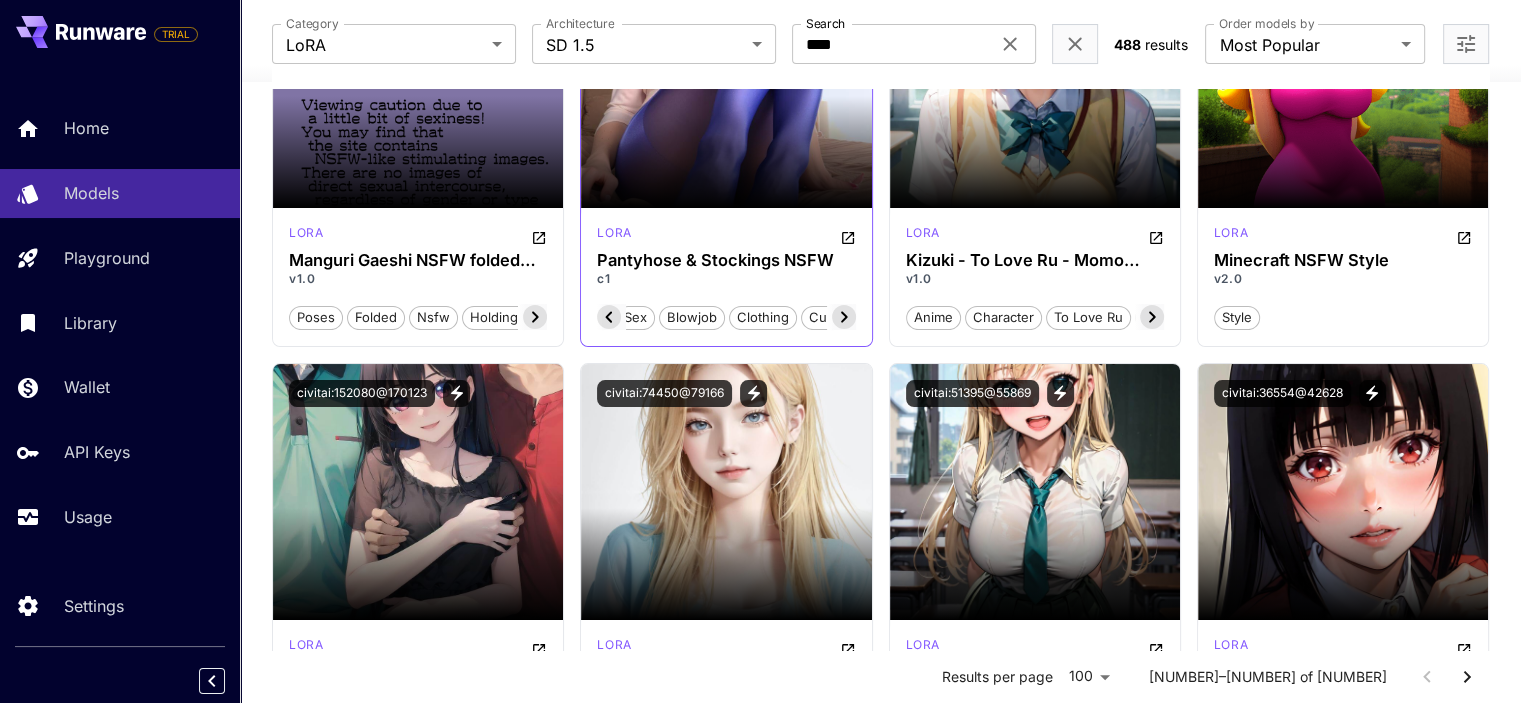 scroll, scrollTop: 0, scrollLeft: 200, axis: horizontal 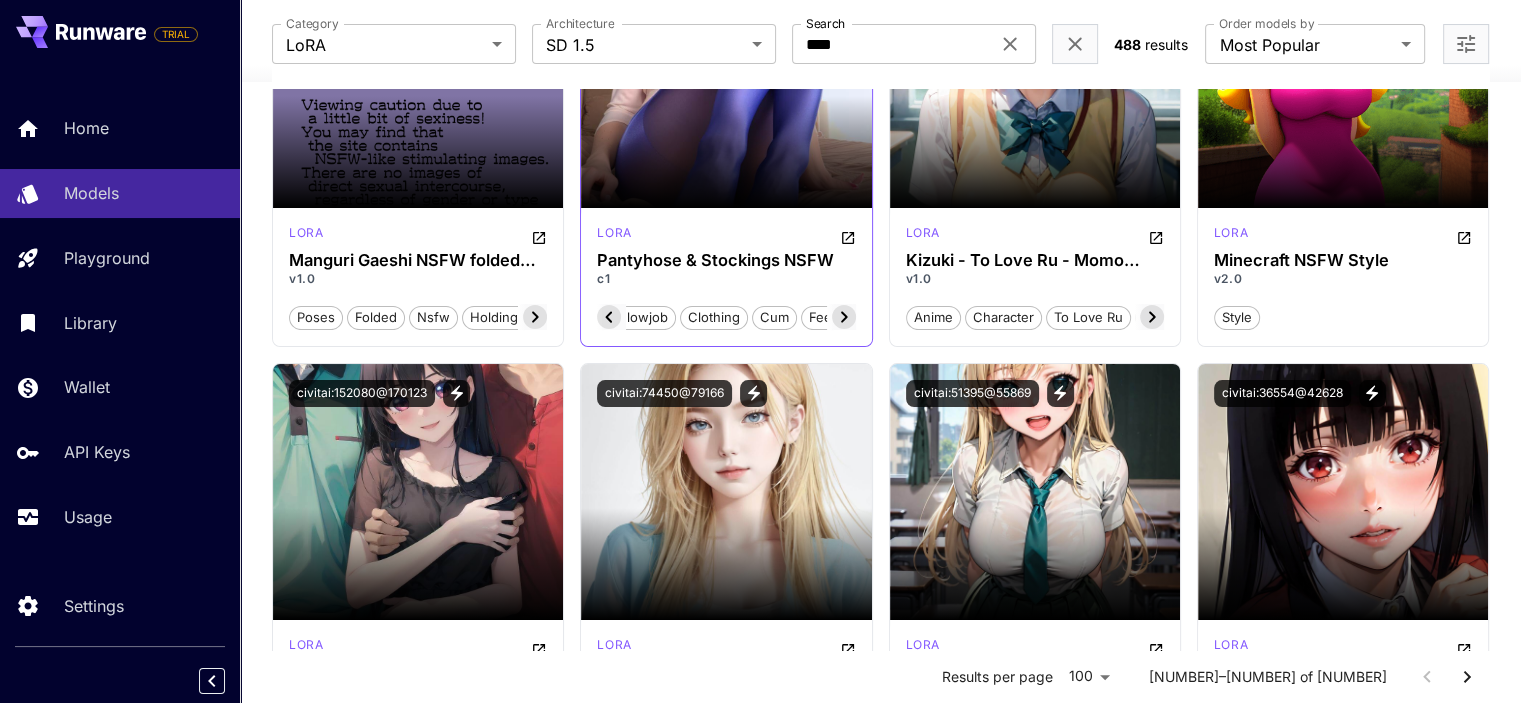 click 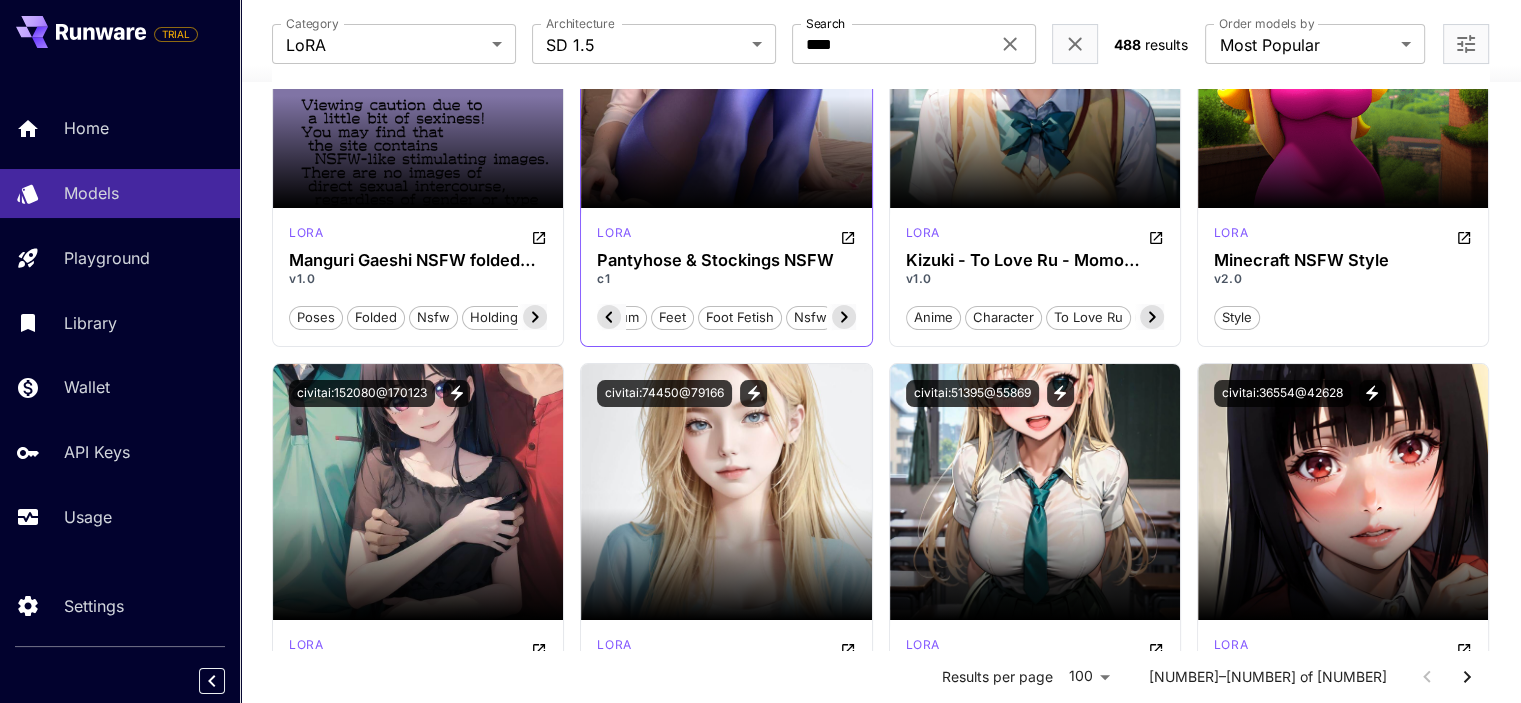 scroll, scrollTop: 0, scrollLeft: 400, axis: horizontal 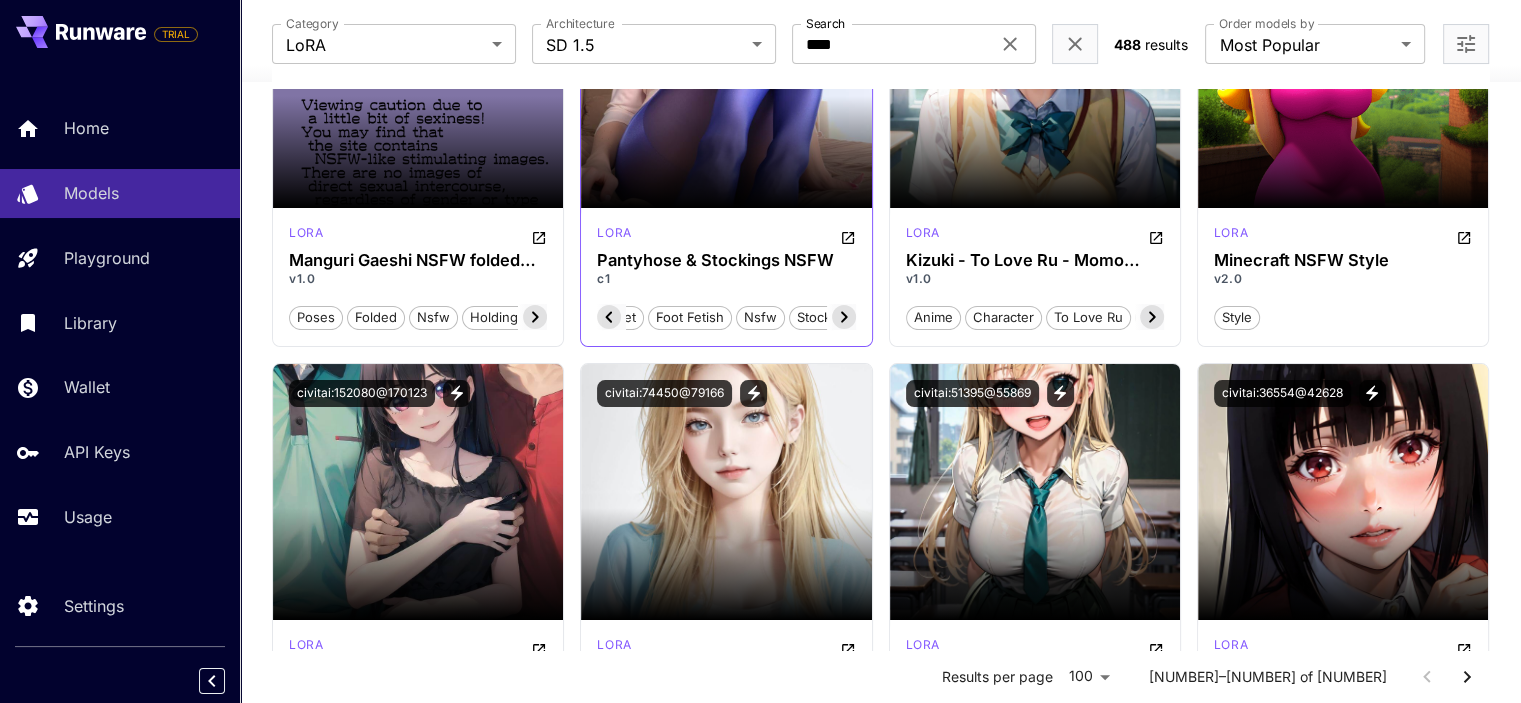 click 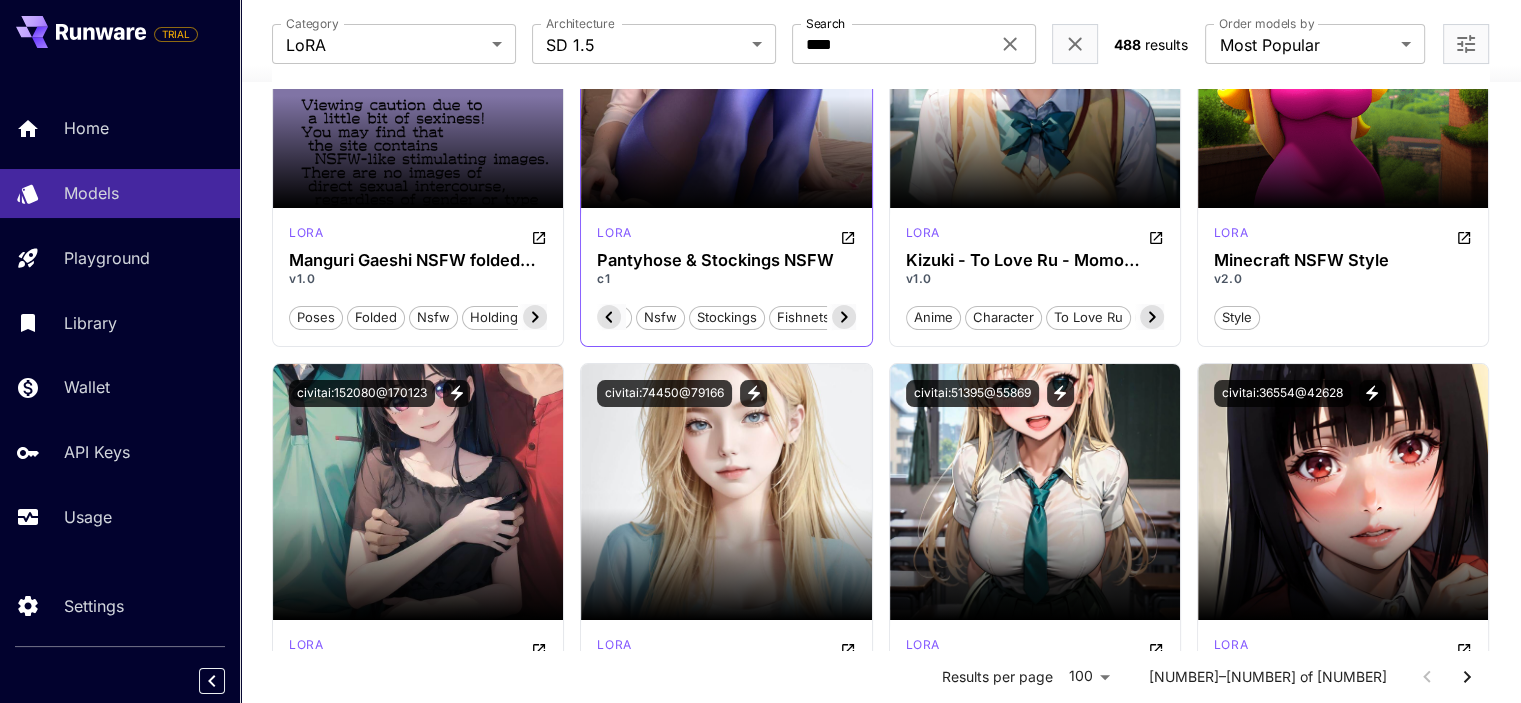 scroll, scrollTop: 0, scrollLeft: 500, axis: horizontal 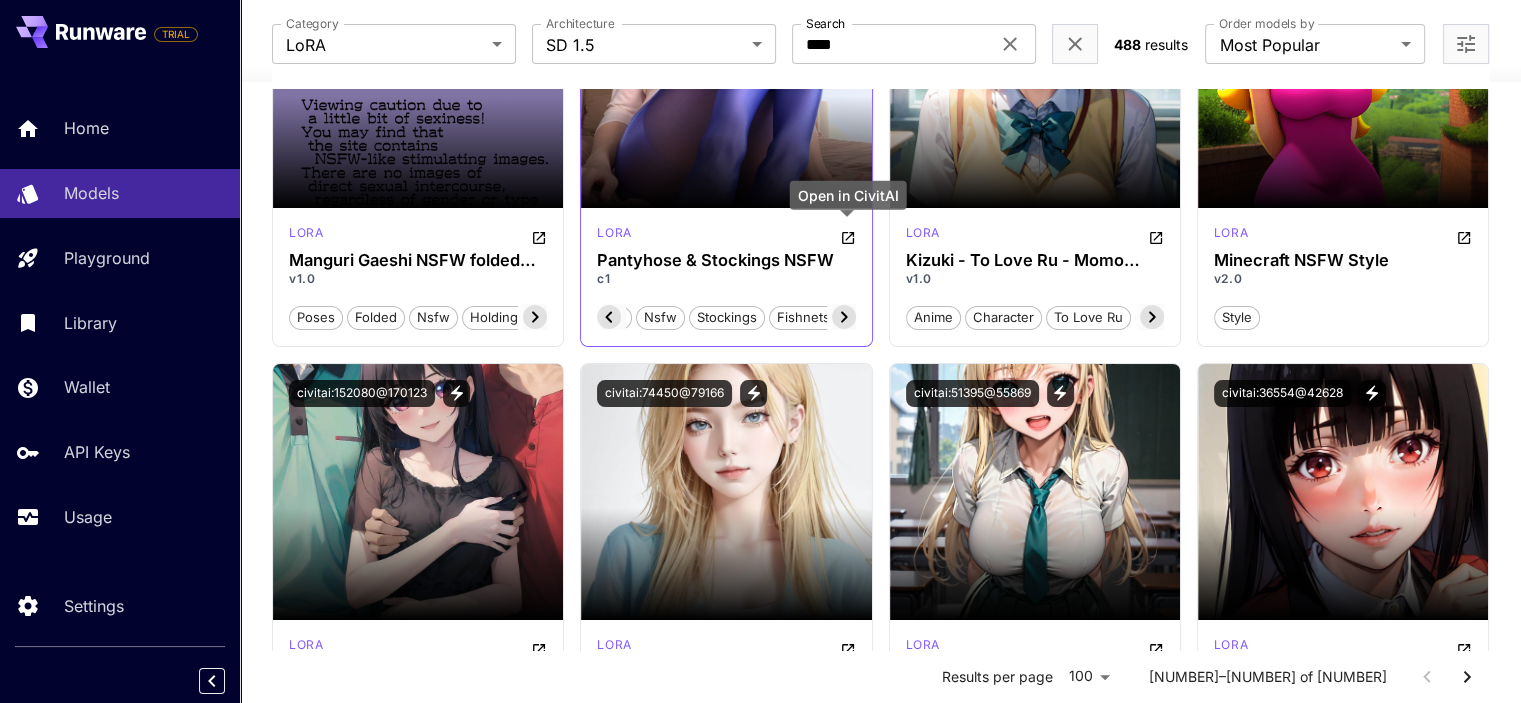 click 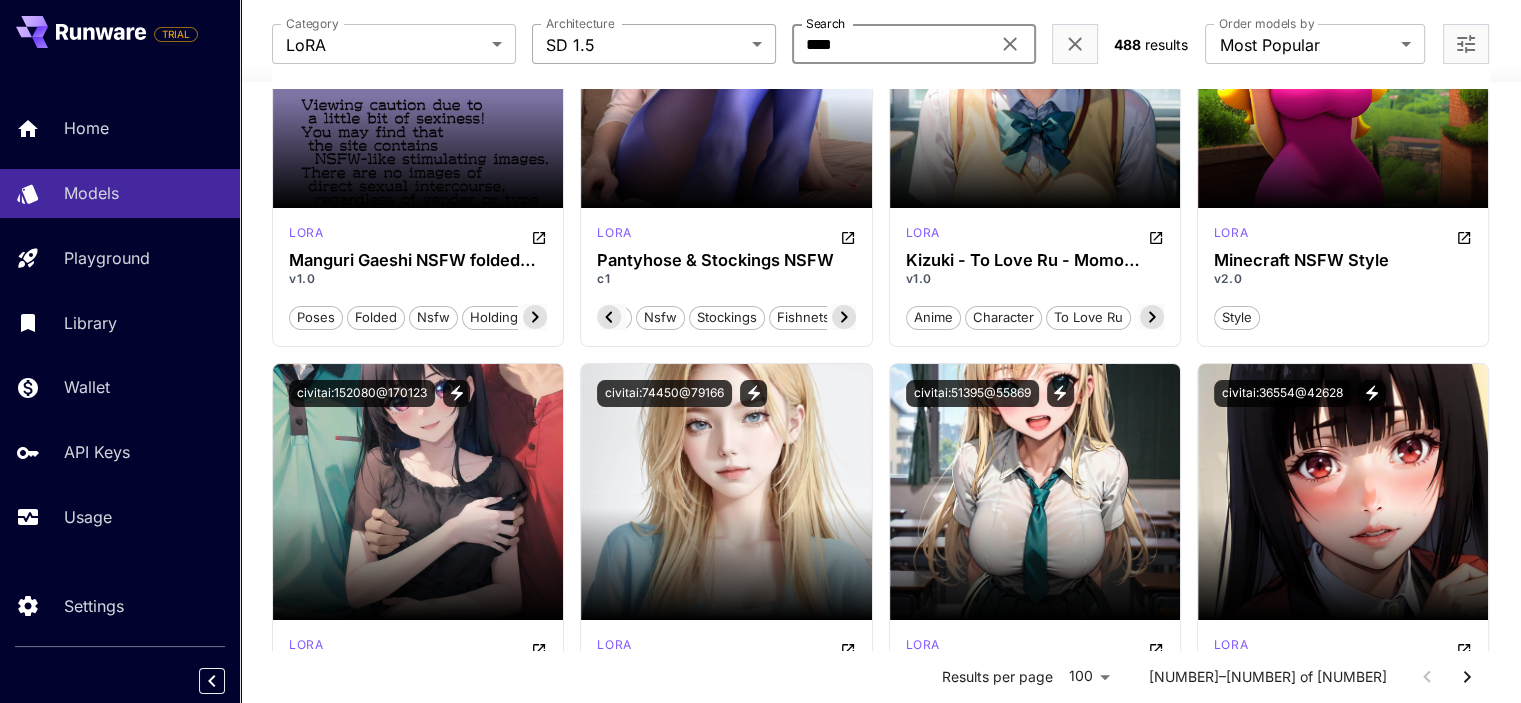 drag, startPoint x: 849, startPoint y: 43, endPoint x: 757, endPoint y: 44, distance: 92.00543 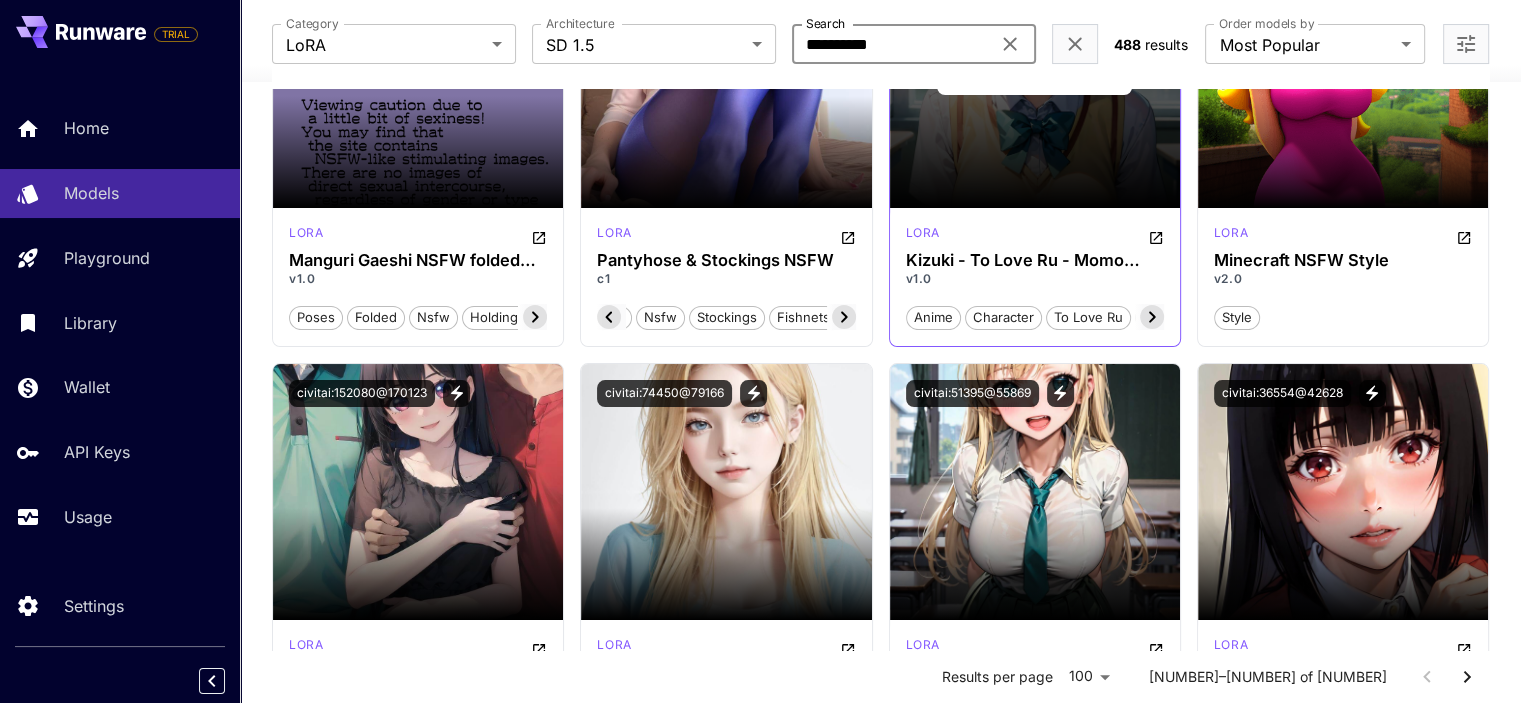type on "**********" 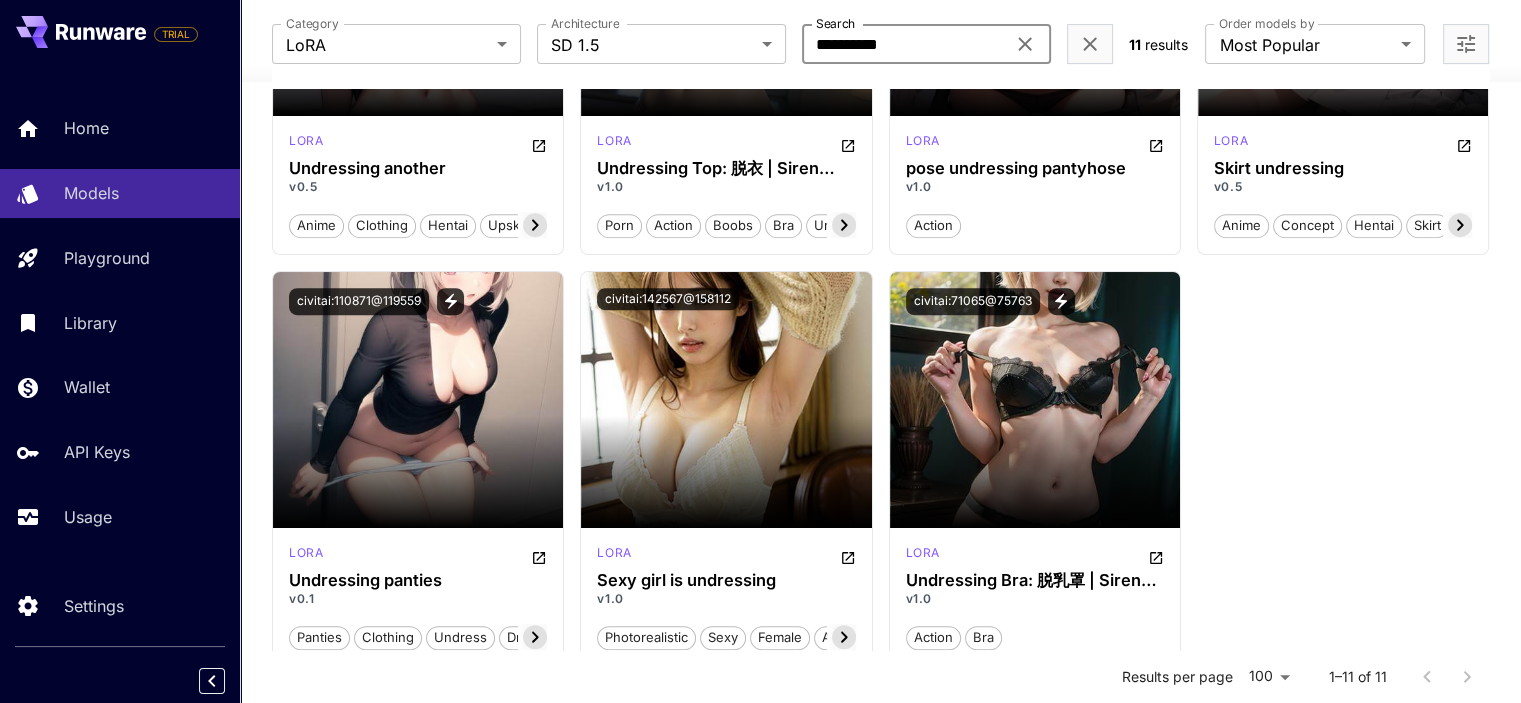 scroll, scrollTop: 800, scrollLeft: 0, axis: vertical 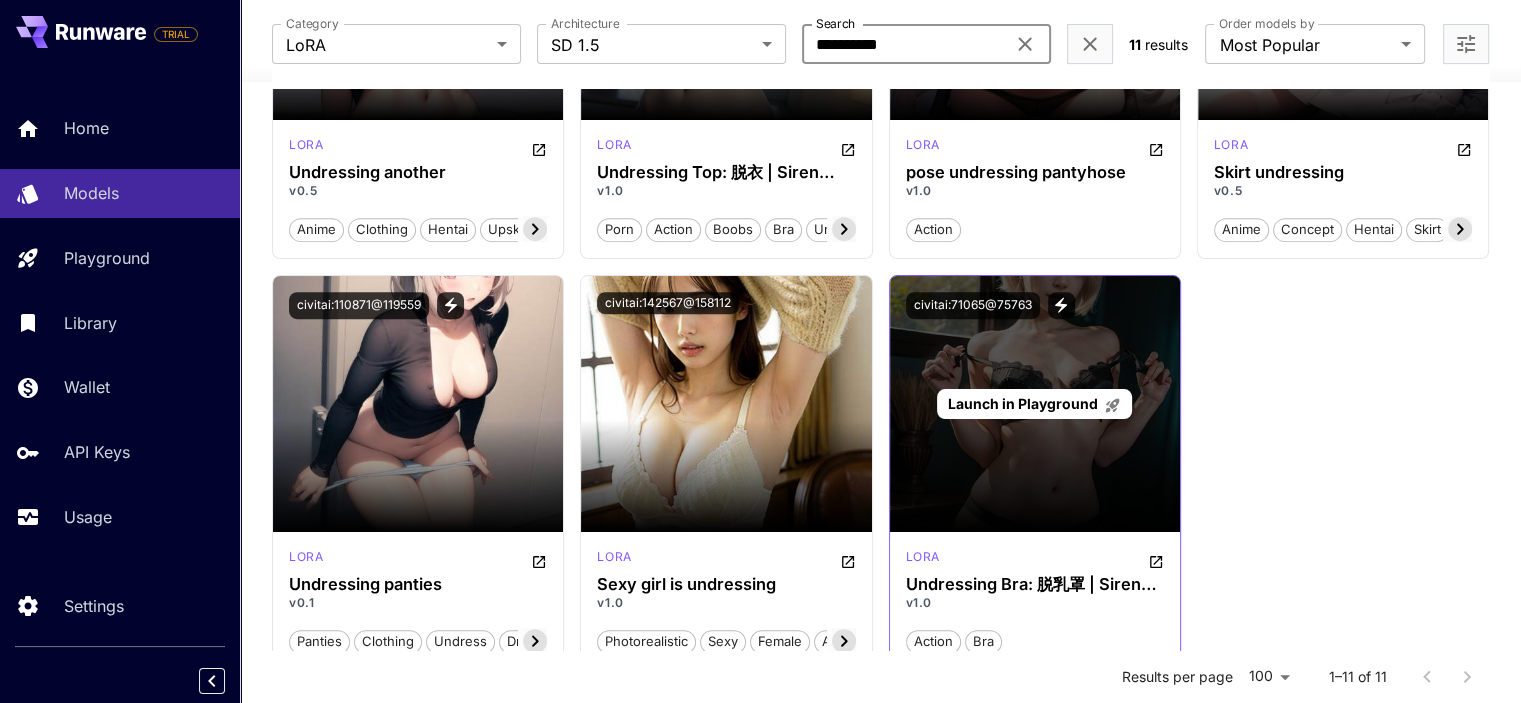 click on "Launch in Playground" at bounding box center [1023, 403] 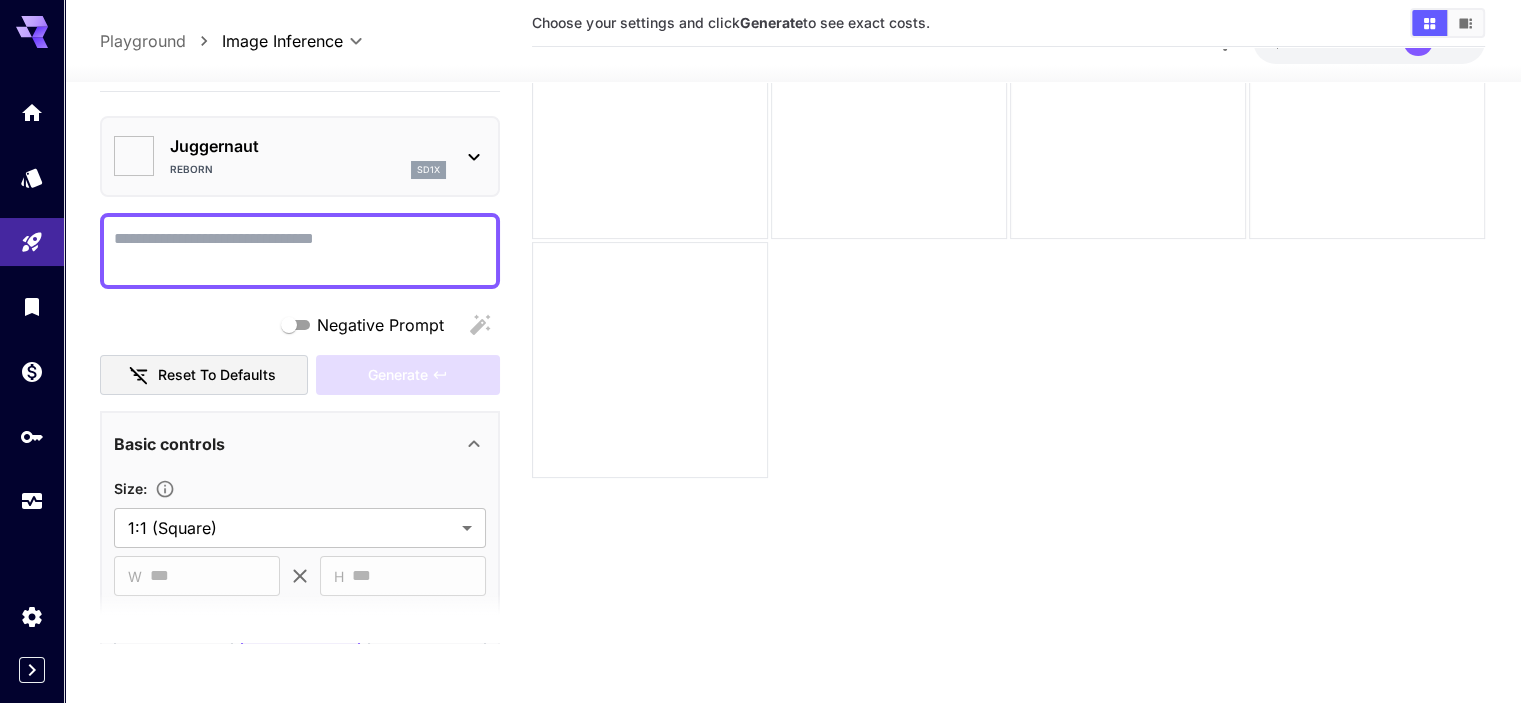type on "*******" 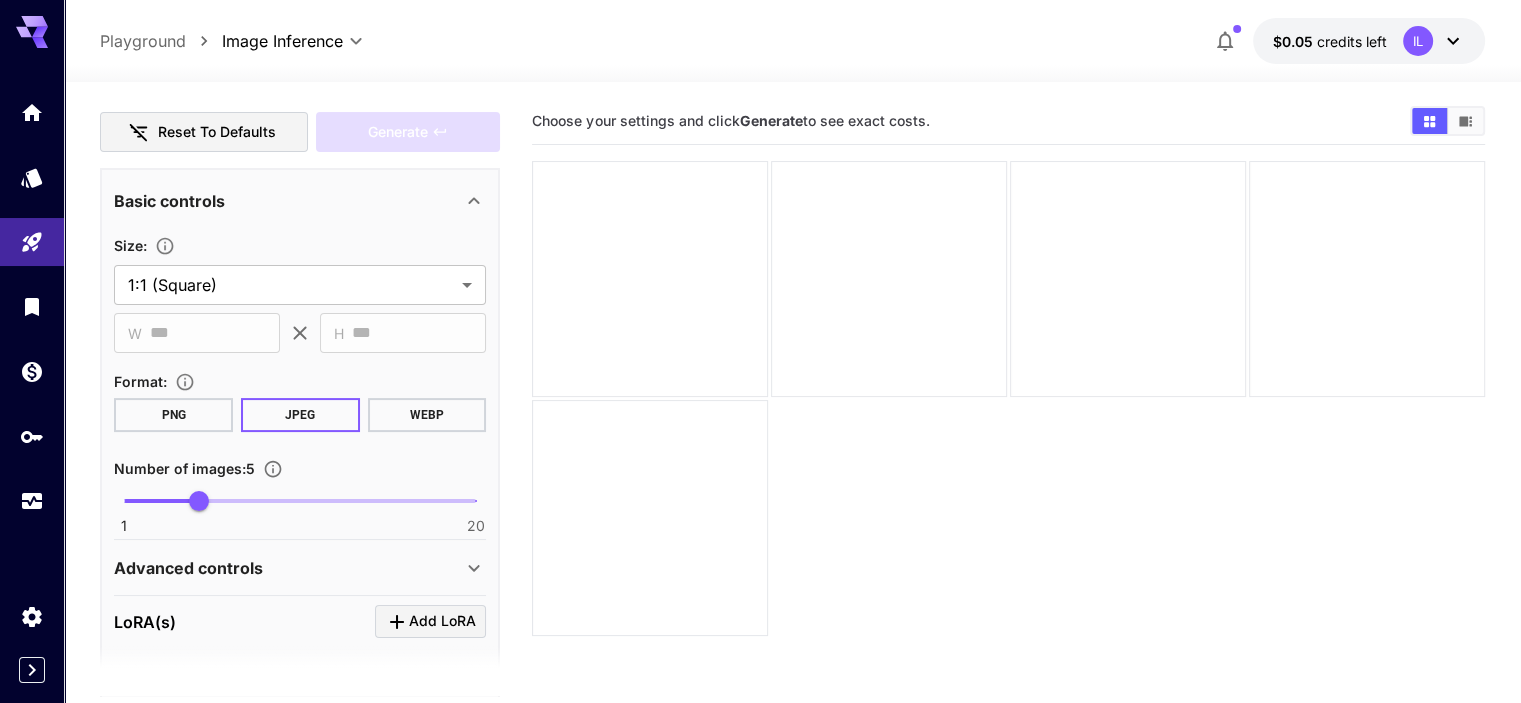 scroll, scrollTop: 300, scrollLeft: 0, axis: vertical 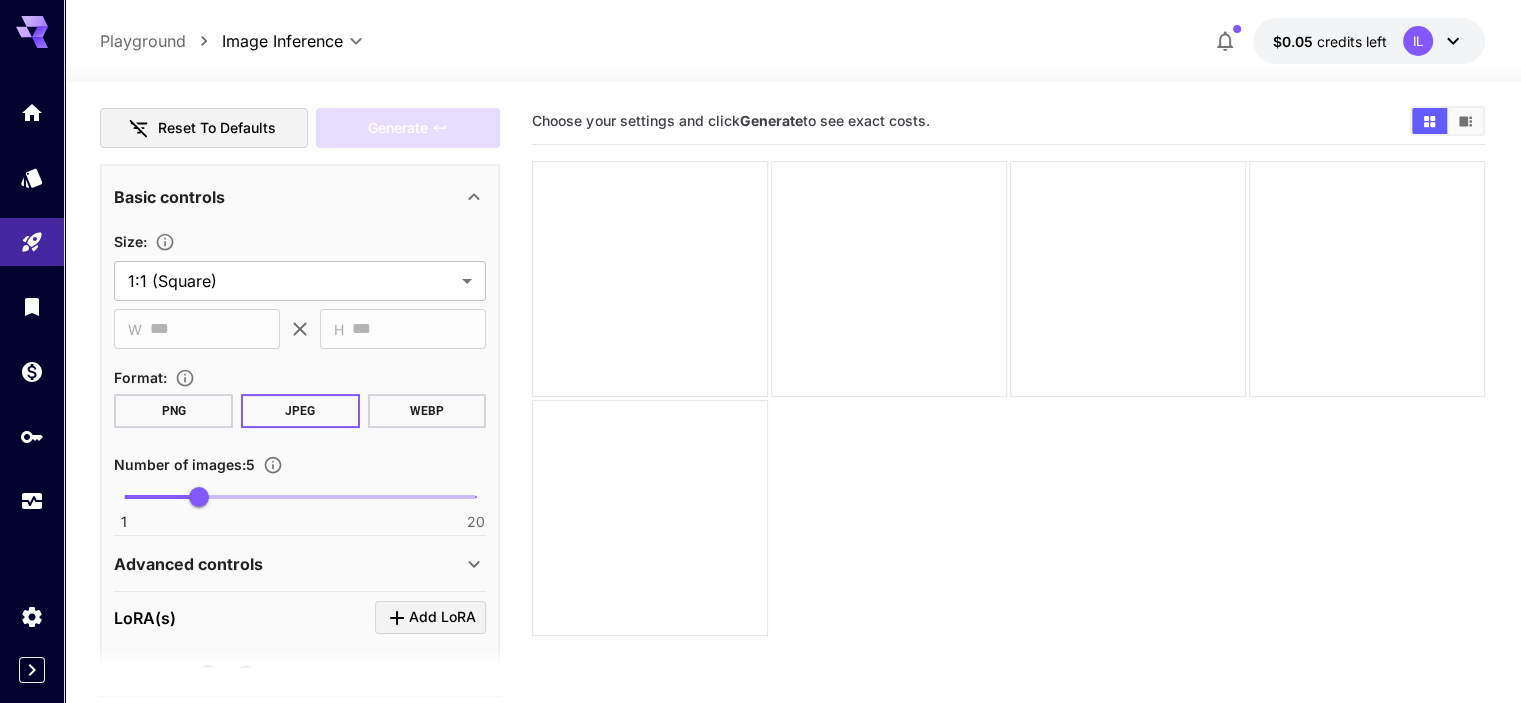 click on "WEBP" at bounding box center [427, 411] 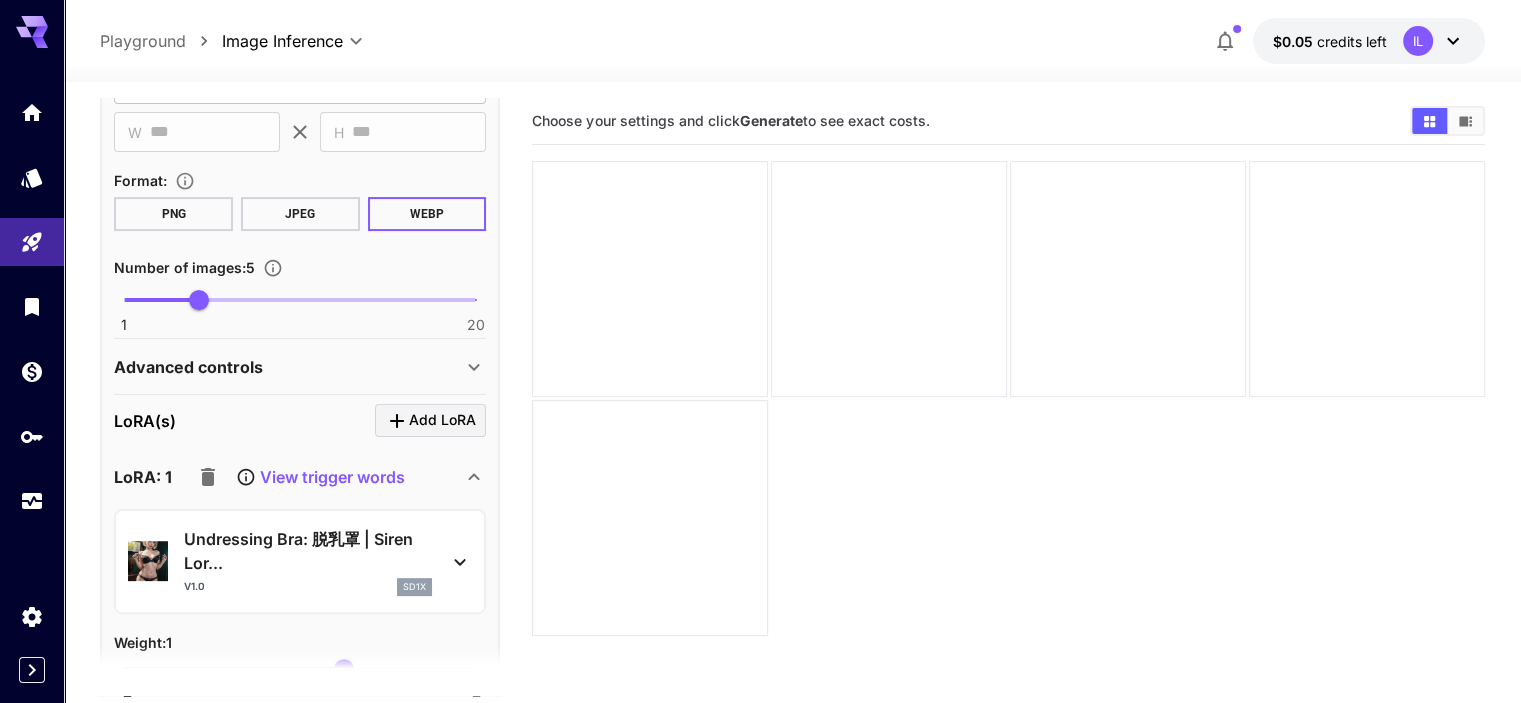 scroll, scrollTop: 500, scrollLeft: 0, axis: vertical 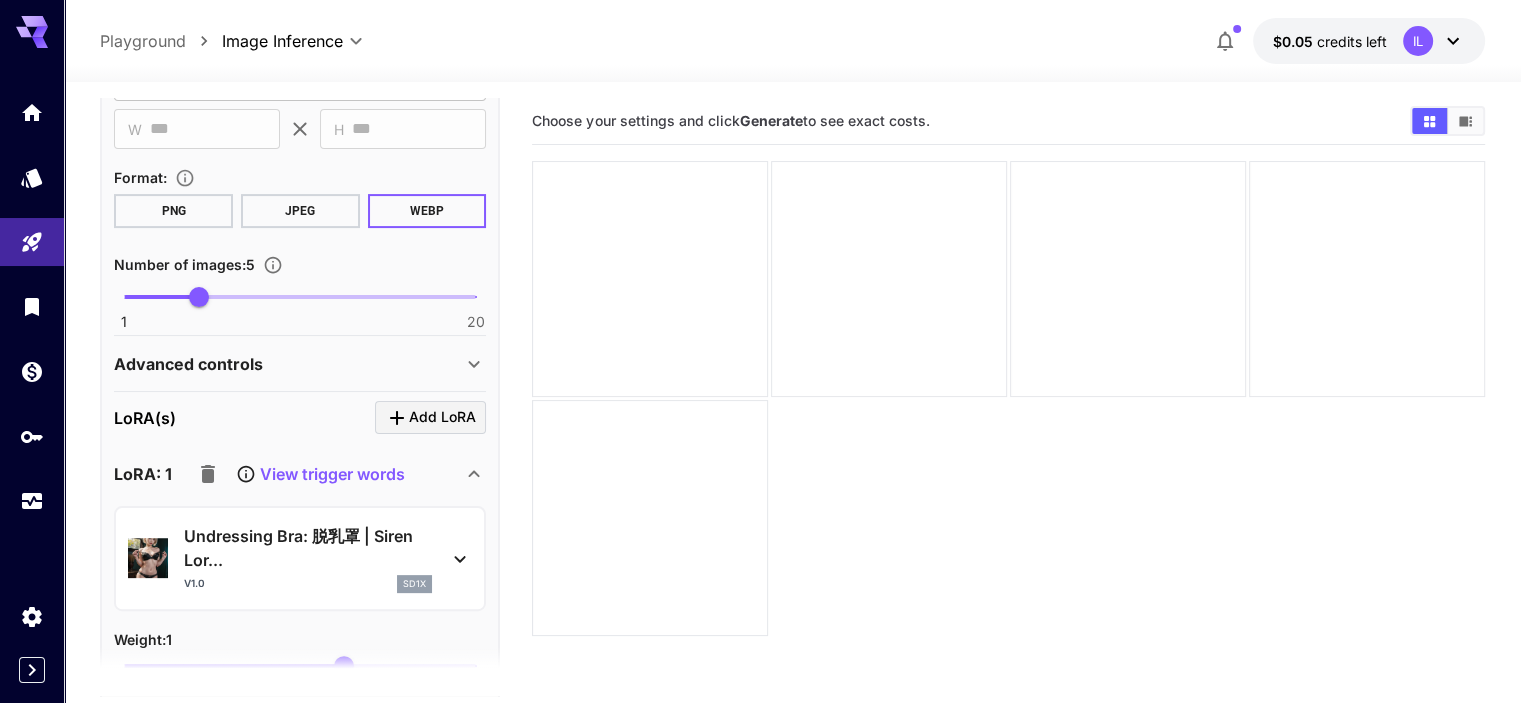 click on "Advanced controls" at bounding box center (300, 364) 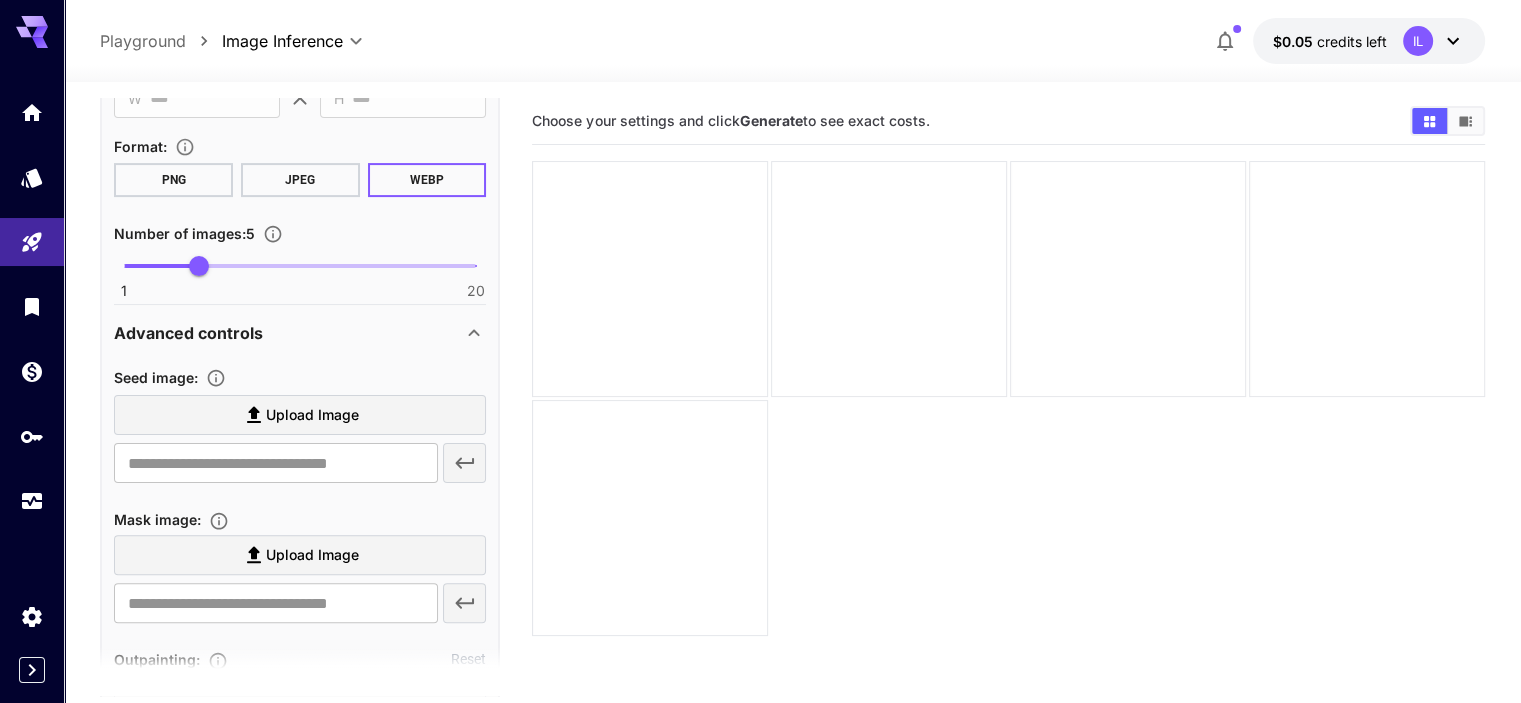 scroll, scrollTop: 600, scrollLeft: 0, axis: vertical 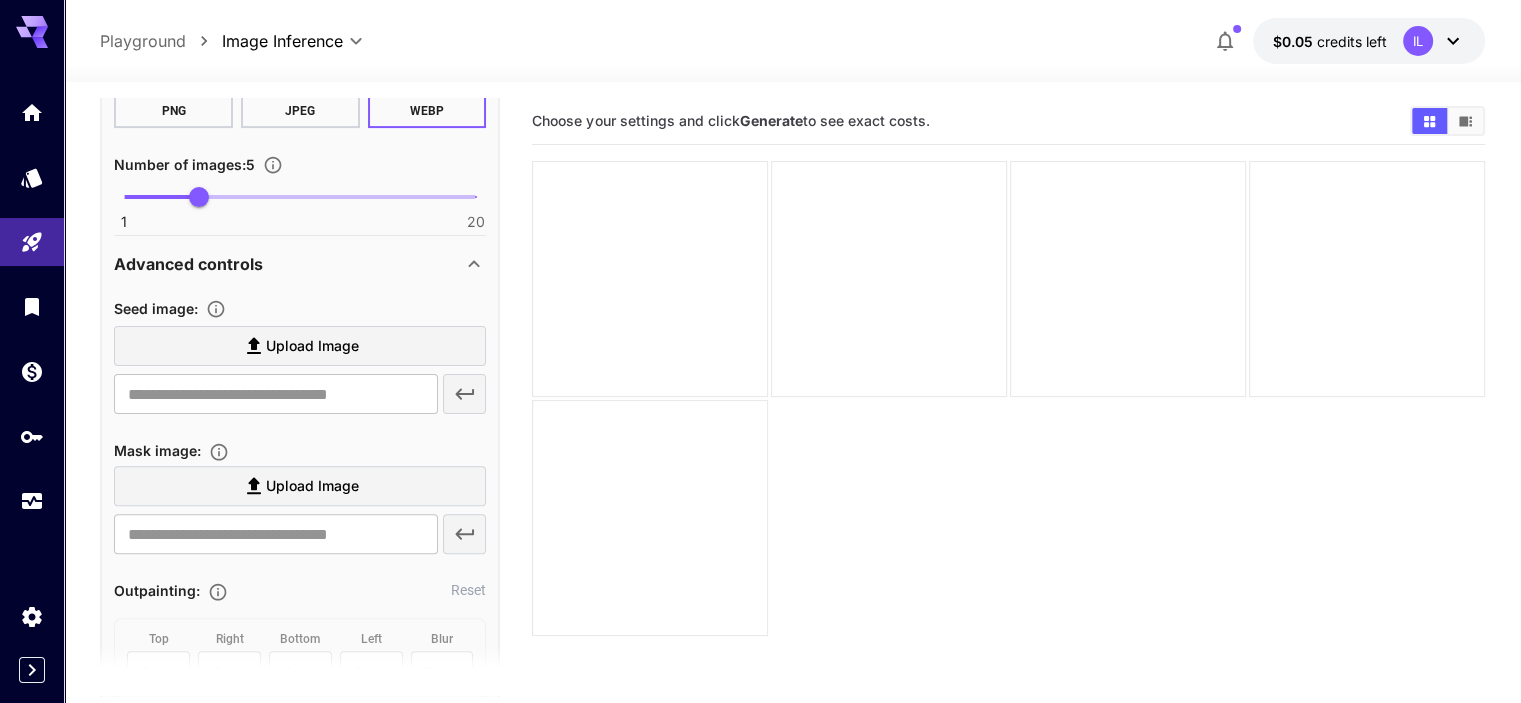 click on "Upload Image" at bounding box center (312, 346) 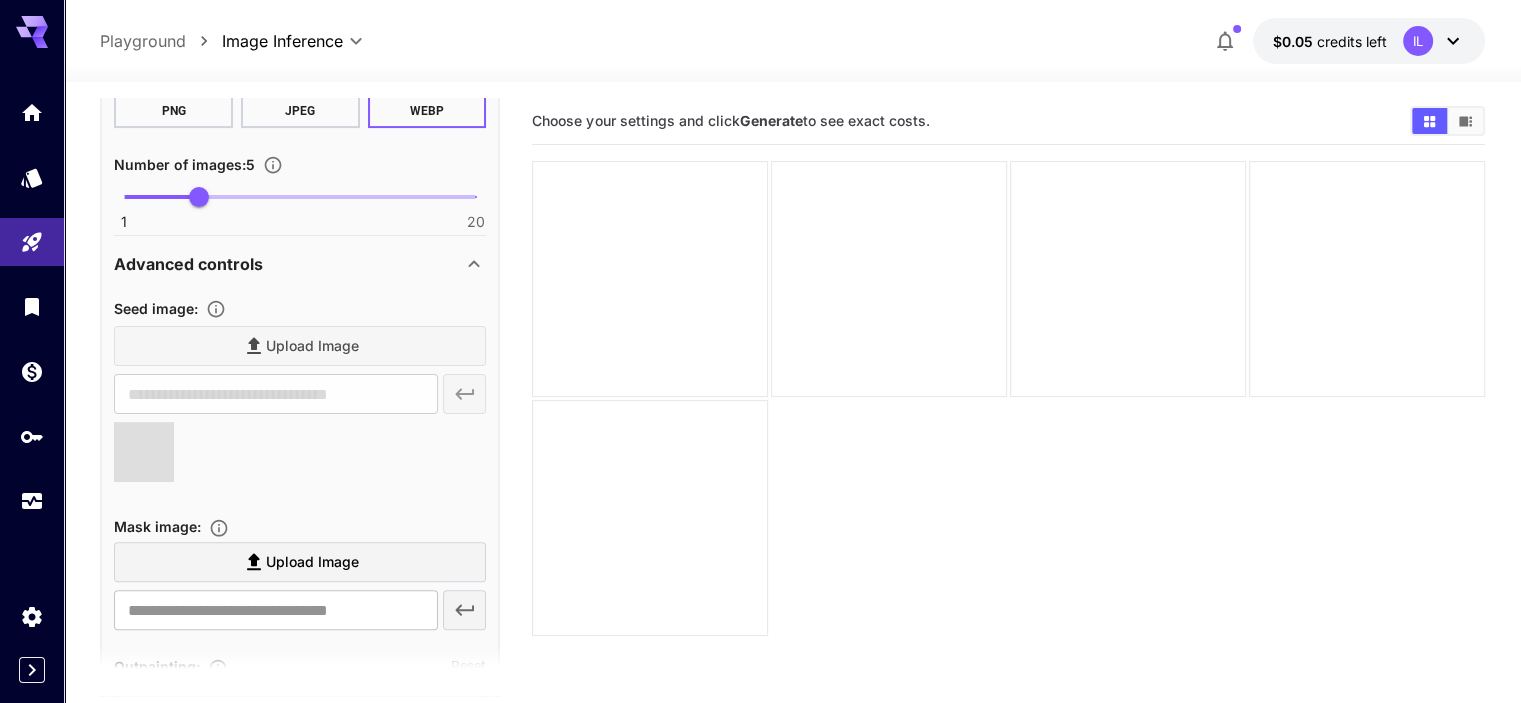 type on "**********" 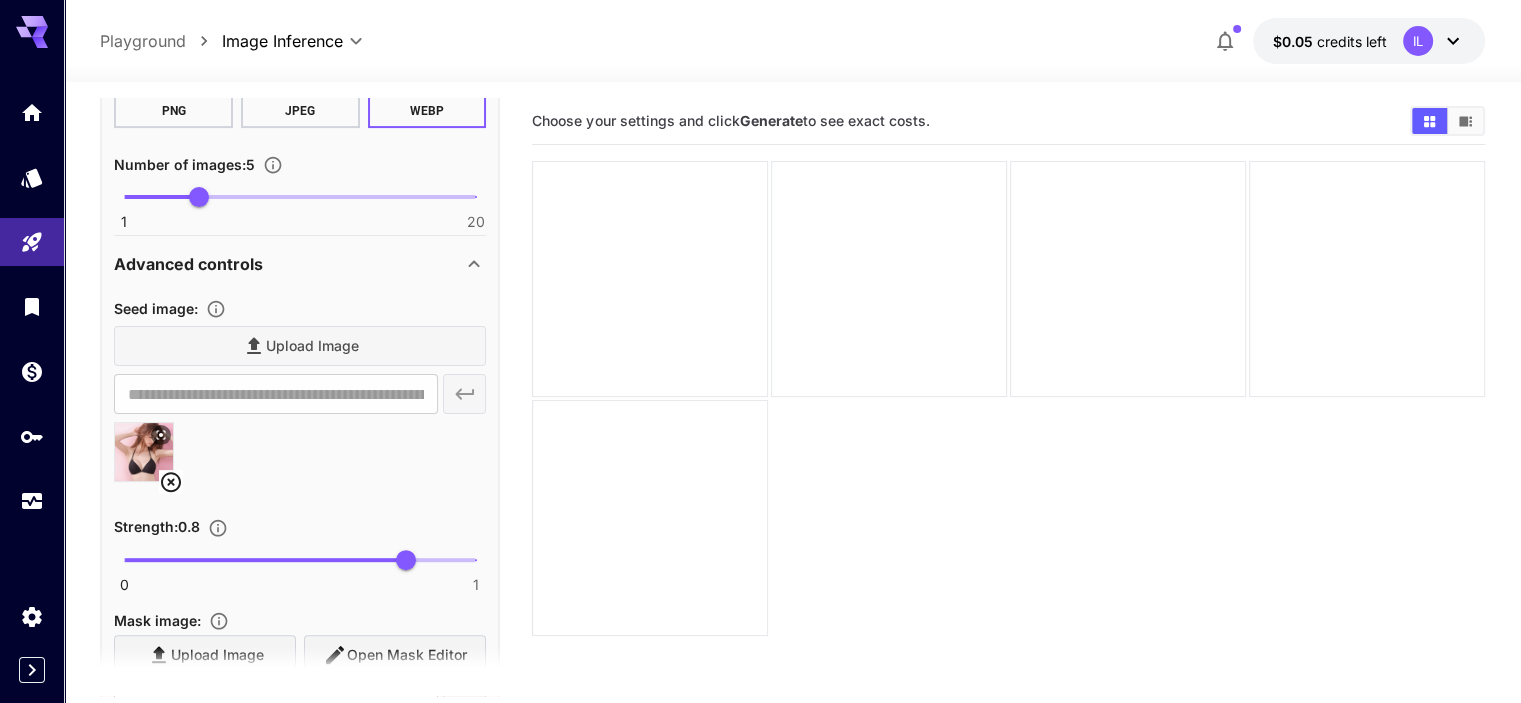 scroll, scrollTop: 700, scrollLeft: 0, axis: vertical 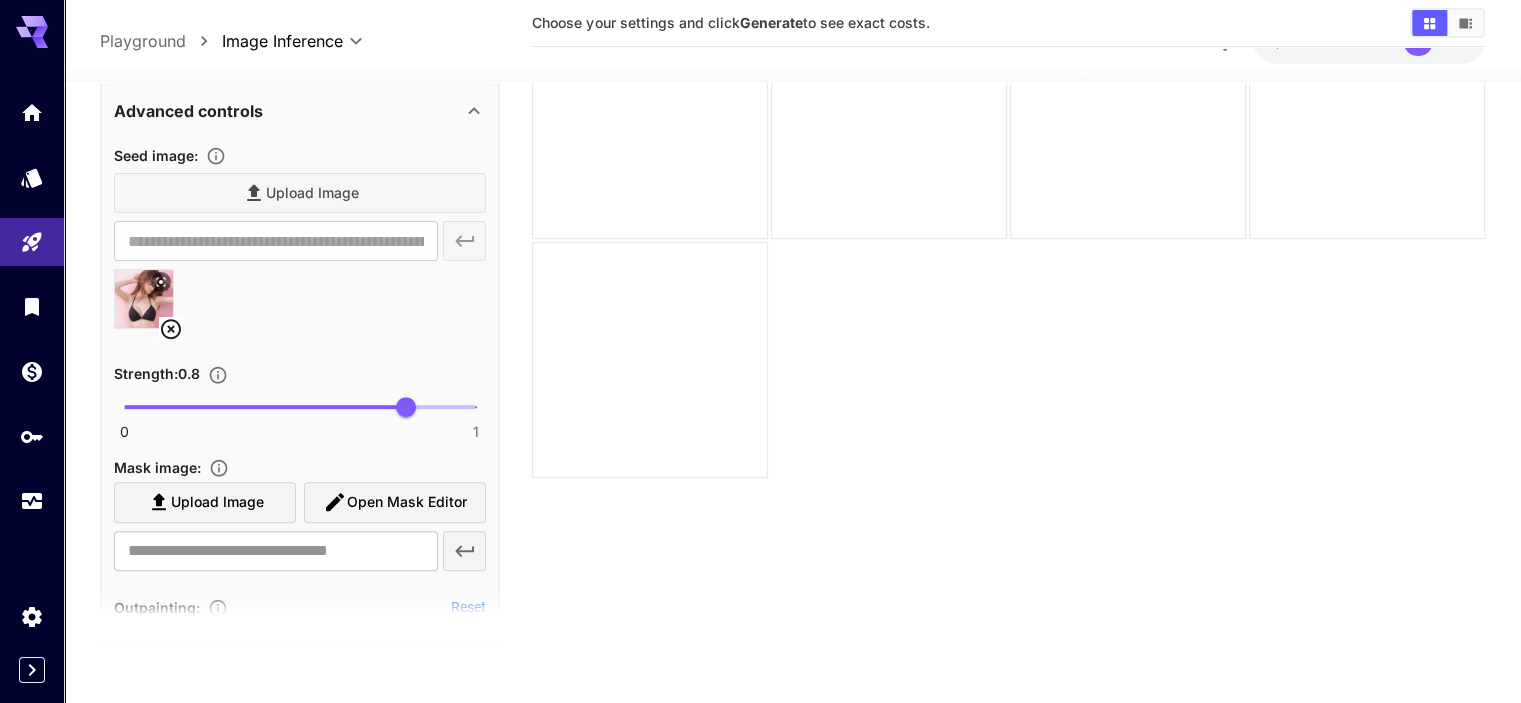 click on "Open Mask Editor" at bounding box center [407, 502] 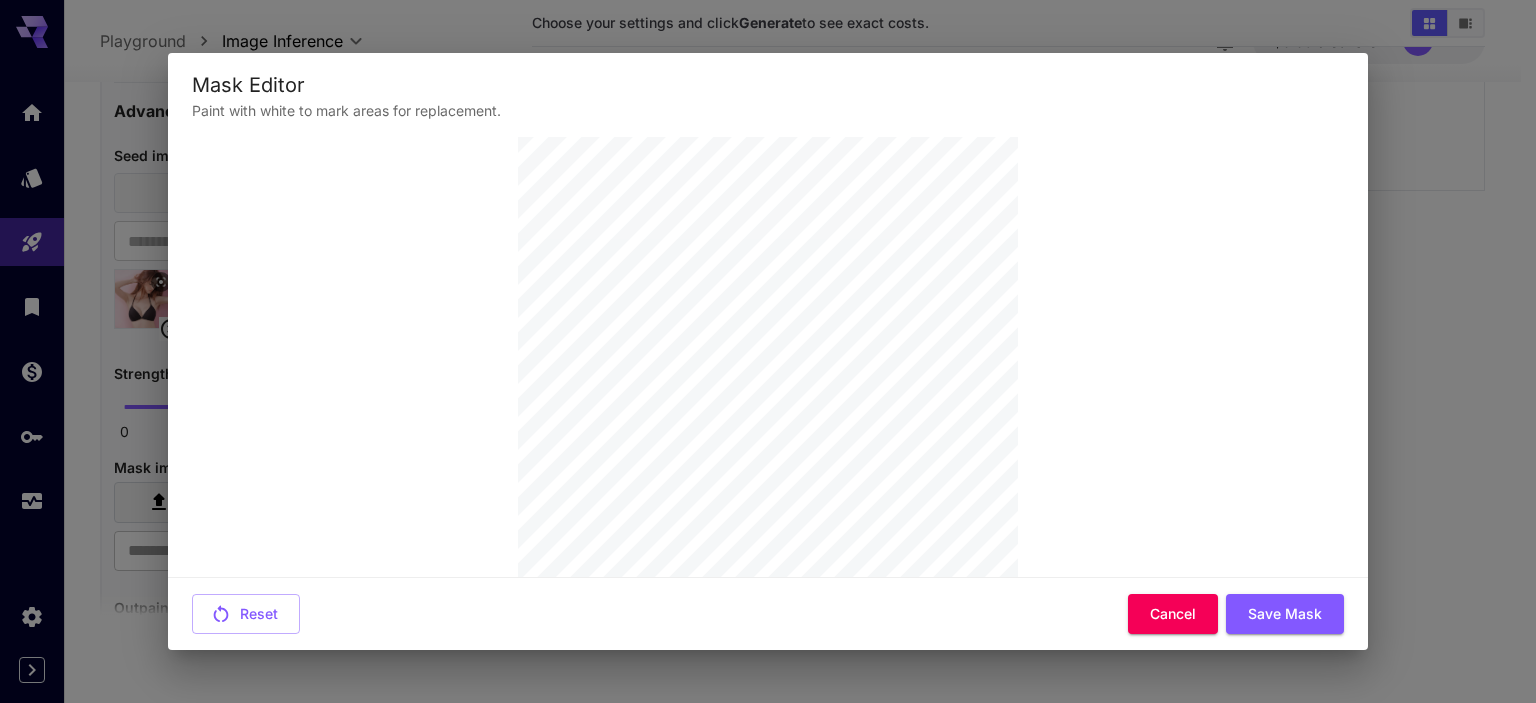scroll, scrollTop: 200, scrollLeft: 0, axis: vertical 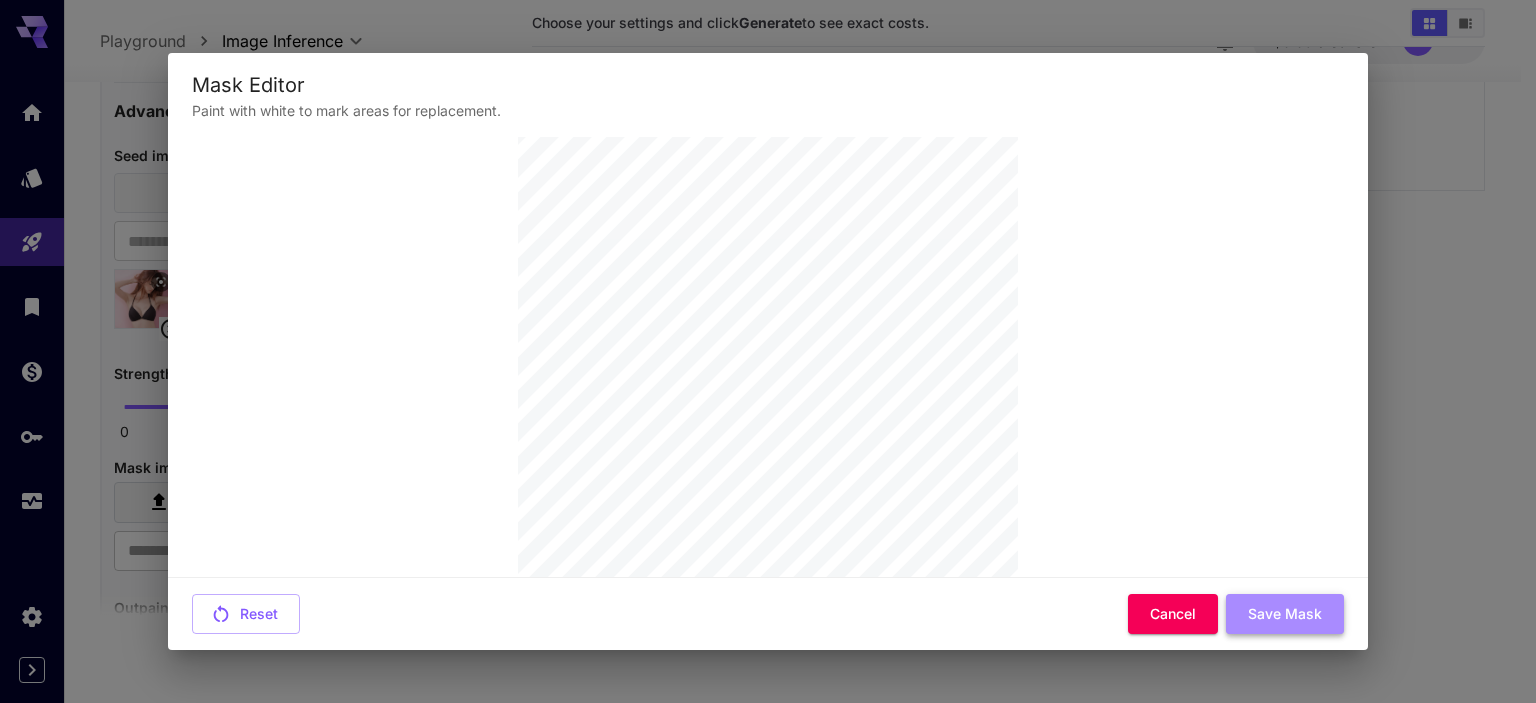 click on "Save Mask" at bounding box center [1285, 614] 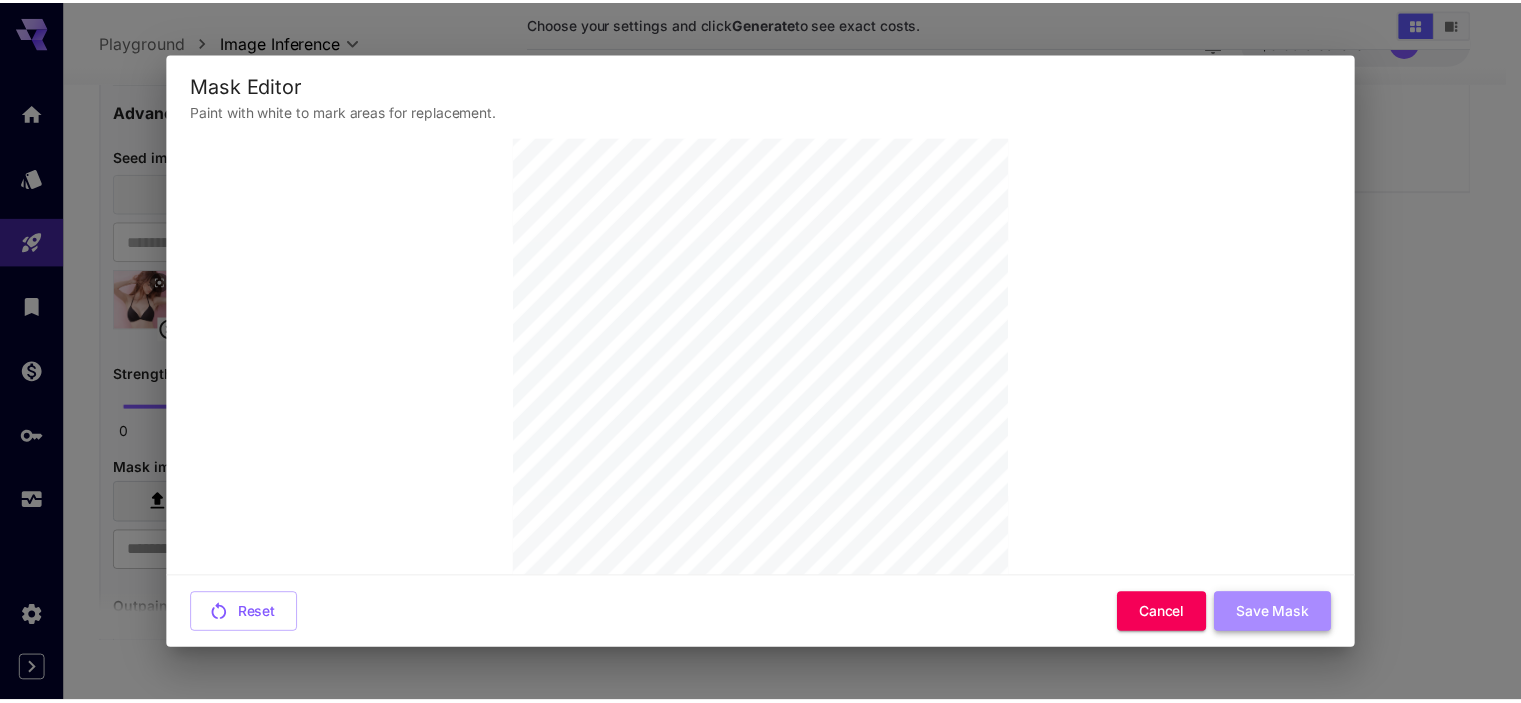scroll, scrollTop: 0, scrollLeft: 0, axis: both 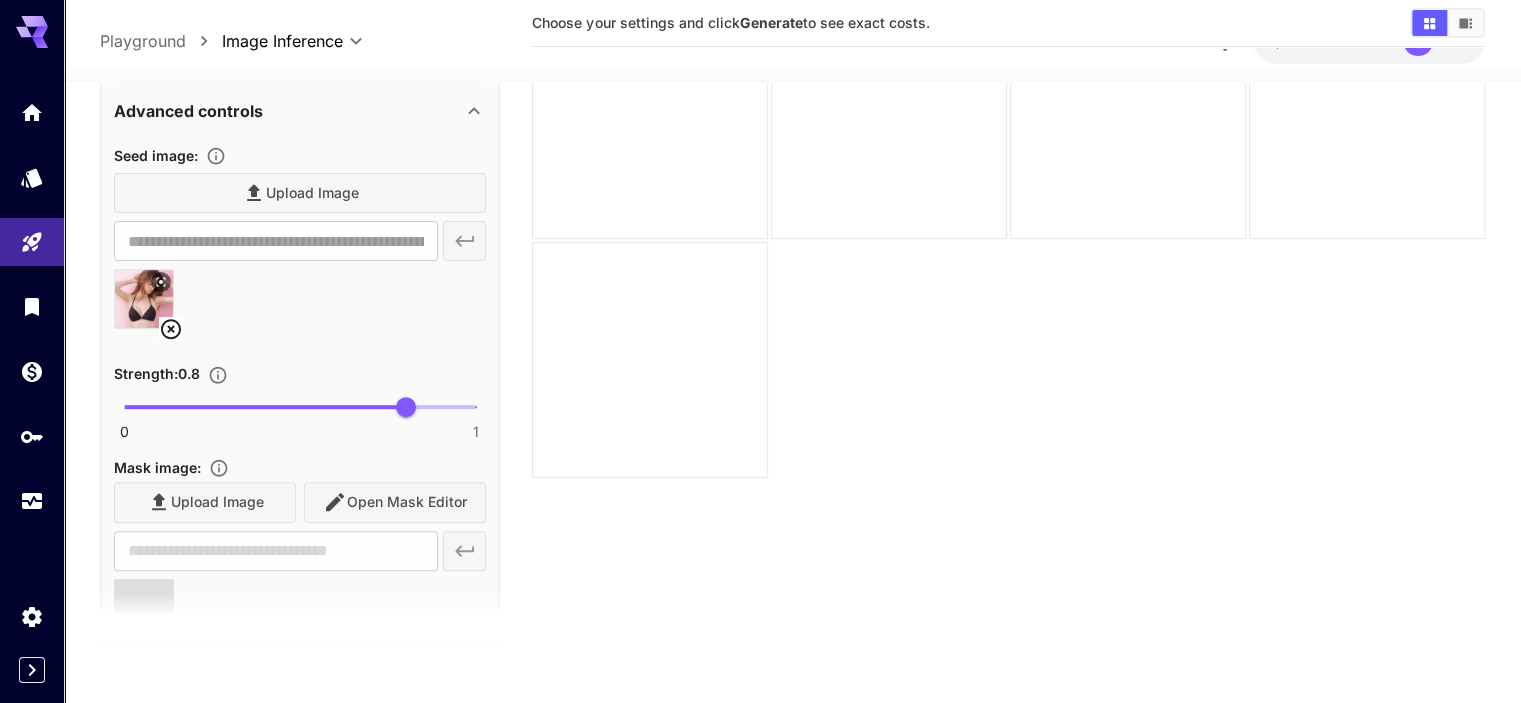 type on "**********" 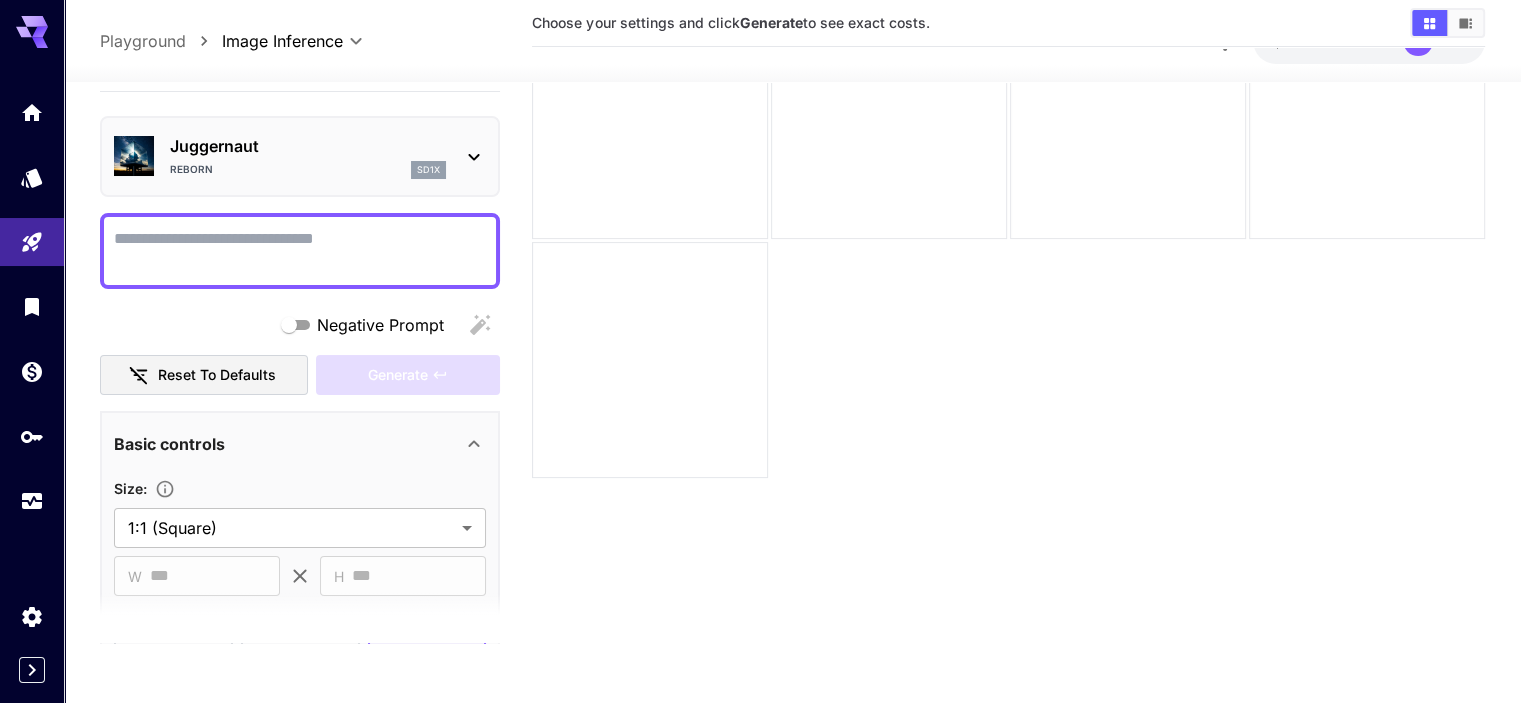 scroll, scrollTop: 0, scrollLeft: 0, axis: both 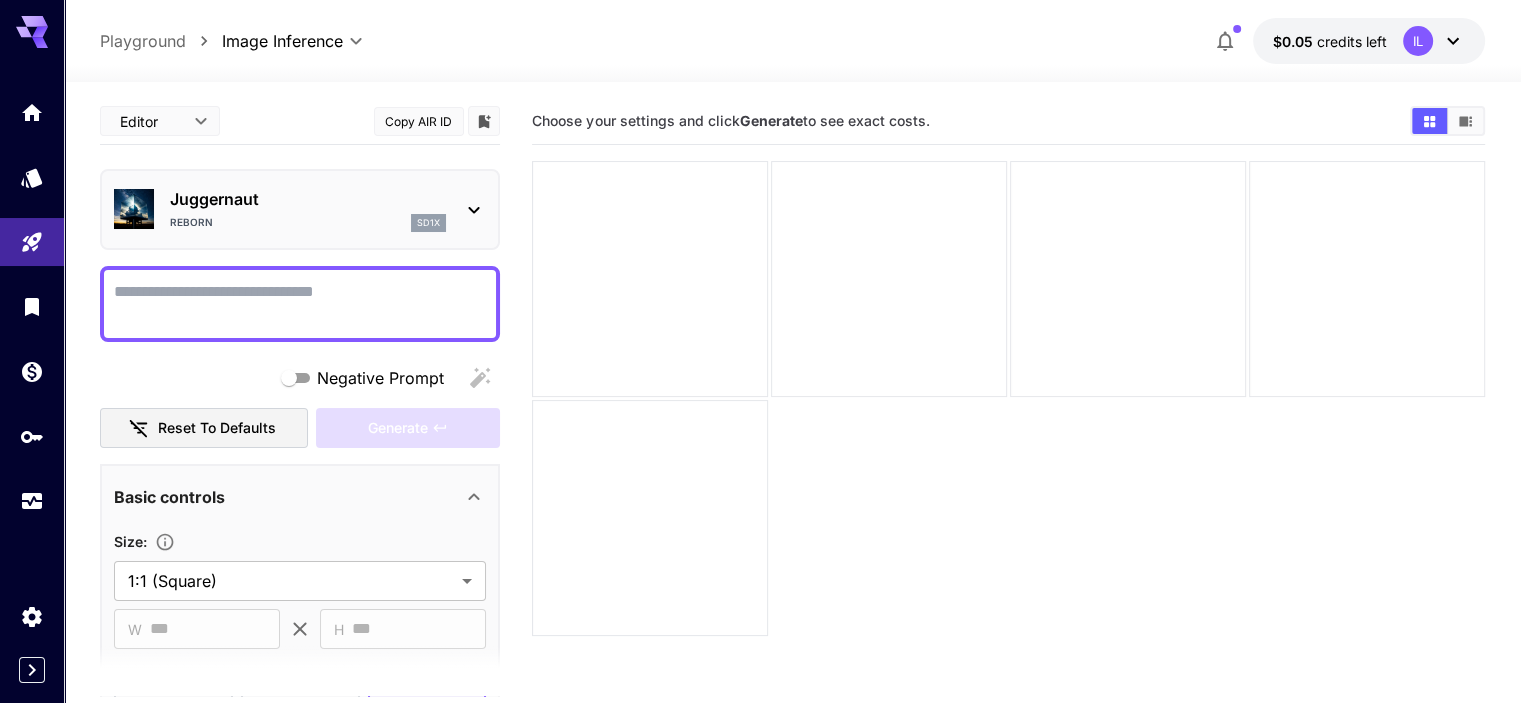 click on "Negative Prompt" at bounding box center [300, 304] 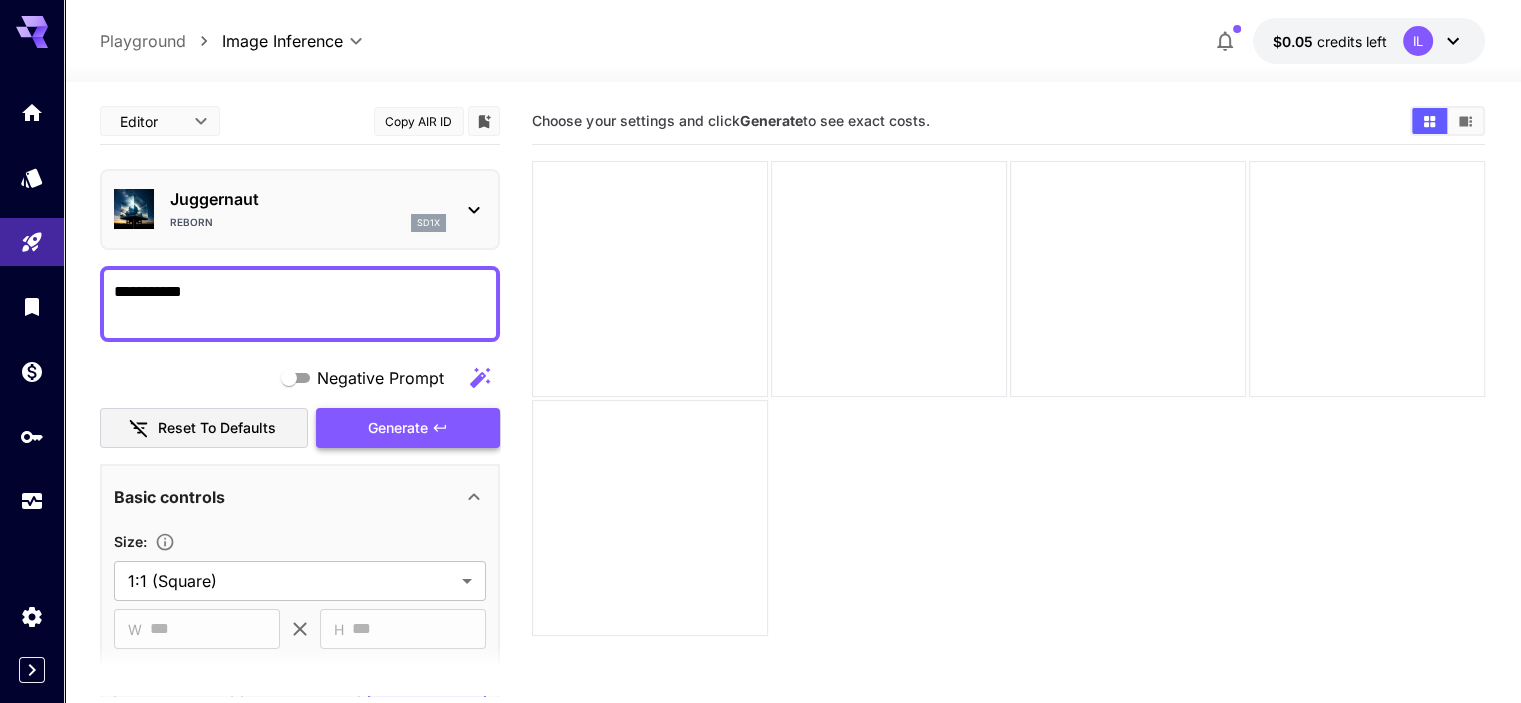 type on "**********" 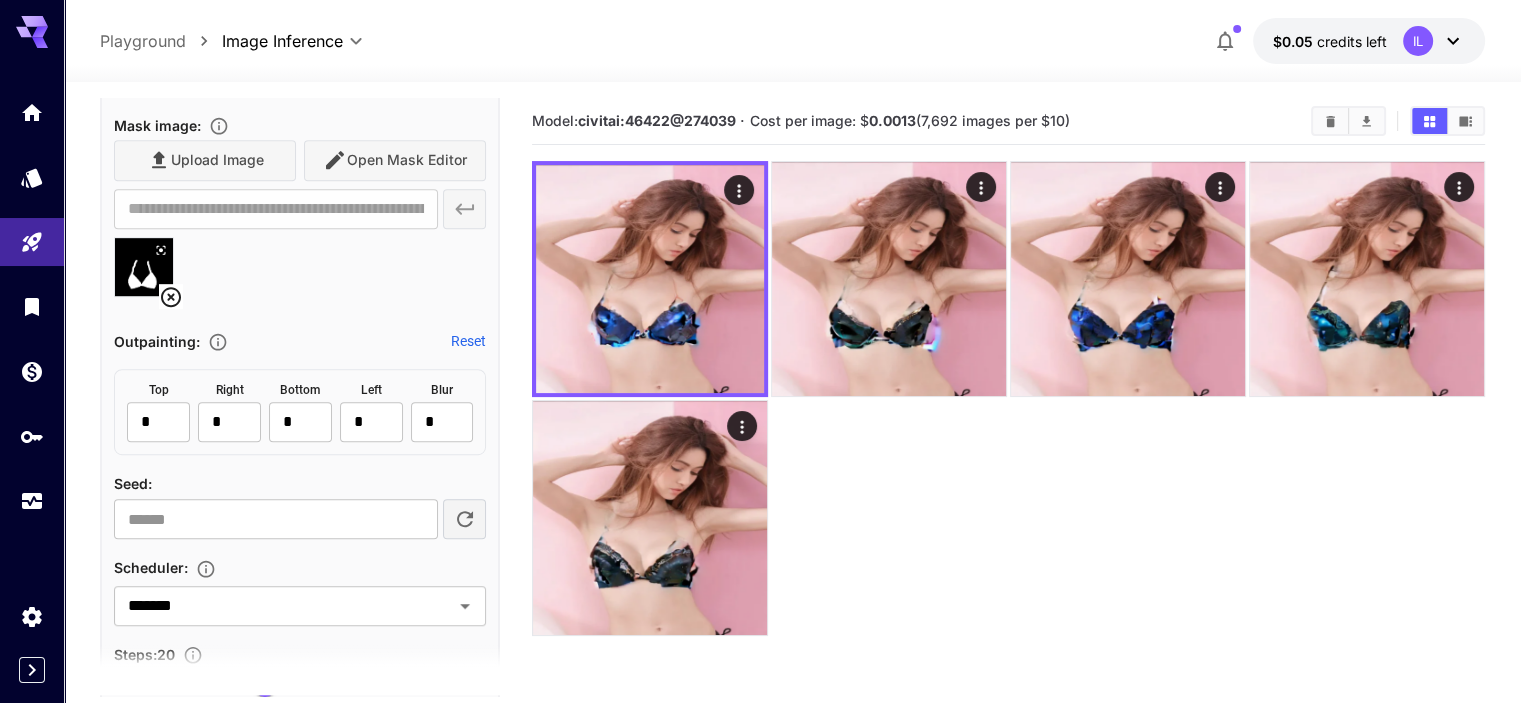 scroll, scrollTop: 1100, scrollLeft: 0, axis: vertical 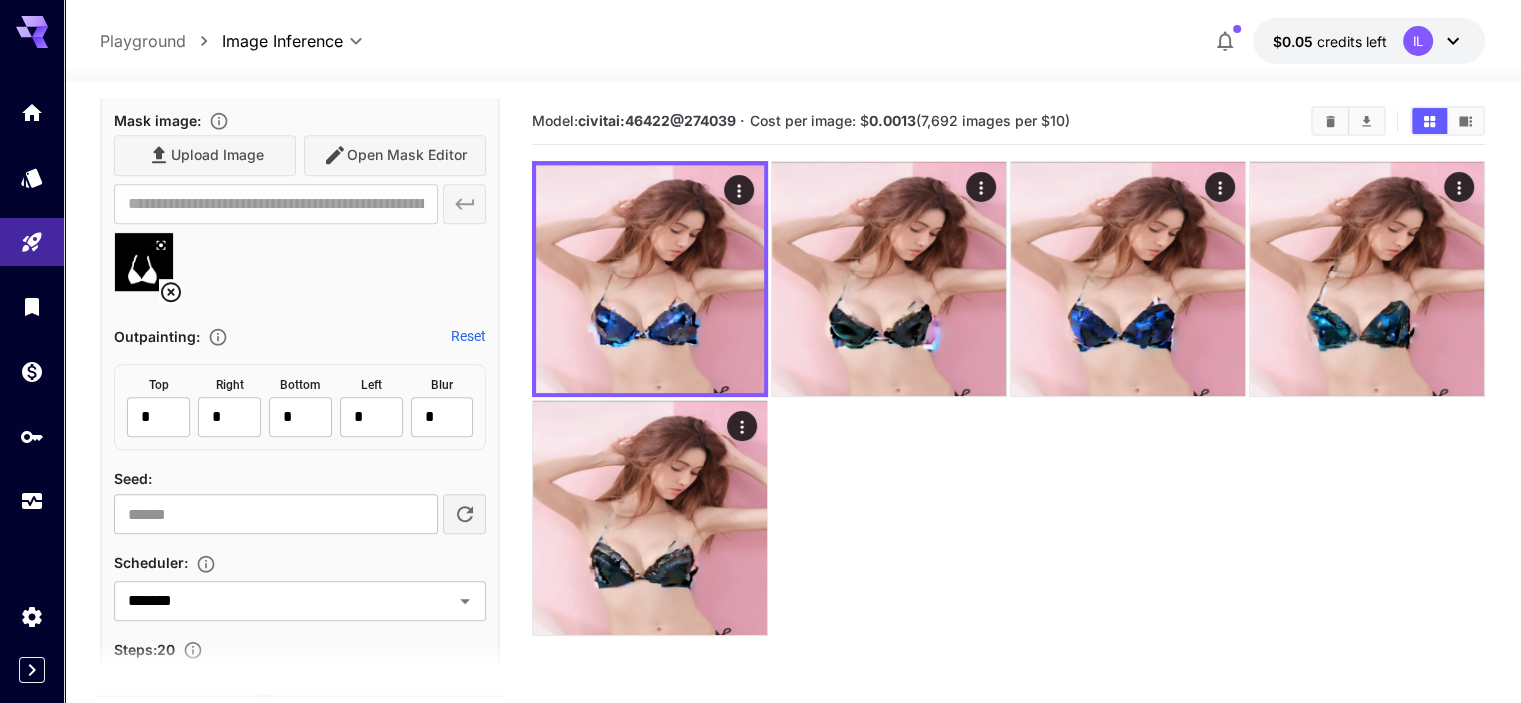 click 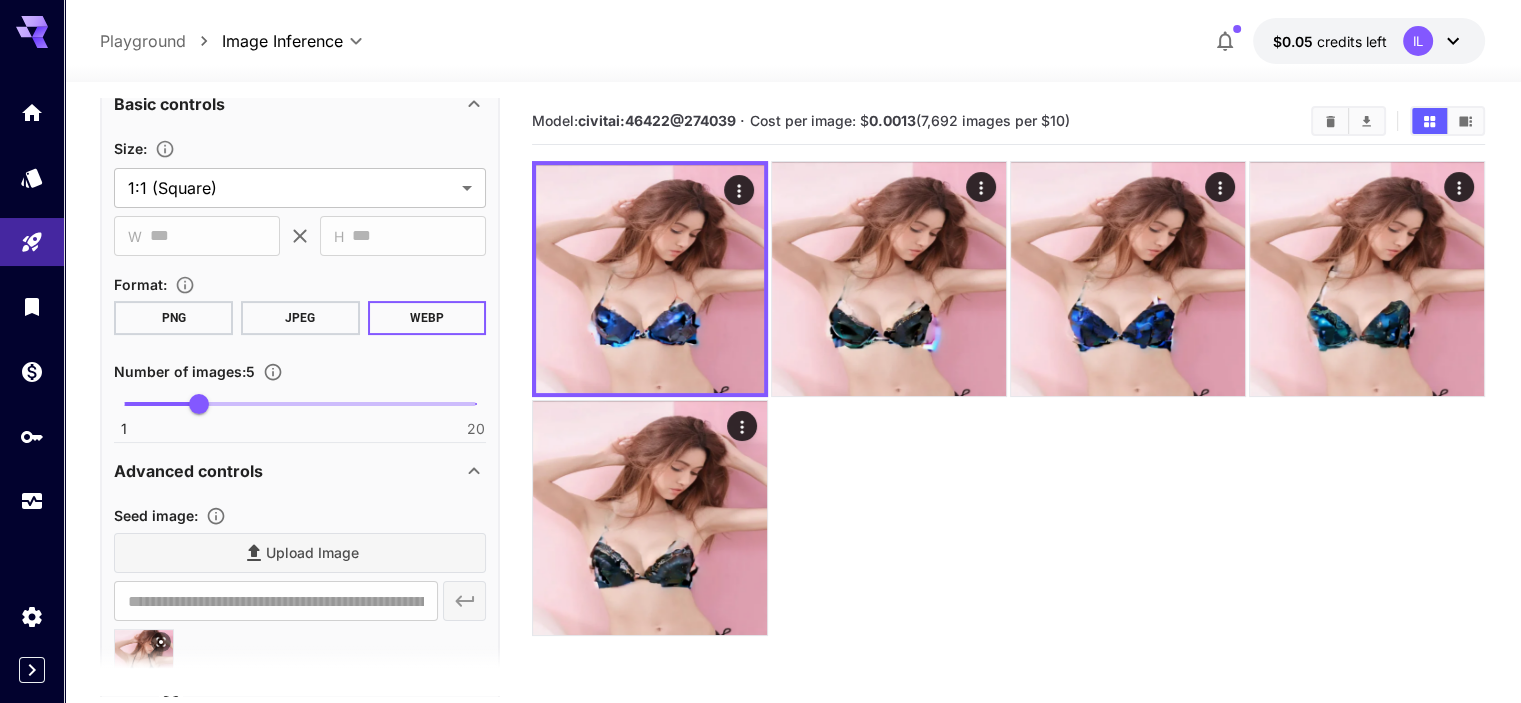 scroll, scrollTop: 400, scrollLeft: 0, axis: vertical 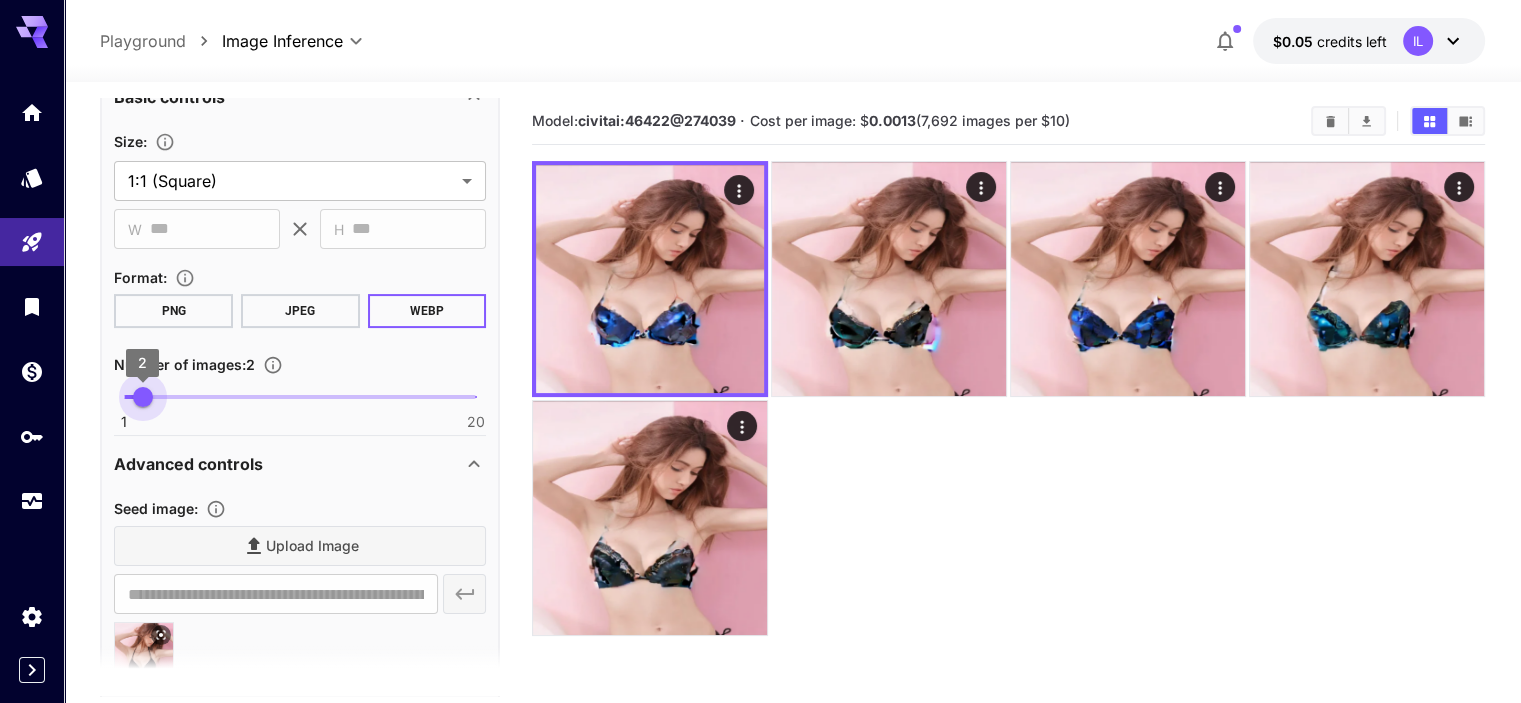 type on "*" 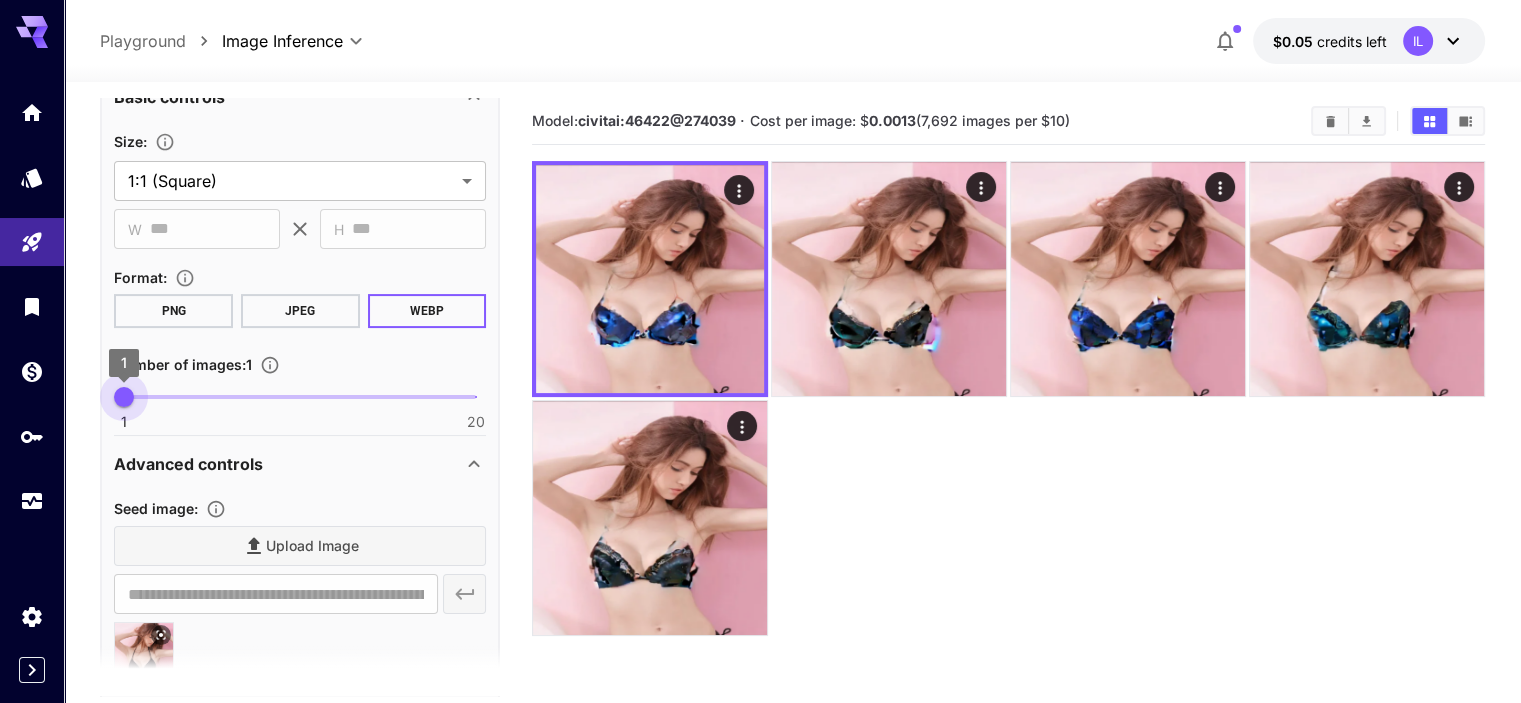 drag, startPoint x: 200, startPoint y: 395, endPoint x: 124, endPoint y: 391, distance: 76.105194 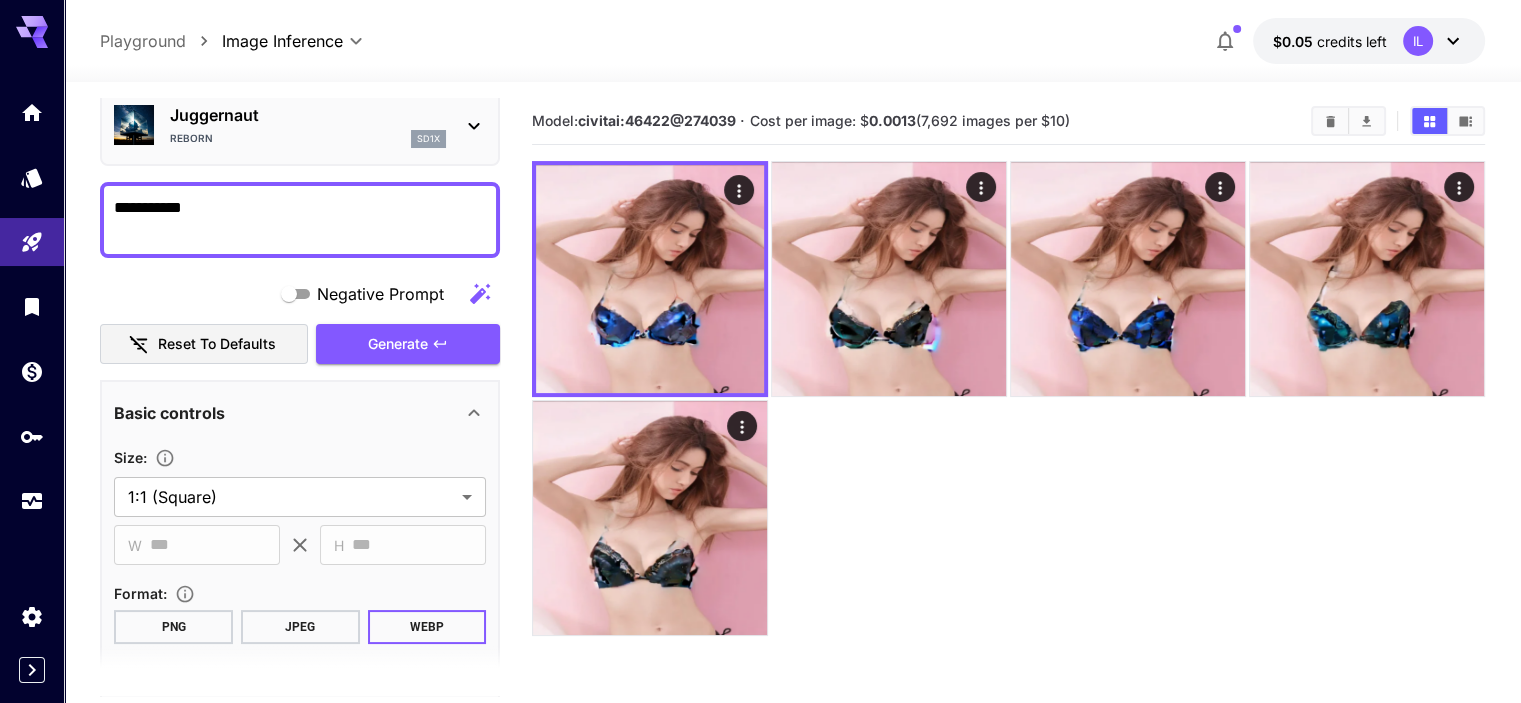 scroll, scrollTop: 0, scrollLeft: 0, axis: both 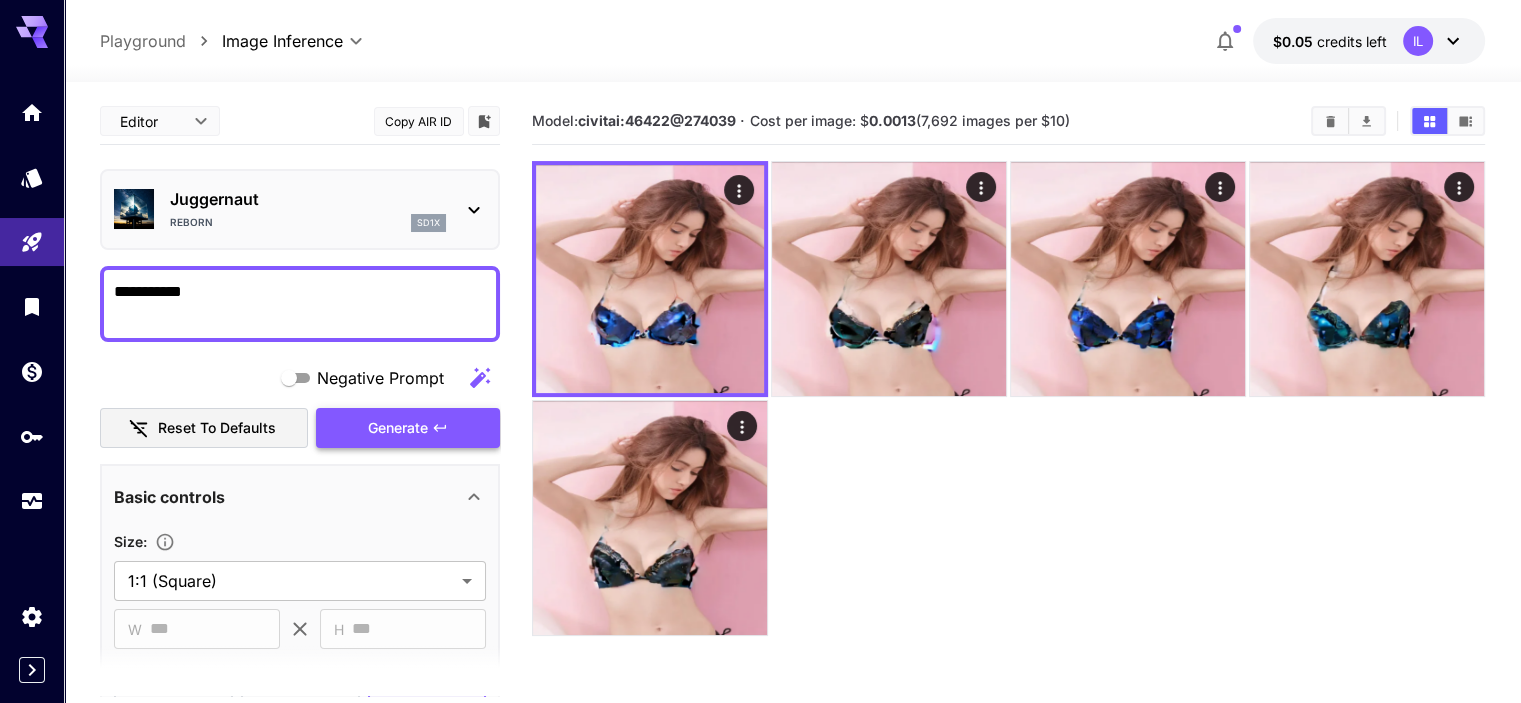 click on "Generate" at bounding box center [408, 428] 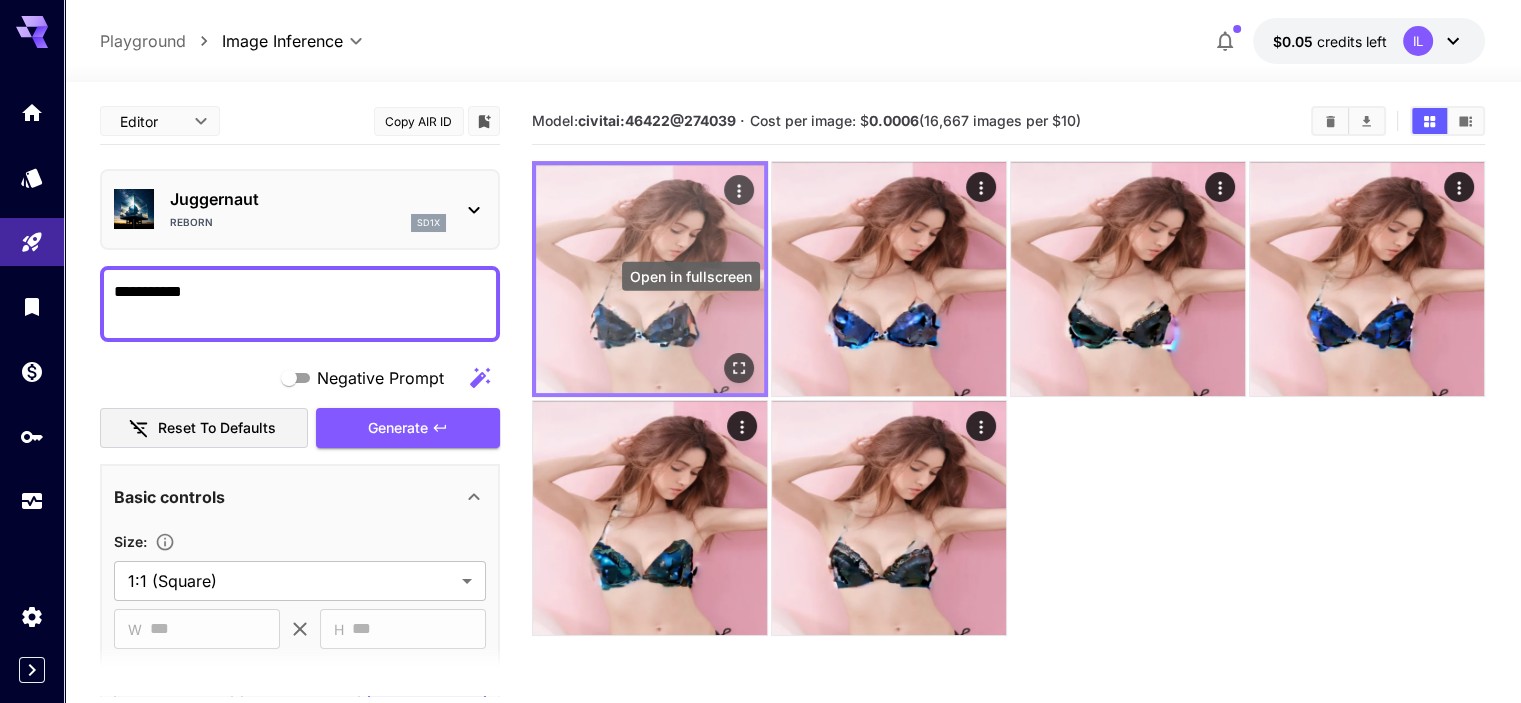 click 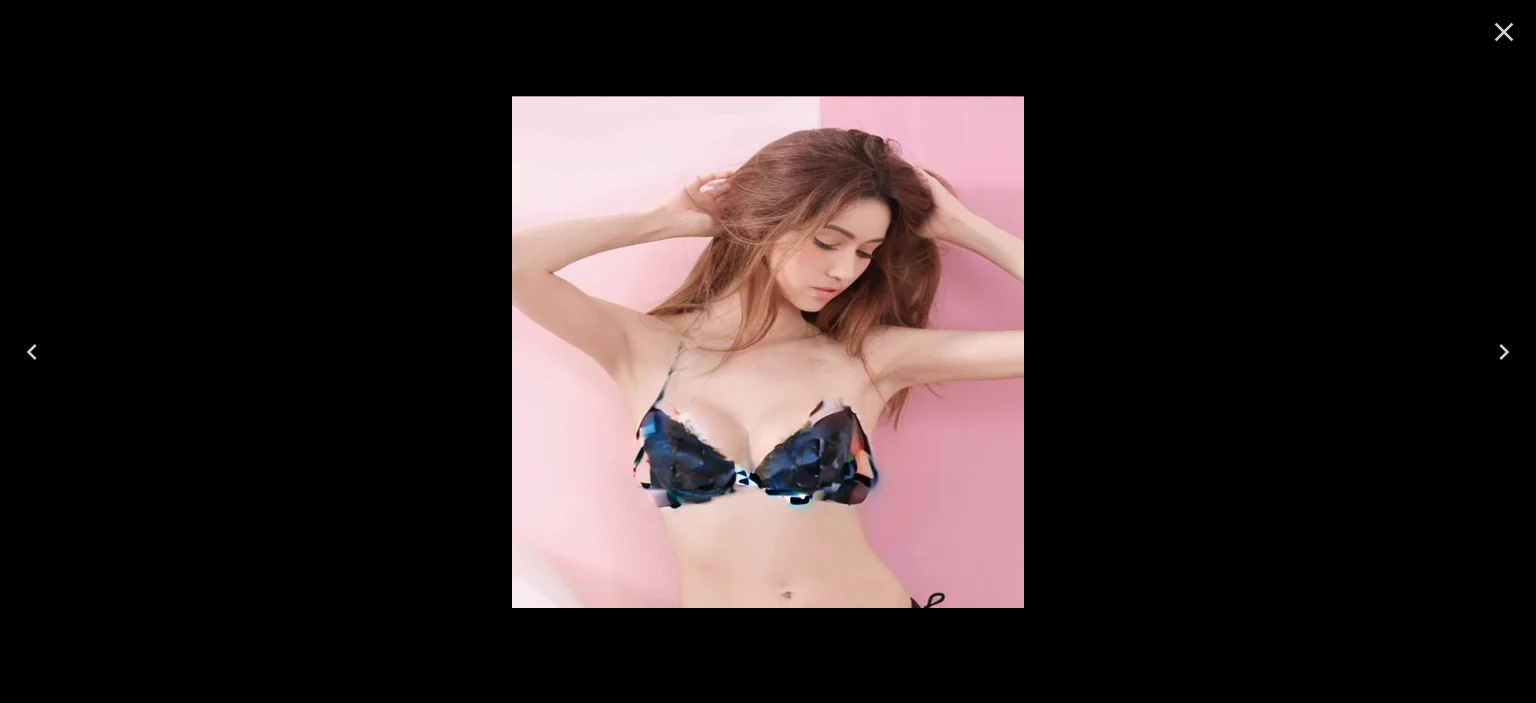 click 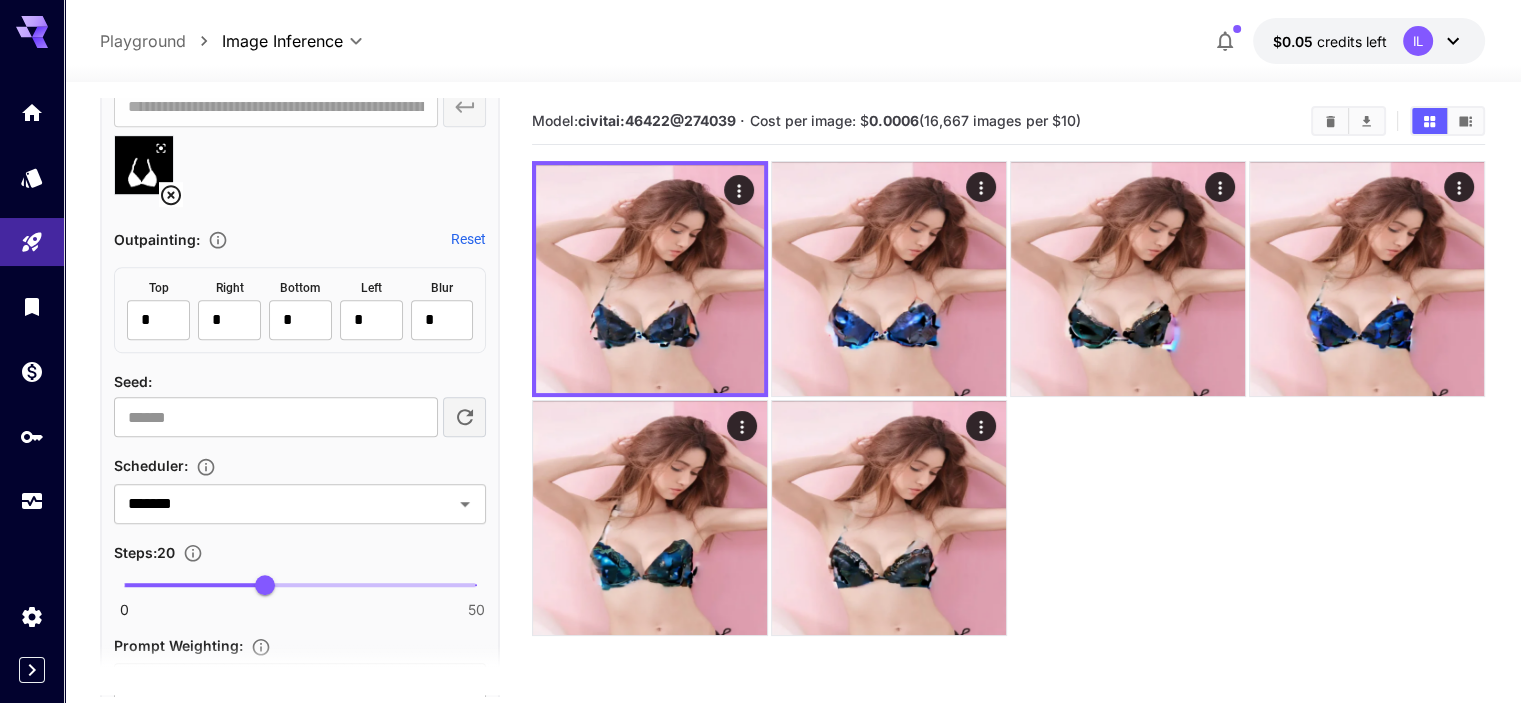scroll, scrollTop: 1200, scrollLeft: 0, axis: vertical 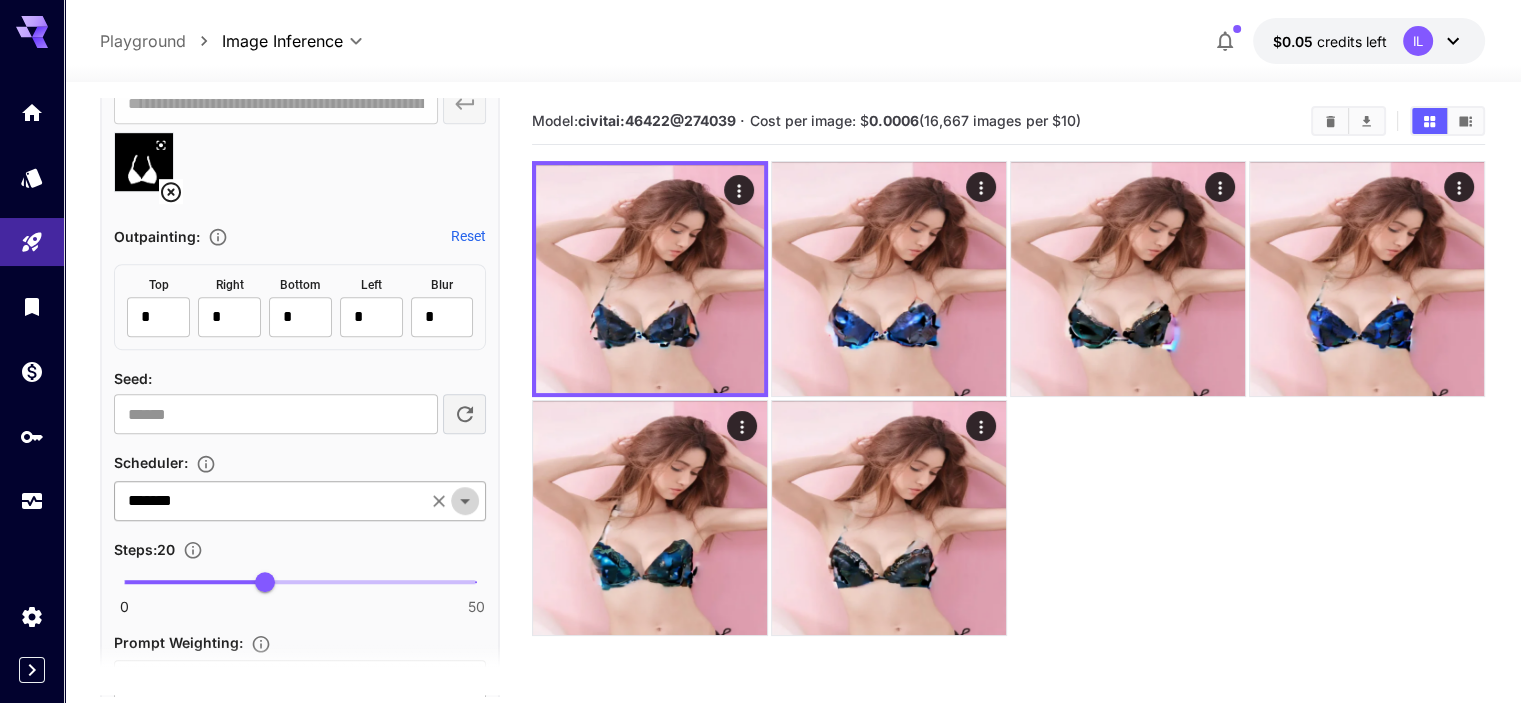 click 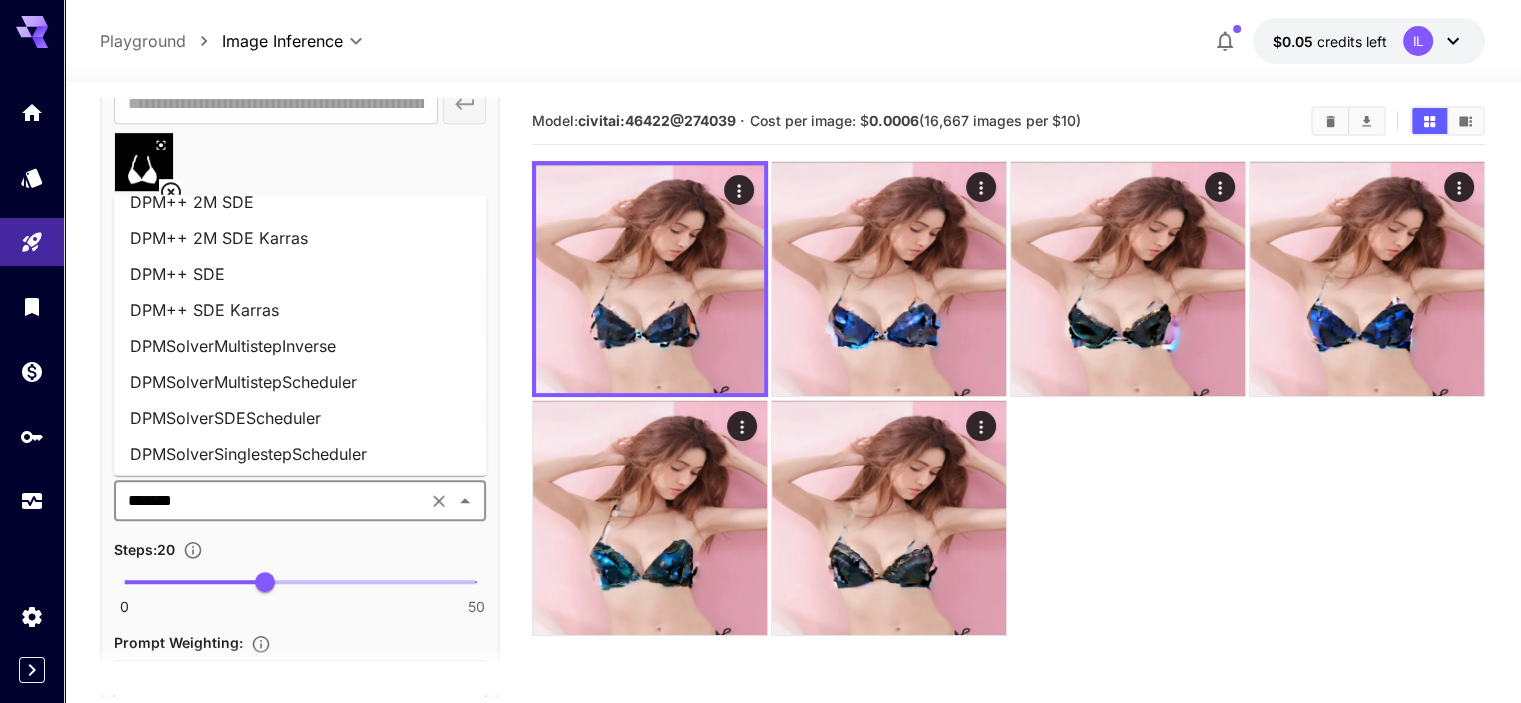 scroll, scrollTop: 200, scrollLeft: 0, axis: vertical 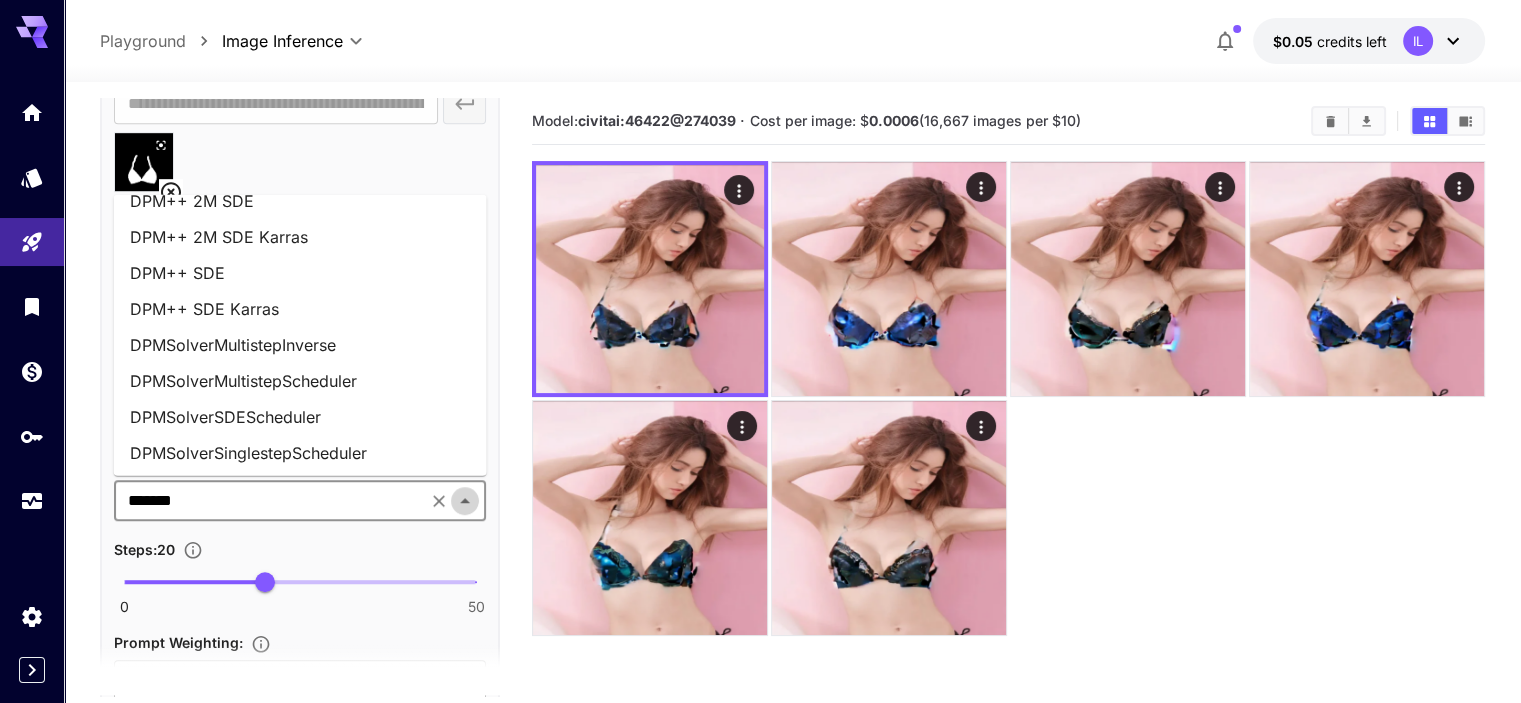 click 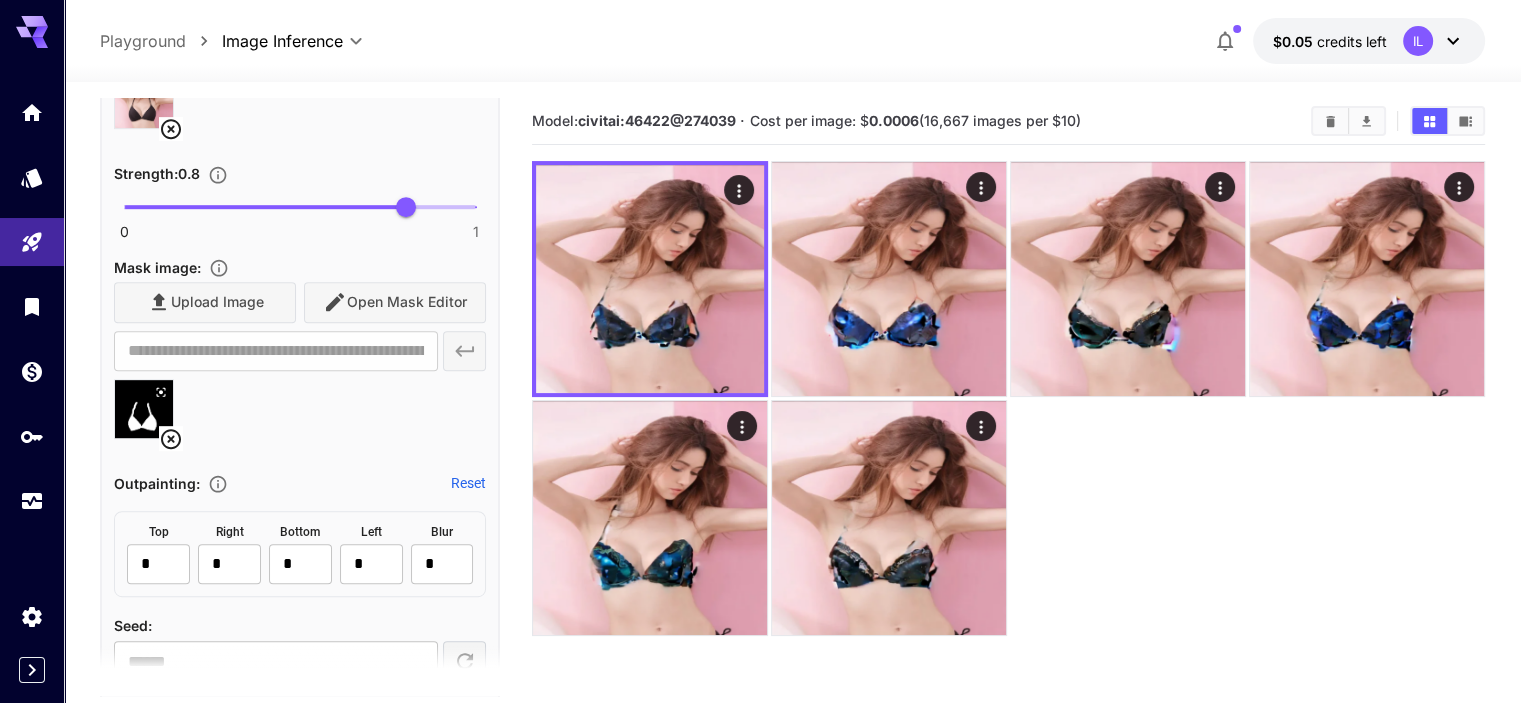 scroll, scrollTop: 1100, scrollLeft: 0, axis: vertical 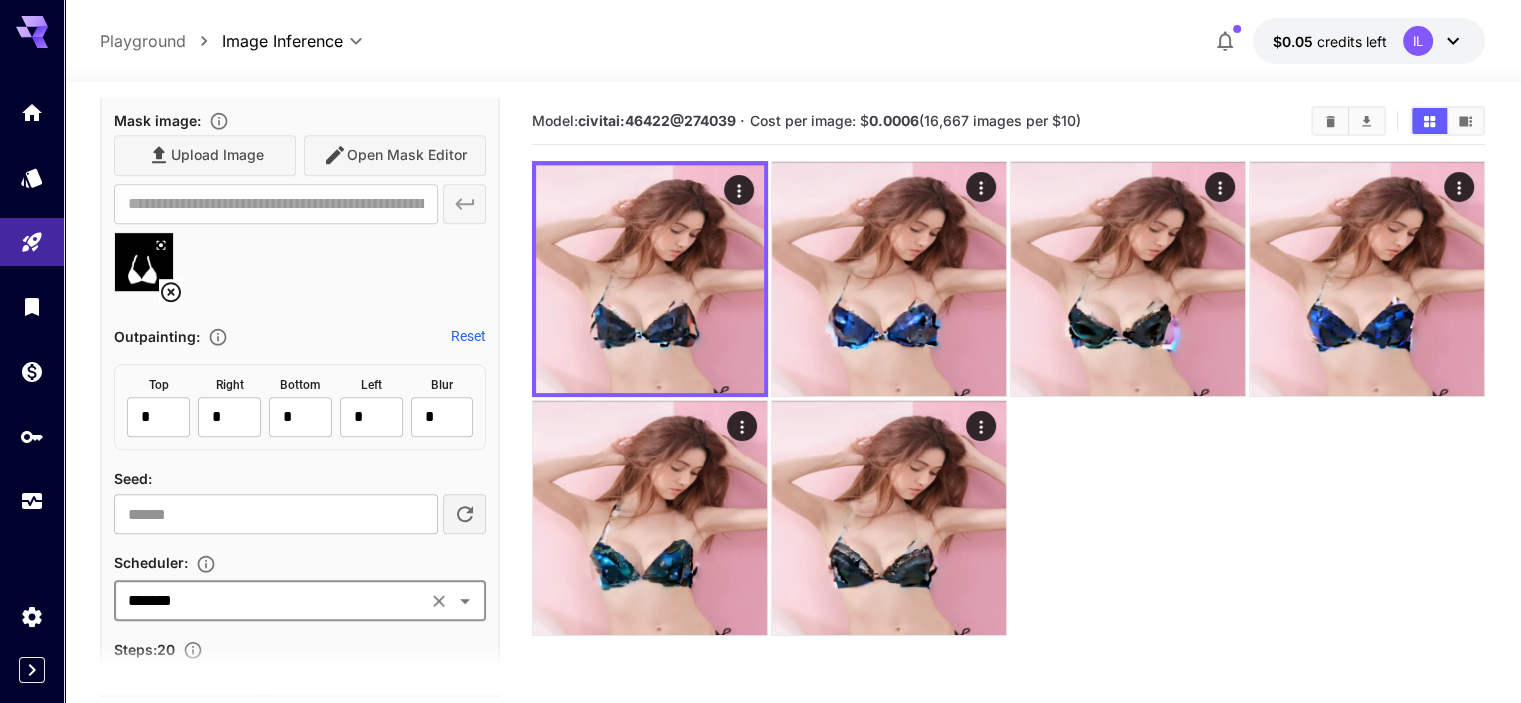 click 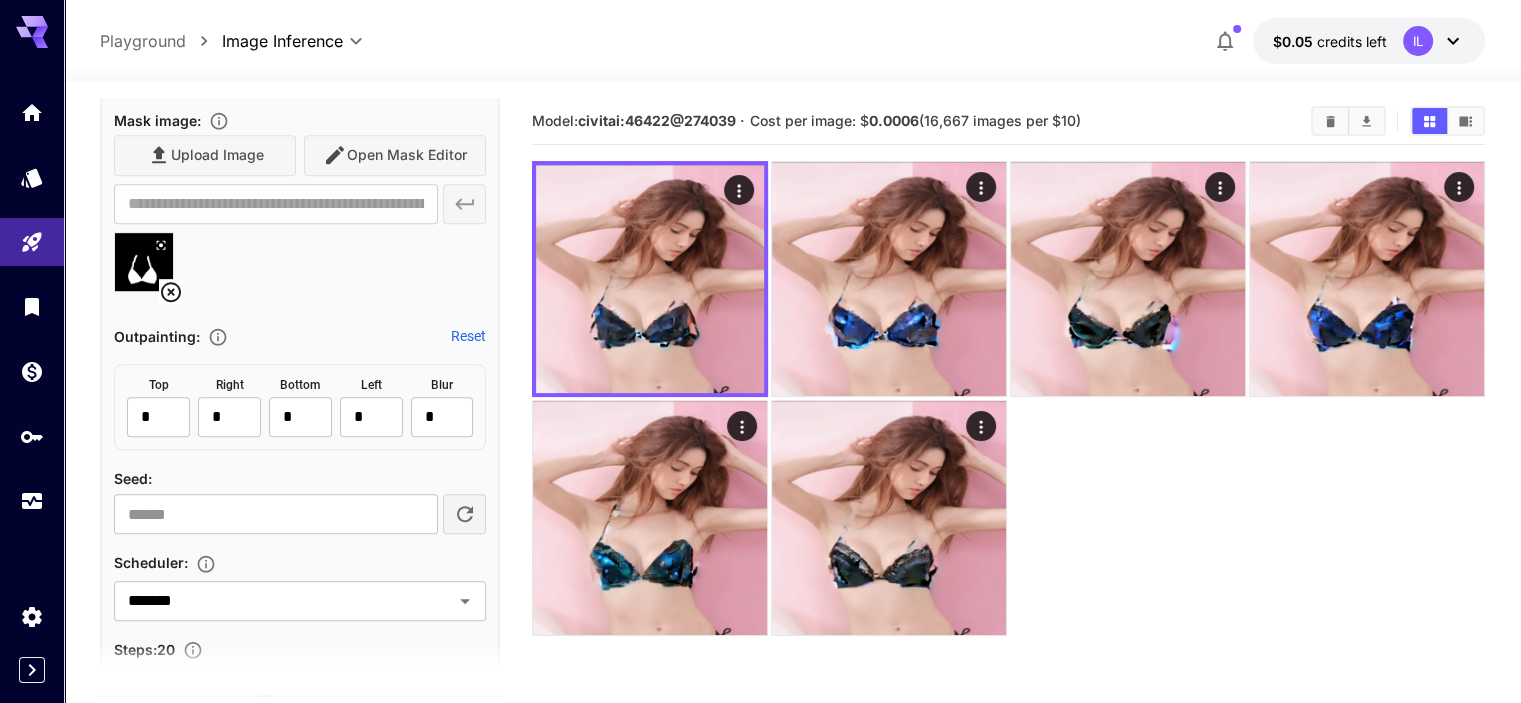 click 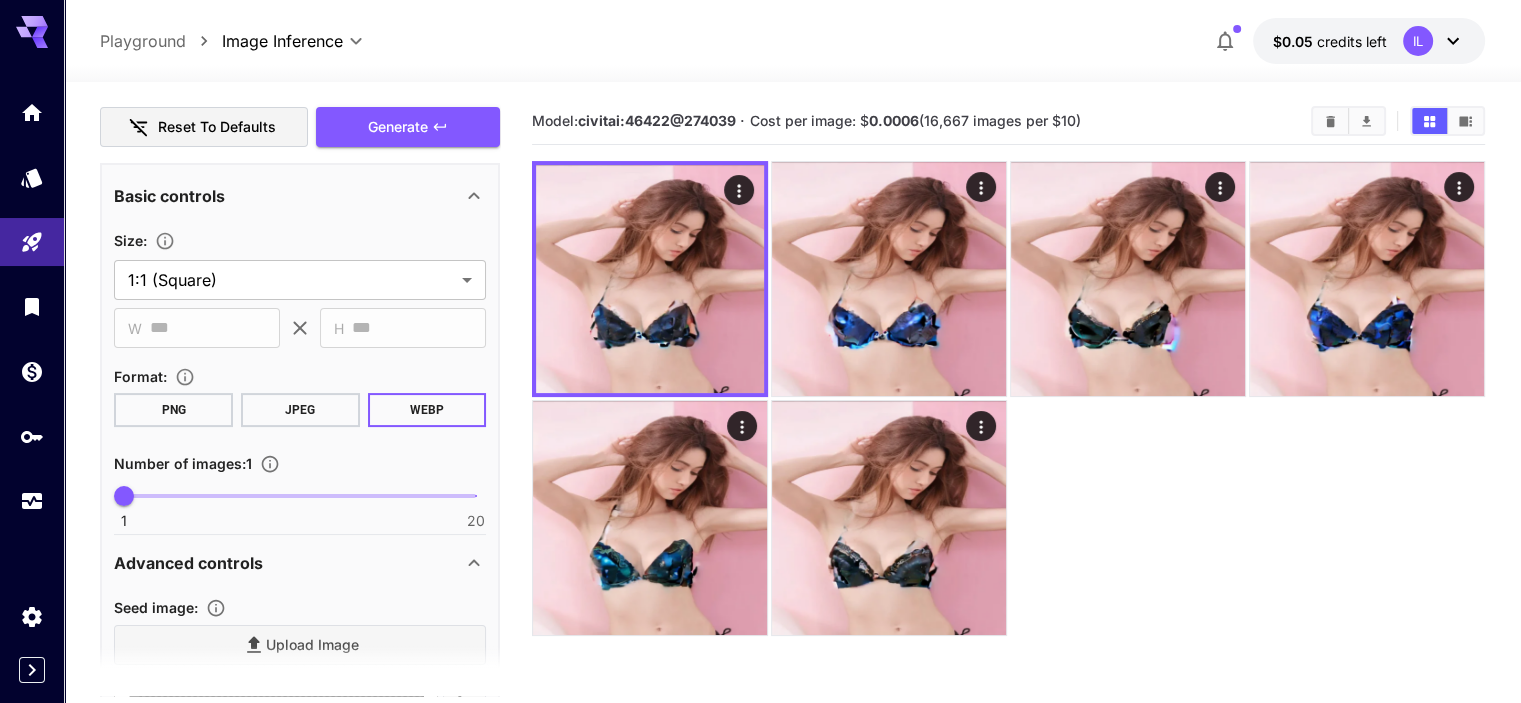 scroll, scrollTop: 300, scrollLeft: 0, axis: vertical 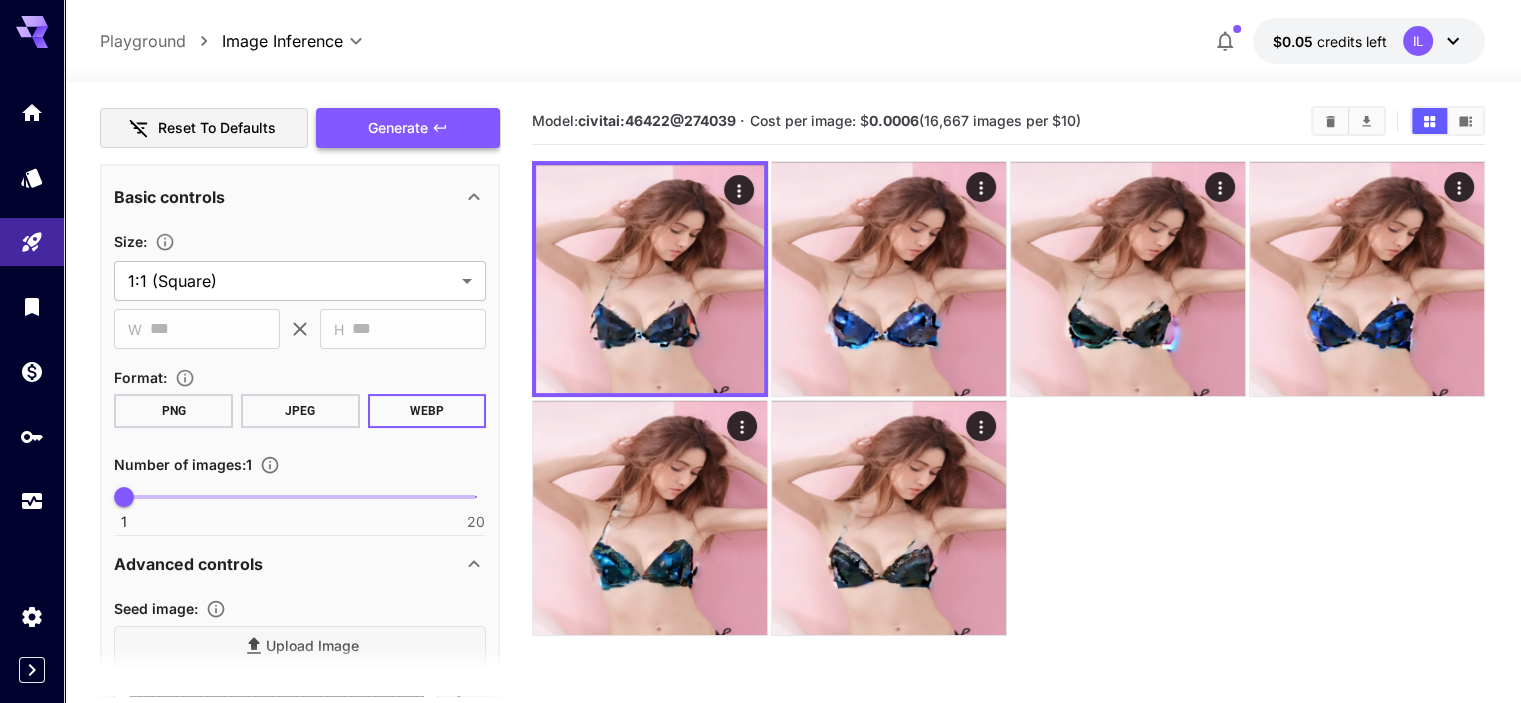 click on "Generate" at bounding box center [408, 128] 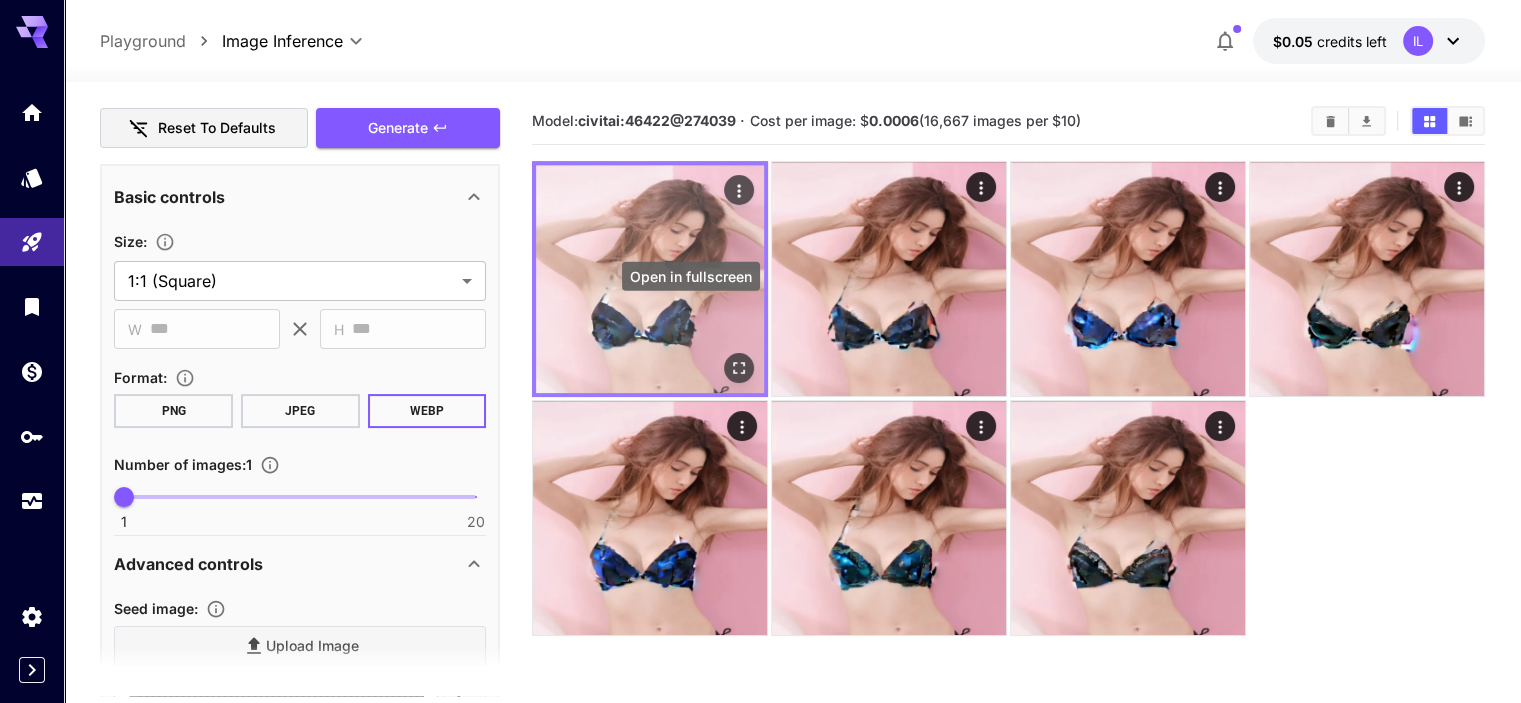 click 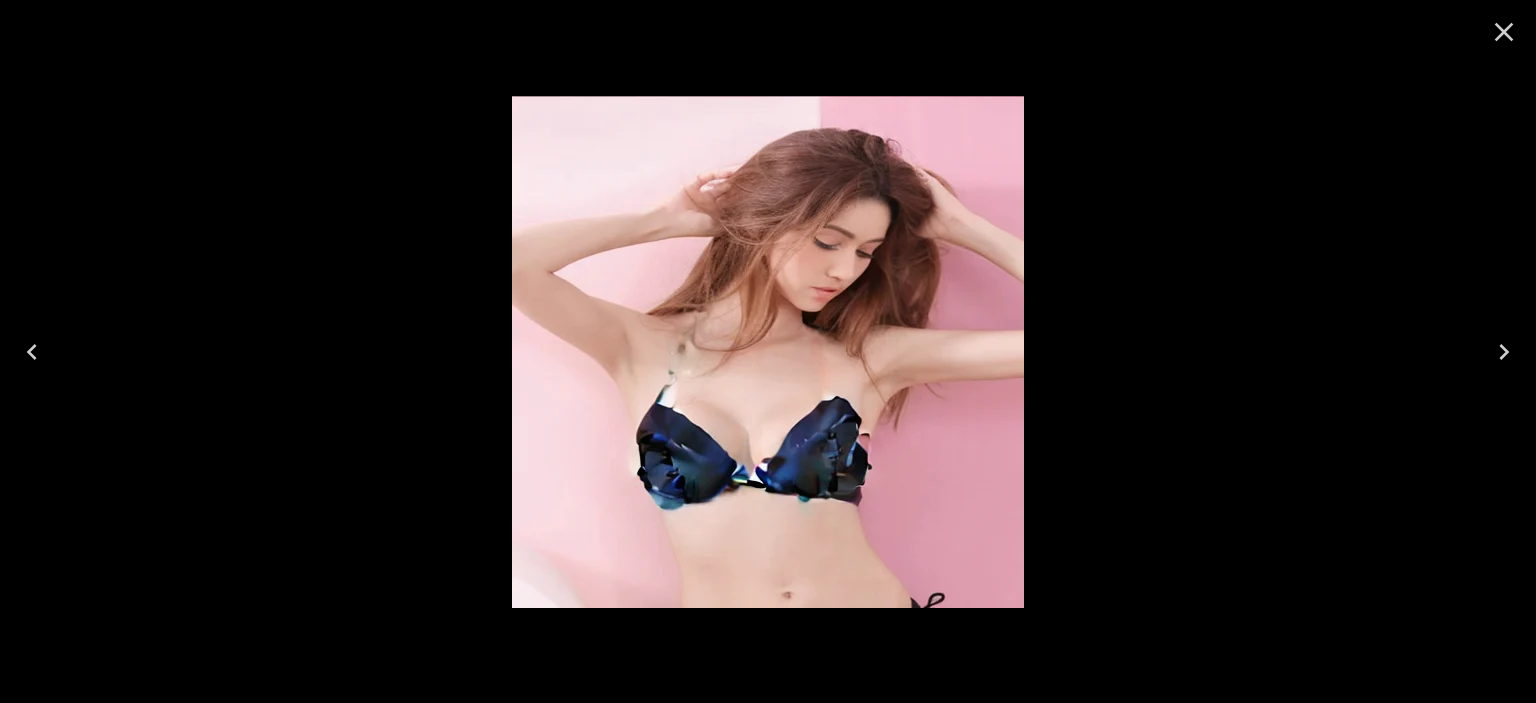 click 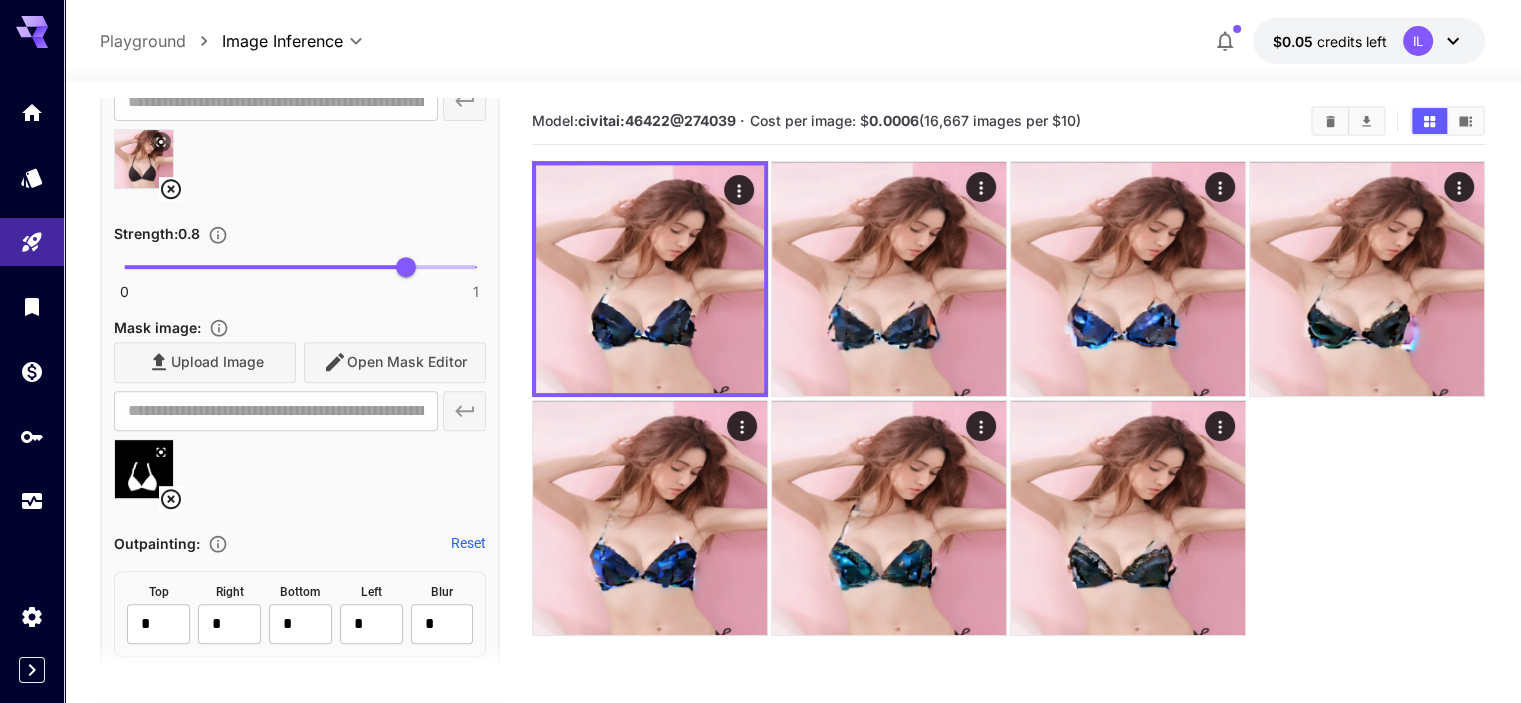 scroll, scrollTop: 900, scrollLeft: 0, axis: vertical 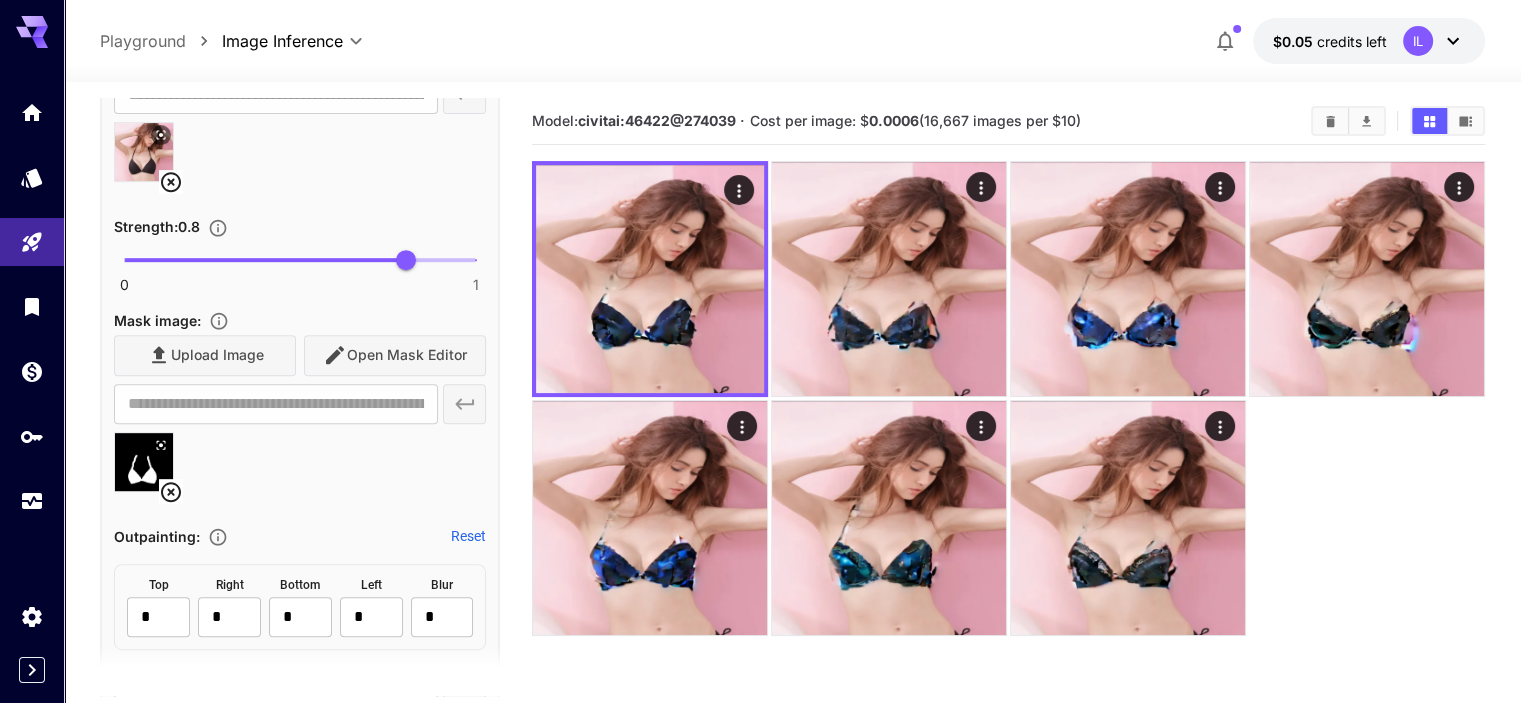 click 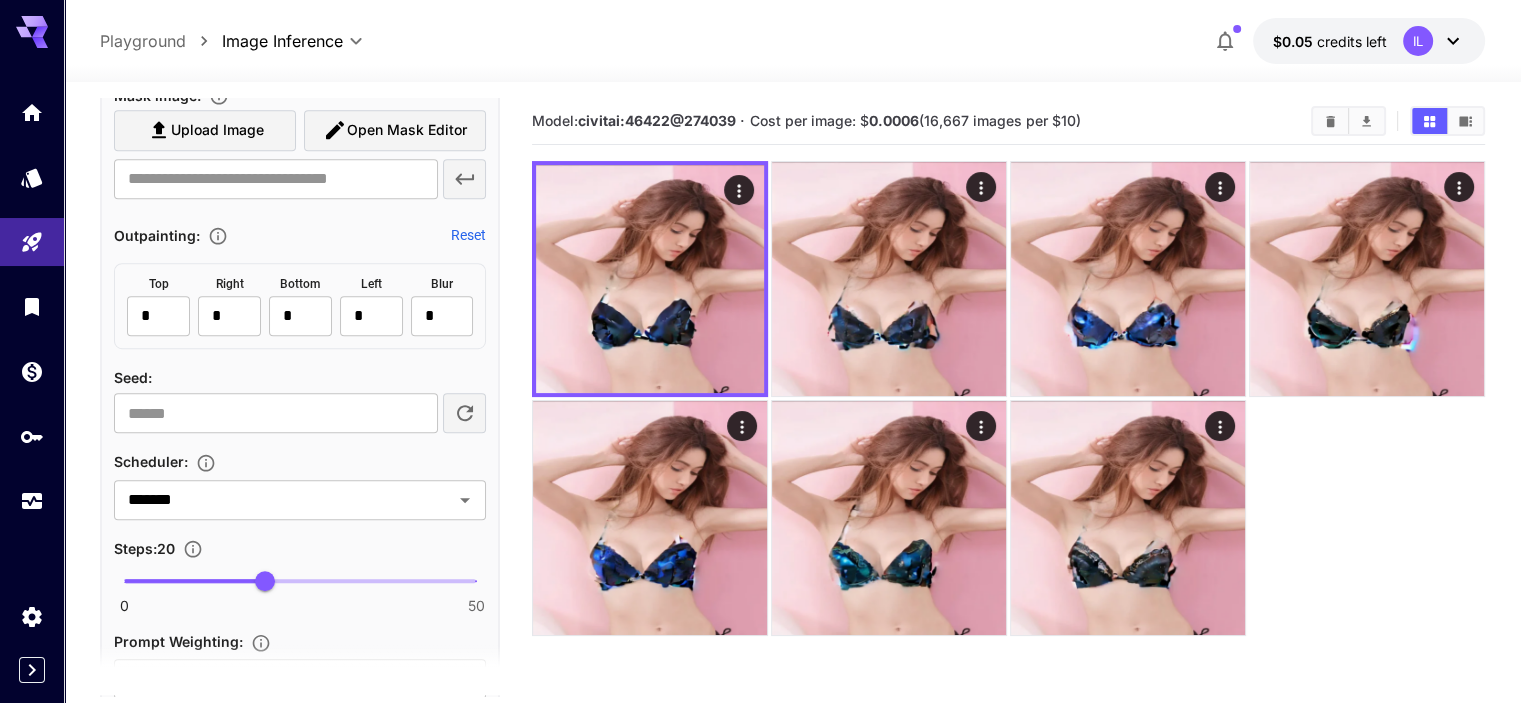 scroll, scrollTop: 1200, scrollLeft: 0, axis: vertical 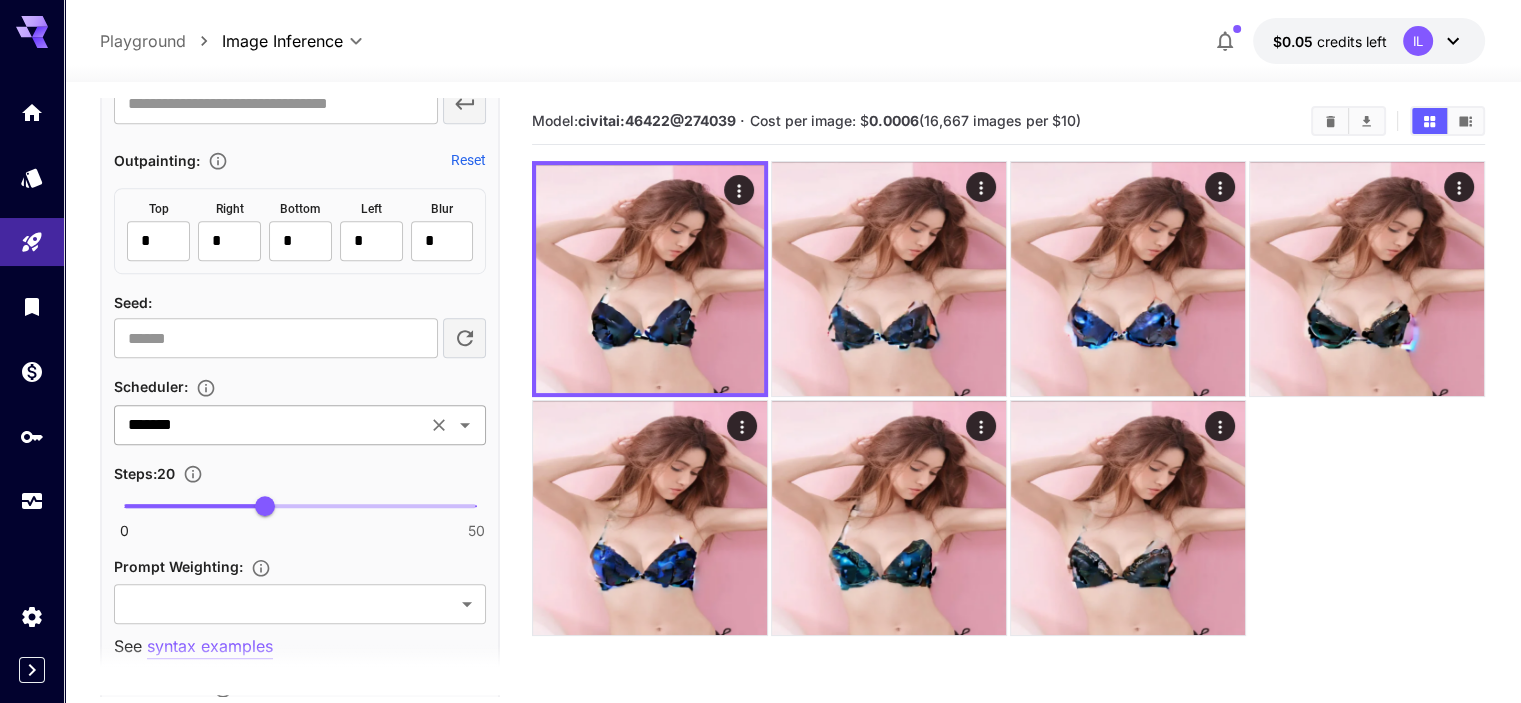 click 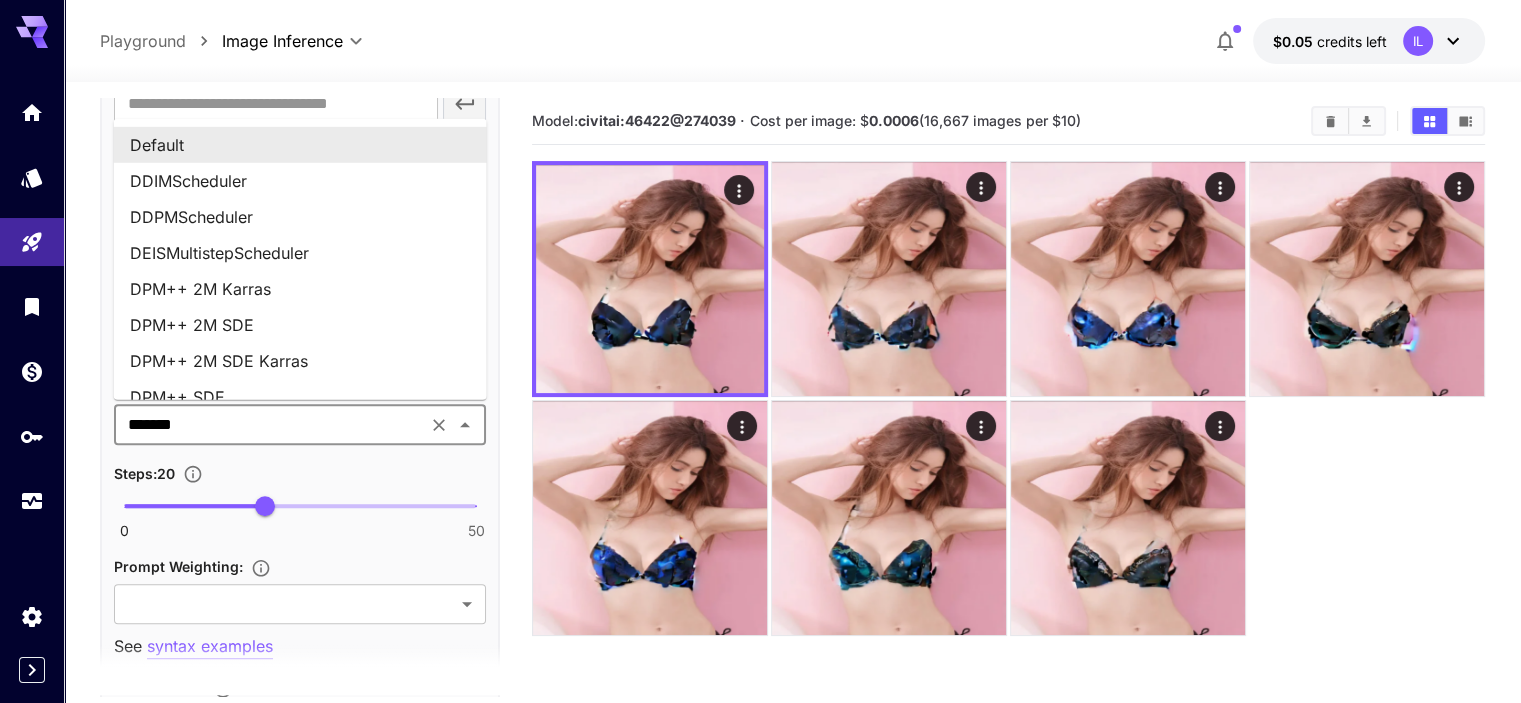 click 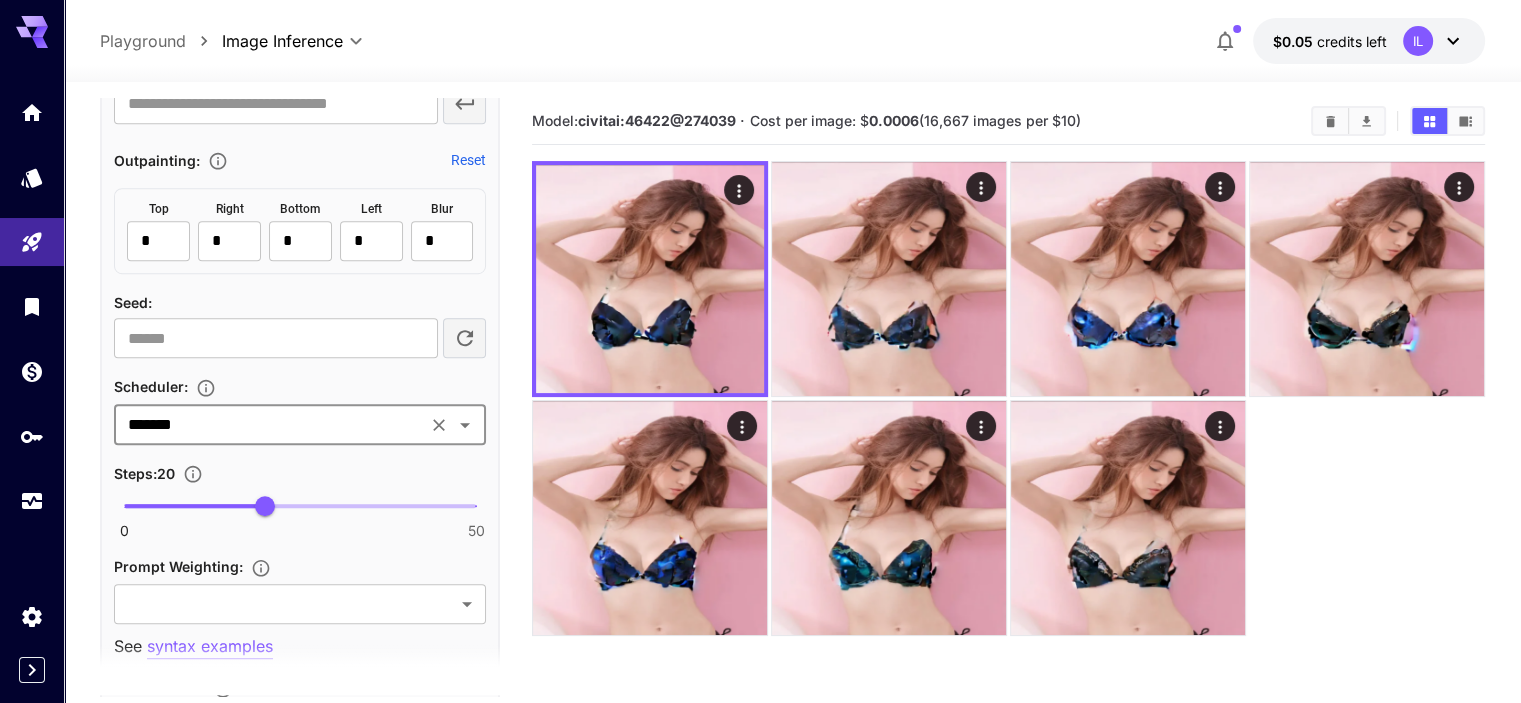 click on "Steps :  20" at bounding box center [300, 473] 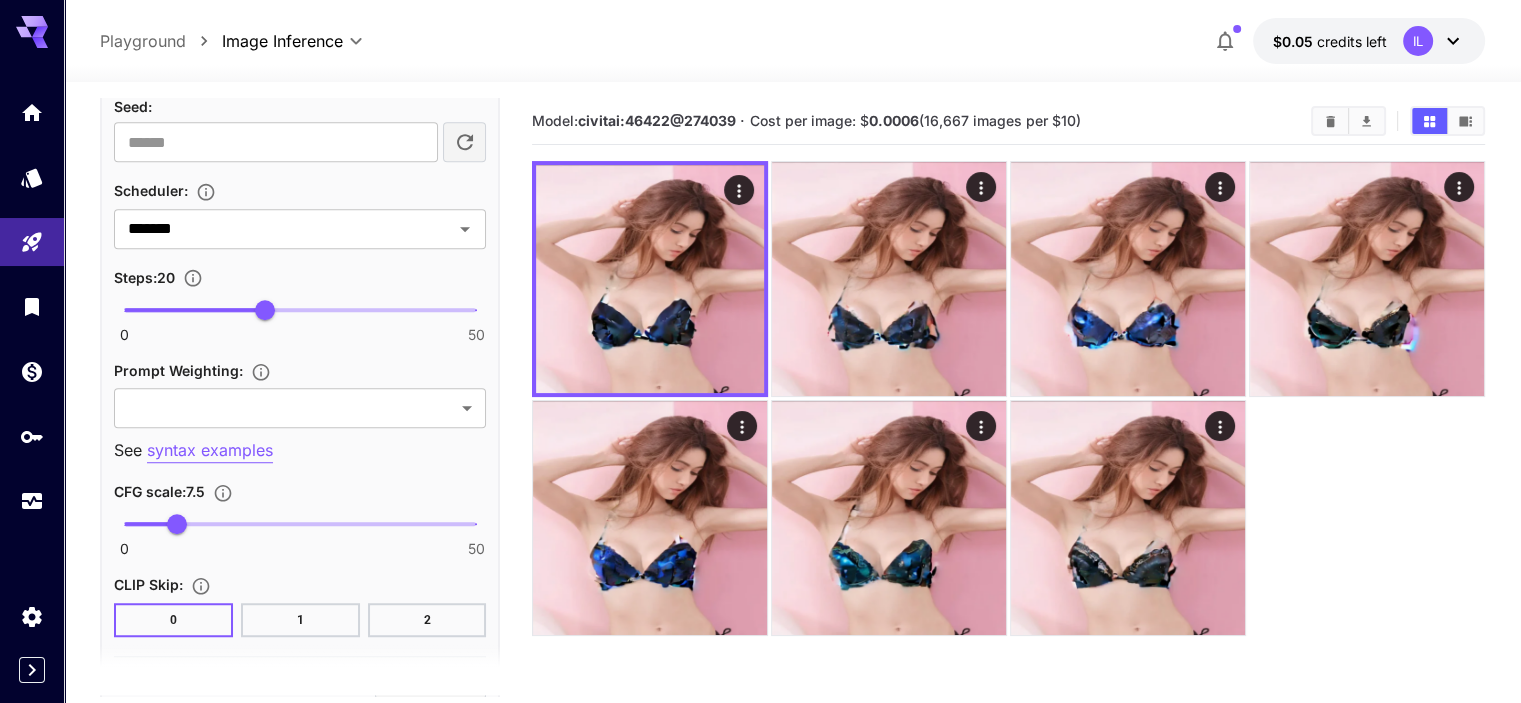 scroll, scrollTop: 1400, scrollLeft: 0, axis: vertical 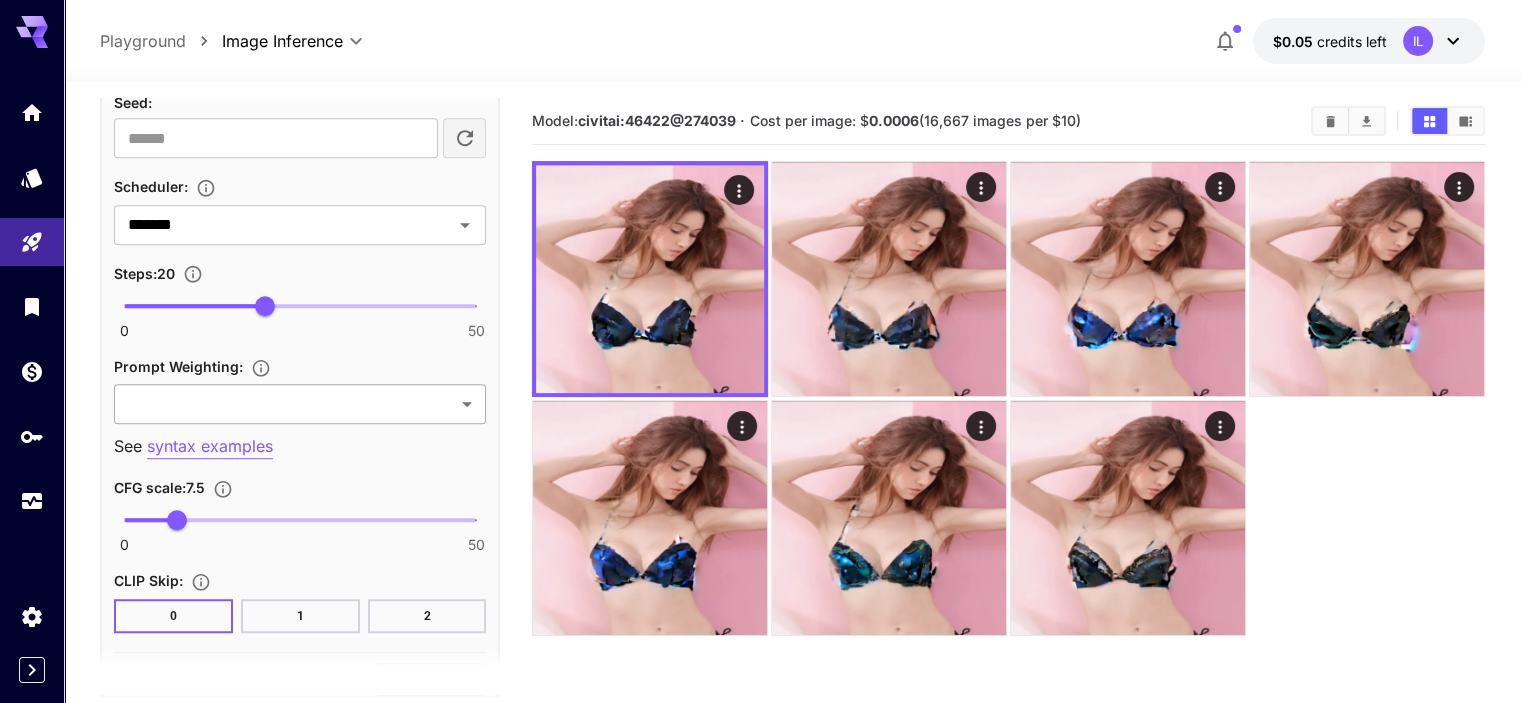 click on "**********" at bounding box center (760, 430) 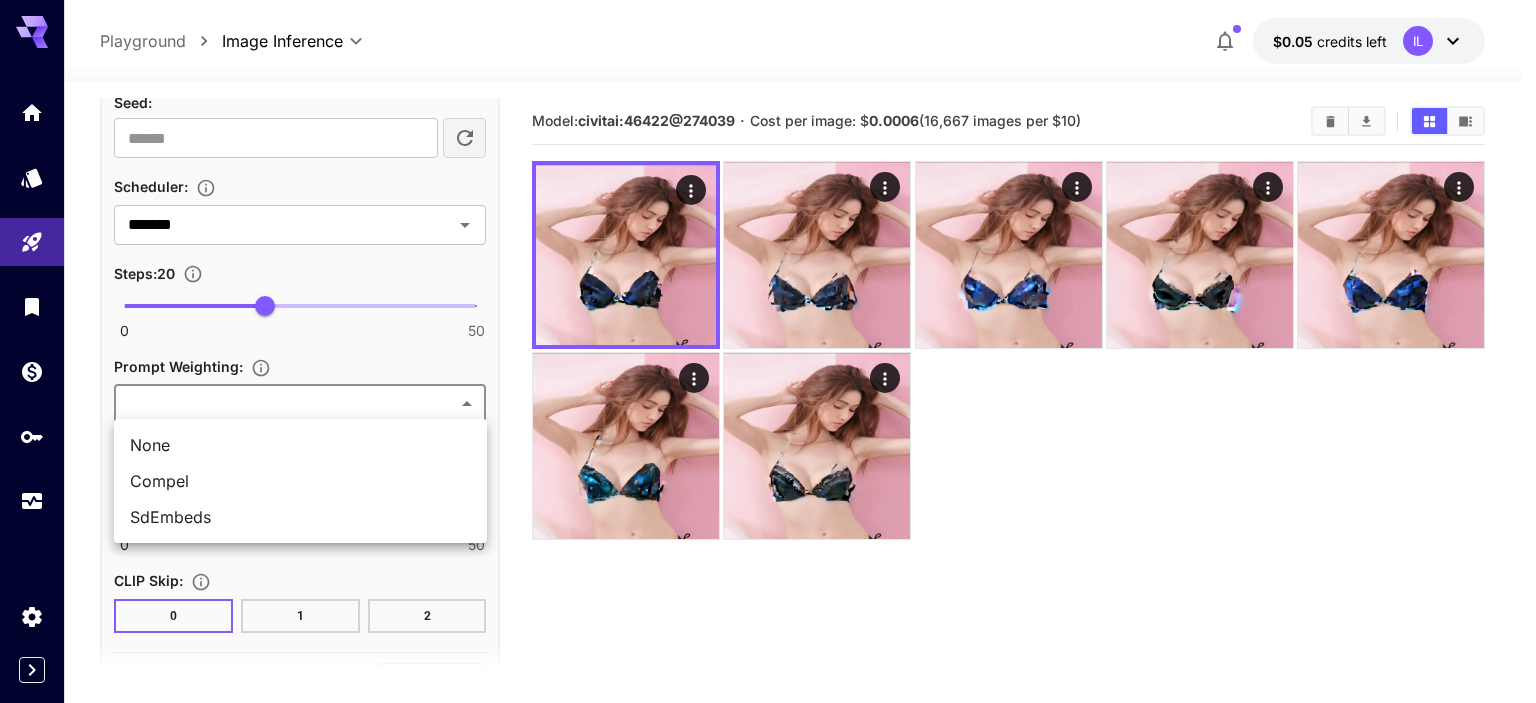 click on "Compel" at bounding box center (300, 481) 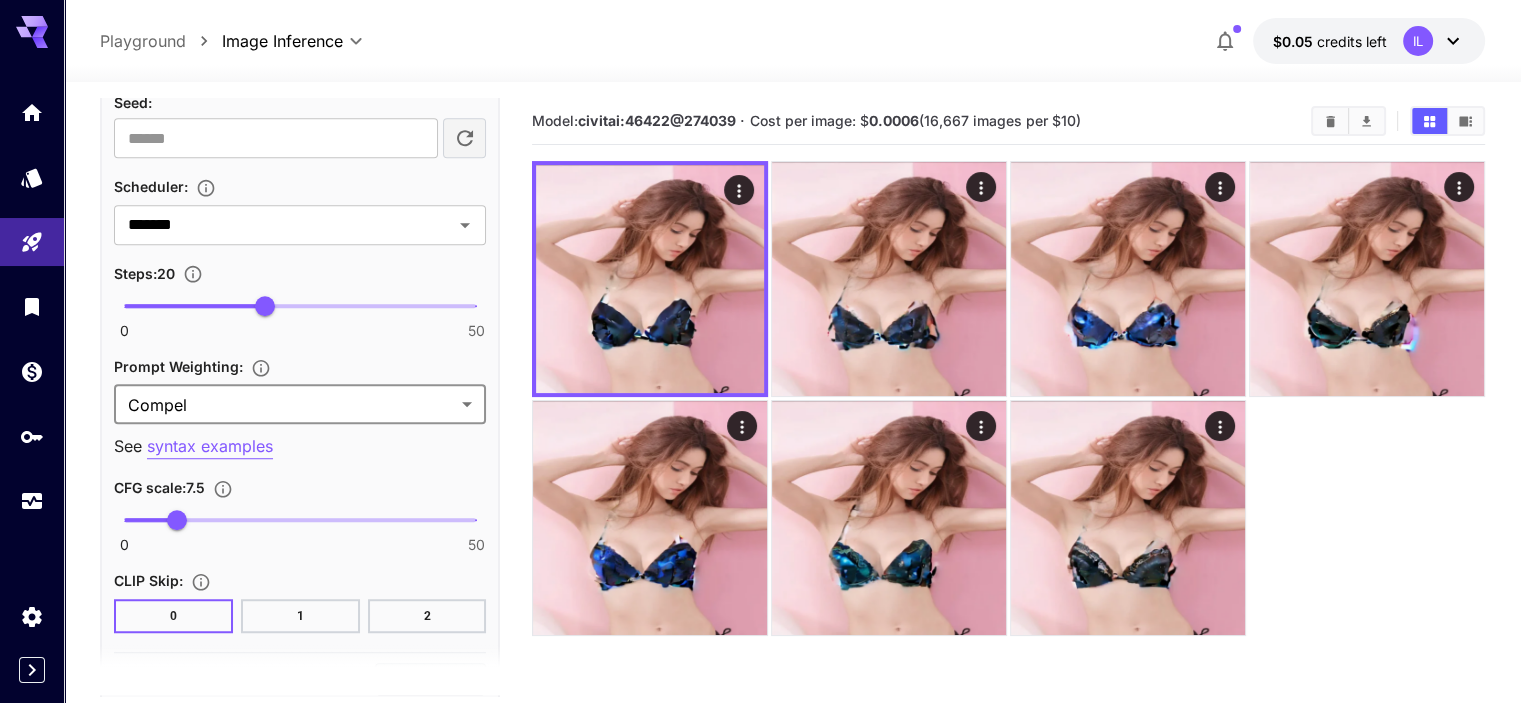click on "**********" at bounding box center [300, 64] 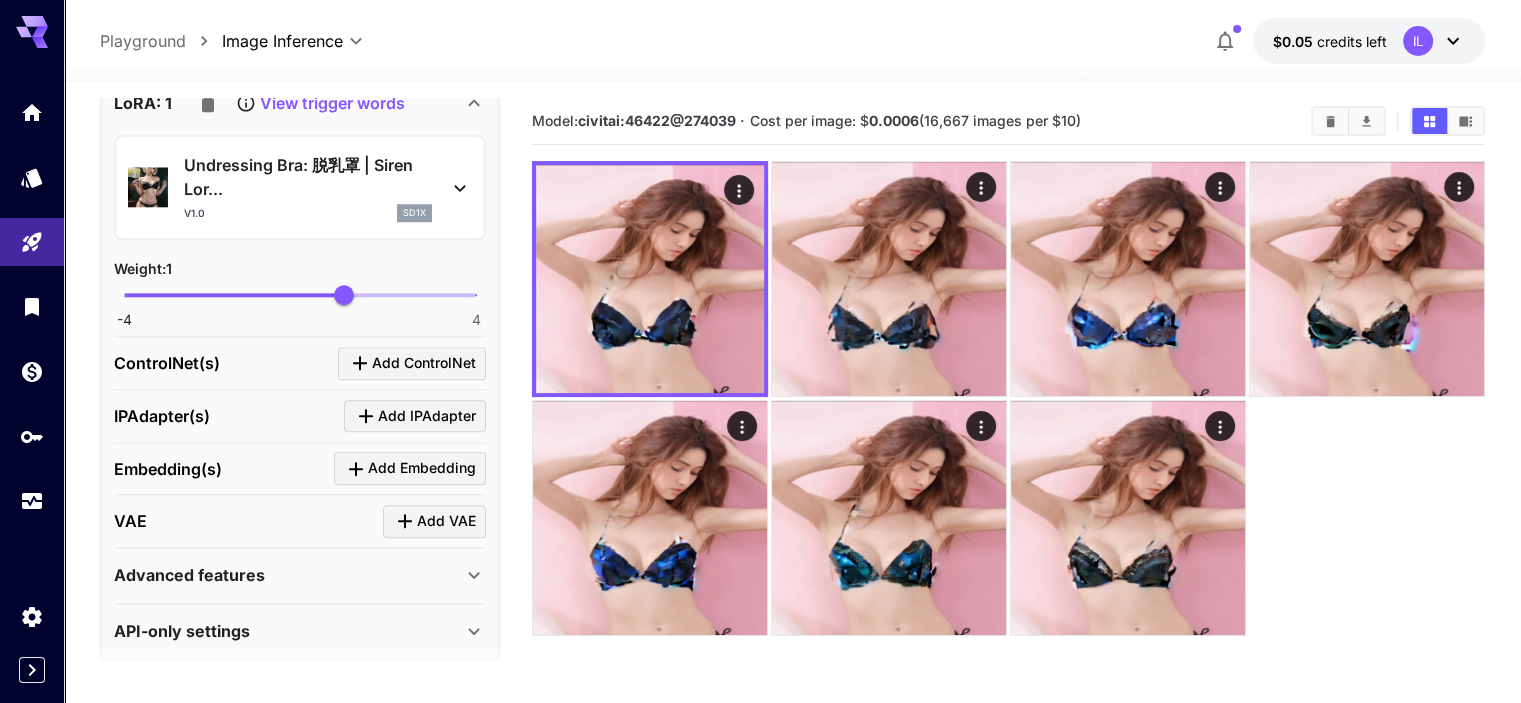 scroll, scrollTop: 2034, scrollLeft: 0, axis: vertical 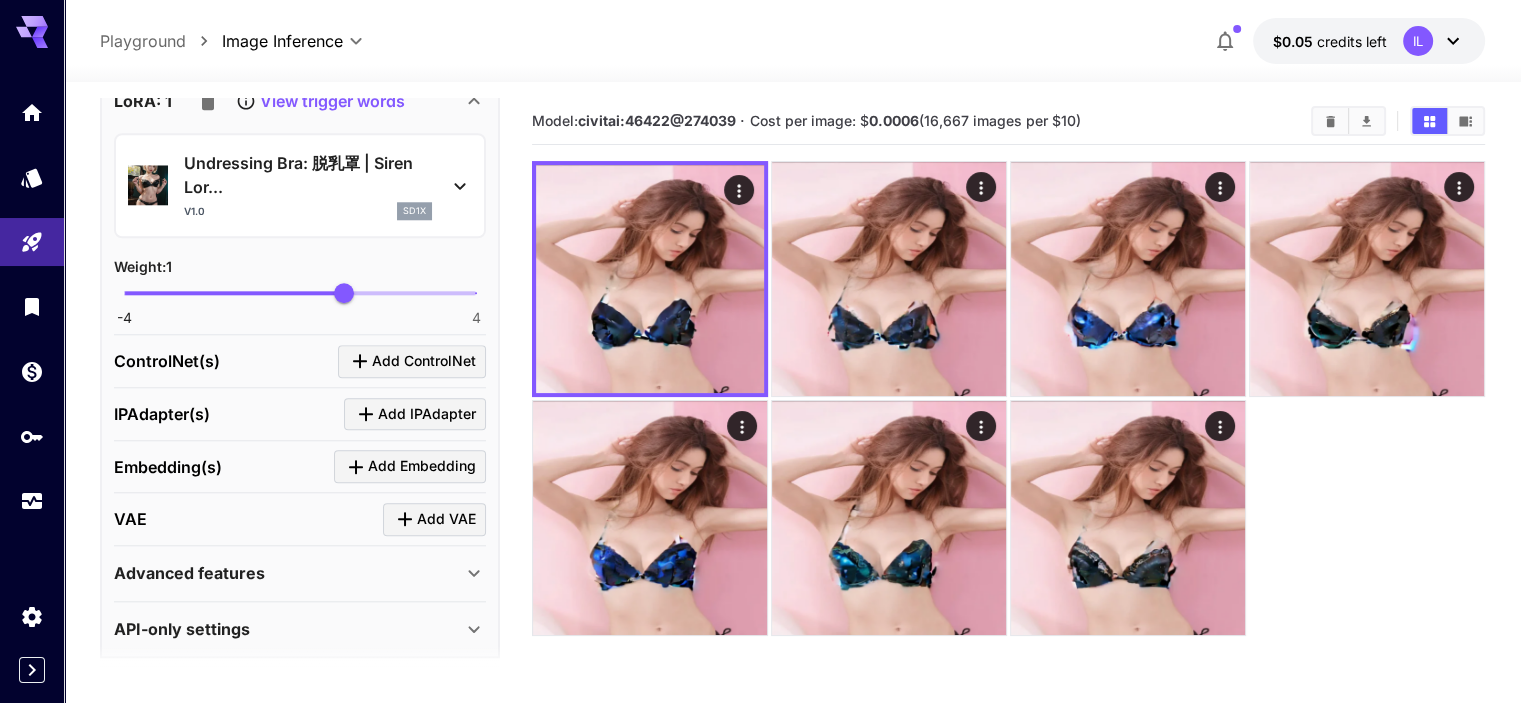 click 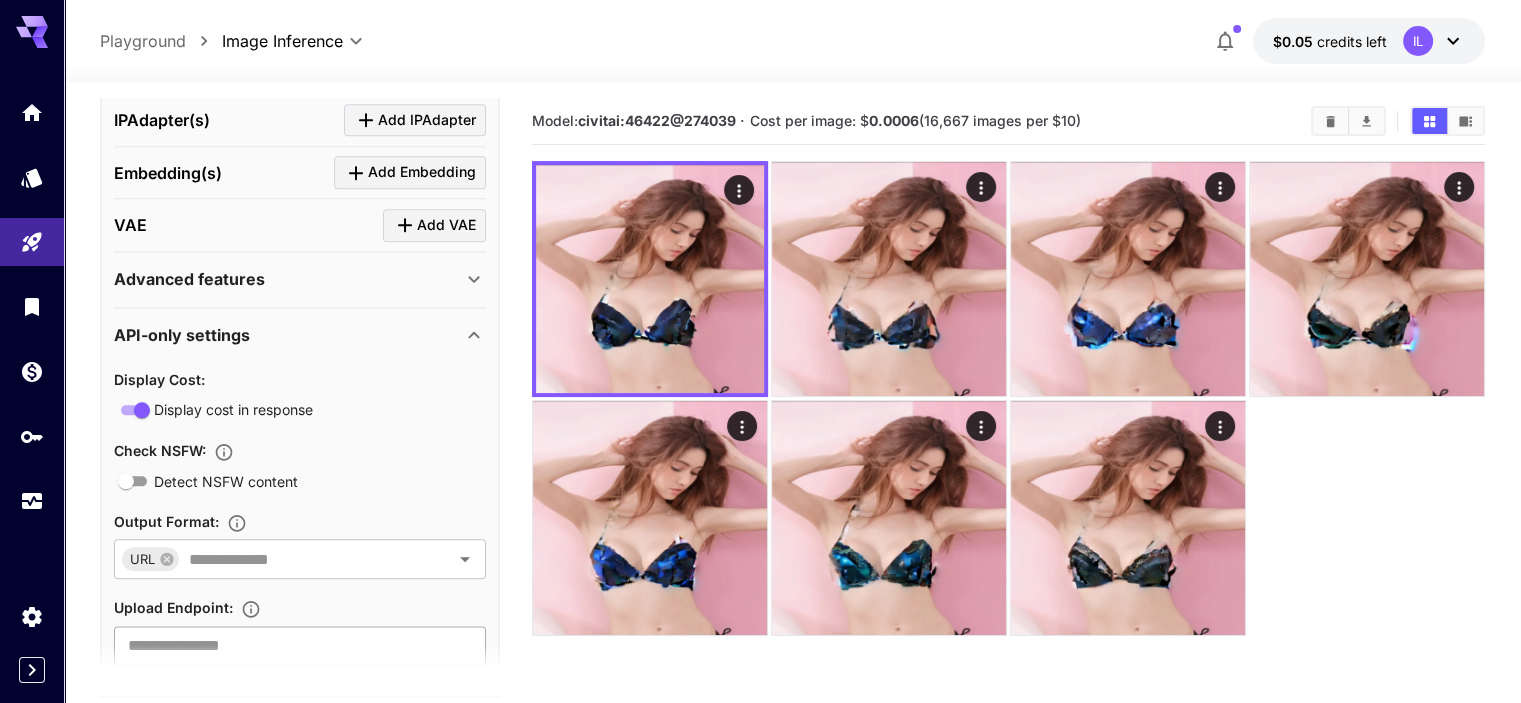 scroll, scrollTop: 2374, scrollLeft: 0, axis: vertical 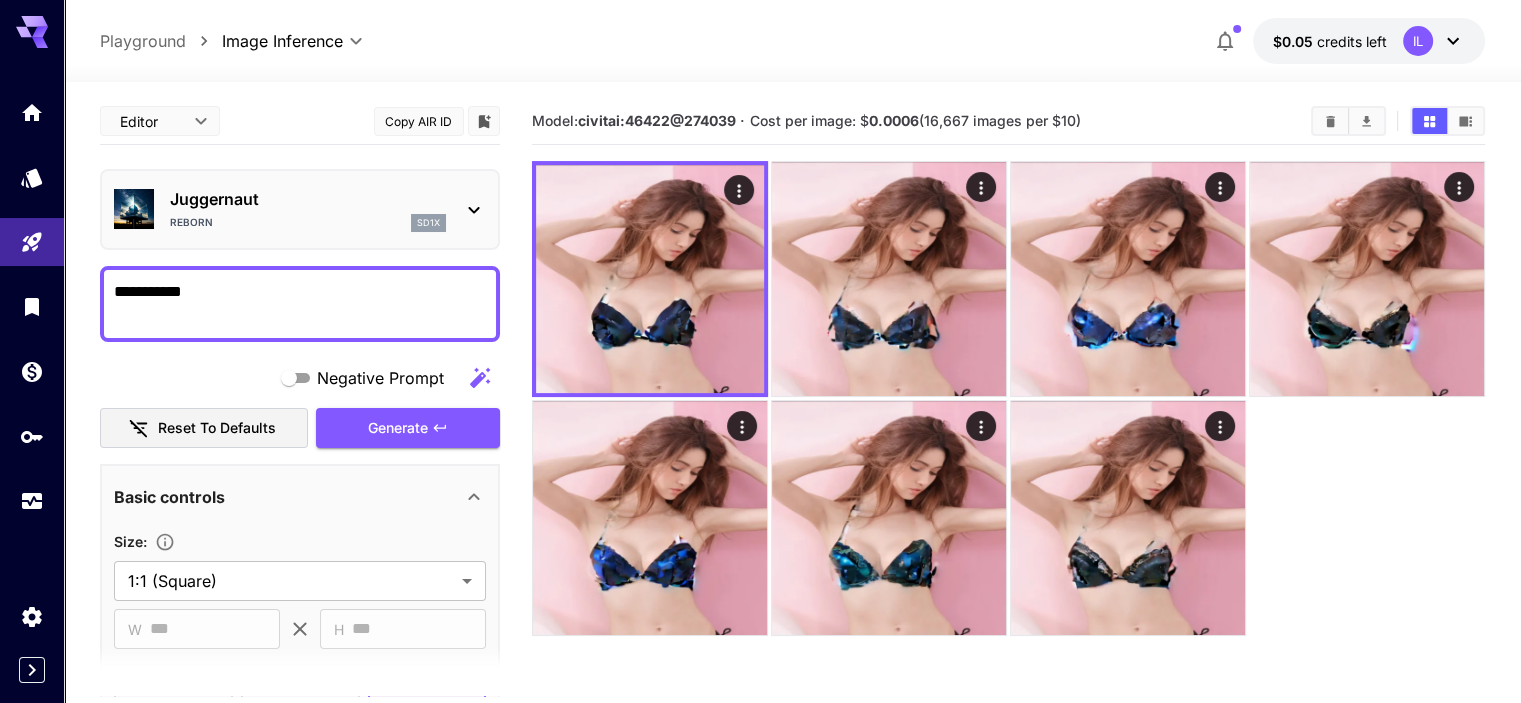 drag, startPoint x: 168, startPoint y: 287, endPoint x: 72, endPoint y: 290, distance: 96.04687 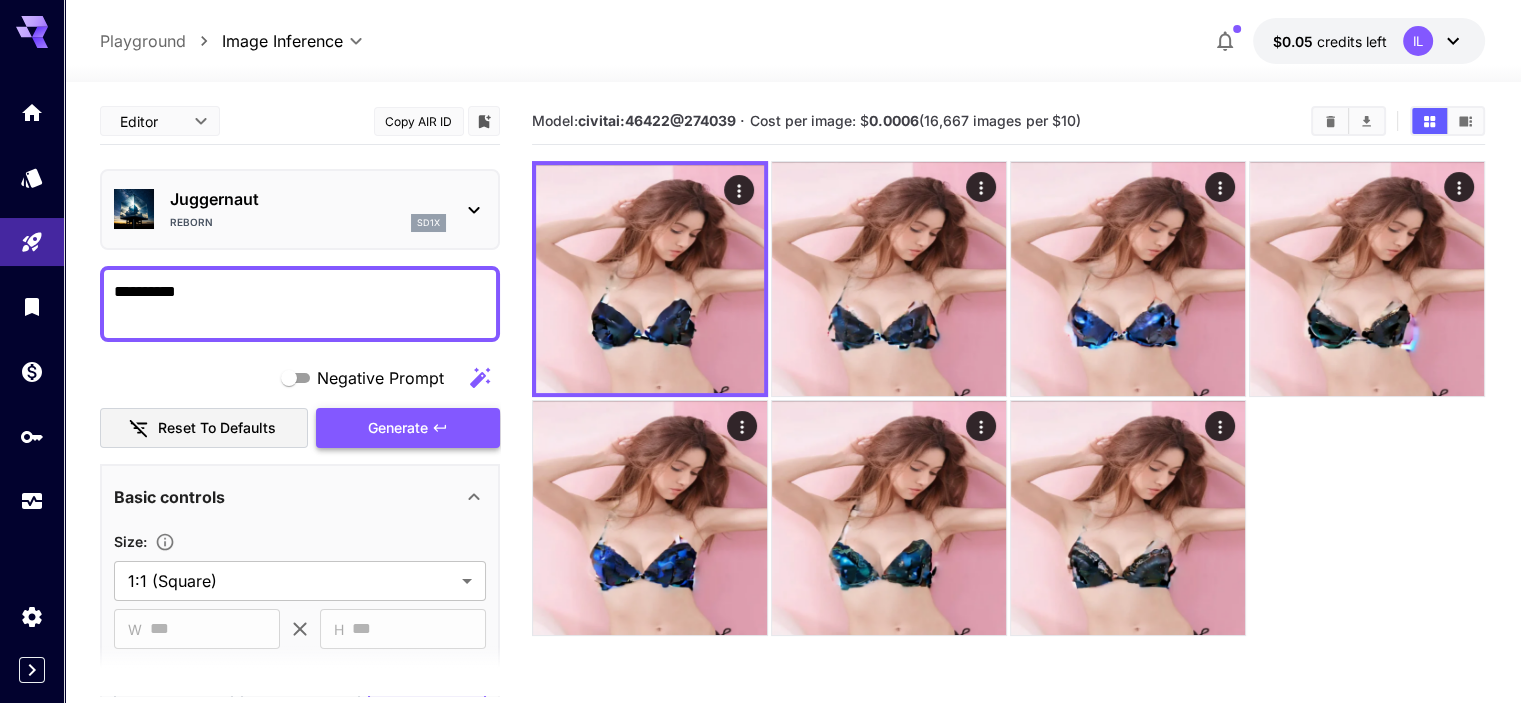 click on "Generate" at bounding box center [408, 428] 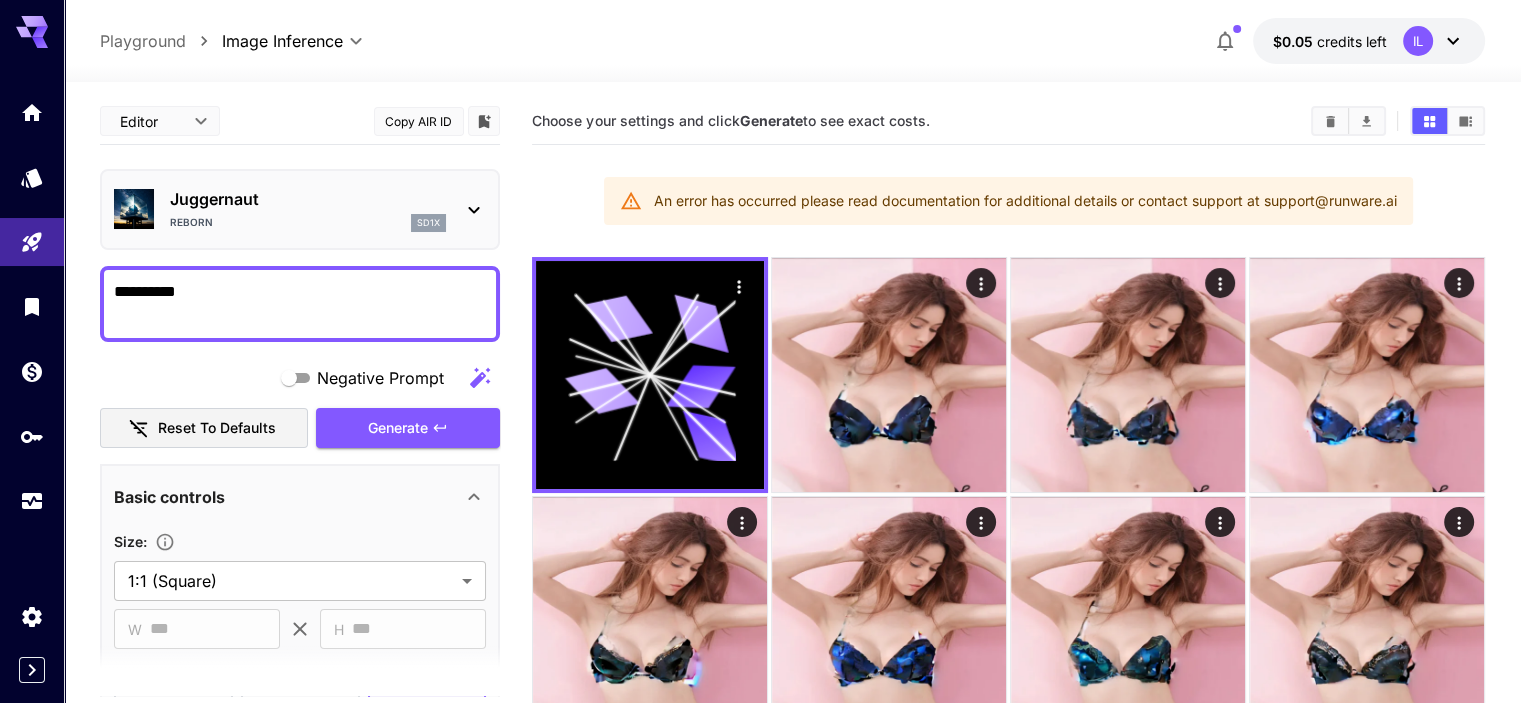 drag, startPoint x: 166, startPoint y: 287, endPoint x: 72, endPoint y: 287, distance: 94 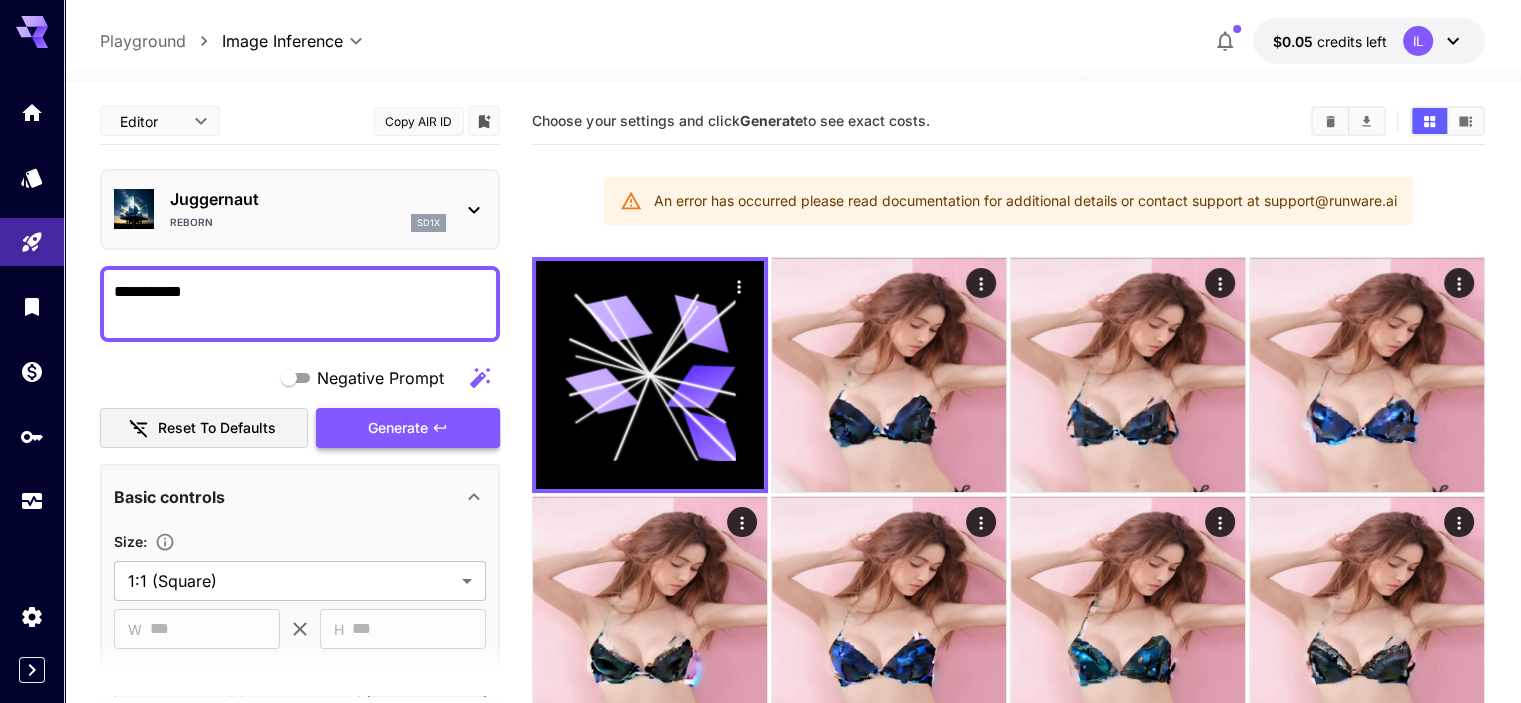 type on "**********" 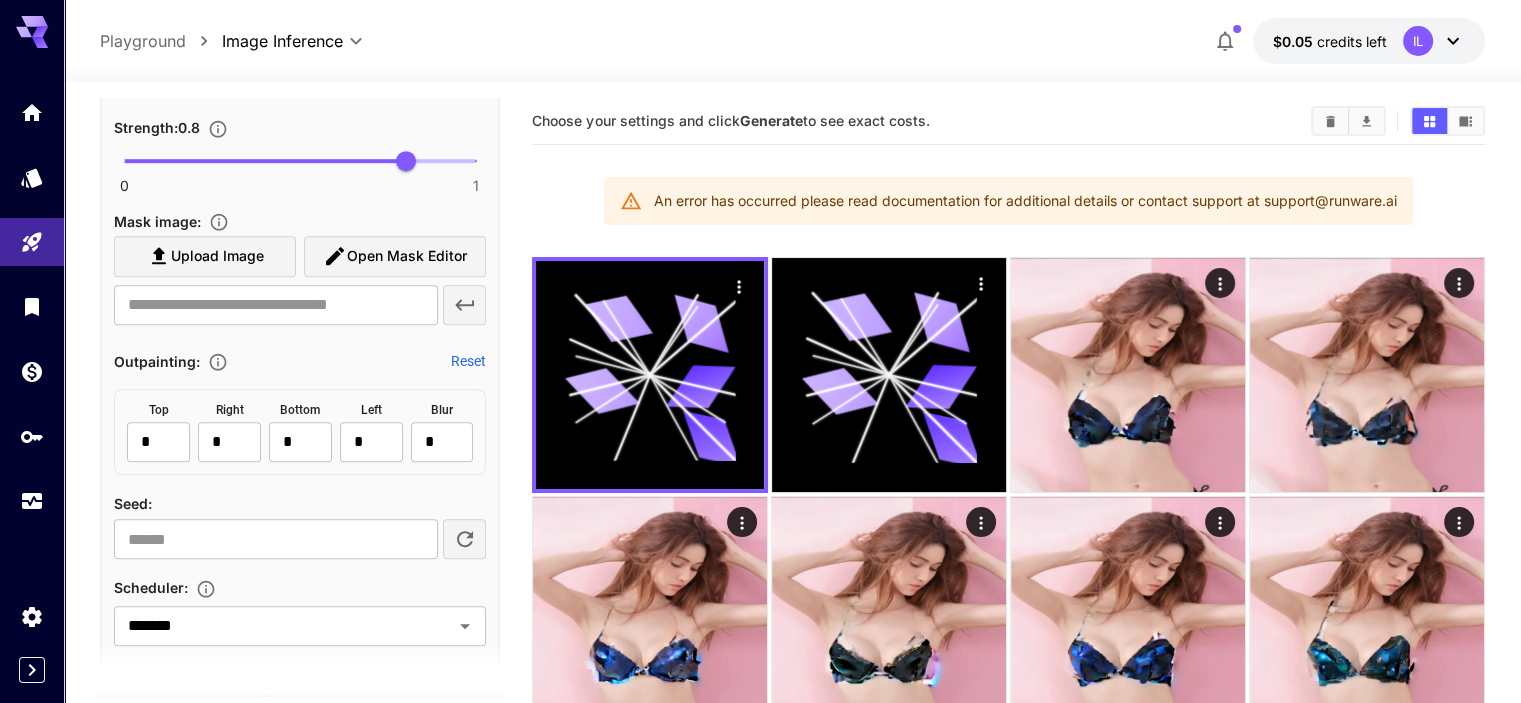 scroll, scrollTop: 1000, scrollLeft: 0, axis: vertical 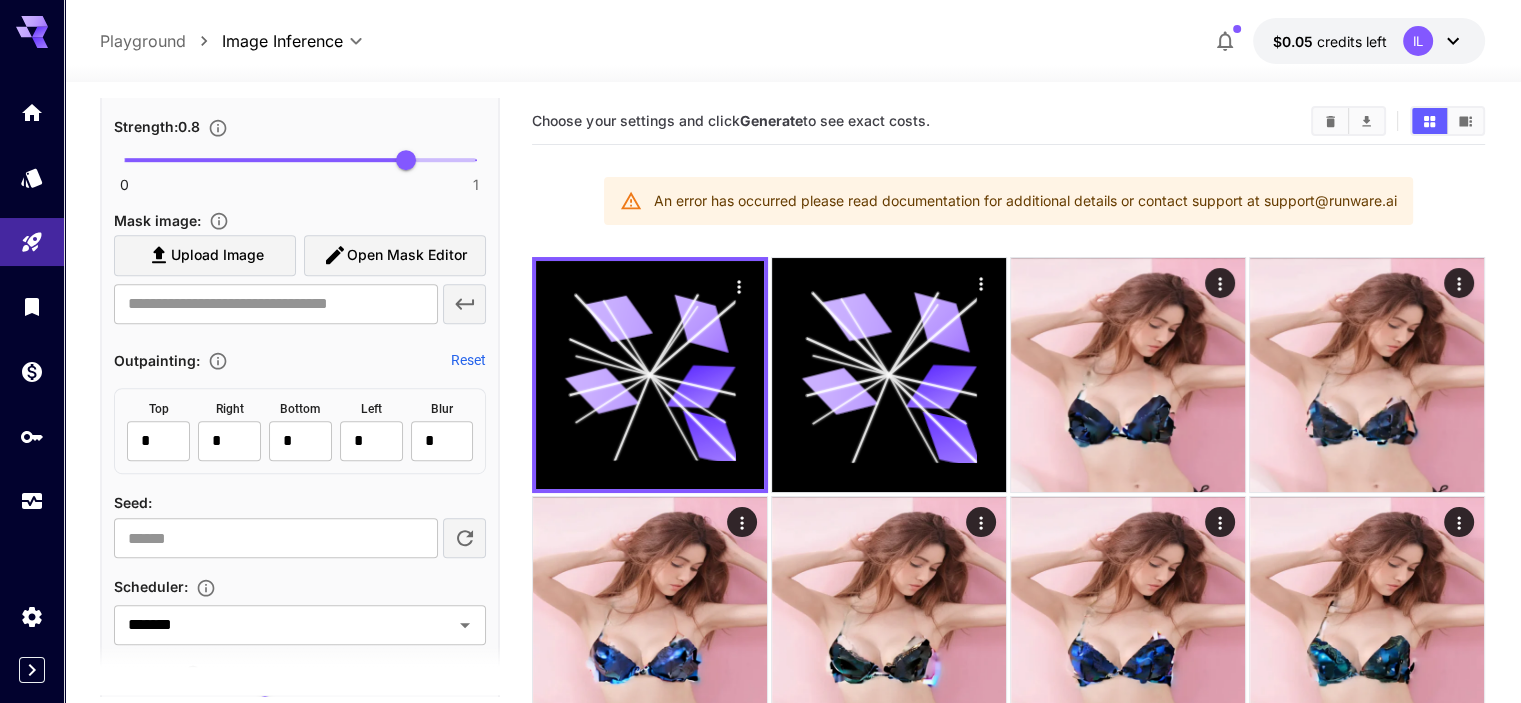 click 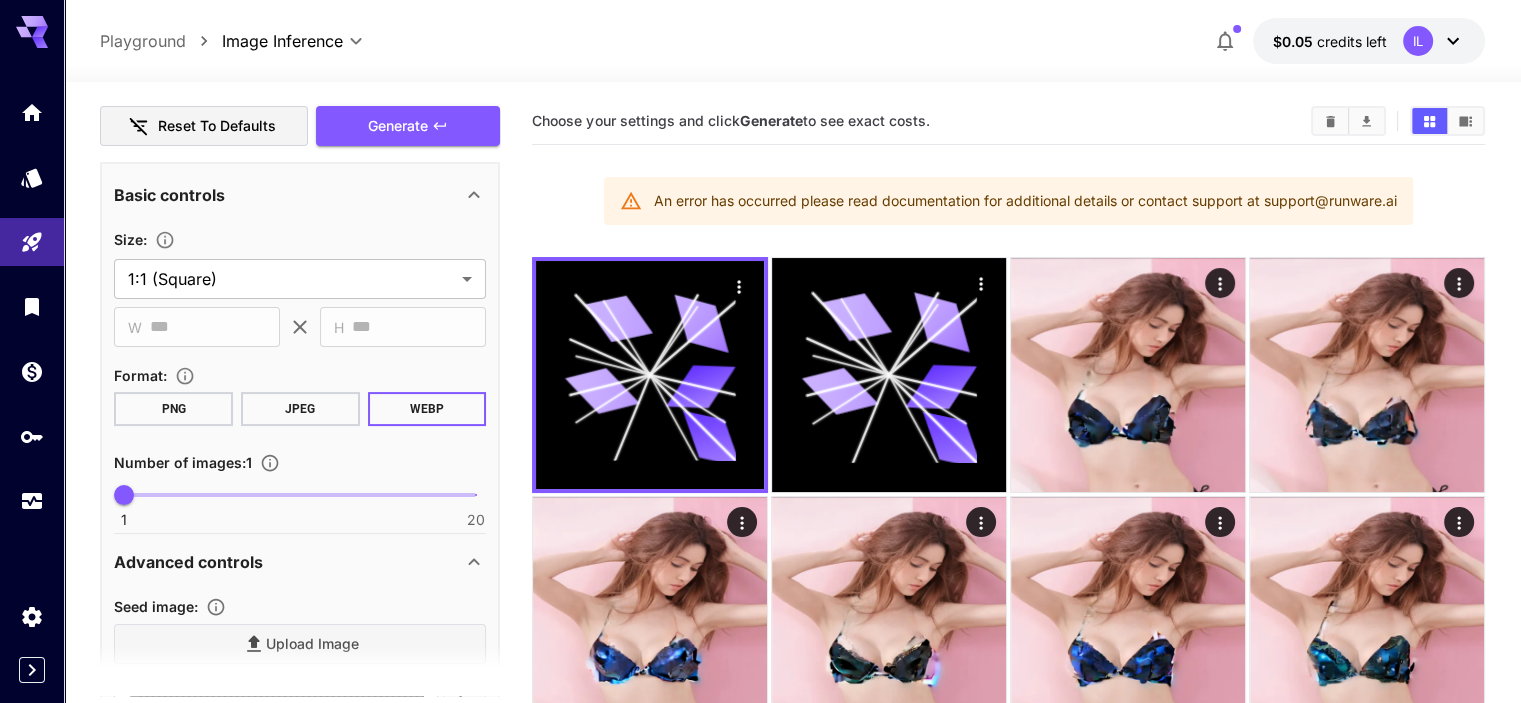 scroll, scrollTop: 300, scrollLeft: 0, axis: vertical 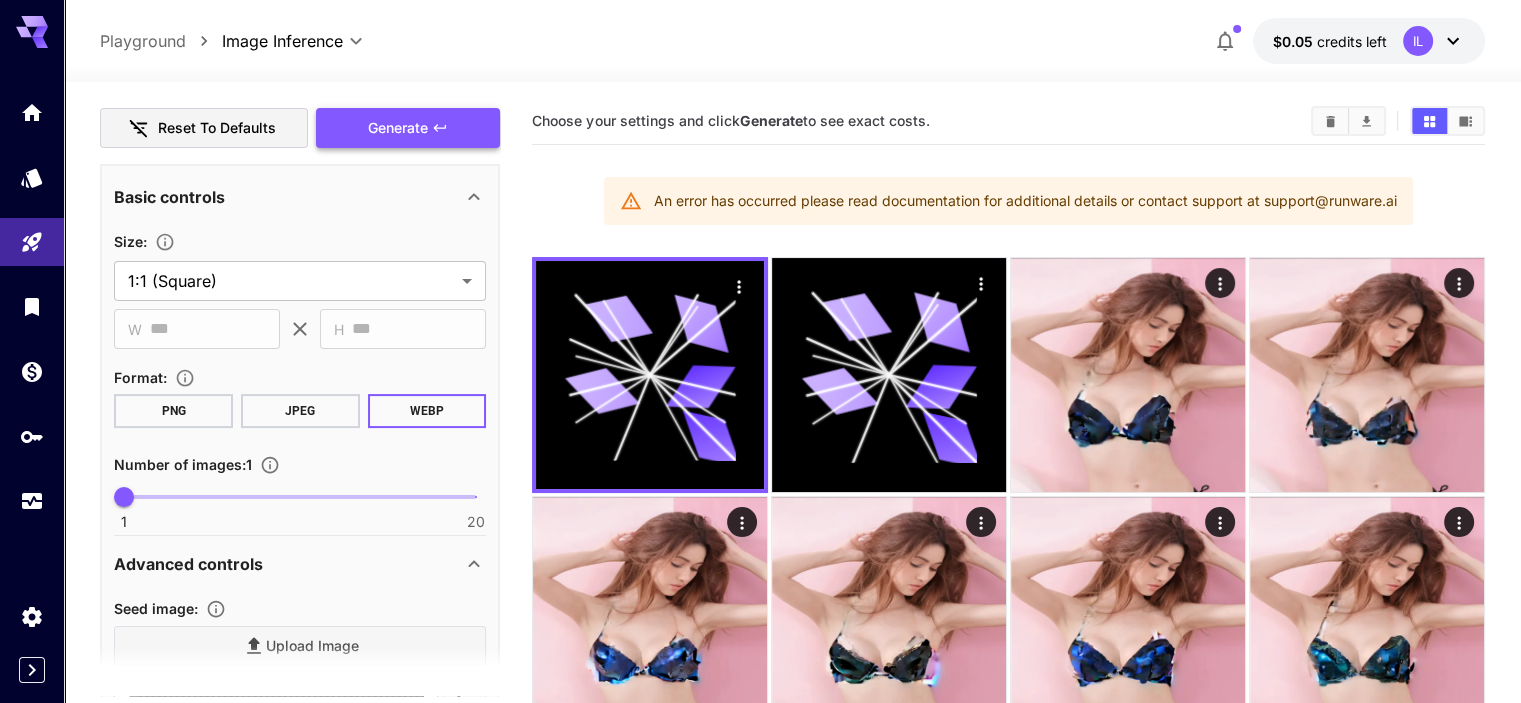 click on "Generate" at bounding box center [408, 128] 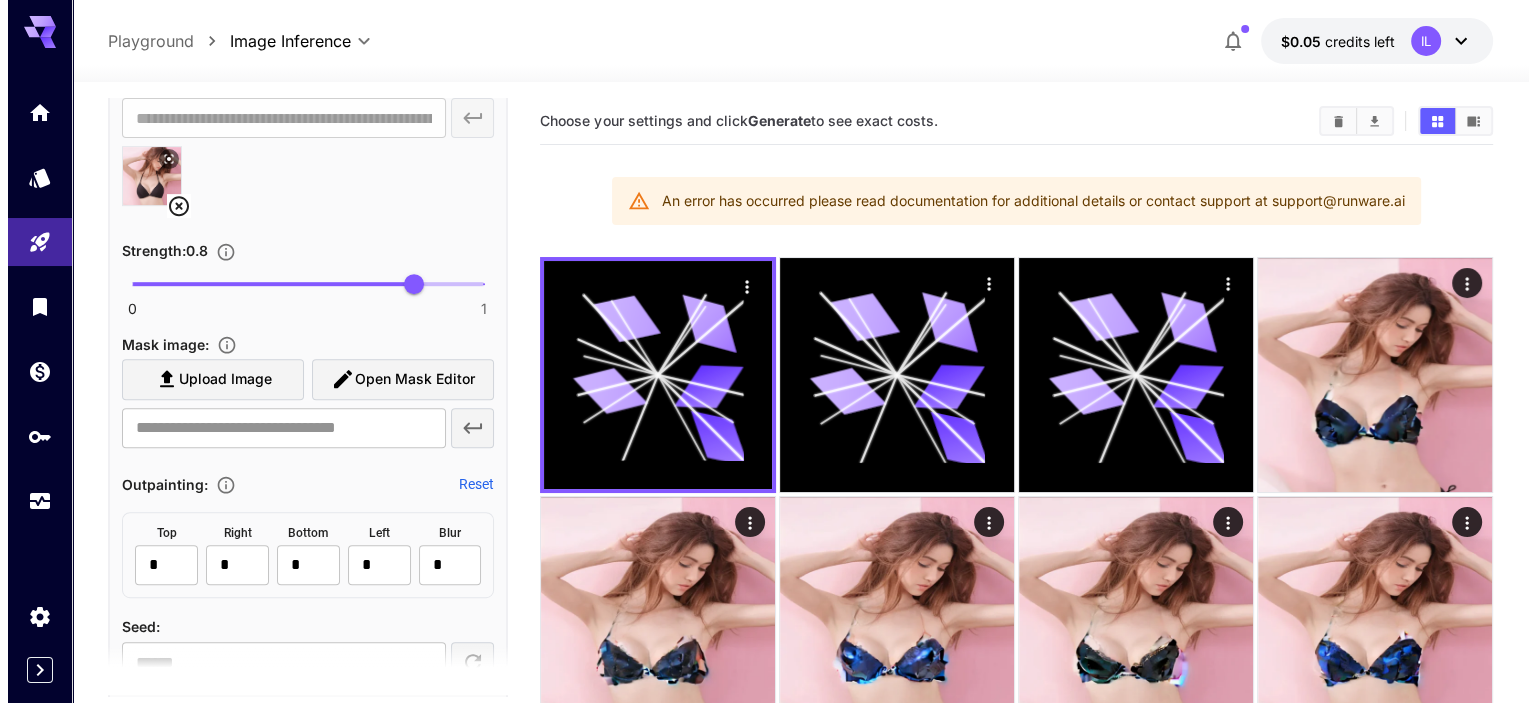 scroll, scrollTop: 900, scrollLeft: 0, axis: vertical 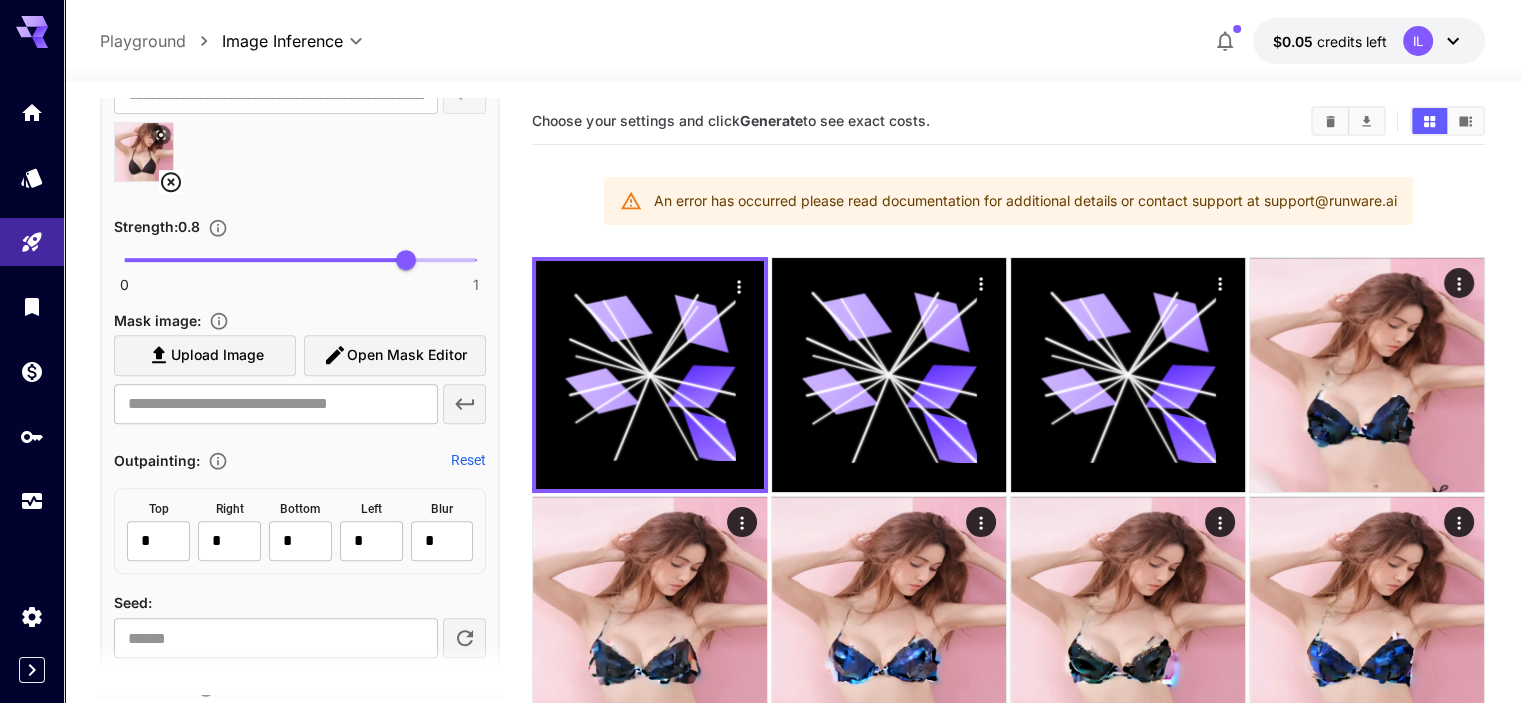 click on "Open Mask Editor" at bounding box center [407, 355] 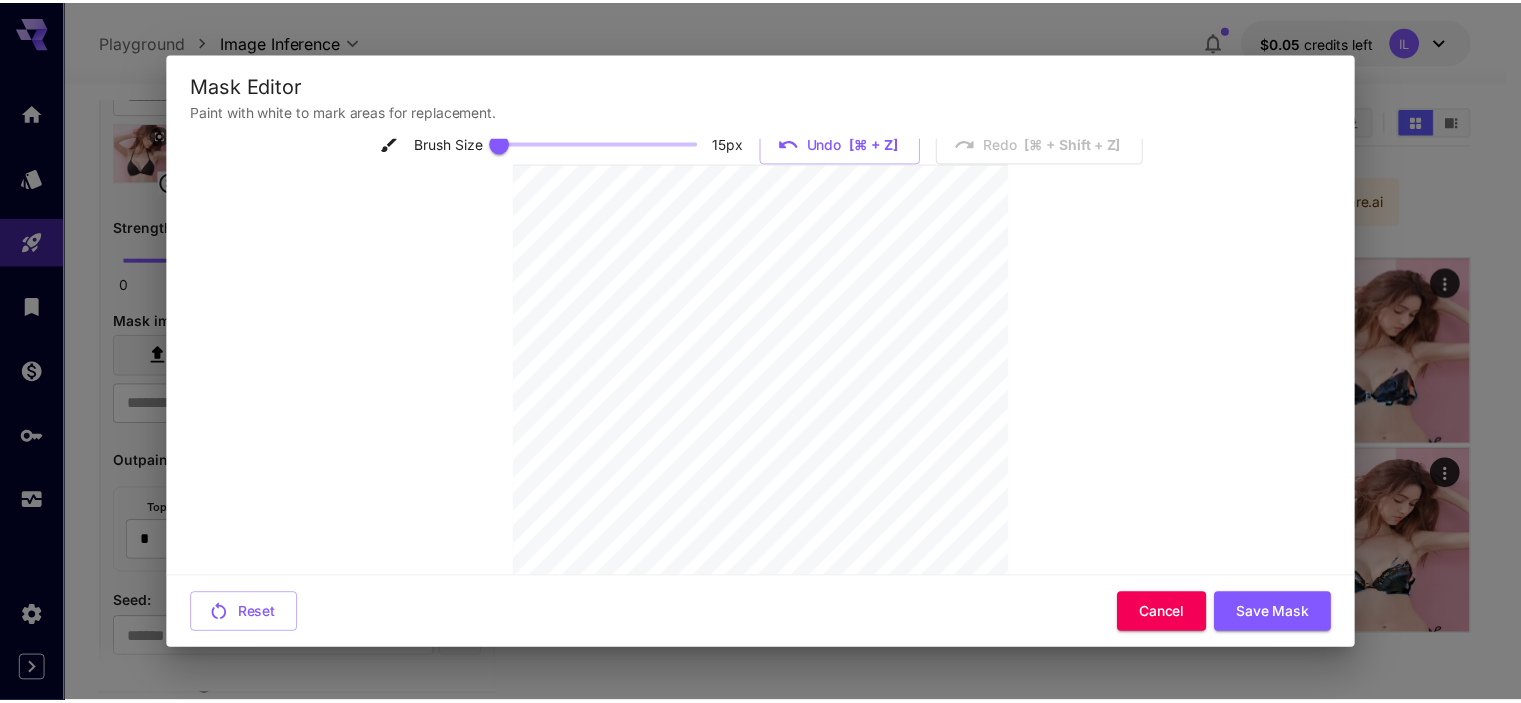 scroll, scrollTop: 0, scrollLeft: 0, axis: both 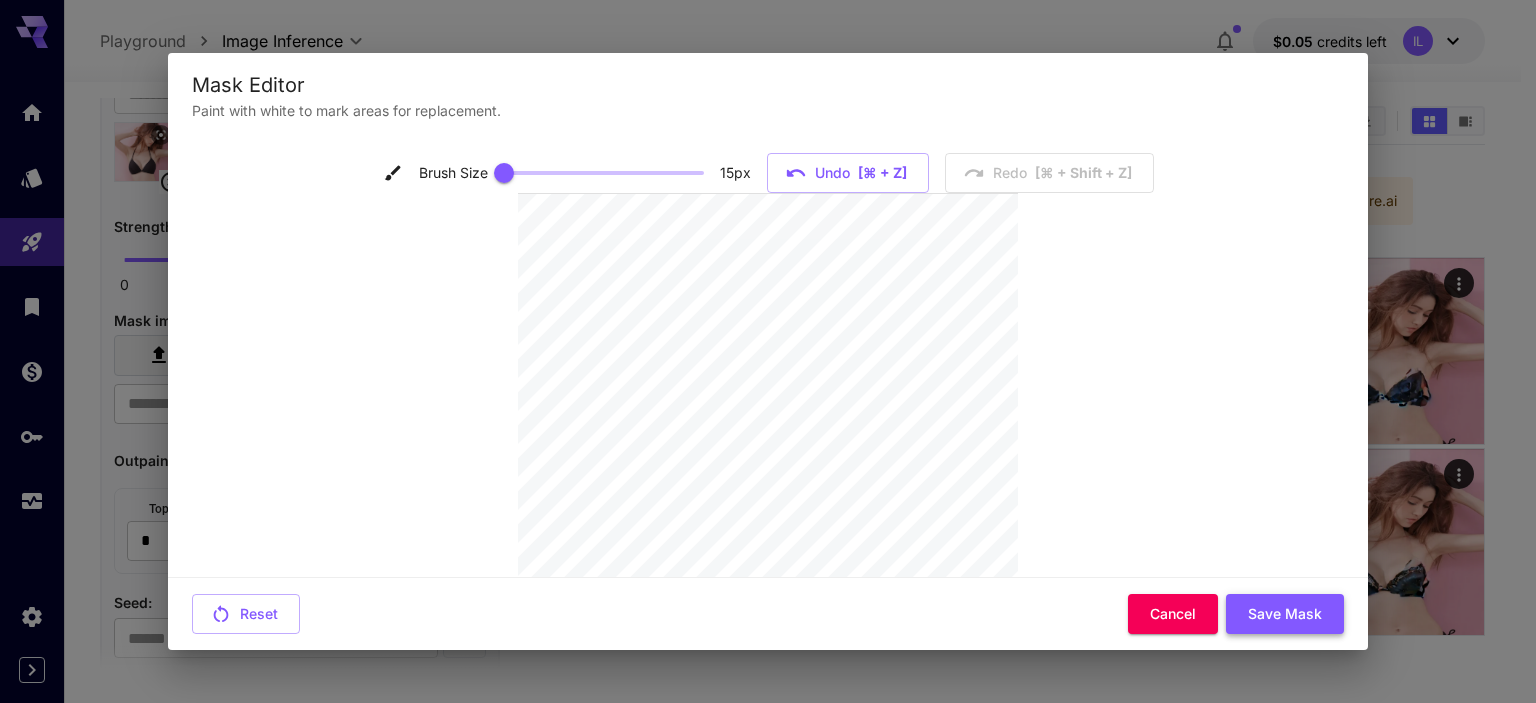 click on "Save Mask" at bounding box center [1285, 614] 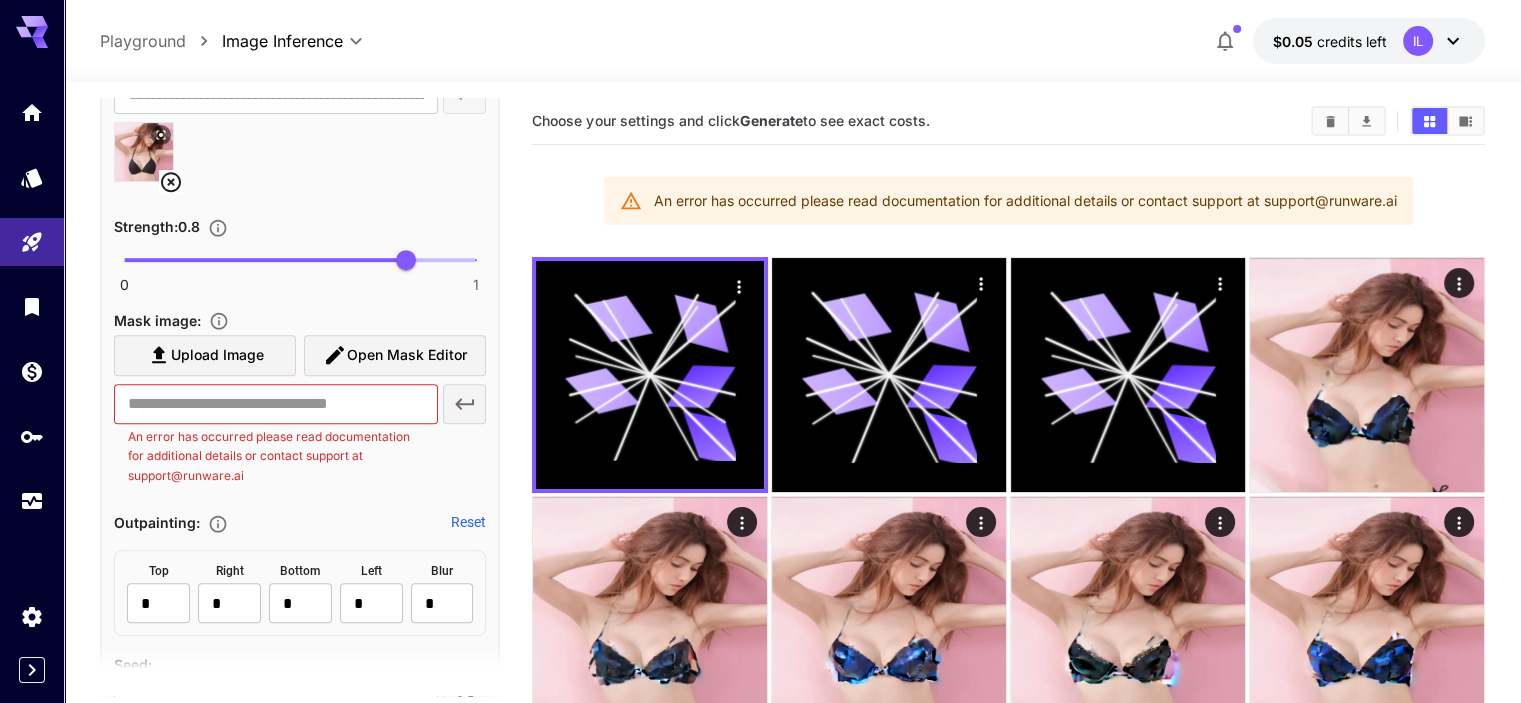 click on "Reset" at bounding box center [468, 522] 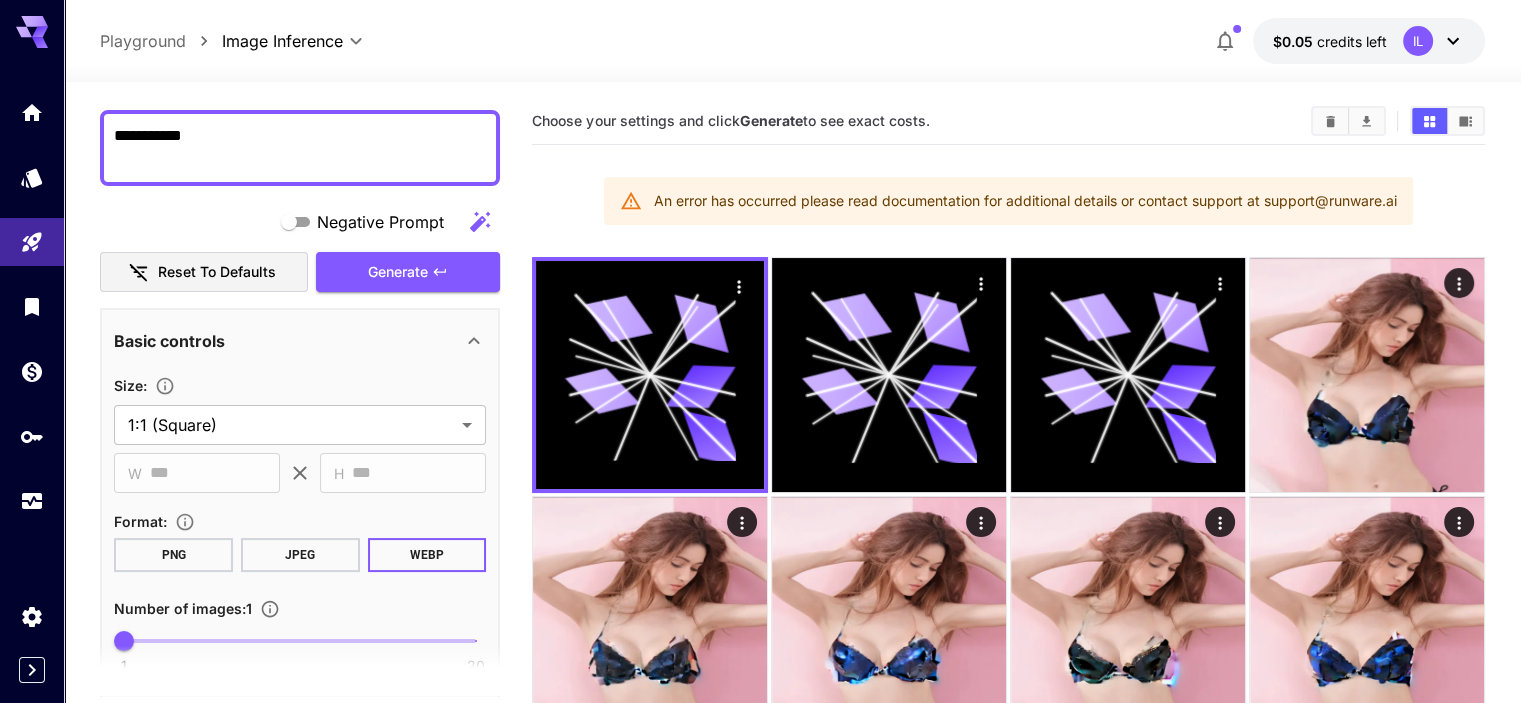 scroll, scrollTop: 0, scrollLeft: 0, axis: both 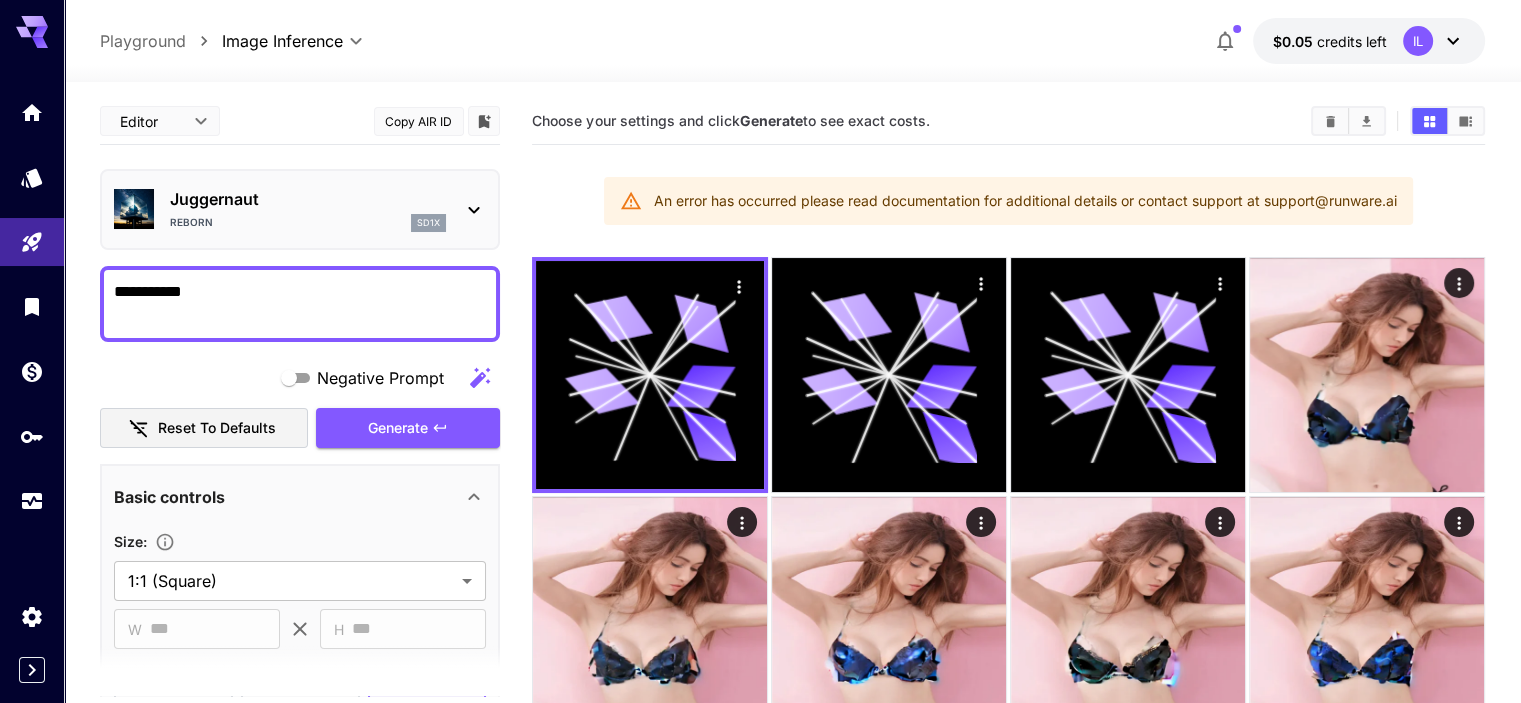 click on "Reset to defaults" at bounding box center [204, 428] 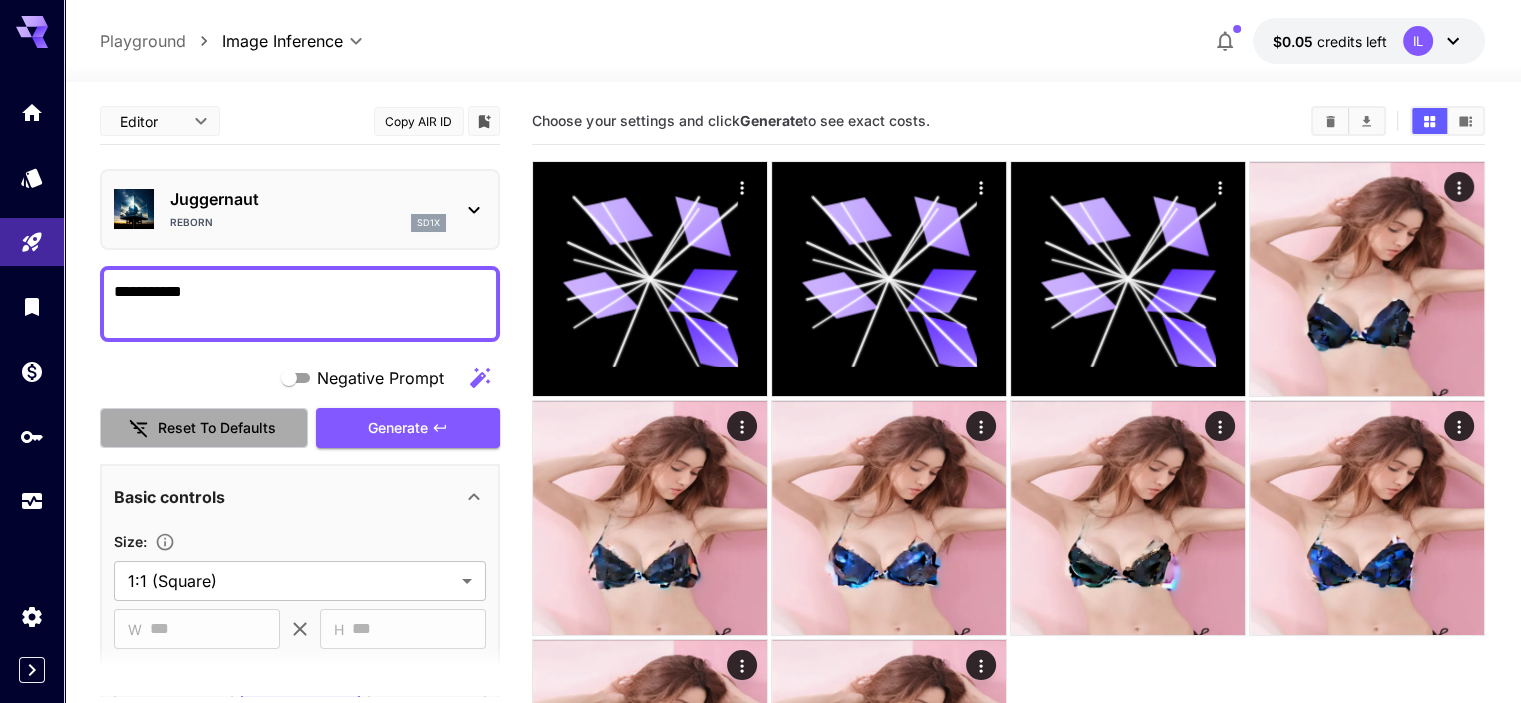 click on "Reset to defaults" at bounding box center [204, 428] 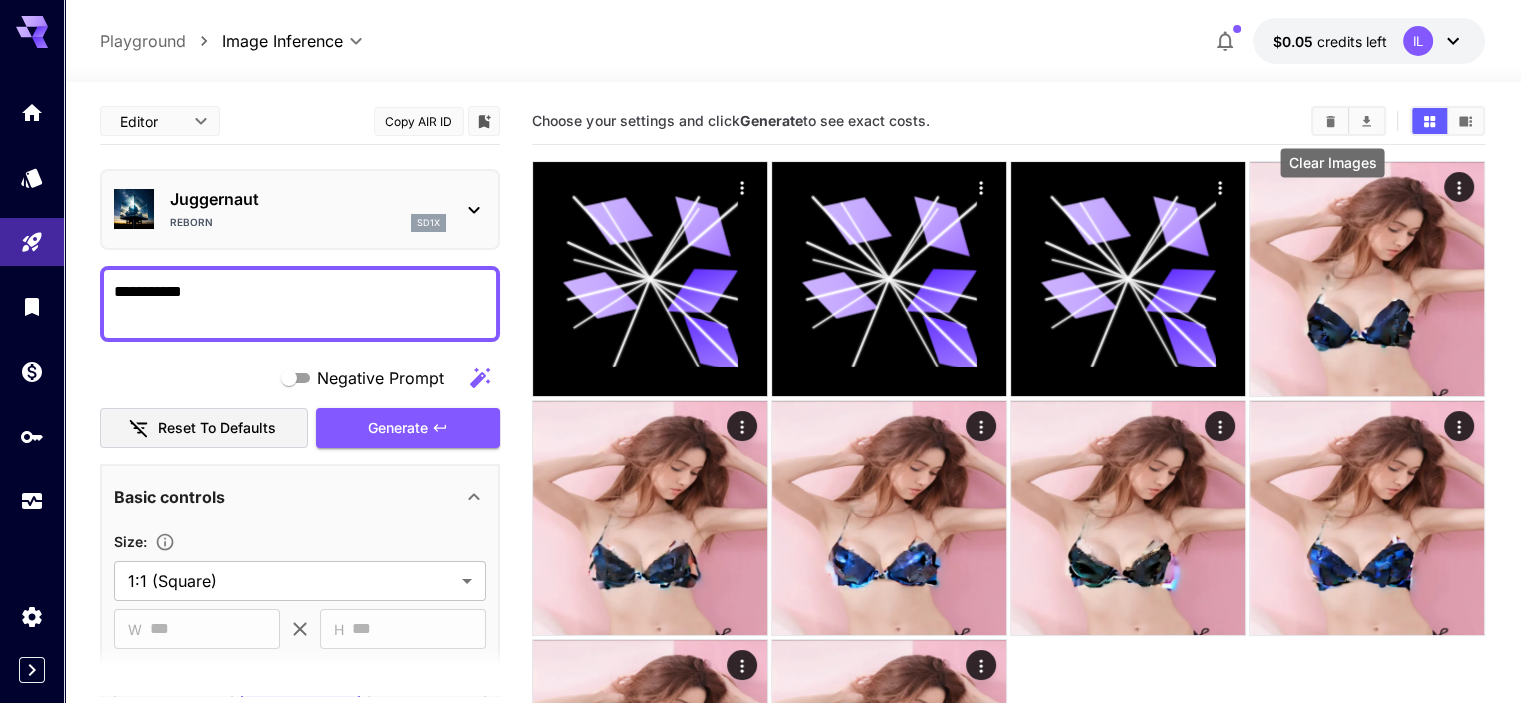 click 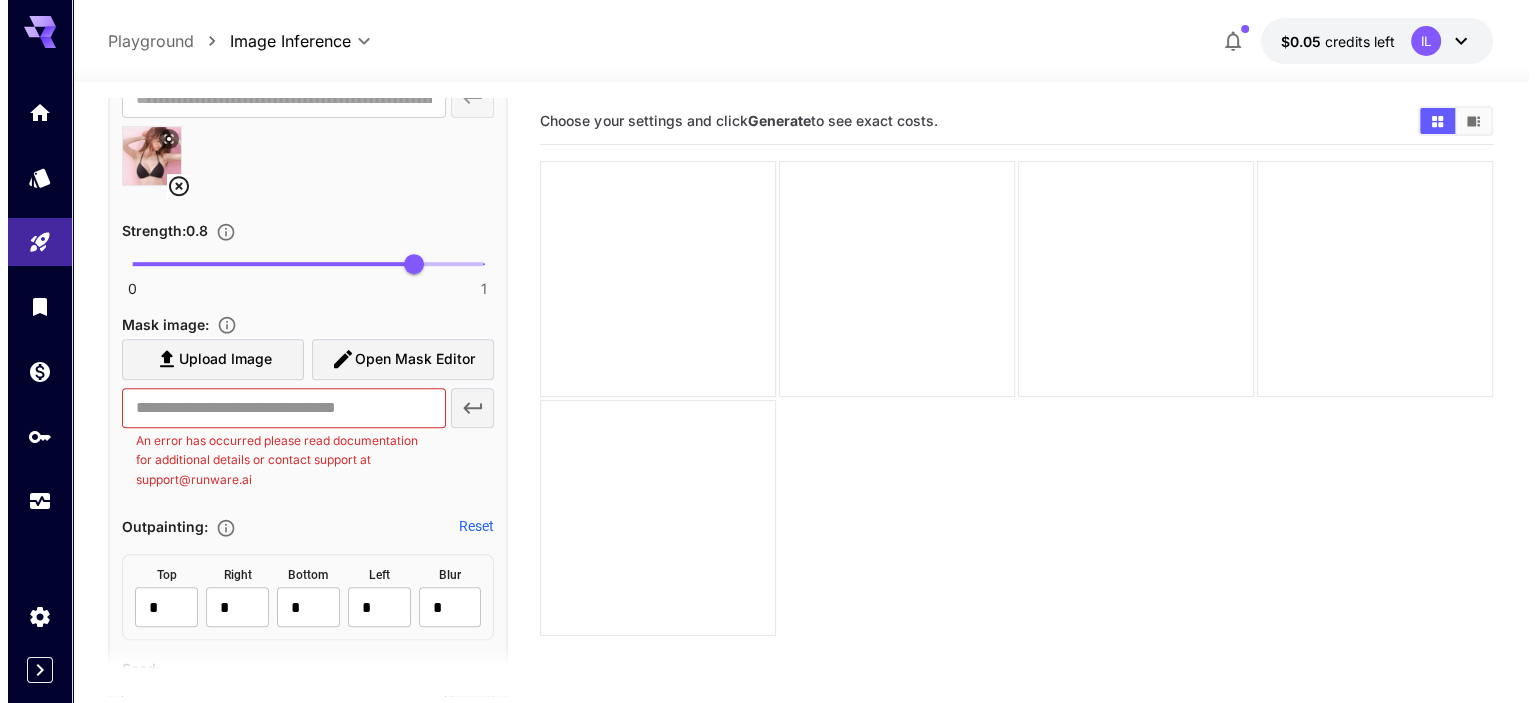 scroll, scrollTop: 900, scrollLeft: 0, axis: vertical 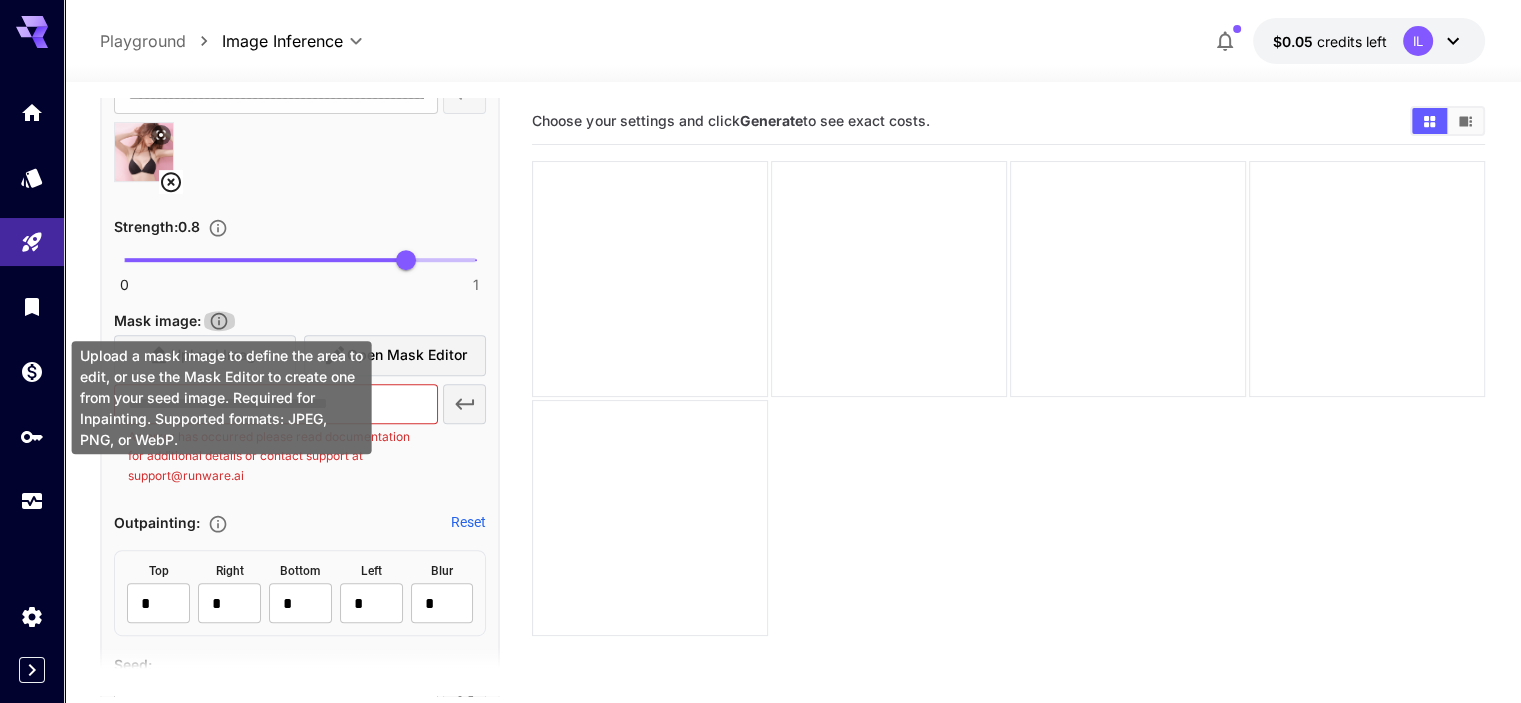 click 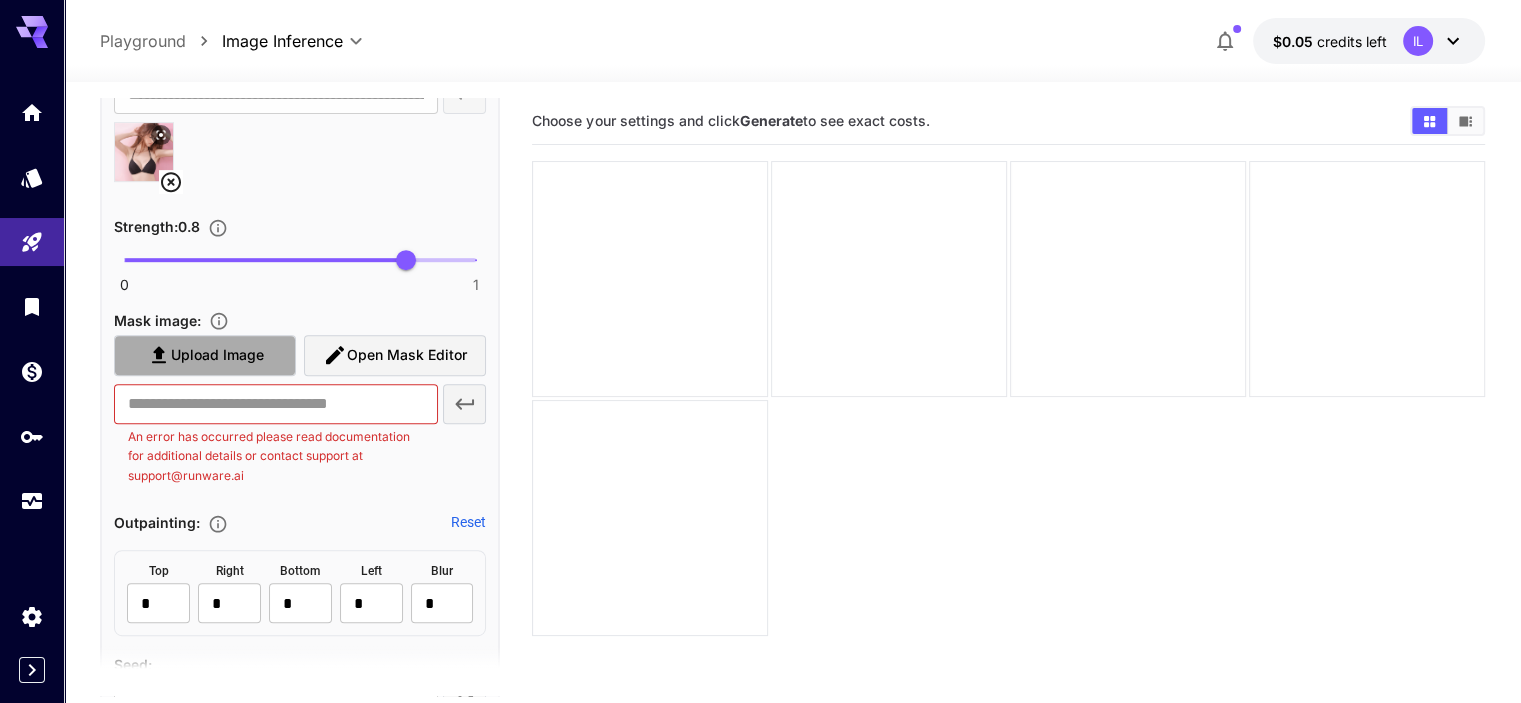 click on "Upload Image" at bounding box center [217, 355] 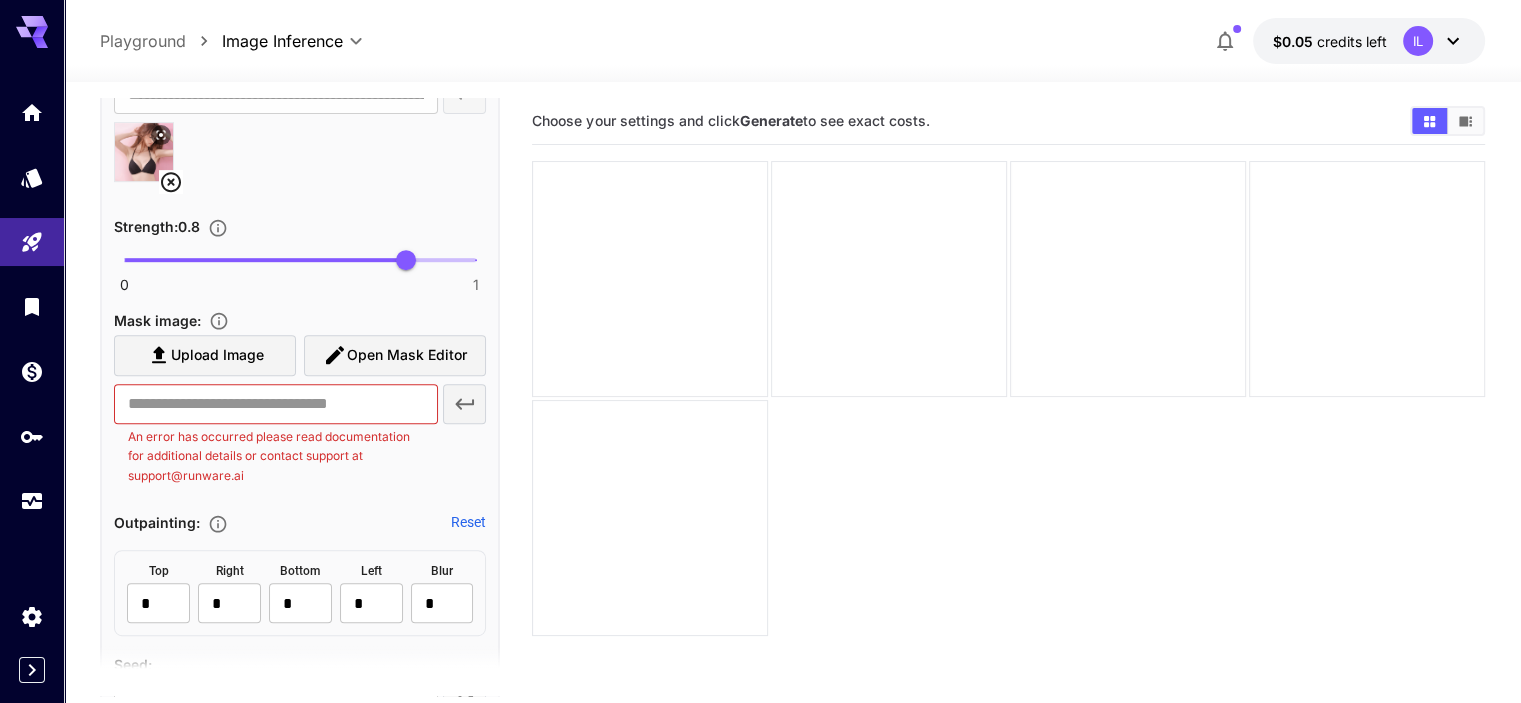 click on "Open Mask Editor" at bounding box center [407, 355] 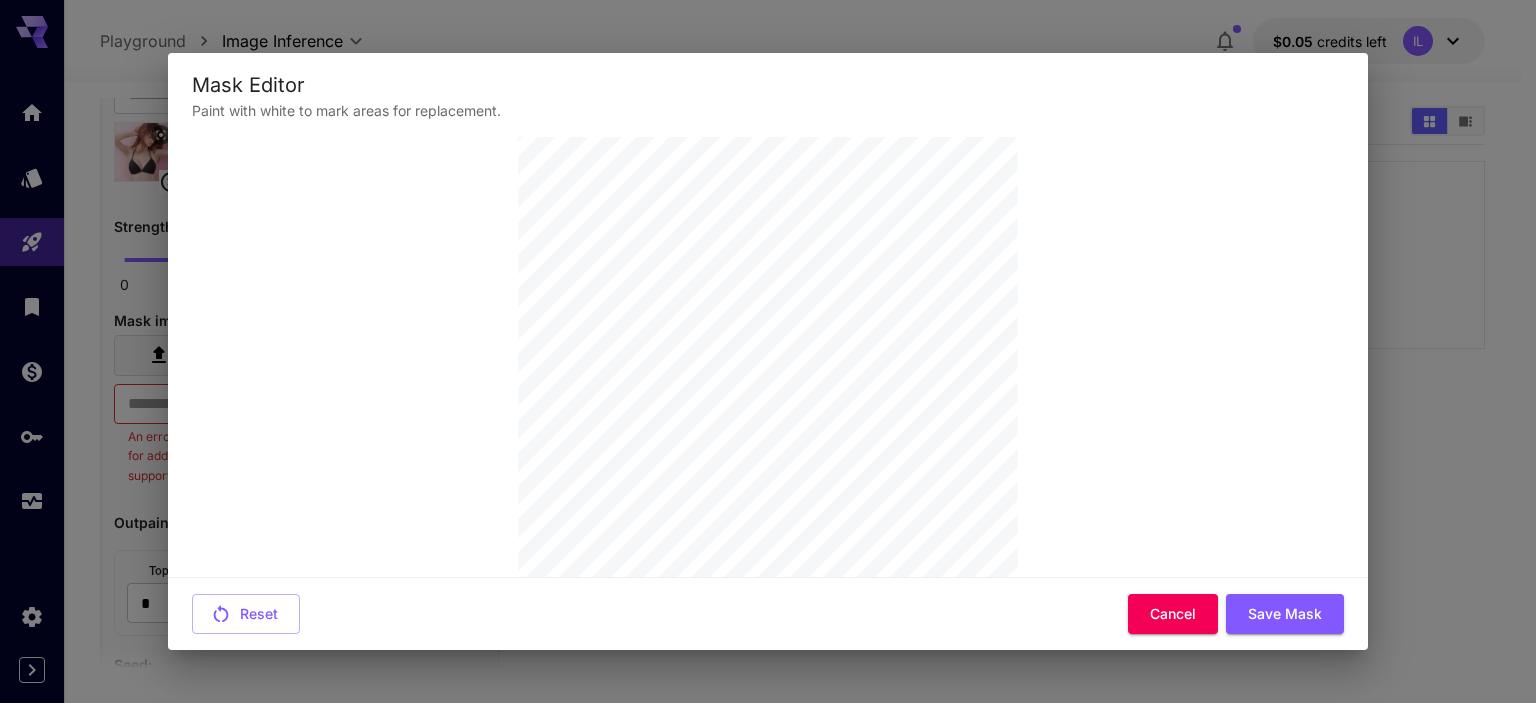 scroll, scrollTop: 239, scrollLeft: 0, axis: vertical 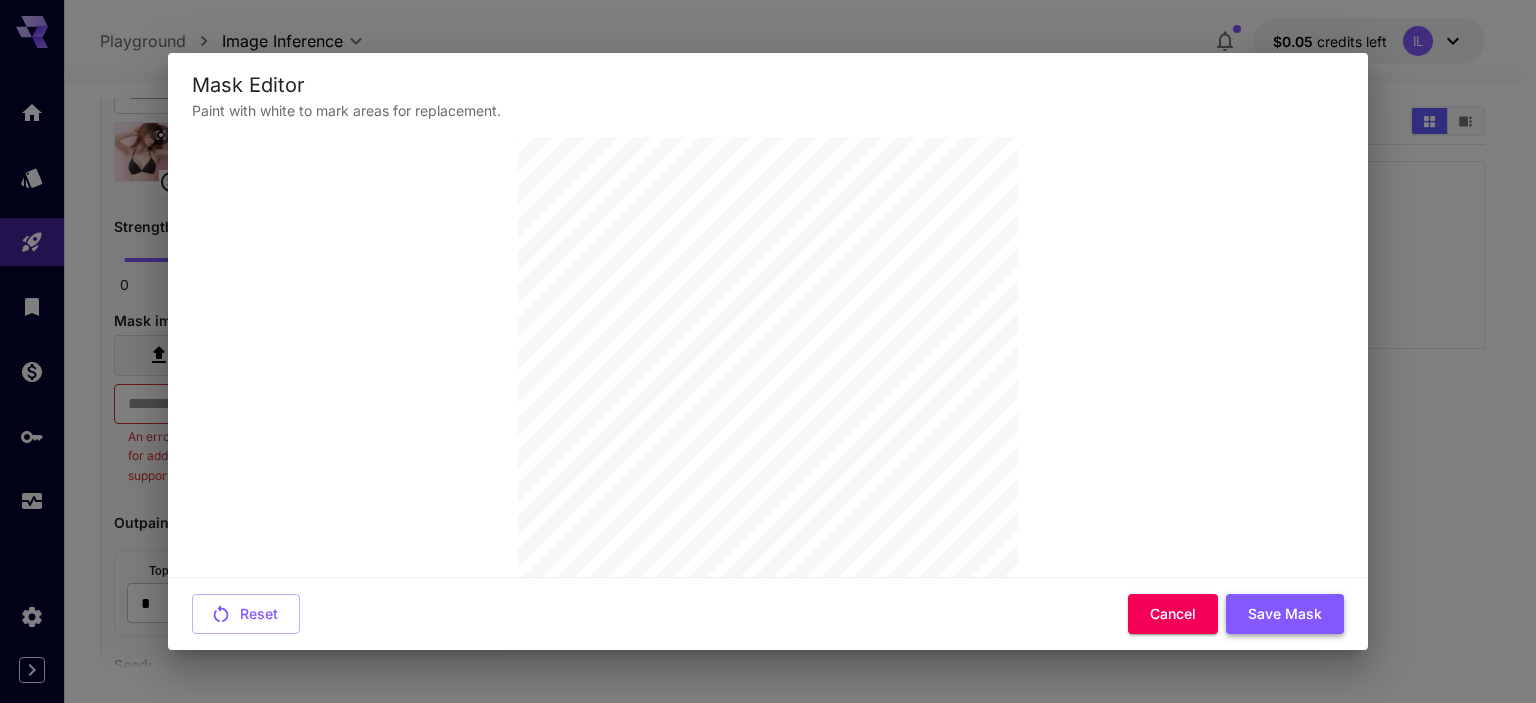 click on "Save Mask" at bounding box center [1285, 614] 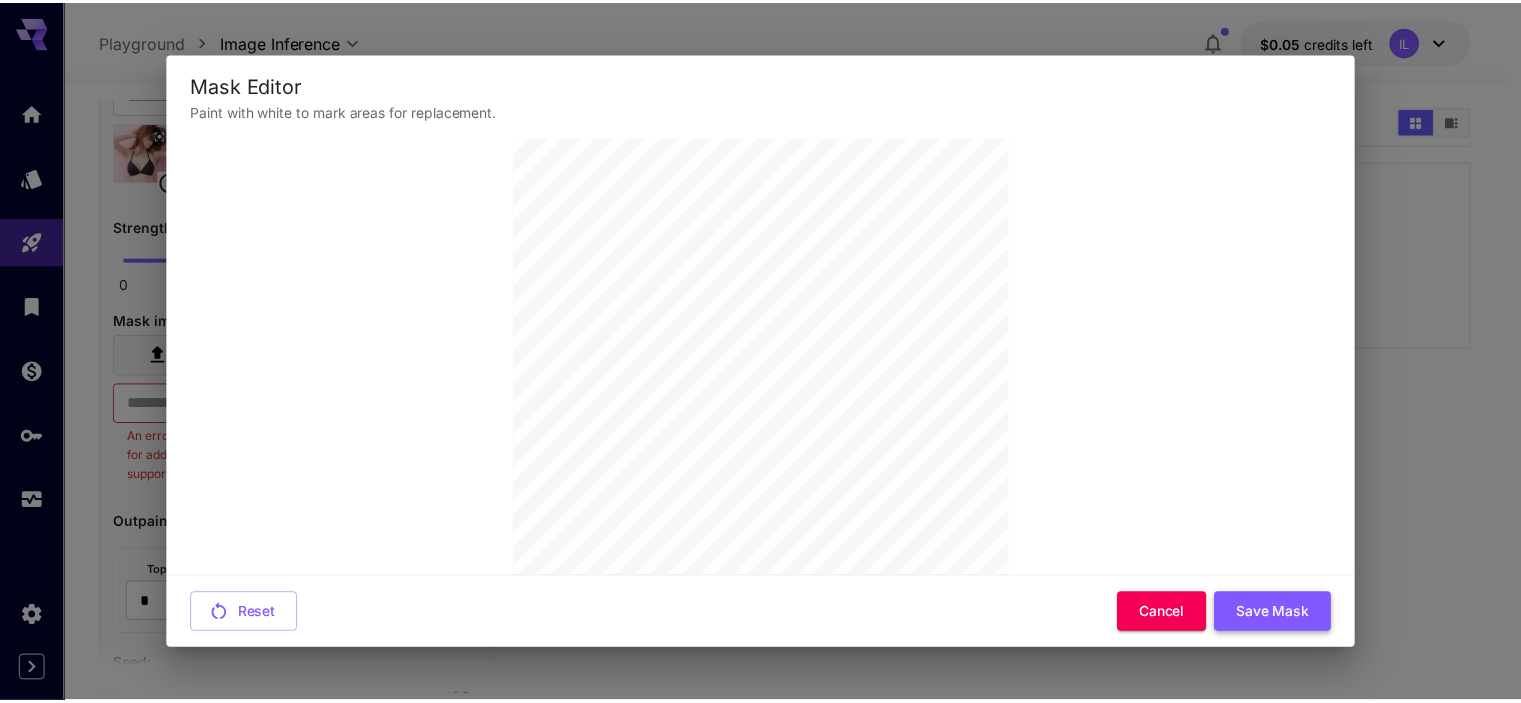 scroll, scrollTop: 0, scrollLeft: 0, axis: both 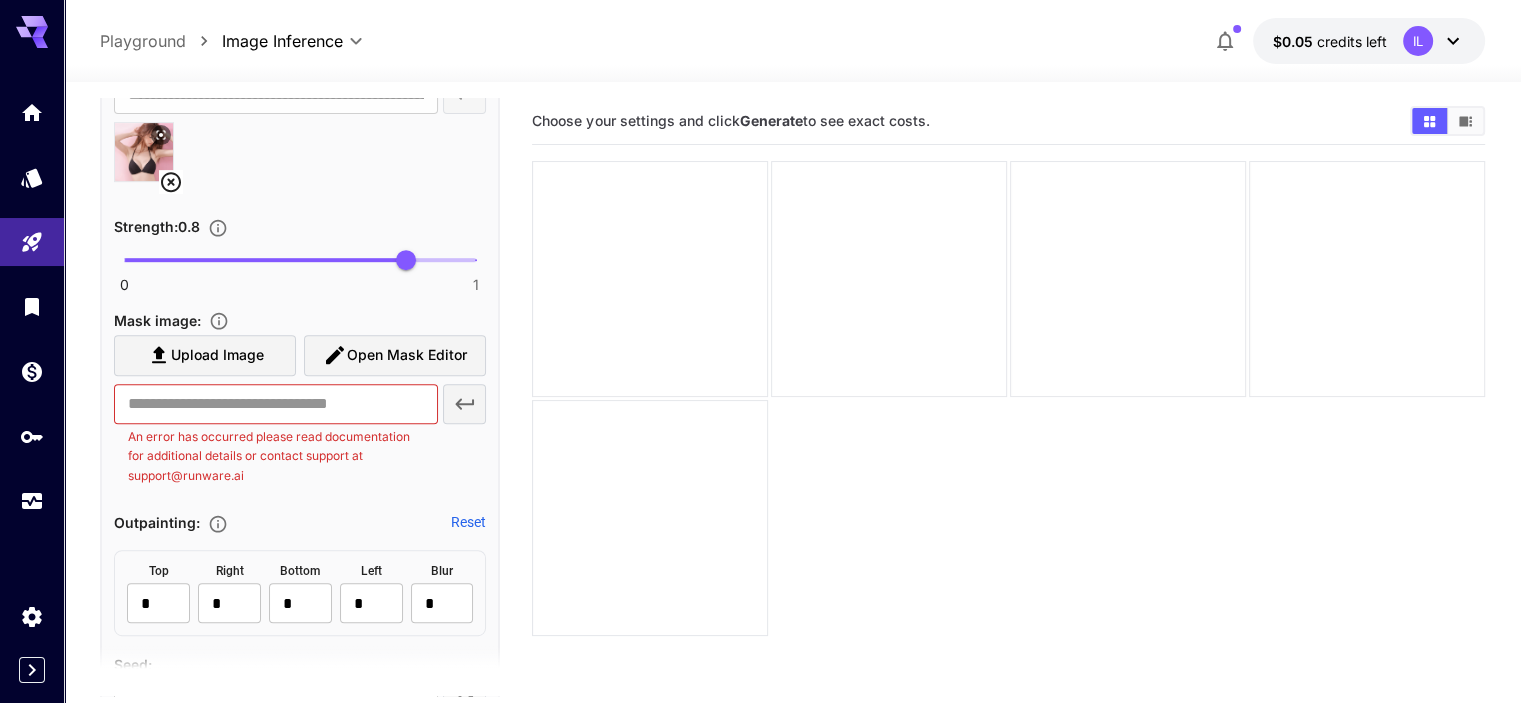 click on "Upload Image Open Mask Editor ​ An error has occurred please read documentation for additional details or contact support at support@runware.ai" at bounding box center (300, 414) 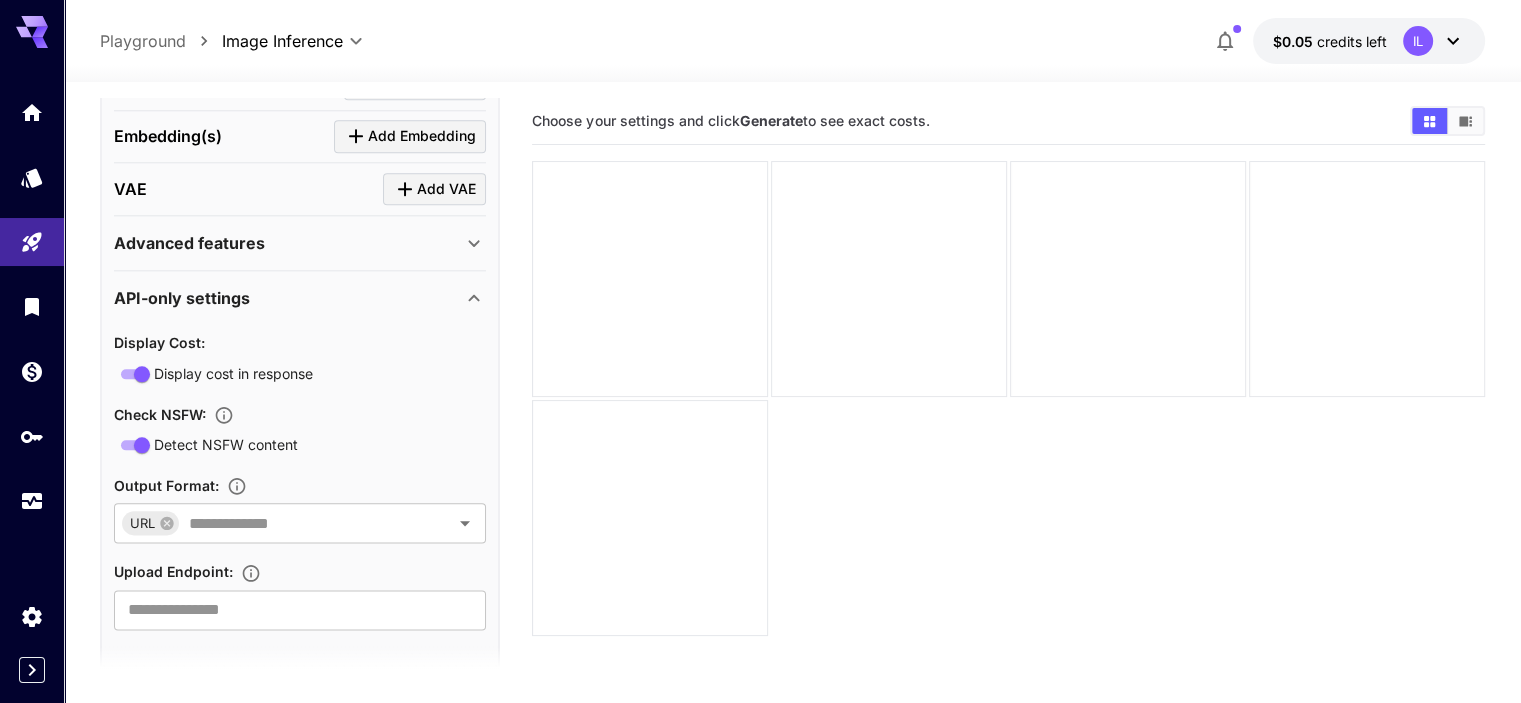 scroll, scrollTop: 2436, scrollLeft: 0, axis: vertical 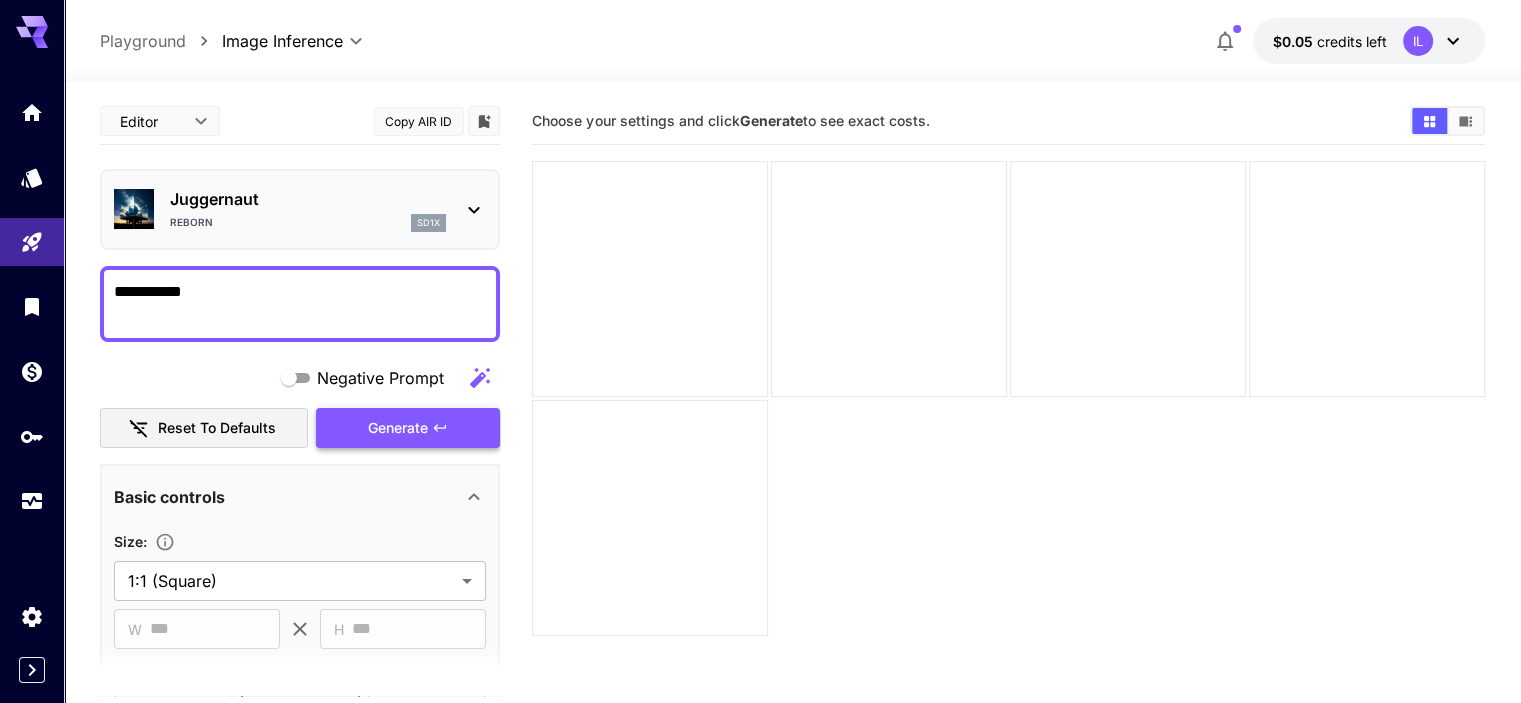 click on "Generate" at bounding box center [408, 428] 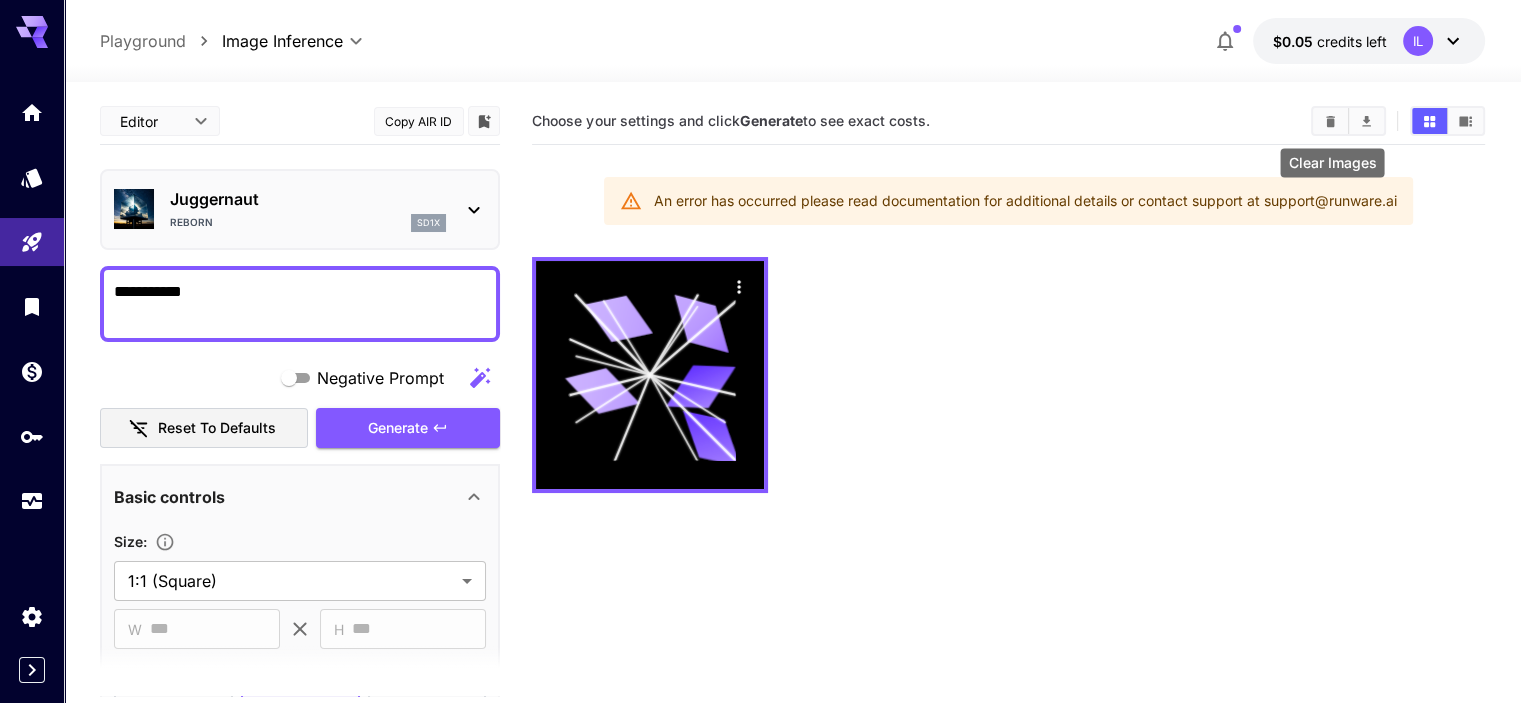 click 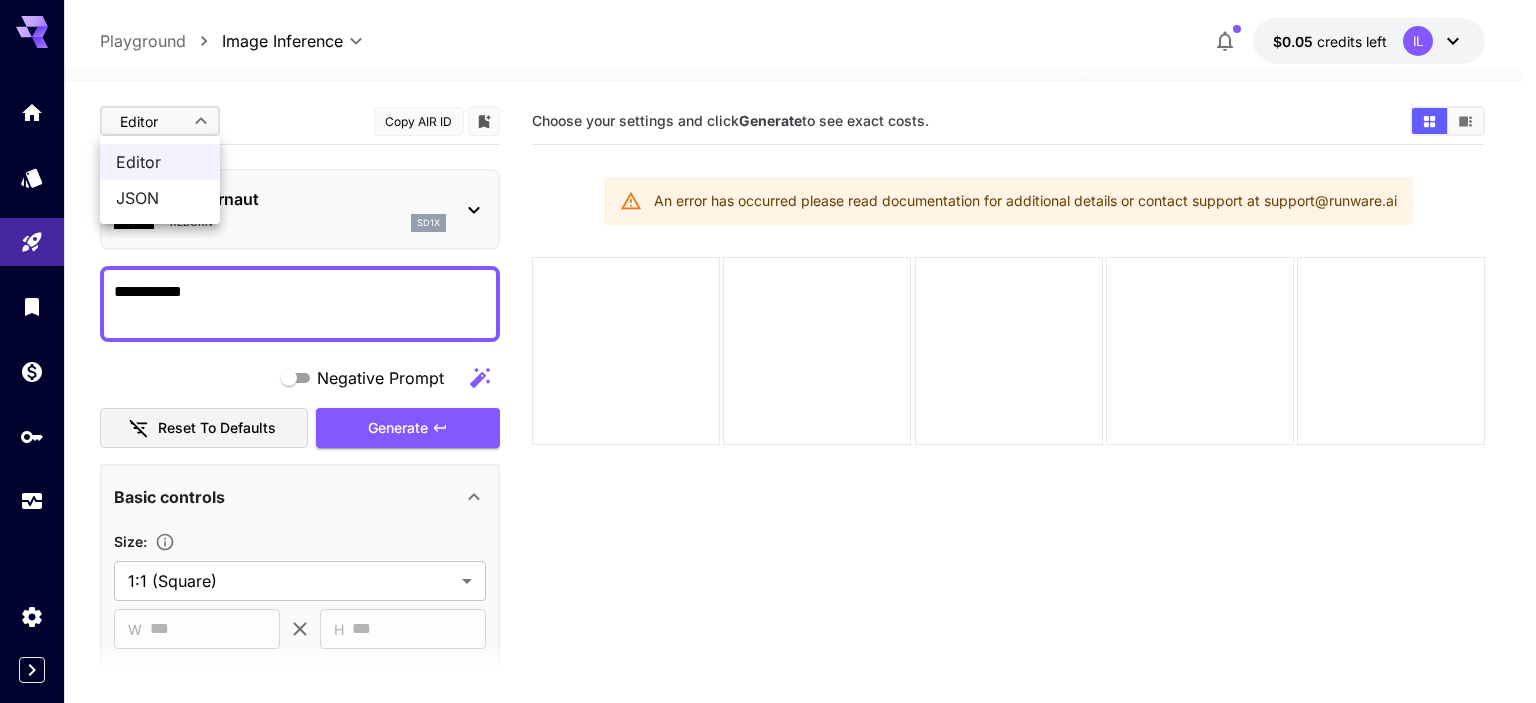 click on "**********" at bounding box center [768, 430] 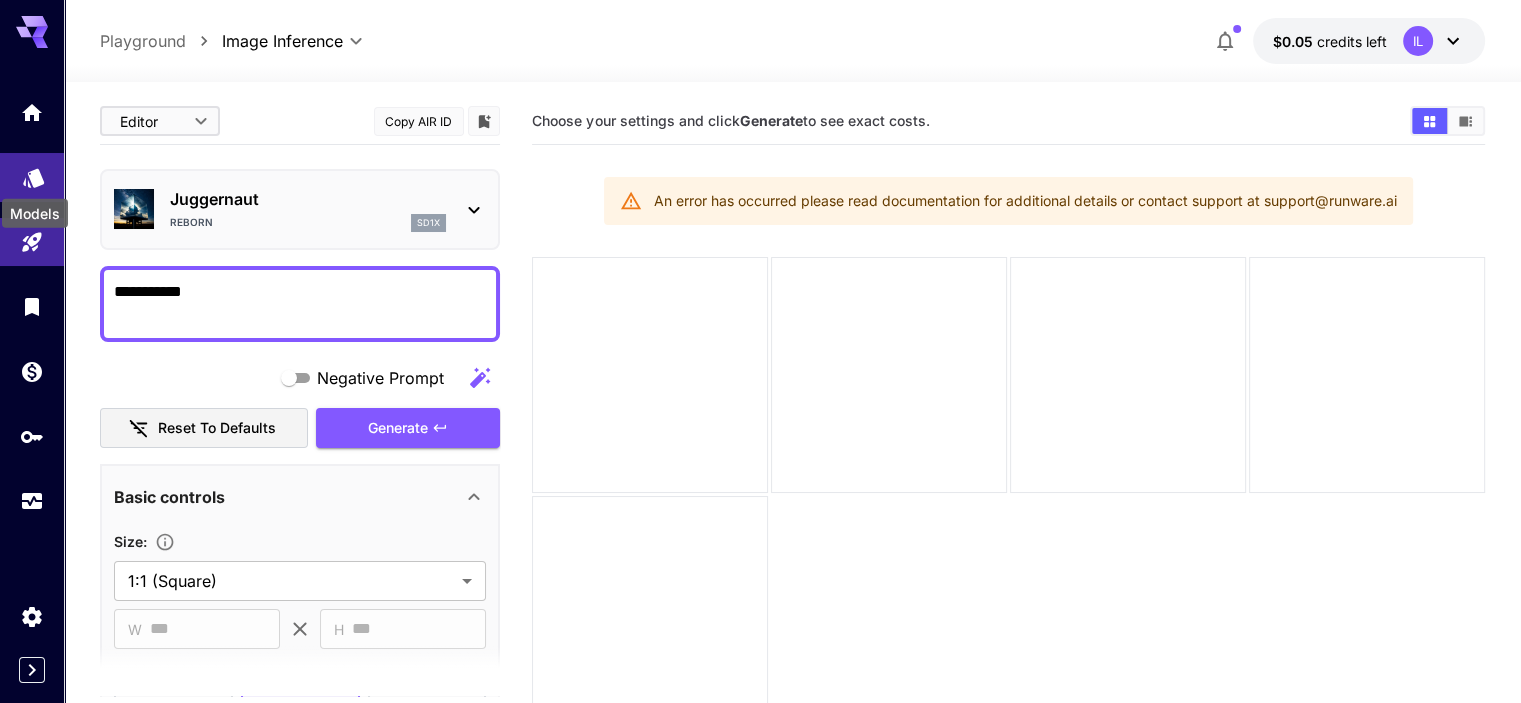 click 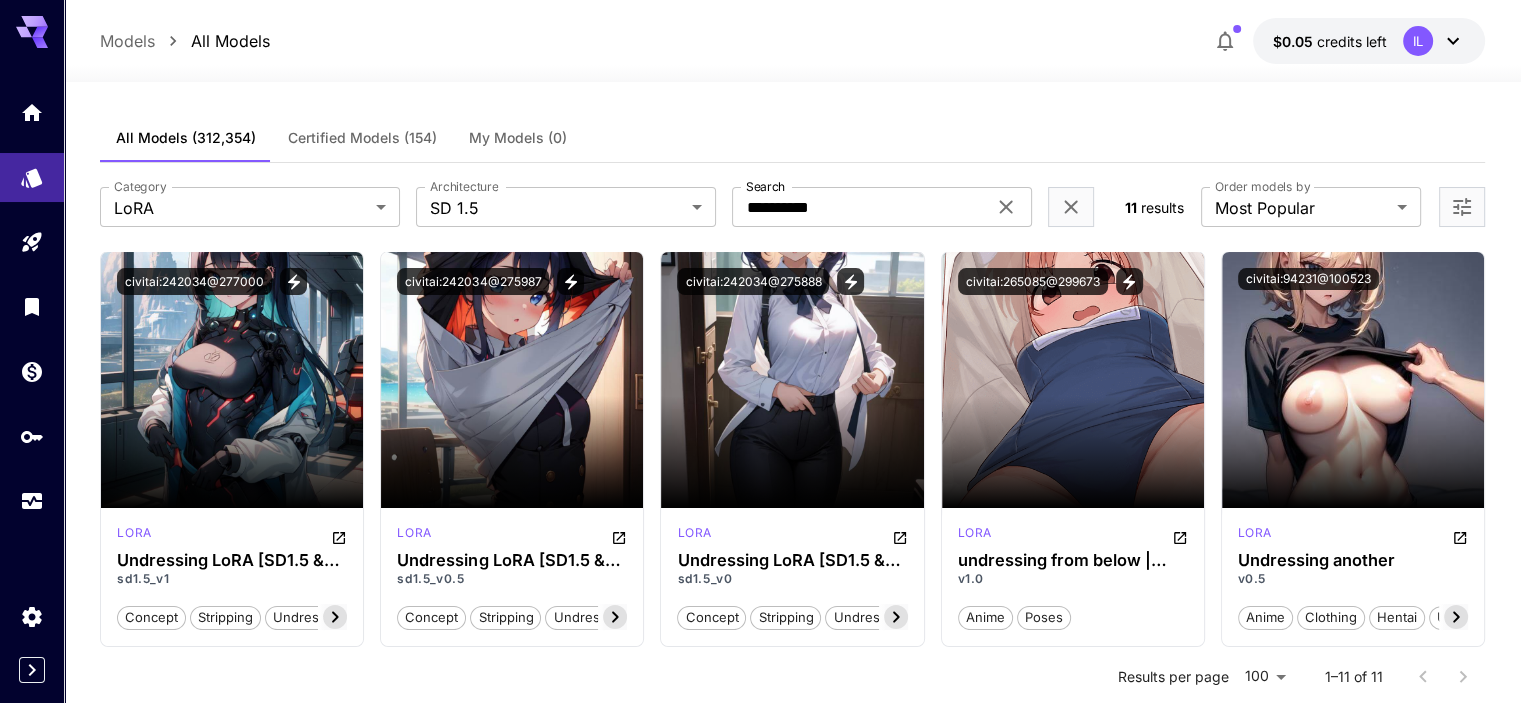 scroll, scrollTop: 0, scrollLeft: 0, axis: both 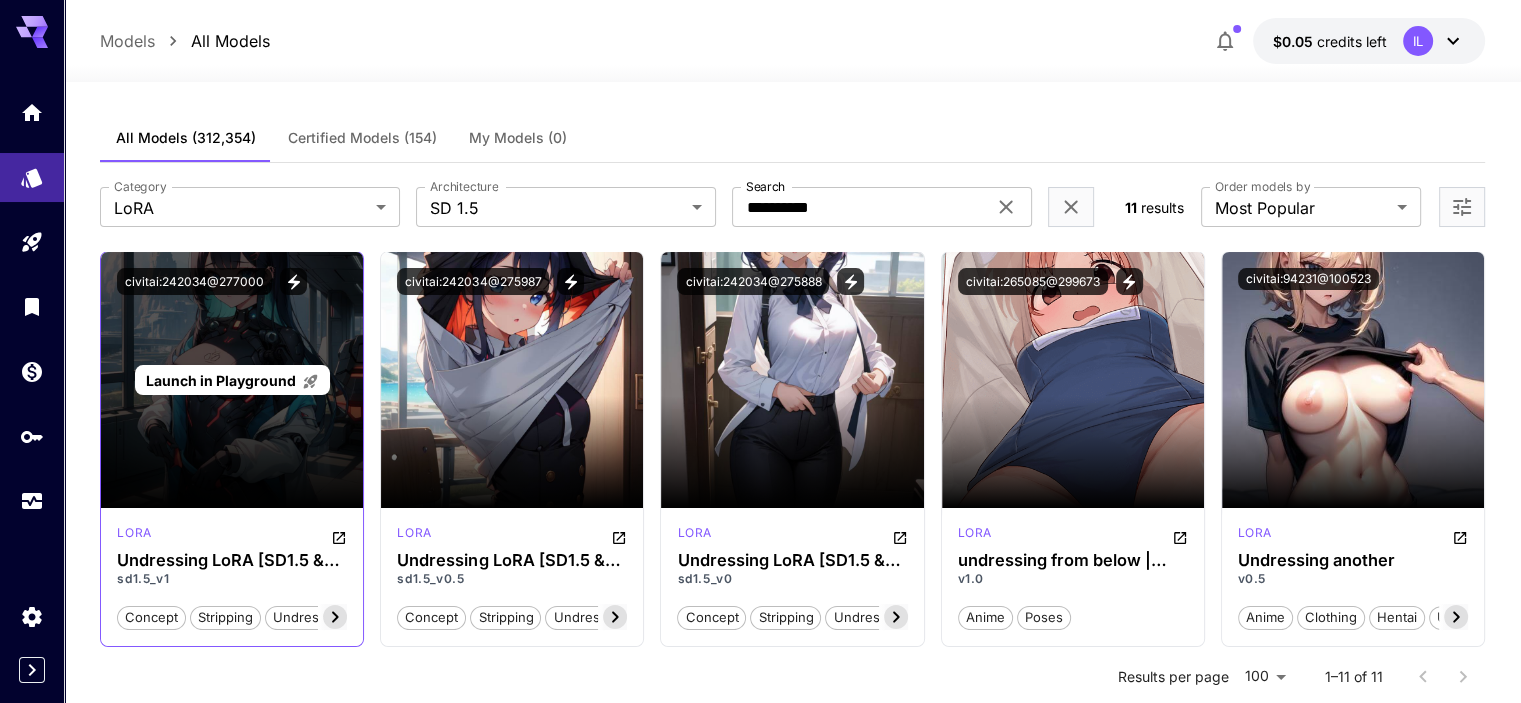 click on "Launch in Playground" at bounding box center [221, 380] 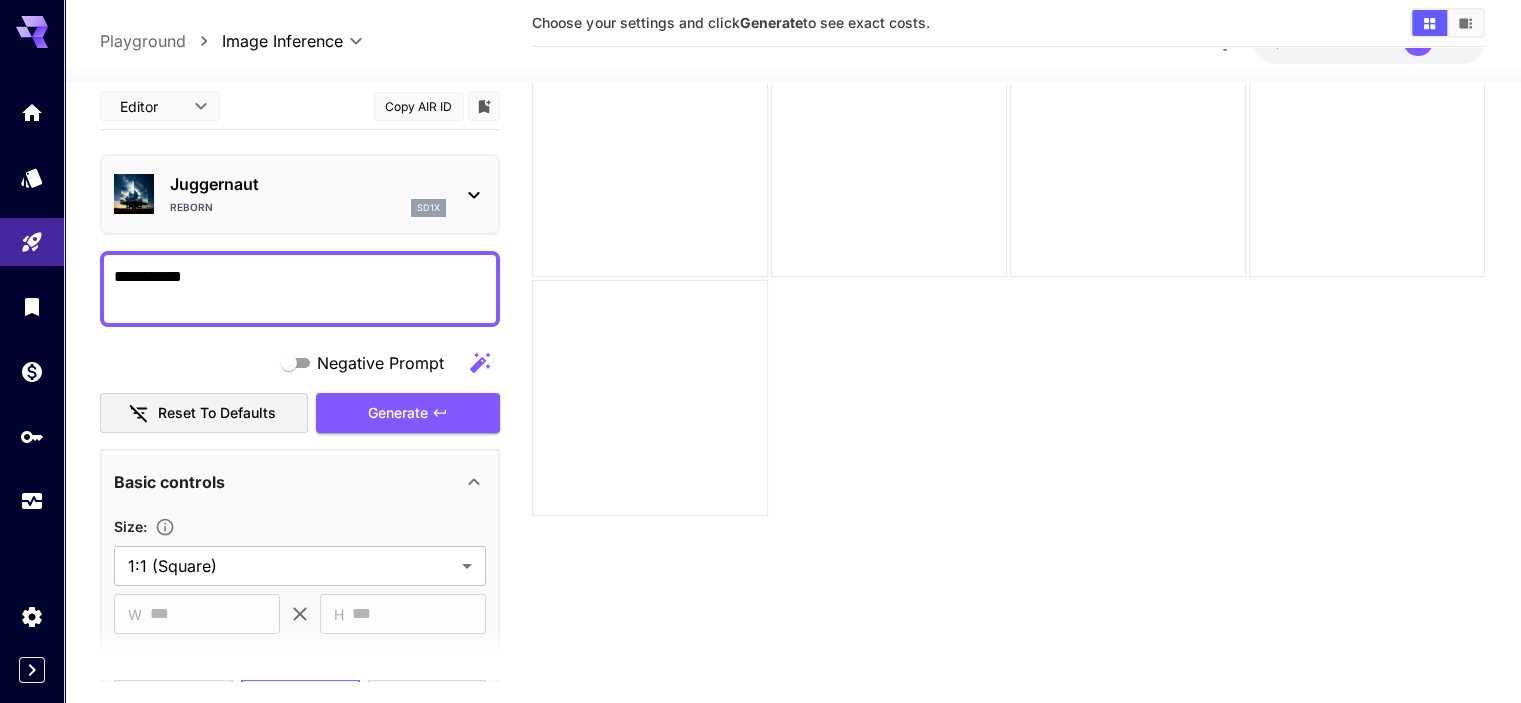 scroll, scrollTop: 158, scrollLeft: 0, axis: vertical 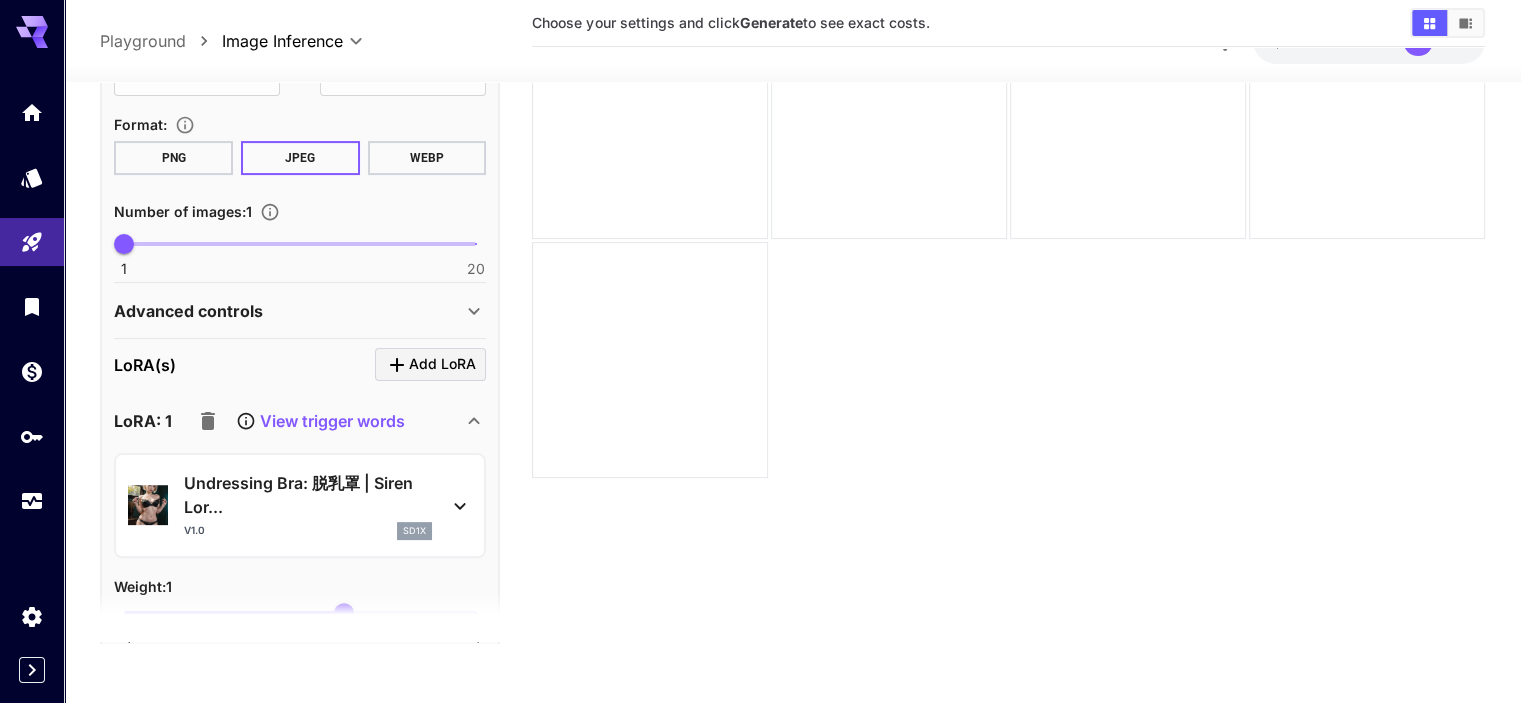 click on "WEBP" at bounding box center (427, 158) 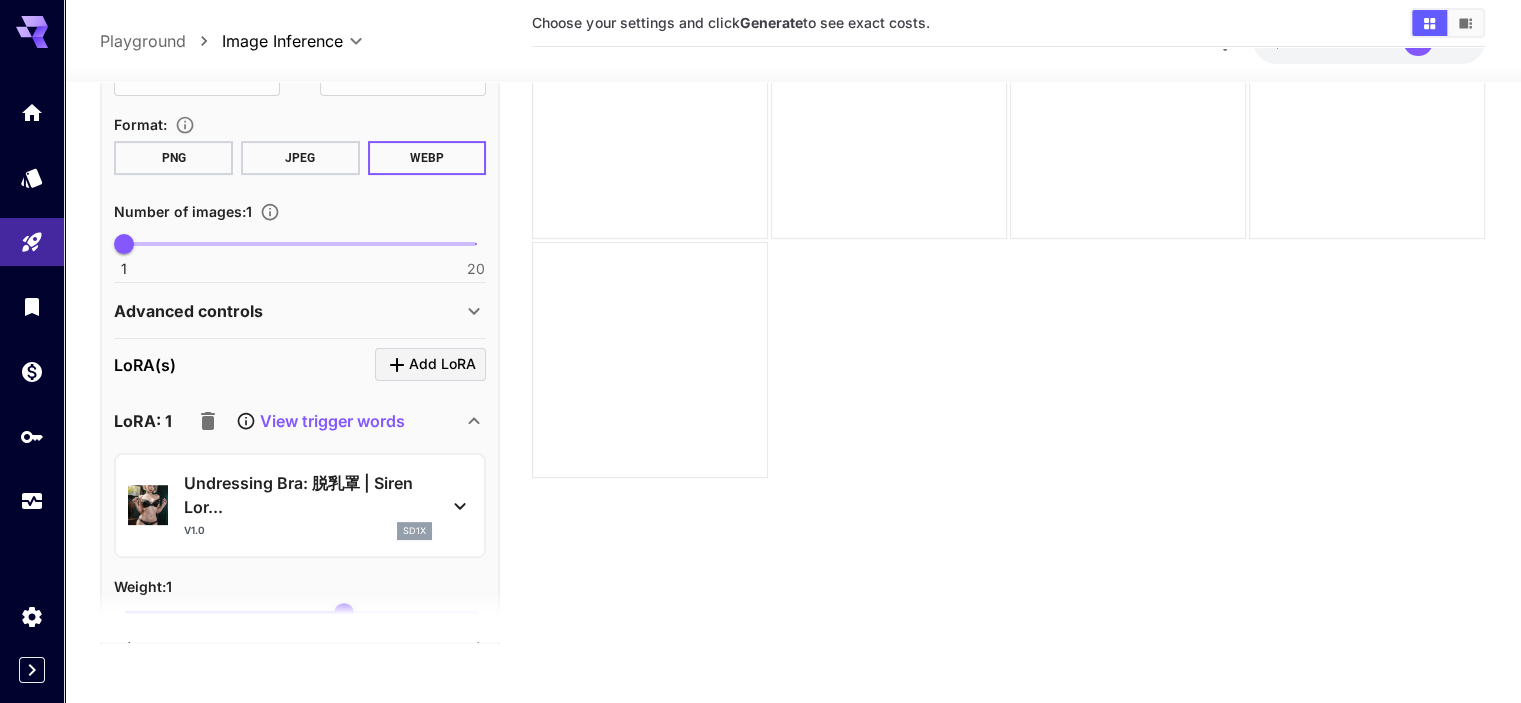 click 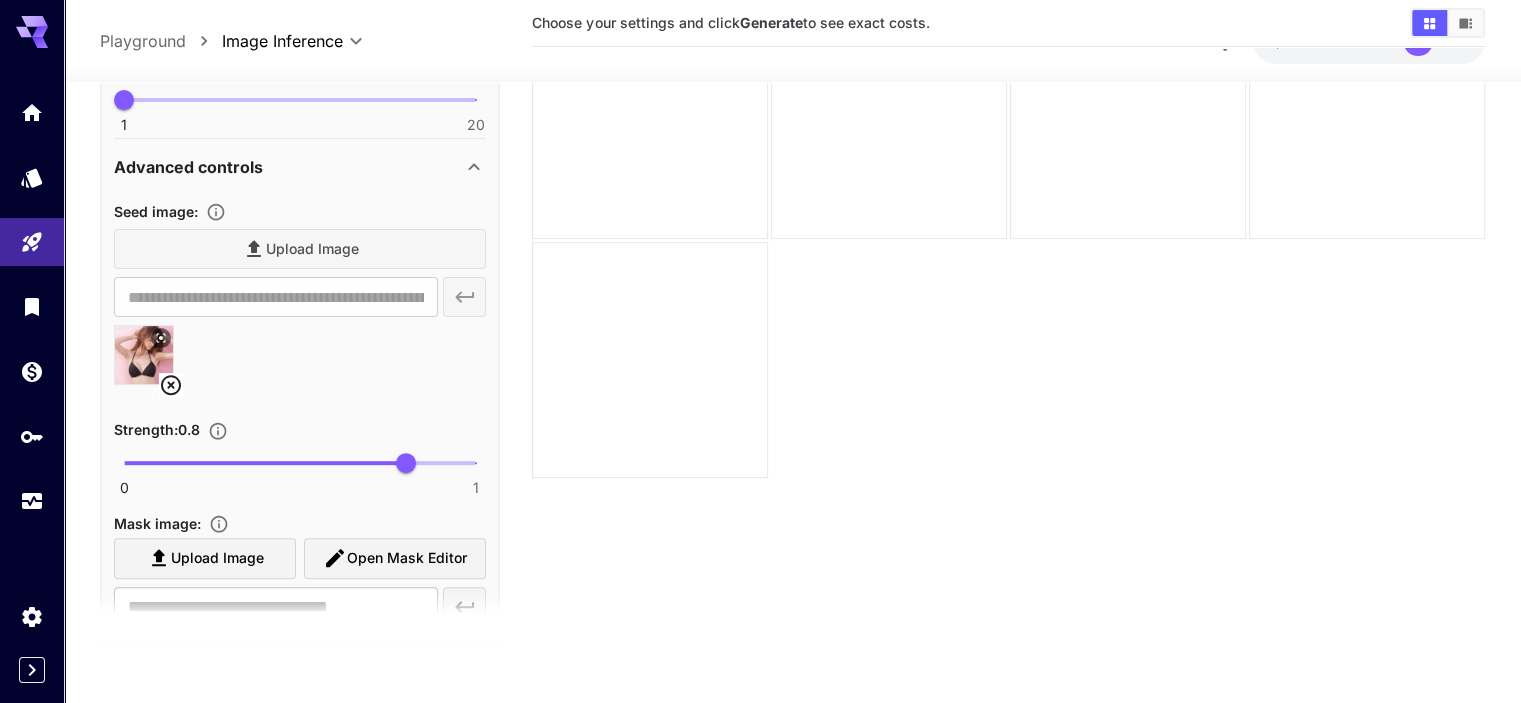 scroll, scrollTop: 700, scrollLeft: 0, axis: vertical 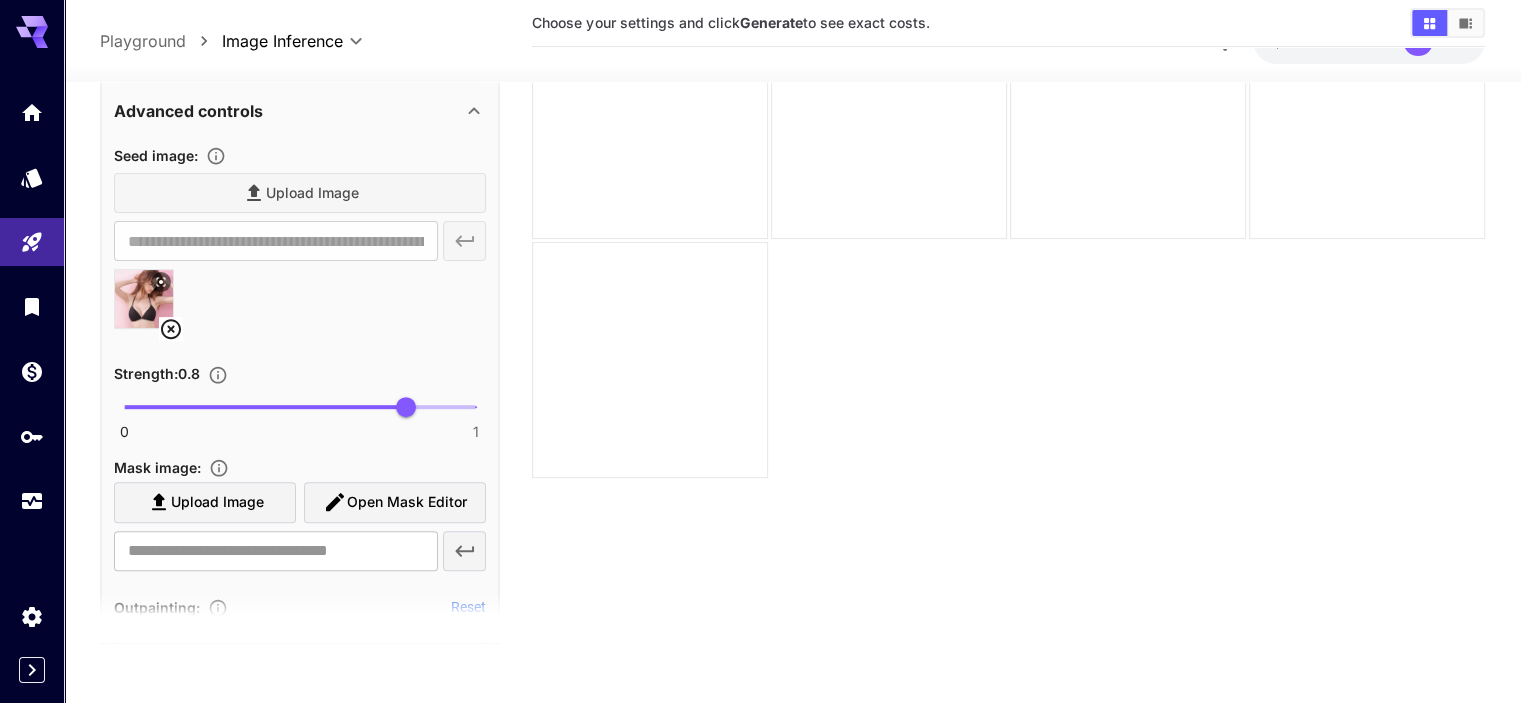click on "Upload Image" at bounding box center [300, 193] 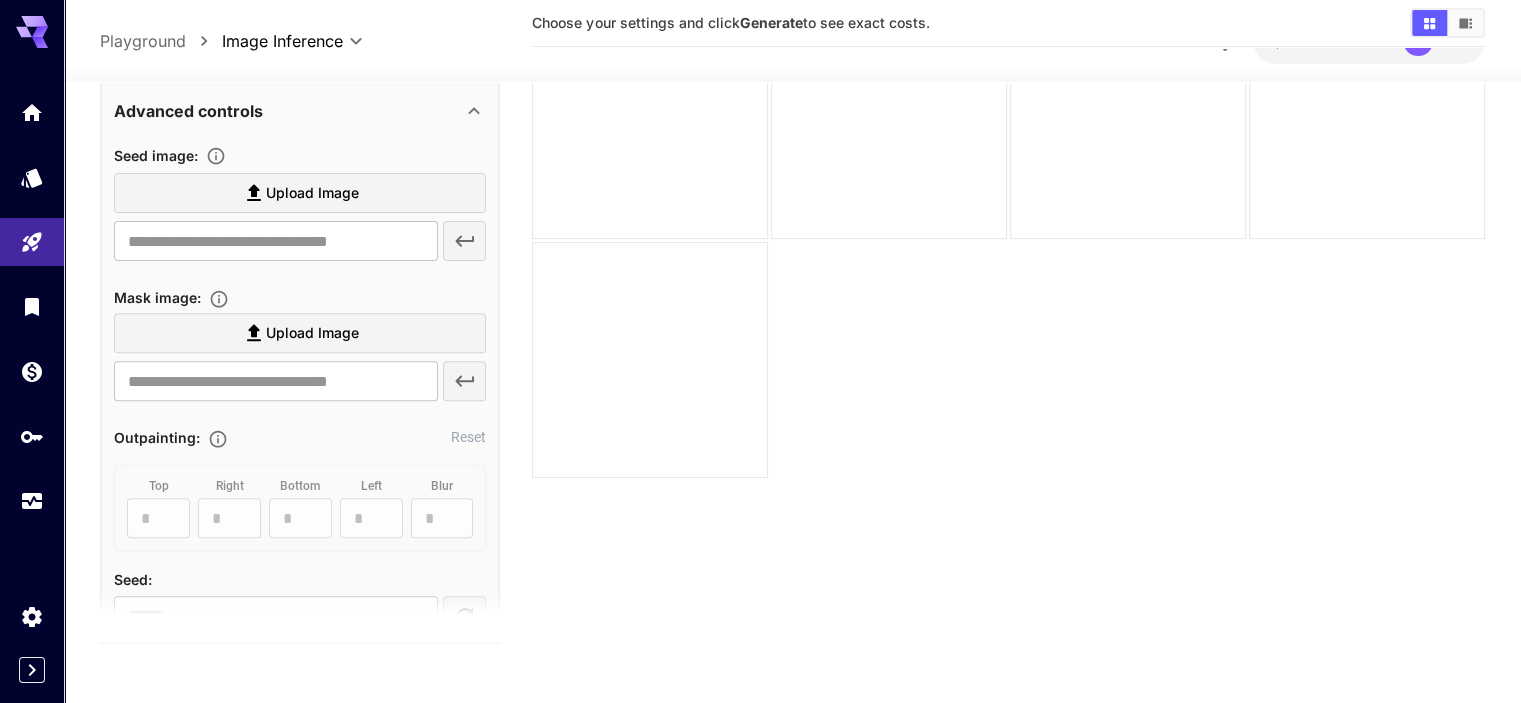 click on "Upload Image ​" at bounding box center [300, 217] 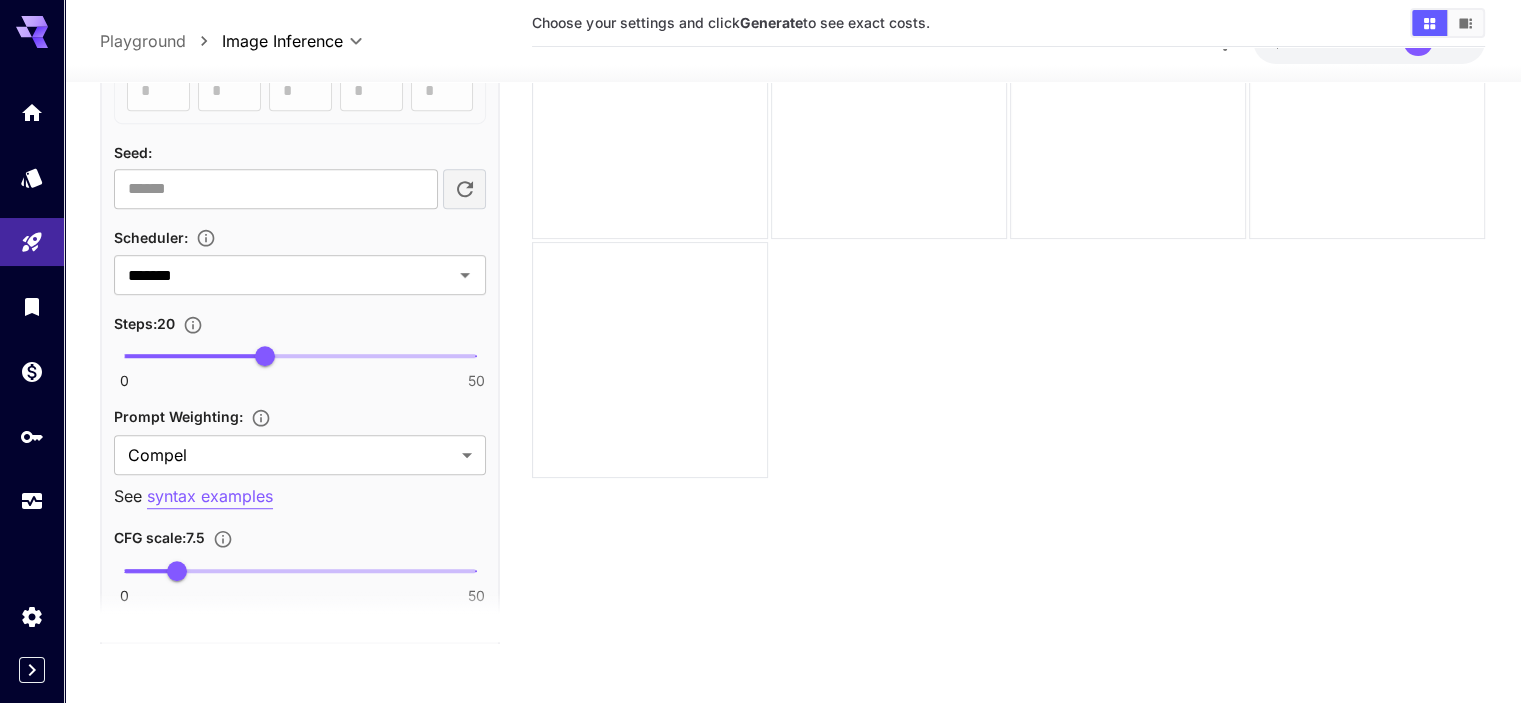 scroll, scrollTop: 1200, scrollLeft: 0, axis: vertical 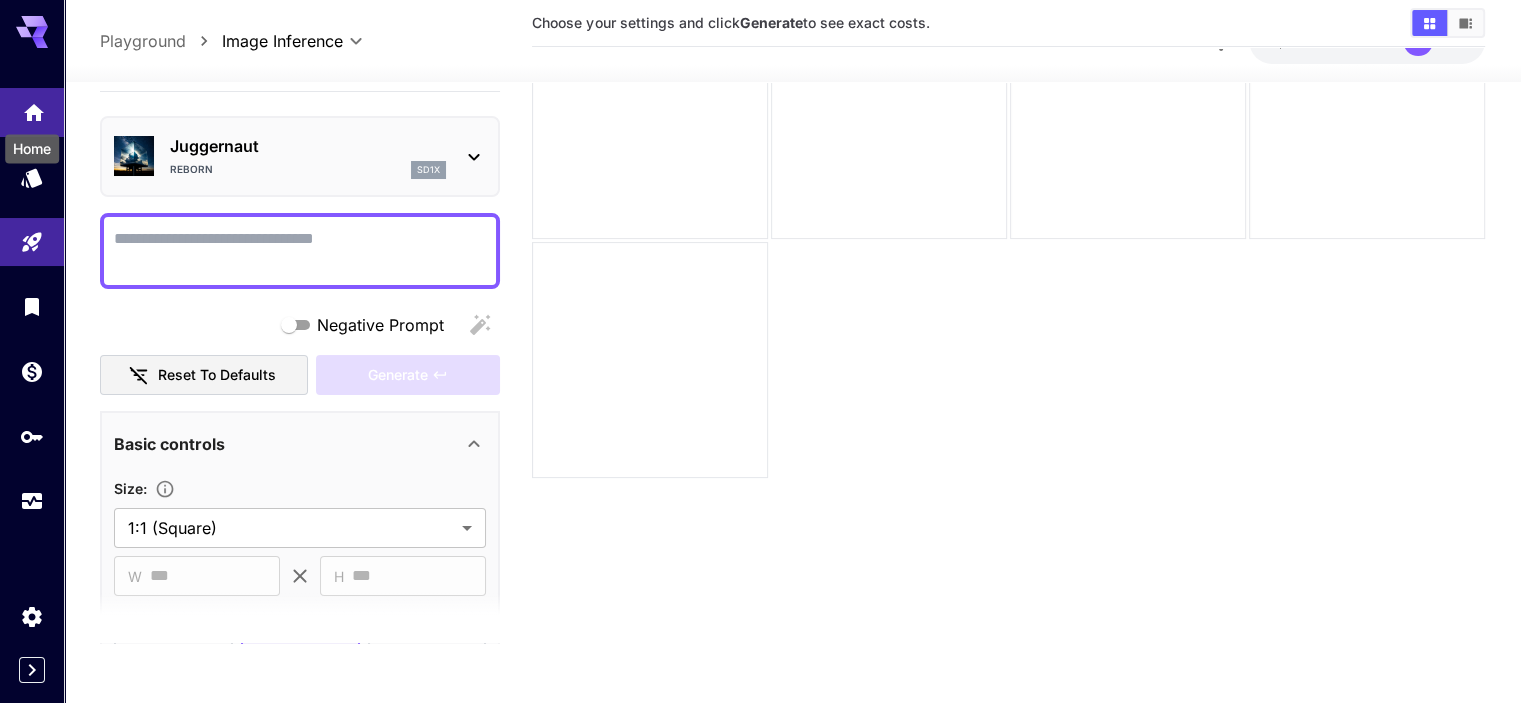 click 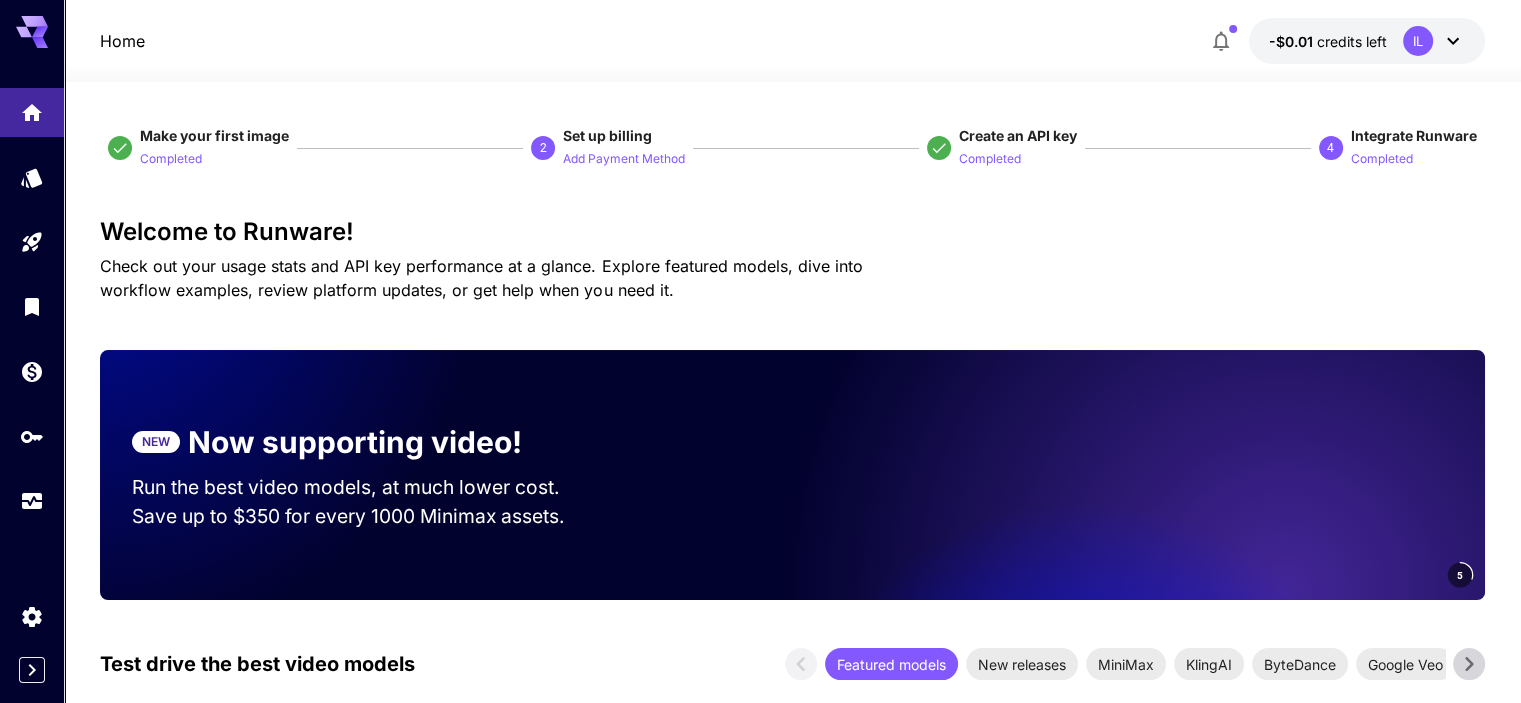 click 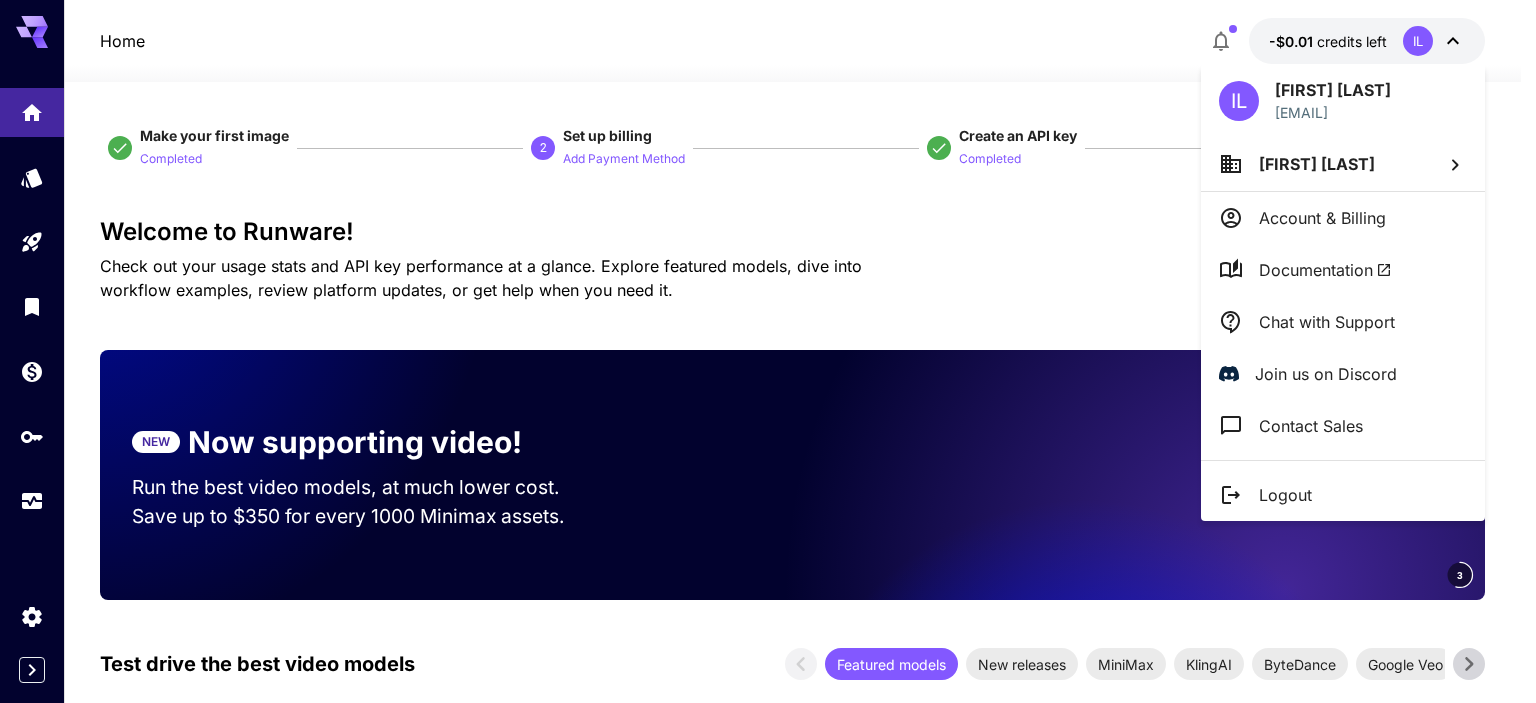 click at bounding box center [768, 351] 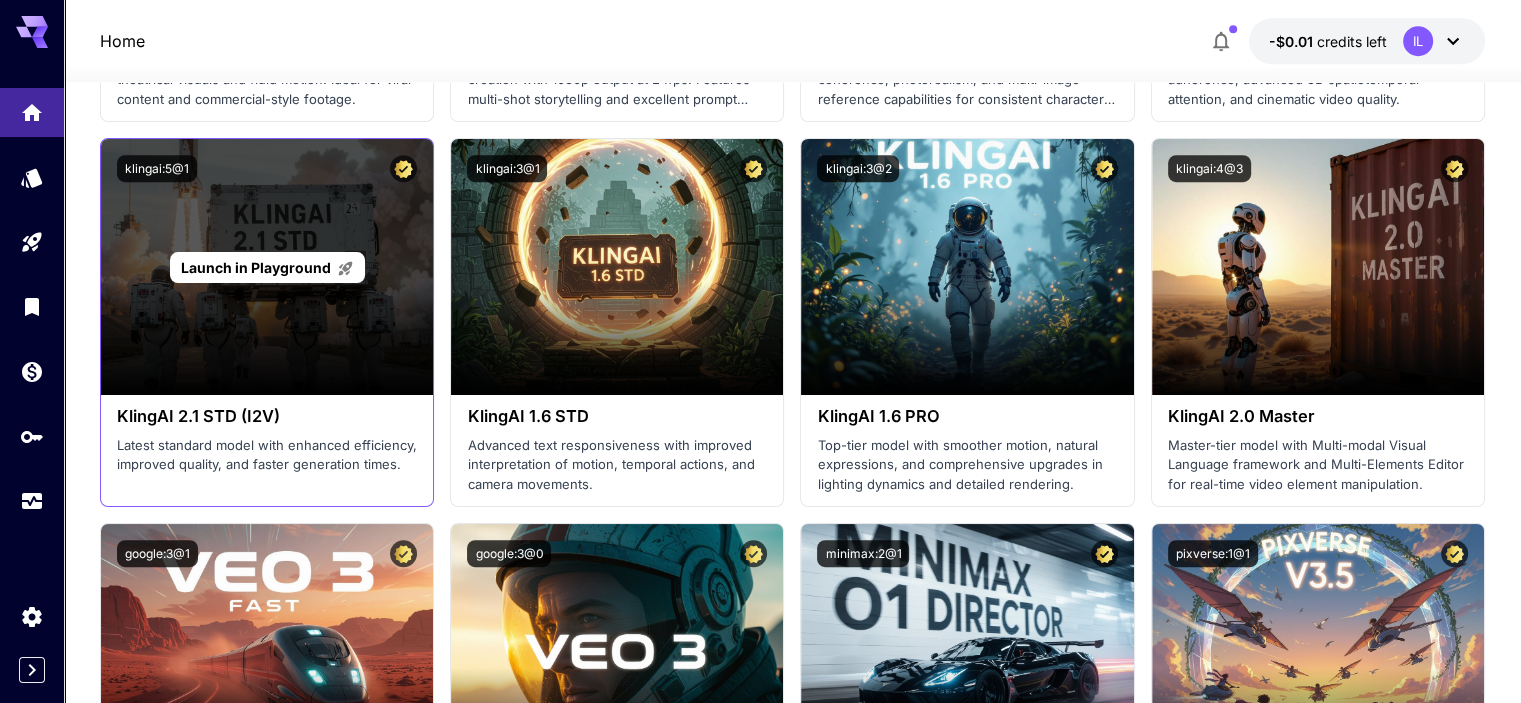 scroll, scrollTop: 1000, scrollLeft: 0, axis: vertical 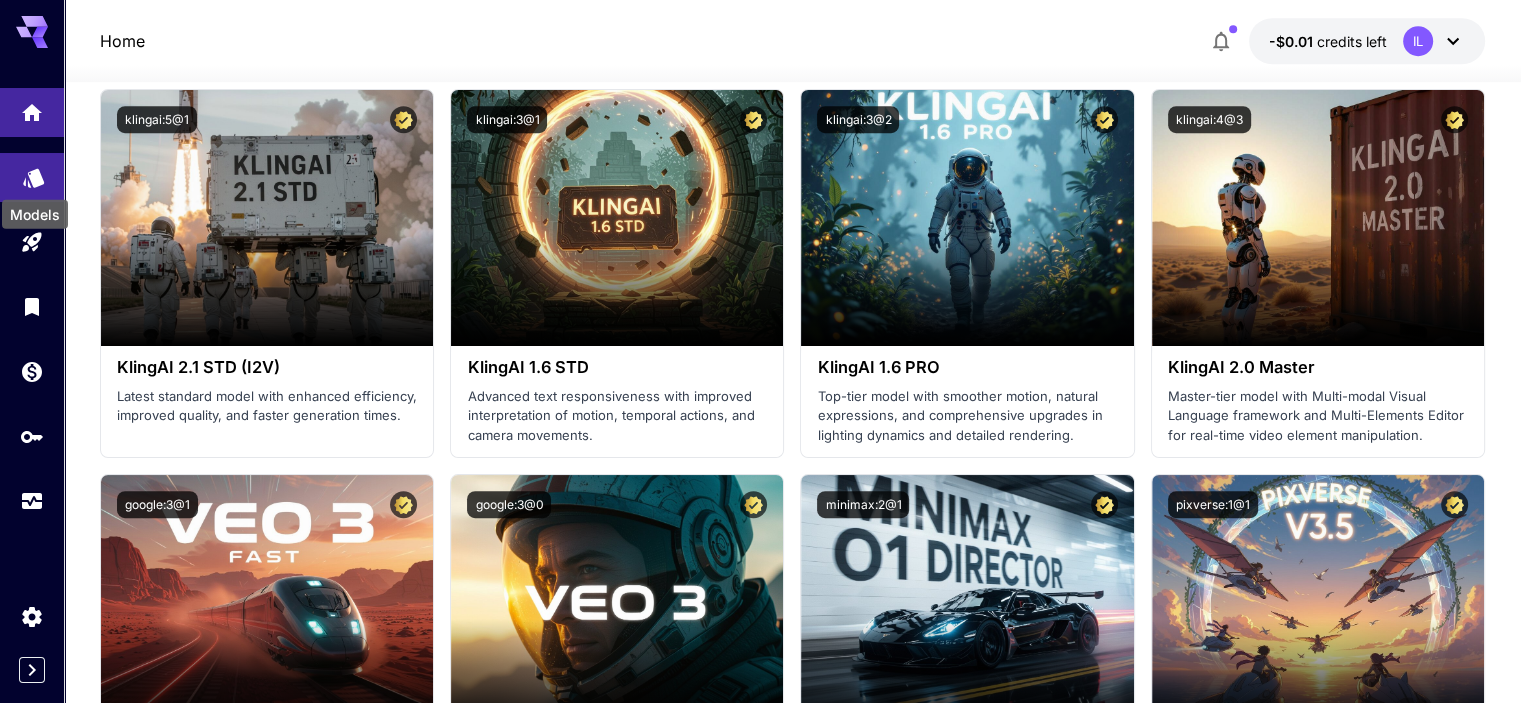 click 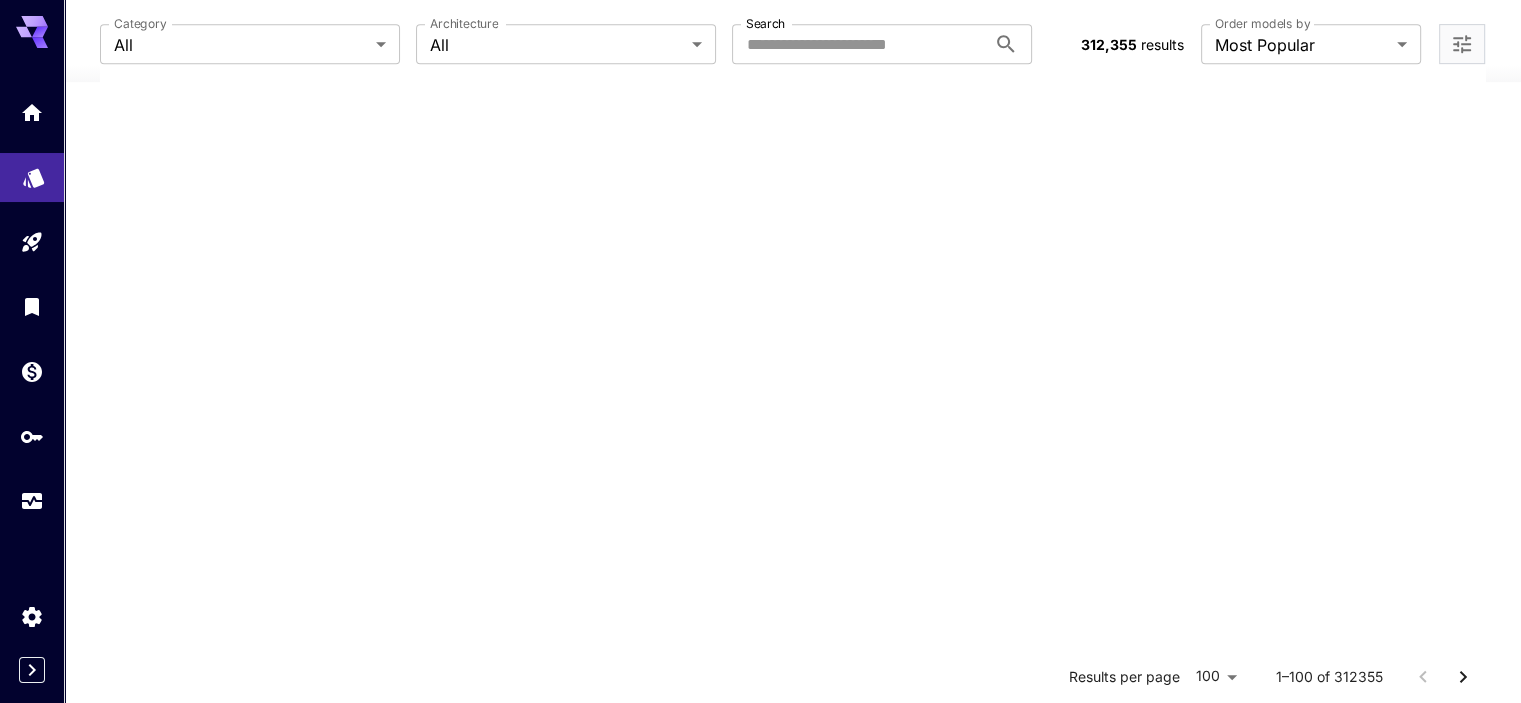 scroll, scrollTop: 0, scrollLeft: 0, axis: both 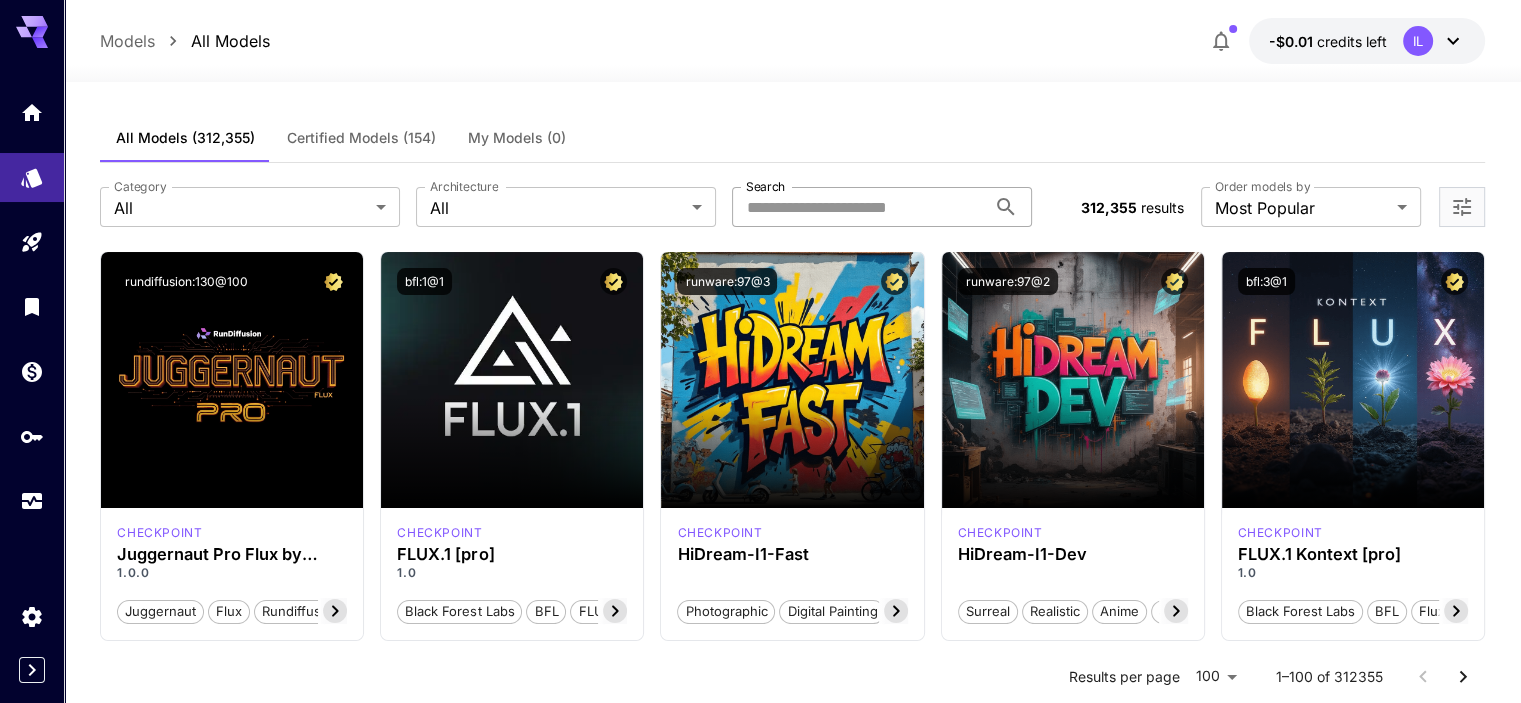 click on "Search" at bounding box center (859, 207) 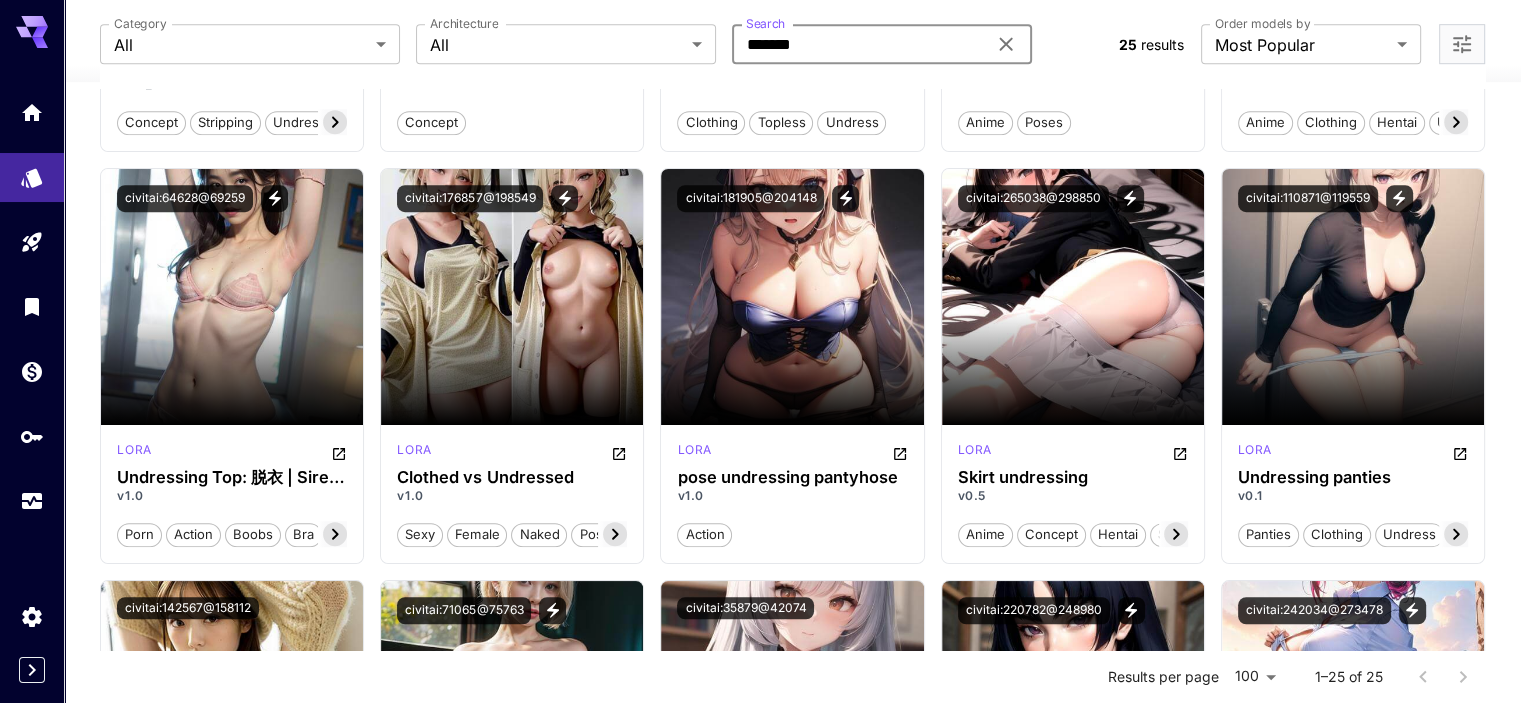 scroll, scrollTop: 1227, scrollLeft: 0, axis: vertical 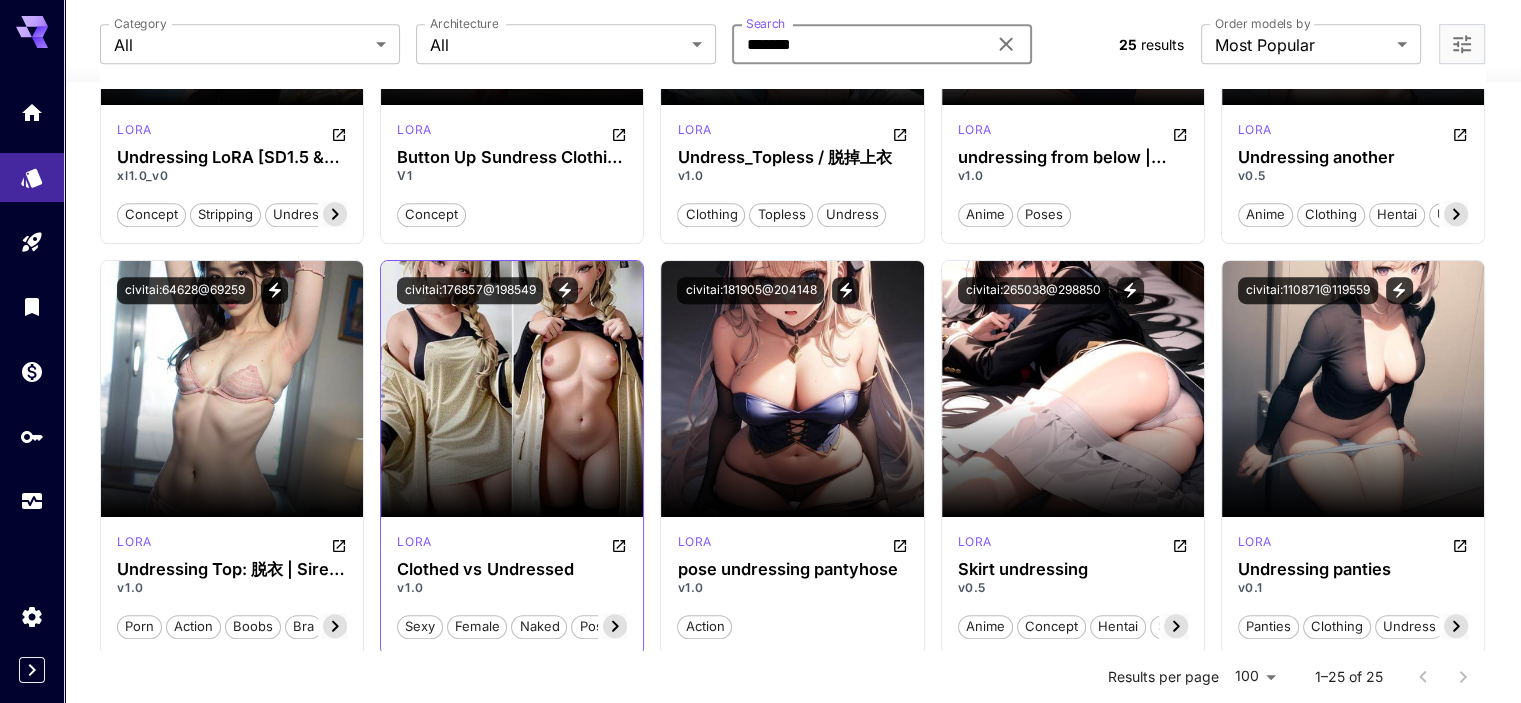 type on "*******" 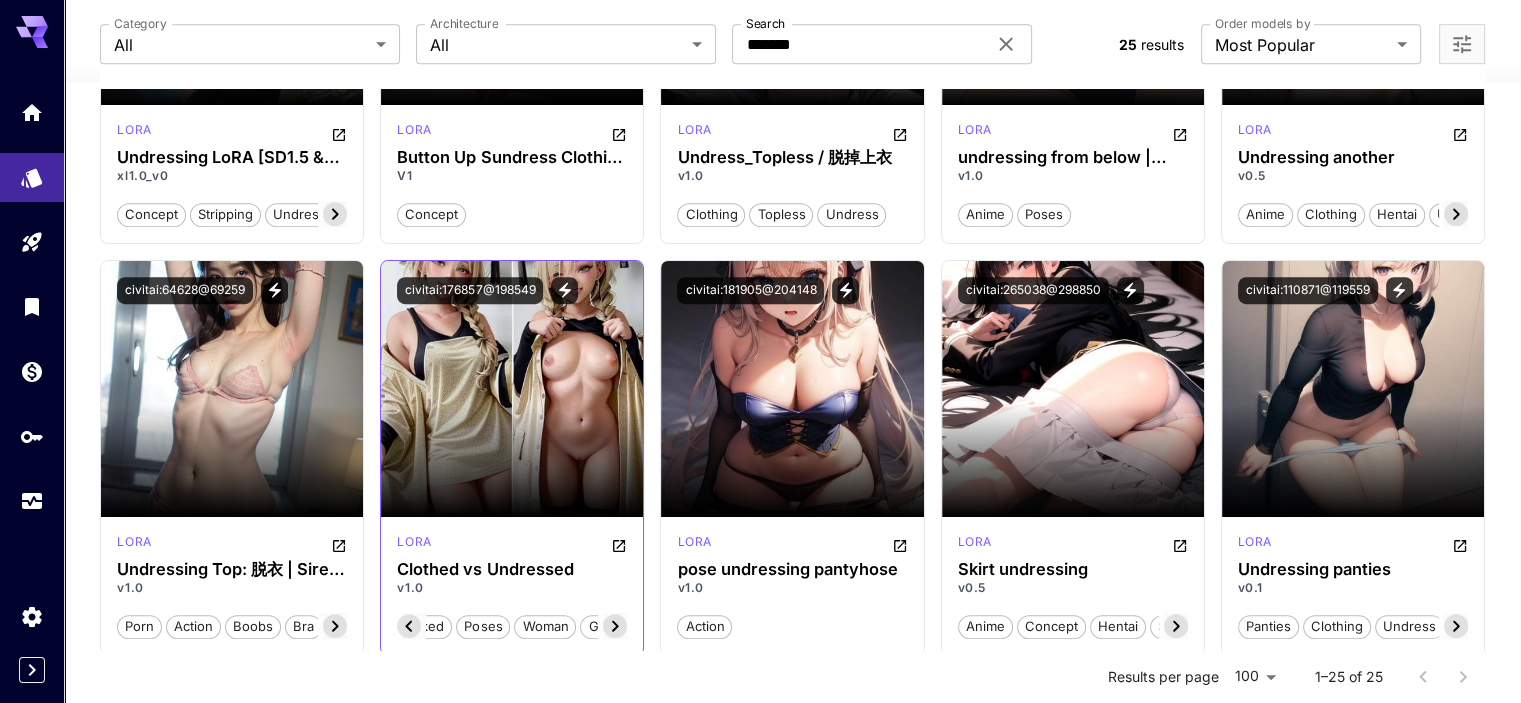 scroll, scrollTop: 0, scrollLeft: 200, axis: horizontal 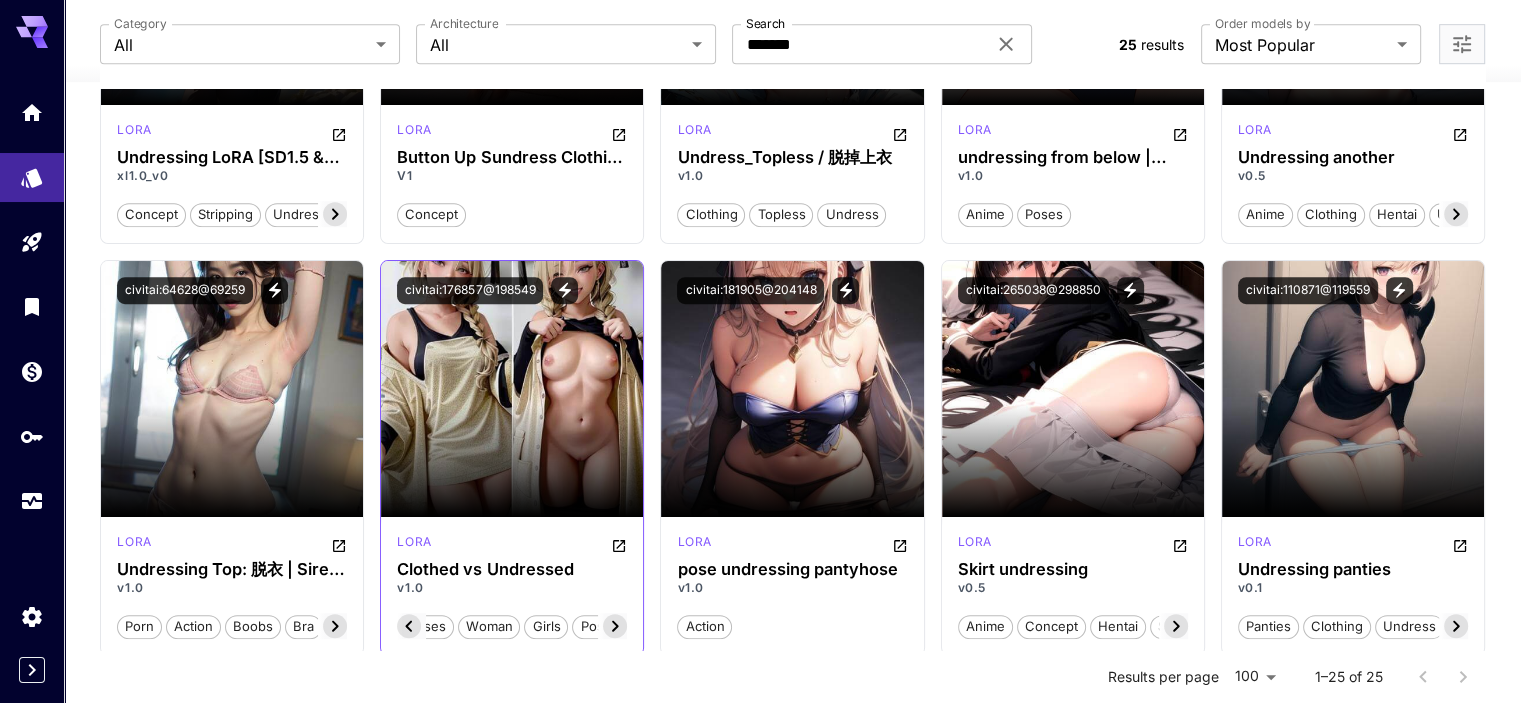 click 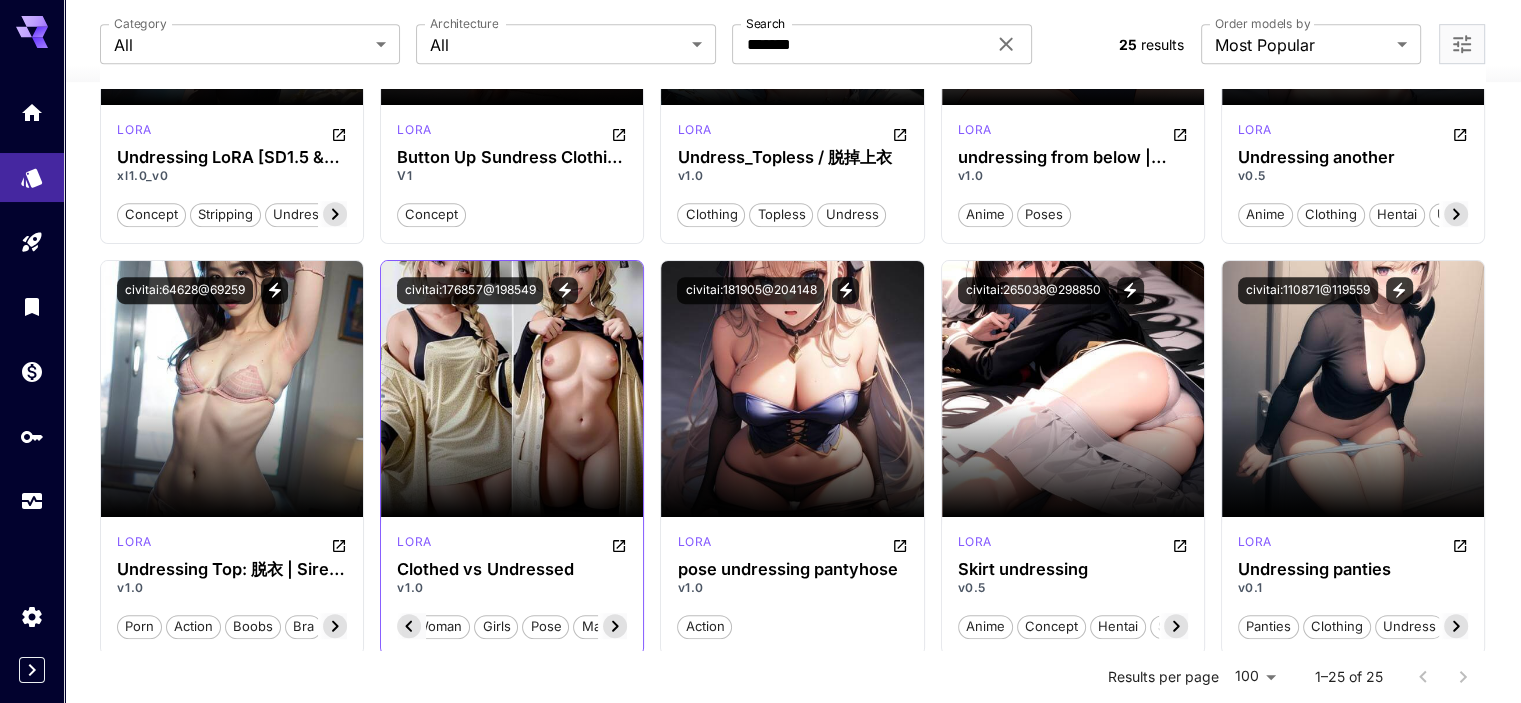 click 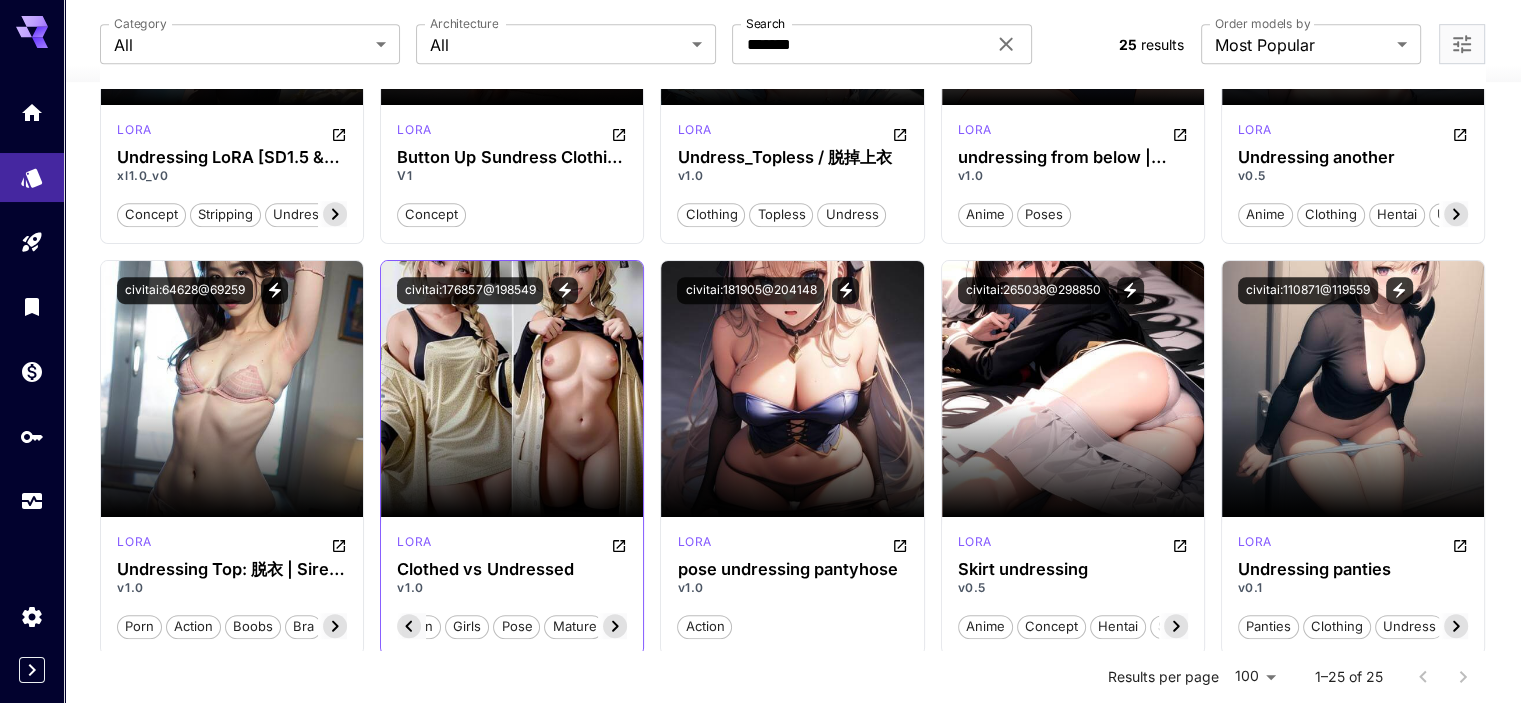 scroll, scrollTop: 0, scrollLeft: 250, axis: horizontal 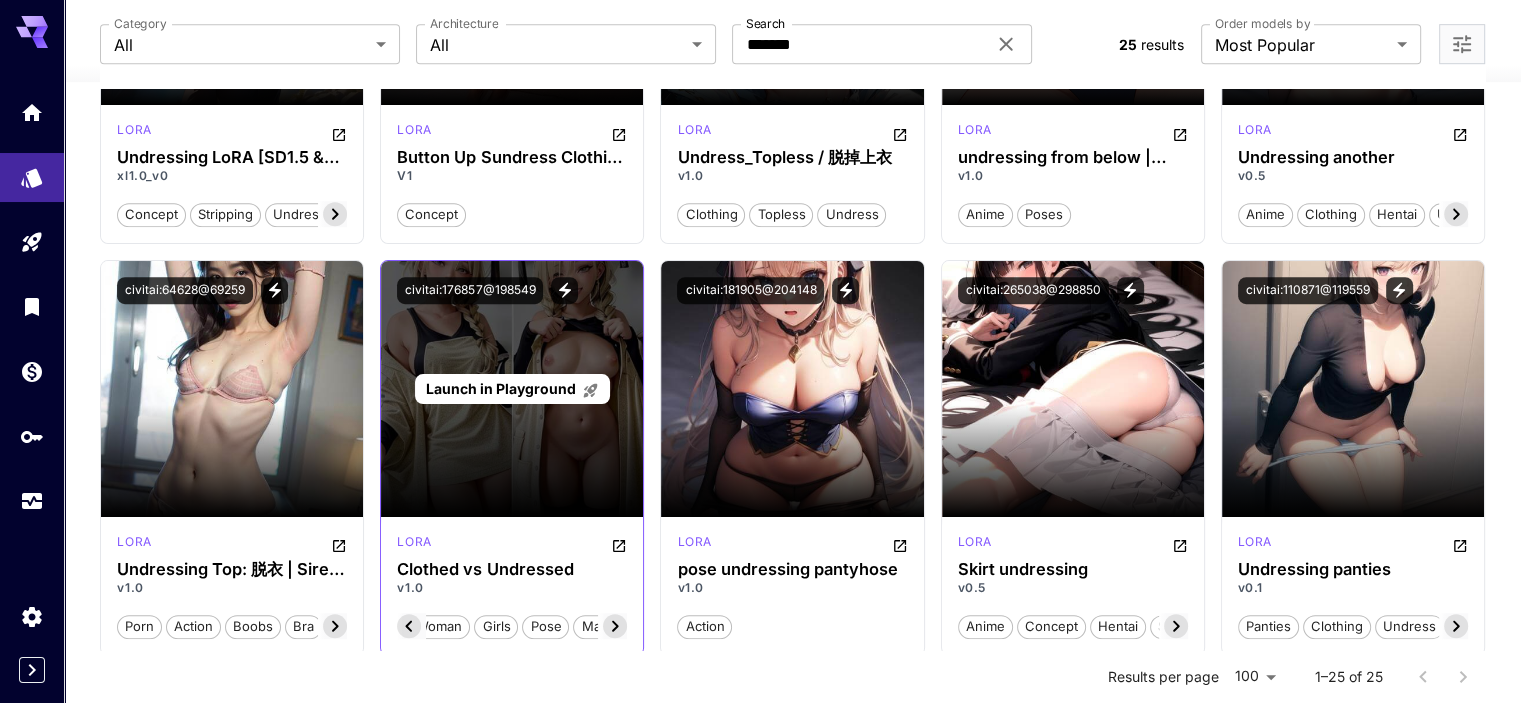 click on "Launch in Playground" at bounding box center (501, 388) 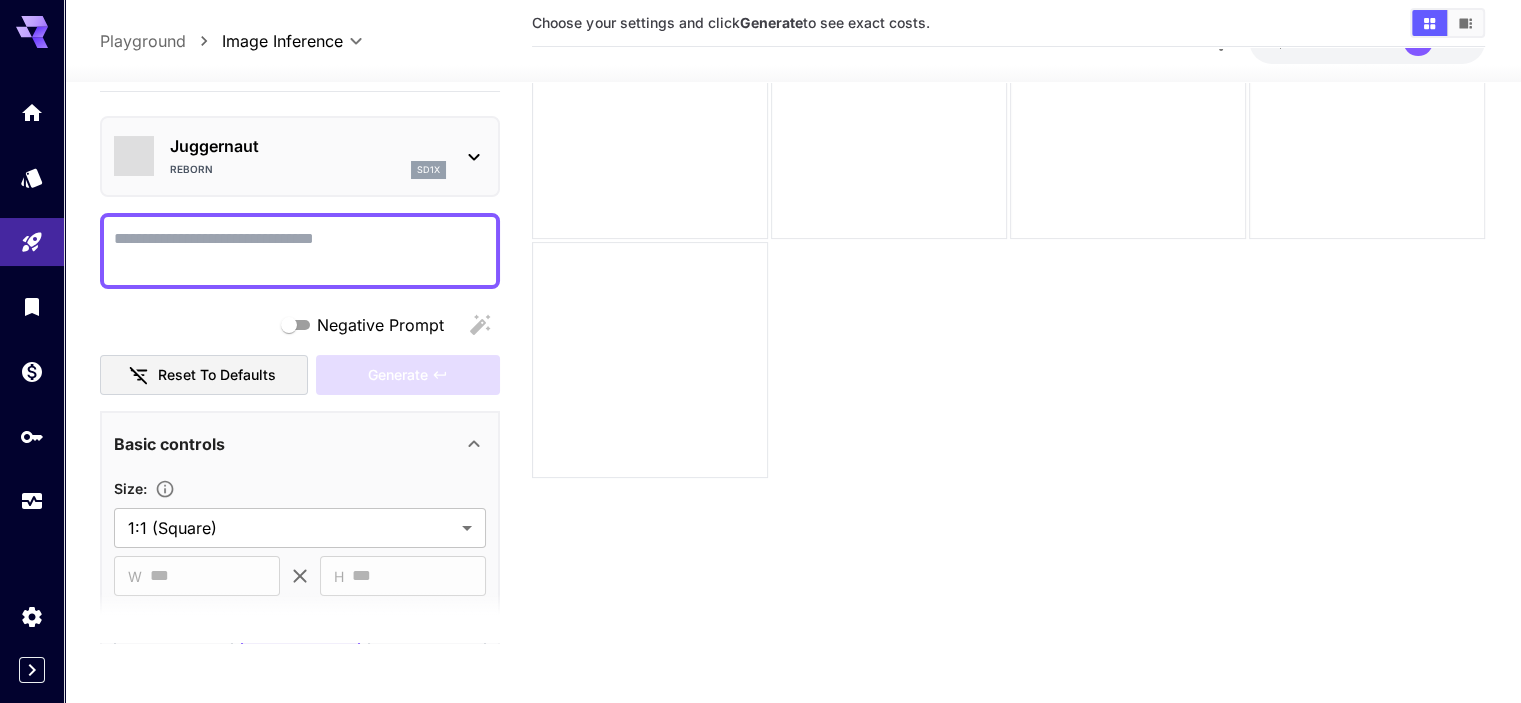 scroll, scrollTop: 158, scrollLeft: 0, axis: vertical 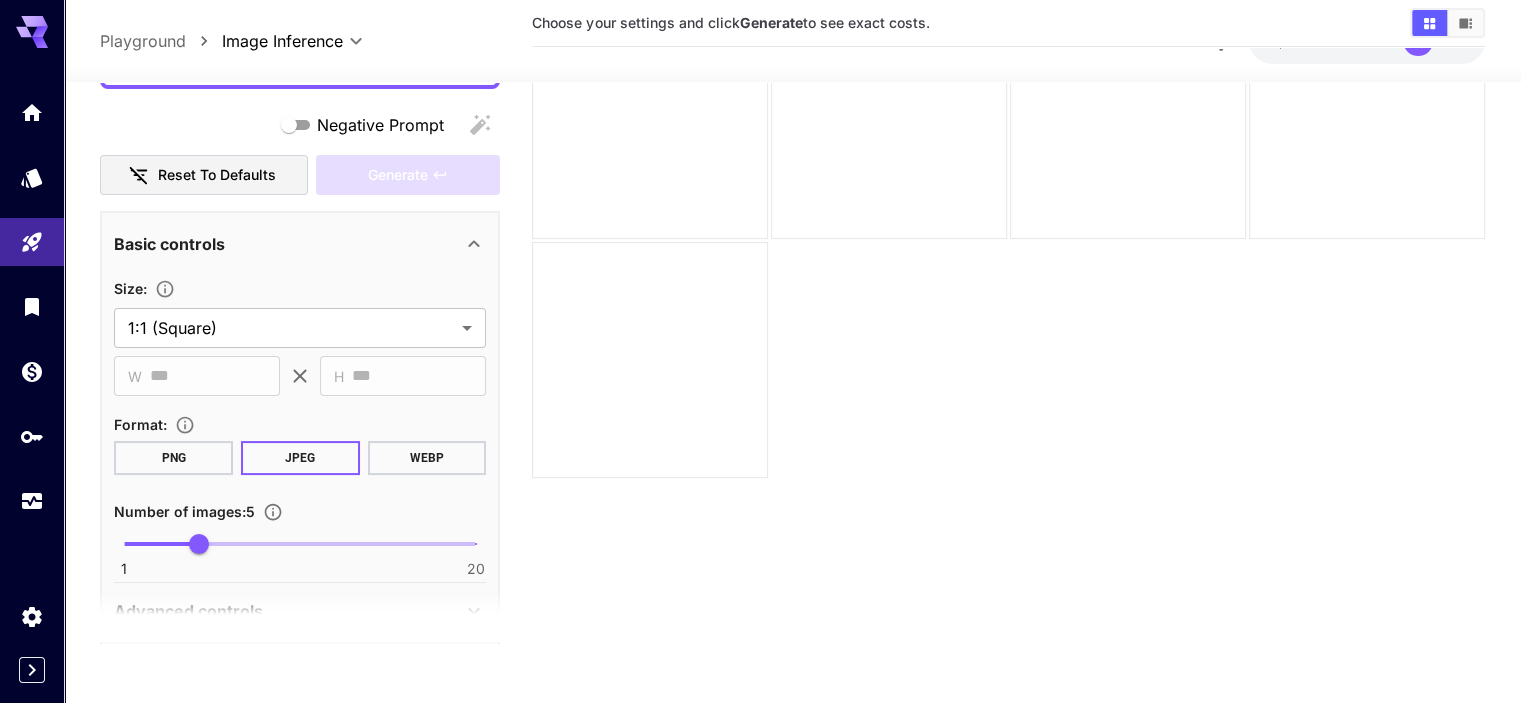click on "WEBP" at bounding box center (427, 458) 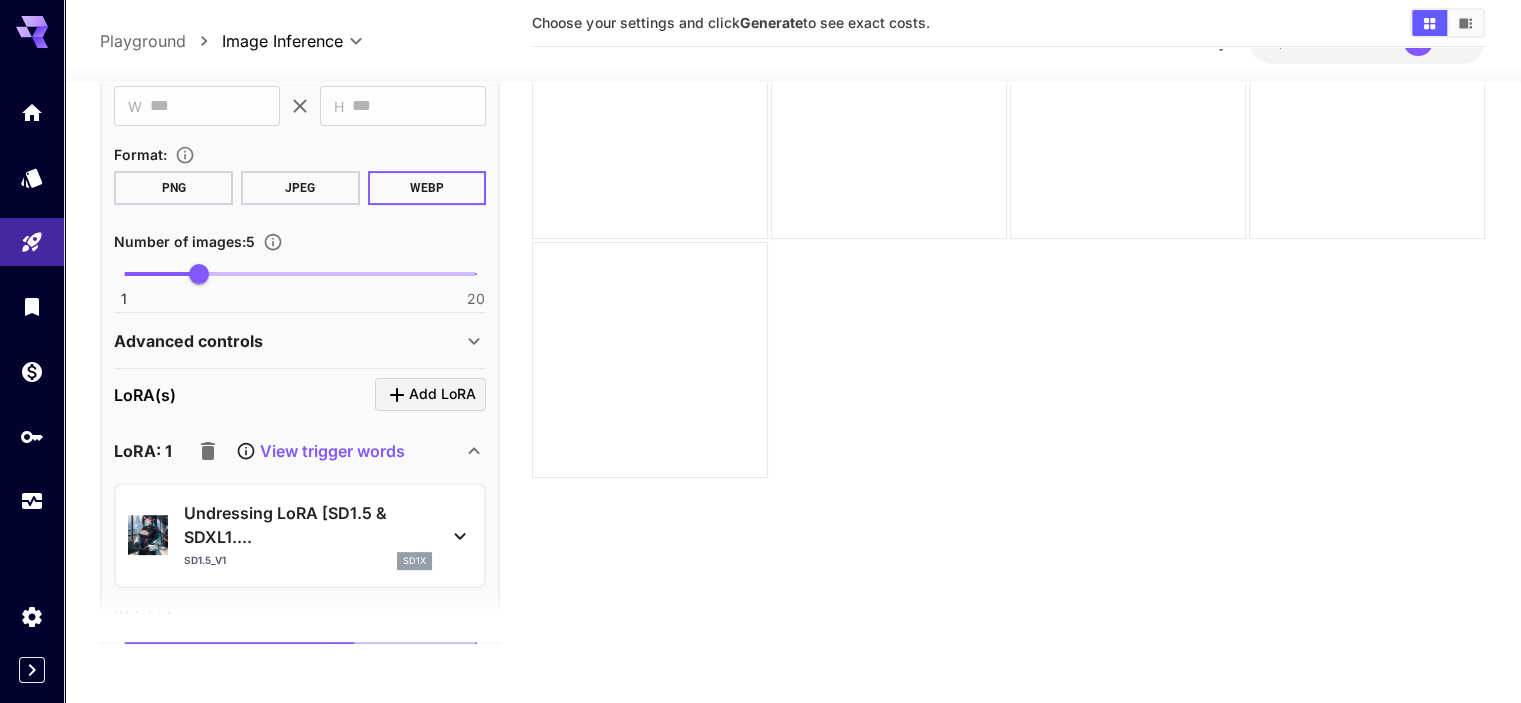 scroll, scrollTop: 500, scrollLeft: 0, axis: vertical 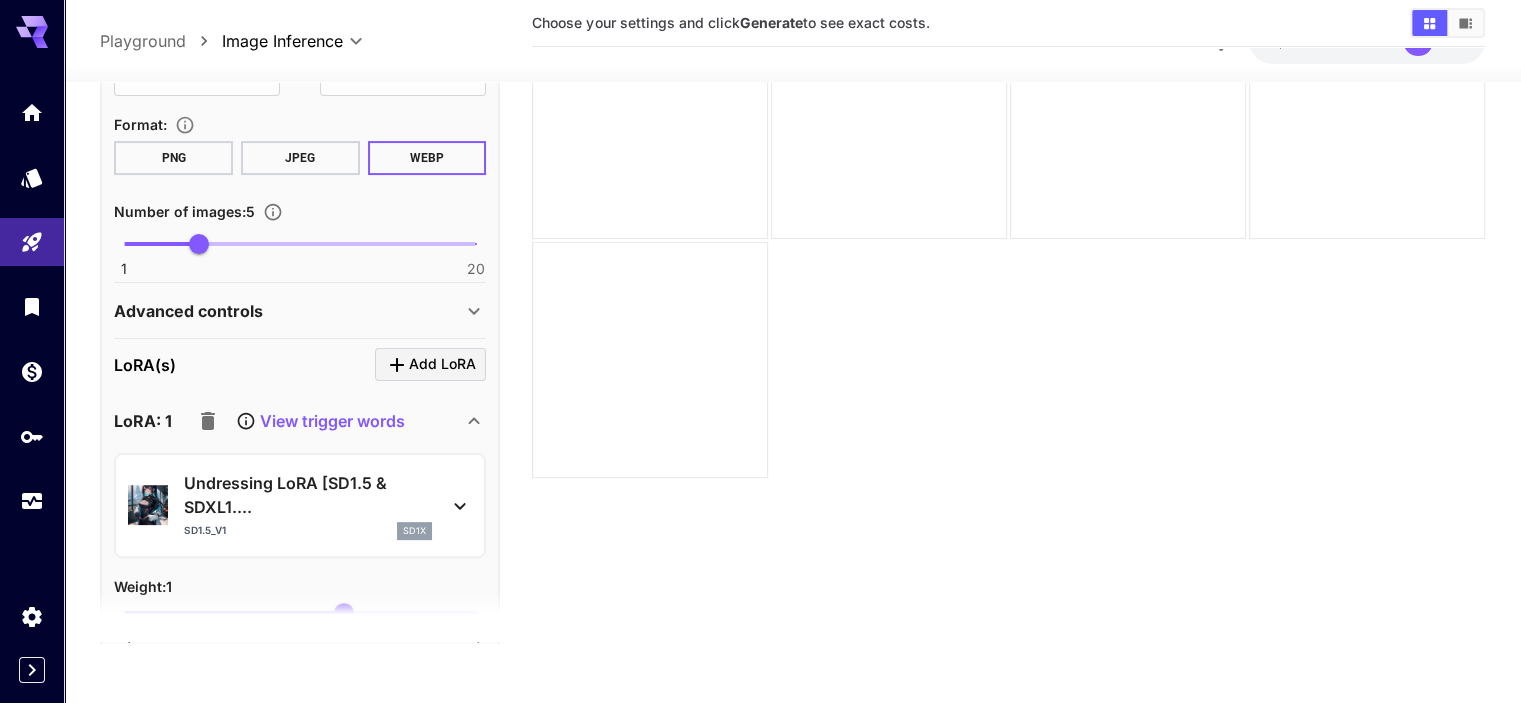 click 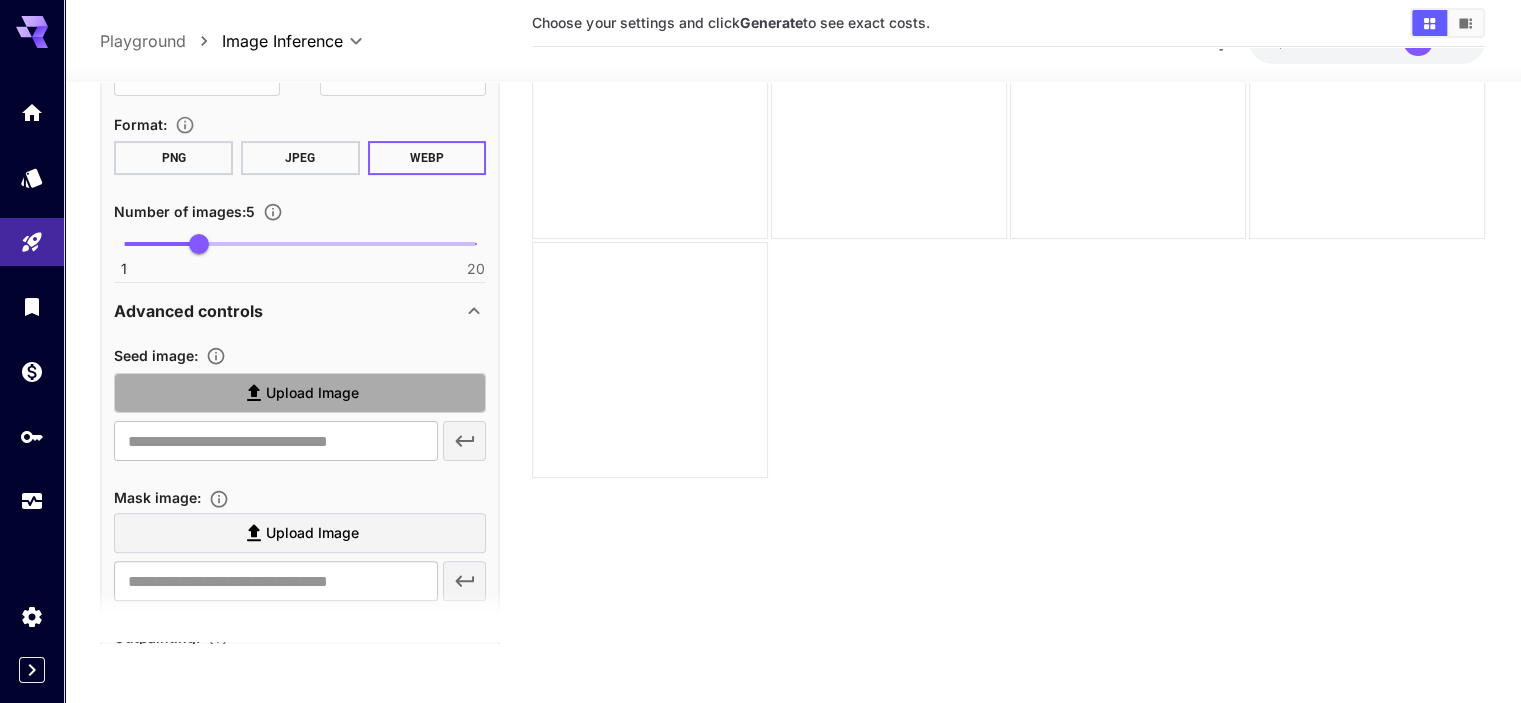 click 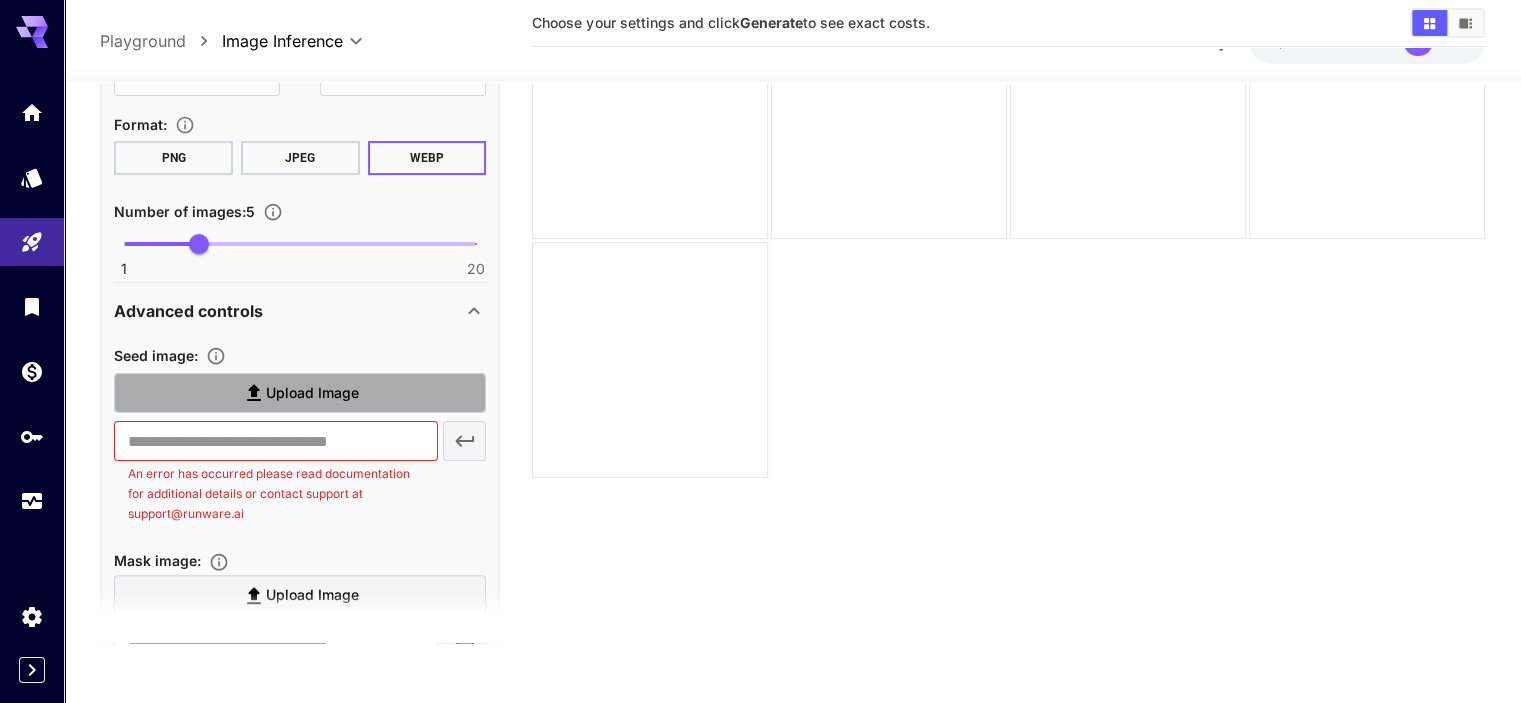 click on "Upload Image" at bounding box center [300, 393] 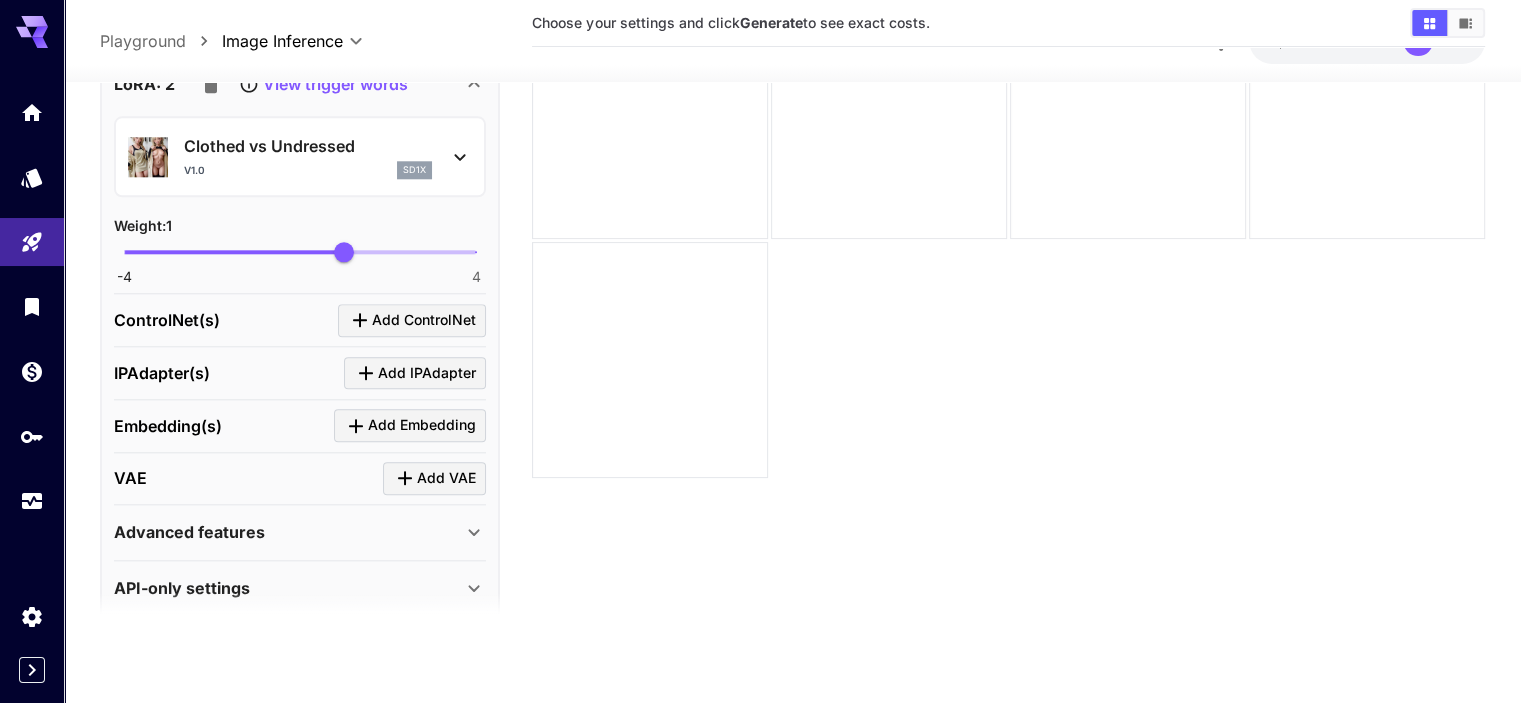 scroll, scrollTop: 2166, scrollLeft: 0, axis: vertical 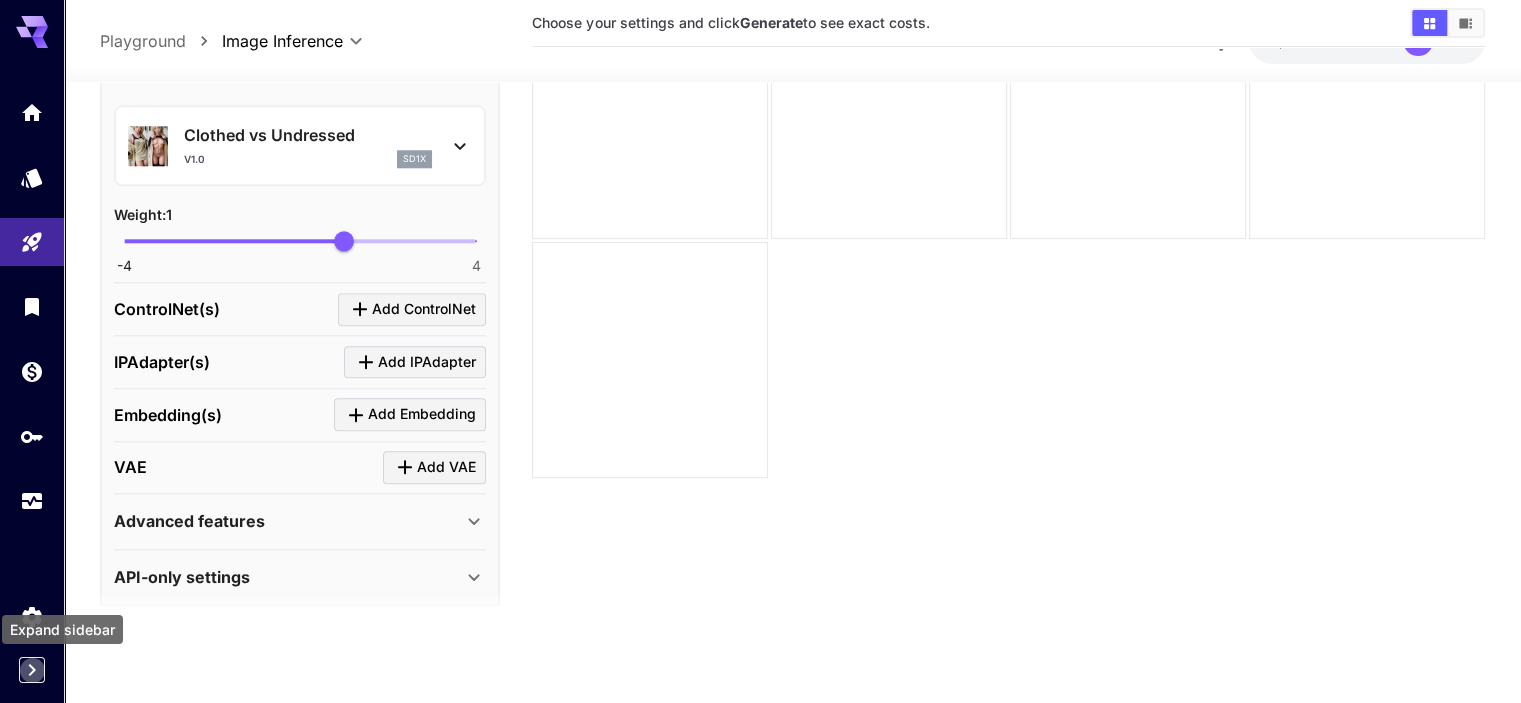 click 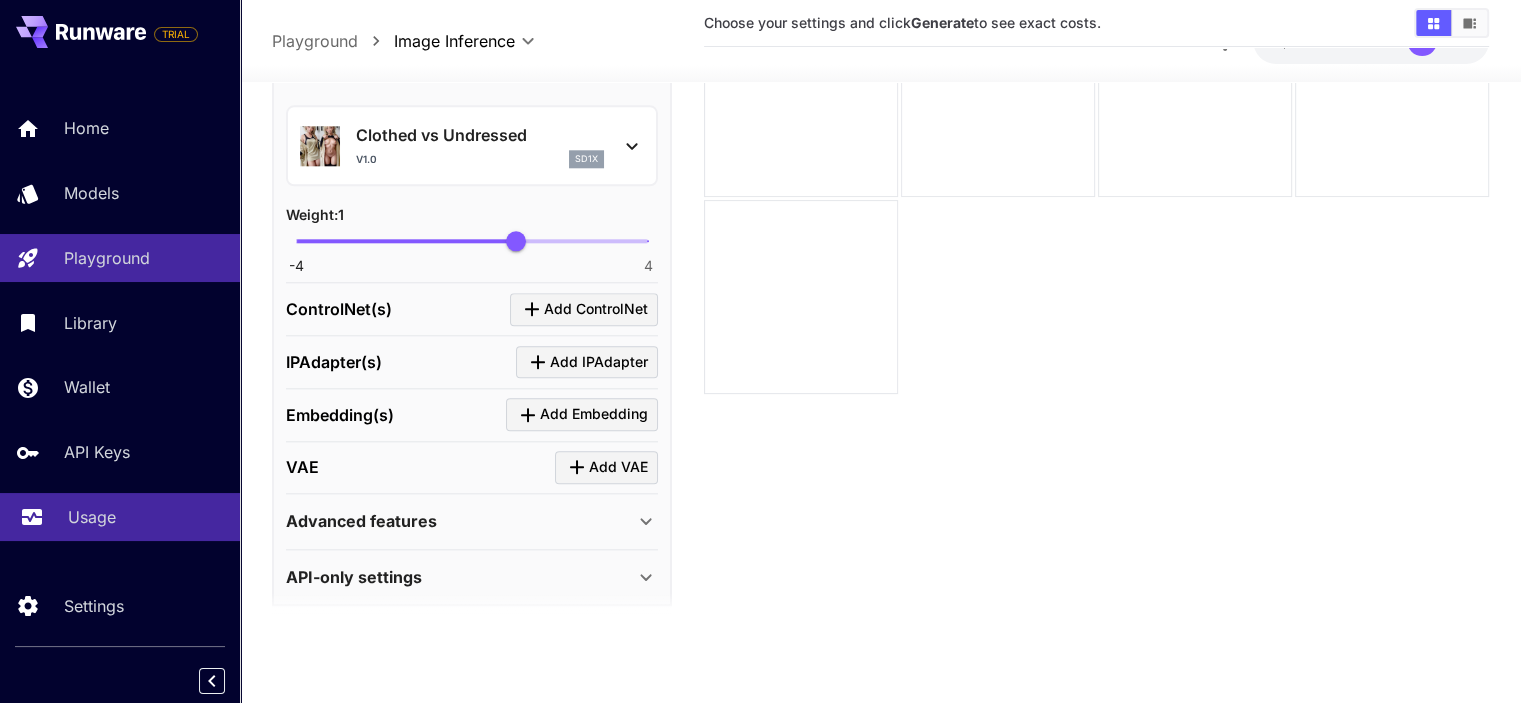 click on "Usage" at bounding box center (92, 517) 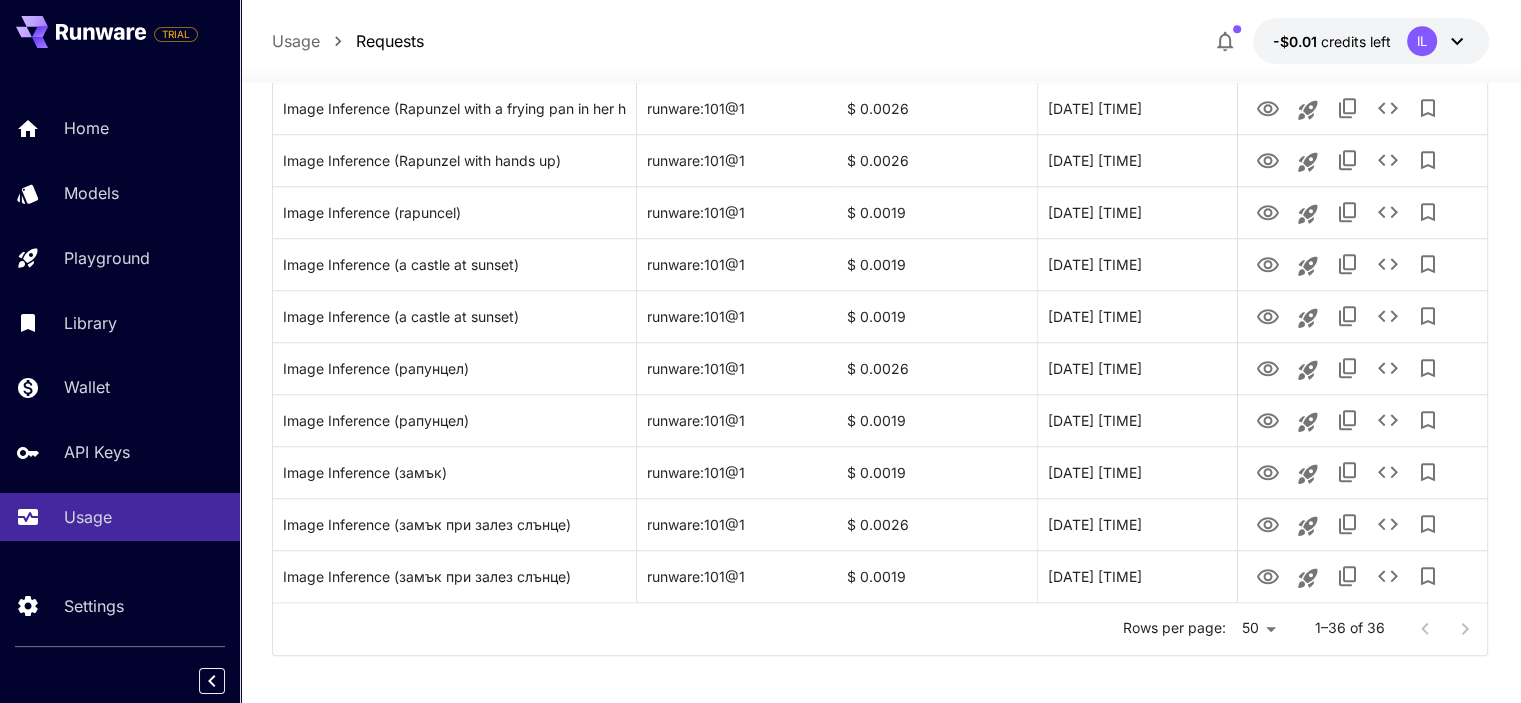 scroll, scrollTop: 1674, scrollLeft: 0, axis: vertical 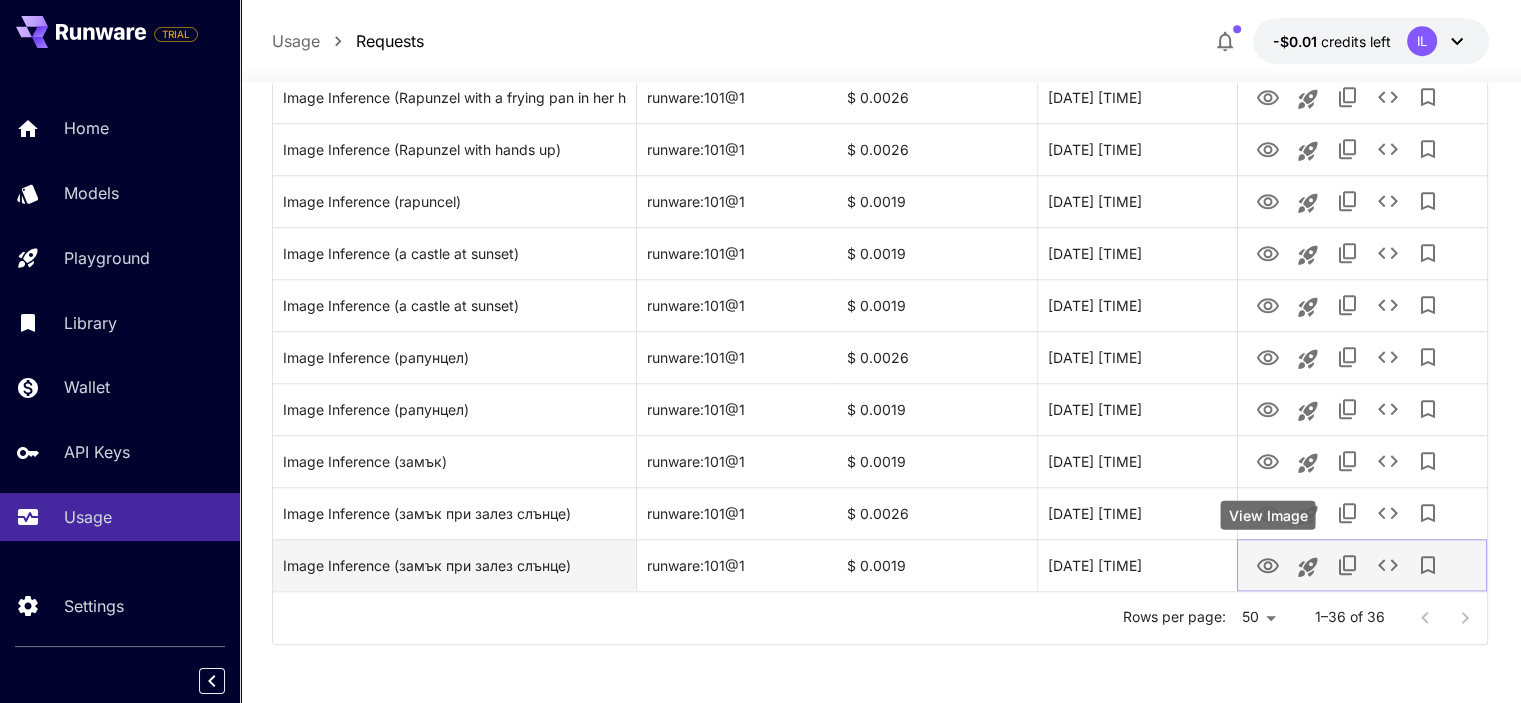 click 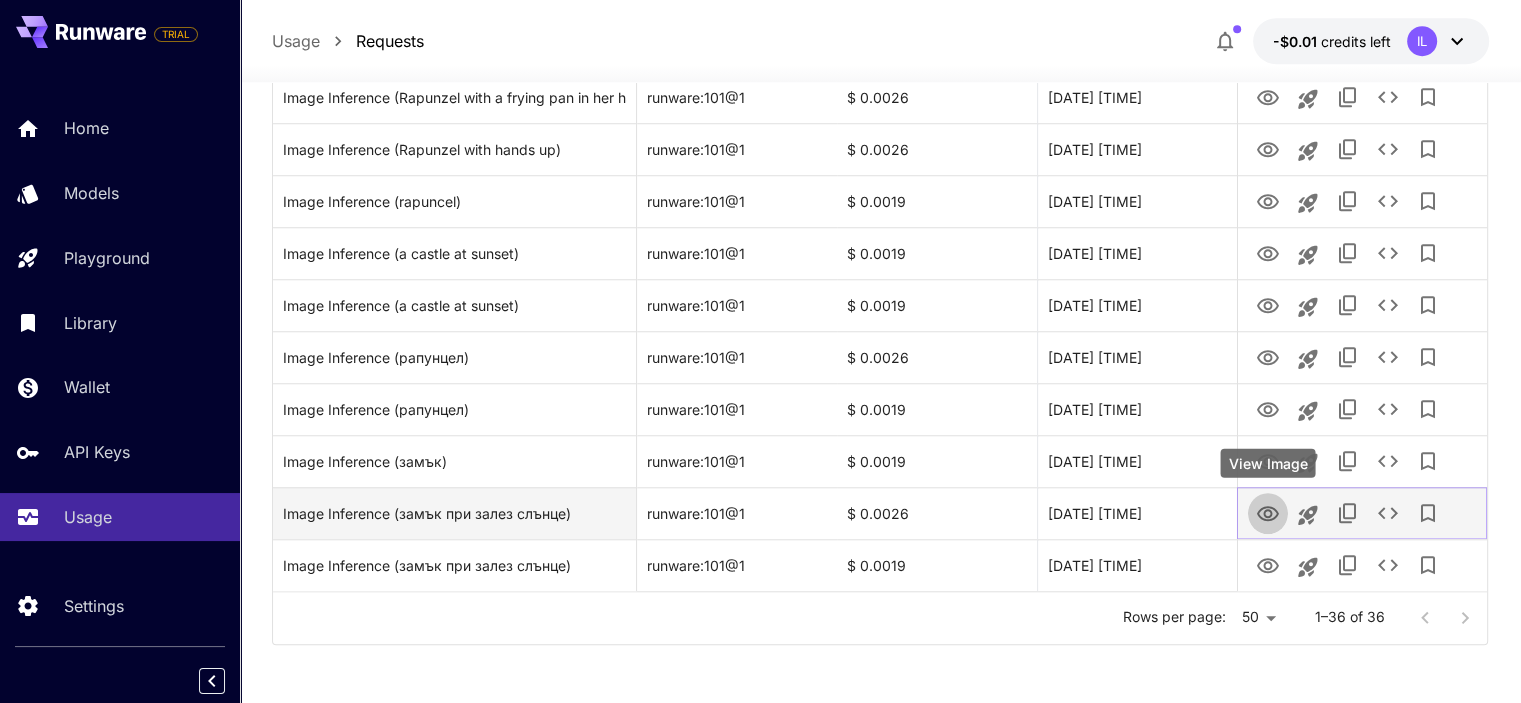 click 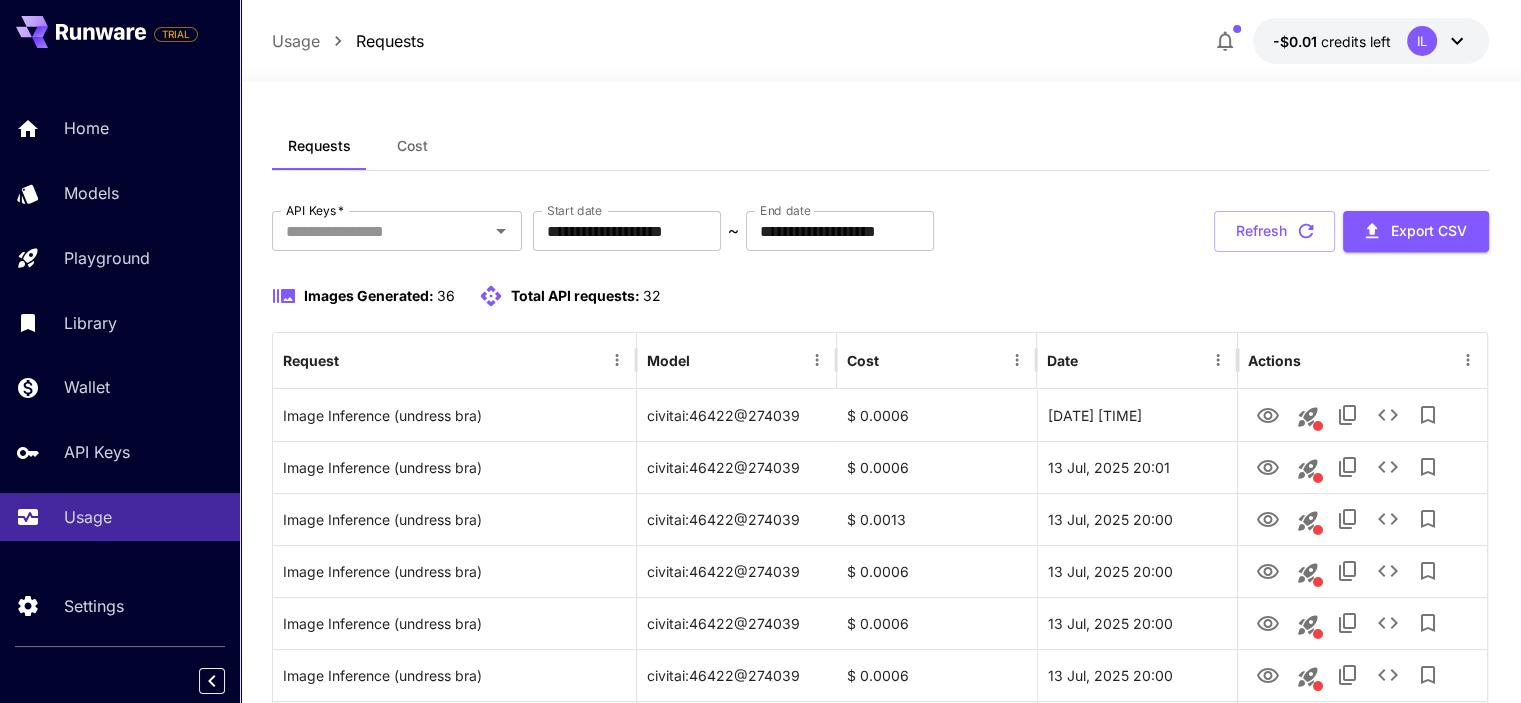 scroll, scrollTop: 0, scrollLeft: 0, axis: both 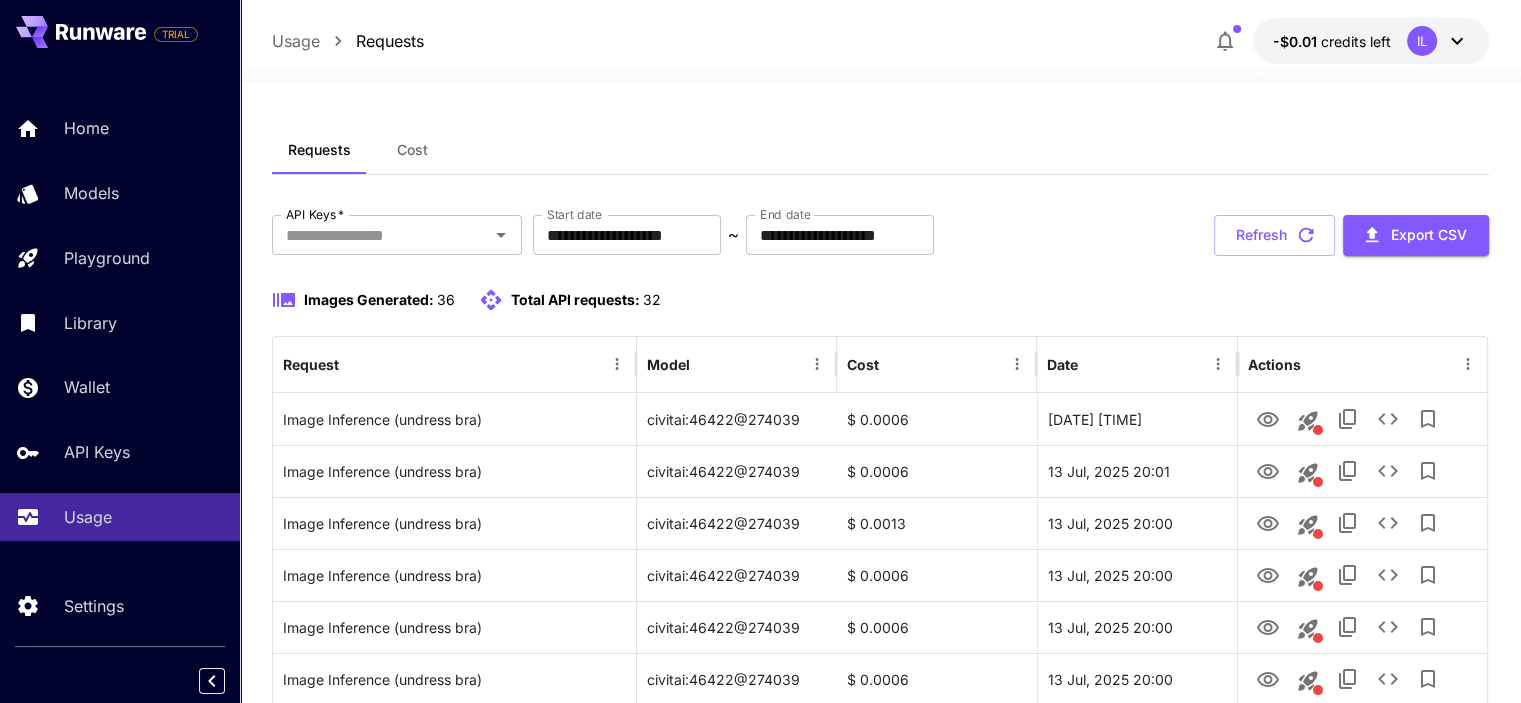 click 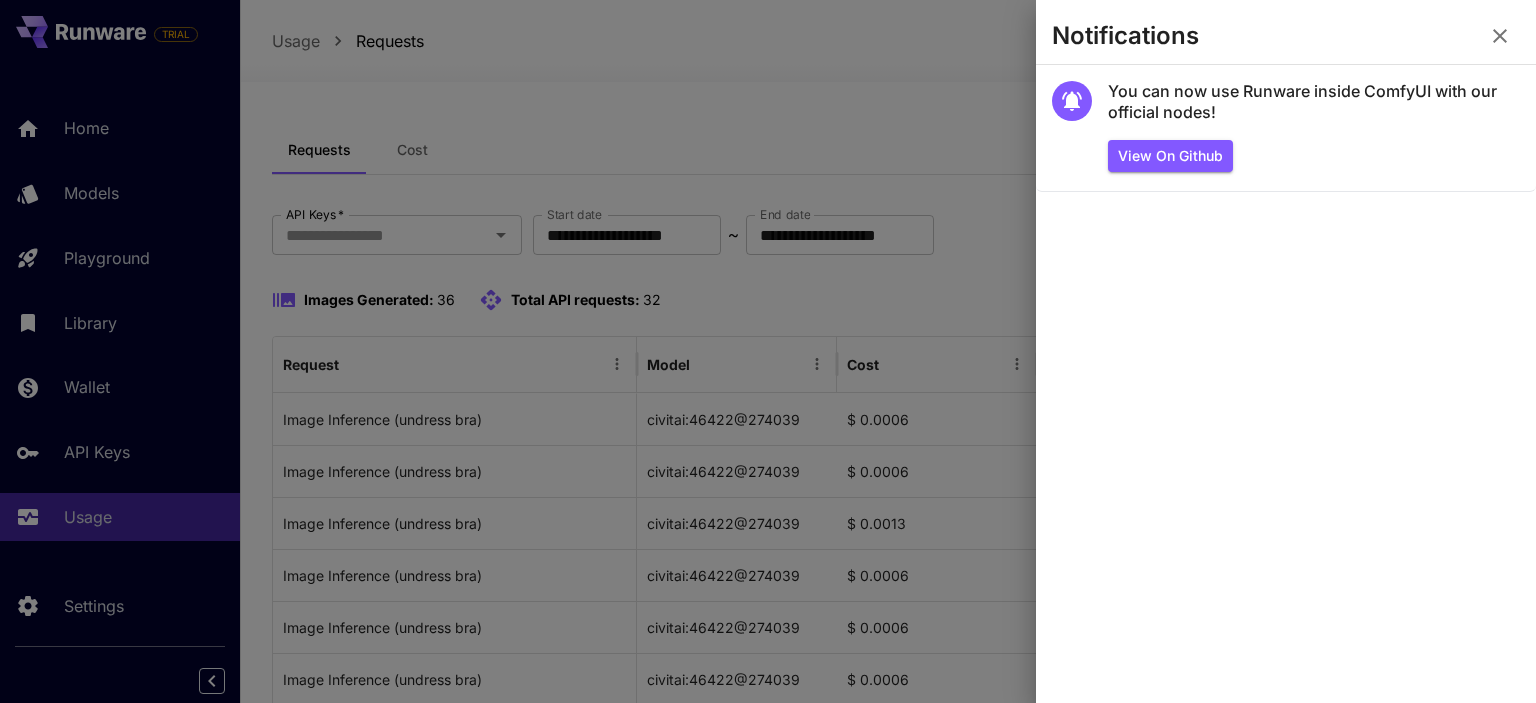 click 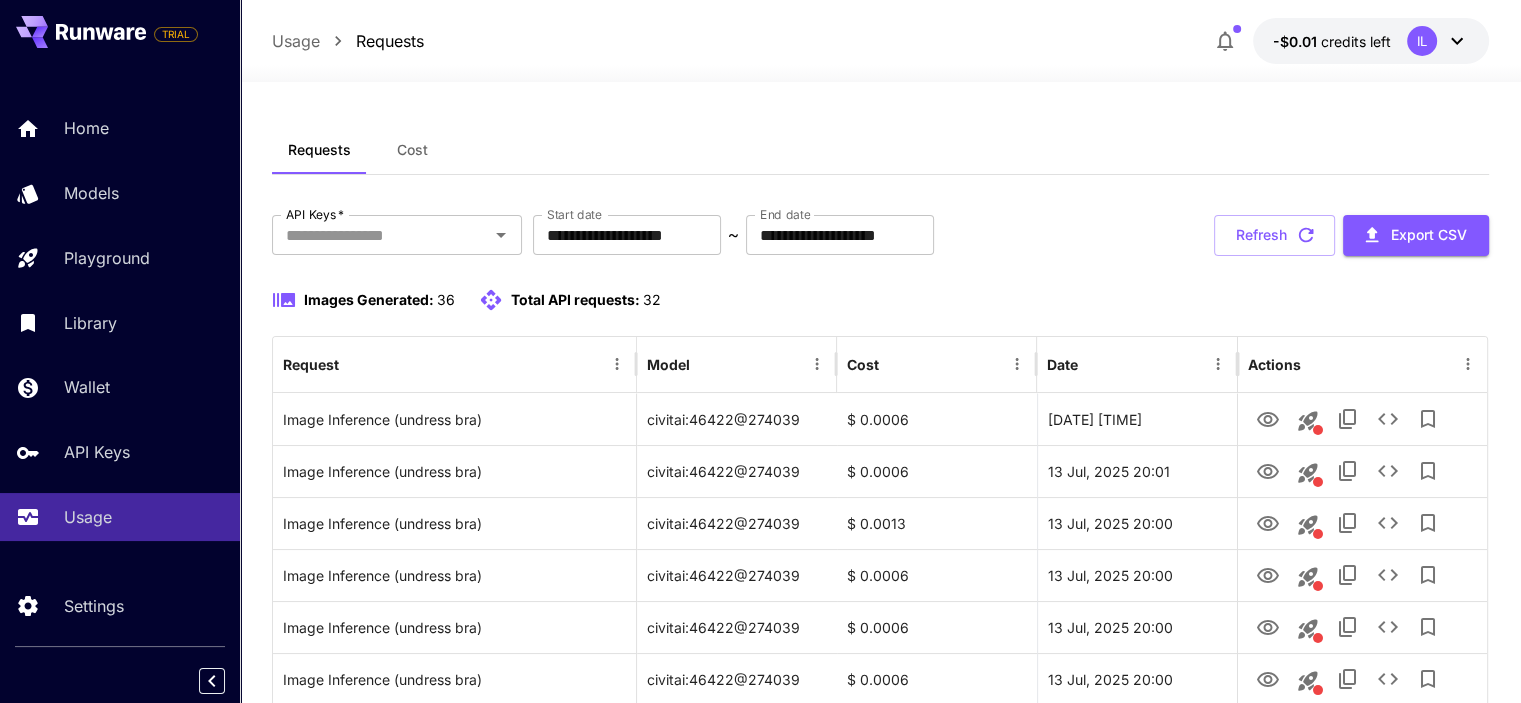 click on "Cost" at bounding box center (412, 150) 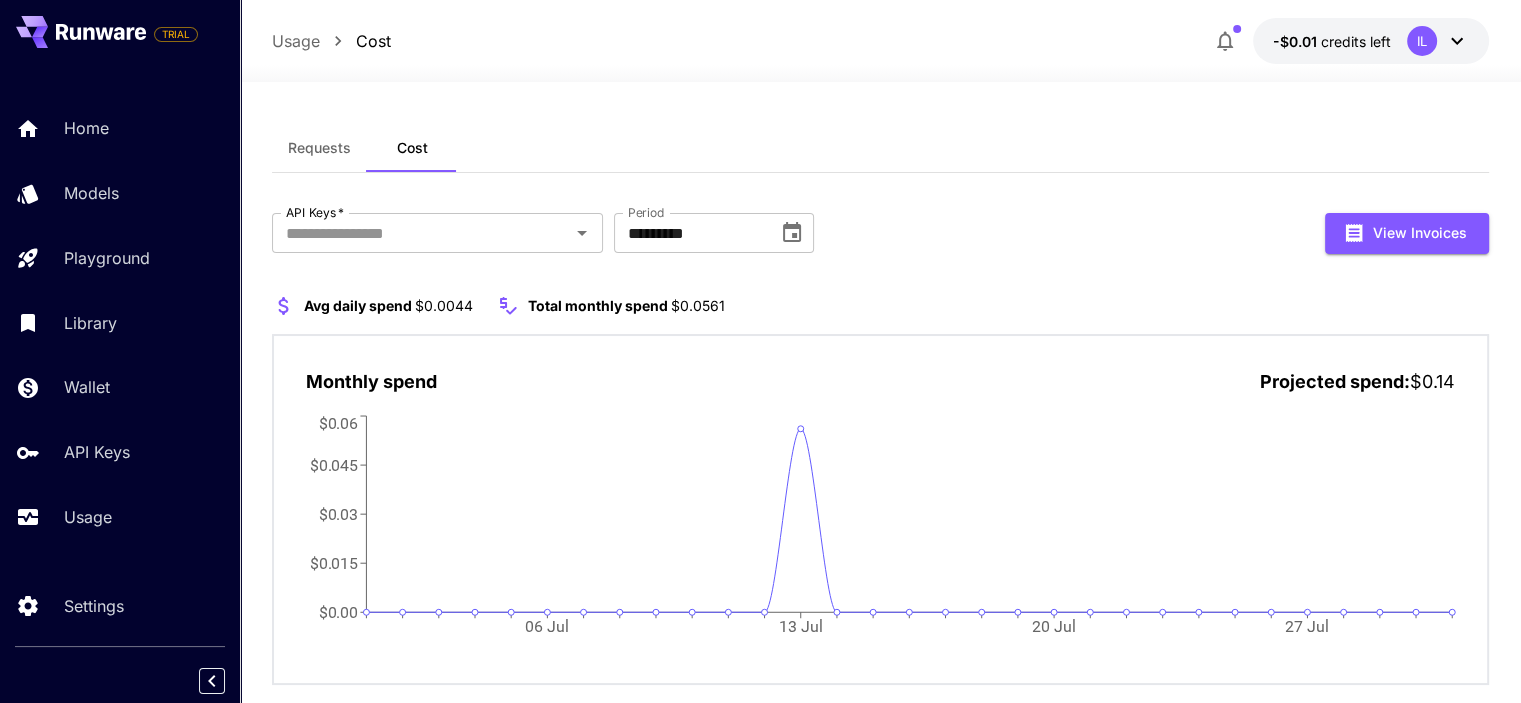 scroll, scrollTop: 0, scrollLeft: 0, axis: both 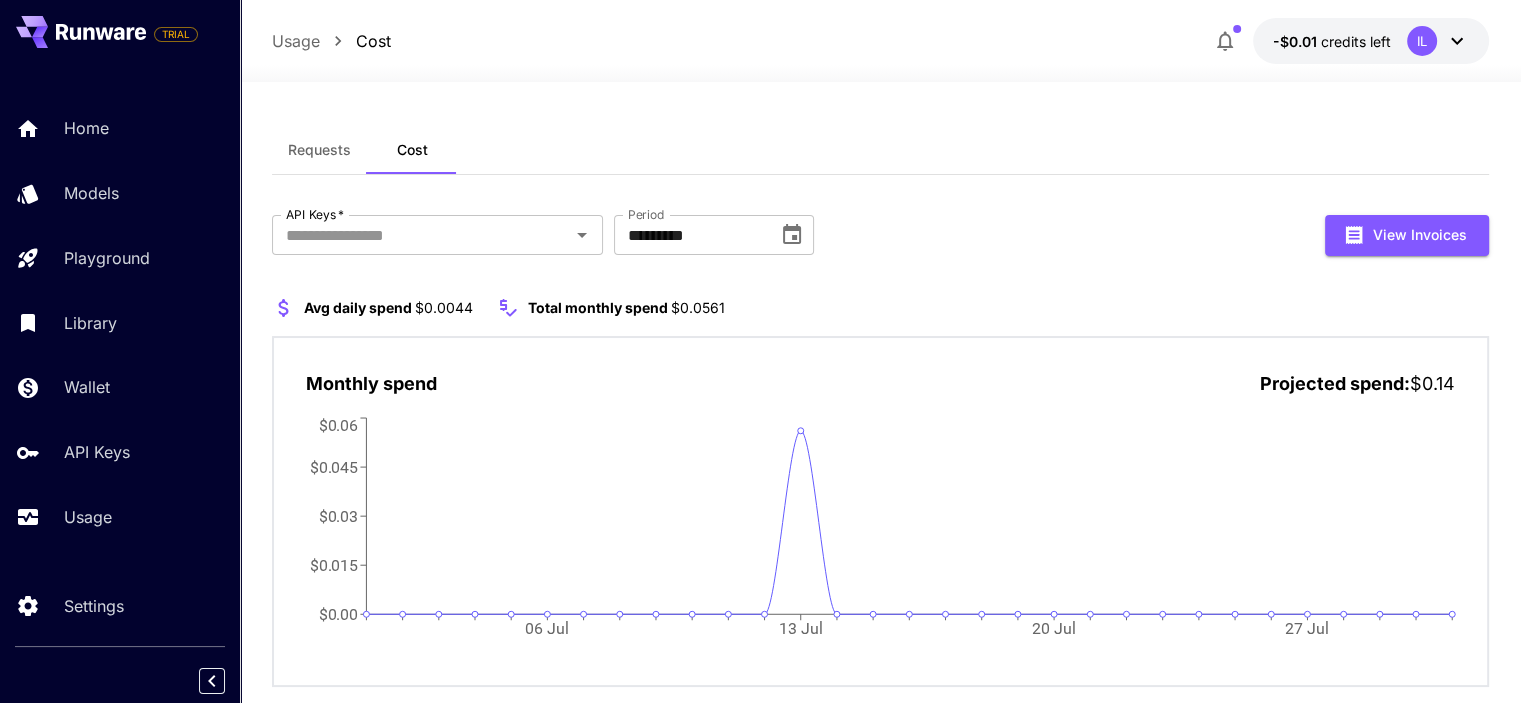 click on "Requests" at bounding box center (319, 150) 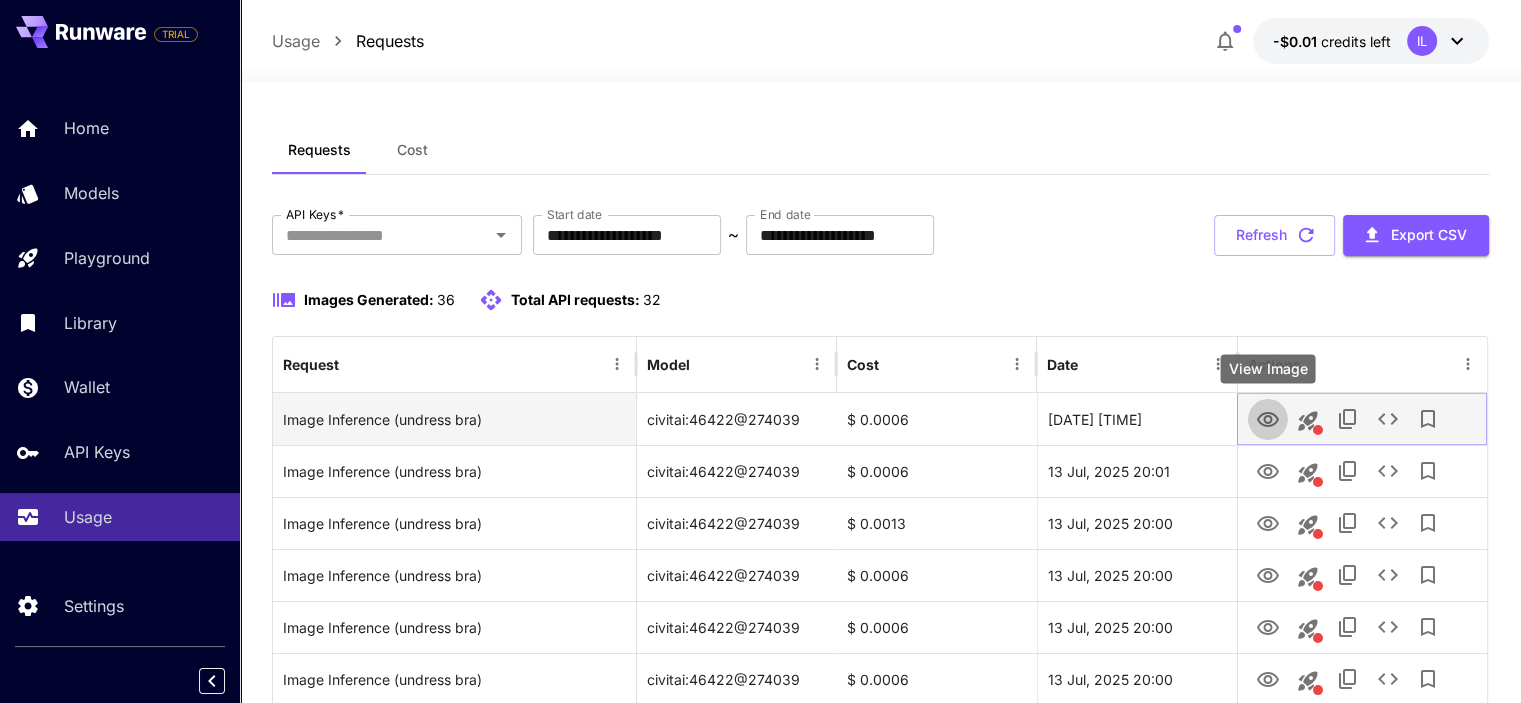 click 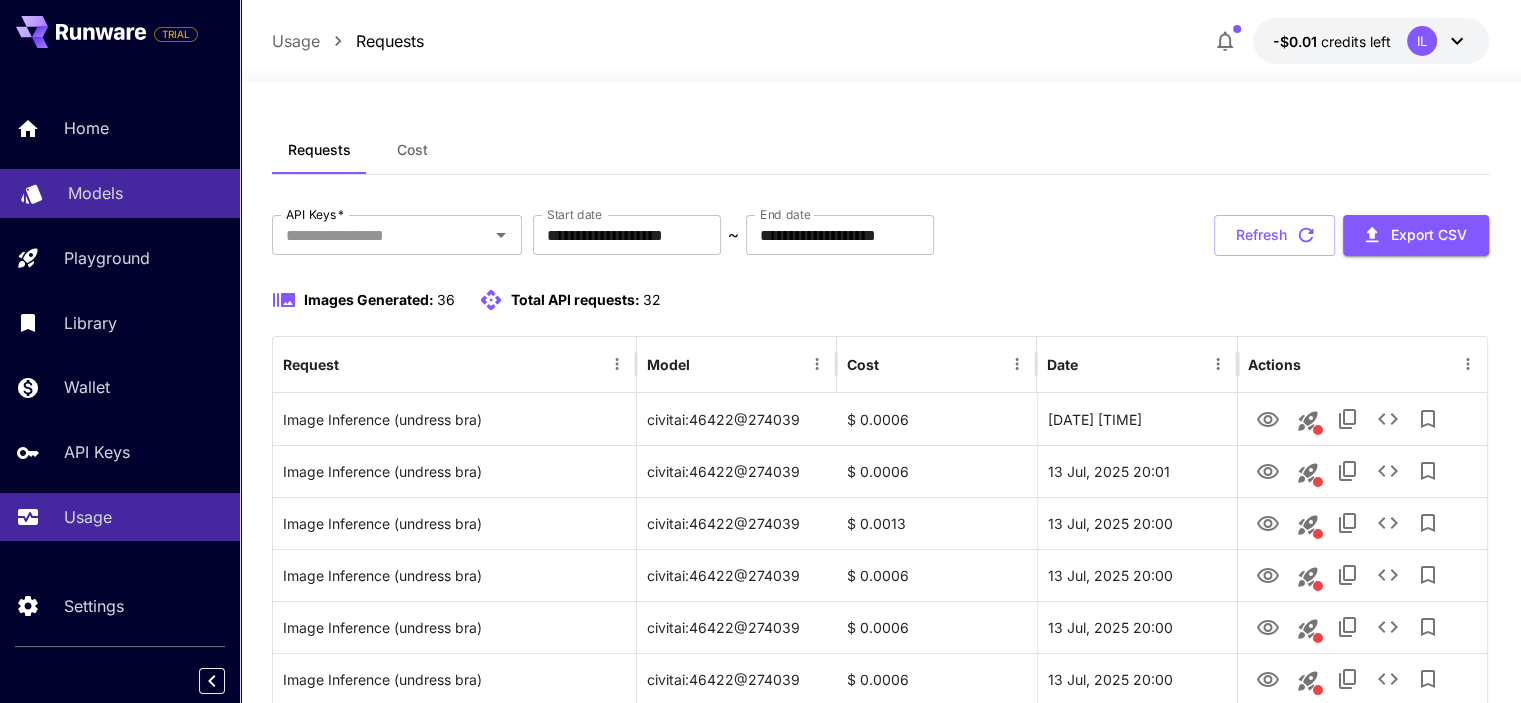 click on "Models" at bounding box center [95, 193] 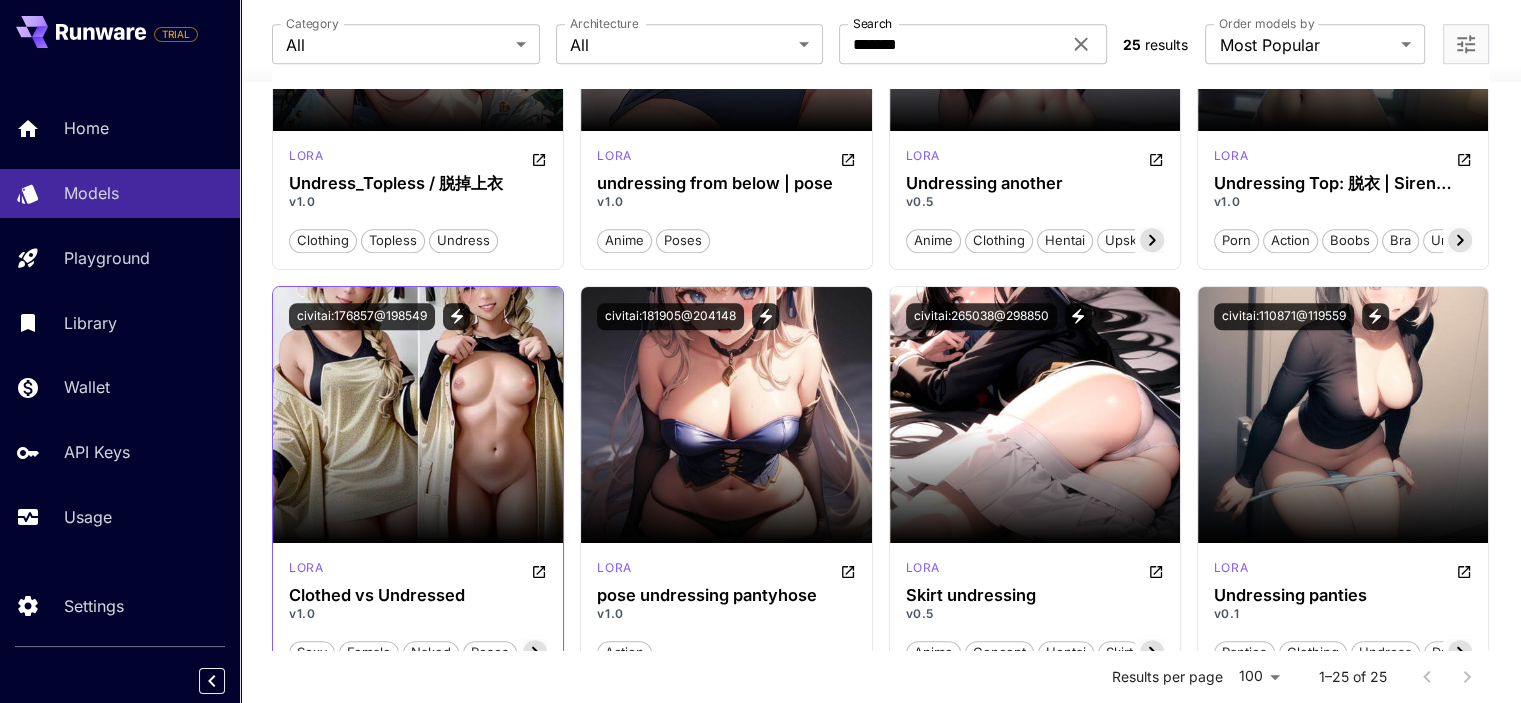 scroll, scrollTop: 1649, scrollLeft: 0, axis: vertical 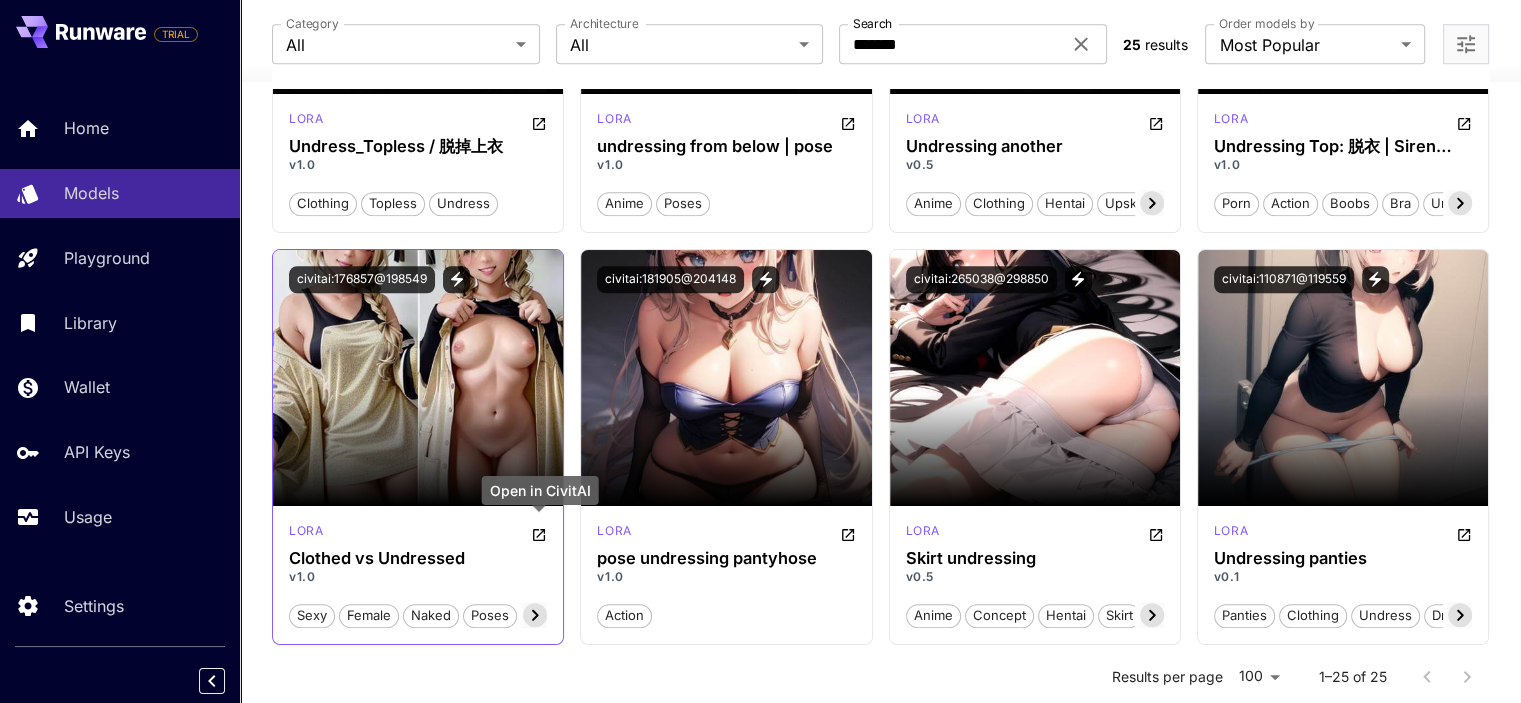 click 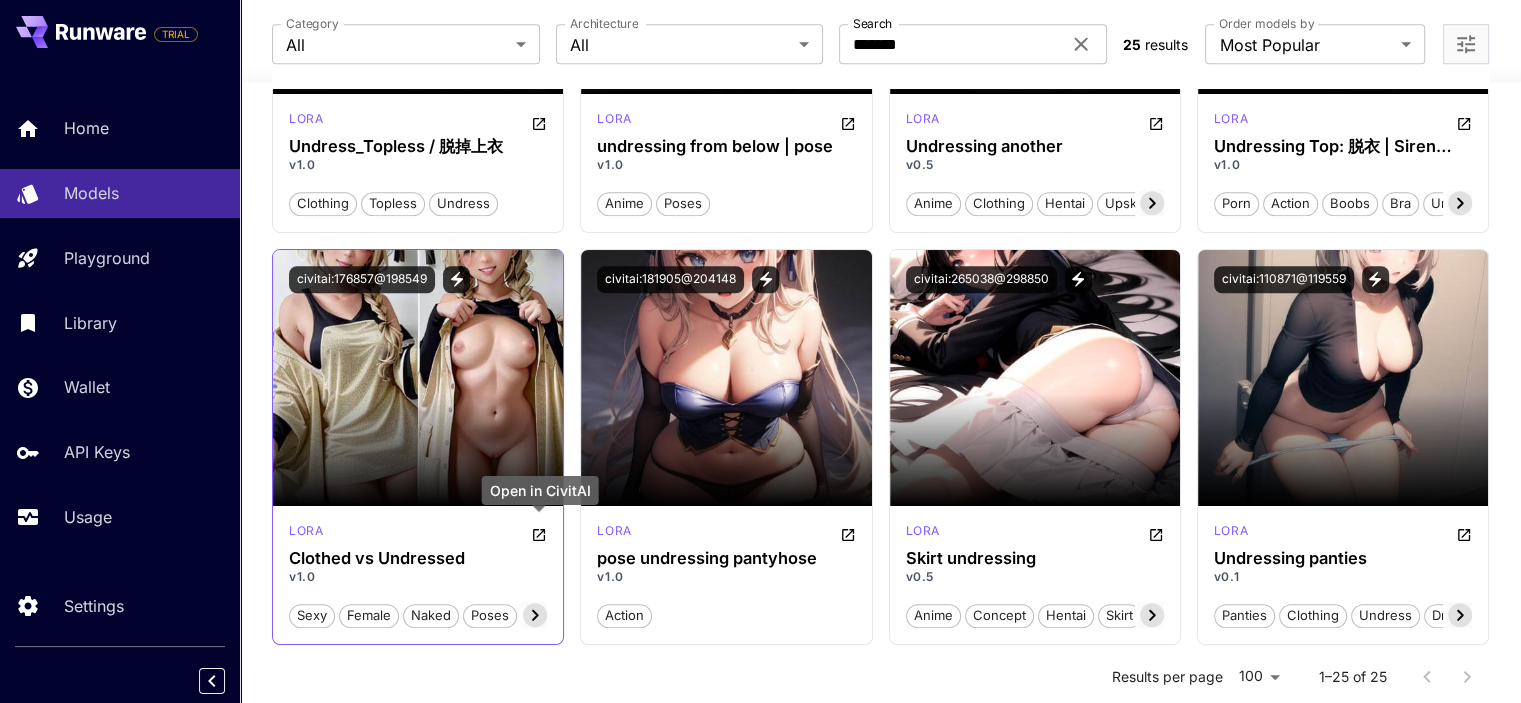 click 